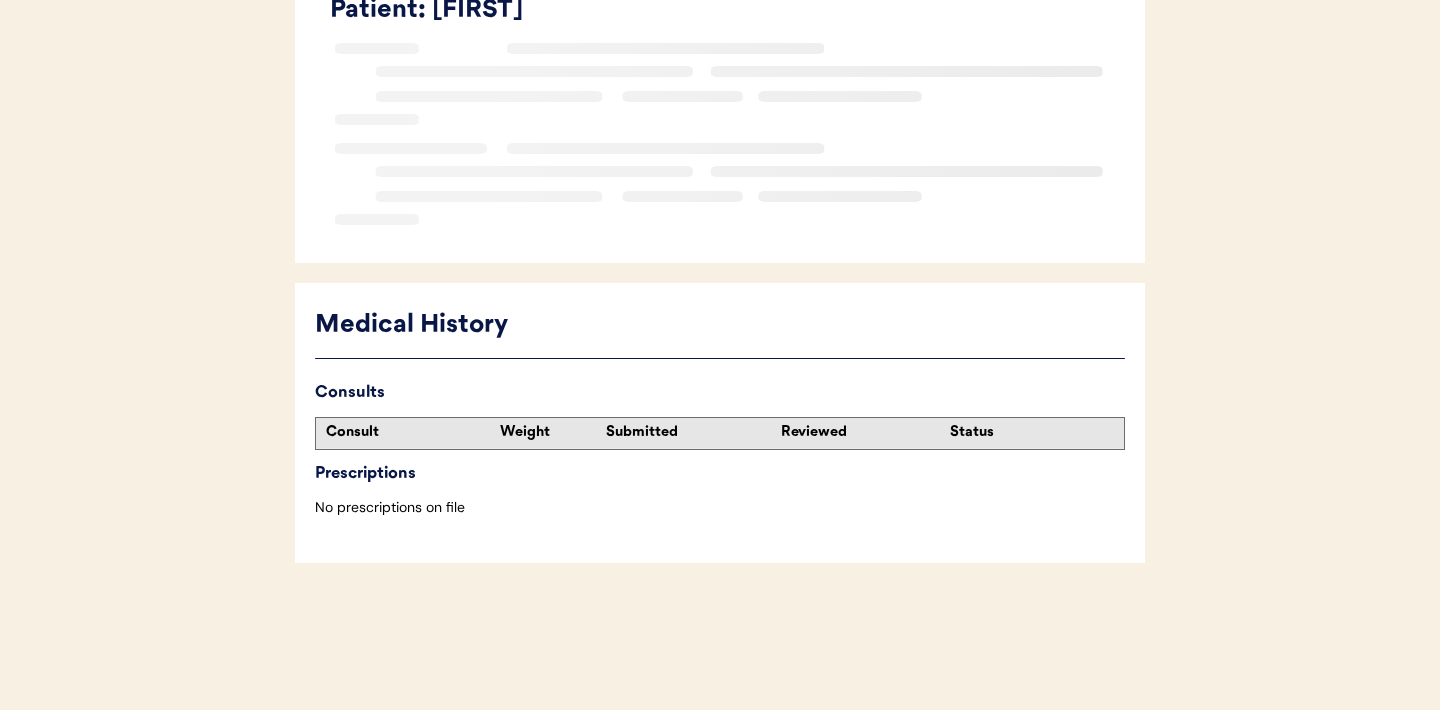 scroll, scrollTop: 175, scrollLeft: 0, axis: vertical 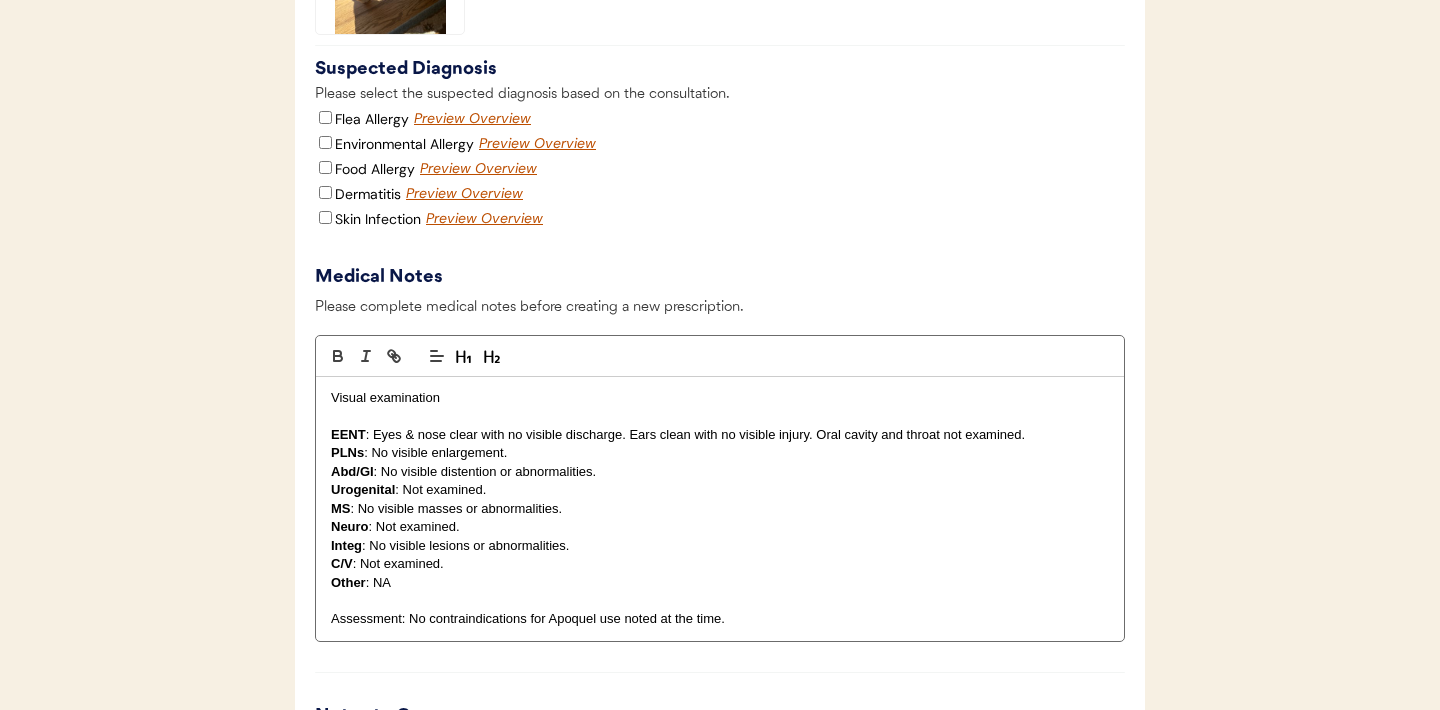 click on "Visual examination" at bounding box center (720, 398) 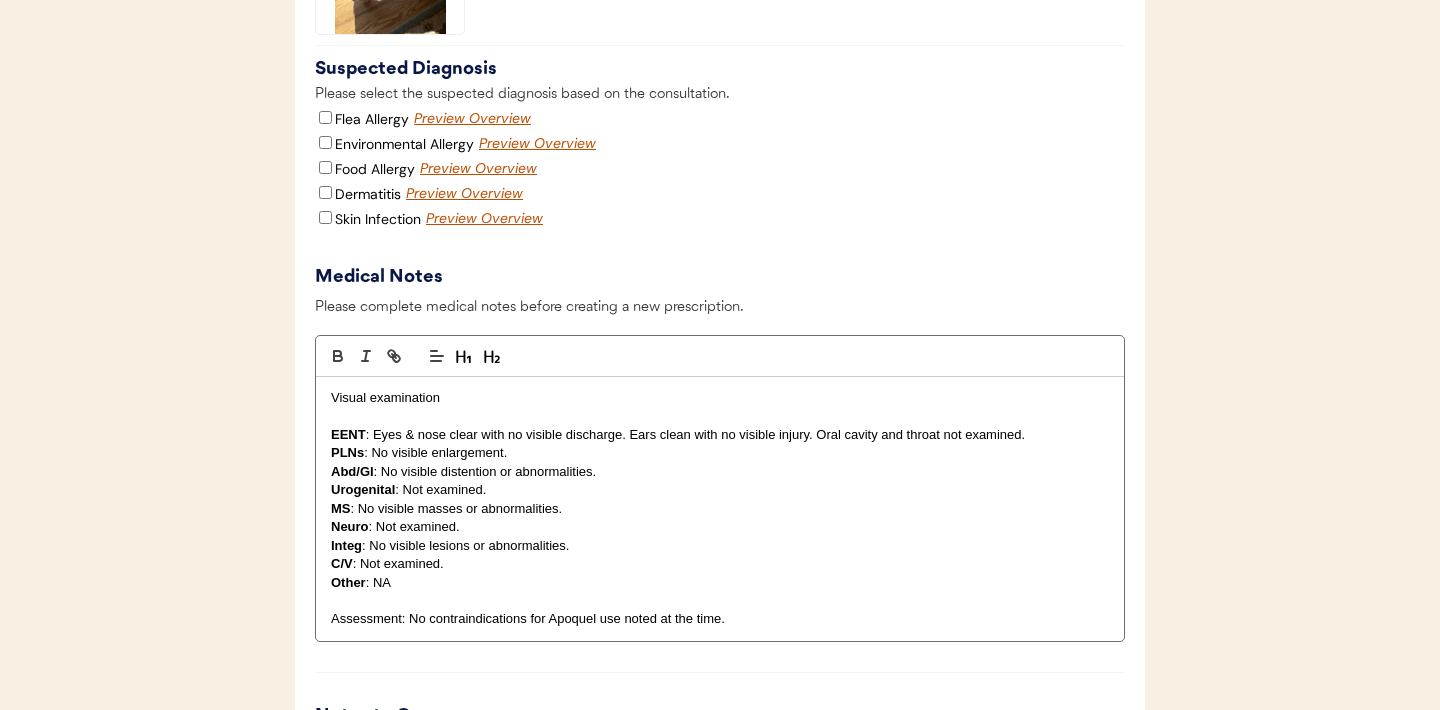 type 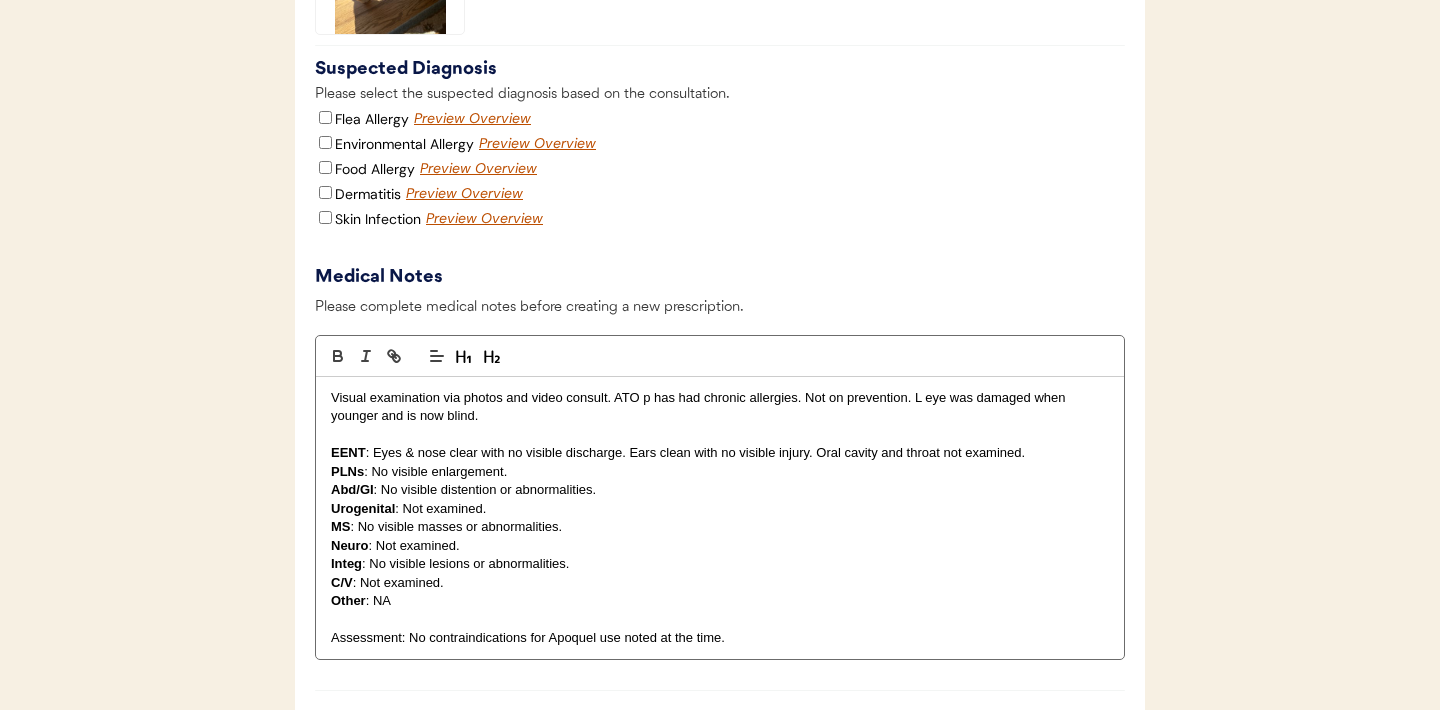 click at bounding box center (720, 435) 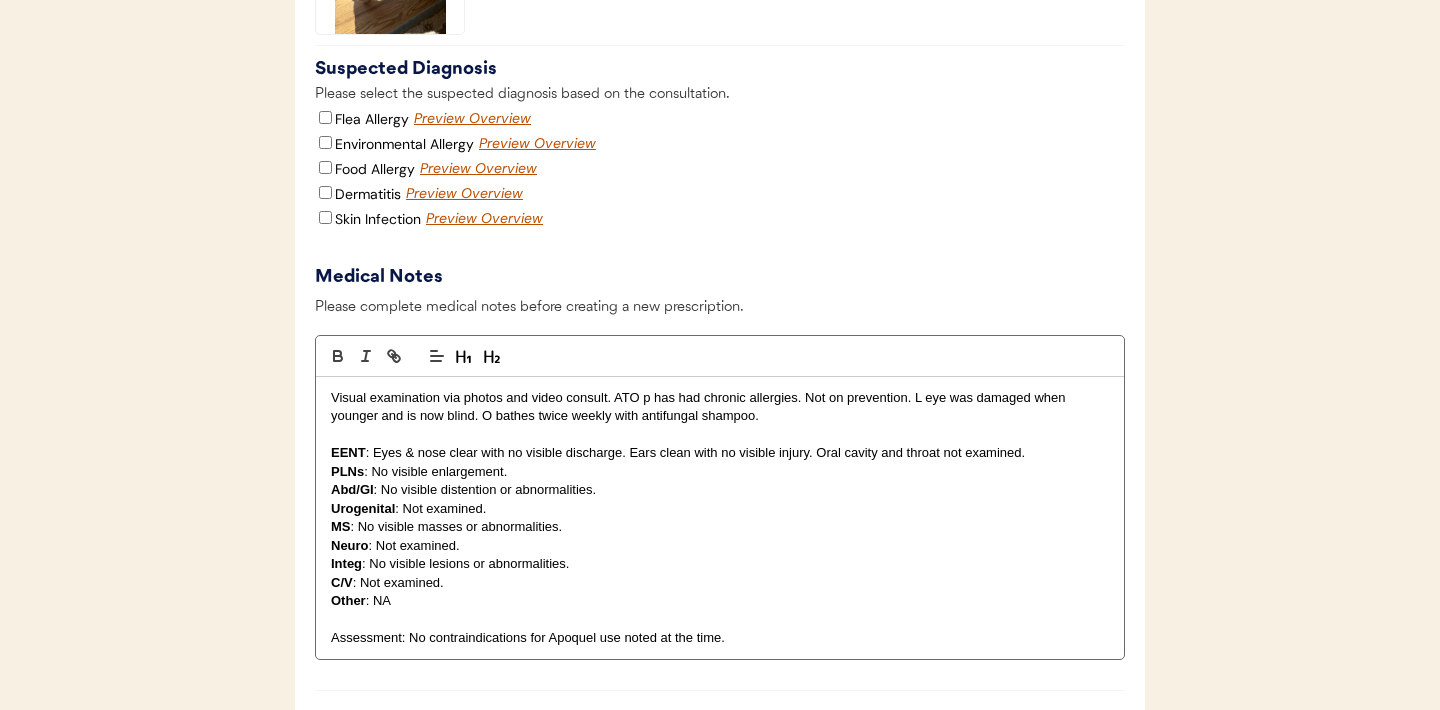 click on "EENT : Eyes & nose clear with no visible discharge. Ears clean with no visible injury. Oral cavity and throat not examined." at bounding box center [720, 453] 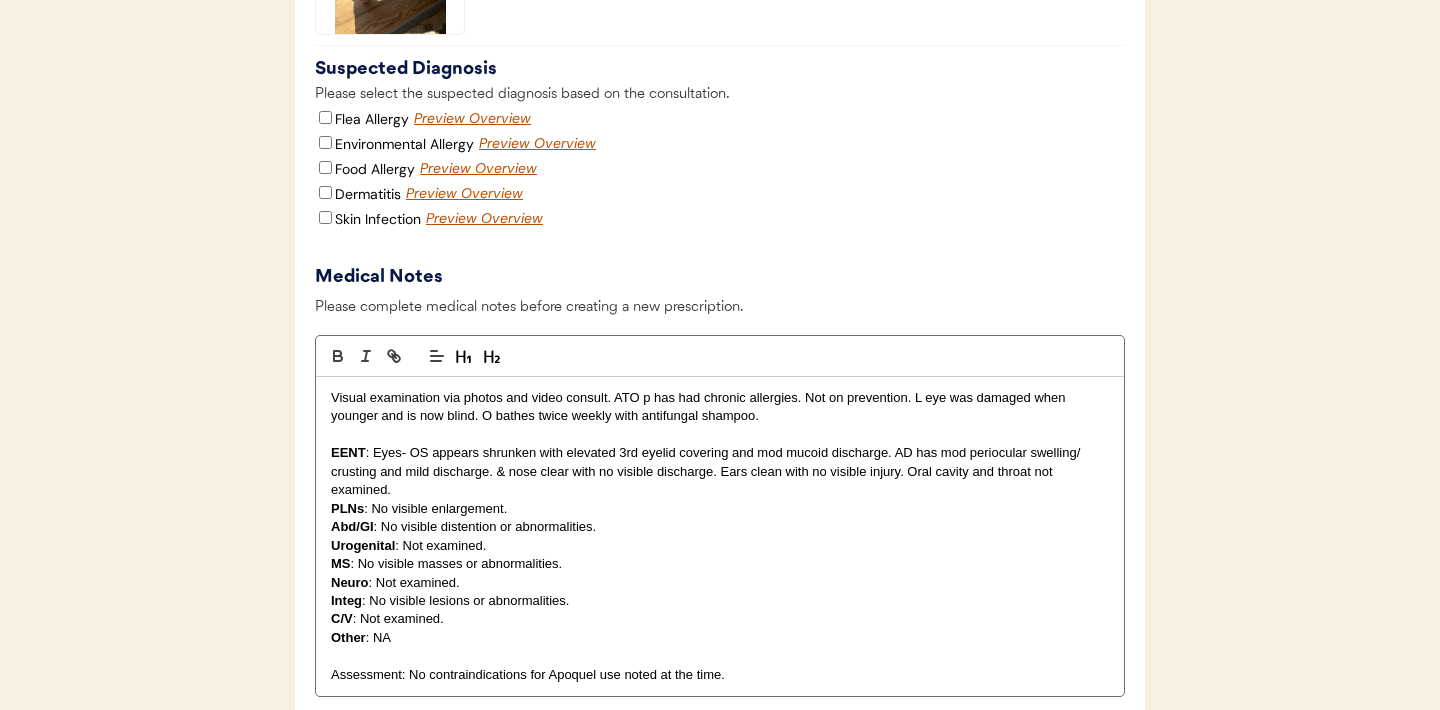 click on "EENT : Eyes- OS appears shrunken with elevated 3rd eyelid covering and mod mucoid discharge. AD has mod periocular swelling/ crusting and mild discharge. & nose clear with no visible discharge. Ears clean with no visible injury. Oral cavity and throat not examined." at bounding box center (720, 471) 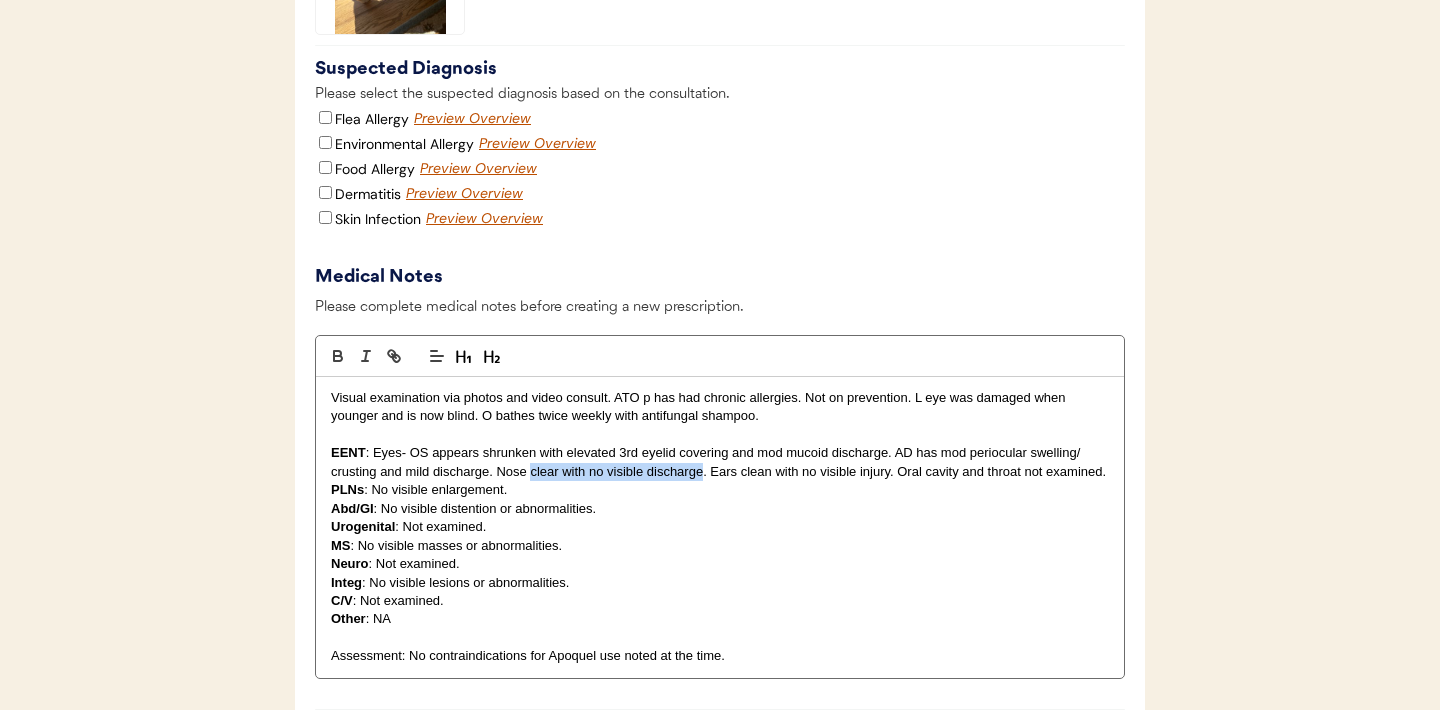 drag, startPoint x: 700, startPoint y: 524, endPoint x: 530, endPoint y: 528, distance: 170.04706 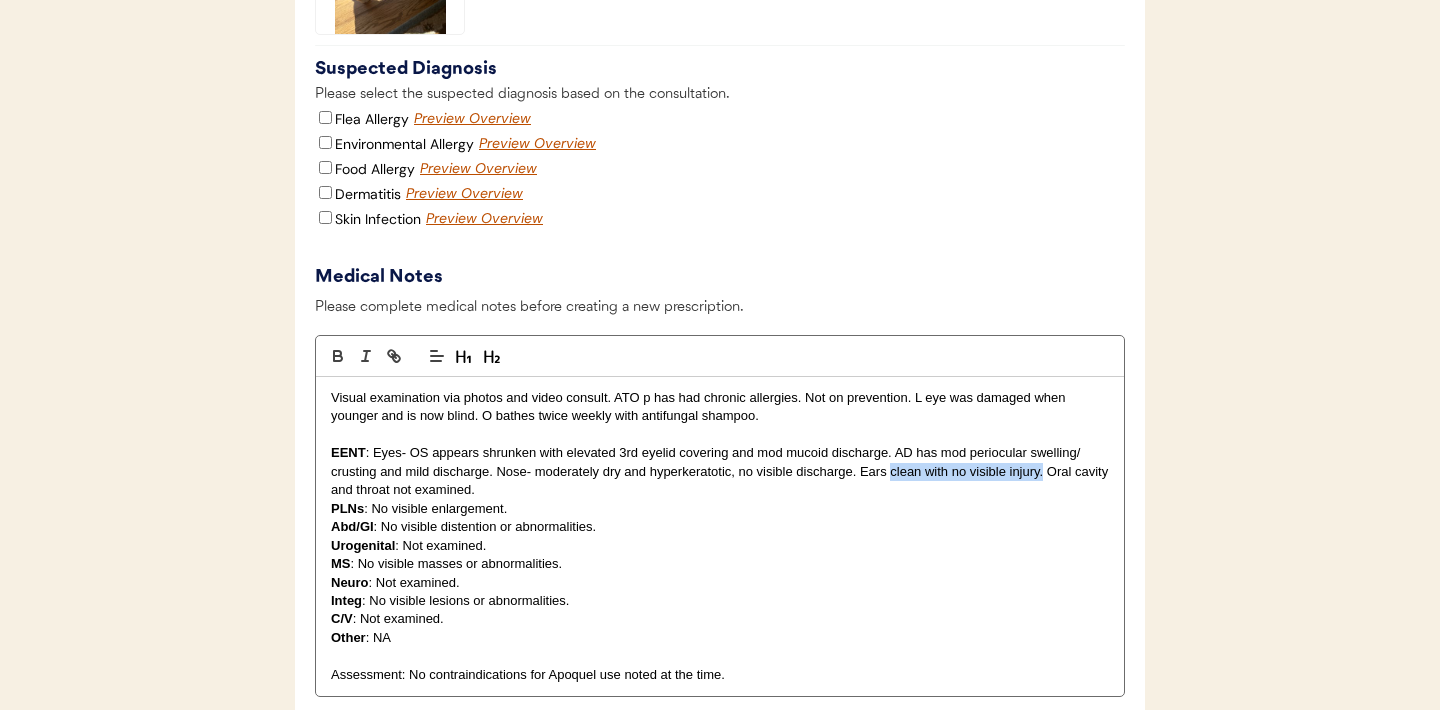 drag, startPoint x: 1042, startPoint y: 523, endPoint x: 889, endPoint y: 526, distance: 153.0294 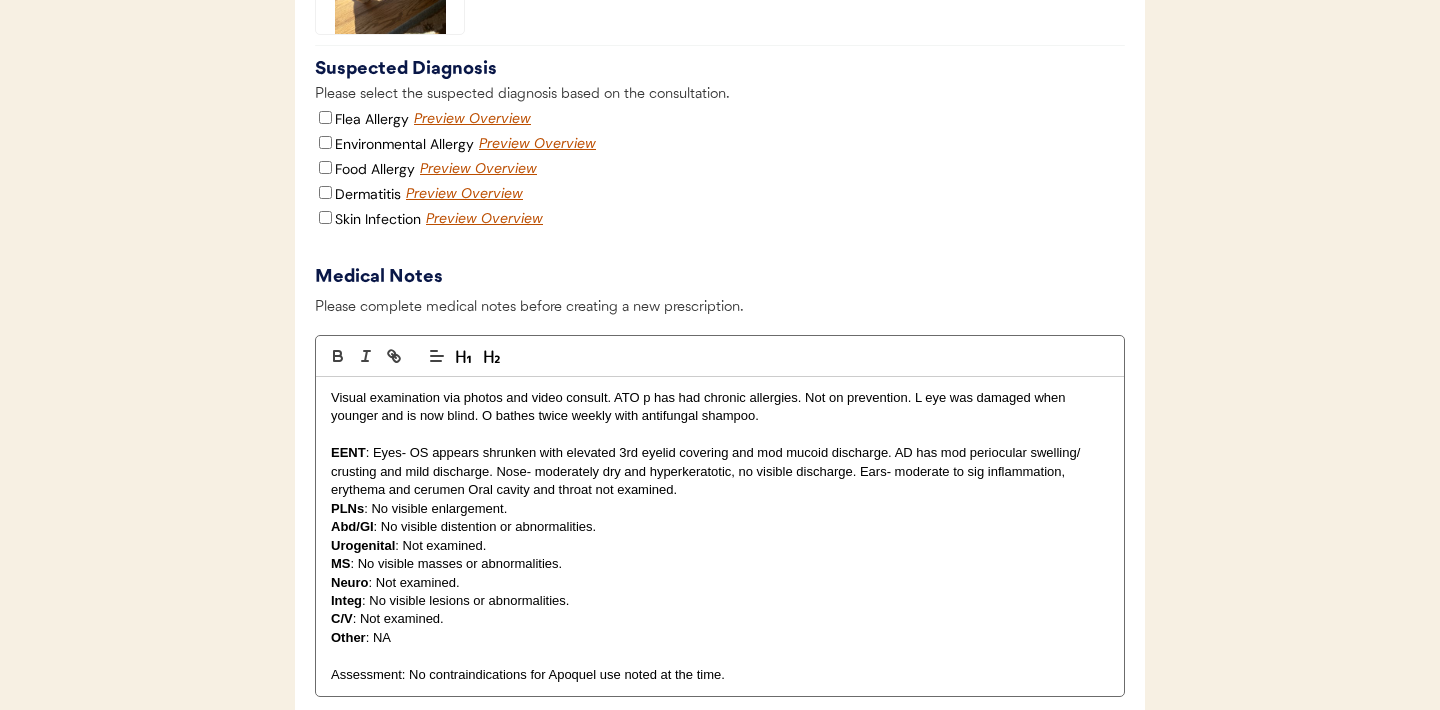 click on "EENT : Eyes- OS appears shrunken with elevated 3rd eyelid covering and mod mucoid discharge. AD has mod periocular swelling/ crusting and mild discharge. Nose- moderately dry and hyperkeratotic, no visible discharge. Ears- moderate to sig inflammation, erythema and cerumen Oral cavity and throat not examined." at bounding box center (720, 471) 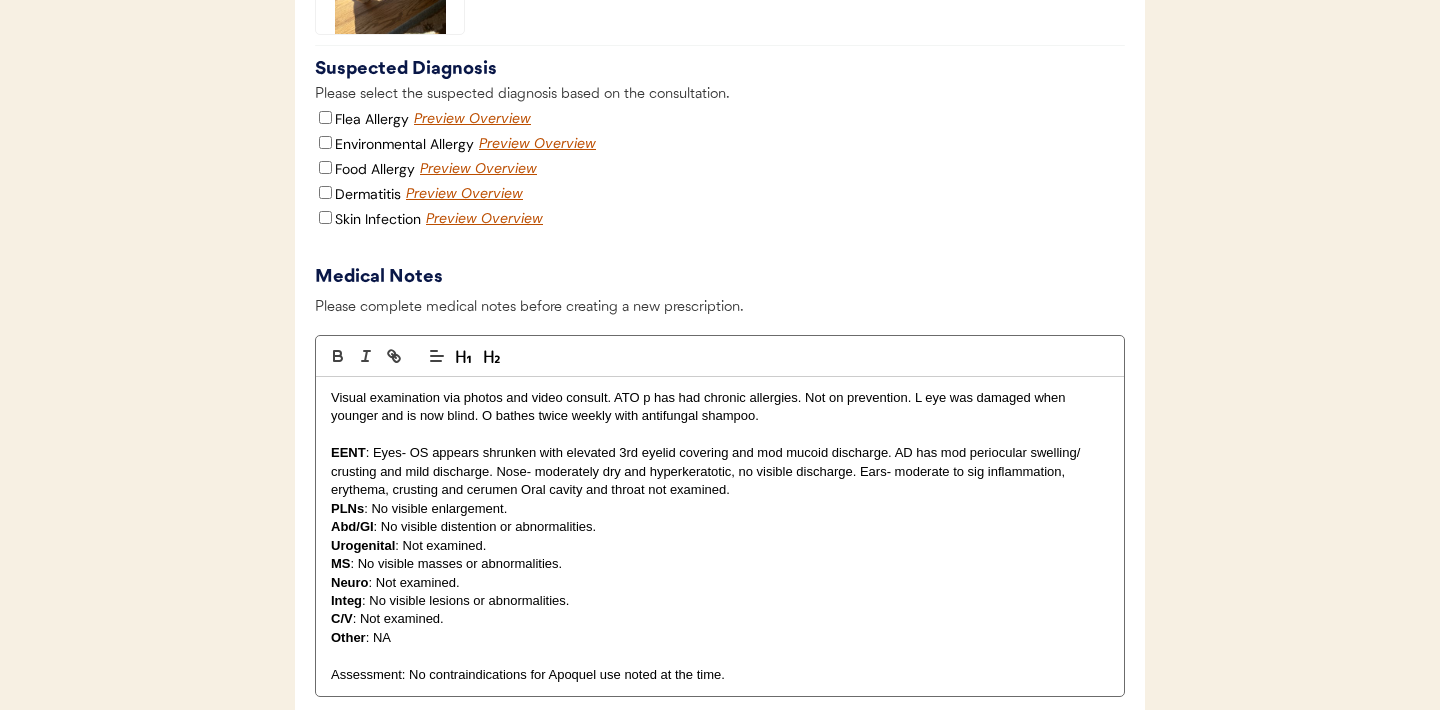 click on "EENT : Eyes- OS appears shrunken with elevated 3rd eyelid covering and mod mucoid discharge. AD has mod periocular swelling/ crusting and mild discharge. Nose- moderately dry and hyperkeratotic, no visible discharge. Ears- moderate to sig inflammation, erythema, crusting and cerumen Oral cavity and throat not examined." at bounding box center (720, 471) 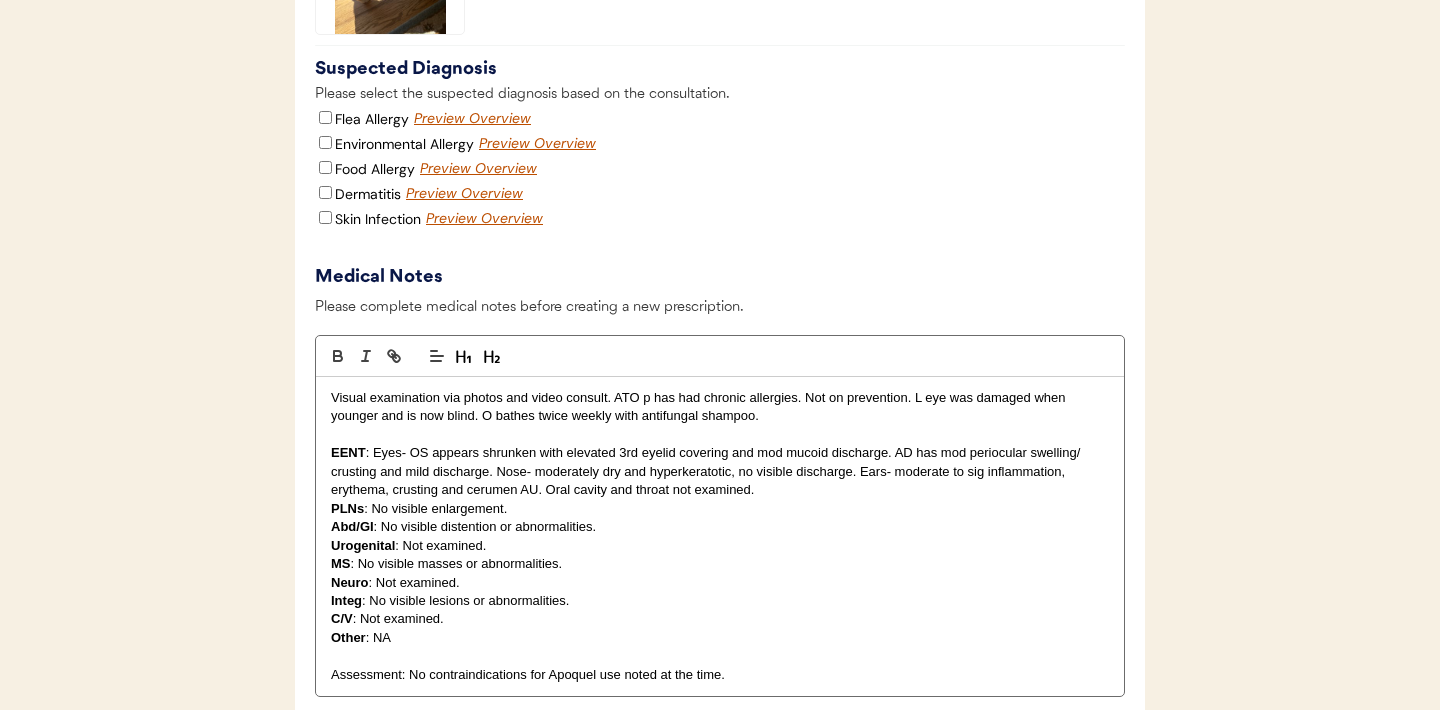 click on "EENT : Eyes- OS appears shrunken with elevated 3rd eyelid covering and mod mucoid discharge. AD has mod periocular swelling/ crusting and mild discharge. Nose- moderately dry and hyperkeratotic, no visible discharge. Ears- moderate to sig inflammation, erythema, crusting and cerumen AU. Oral cavity and throat not examined." at bounding box center (720, 471) 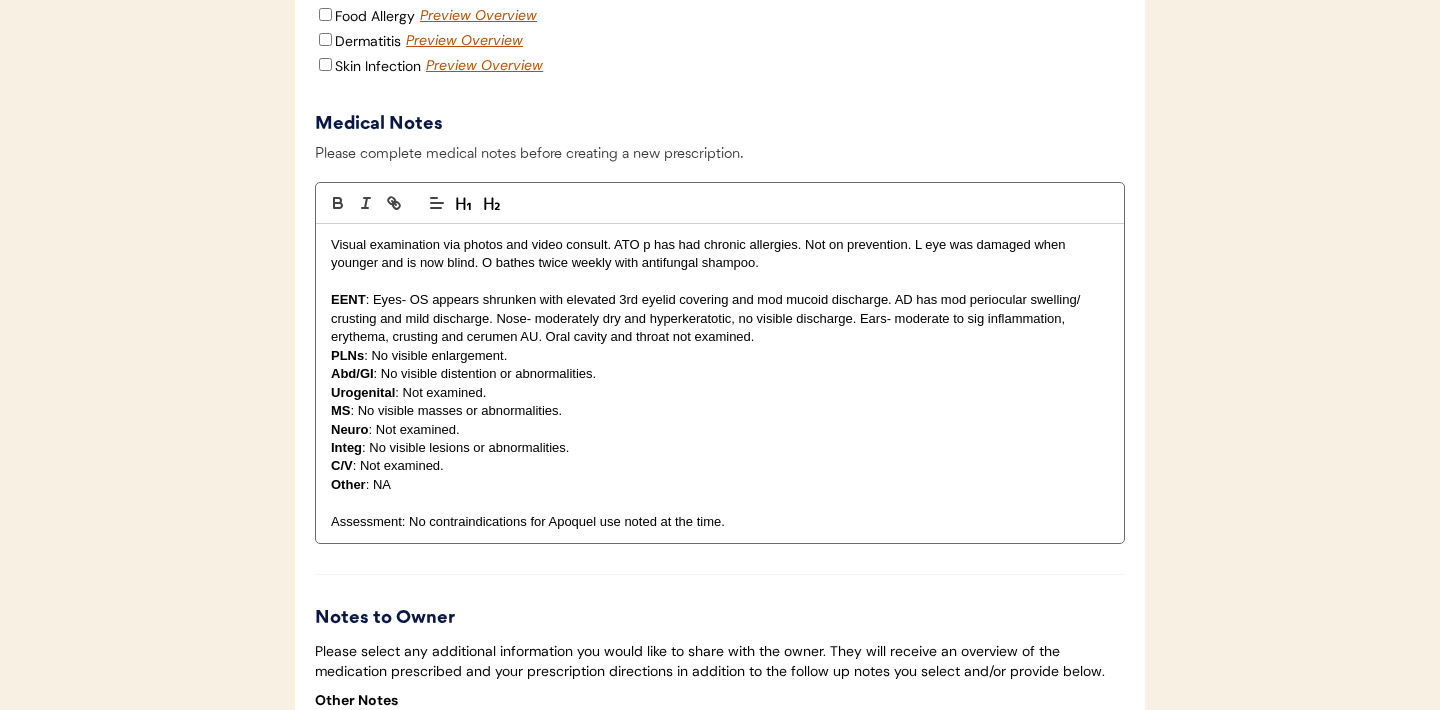 scroll, scrollTop: 4723, scrollLeft: 0, axis: vertical 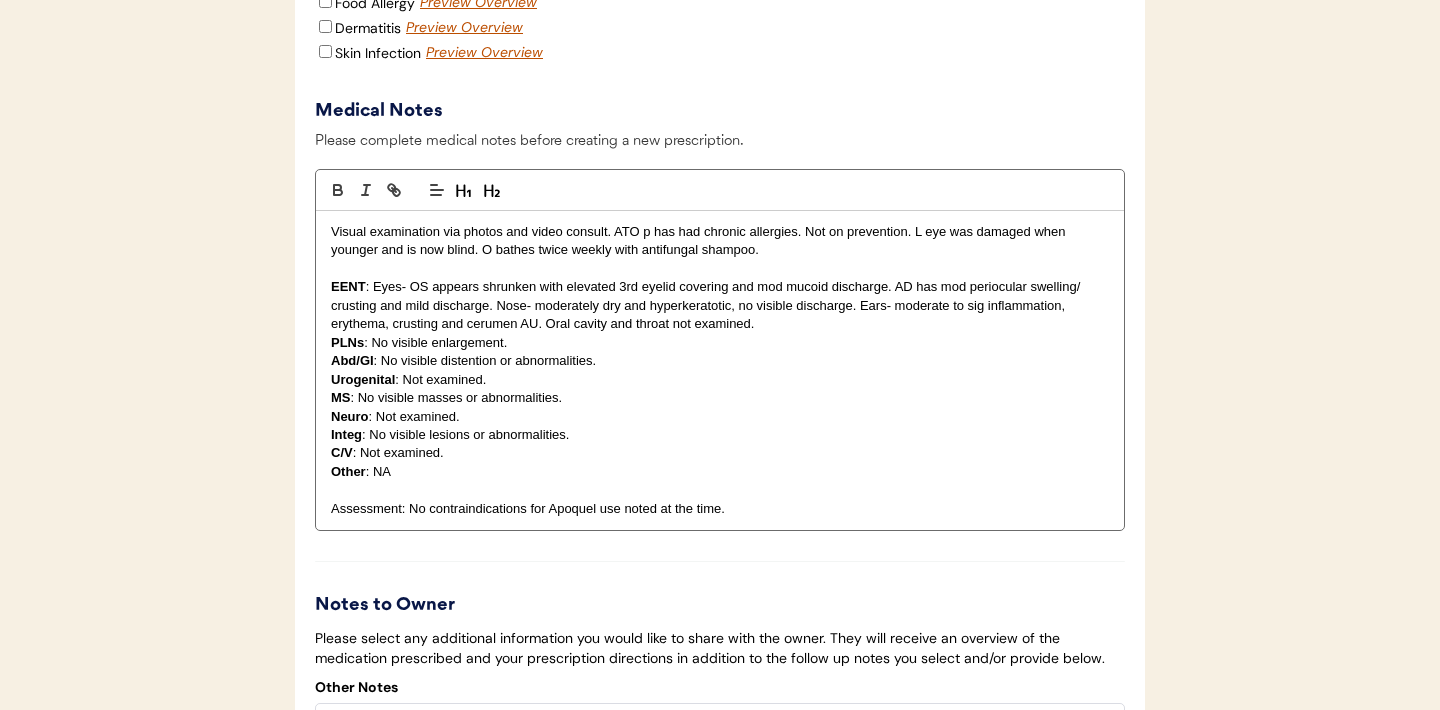 click on "Urogenital : Not examined." at bounding box center (720, 380) 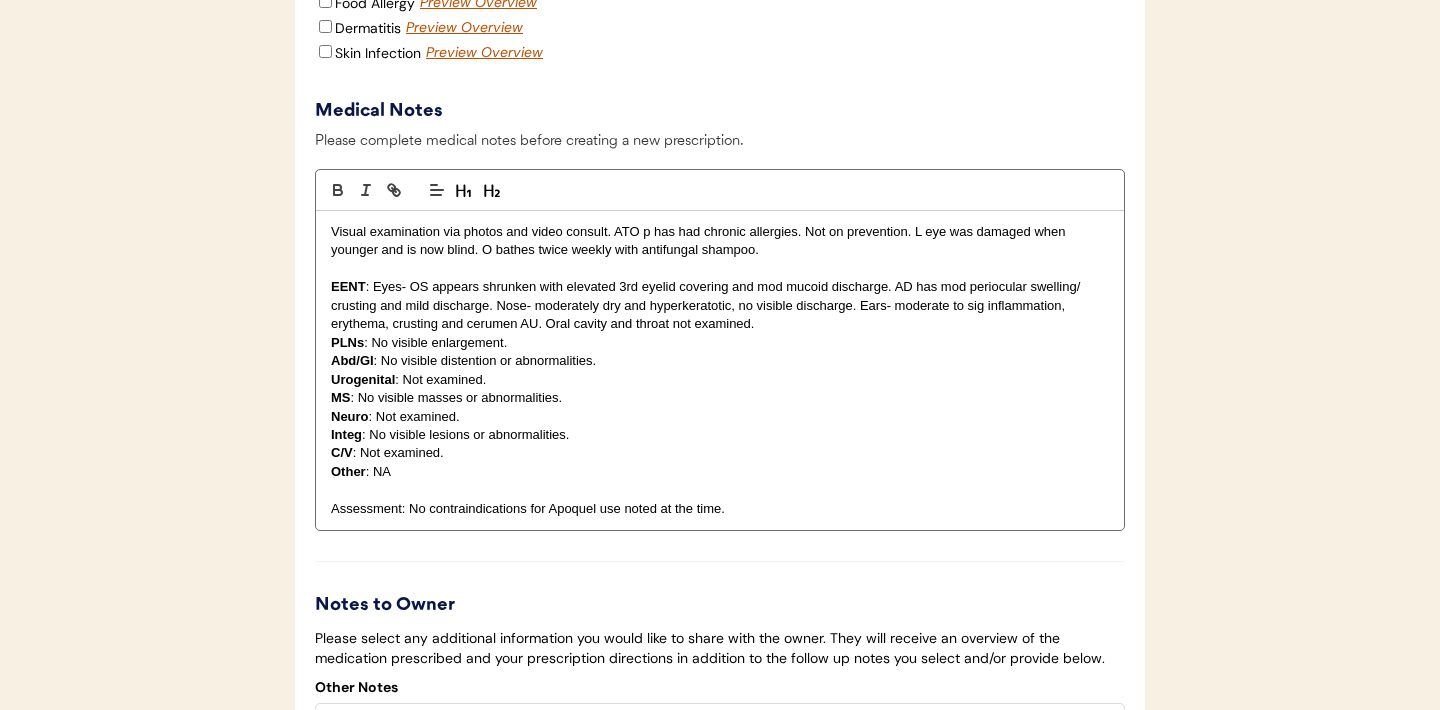 click on "MS : No visible masses or abnormalities." at bounding box center [720, 398] 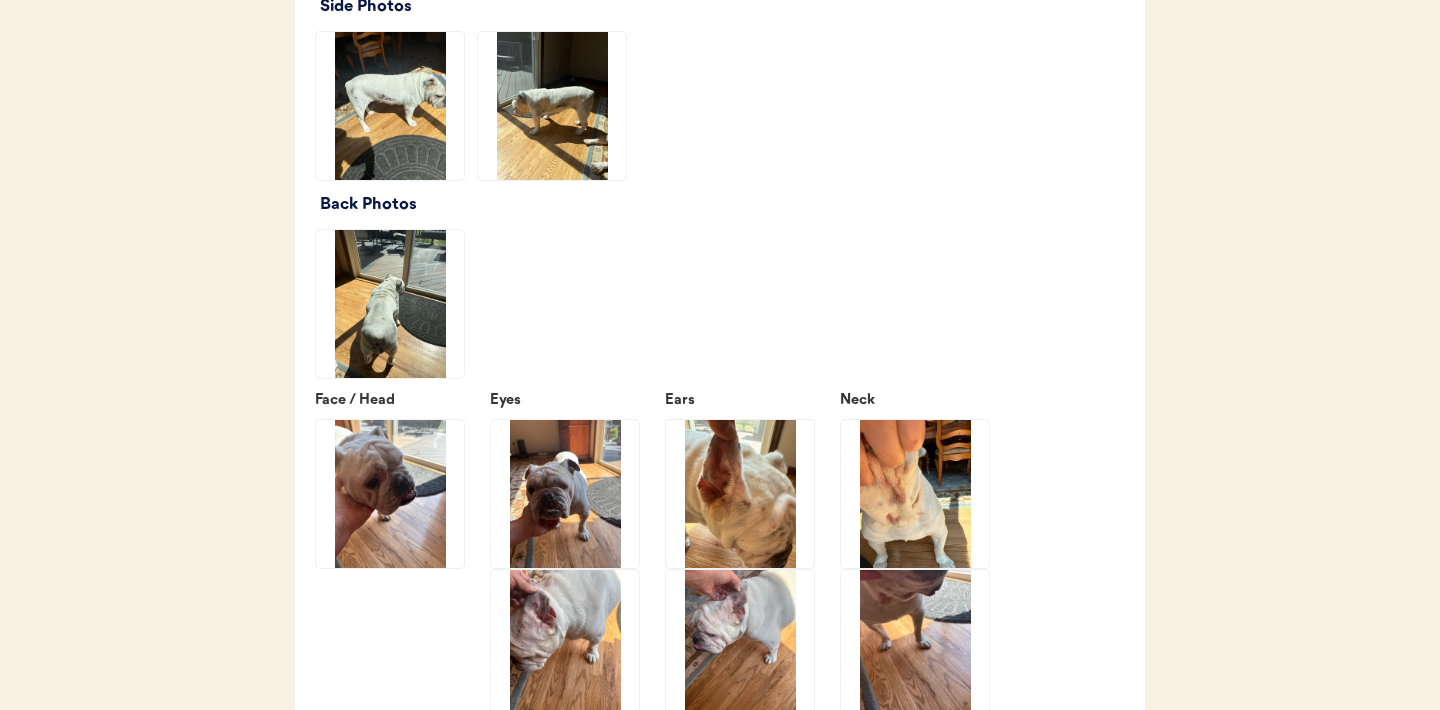 scroll, scrollTop: 3061, scrollLeft: 0, axis: vertical 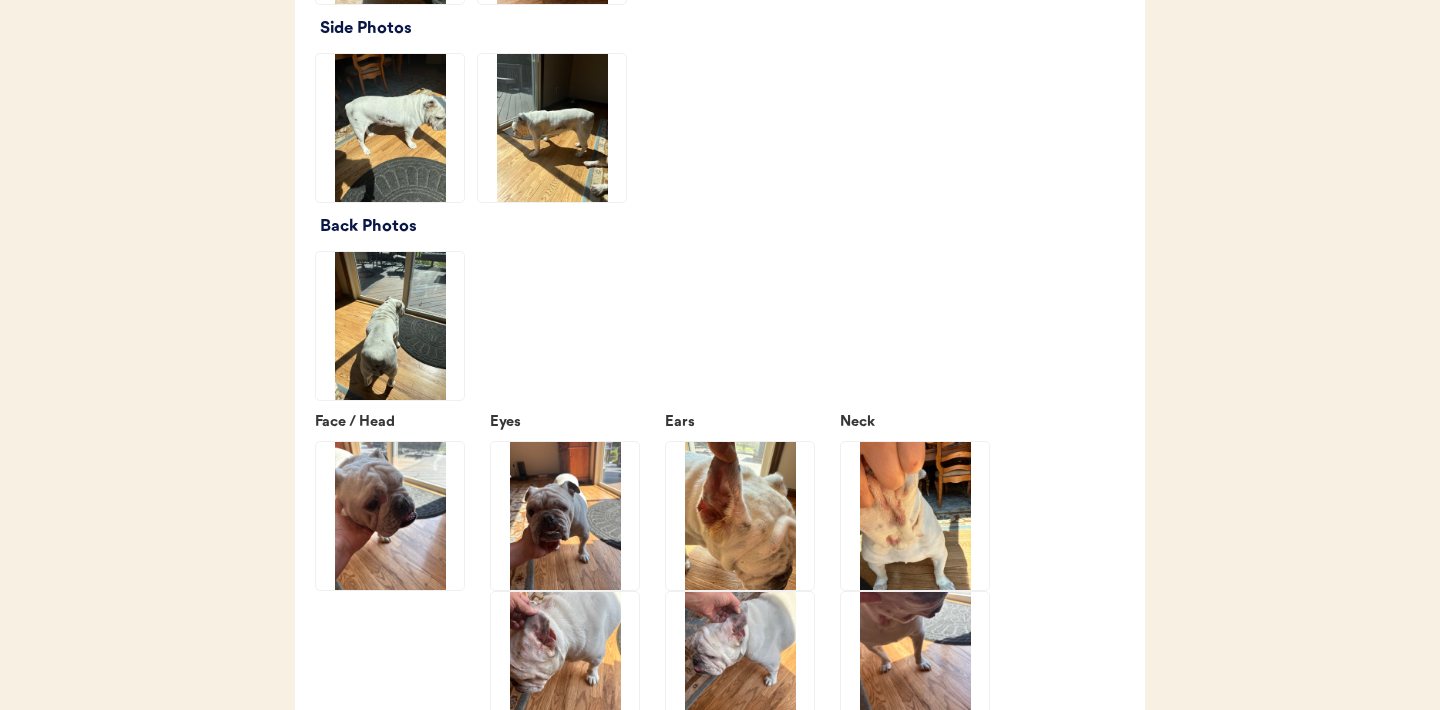 click 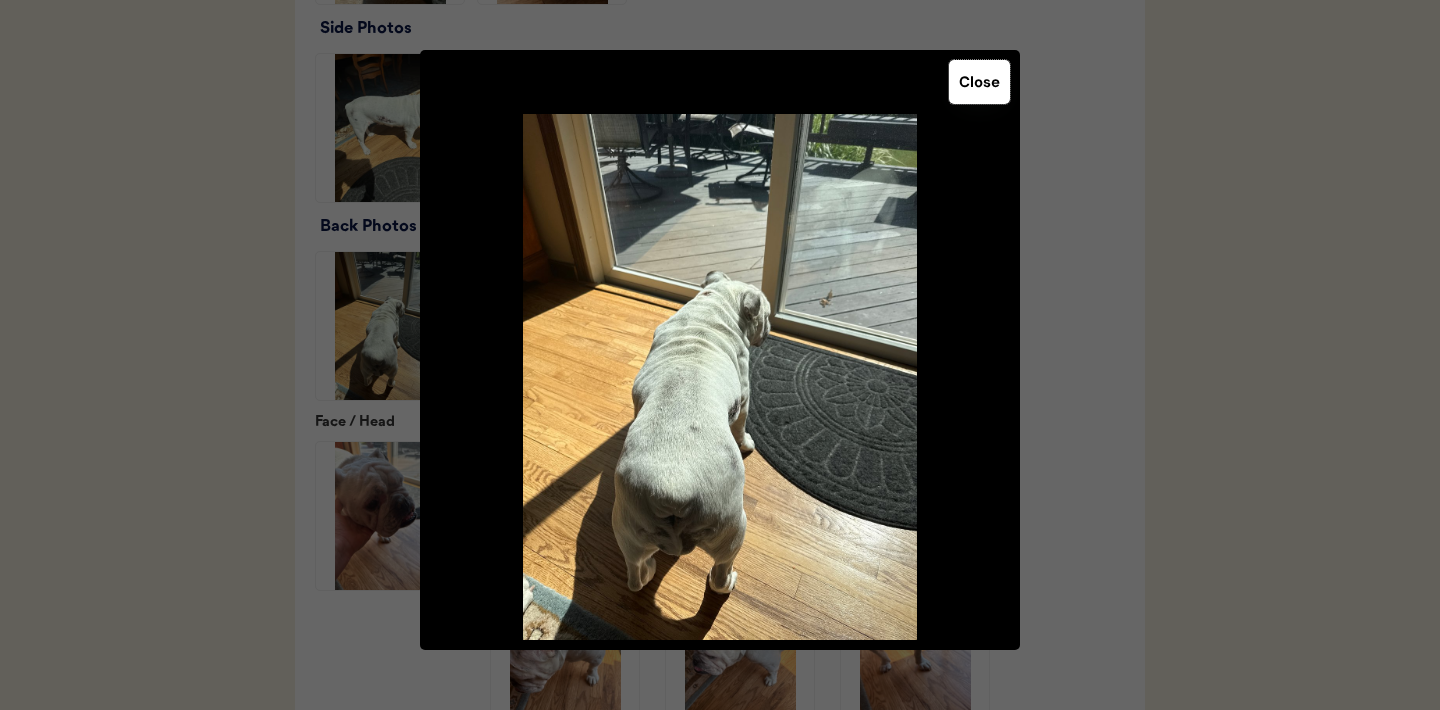 click on "Close" at bounding box center (979, 82) 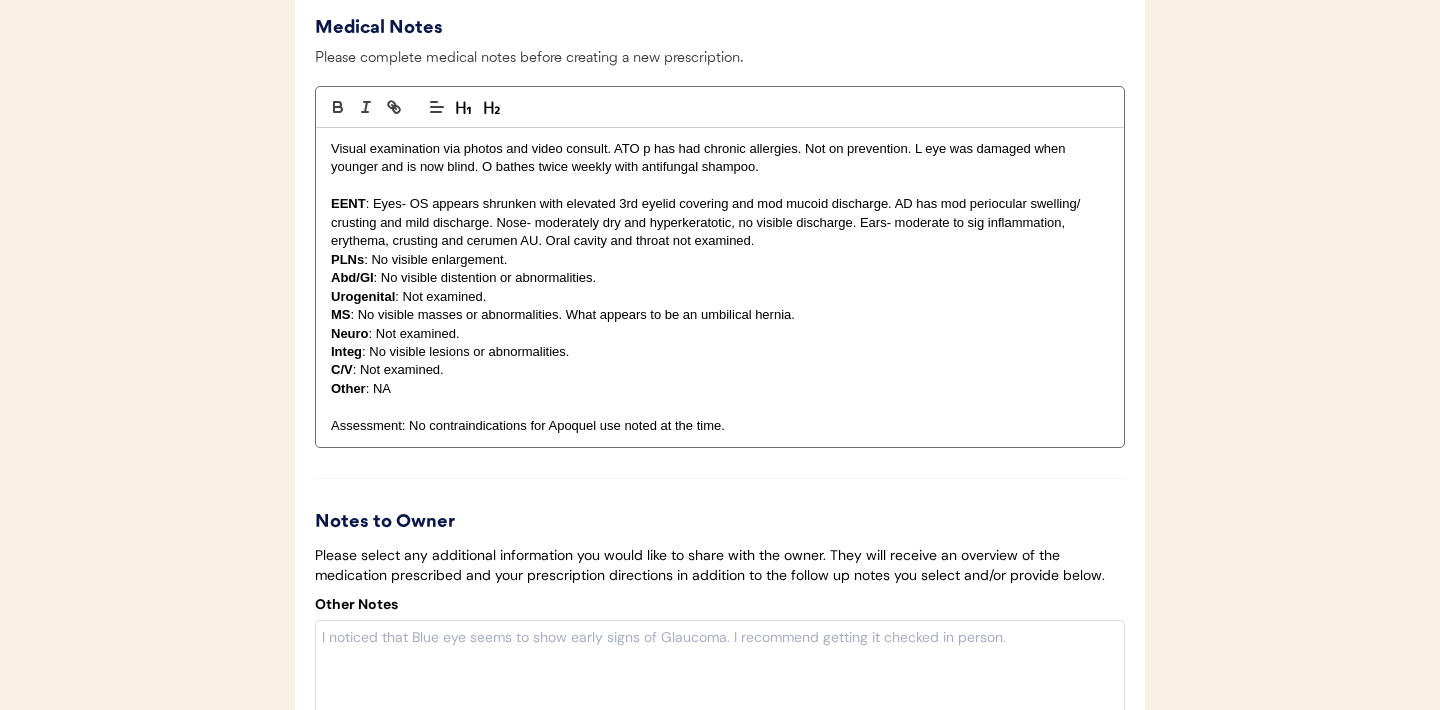 scroll, scrollTop: 4809, scrollLeft: 0, axis: vertical 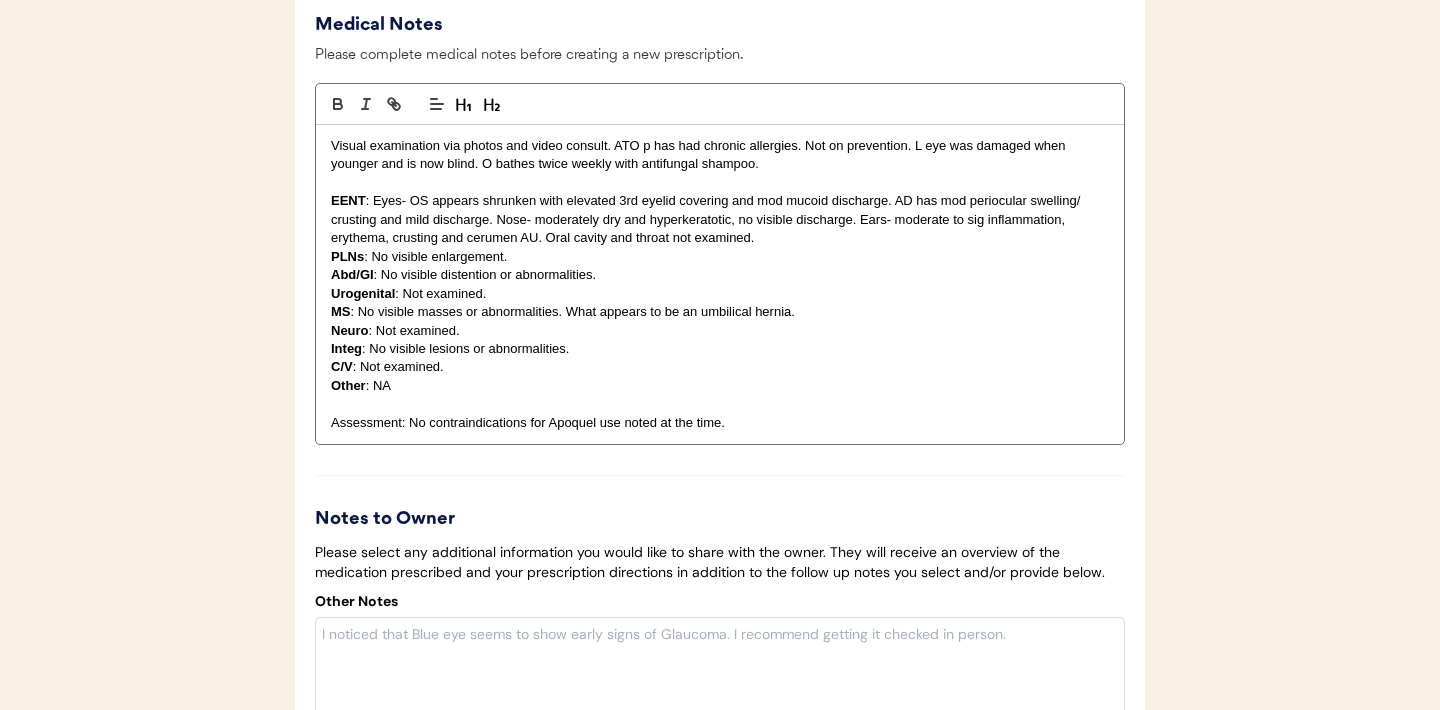 click on "MS : No visible masses or abnormalities. What appears to be an umbilical hernia." at bounding box center (720, 312) 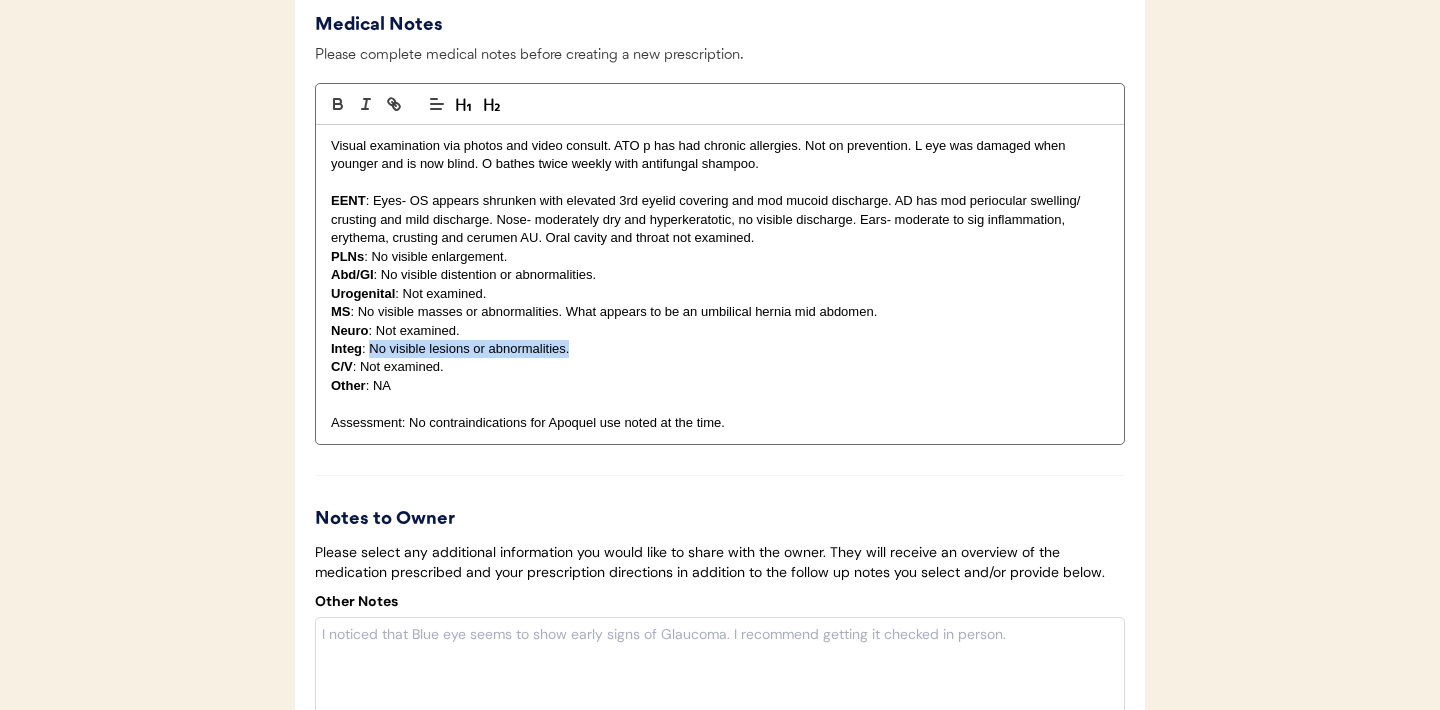 drag, startPoint x: 584, startPoint y: 403, endPoint x: 370, endPoint y: 397, distance: 214.08409 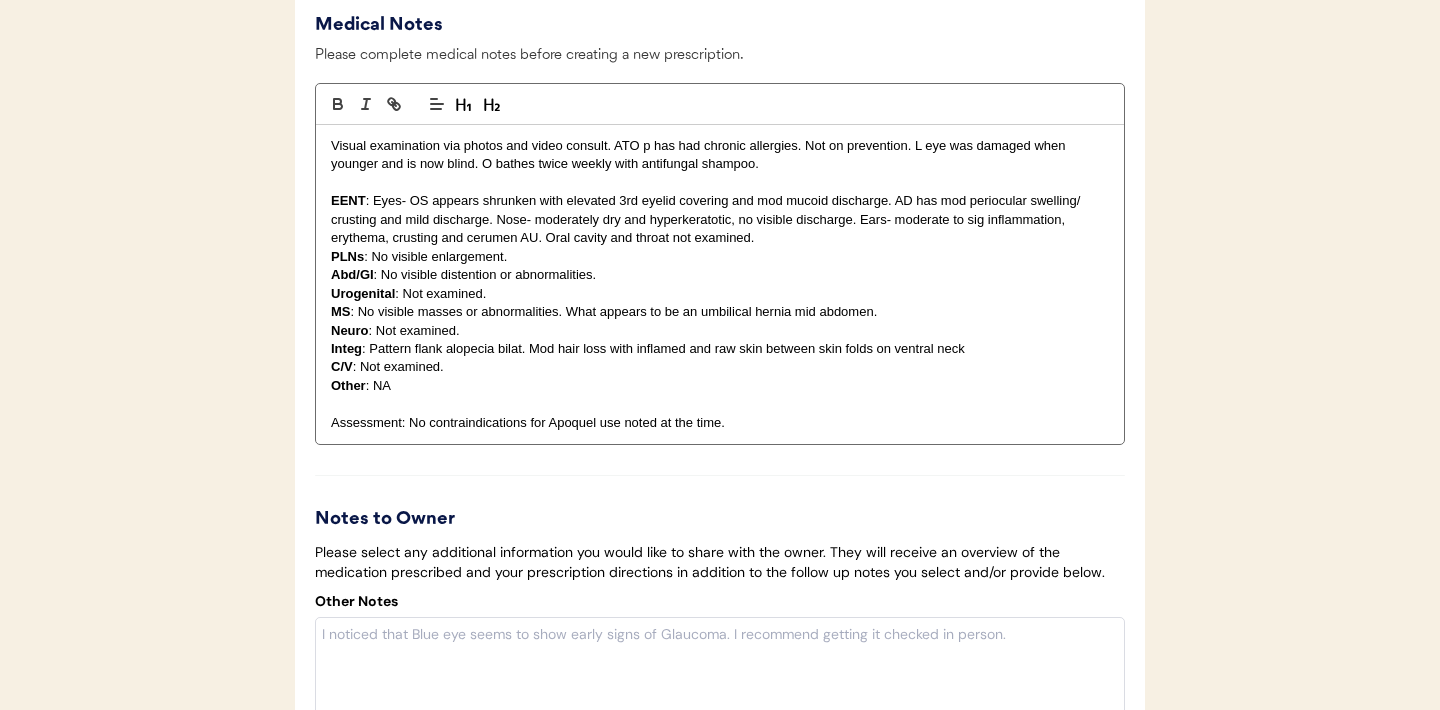 click on "Integ : Pattern flank alopecia bilat. Mod hair loss with inflamed and raw skin between skin folds on ventral neck" at bounding box center [720, 349] 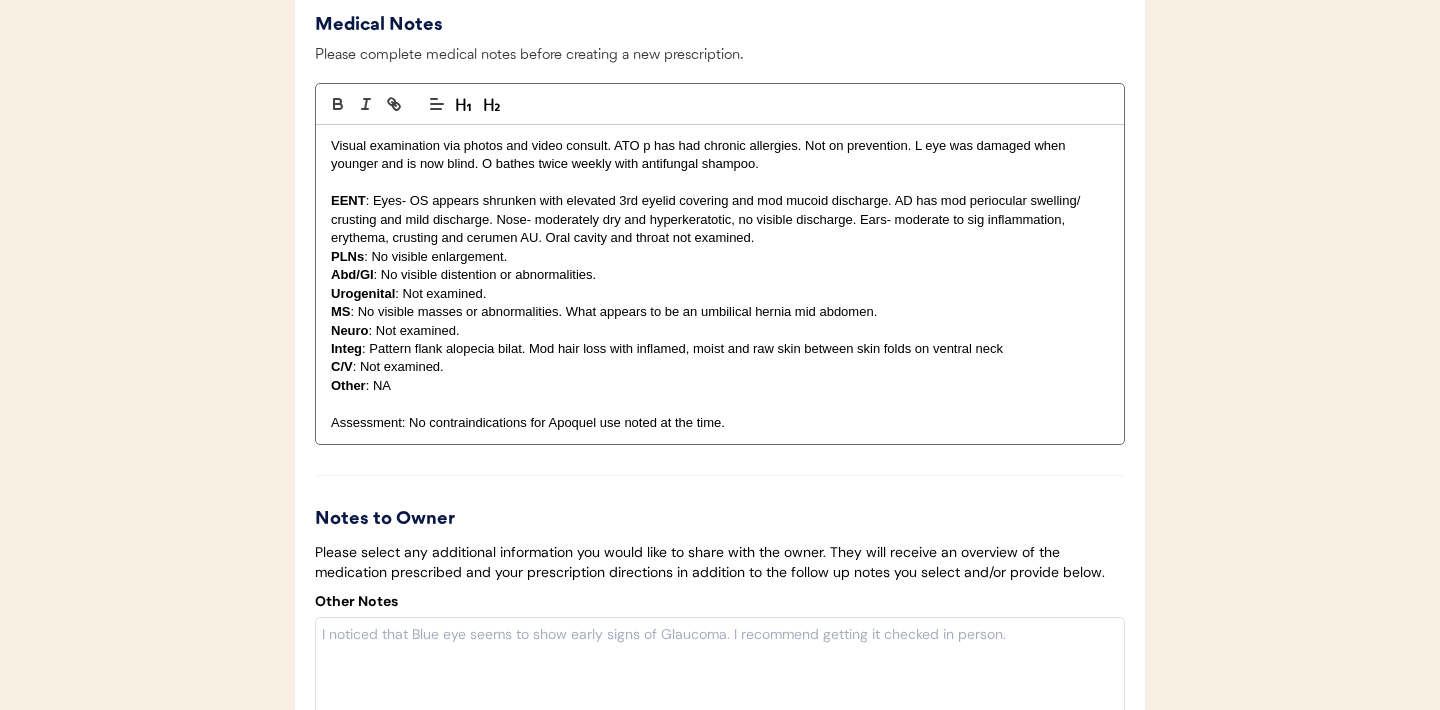 click on "Integ : Pattern flank alopecia bilat. Mod hair loss with inflamed, moist and raw skin between skin folds on ventral neck" at bounding box center [720, 349] 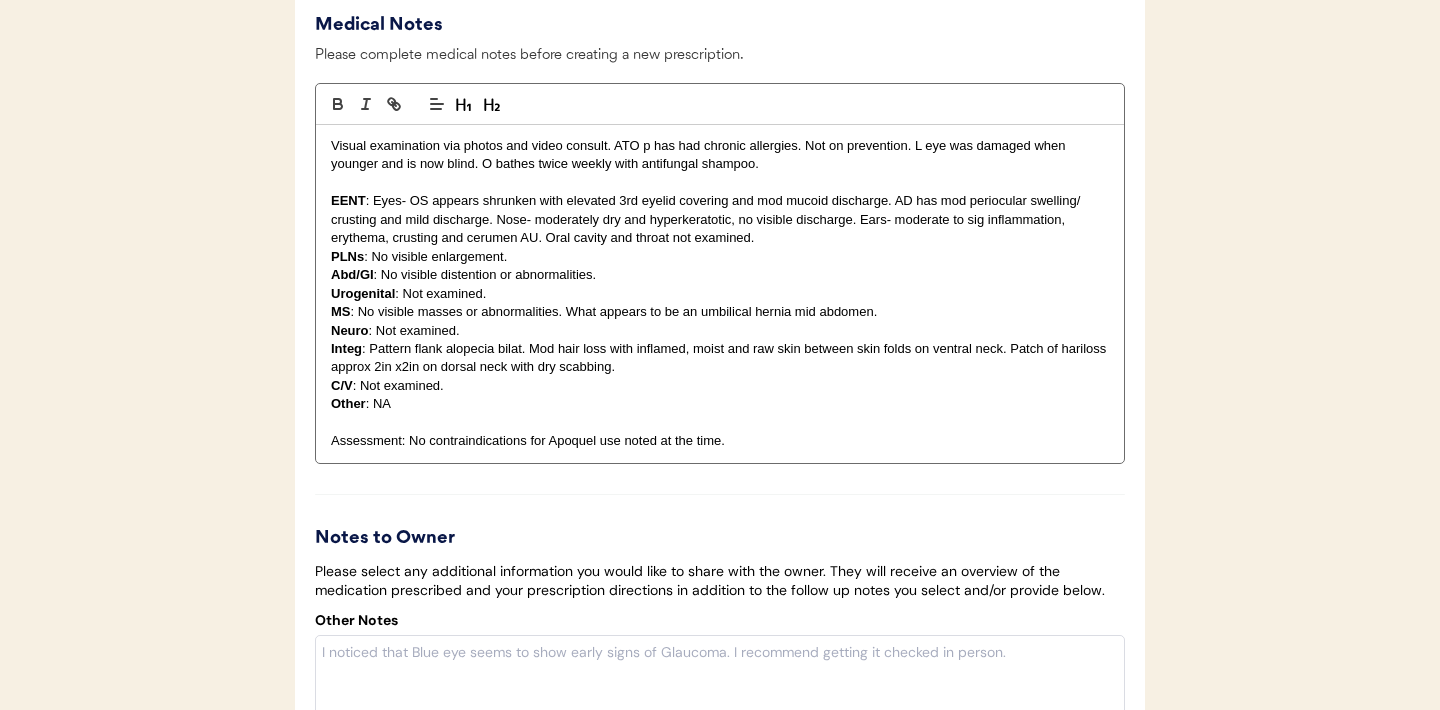 click on "Integ : Pattern flank alopecia bilat. Mod hair loss with inflamed, moist and raw skin between skin folds on ventral neck. Patch of hariloss approx 2in x2in on dorsal neck with dry scabbing." at bounding box center (720, 358) 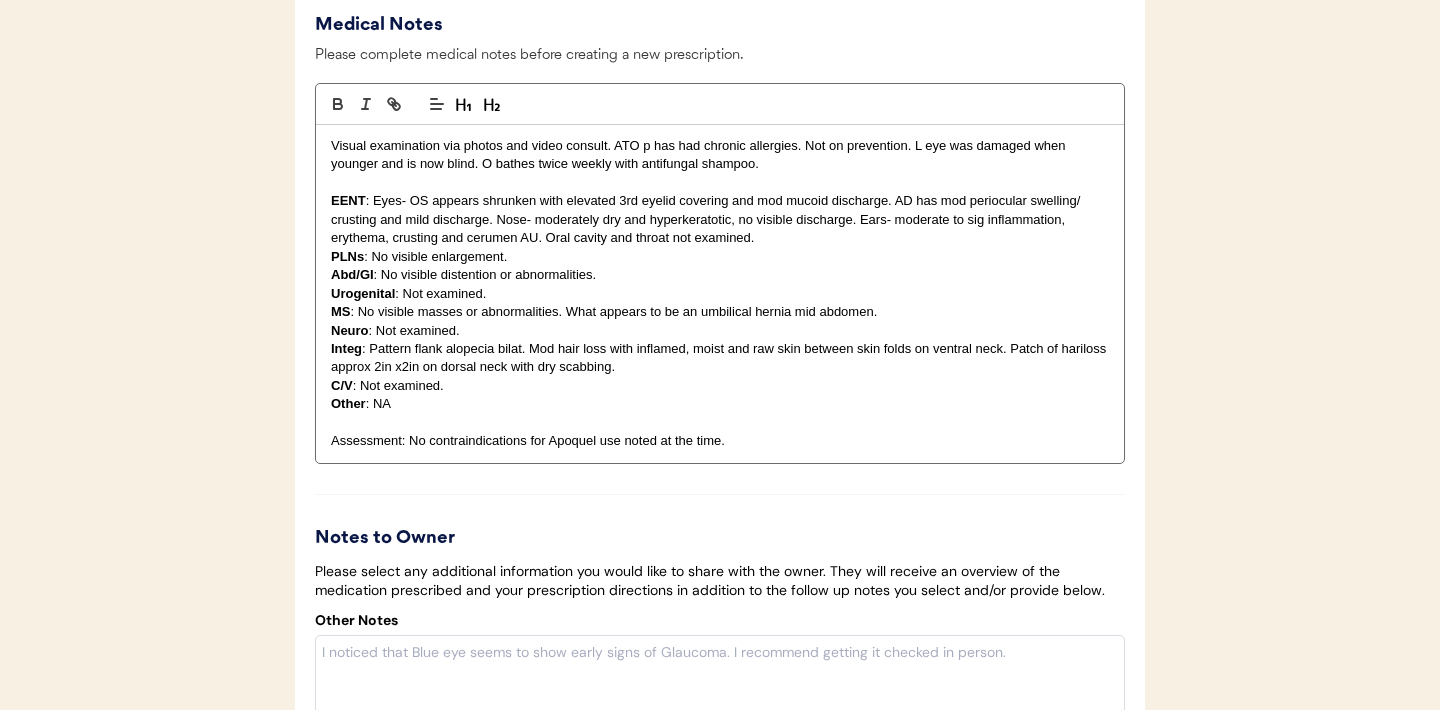 click on "Integ : Pattern flank alopecia bilat. Mod hair loss with inflamed, moist and raw skin between skin folds on ventral neck. Patch of hariloss approx 2in x2in on dorsal neck with dry scabbing." at bounding box center [720, 358] 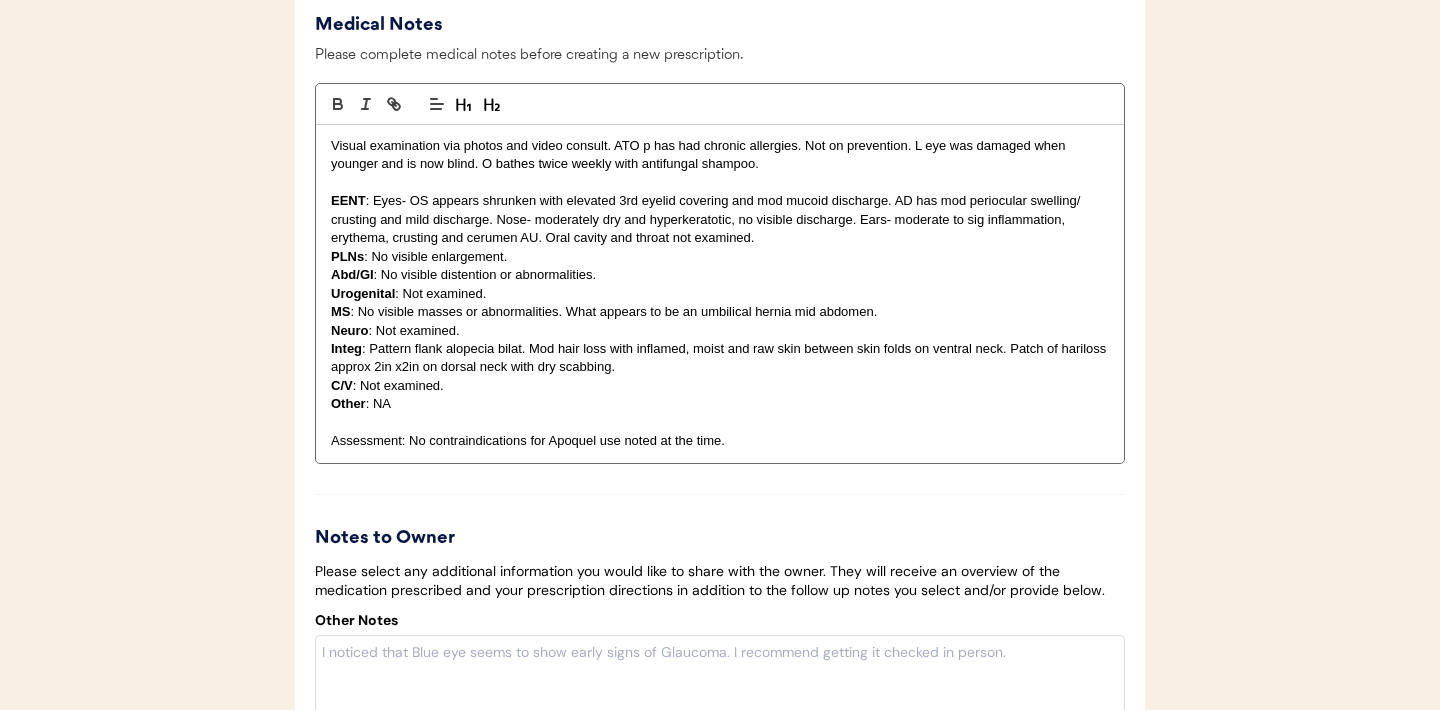 click on "Integ : Pattern flank alopecia bilat. Mod hair loss with inflamed, moist and raw skin between skin folds on ventral neck. Patch of hariloss approx 2in x2in on dorsal neck with dry scabbing." at bounding box center (720, 358) 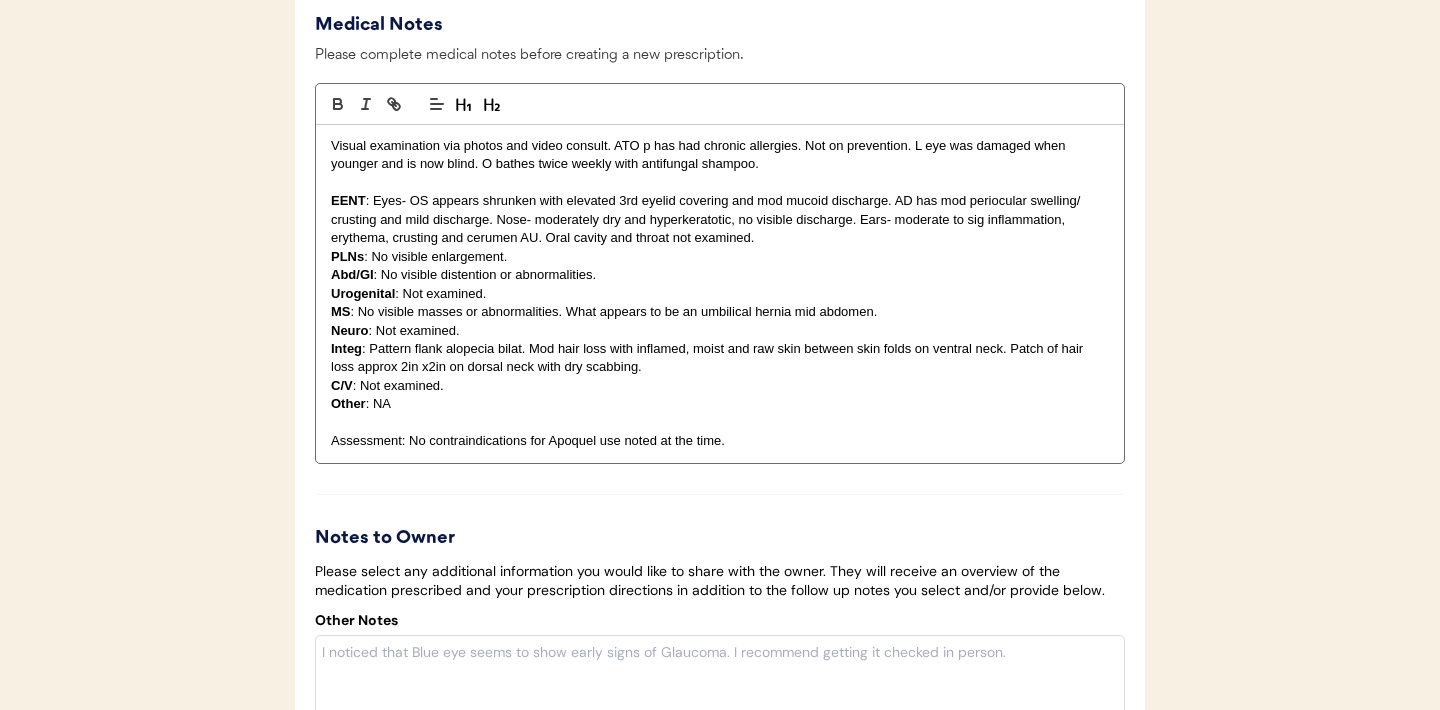 click on "Integ : Pattern flank alopecia bilat. Mod hair loss with inflamed, moist and raw skin between skin folds on ventral neck. Patch of hair loss approx 2in x2in on dorsal neck with dry scabbing." at bounding box center (720, 358) 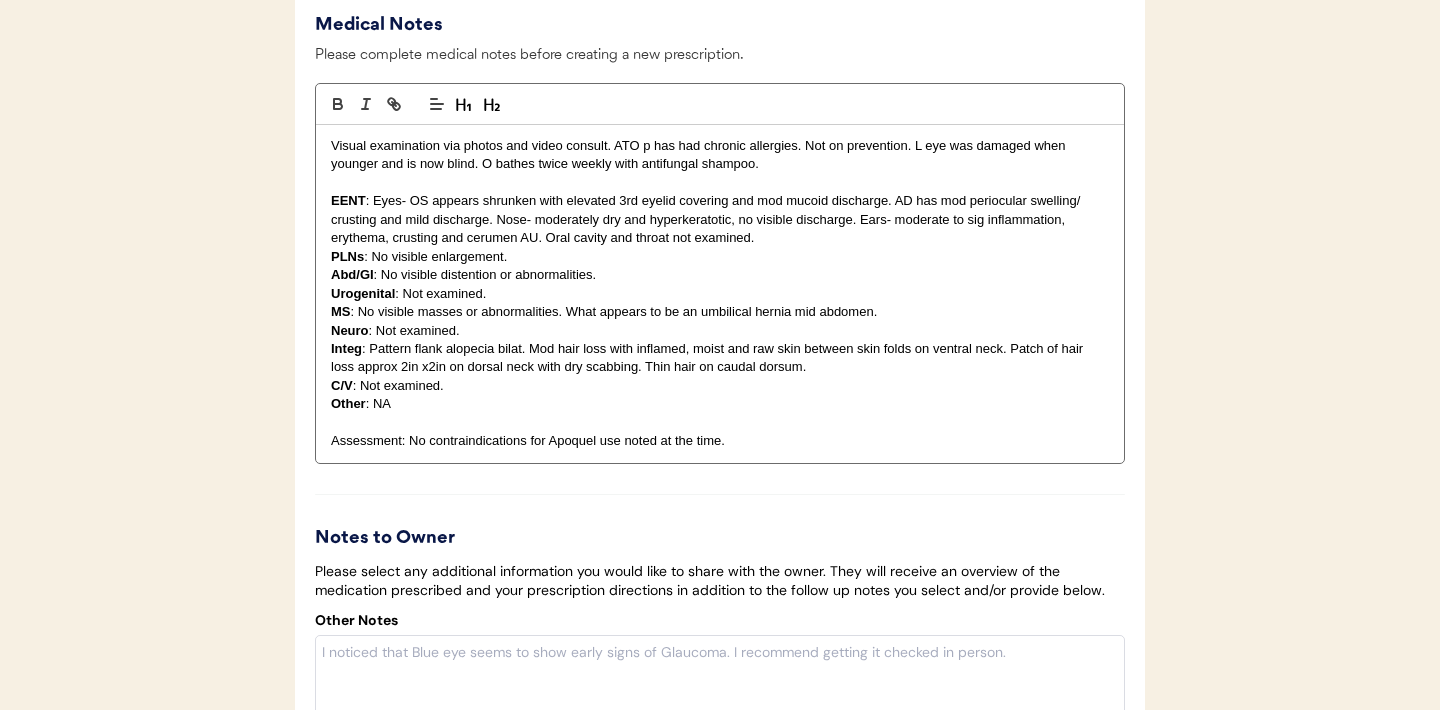 click on "Assessment: No contraindications for Apoquel use noted at the time." at bounding box center (720, 441) 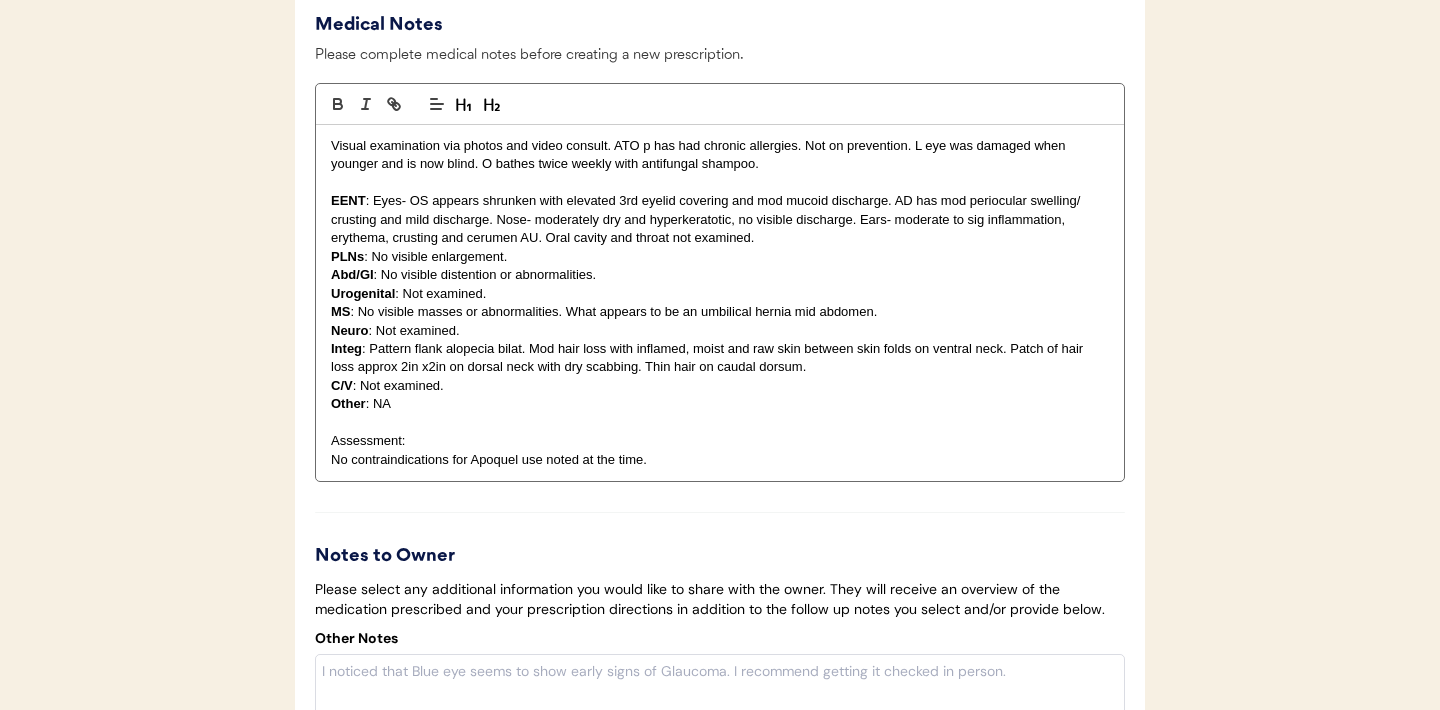 click on "Assessment:" at bounding box center [720, 441] 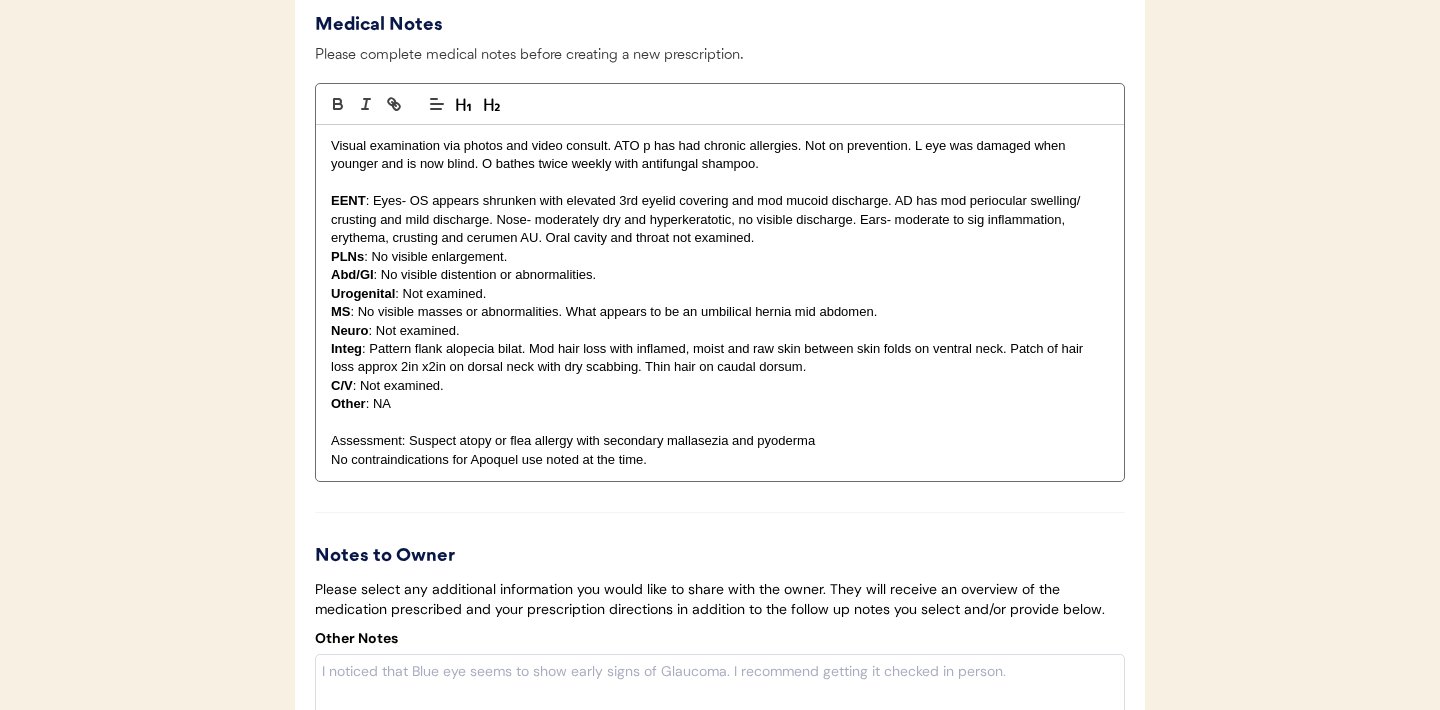 click on "Integ : Pattern flank alopecia bilat. Mod hair loss with inflamed, moist and raw skin between skin folds on ventral neck. Patch of hair loss approx 2in x2in on dorsal neck with dry scabbing. Thin hair on caudal dorsum." at bounding box center (720, 358) 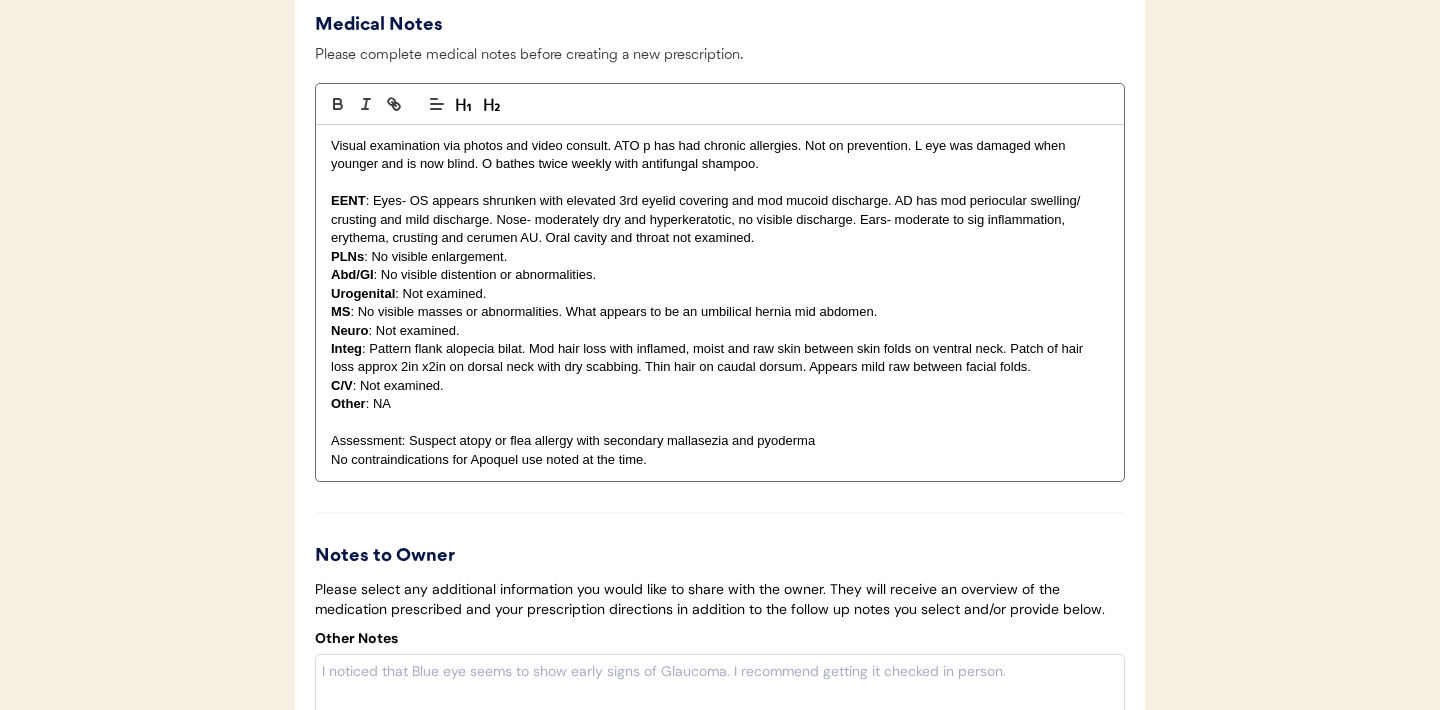 click on "Integ : Pattern flank alopecia bilat. Mod hair loss with inflamed, moist and raw skin between skin folds on ventral neck. Patch of hair loss approx 2in x2in on dorsal neck with dry scabbing. Thin hair on caudal dorsum. Appears mild raw between facial folds." at bounding box center (720, 358) 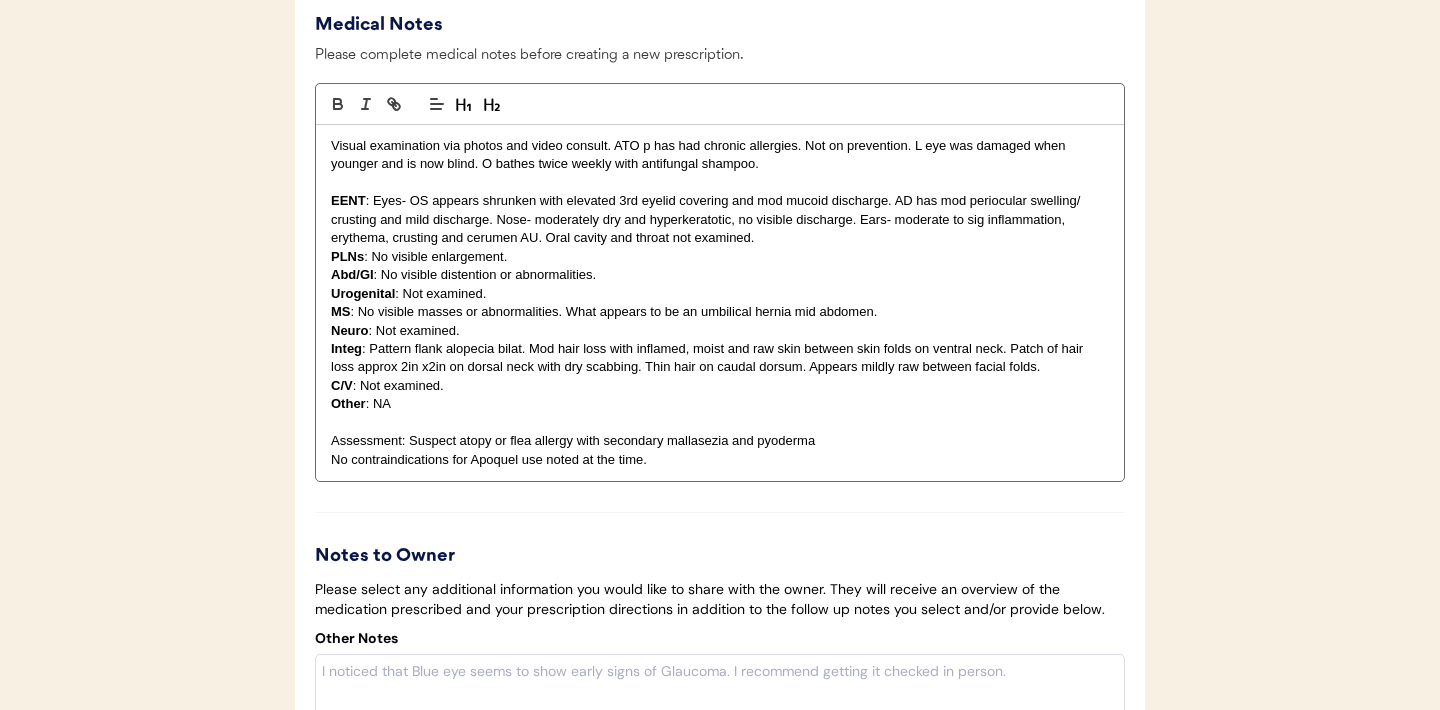 click on "No contraindications for Apoquel use noted at the time." at bounding box center (720, 460) 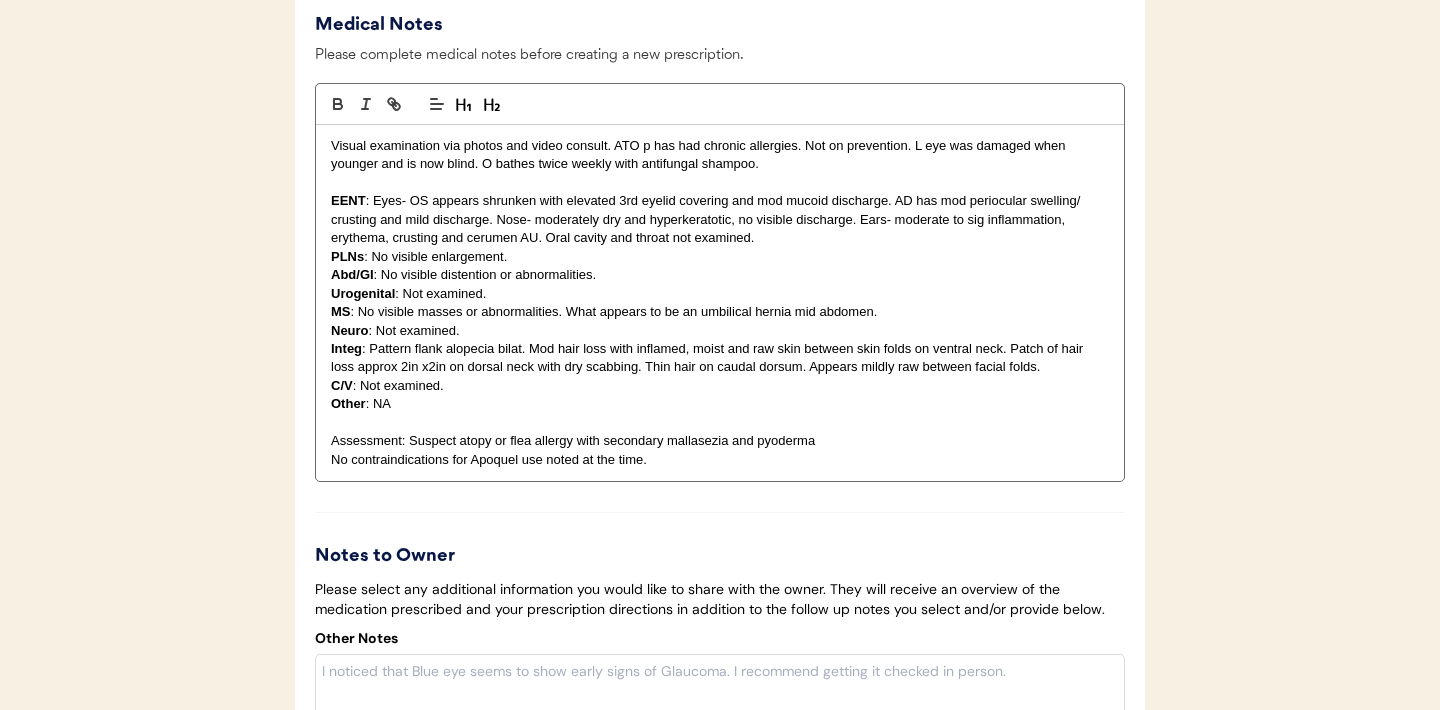 click on "Assessment: Suspect atopy or flea allergy with secondary mallasezia and pyoderma" at bounding box center (720, 441) 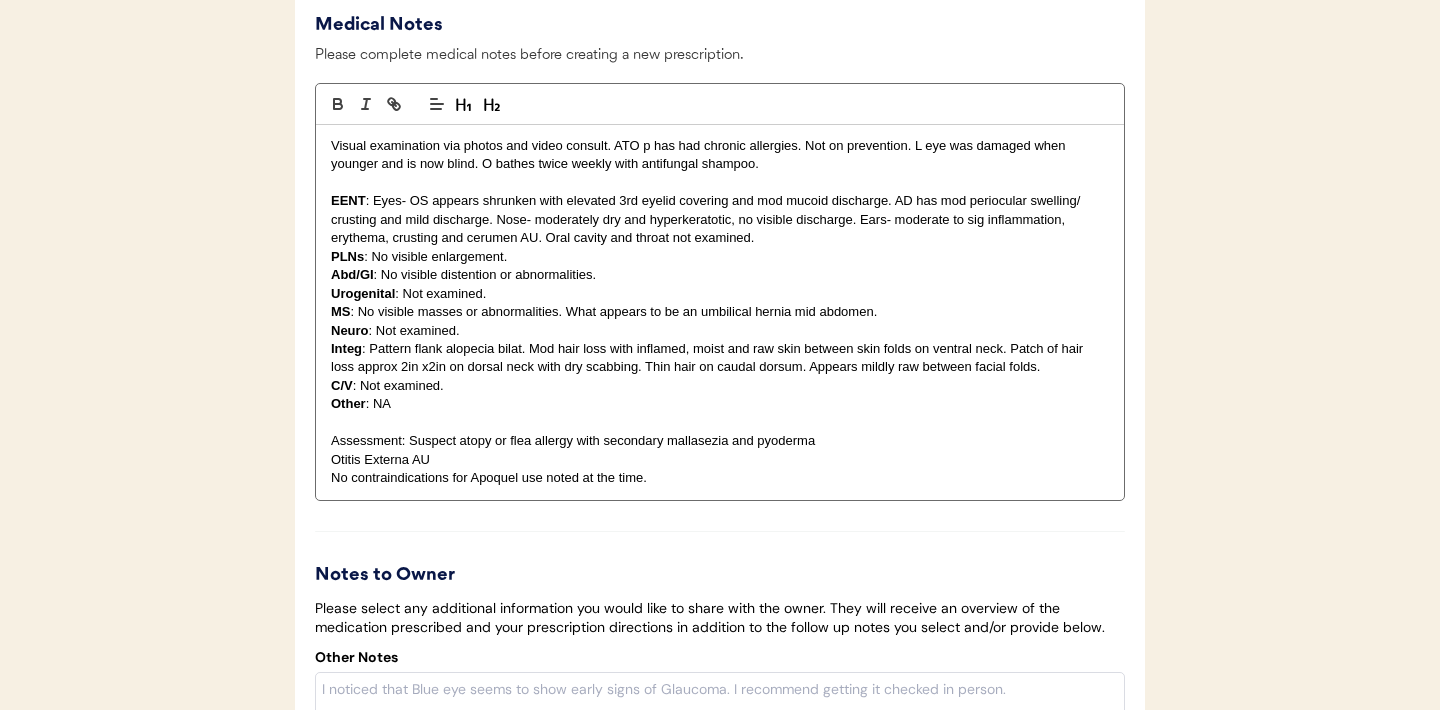 click on "Visual examination via photos and video consult. ATO p has had chronic allergies. Not on prevention. L eye was damaged when younger and is now blind. O bathes twice weekly with antifungal shampoo." at bounding box center (720, 155) 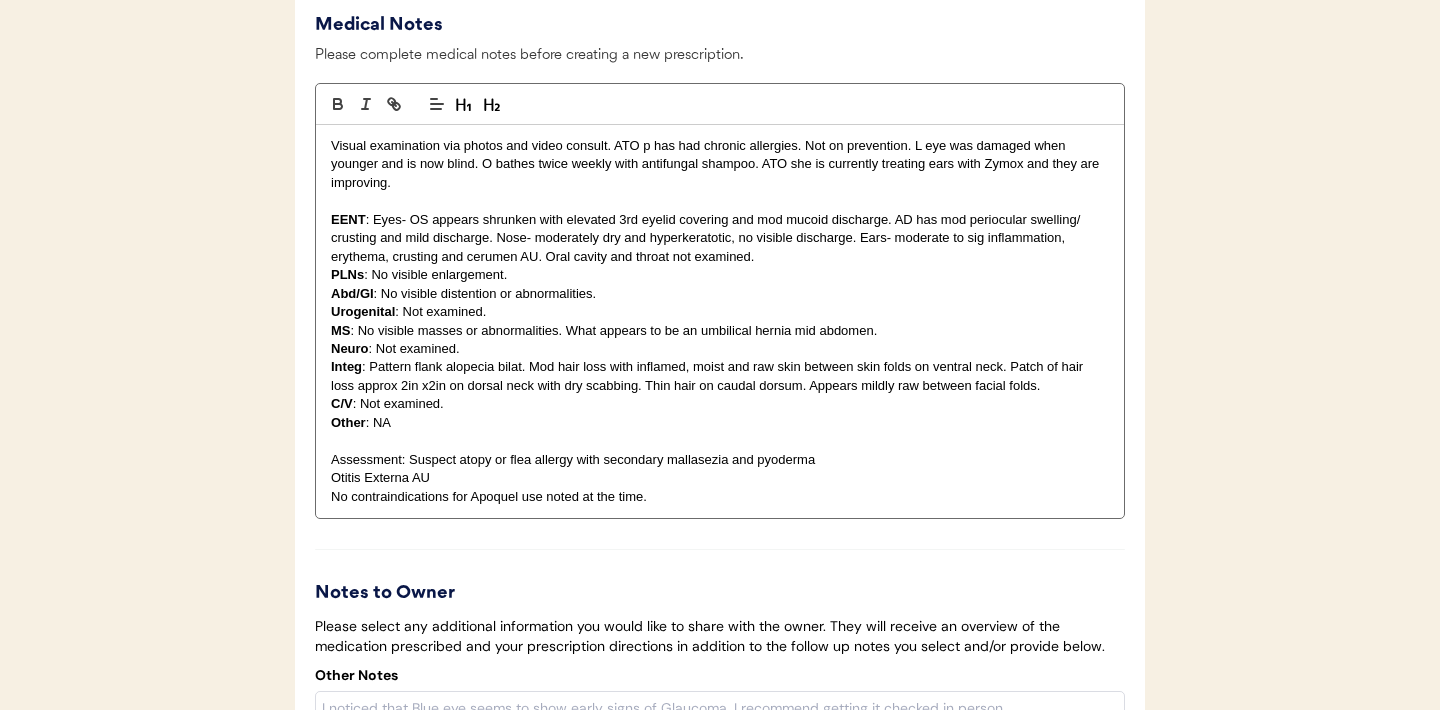 click on "No contraindications for Apoquel use noted at the time." at bounding box center (720, 497) 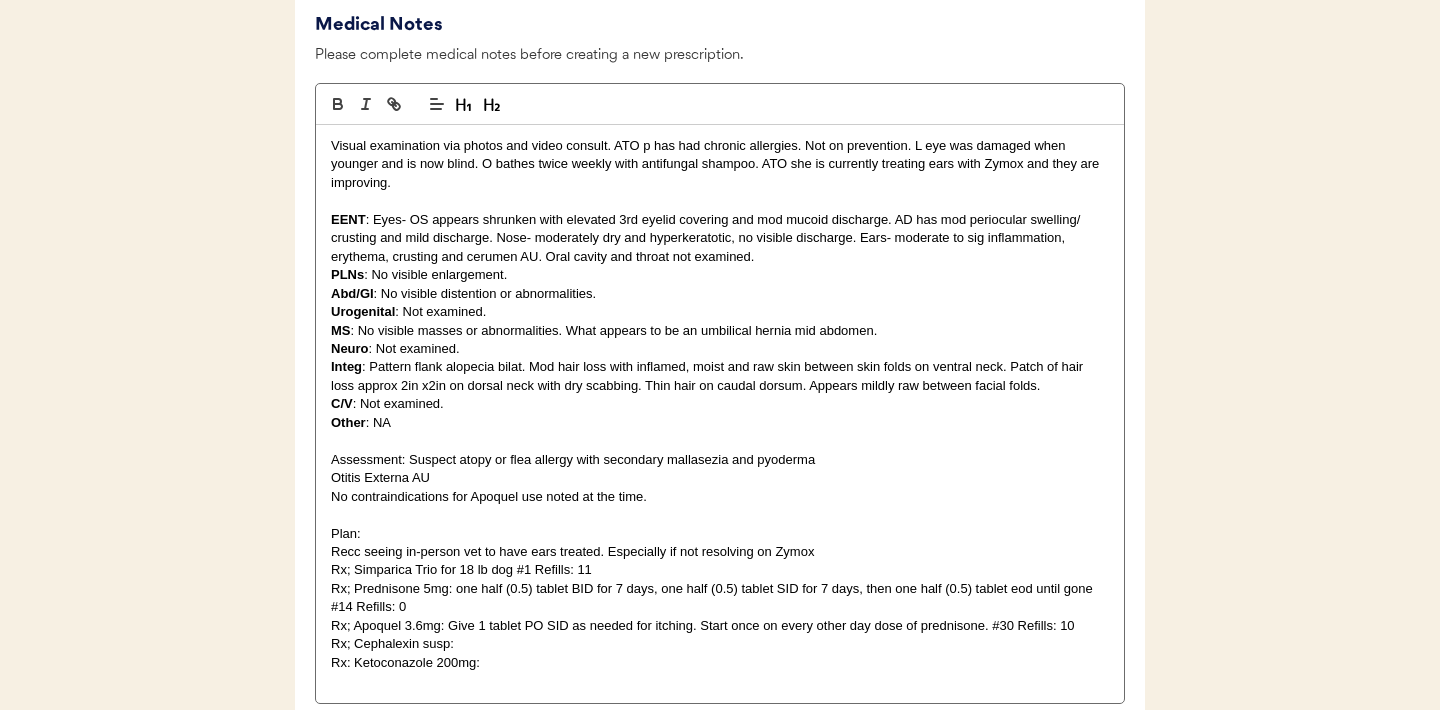 scroll, scrollTop: 0, scrollLeft: 0, axis: both 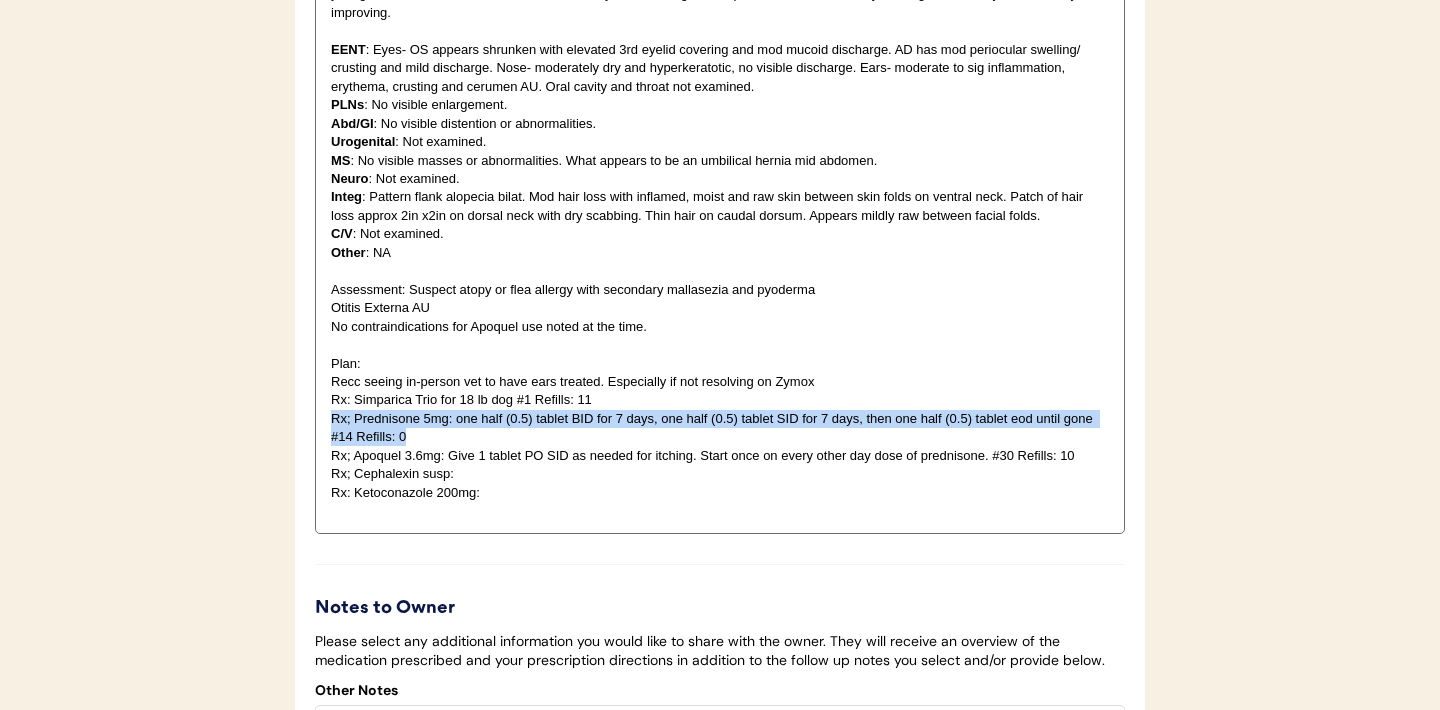 drag, startPoint x: 421, startPoint y: 488, endPoint x: 316, endPoint y: 472, distance: 106.21205 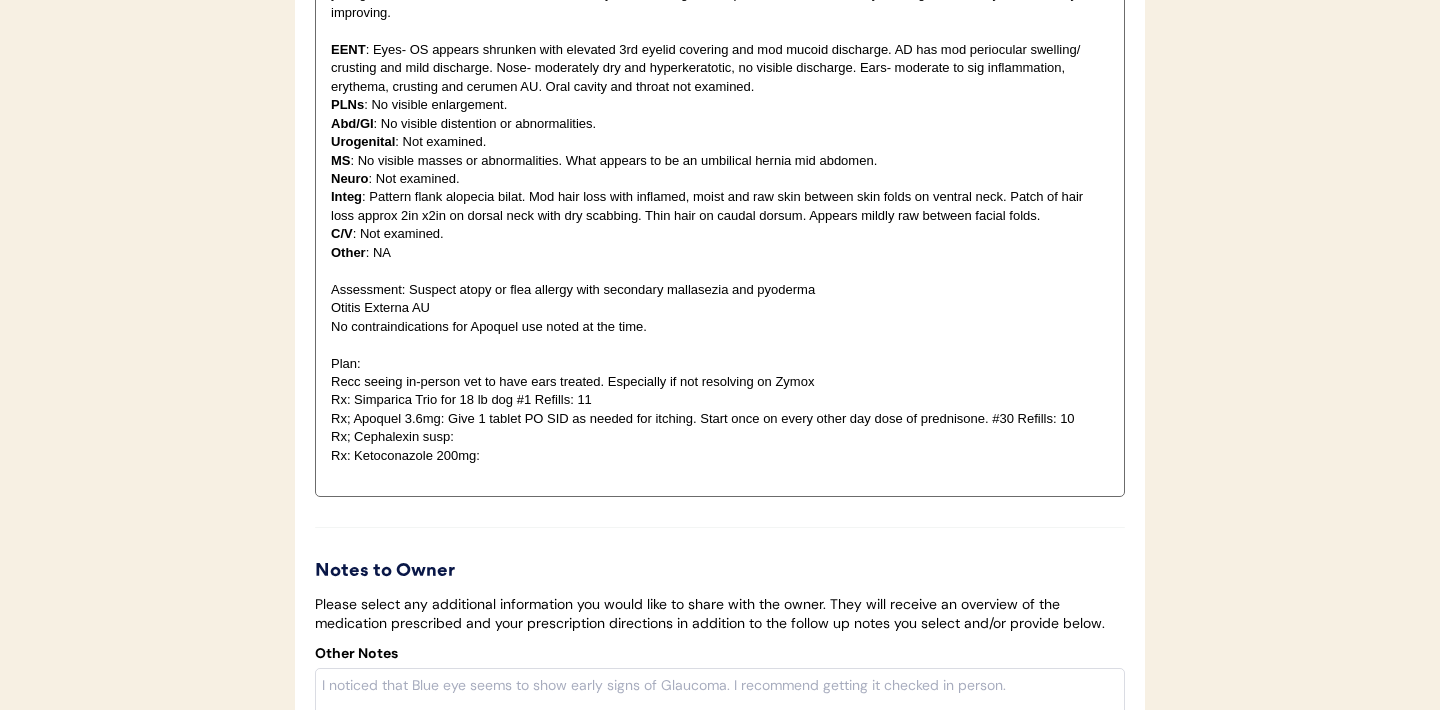click on "Rx; Apoquel 3.6mg: Give 1 tablet PO SID as needed for itching. Start once on every other day dose of prednisone. #30 Refills: 10" at bounding box center [720, 419] 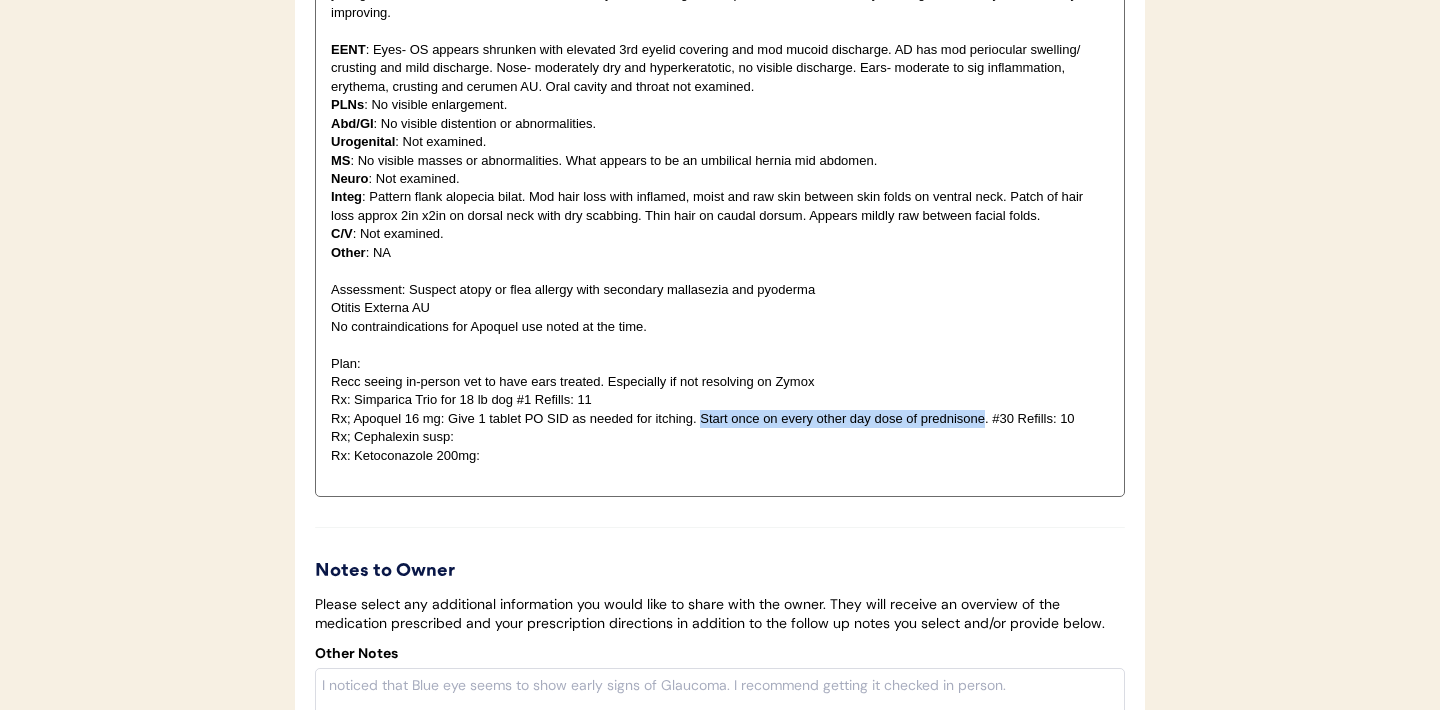 drag, startPoint x: 700, startPoint y: 471, endPoint x: 985, endPoint y: 474, distance: 285.01578 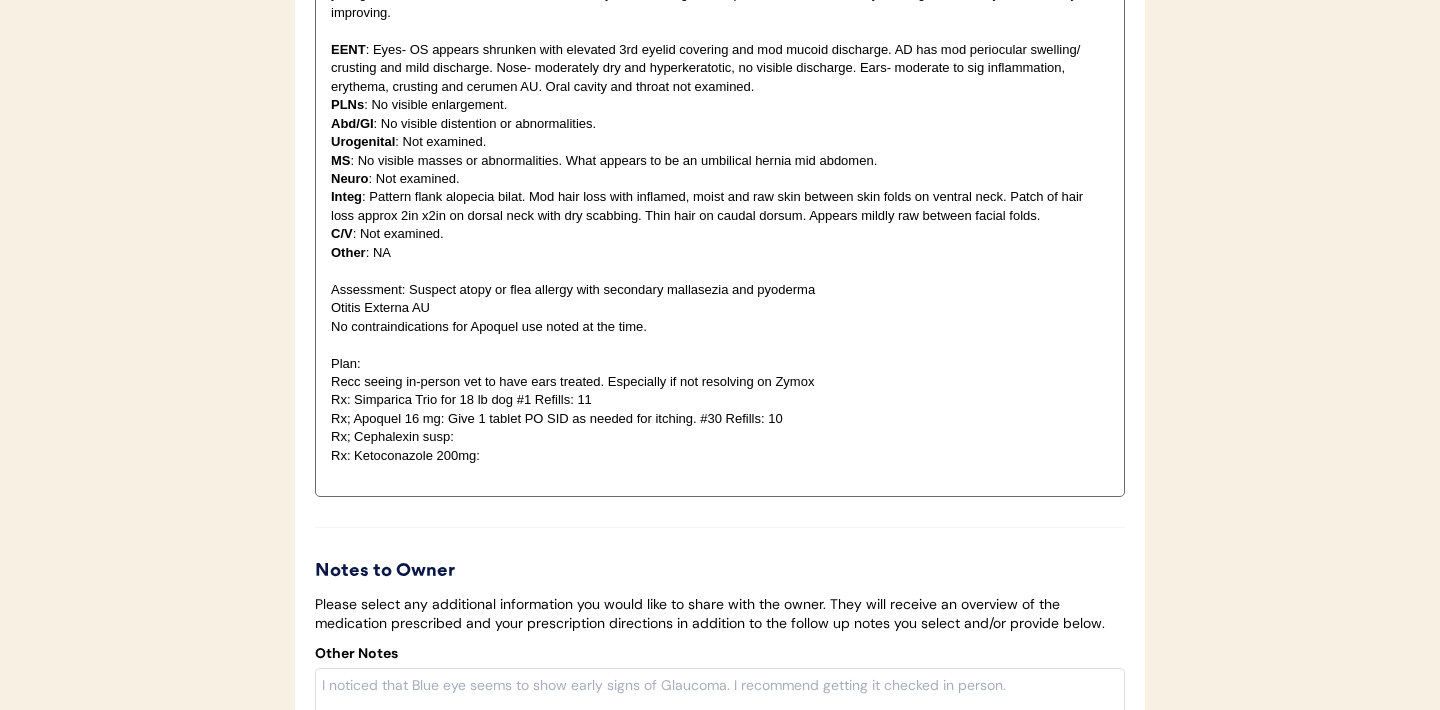 click on "Rx; Apoquel 16 mg: Give 1 tablet PO SID as needed for itching. #30 Refills: 10" at bounding box center [720, 419] 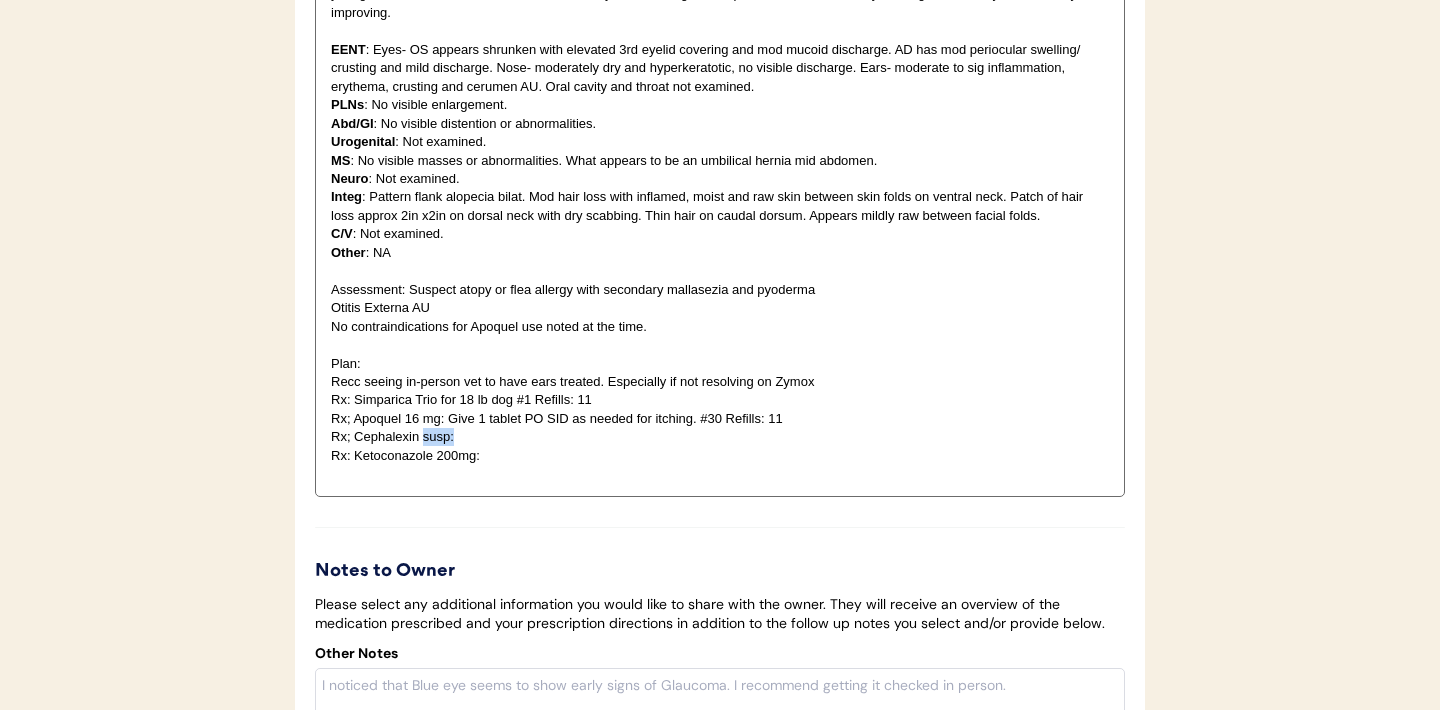 drag, startPoint x: 452, startPoint y: 489, endPoint x: 422, endPoint y: 491, distance: 30.066593 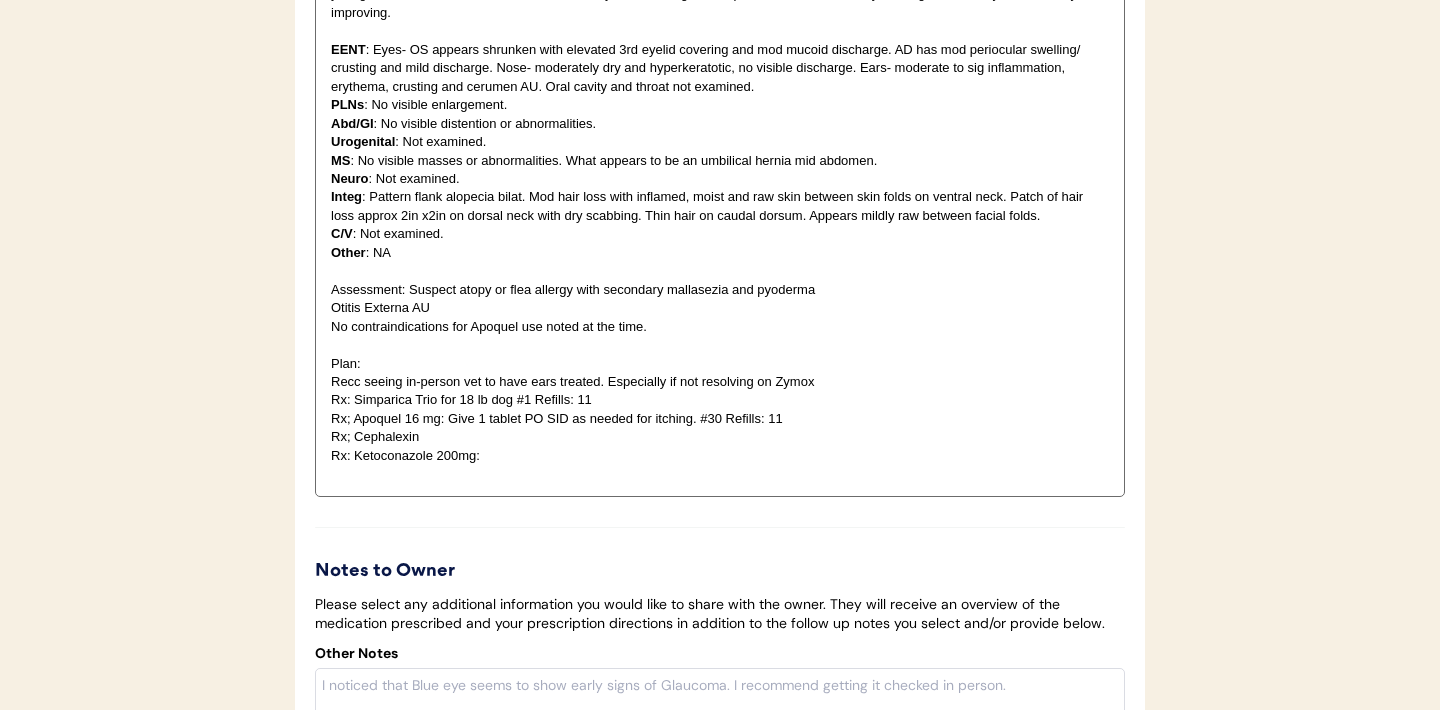 click on "Rx: Ketoconazole 200mg:" at bounding box center [720, 456] 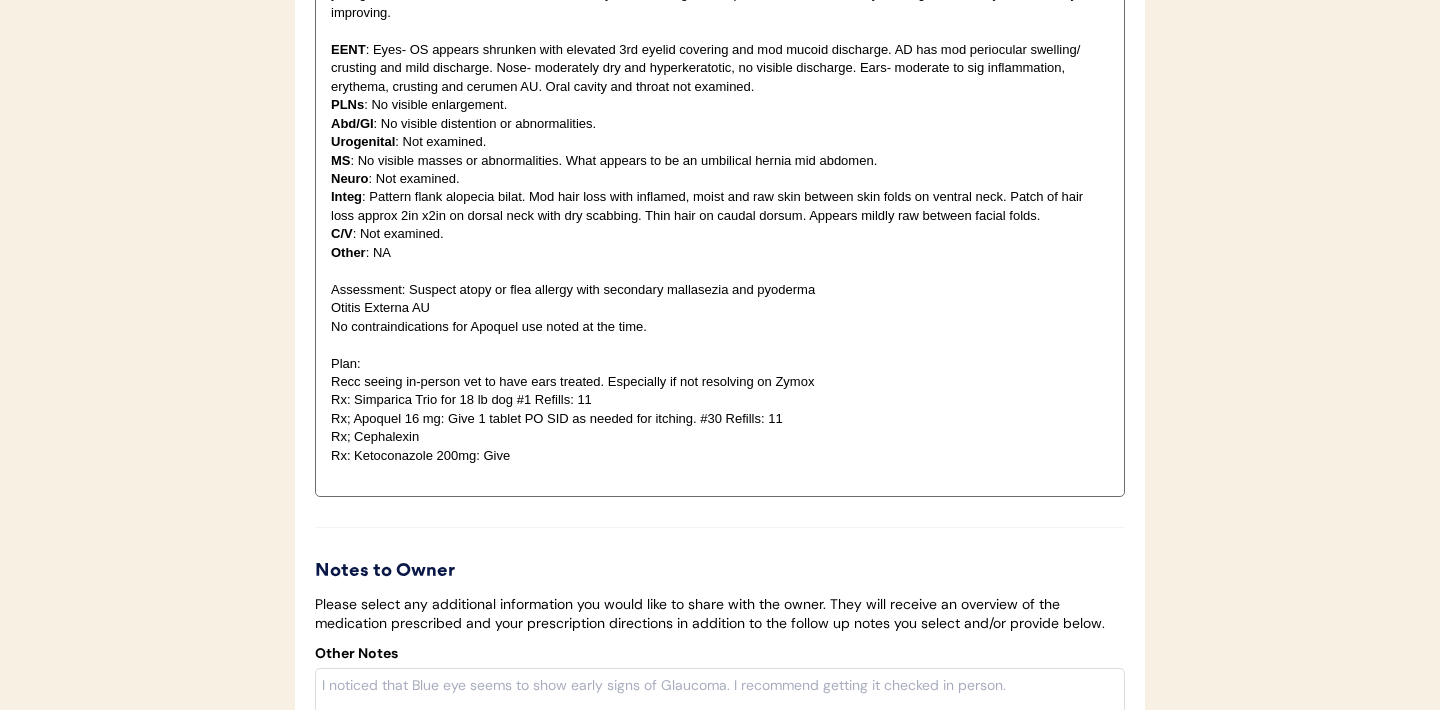 click on "Rx; Cephalexin" at bounding box center [720, 437] 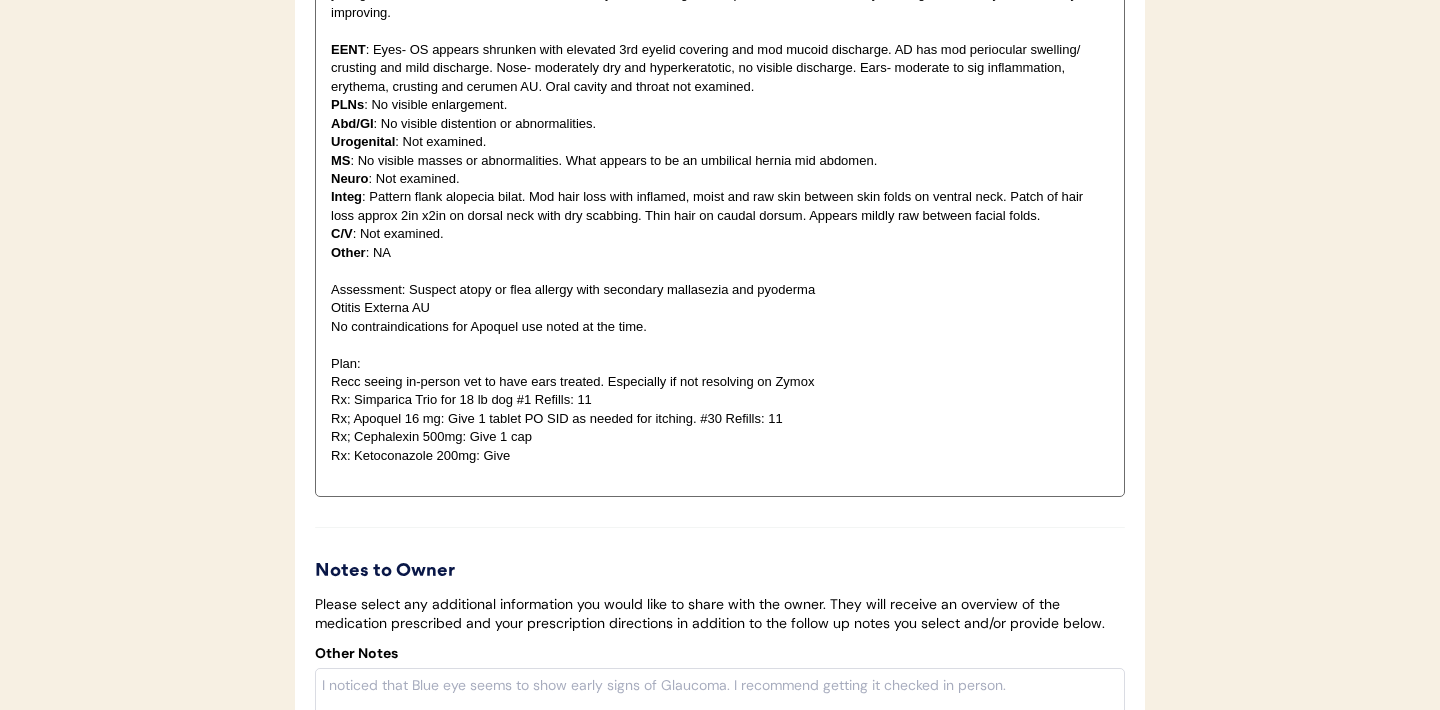 click on "Rx; Cephalexin 500mg: Give 1 cap" at bounding box center [720, 437] 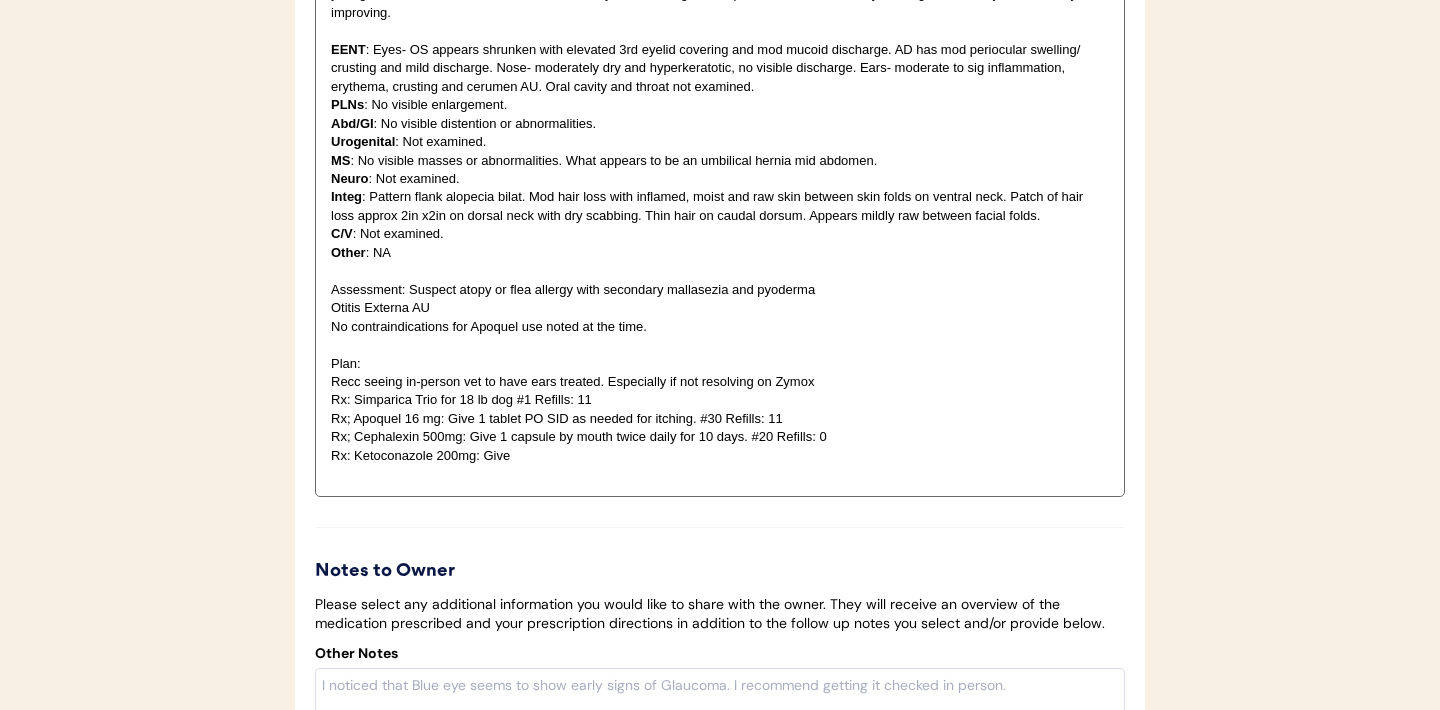 click at bounding box center (720, 474) 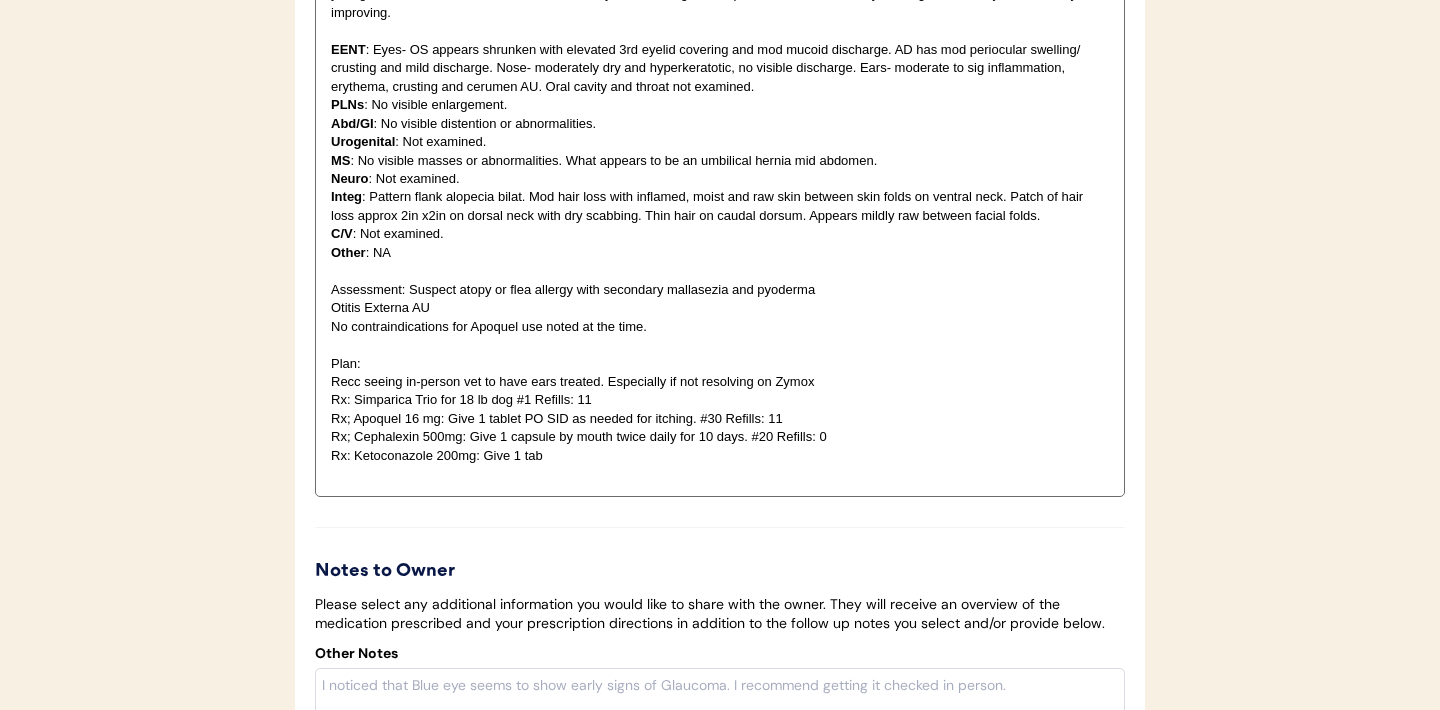 click on "Rx: Ketoconazole 200mg: Give 1 tab" at bounding box center (720, 456) 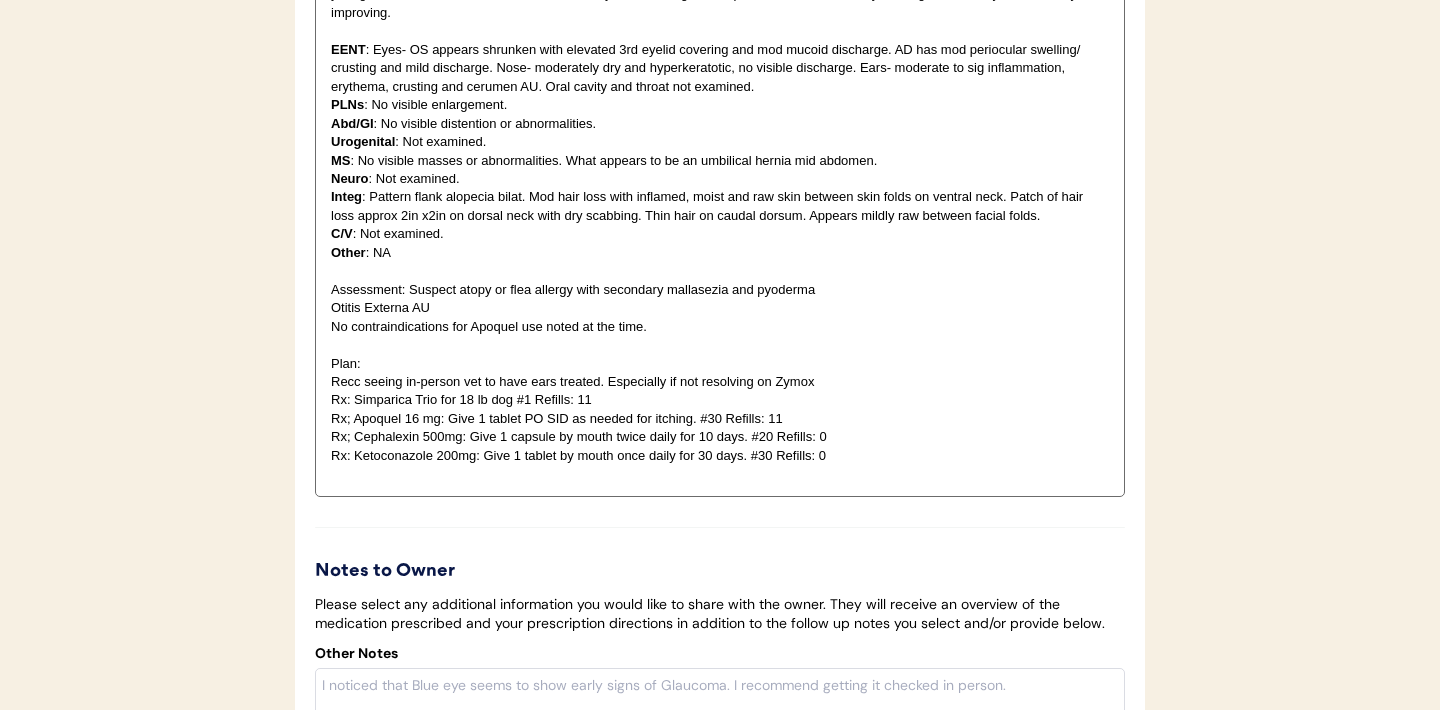 click on "Rx: Simparica Trio for 18 lb dog #1 Refills: 11" at bounding box center (720, 400) 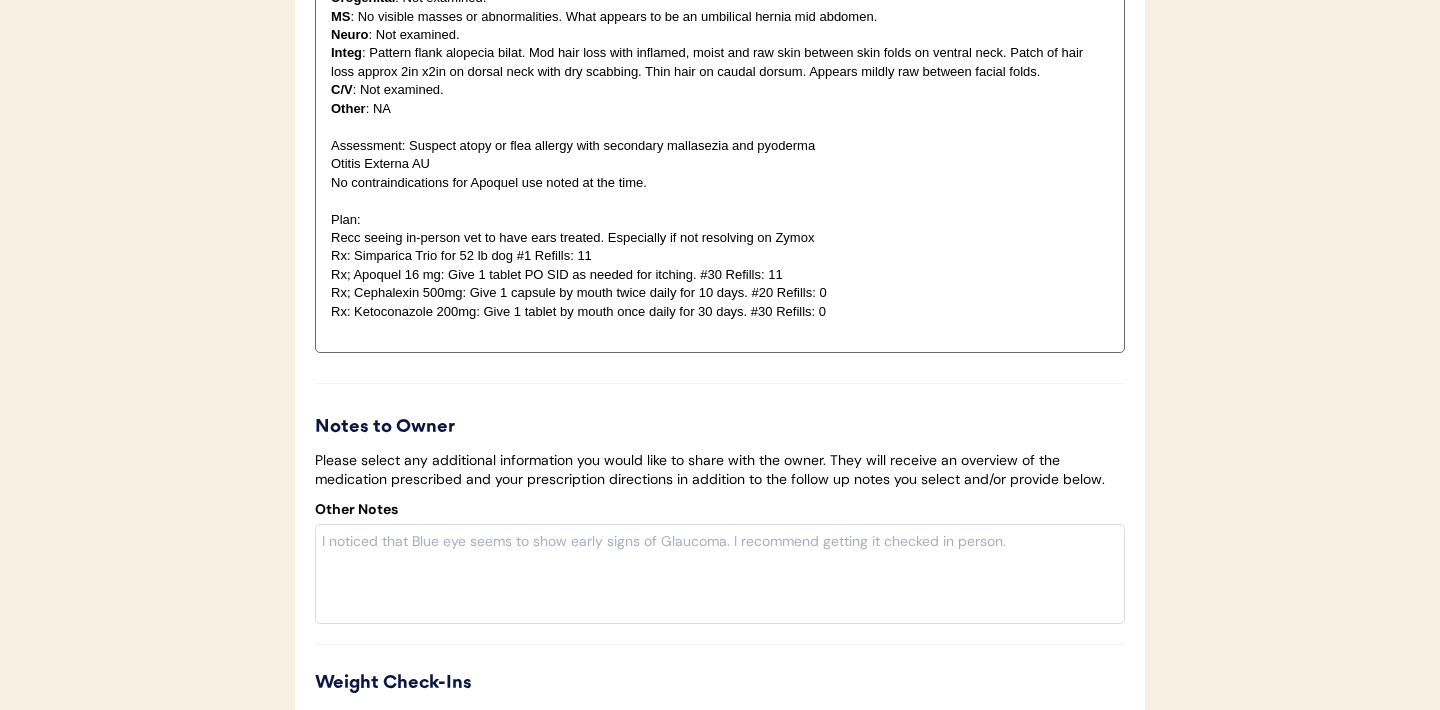 scroll, scrollTop: 5062, scrollLeft: 0, axis: vertical 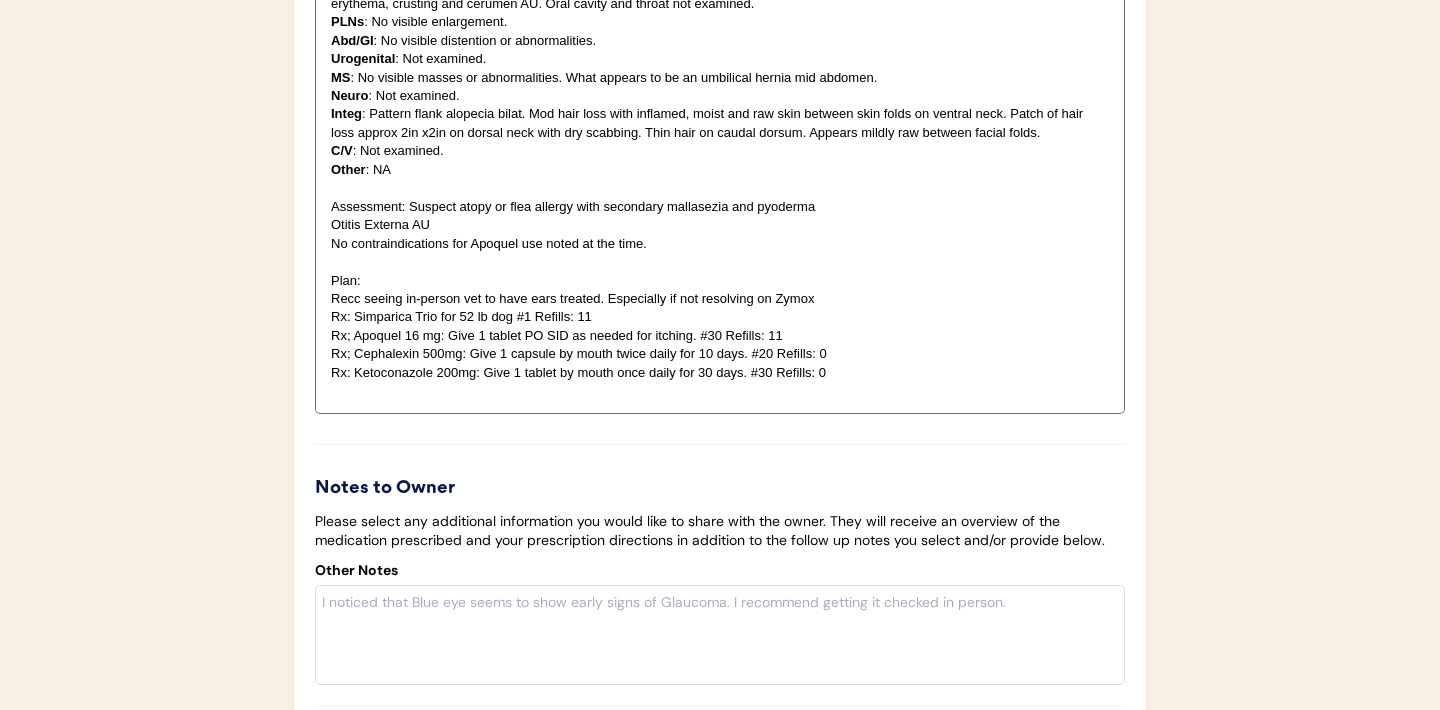 click at bounding box center (720, 391) 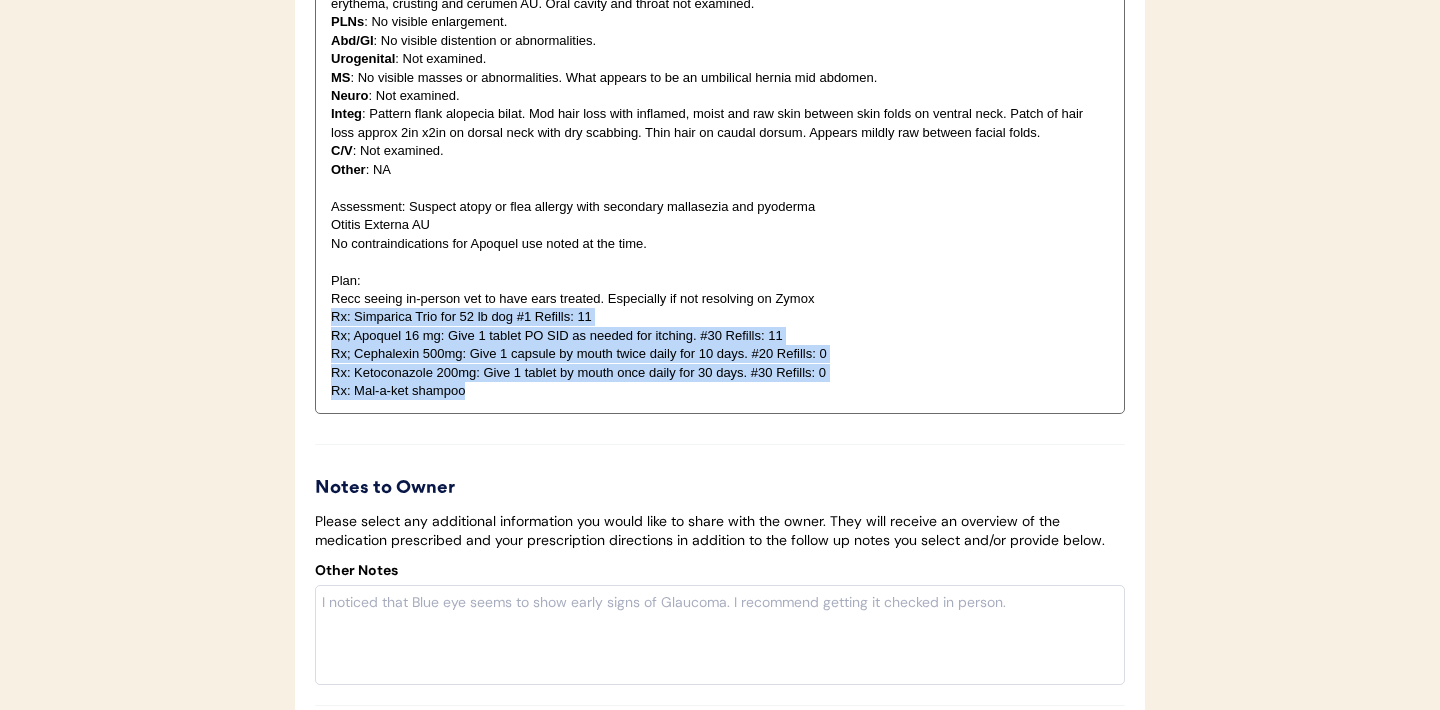 drag, startPoint x: 477, startPoint y: 440, endPoint x: 319, endPoint y: 365, distance: 174.89711 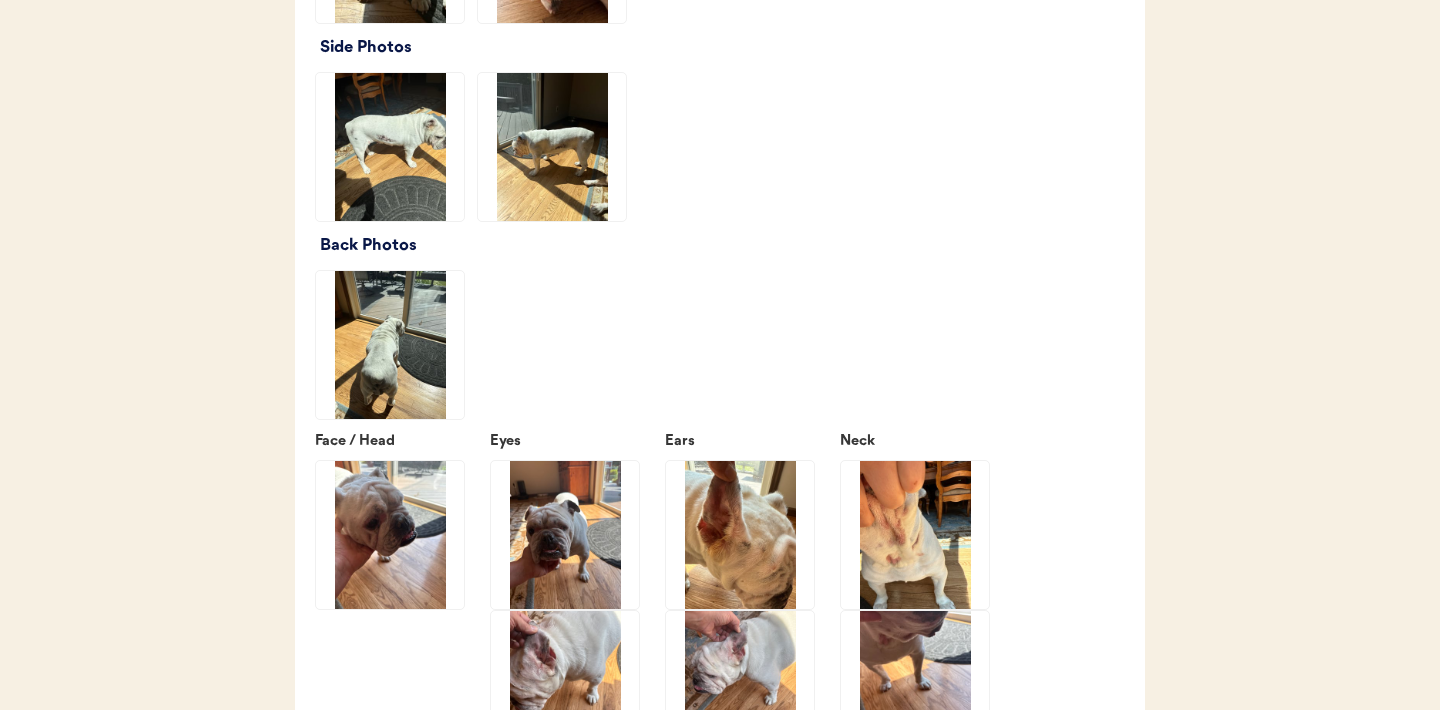 scroll, scrollTop: 3022, scrollLeft: 0, axis: vertical 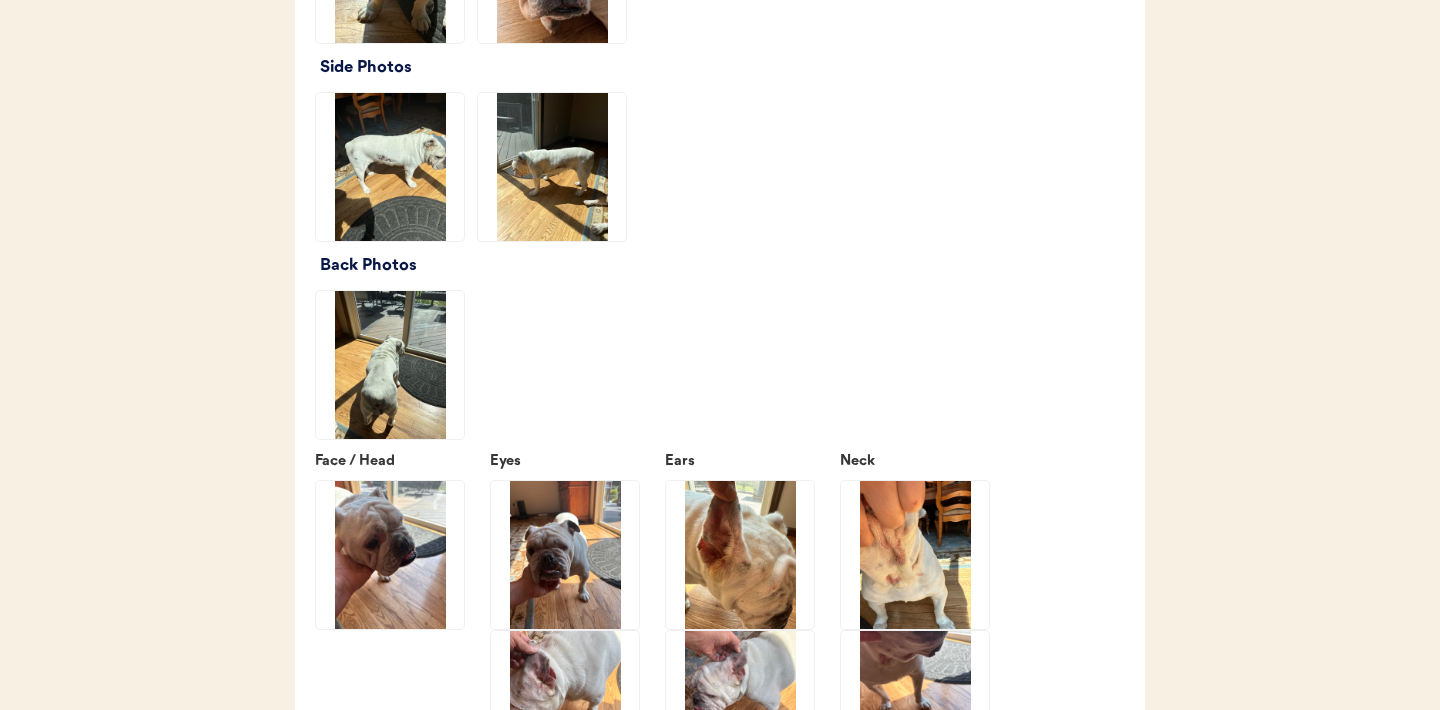 click 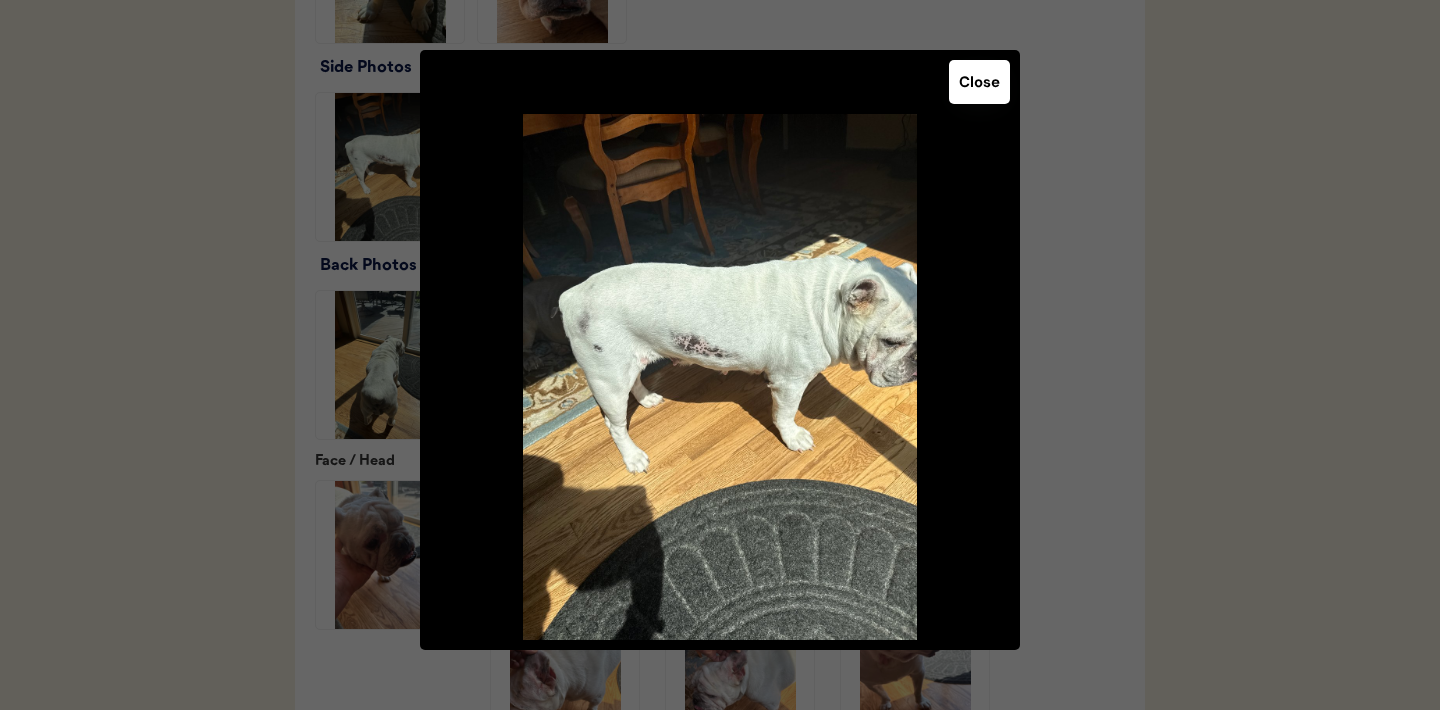 click on "Close" at bounding box center (979, 82) 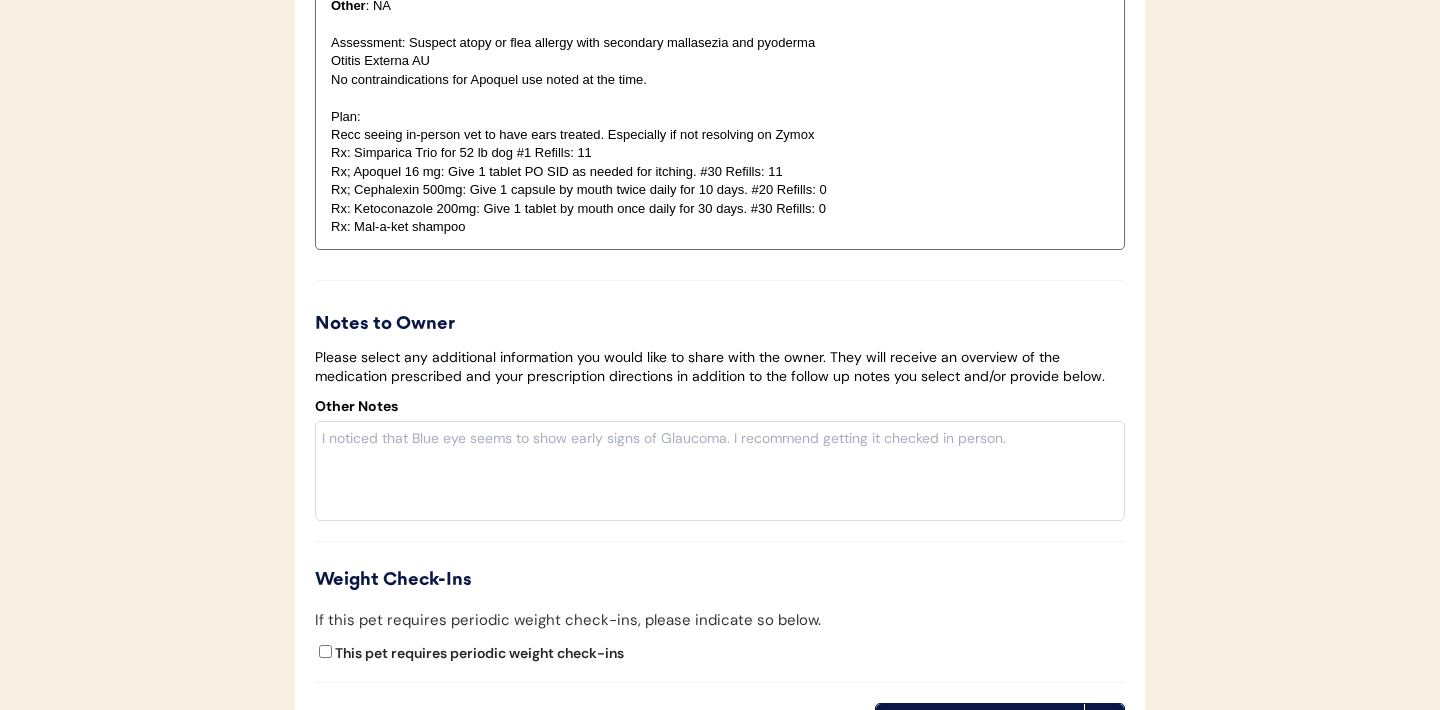 scroll, scrollTop: 5183, scrollLeft: 0, axis: vertical 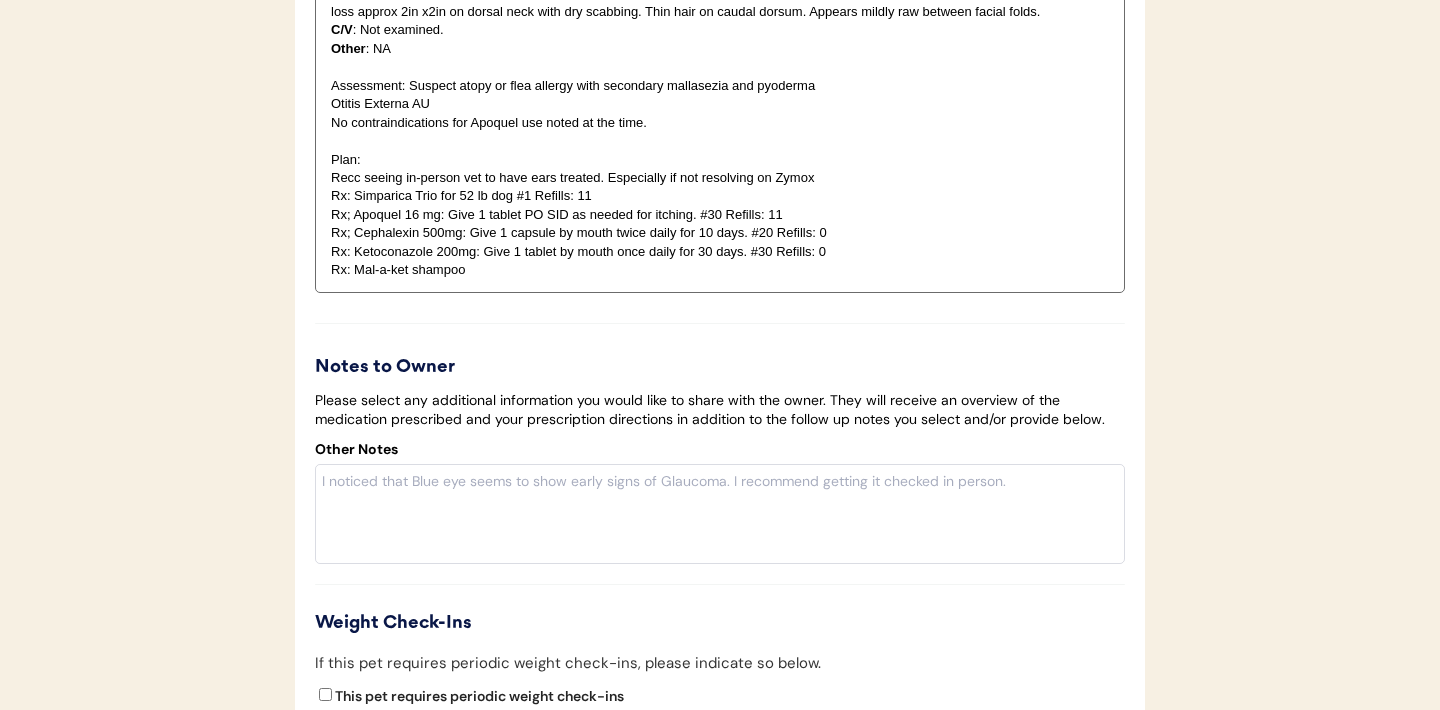 click on "Rx; Apoquel 16 mg: Give 1 tablet PO SID as needed for itching. #30 Refills: 11" at bounding box center (720, 215) 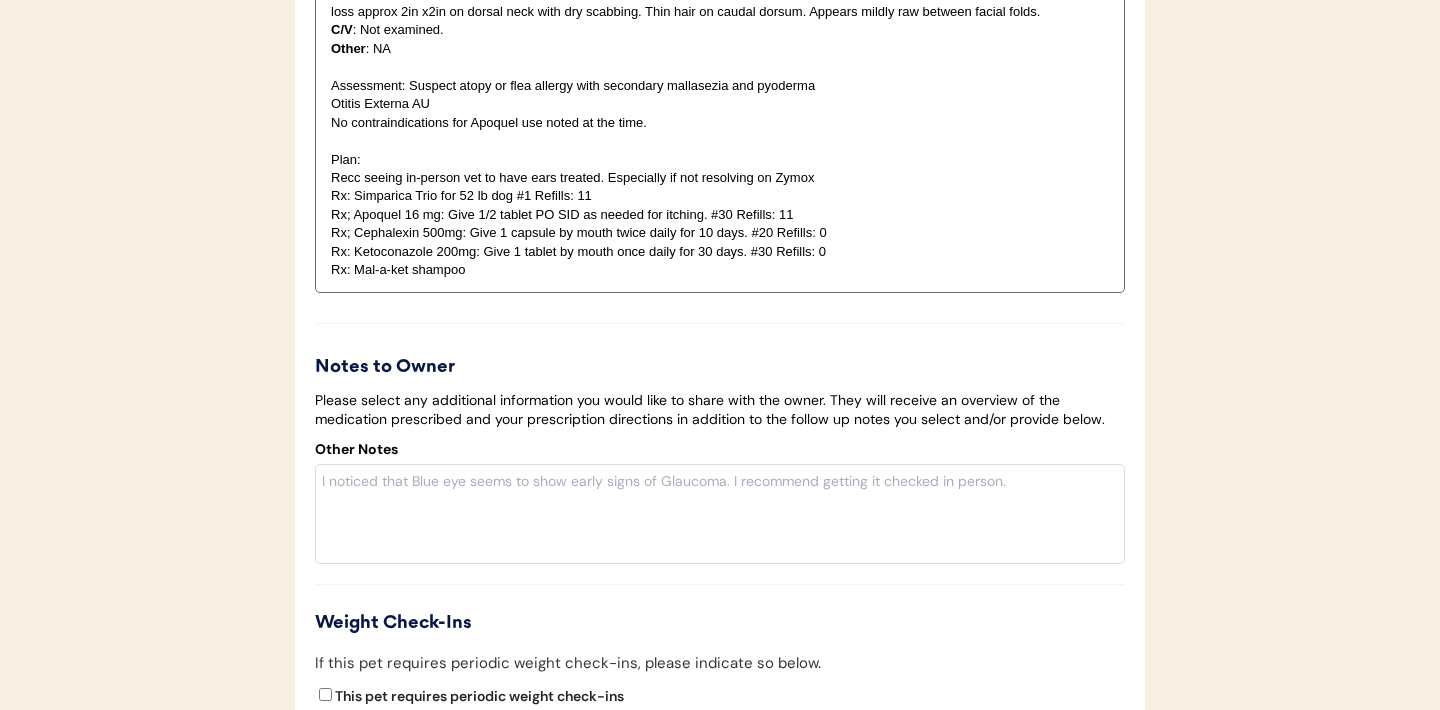 click on "Rx; Cephalexin 500mg: Give 1 capsule by mouth twice daily for 10 days. #20 Refills: 0" at bounding box center [720, 233] 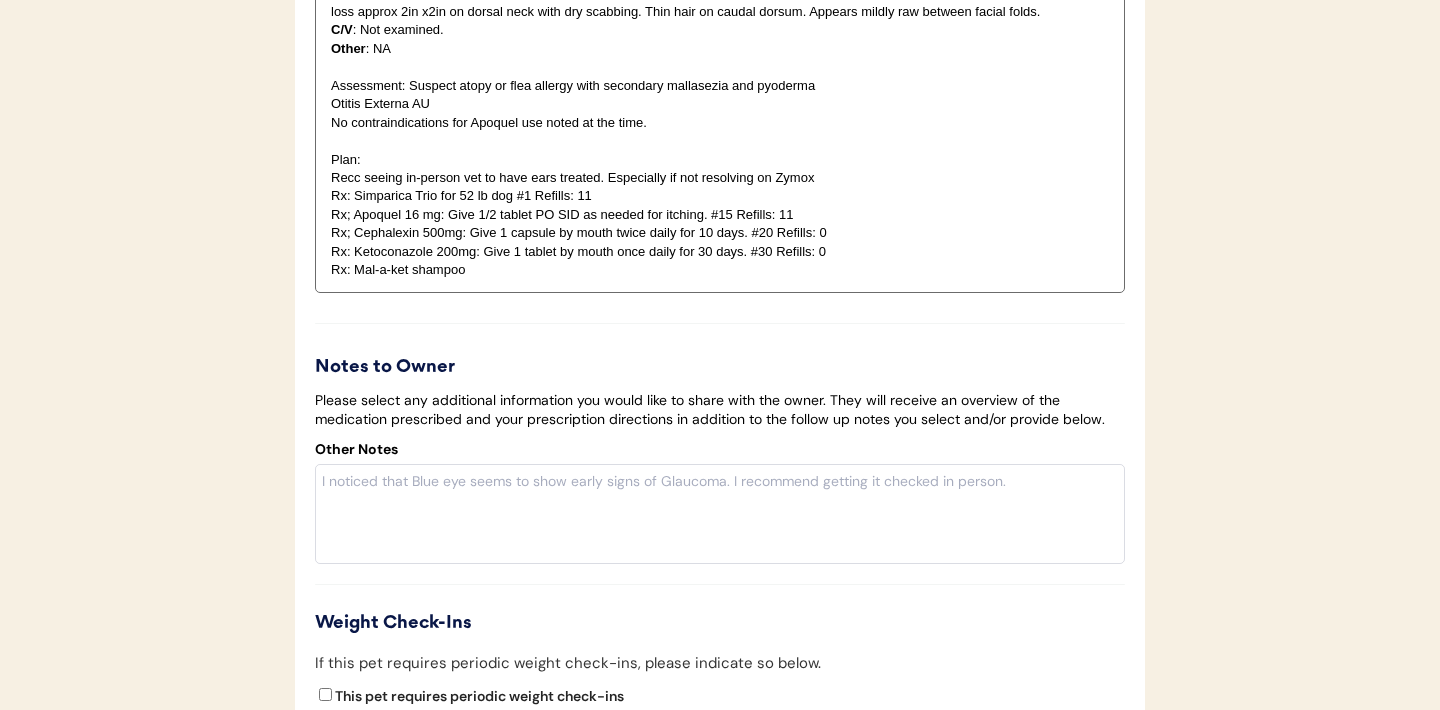 click on "Rx: Mal-a-ket shampoo" at bounding box center (720, 270) 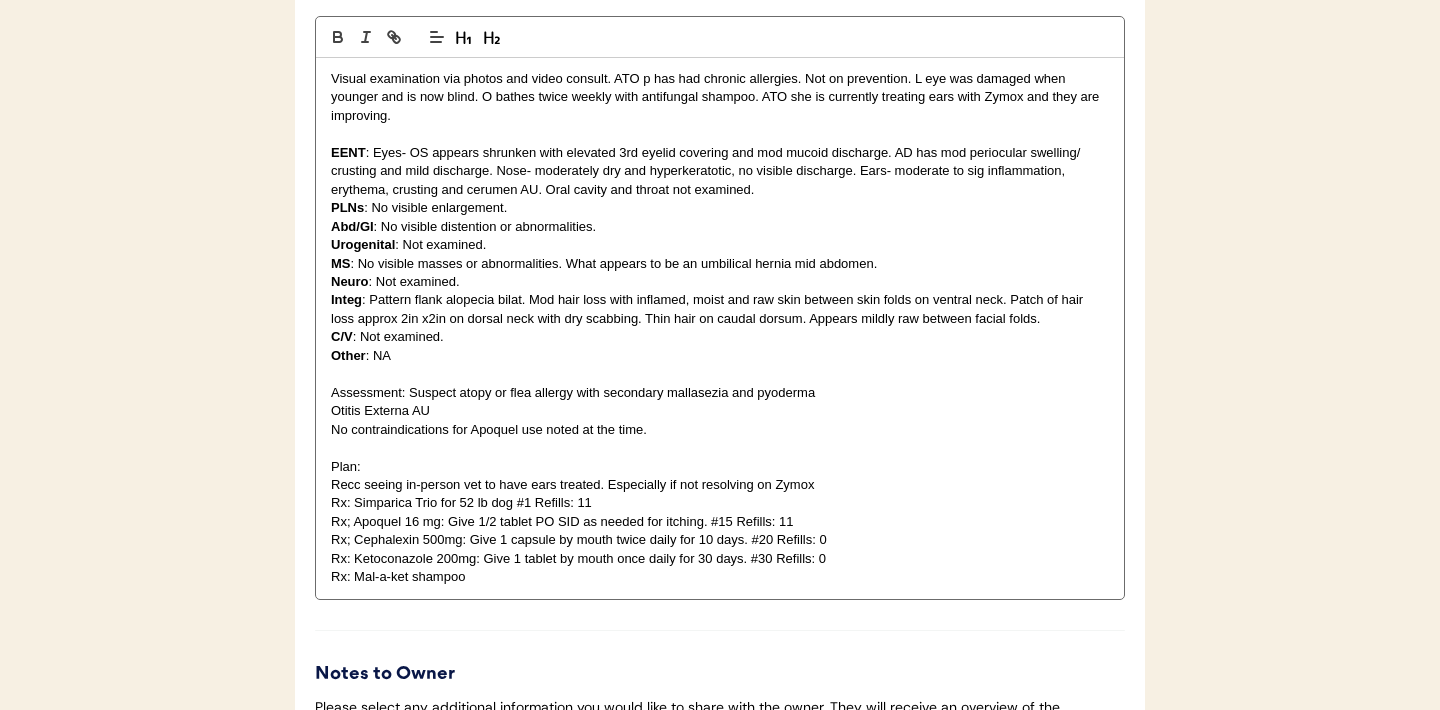 scroll, scrollTop: 4866, scrollLeft: 0, axis: vertical 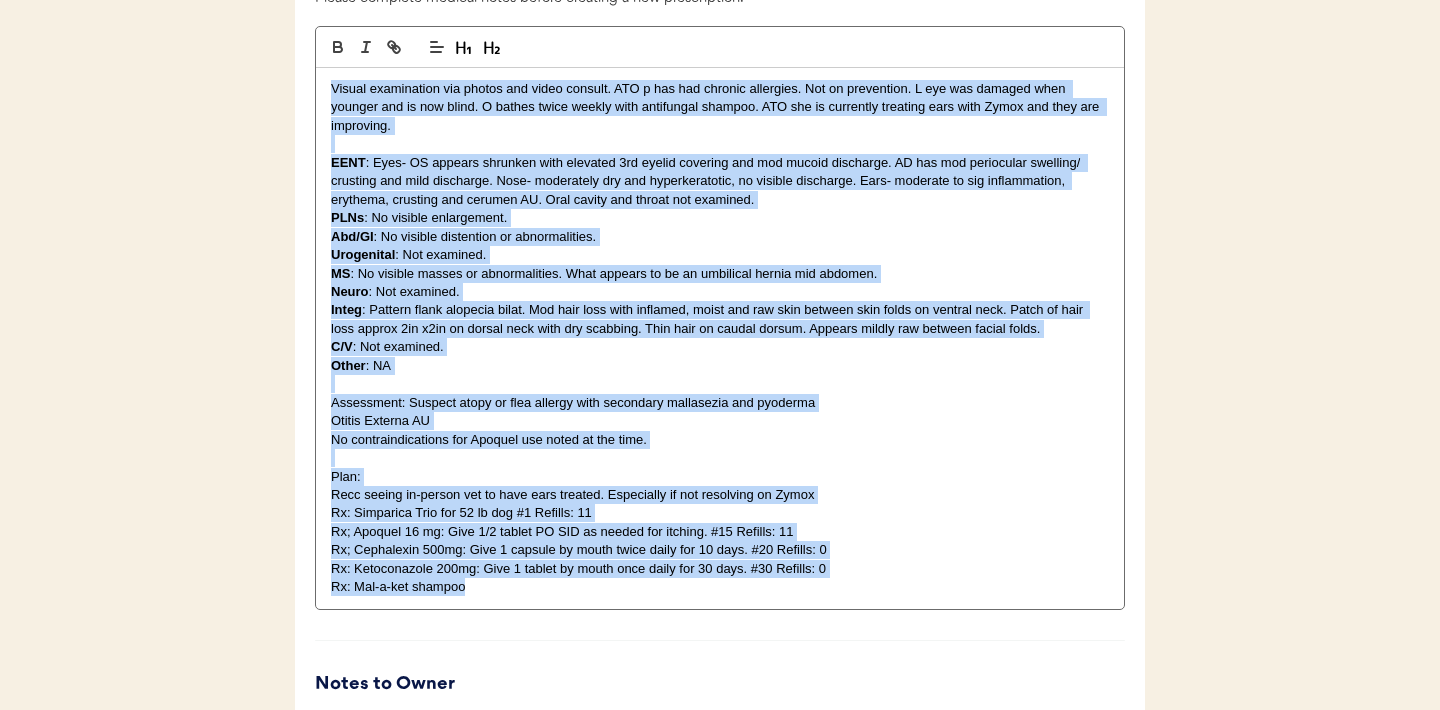 drag, startPoint x: 473, startPoint y: 640, endPoint x: 304, endPoint y: 125, distance: 542.0203 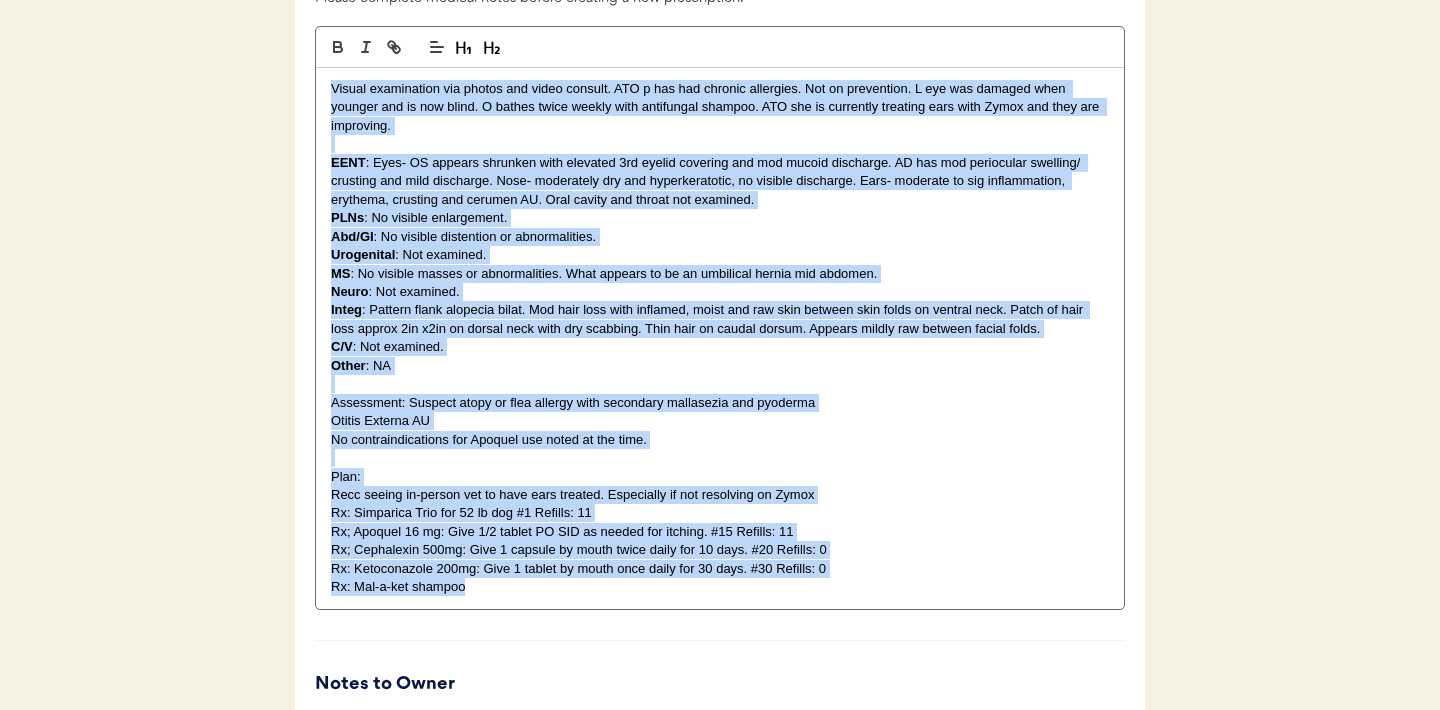 copy on "Visual examination via photos and video consult. ATO p has had chronic allergies. Not on prevention. L eye was damaged when younger and is now blind. O bathes twice weekly with antifungal shampoo. ATO she is currently treating ears with Zymox and they are improving.  EENT : Eyes- OS appears shrunken with elevated 3rd eyelid covering and mod mucoid discharge. AD has mod periocular swelling/ crusting and mild discharge. Nose- moderately dry and hyperkeratotic, no visible discharge. Ears- moderate to sig inflammation, erythema, crusting and cerumen AU. Oral cavity and throat not examined. PLNs : No visible enlargement. Abd/GI : No visible distention or abnormalities. Urogenital : Not examined. MS : No visible masses or abnormalities. What appears to be an umbilical hernia mid abdomen.   Neuro : Not examined. Integ : Pattern flank alopecia bilat. Mod hair loss with inflamed, moist and raw skin between skin folds on ventral neck. Patch of hair loss approx 2in x2in on dorsal neck with dry scabbing. Thin hair on ..." 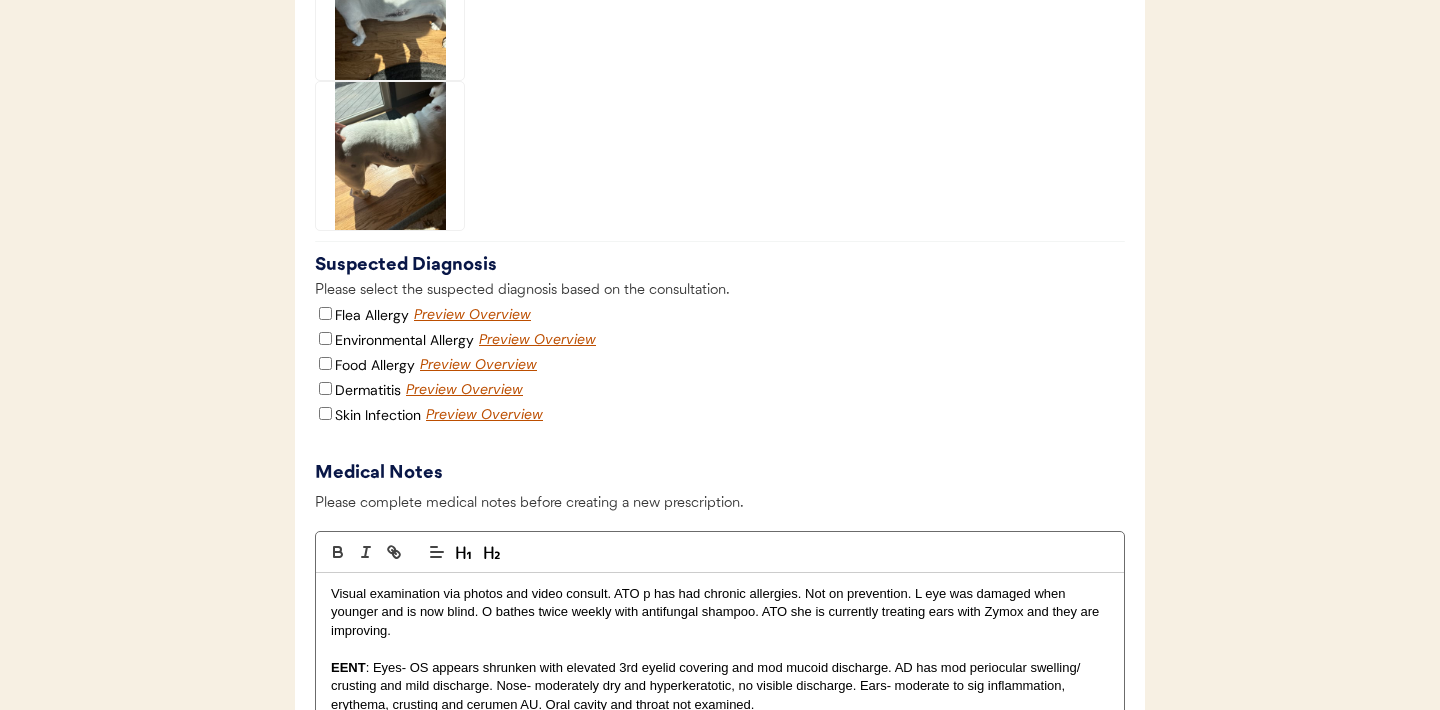 scroll, scrollTop: 4355, scrollLeft: 0, axis: vertical 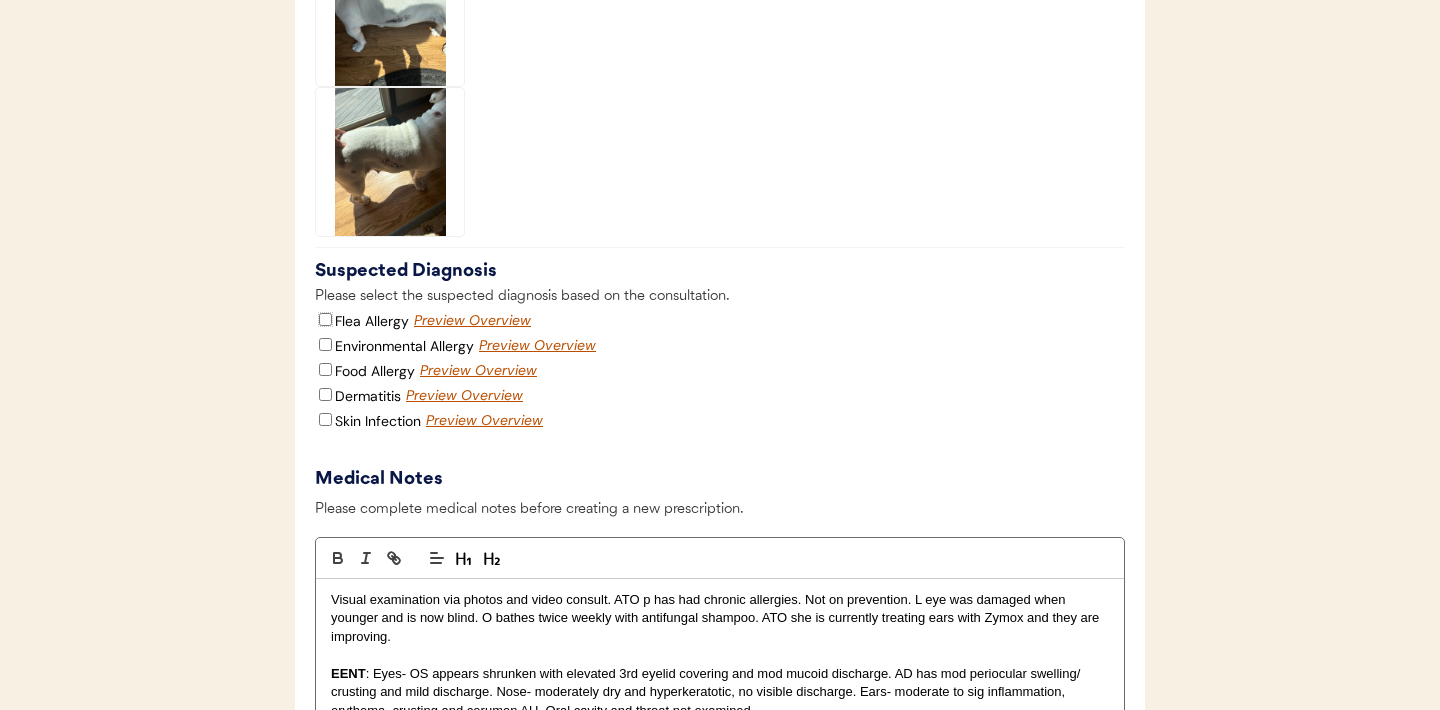 click on "Flea Allergy" at bounding box center (325, 319) 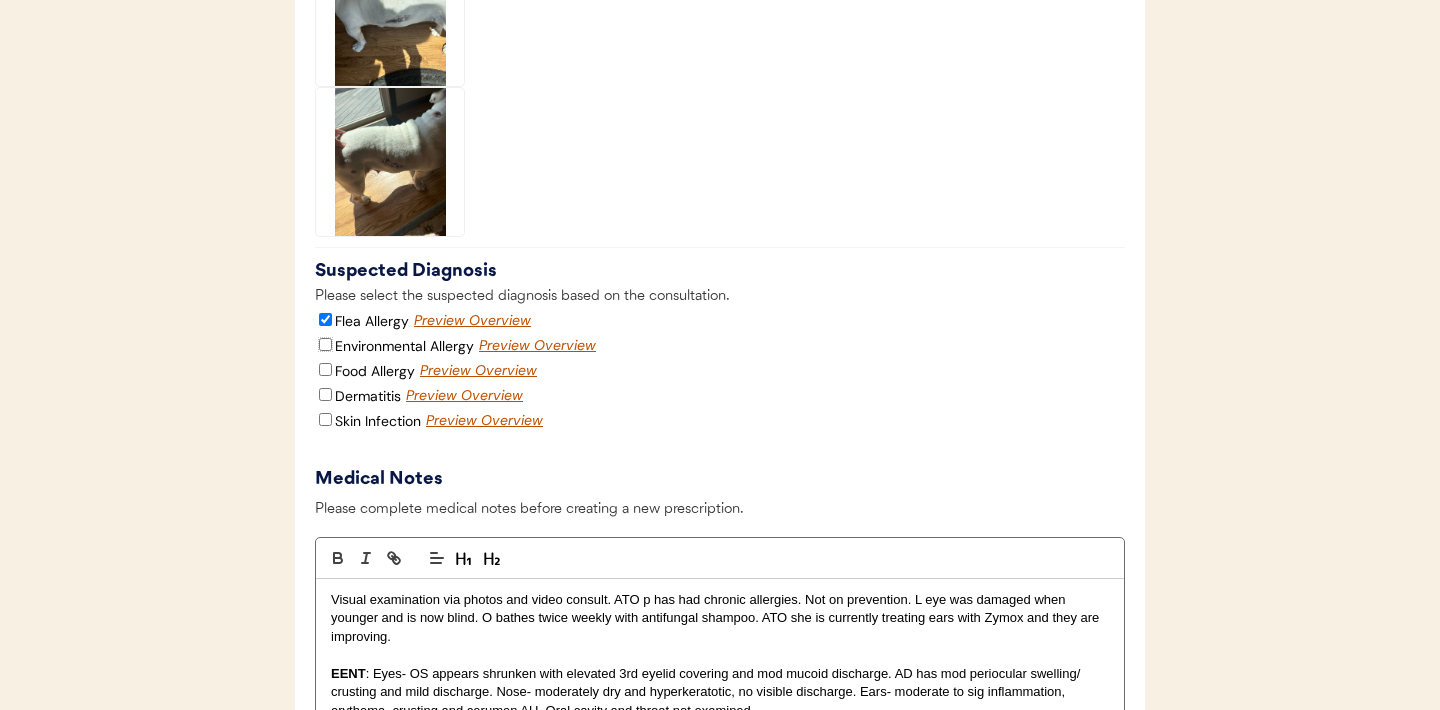 click on "Environmental Allergy" at bounding box center (325, 344) 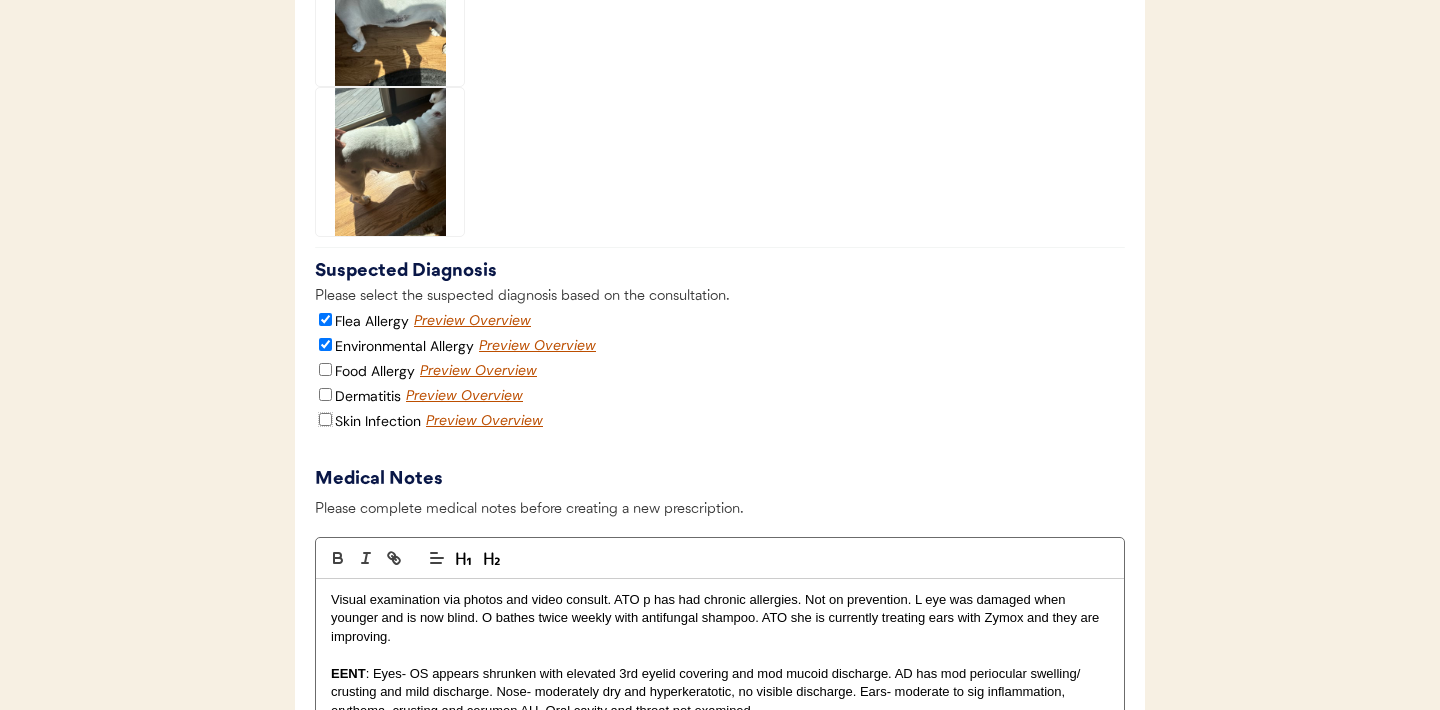 click on "Skin Infection" at bounding box center [325, 419] 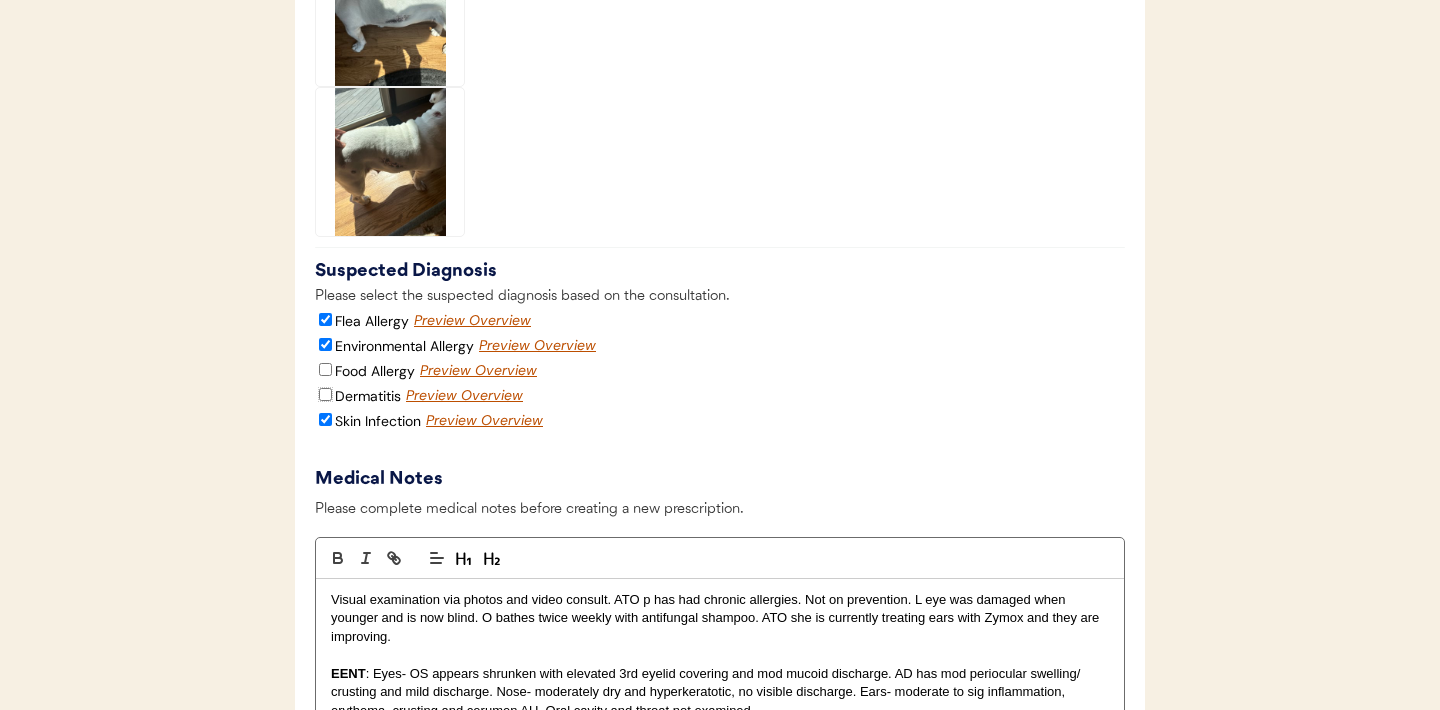 click on "Dermatitis" at bounding box center (325, 394) 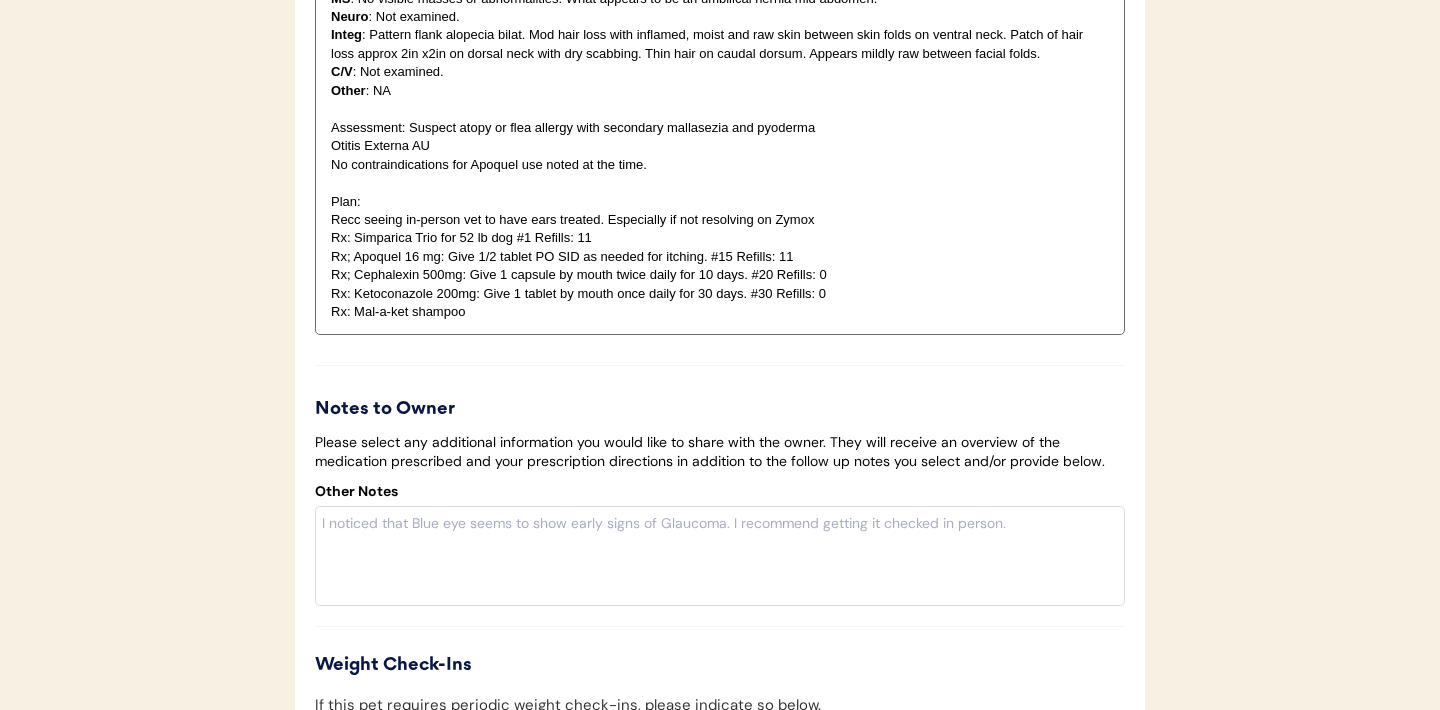 scroll, scrollTop: 5134, scrollLeft: 0, axis: vertical 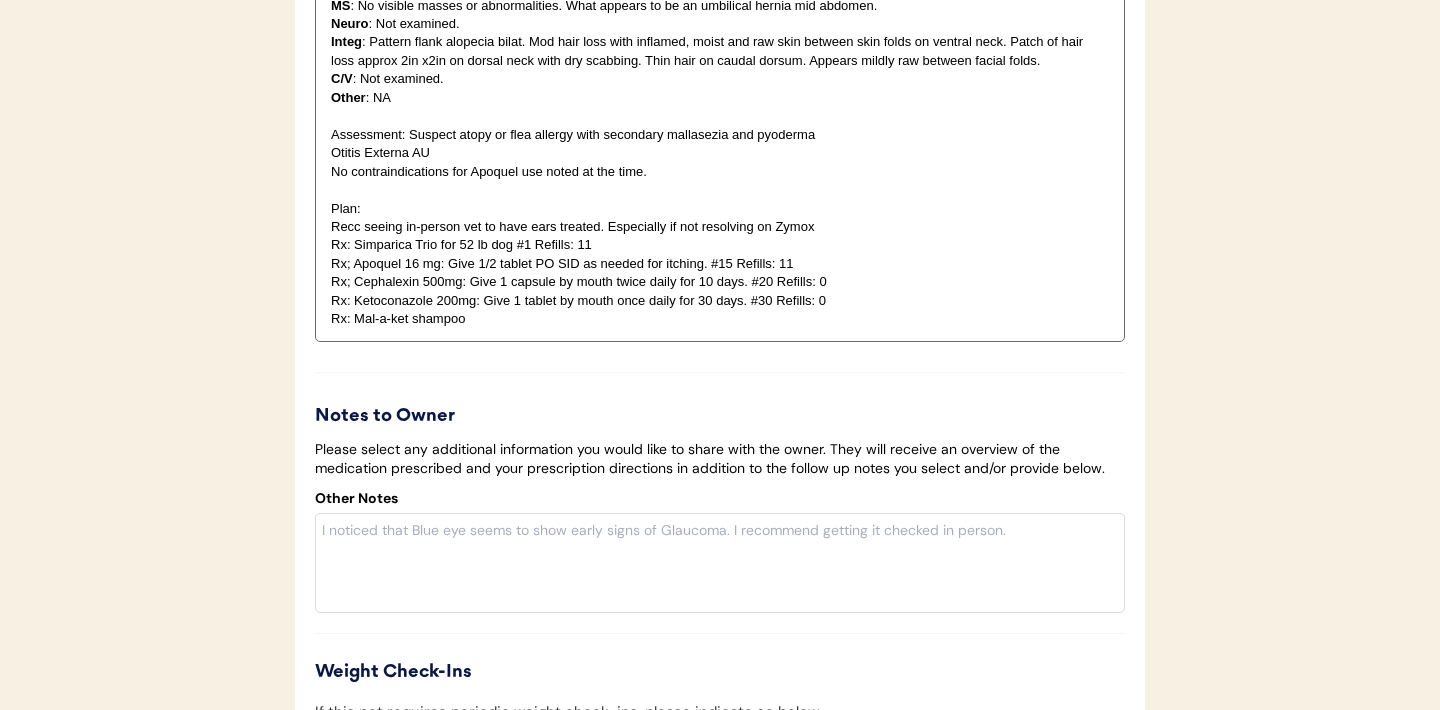 click on "Otitis Externa AU" at bounding box center (720, 153) 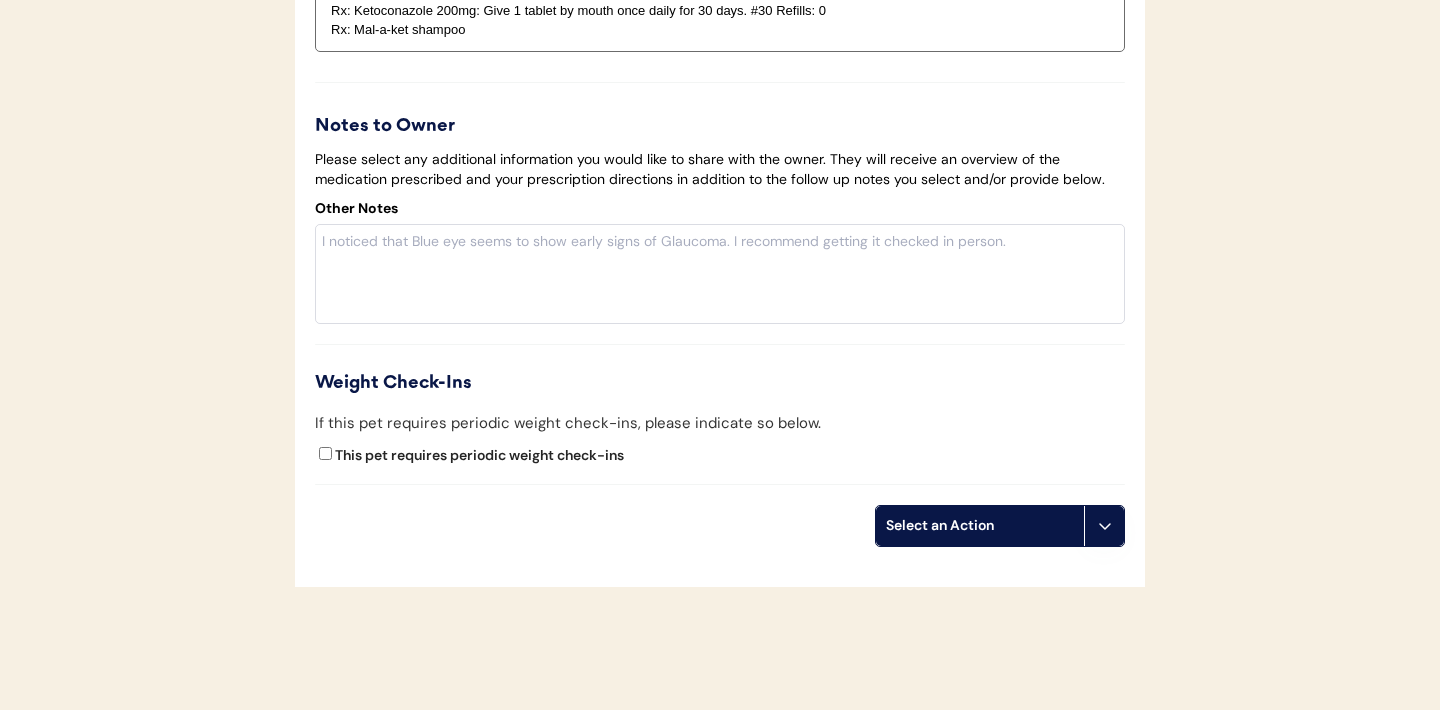 scroll, scrollTop: 5568, scrollLeft: 0, axis: vertical 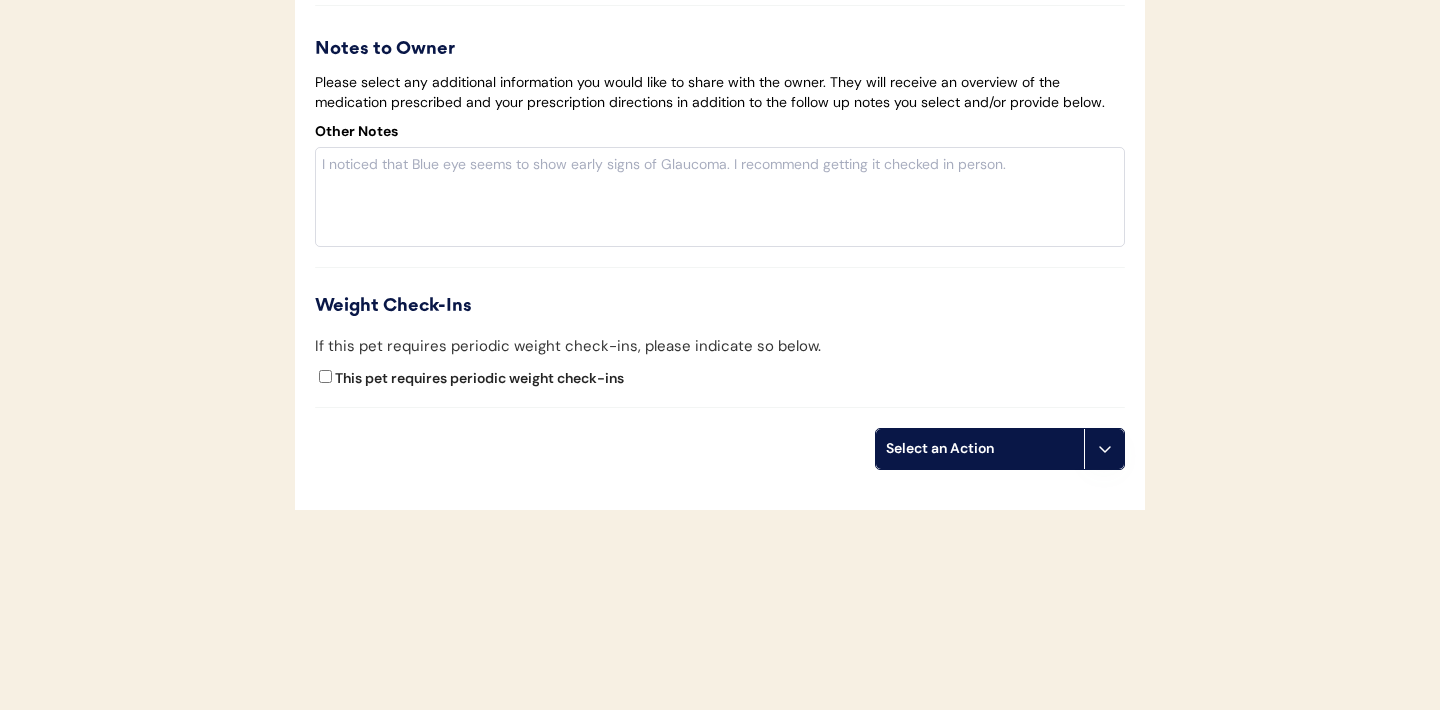 click 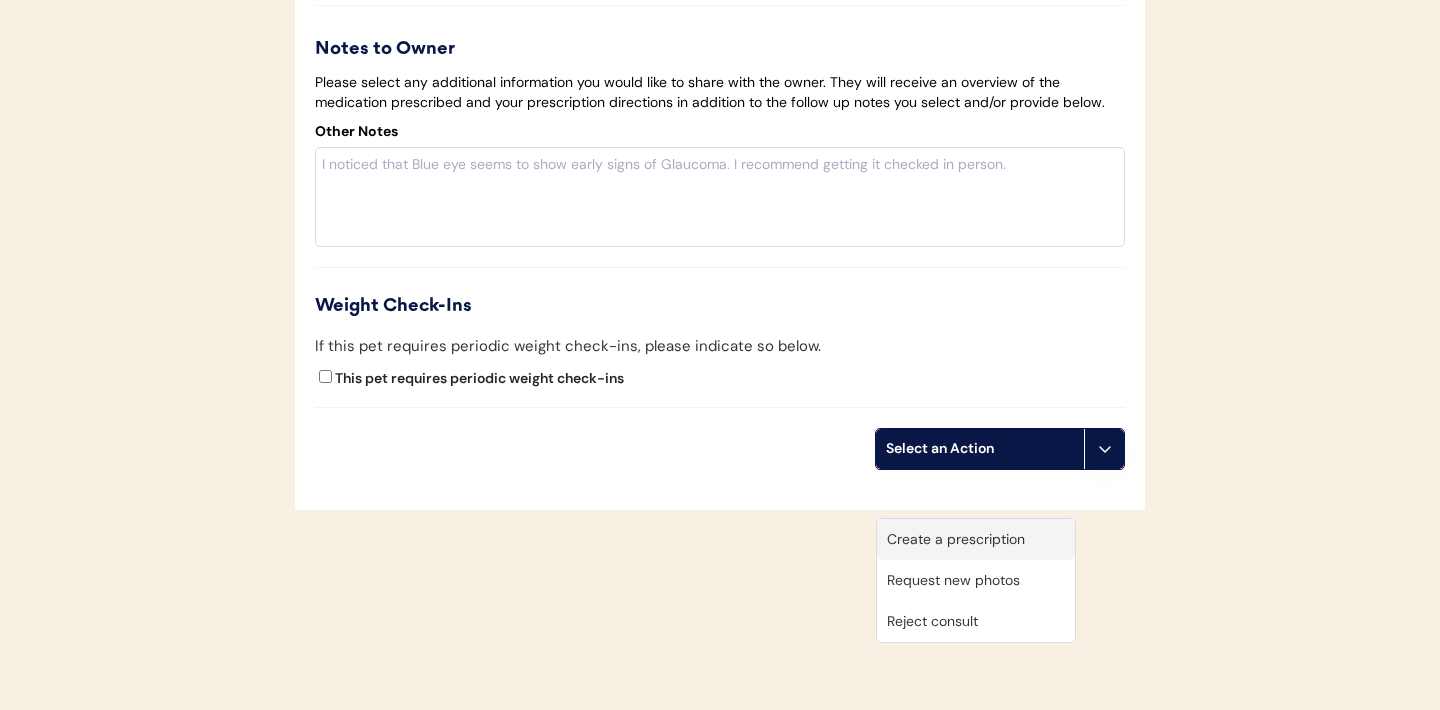 click on "Create a prescription" at bounding box center [976, 539] 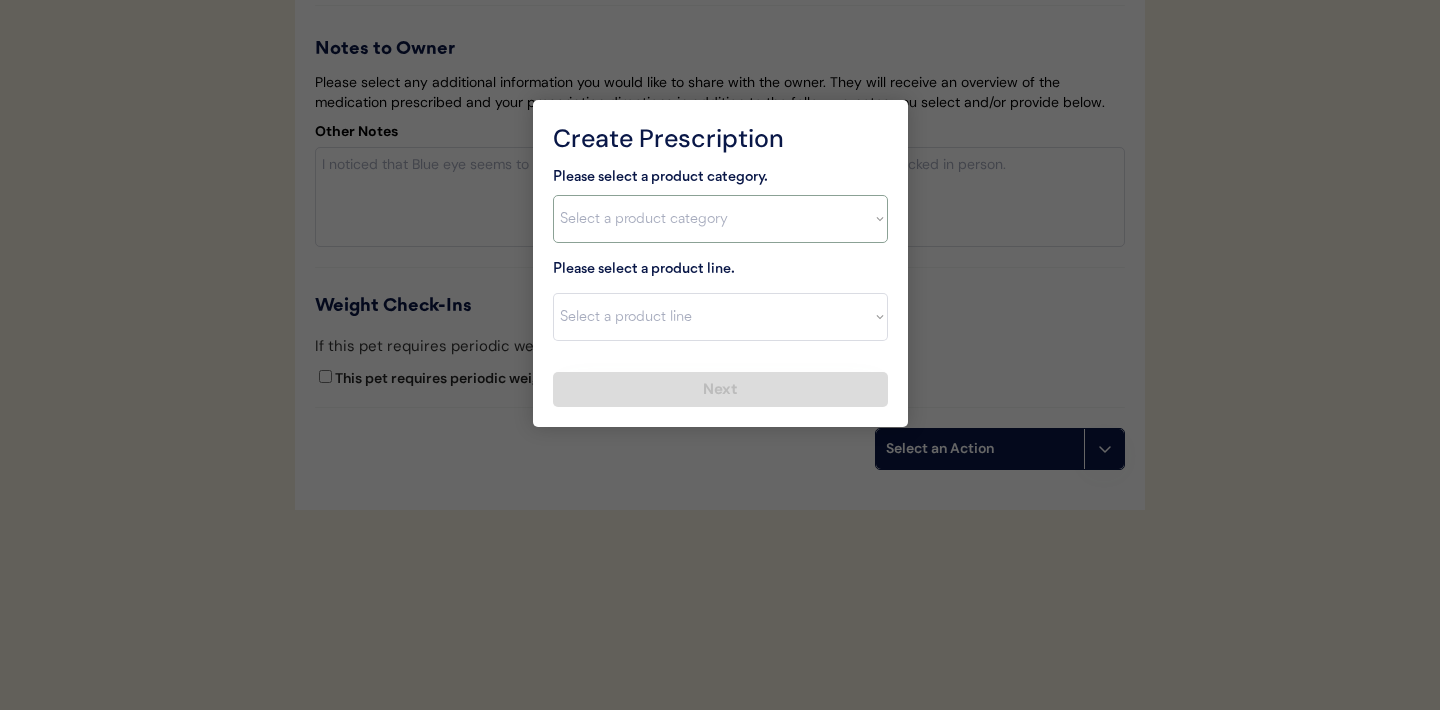 click on "Select a product category Allergies Antibiotics Anxiety Combo Parasite Prevention Flea & Tick Heartworm" at bounding box center (720, 219) 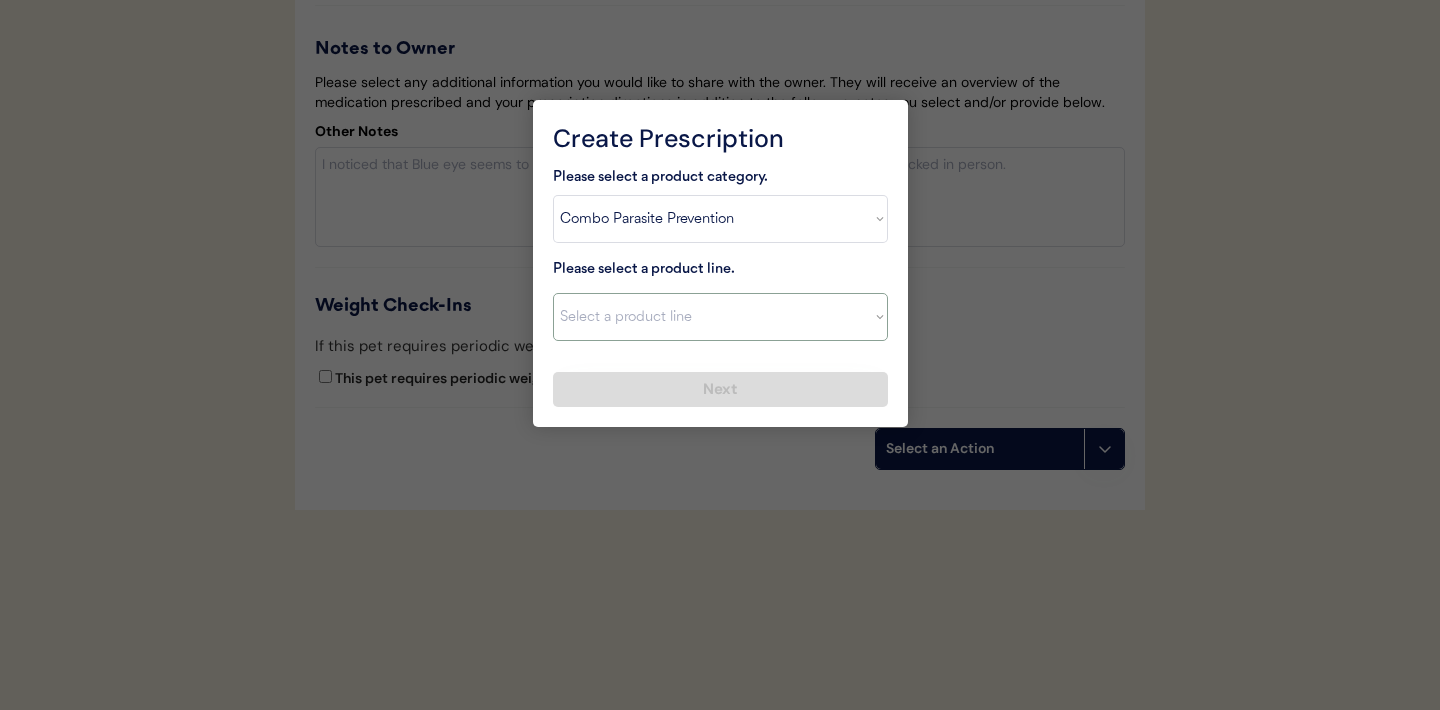 click on "Select a product line Advantage Multi for Dogs Credelio Quattro NexGard Plus NexGard Plus (3 Month) NexGard Plus (6 Month) Revolution for Dogs Sentinel Spectrum (3 Month) Simparica Trio Simparica Trio (12 Month) Simparica Trio (3 Month) Simparica Trio (6 Month) Trifexis" at bounding box center [720, 317] 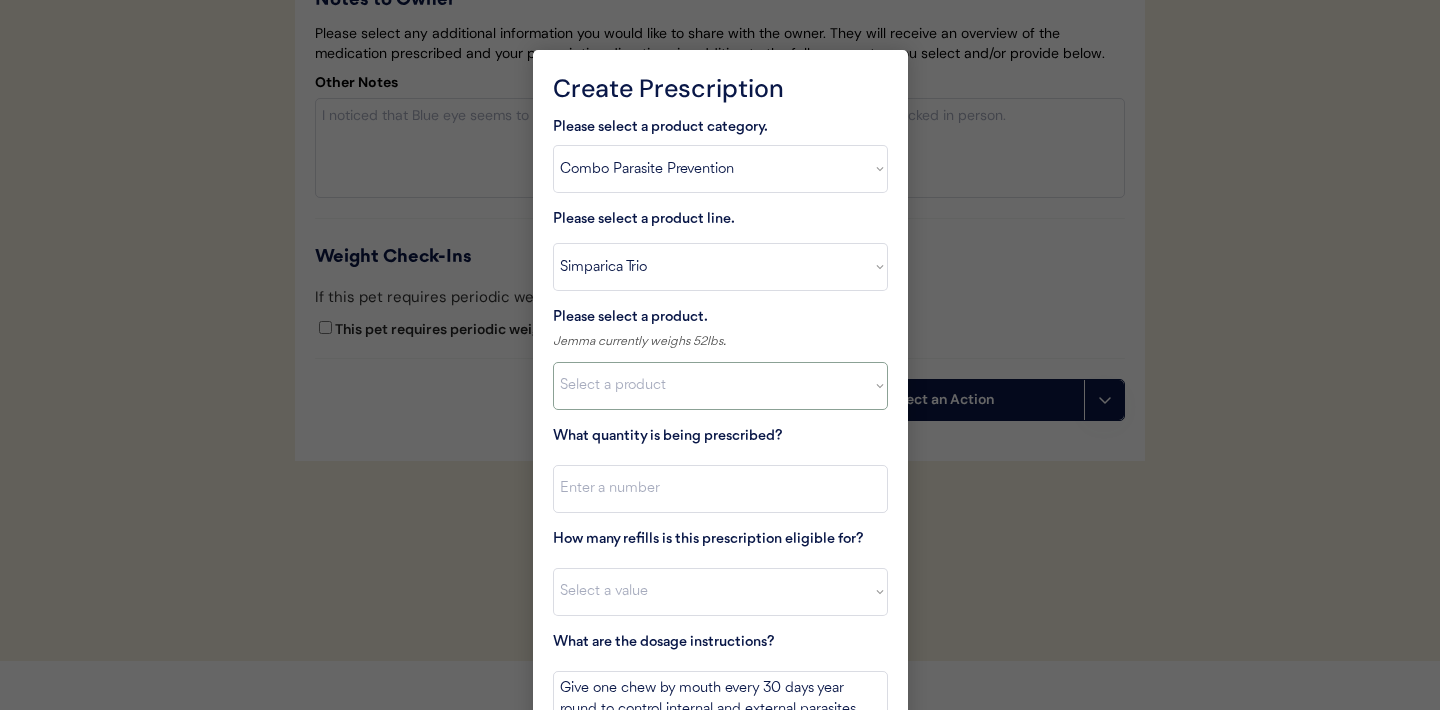 click on "Select a product Simparica Trio, 2.8 - 5.5lbs Simparica Trio, 5.6 - 11lbs Simparica Trio, 11.1 - 22lbs Simparica Trio, 22.1 - 44lbs Simparica Trio, 44.1 - 88lbs Simparica Trio, 88.1 - 132lbs" at bounding box center [720, 386] 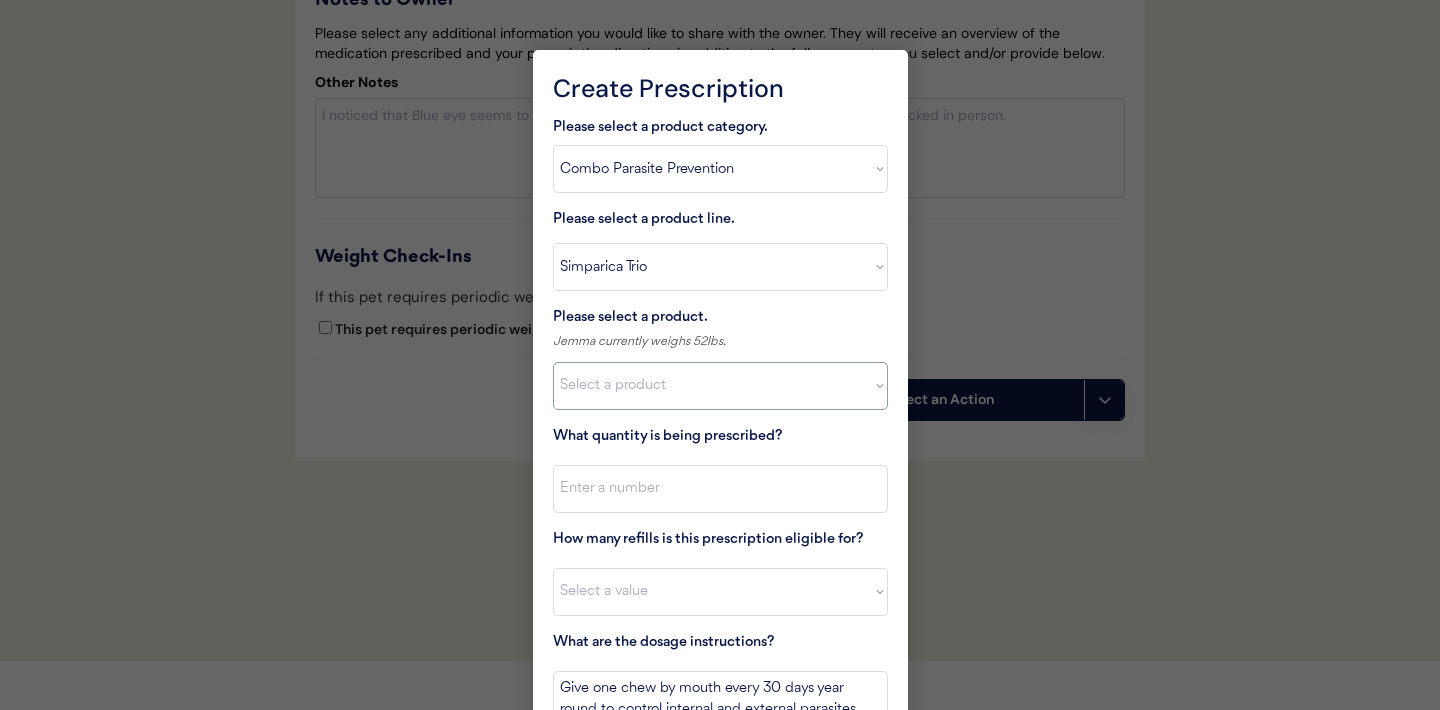 select on ""1348695171700984260__LOOKUP__1704773707524x987977572973748600"" 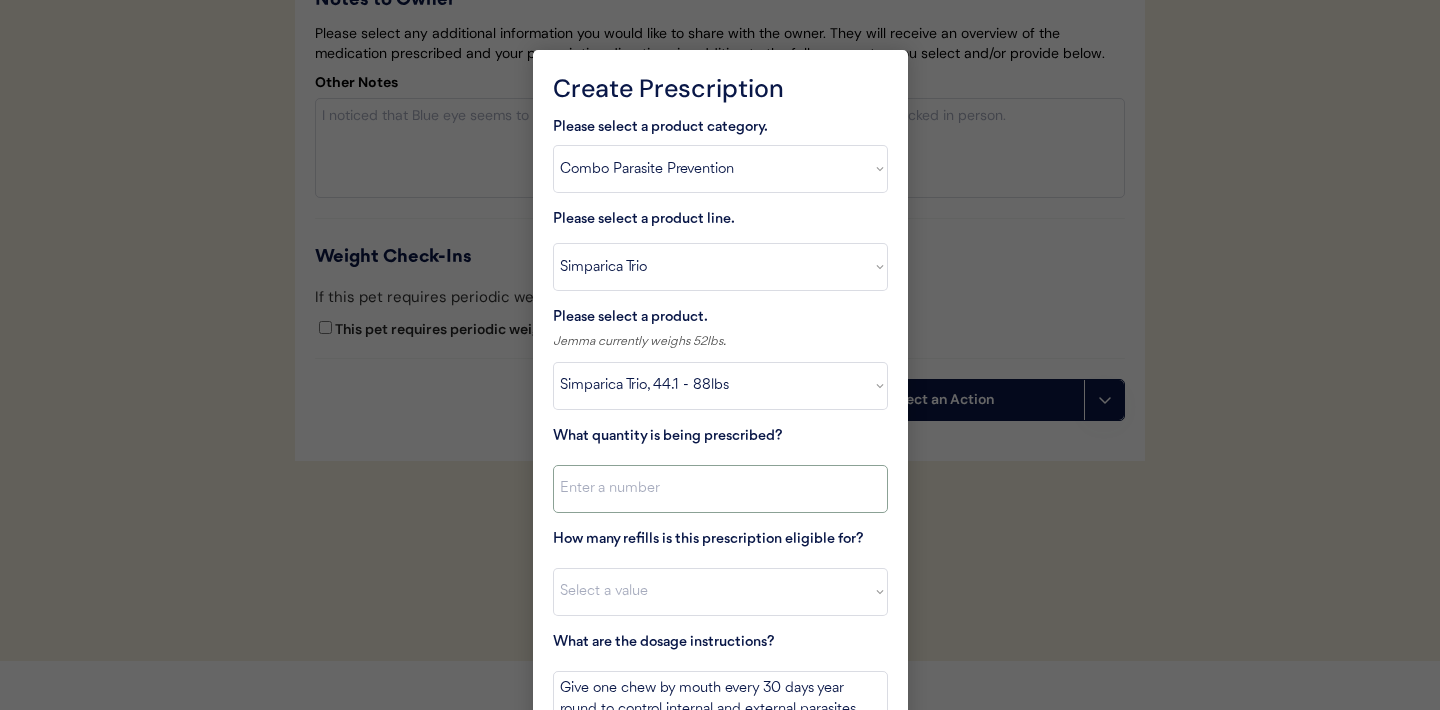 click at bounding box center [720, 489] 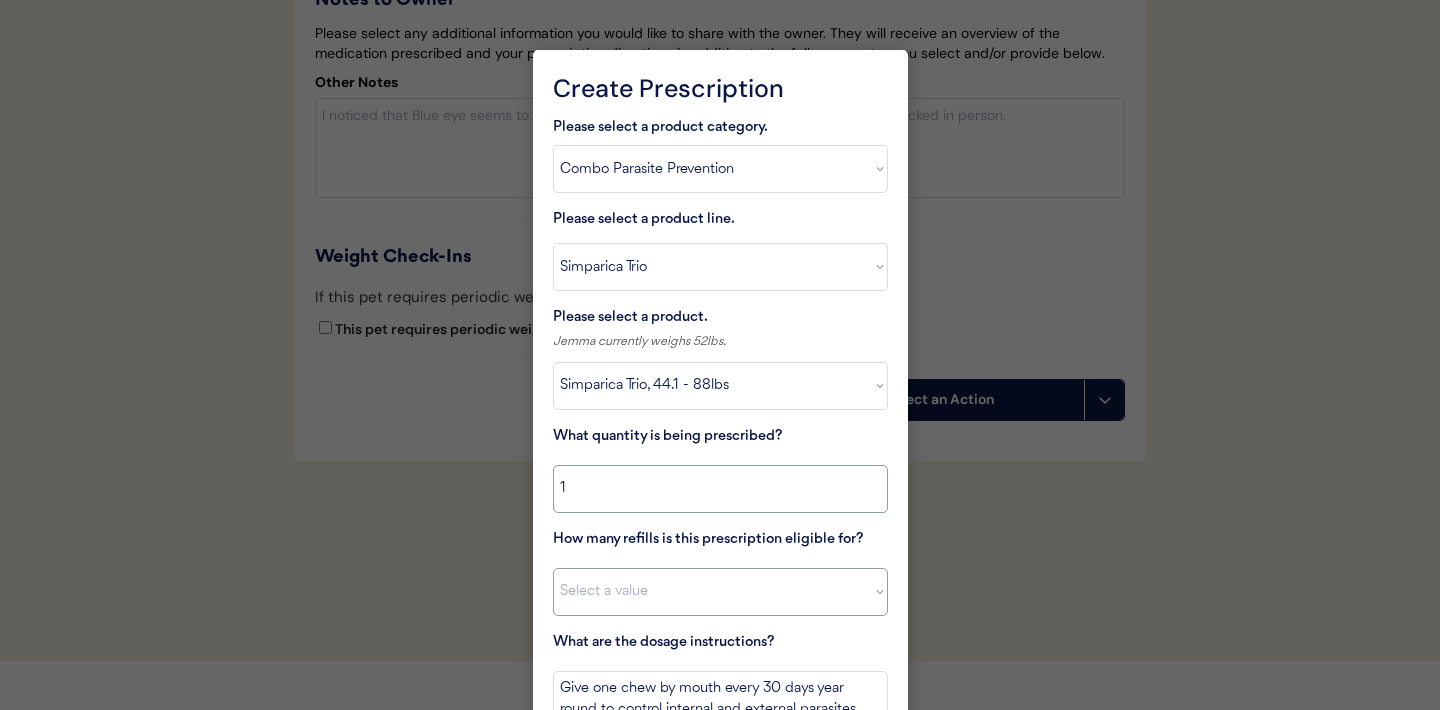 type on "1" 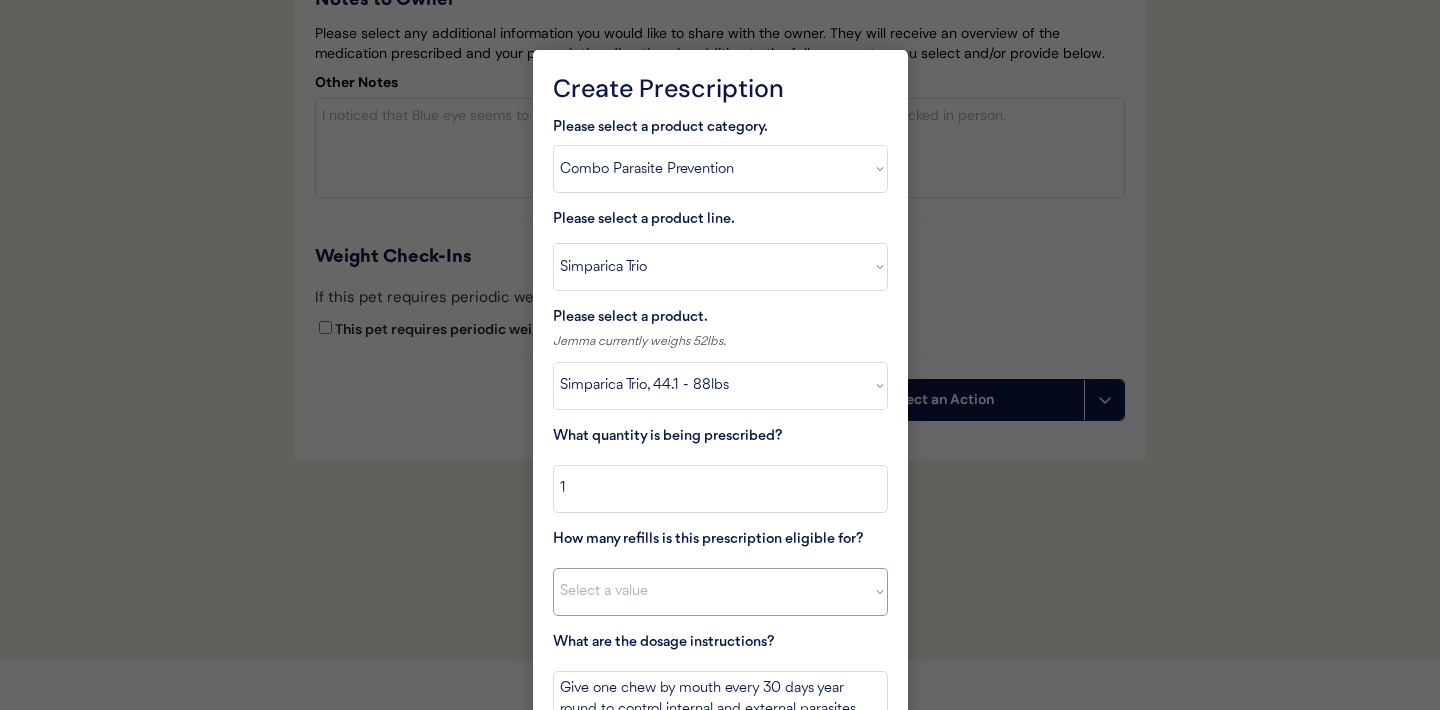 select on "11" 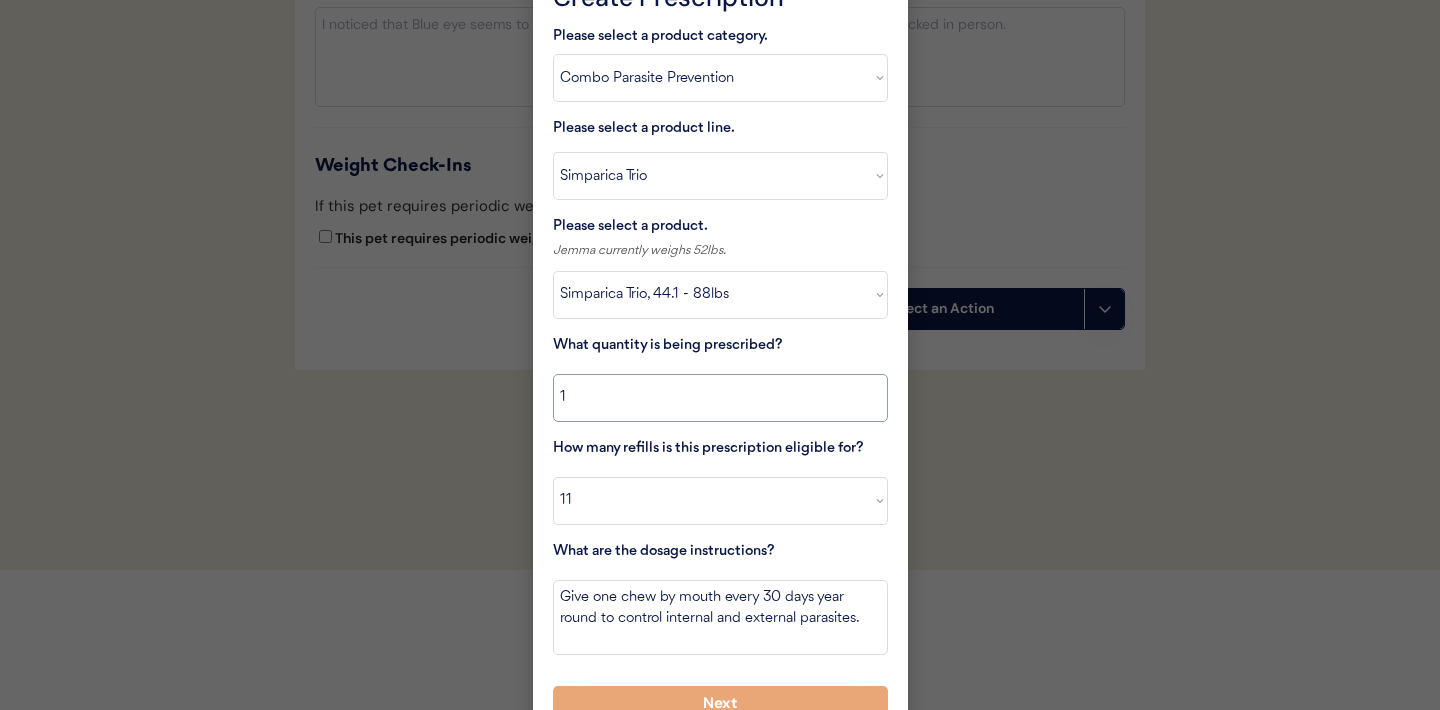 scroll, scrollTop: 5689, scrollLeft: 0, axis: vertical 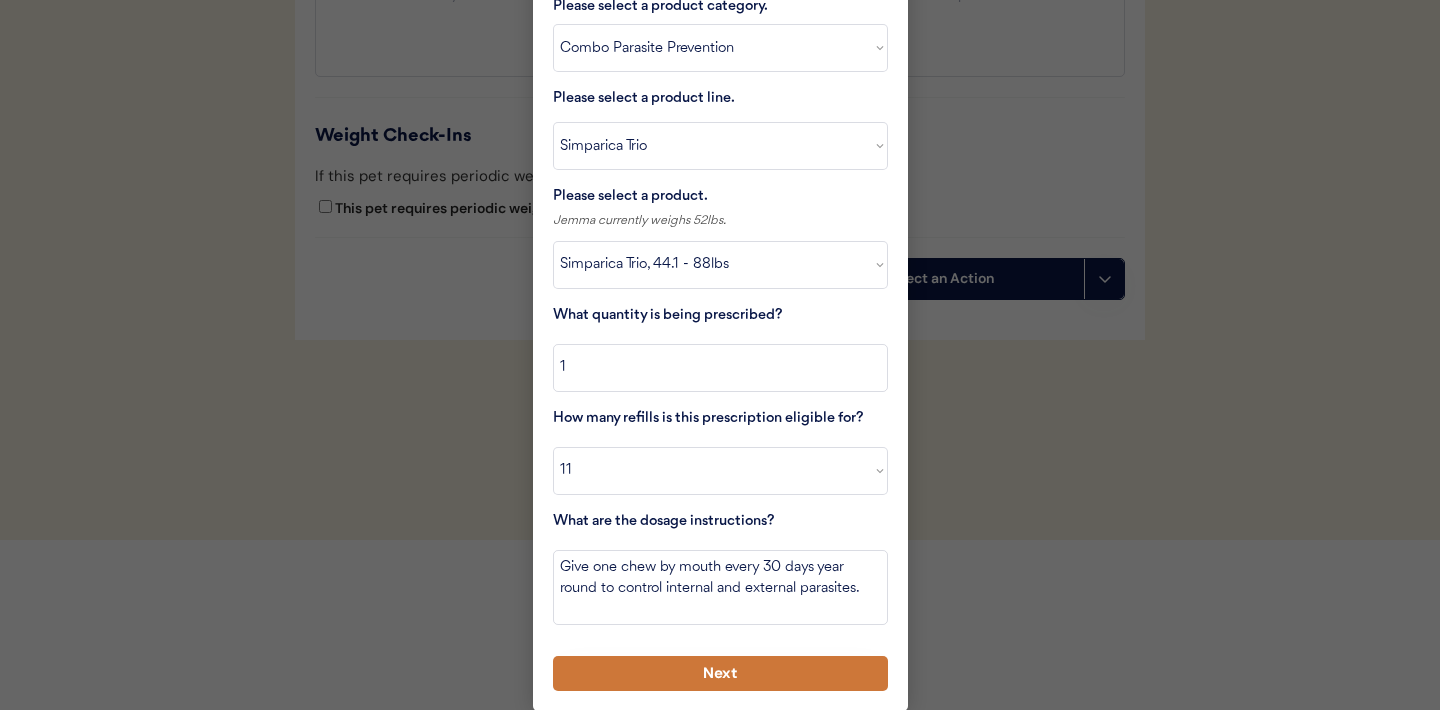 click on "Next" at bounding box center (720, 673) 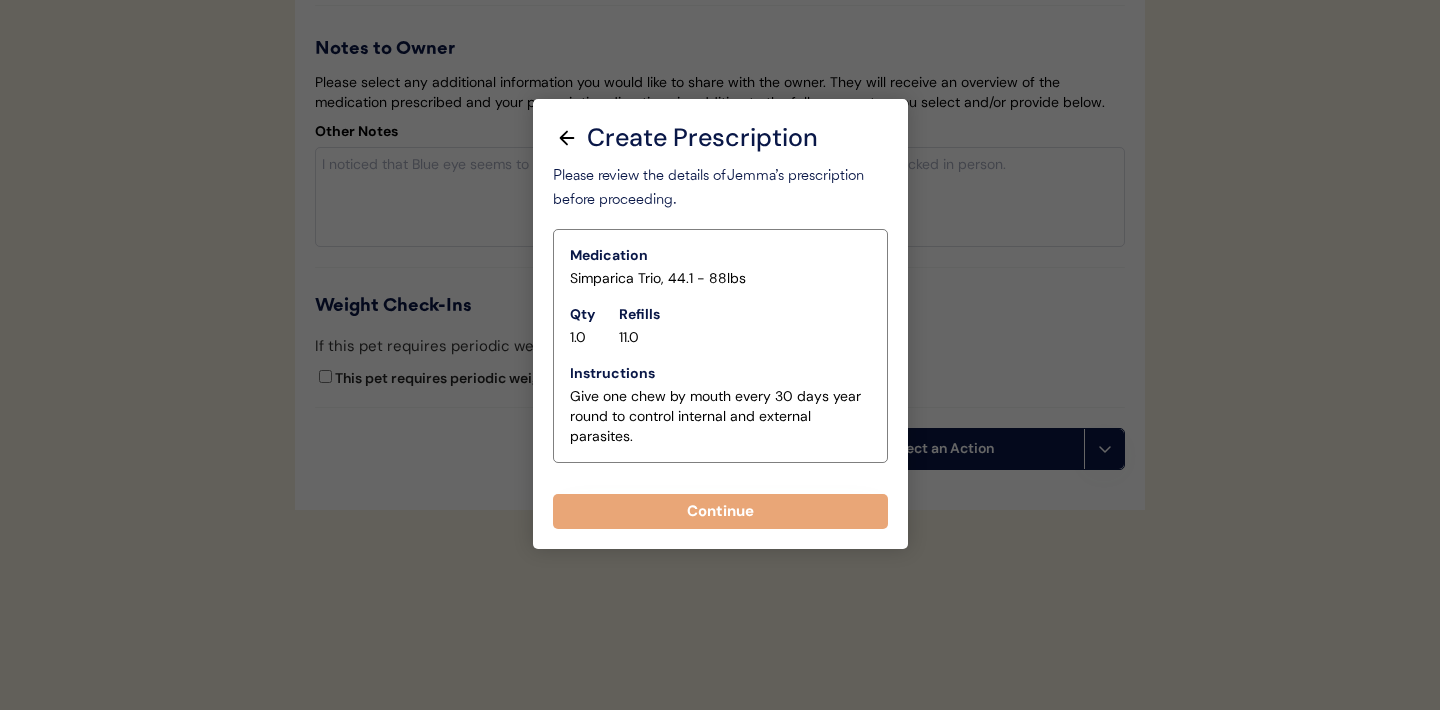 scroll, scrollTop: 5568, scrollLeft: 0, axis: vertical 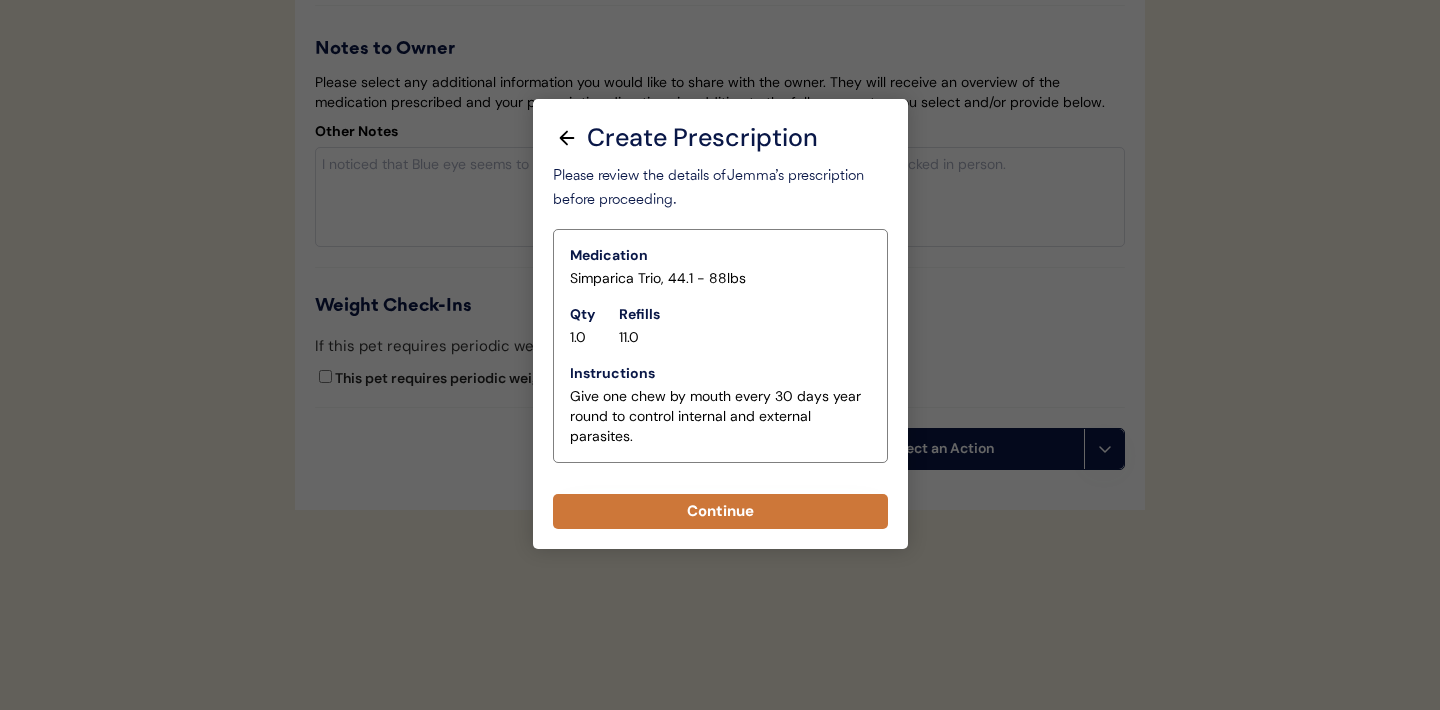 click on "Continue" at bounding box center (720, 511) 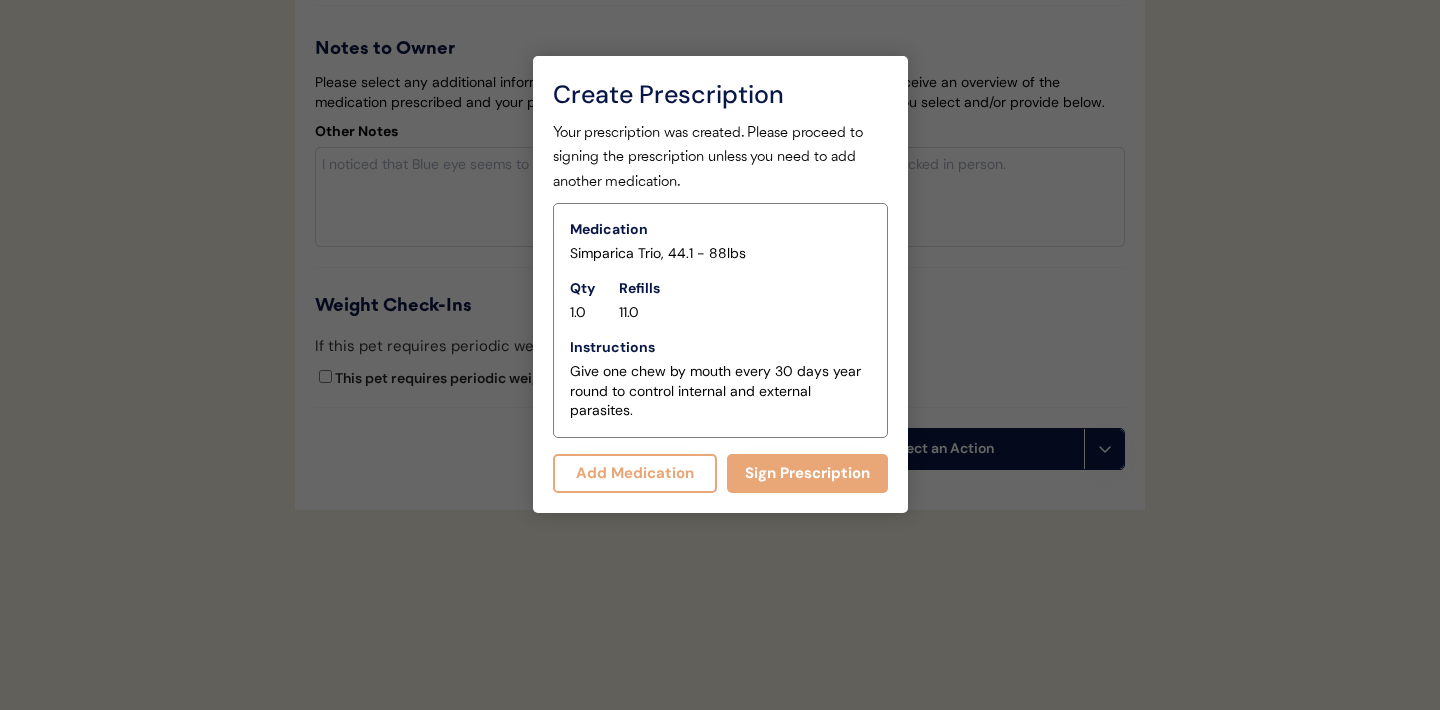 scroll, scrollTop: 5611, scrollLeft: 0, axis: vertical 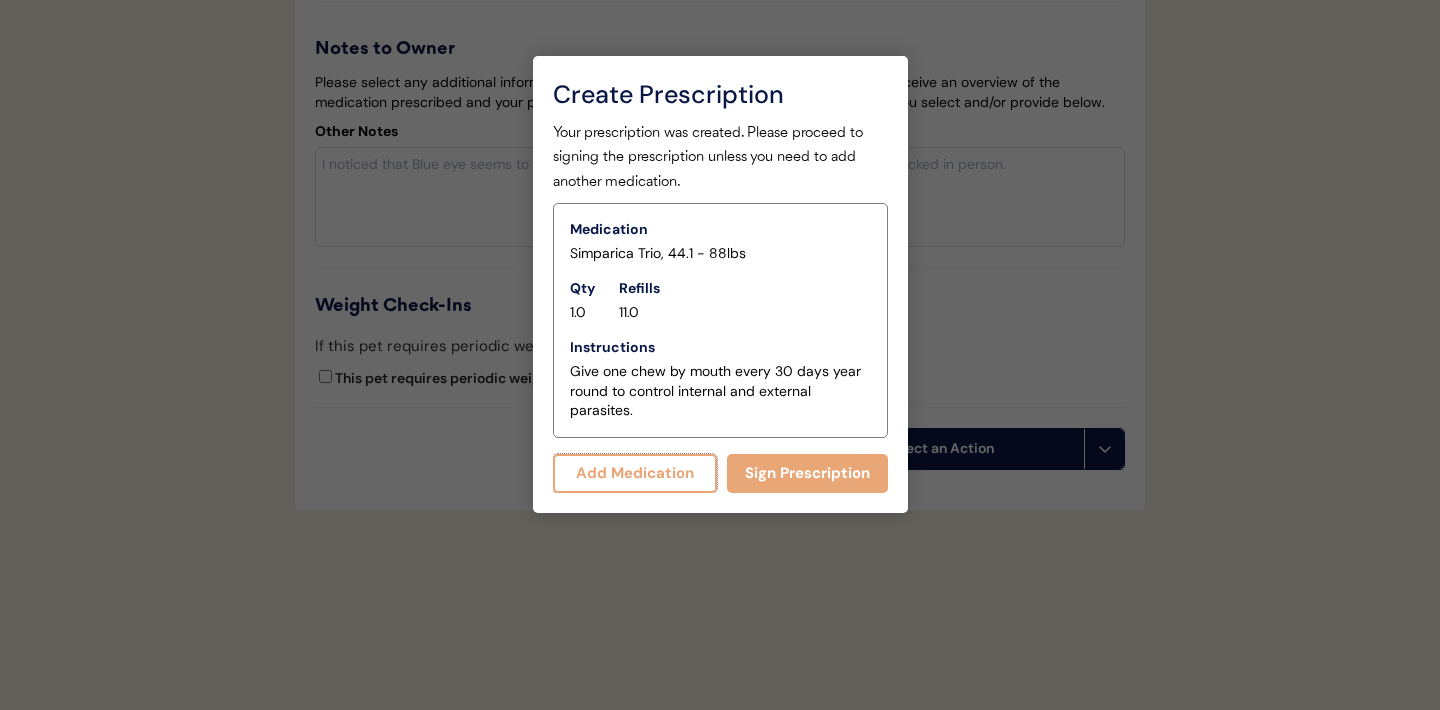click on "Add Medication" at bounding box center [635, 473] 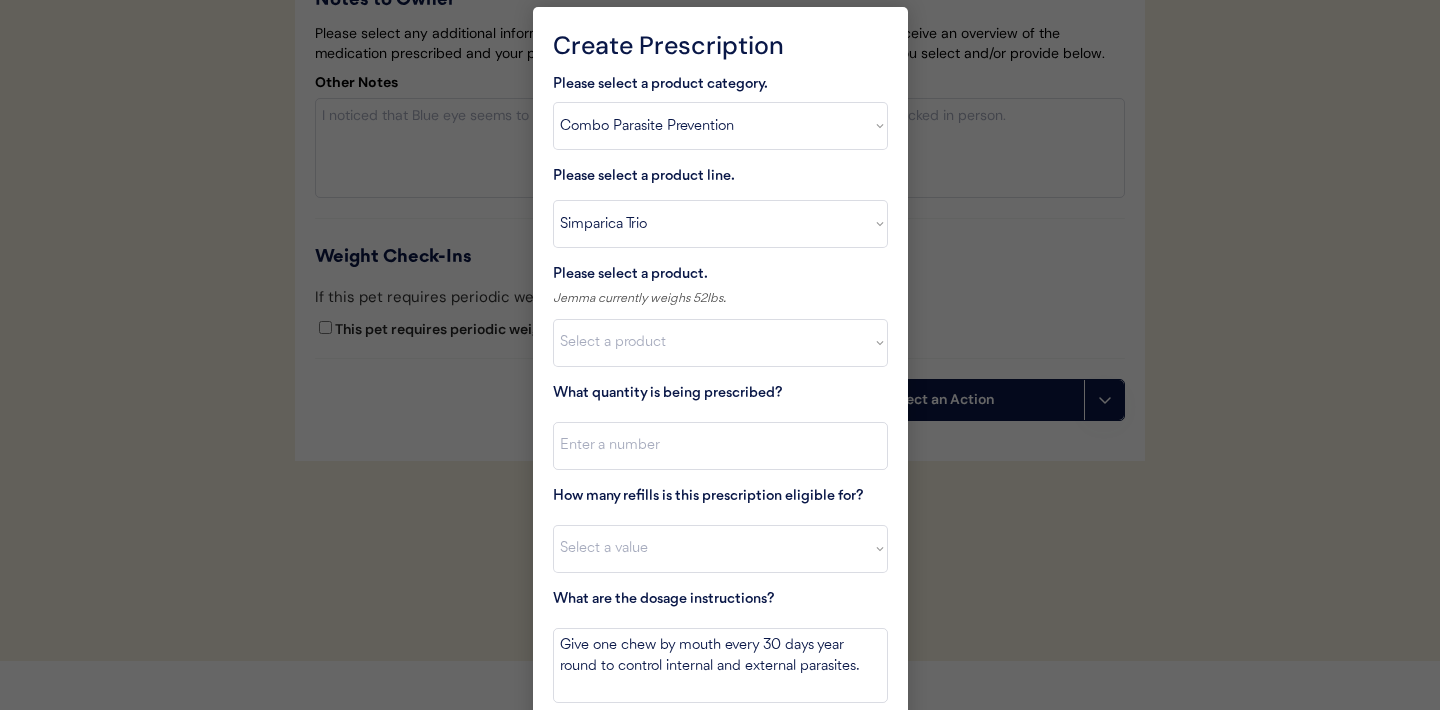 click on "Select a product category Allergies Antibiotics Anxiety Combo Parasite Prevention Flea & Tick Heartworm" at bounding box center (720, 126) 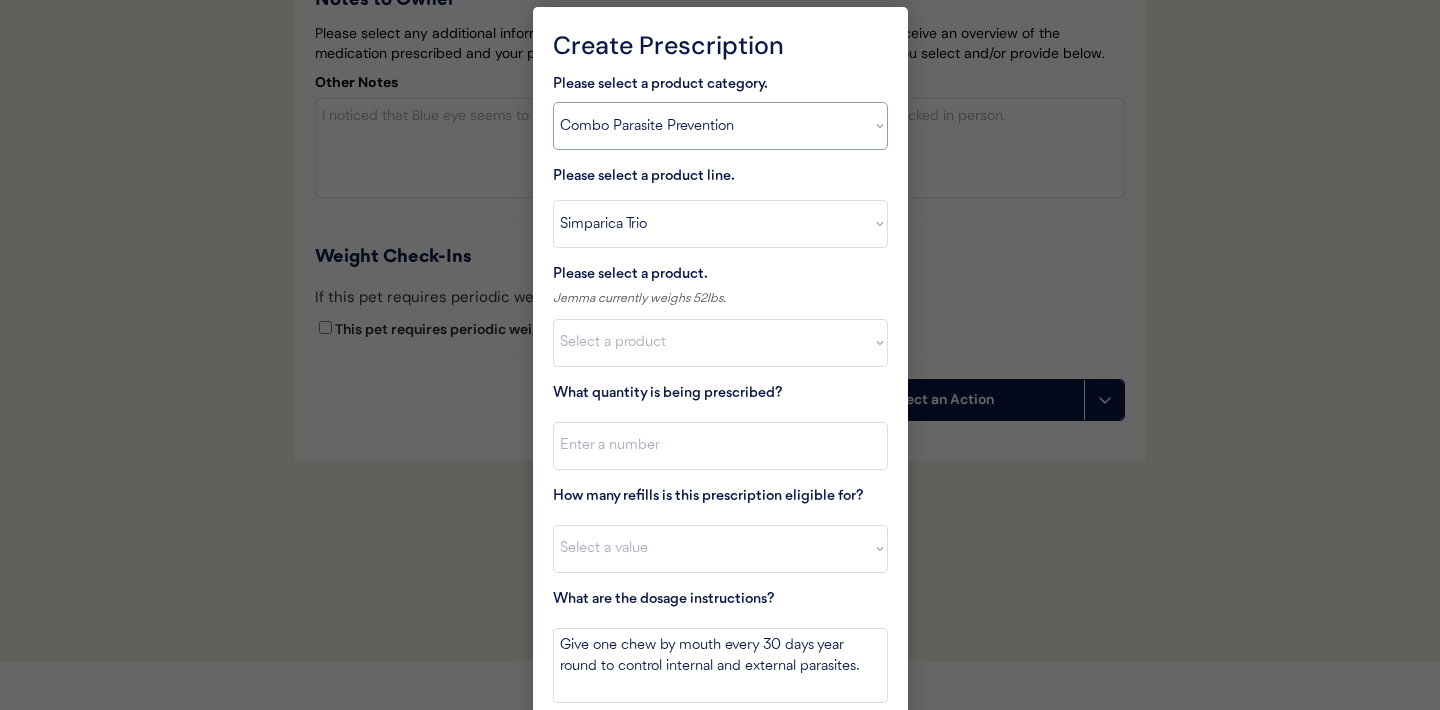 select on ""allergies"" 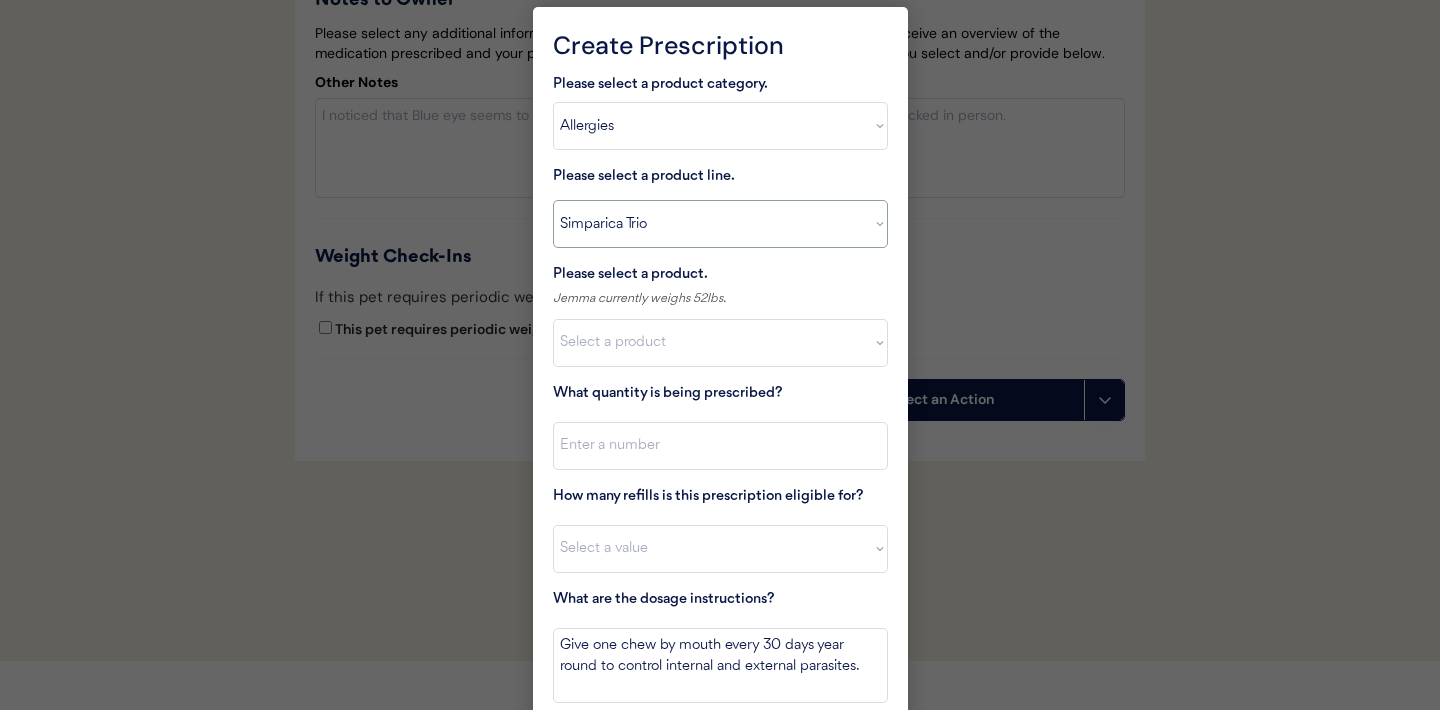 type 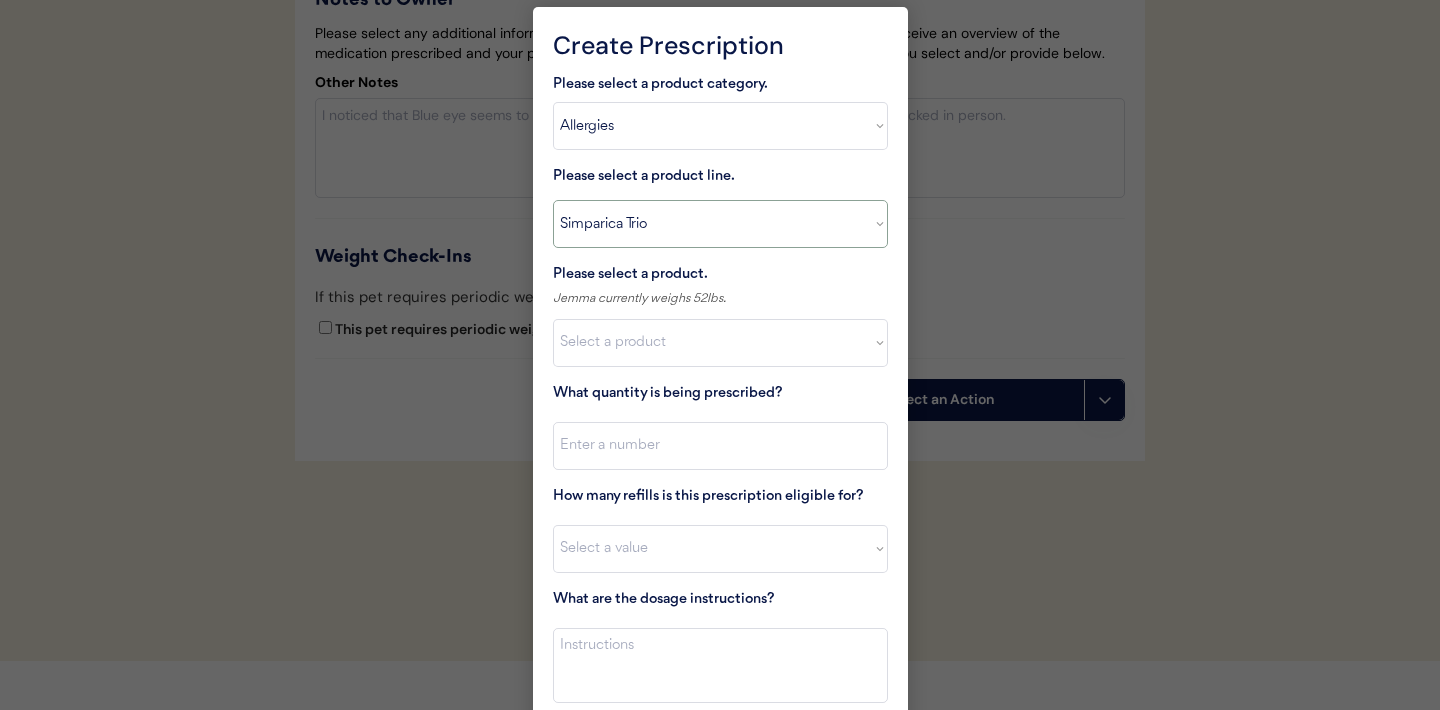 click on "Select a product line Advantage Multi for Dogs Credelio Quattro NexGard Plus NexGard Plus (3 Month) NexGard Plus (6 Month) Revolution for Dogs Sentinel Spectrum (3 Month) Simparica Trio Simparica Trio (12 Month) Simparica Trio (3 Month) Simparica Trio (6 Month) Trifexis" at bounding box center (720, 224) 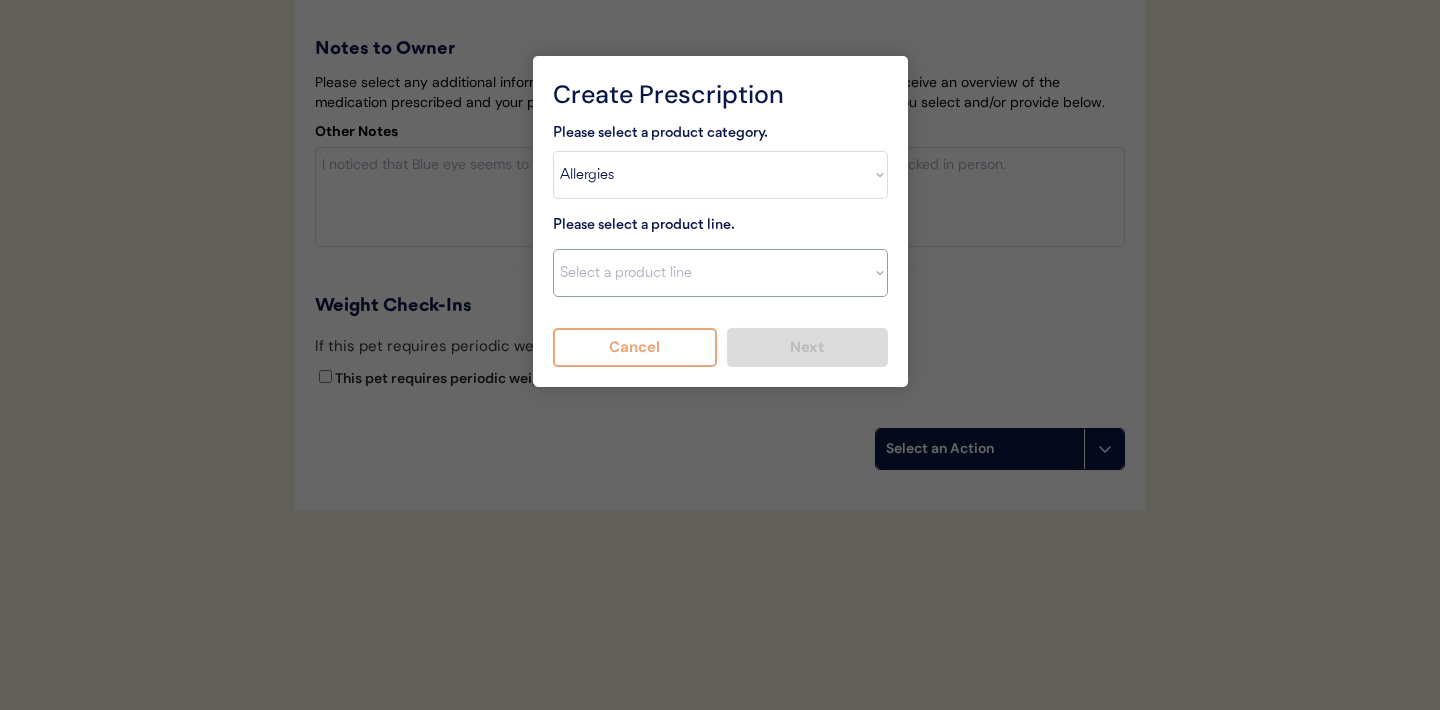 select on ""Apoquel Tablet"" 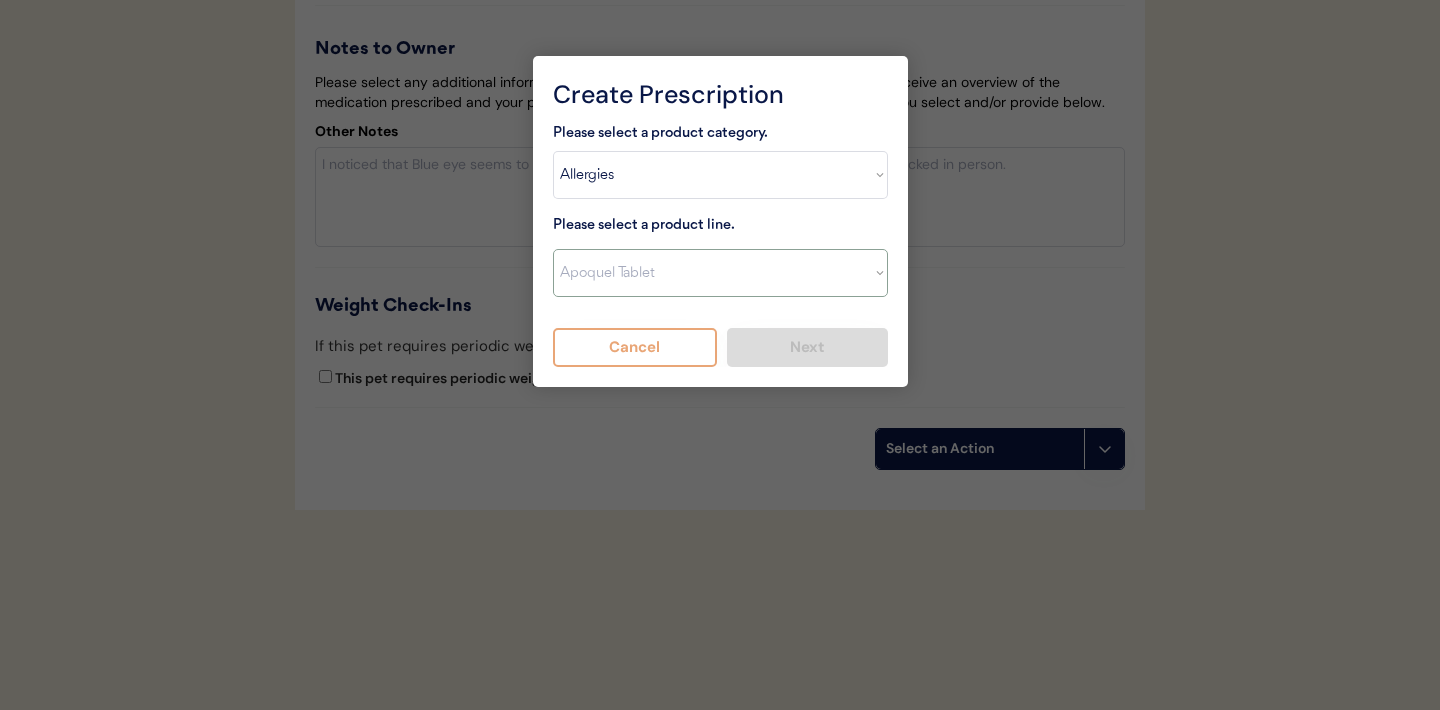 type on "Give XXX tablet(s) by mouth once daily as needed for itchiness due to allergies. Discontinue immediately if worsening hair loss, rash, or numerous small lumps appear." 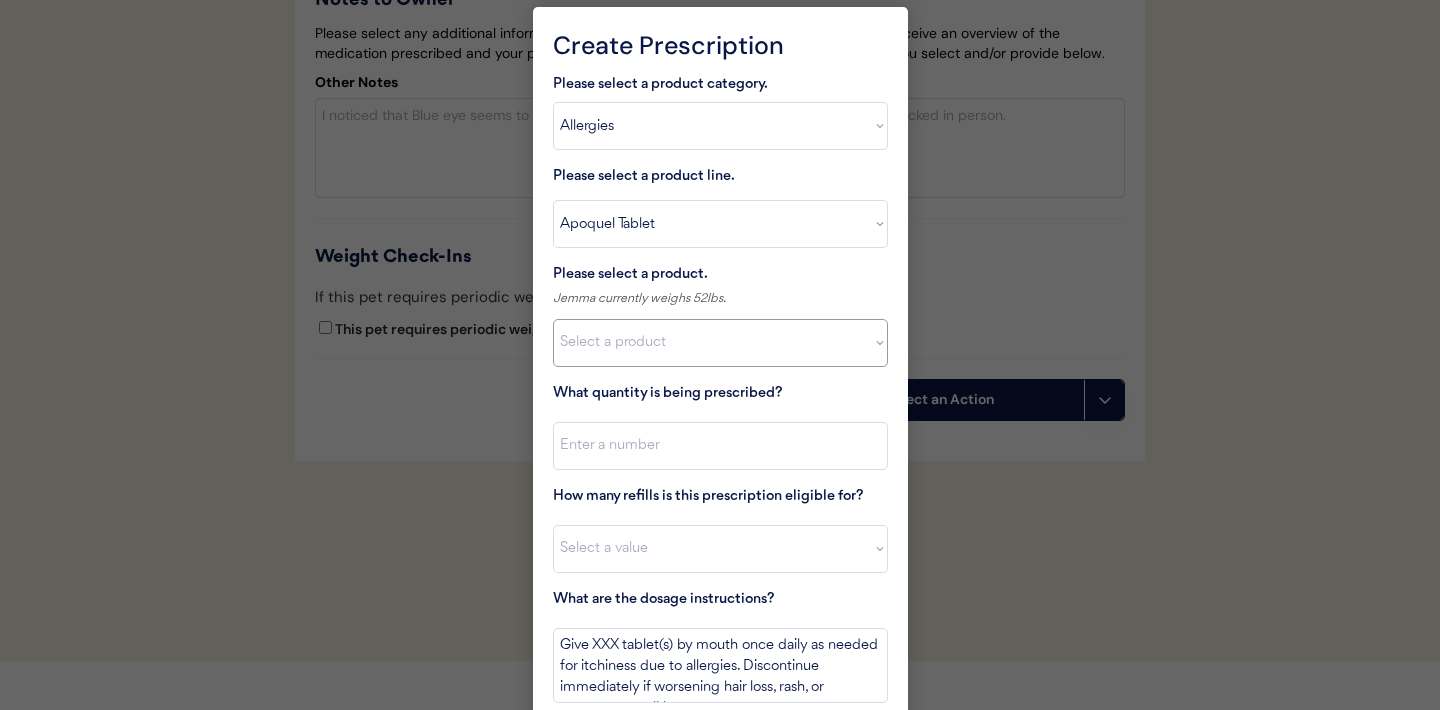 click on "Select a product Apoquel Tablet (16 mg) Apoquel Tablet (3.6 mg) Apoquel Tablet (5.4 mg)" at bounding box center (720, 343) 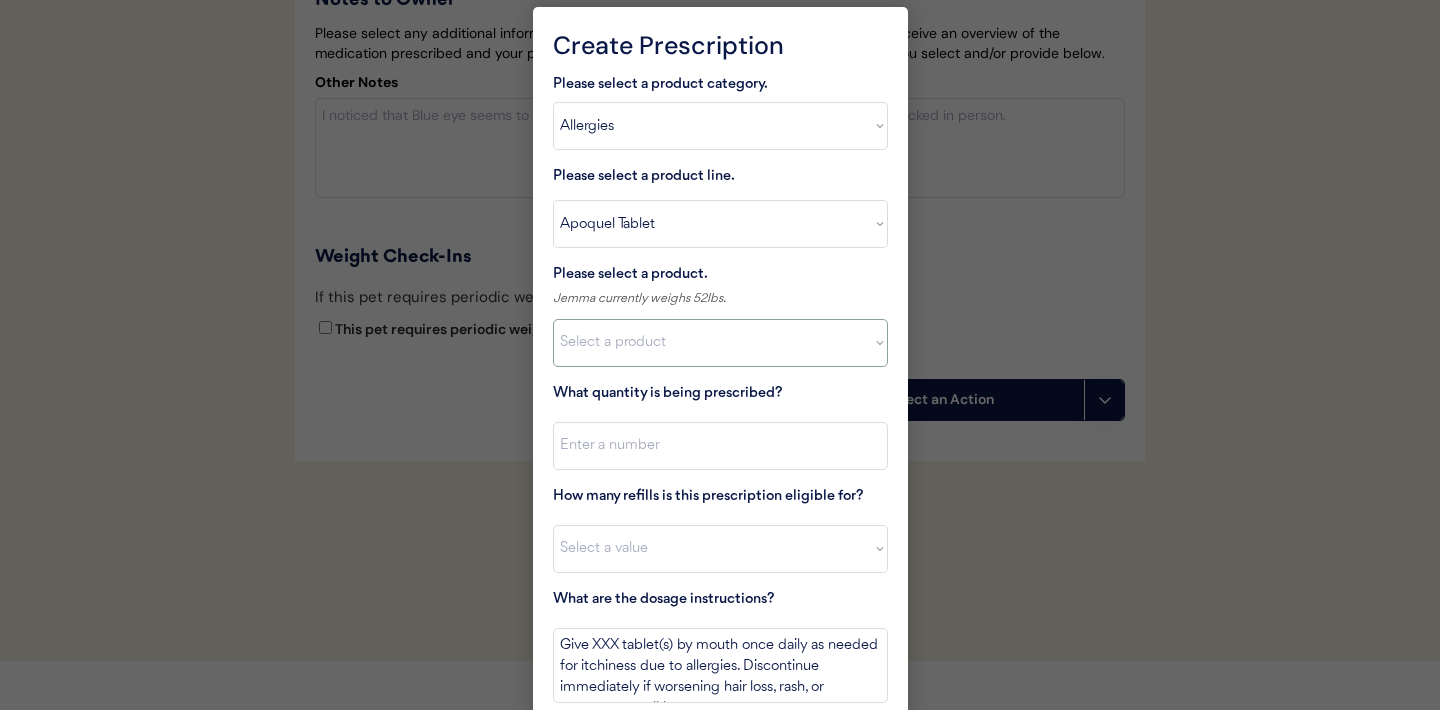 select on ""1348695171700984260__LOOKUP__1720647054590x322599372364987400"" 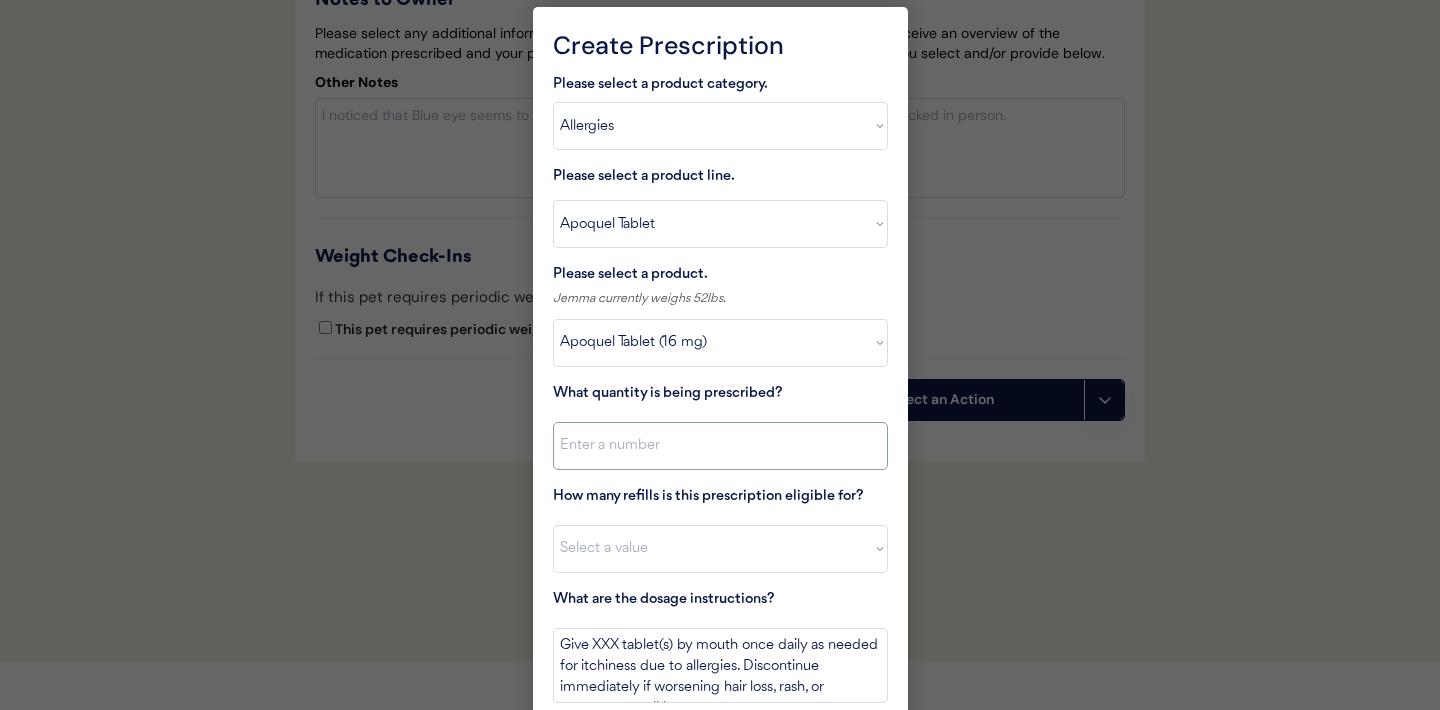 click at bounding box center (720, 446) 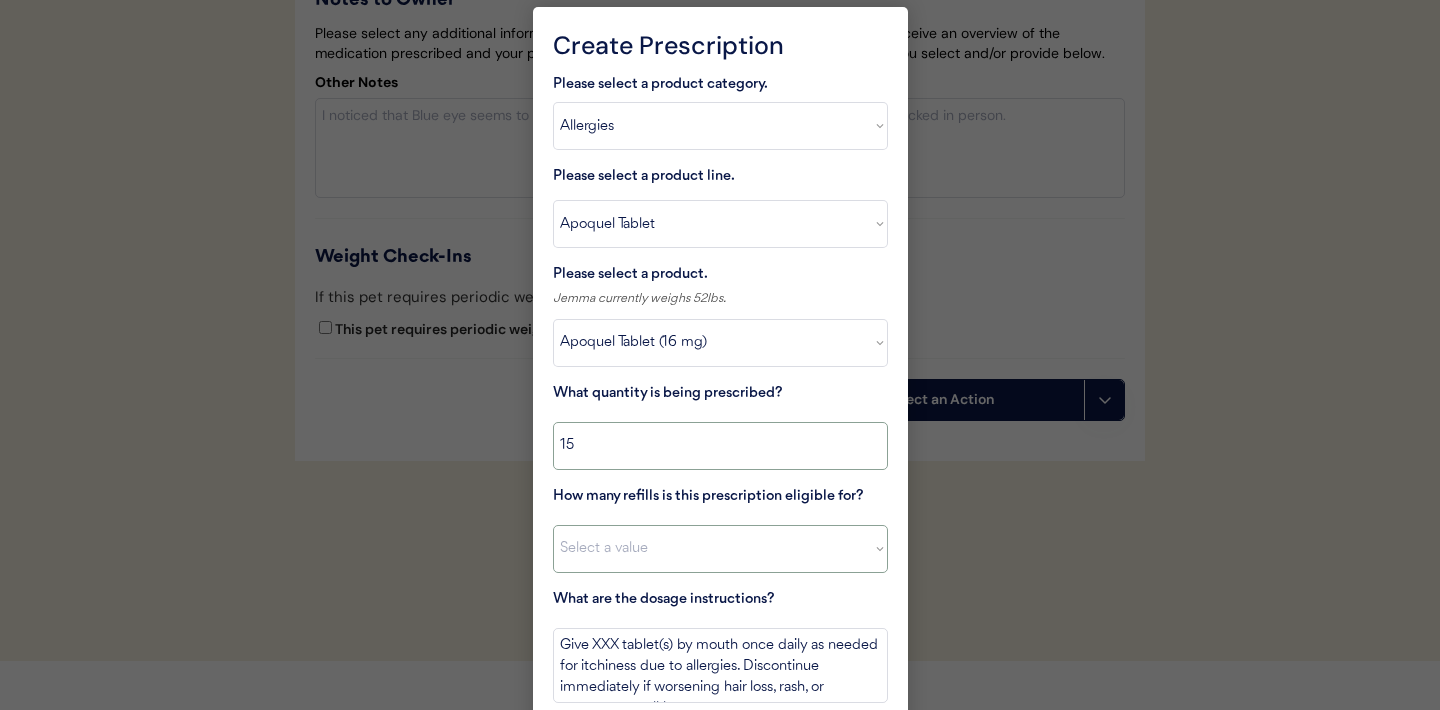 type on "15" 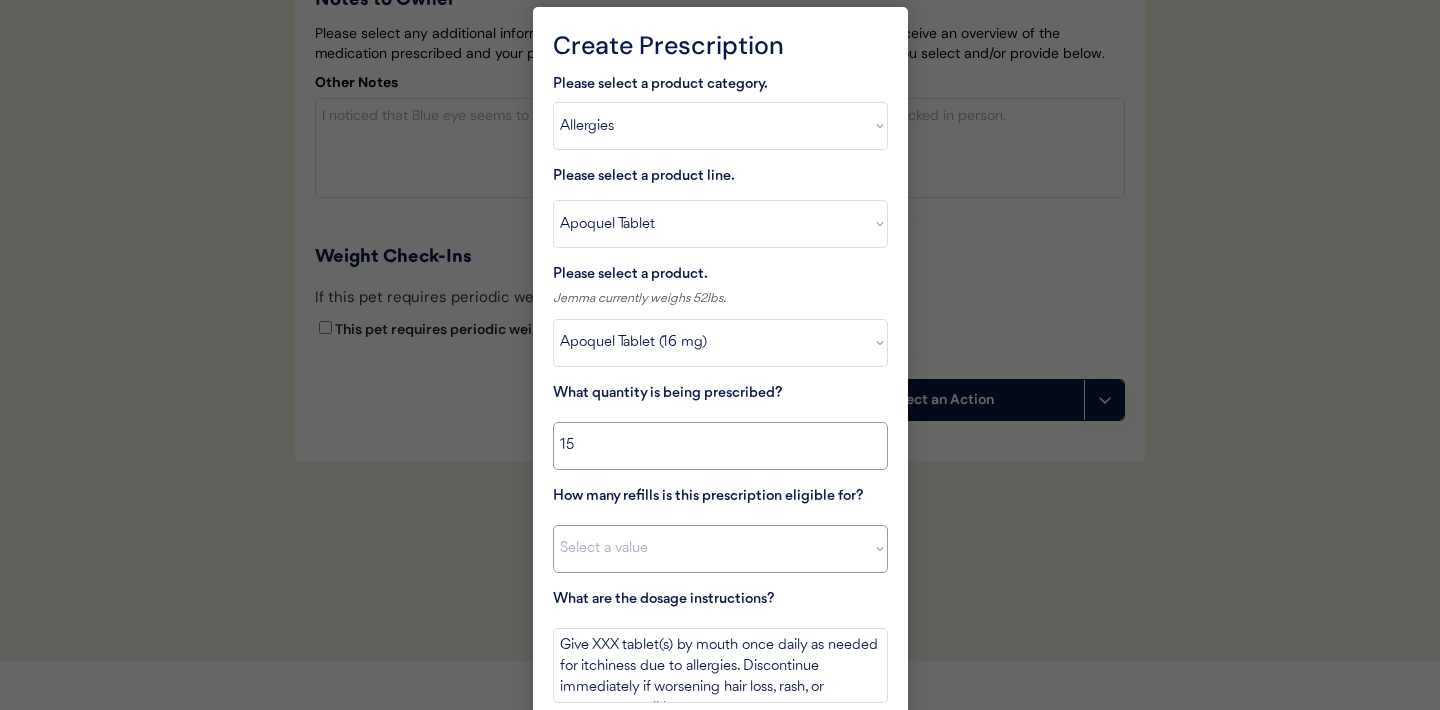 click on "Select a value 0 1 2 3 4 5 6 7 8 10 11" at bounding box center (720, 549) 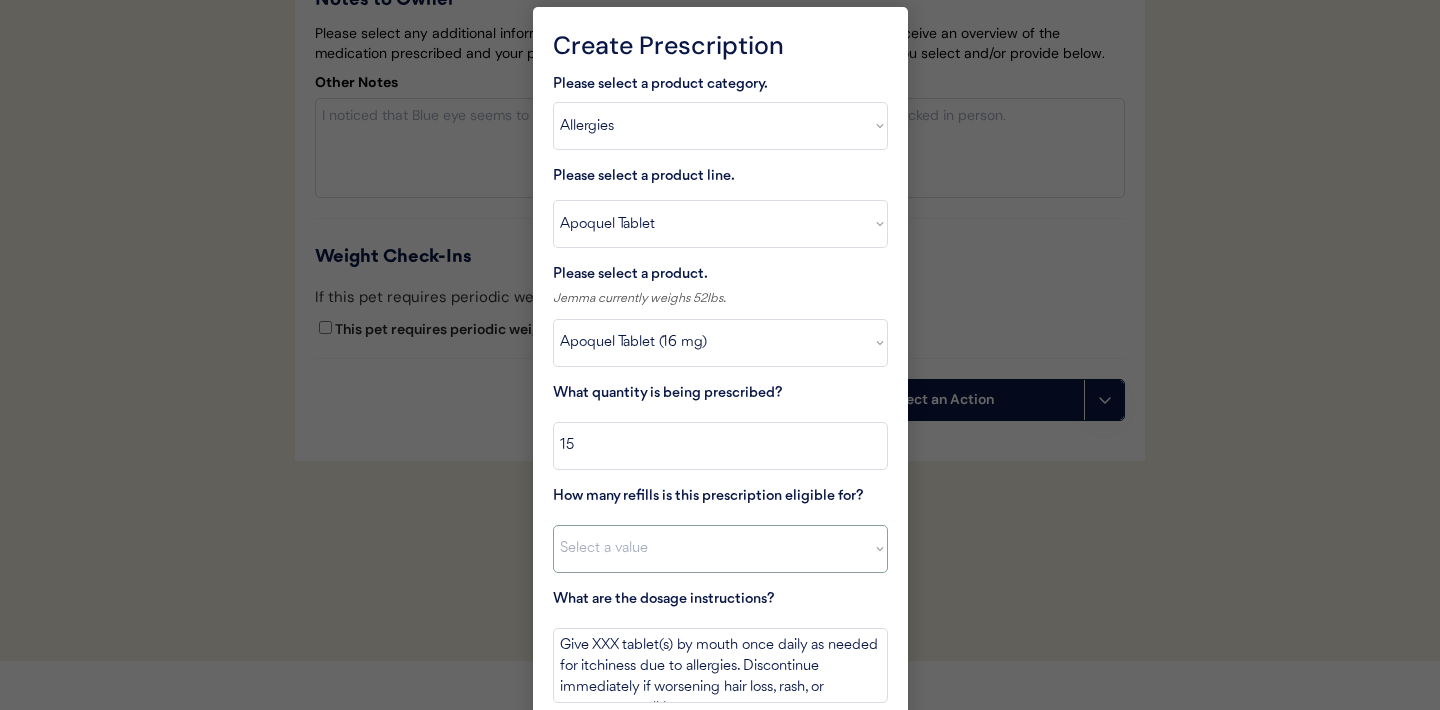 select on "11" 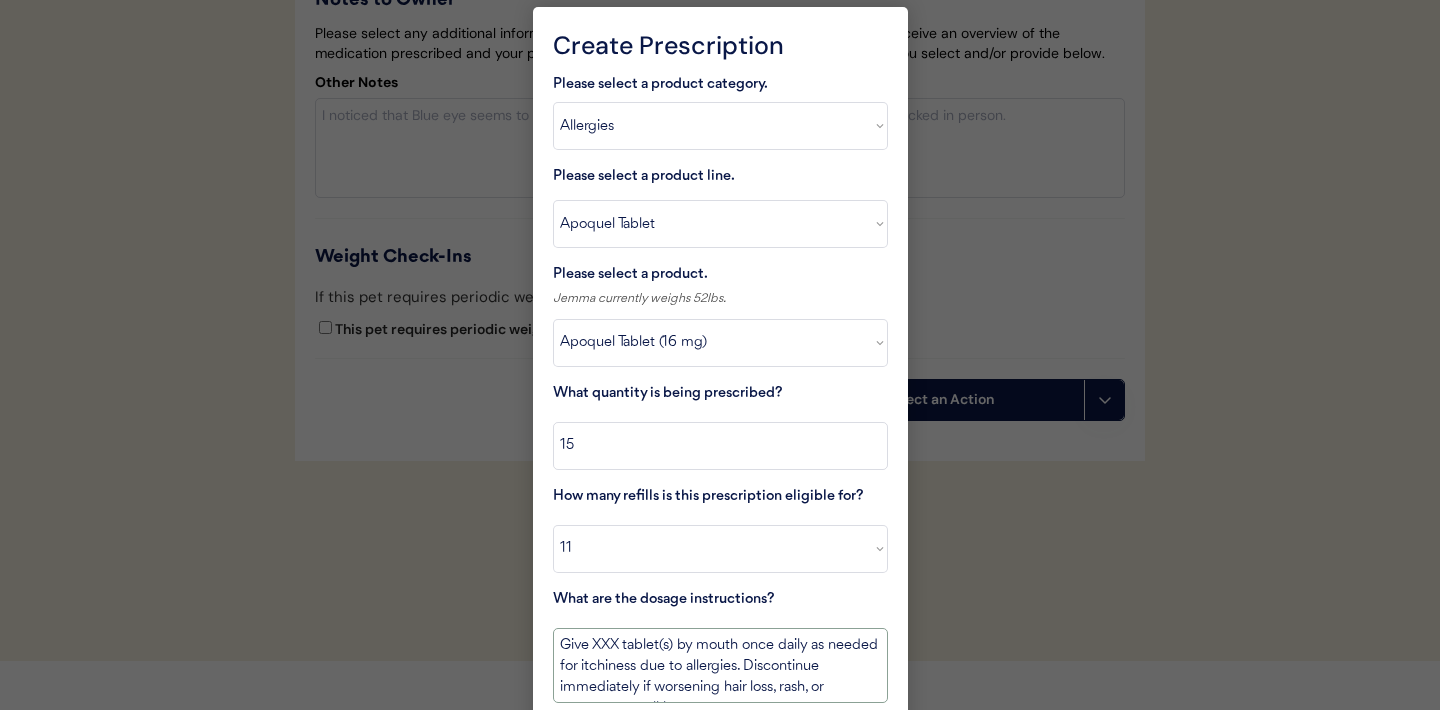 click on "Give XXX tablet(s) by mouth once daily as needed for itchiness due to allergies. Discontinue immediately if worsening hair loss, rash, or numerous small lumps appear." at bounding box center [720, 665] 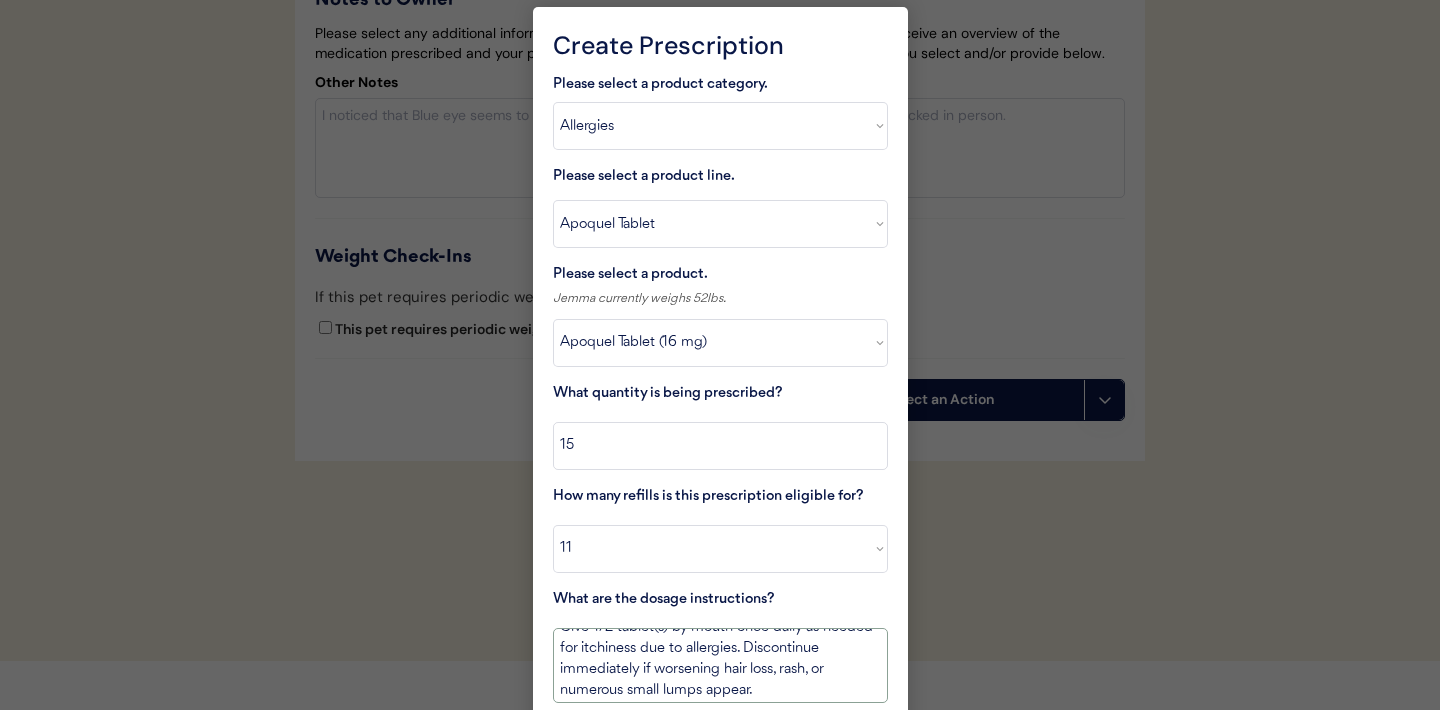scroll, scrollTop: 0, scrollLeft: 0, axis: both 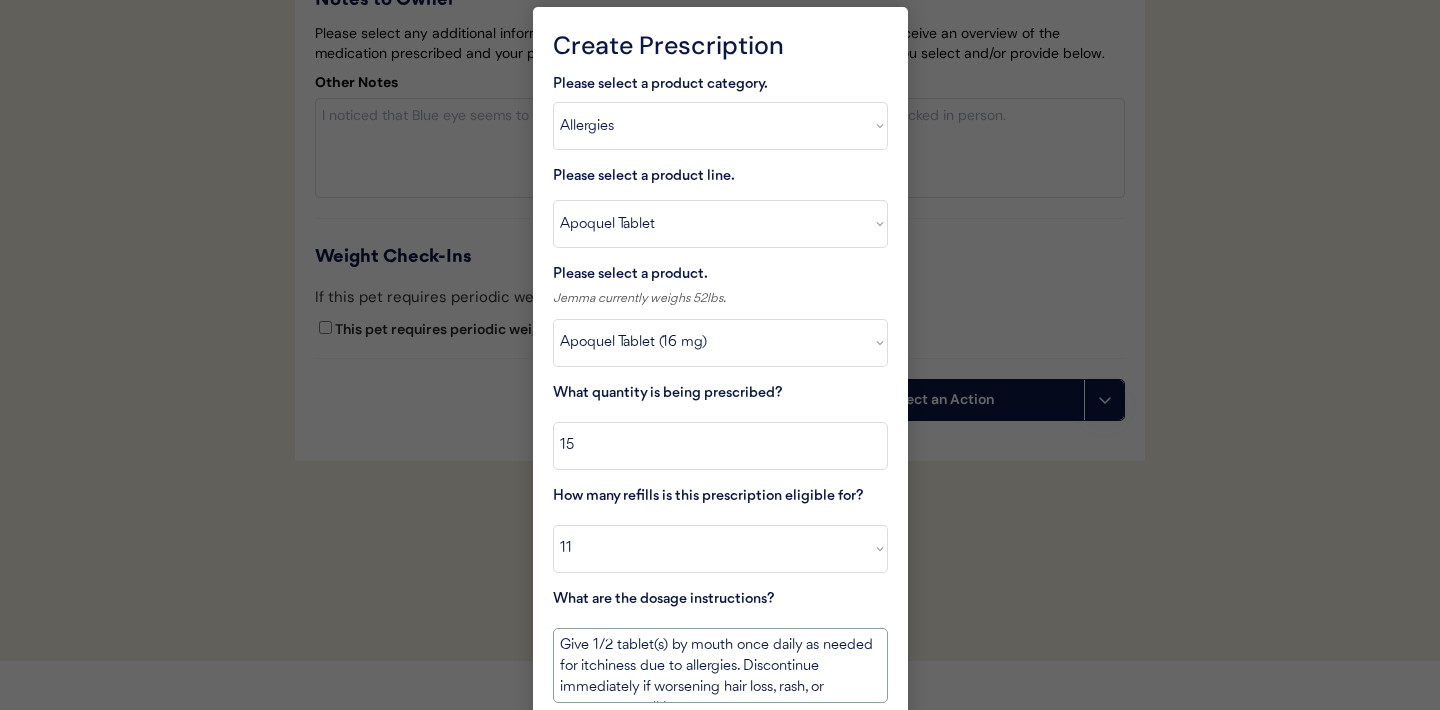 click on "Give 1/2 tablet(s) by mouth once daily as needed for itchiness due to allergies. Discontinue immediately if worsening hair loss, rash, or numerous small lumps appear." at bounding box center (720, 665) 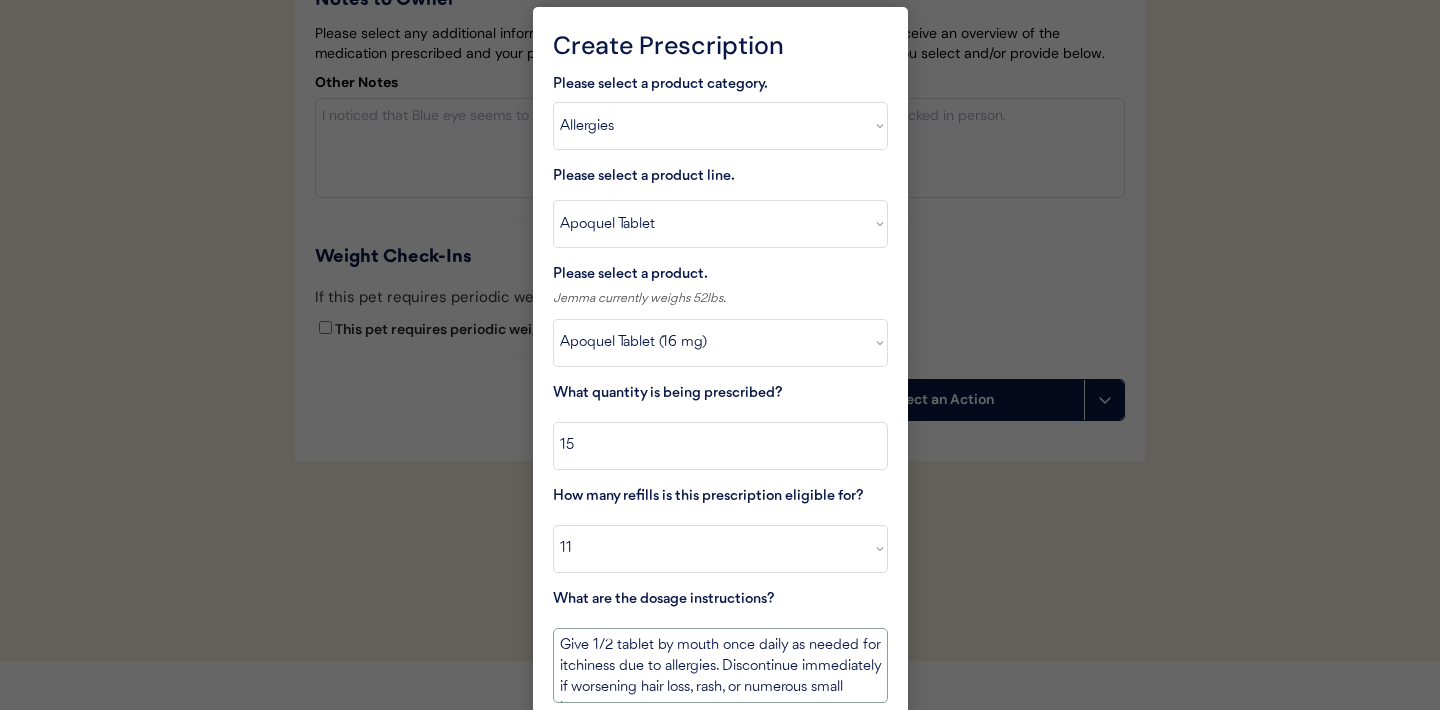 scroll, scrollTop: 23, scrollLeft: 0, axis: vertical 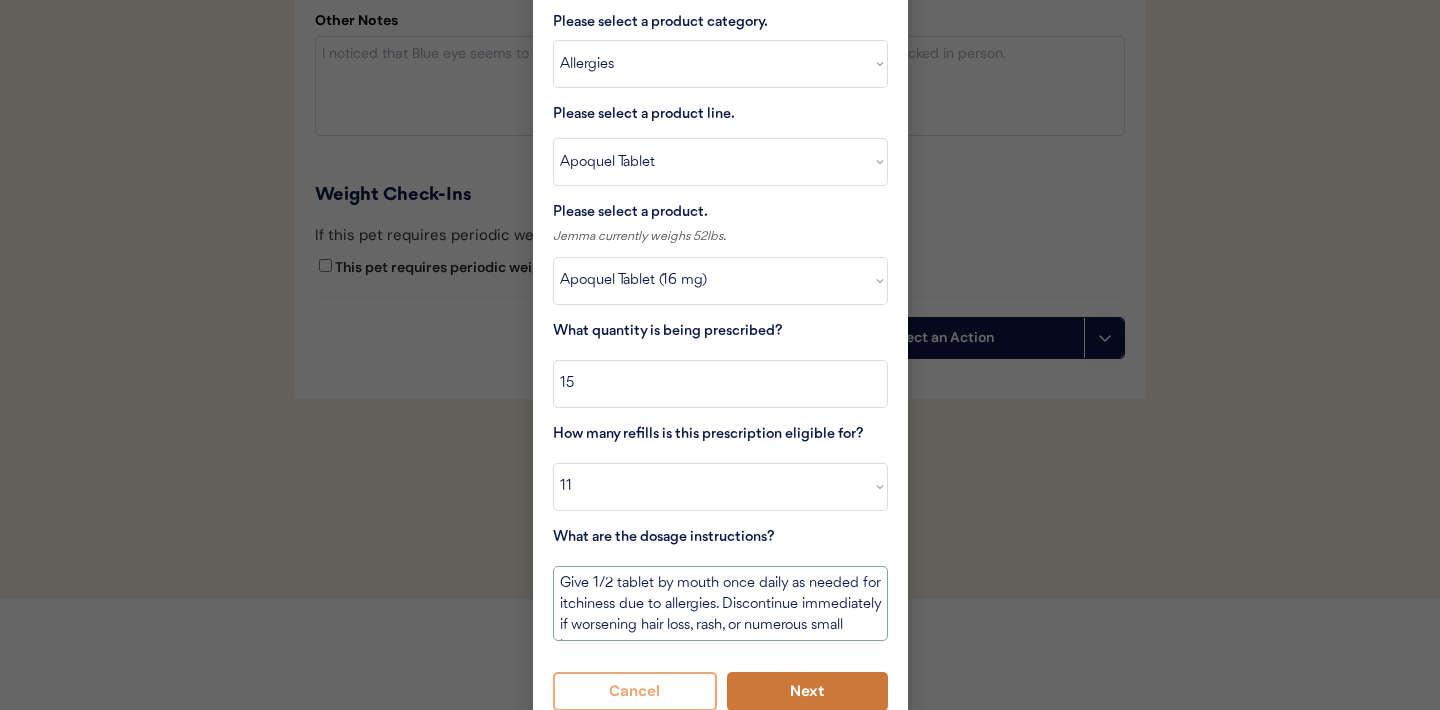 type on "Give 1/2 tablet by mouth once daily as needed for itchiness due to allergies. Discontinue immediately if worsening hair loss, rash, or numerous small lumps appear." 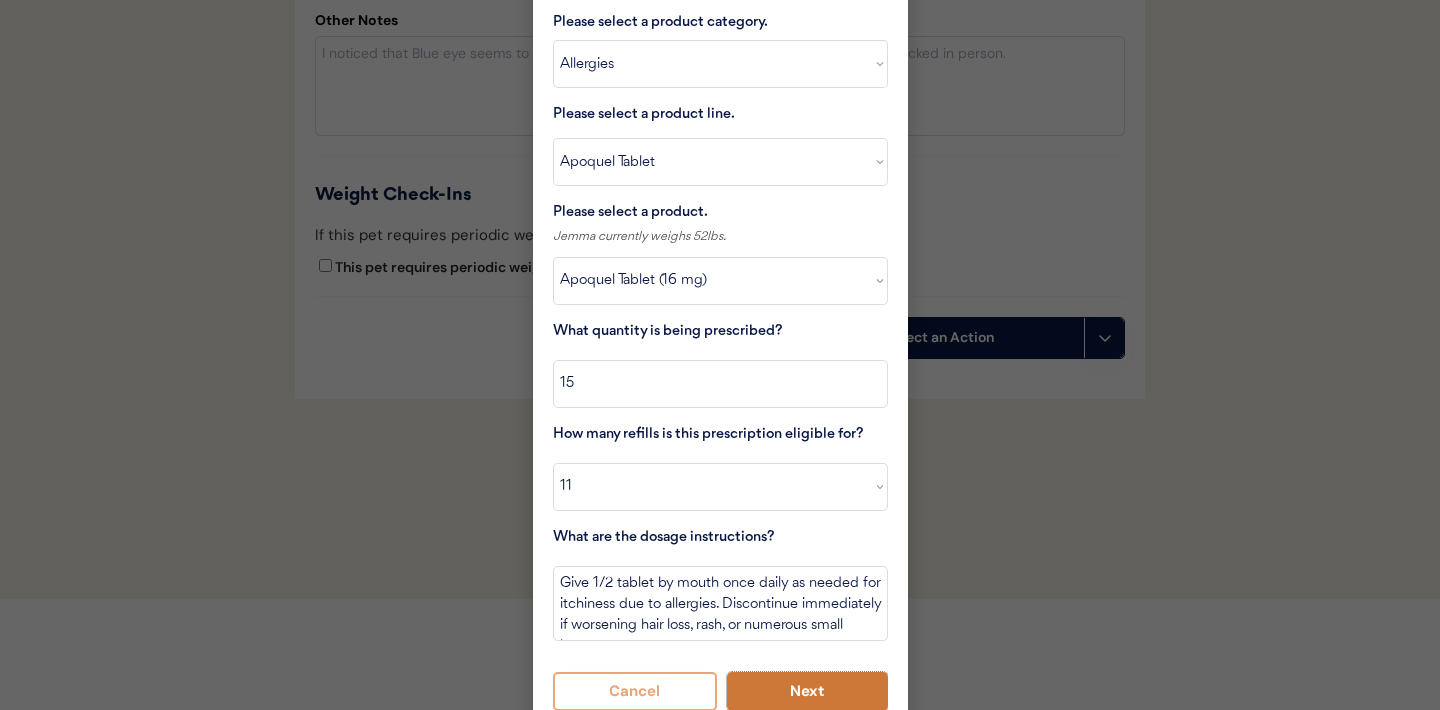 click on "Next" at bounding box center [807, 691] 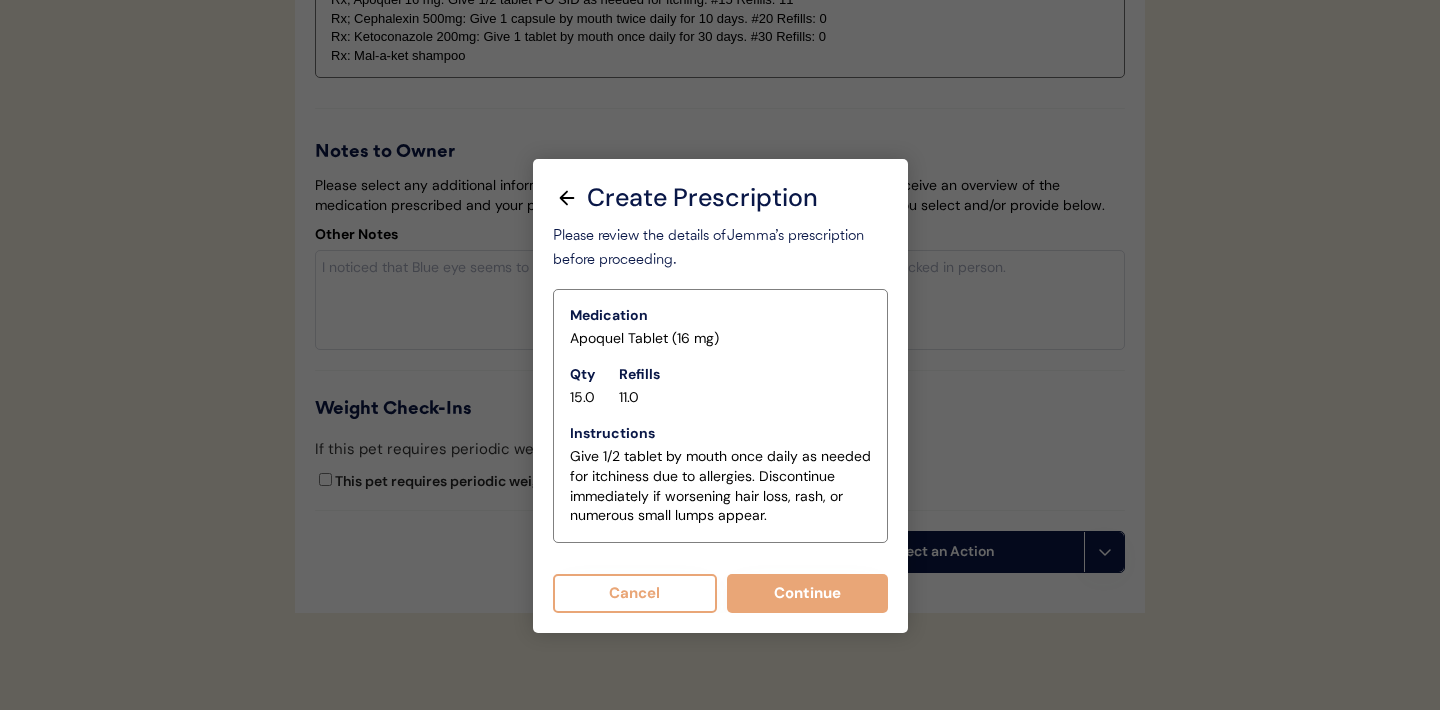 scroll, scrollTop: 5457, scrollLeft: 0, axis: vertical 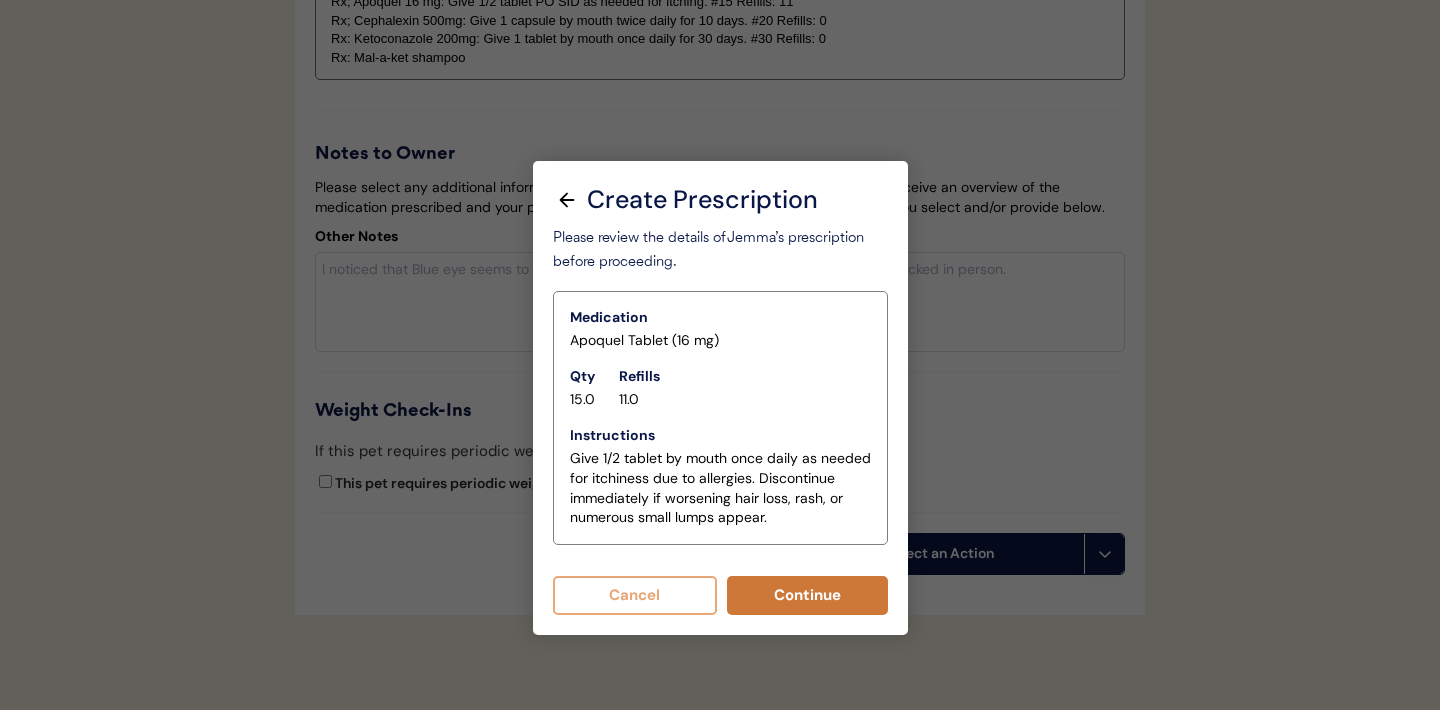 click on "Continue" at bounding box center [807, 595] 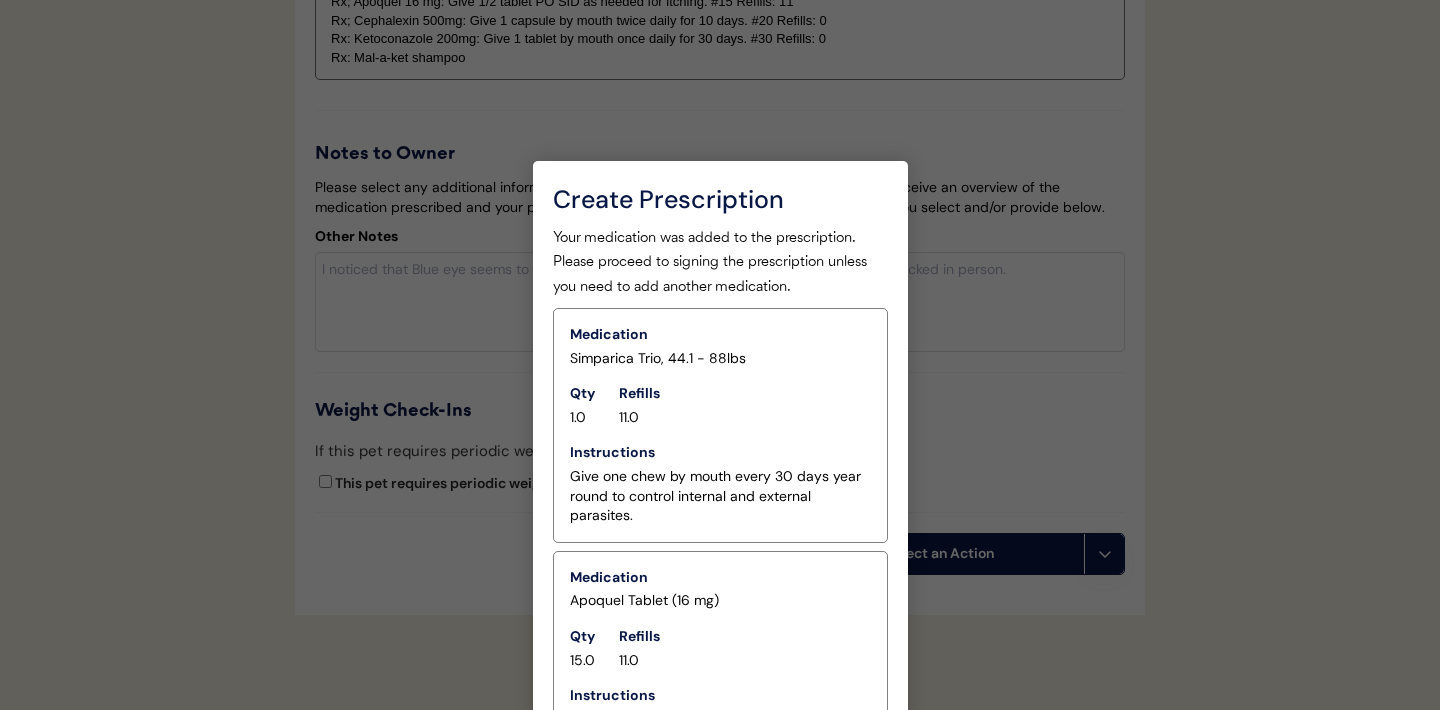 scroll, scrollTop: 5627, scrollLeft: 0, axis: vertical 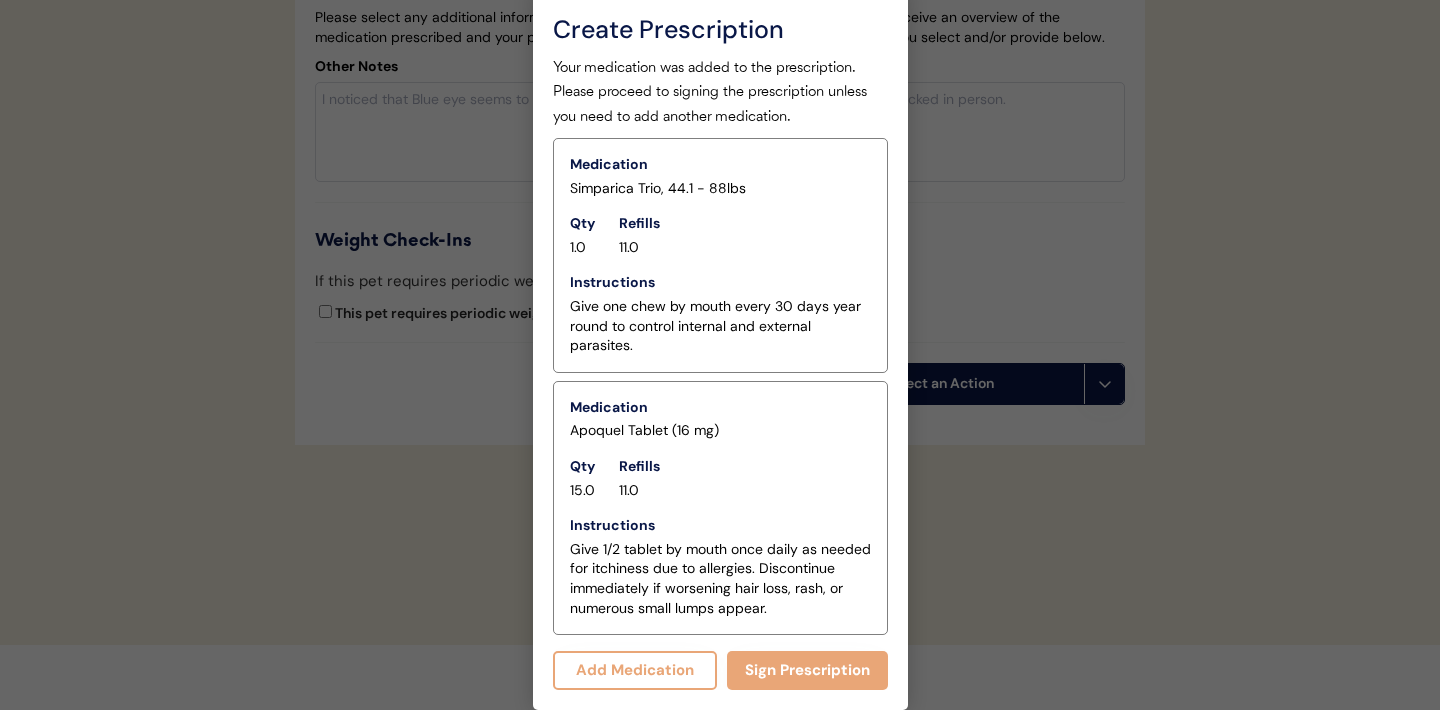click on "Add Medication" at bounding box center [635, 670] 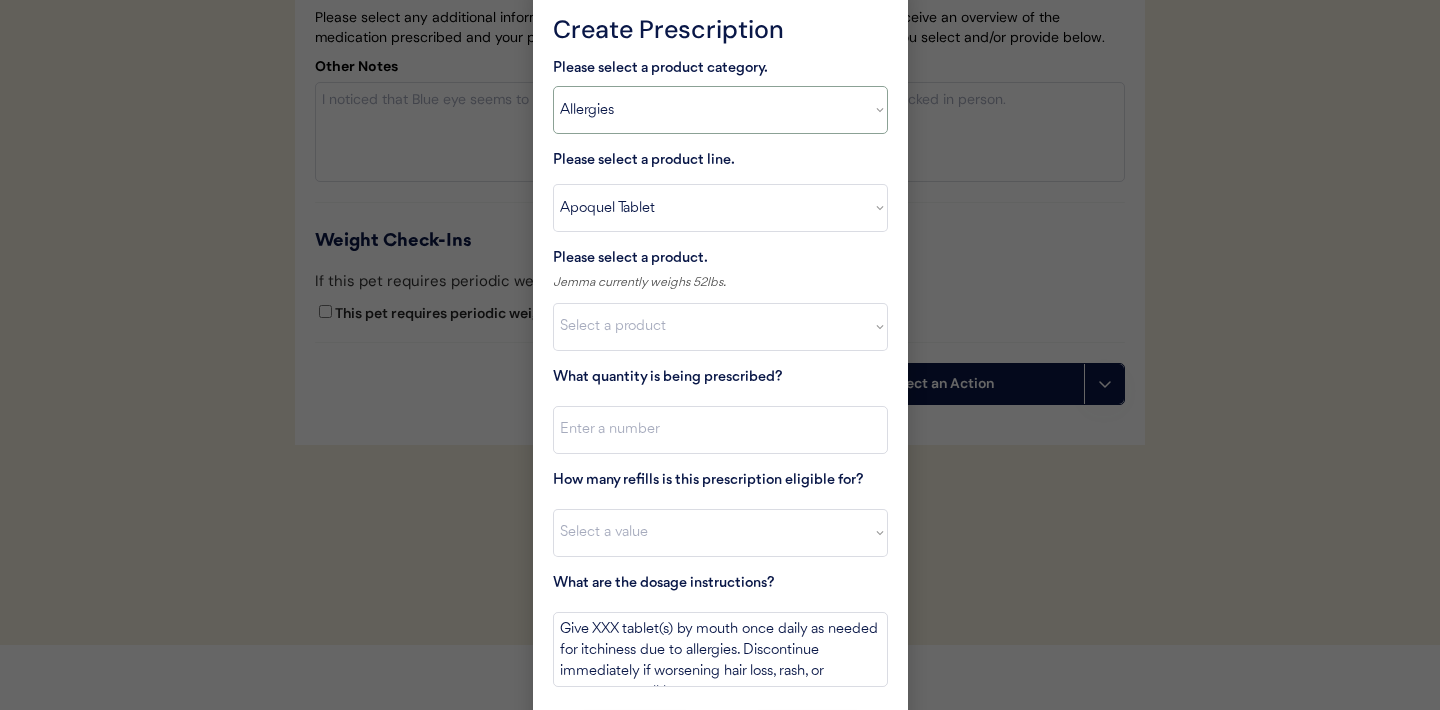 click on "Select a product category Allergies Antibiotics Anxiety Combo Parasite Prevention Flea & Tick Heartworm" at bounding box center (720, 110) 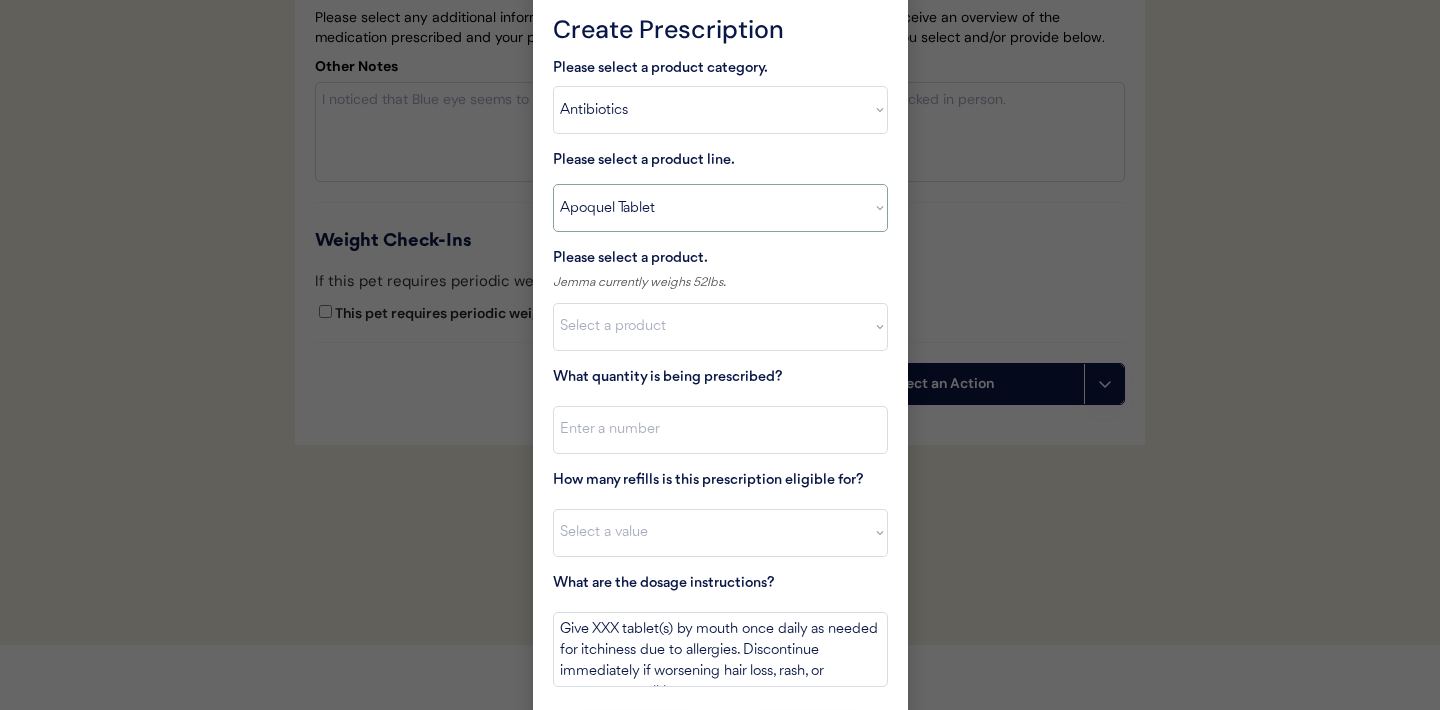 type 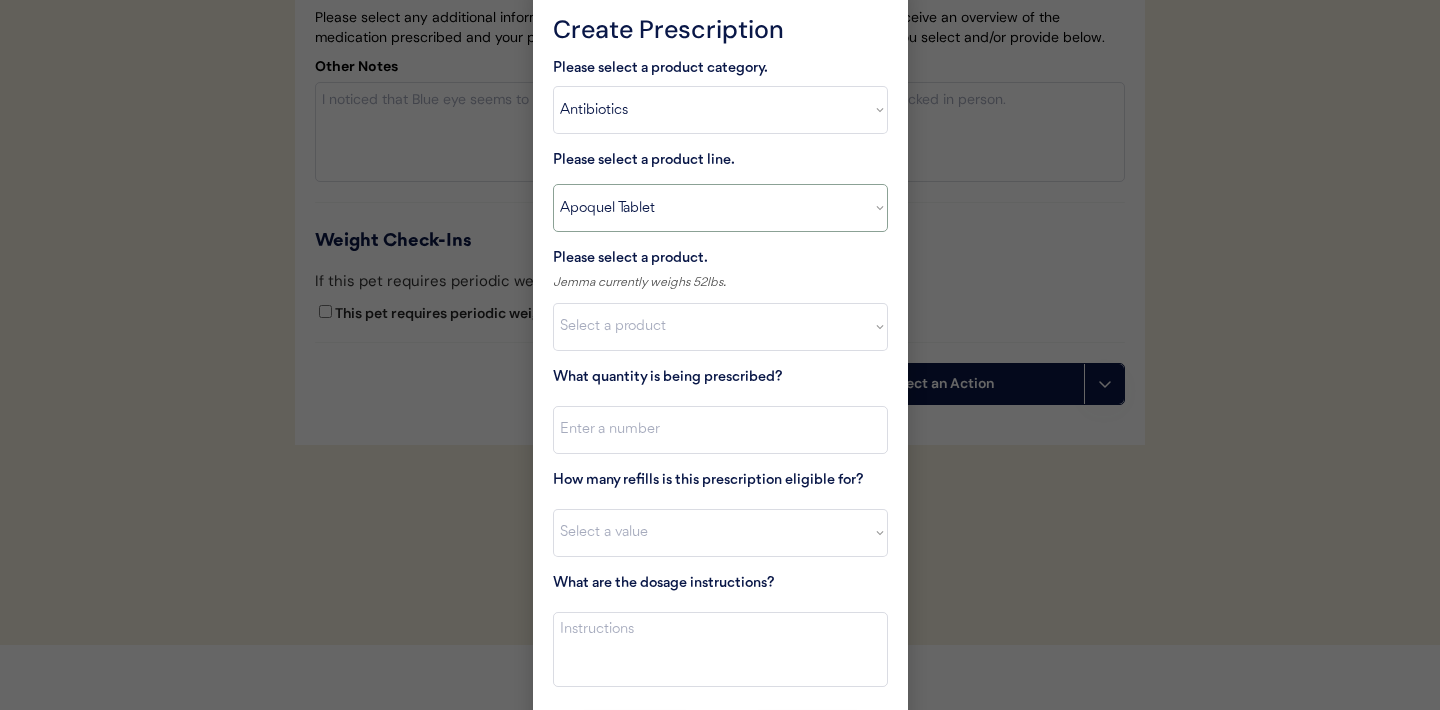 scroll, scrollTop: 5611, scrollLeft: 0, axis: vertical 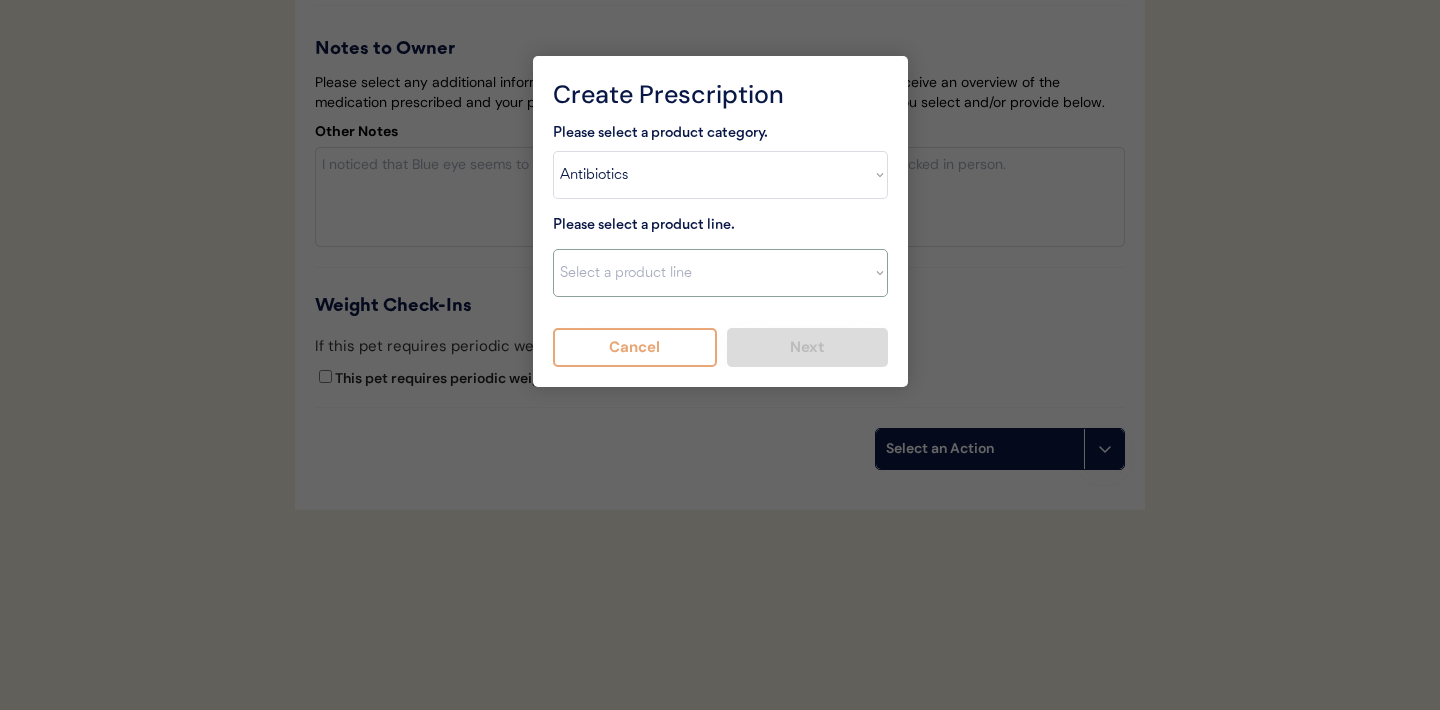 click on "Select a product line Cephalexin Cephalexin Suspension Doxycycline Ketoconazole" at bounding box center [720, 273] 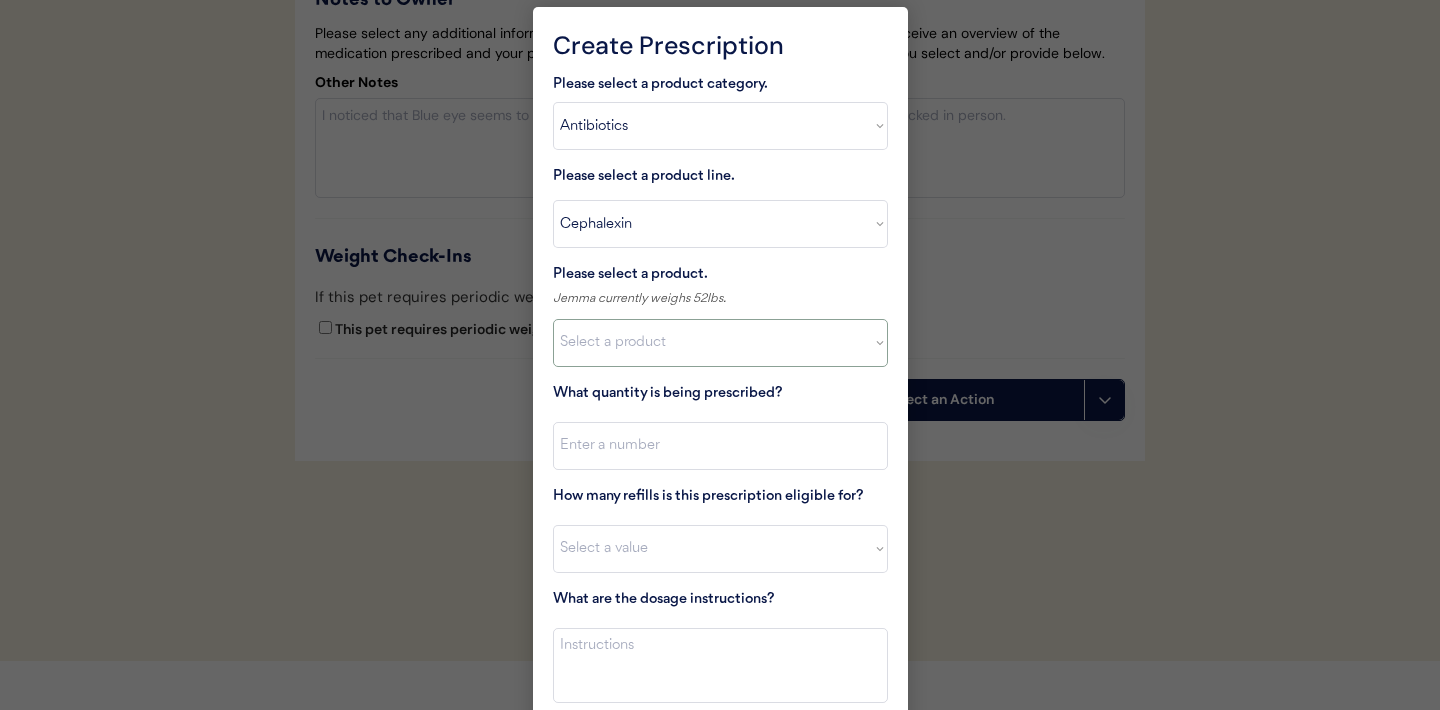 click on "Select a product Cephalexin Capsule (500mg) Cephalexin Capsule (250mg)" at bounding box center (720, 343) 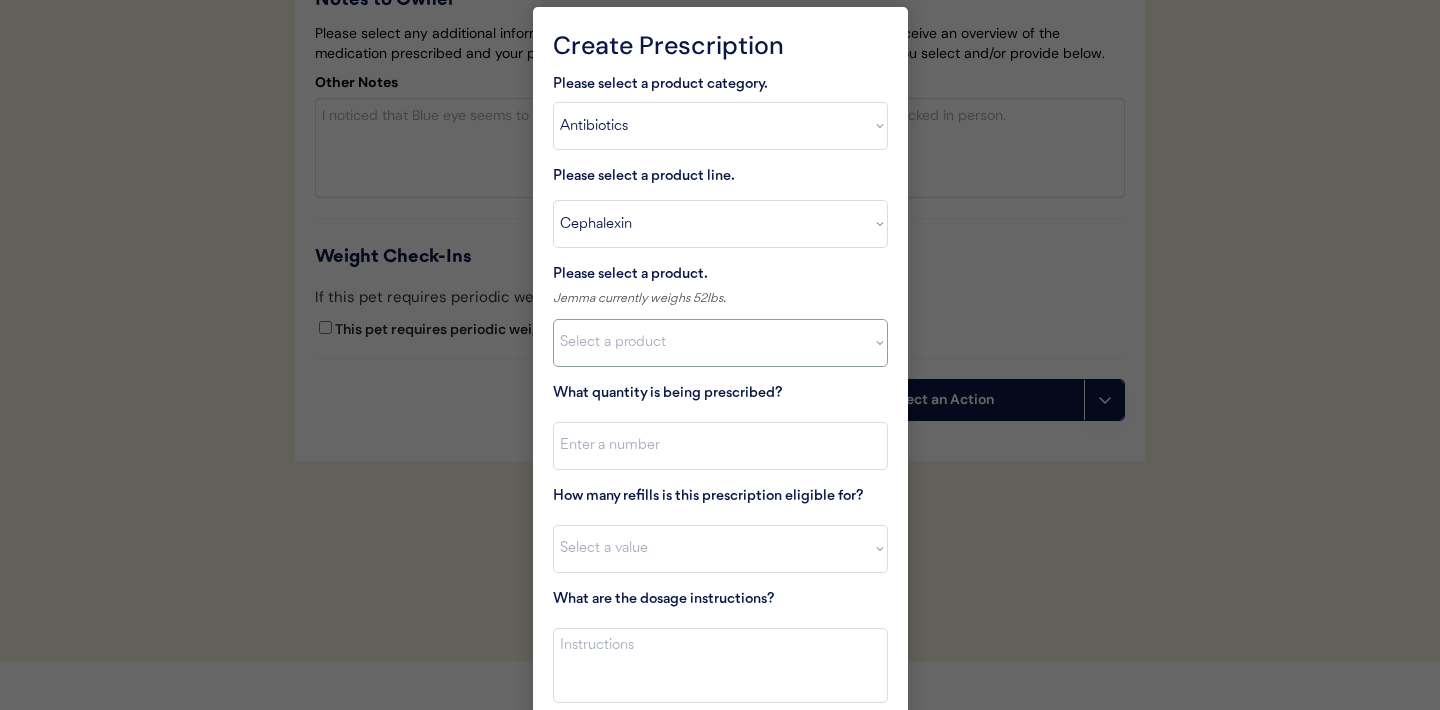 select on ""1348695171700984260__LOOKUP__1718203552838x251934441470106140"" 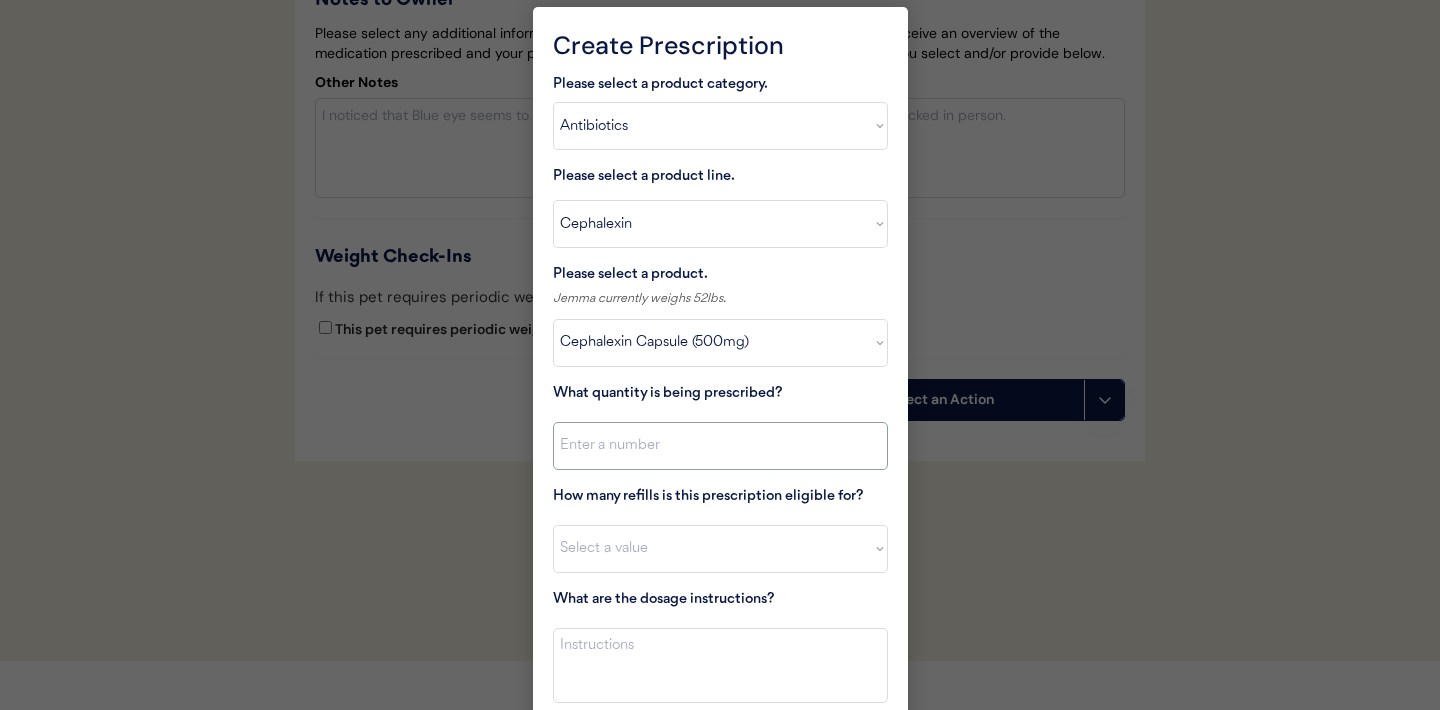 click at bounding box center (720, 446) 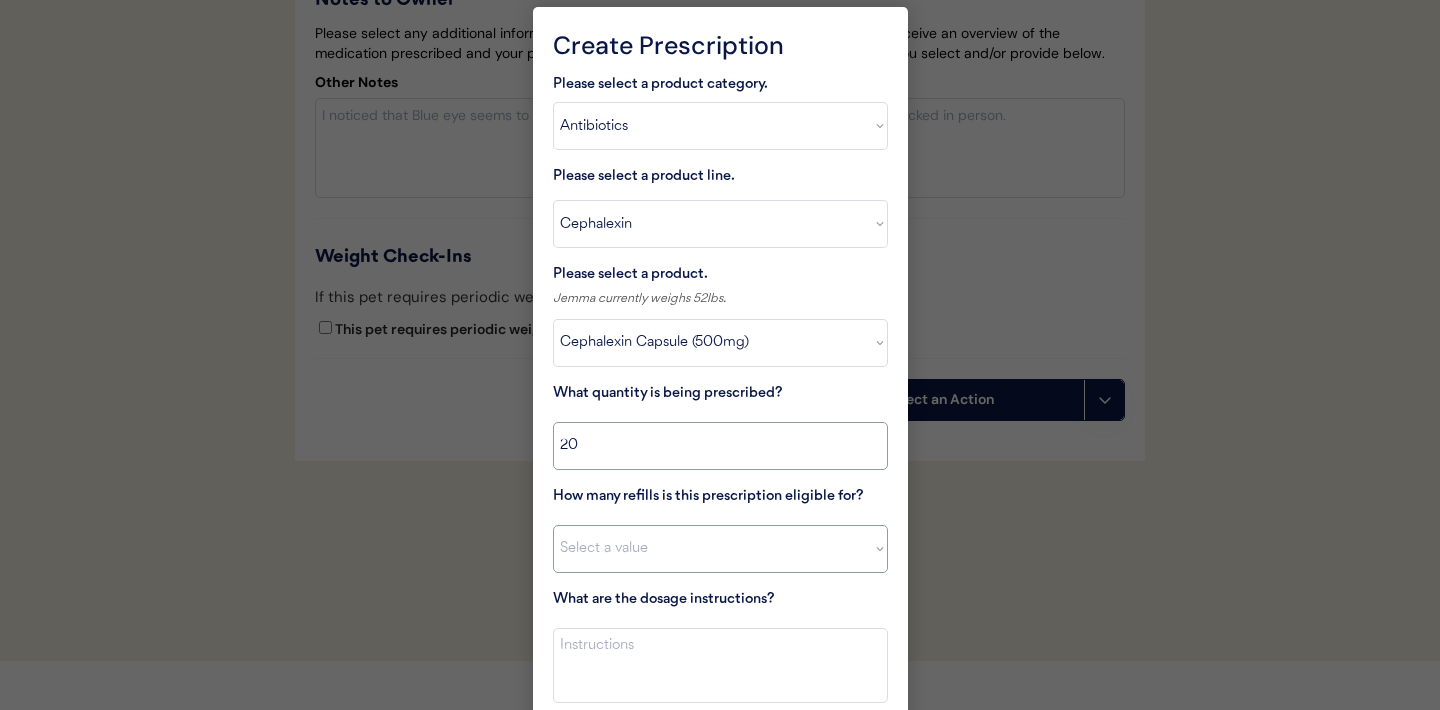 type on "20" 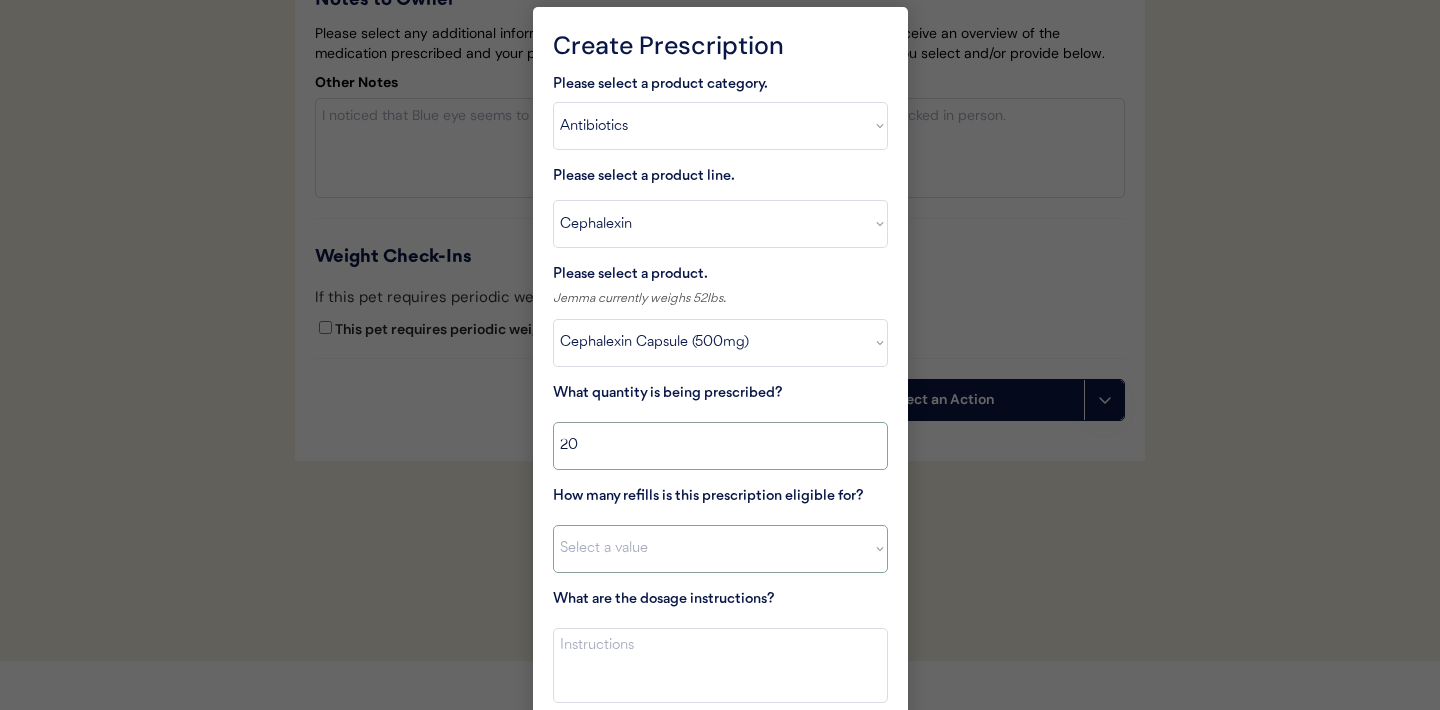 click on "Select a value 0 1 2 3 4 5 6 7 8 10 11" at bounding box center (720, 549) 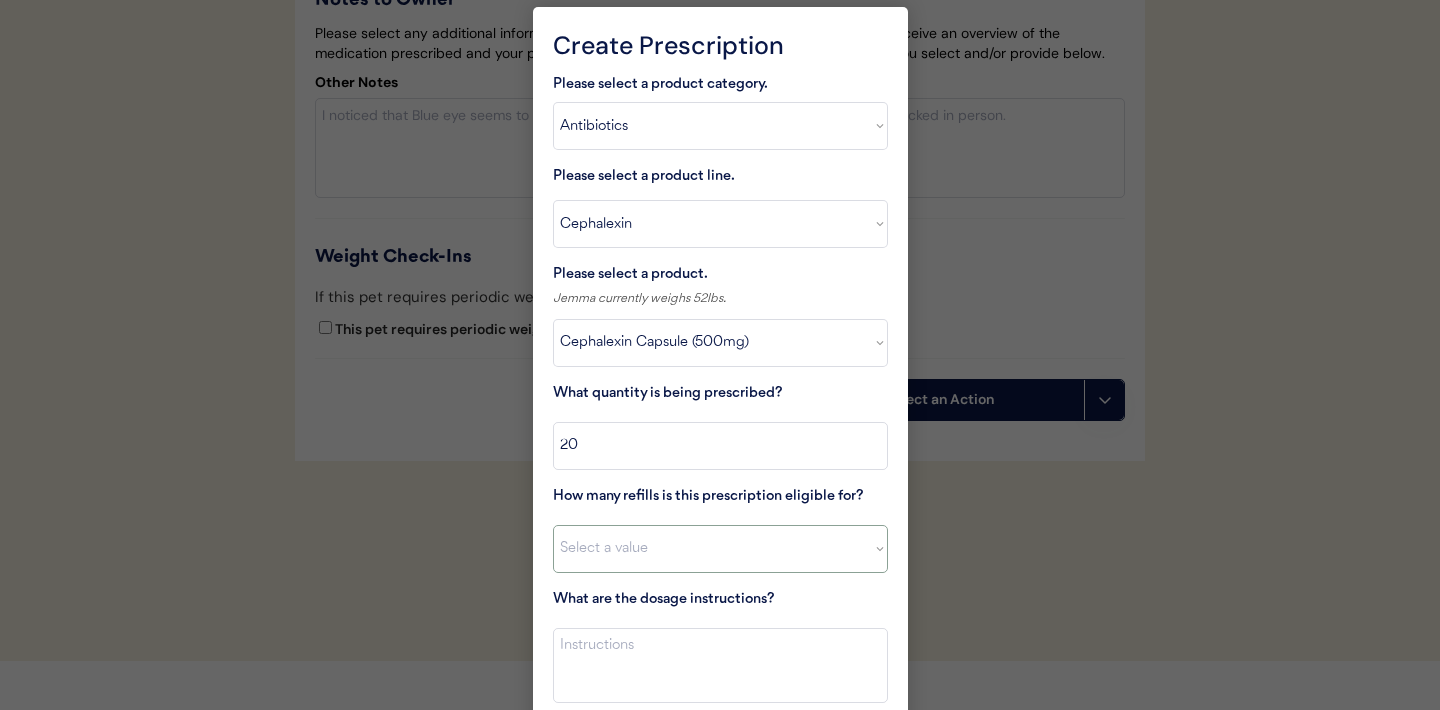 select on "0" 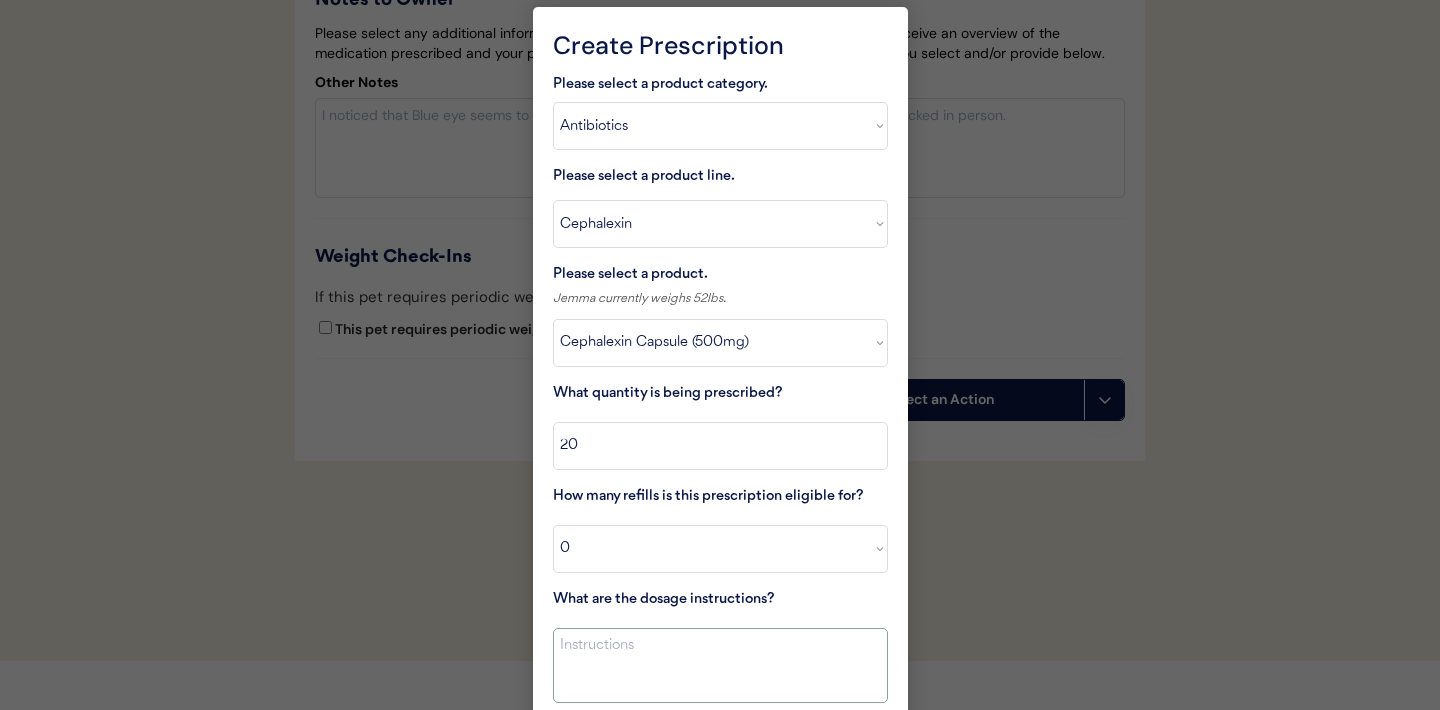 click at bounding box center (720, 665) 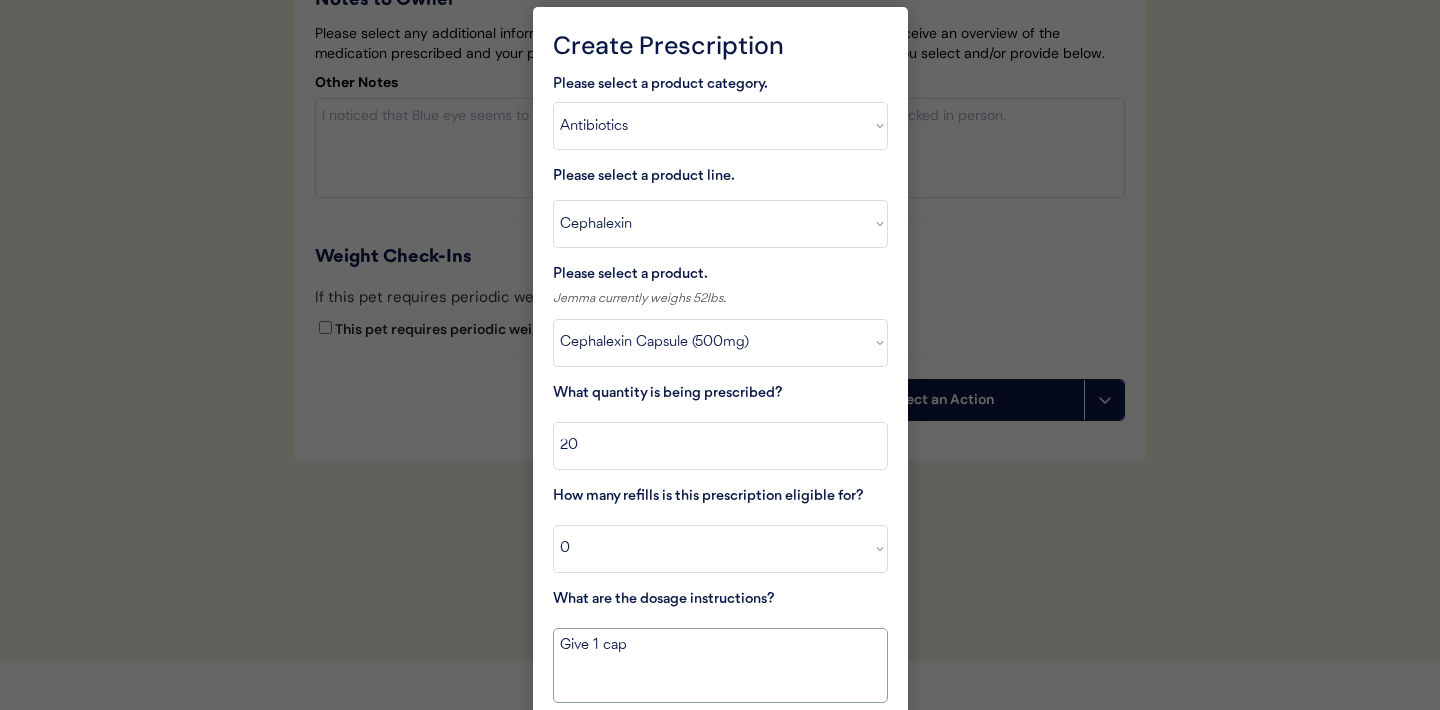click on "Give 1 cap" at bounding box center (720, 665) 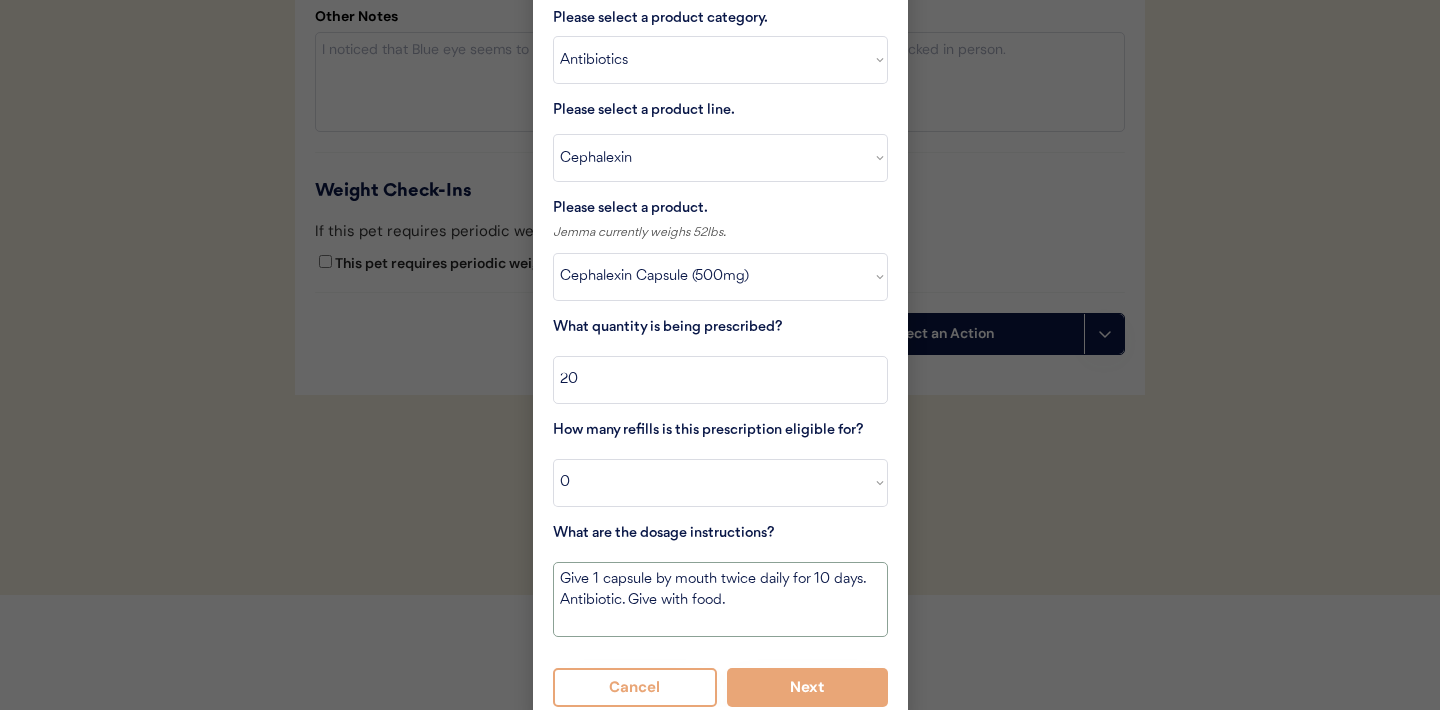 scroll, scrollTop: 5680, scrollLeft: 0, axis: vertical 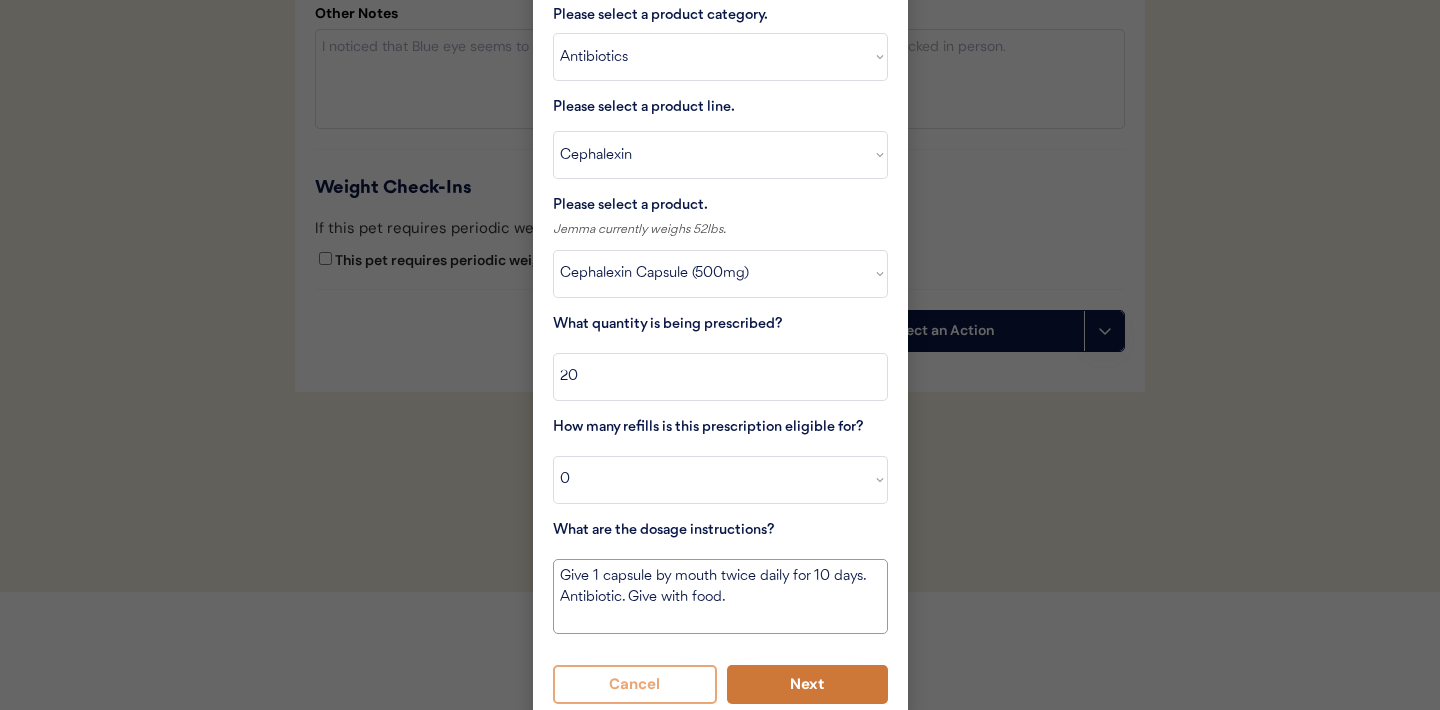 type on "Give 1 capsule by mouth twice daily for 10 days. Antibiotic. Give with food." 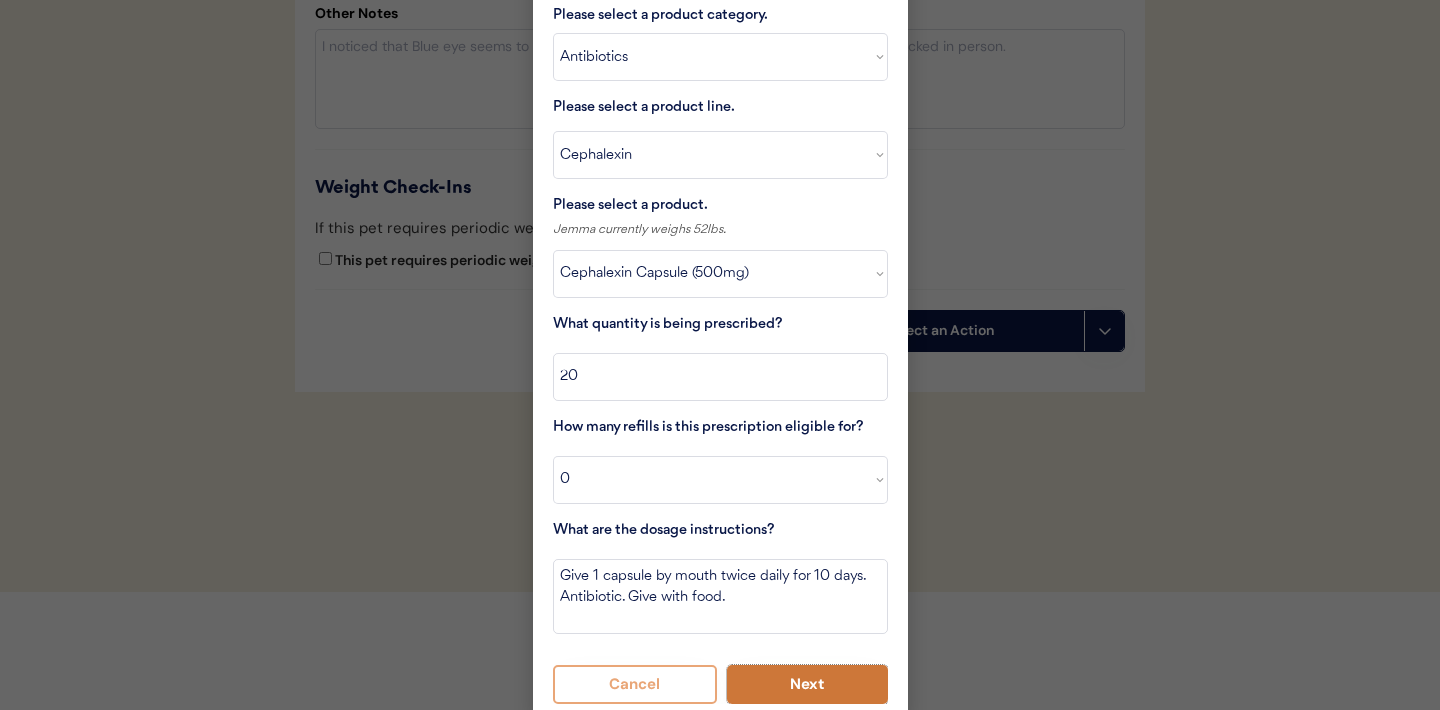 click on "Next" at bounding box center (807, 684) 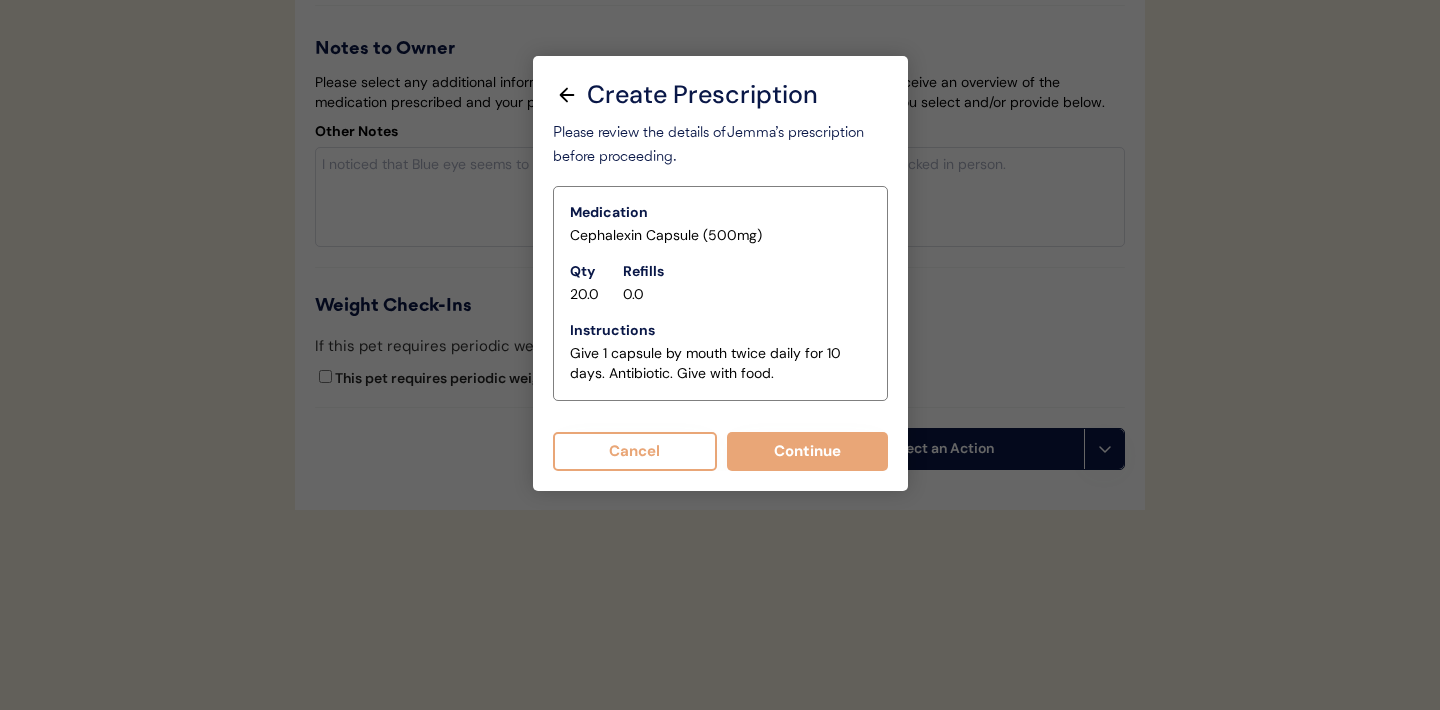 scroll, scrollTop: 5585, scrollLeft: 0, axis: vertical 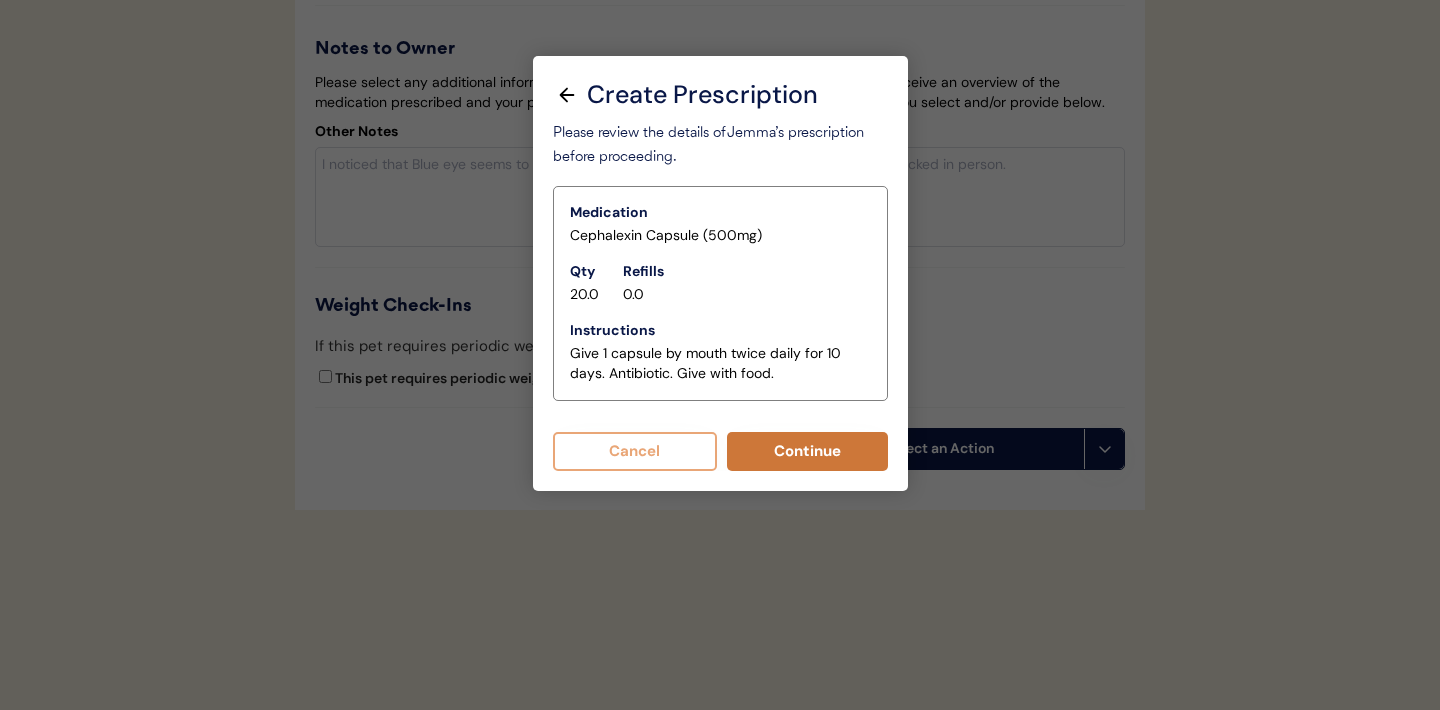 click on "Continue" at bounding box center [807, 451] 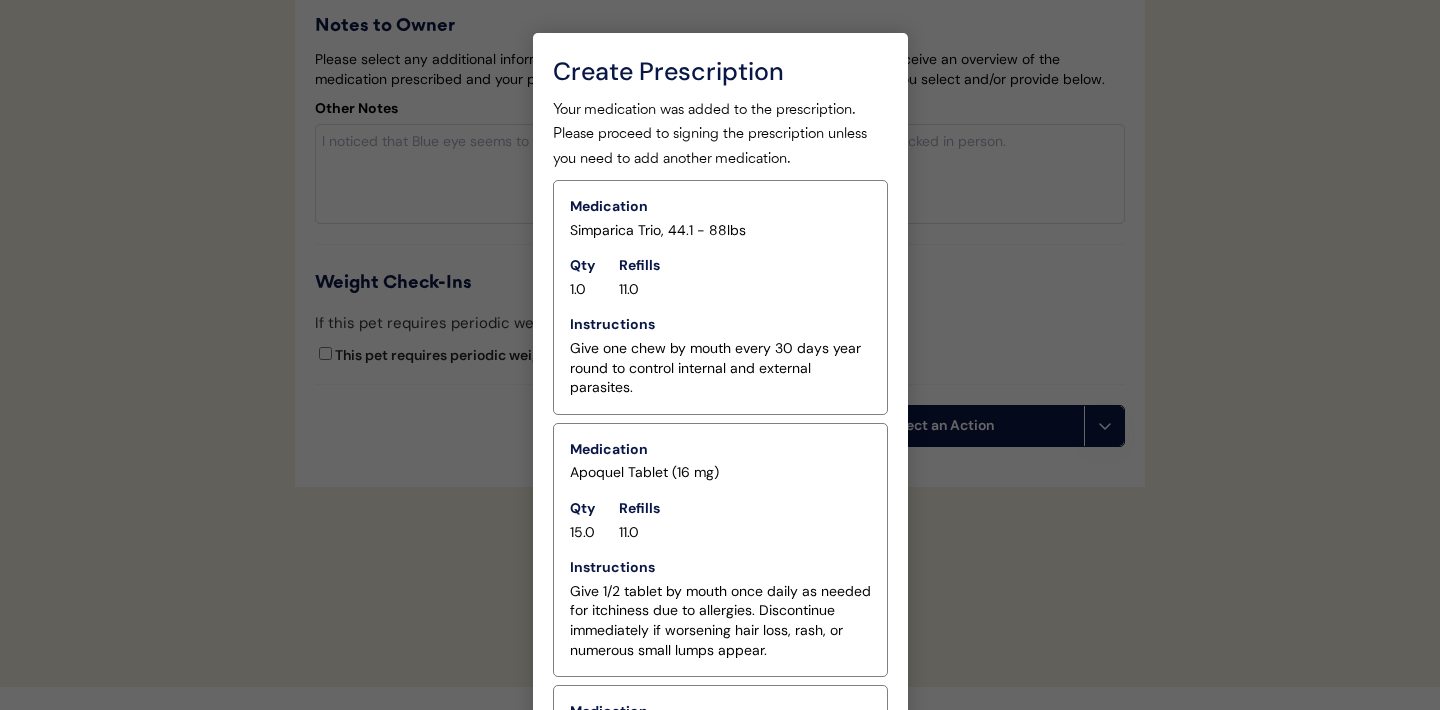 scroll, scrollTop: 5850, scrollLeft: 0, axis: vertical 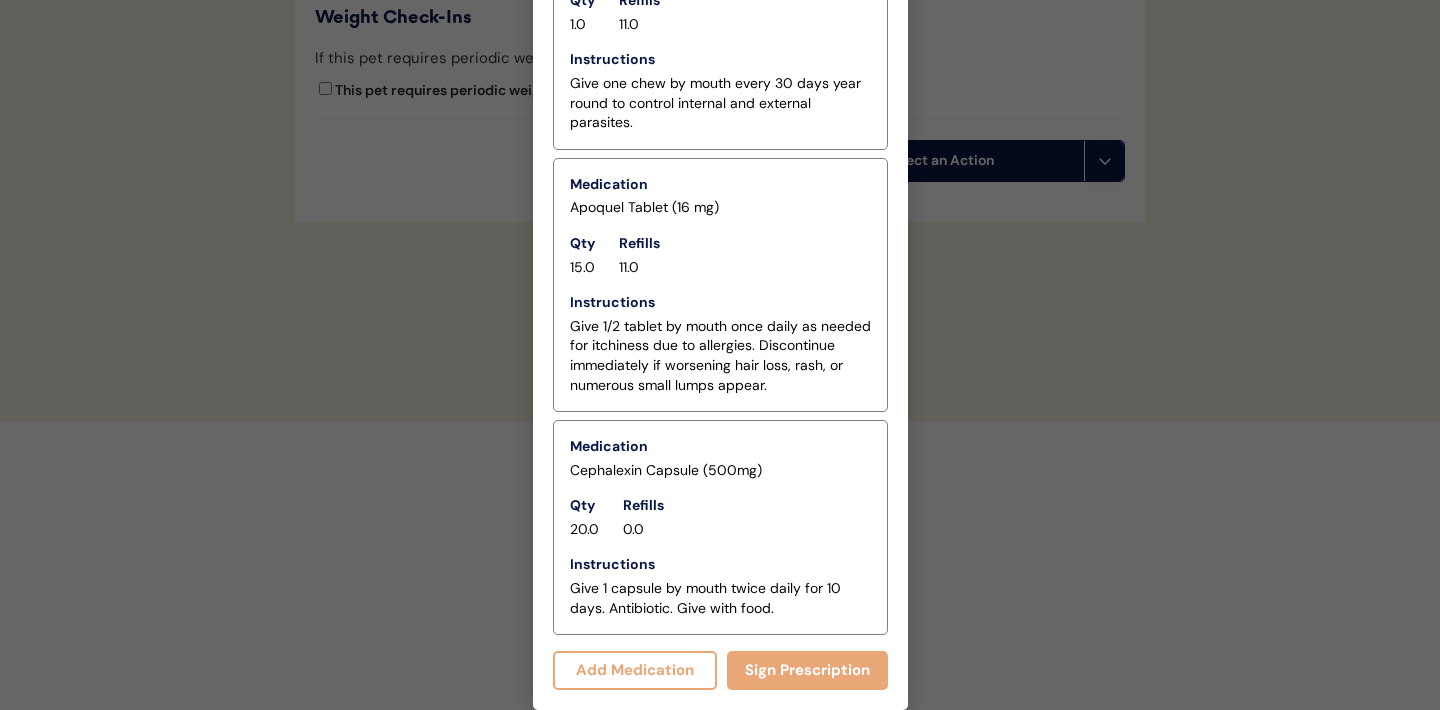 click on "Add Medication" at bounding box center (635, 670) 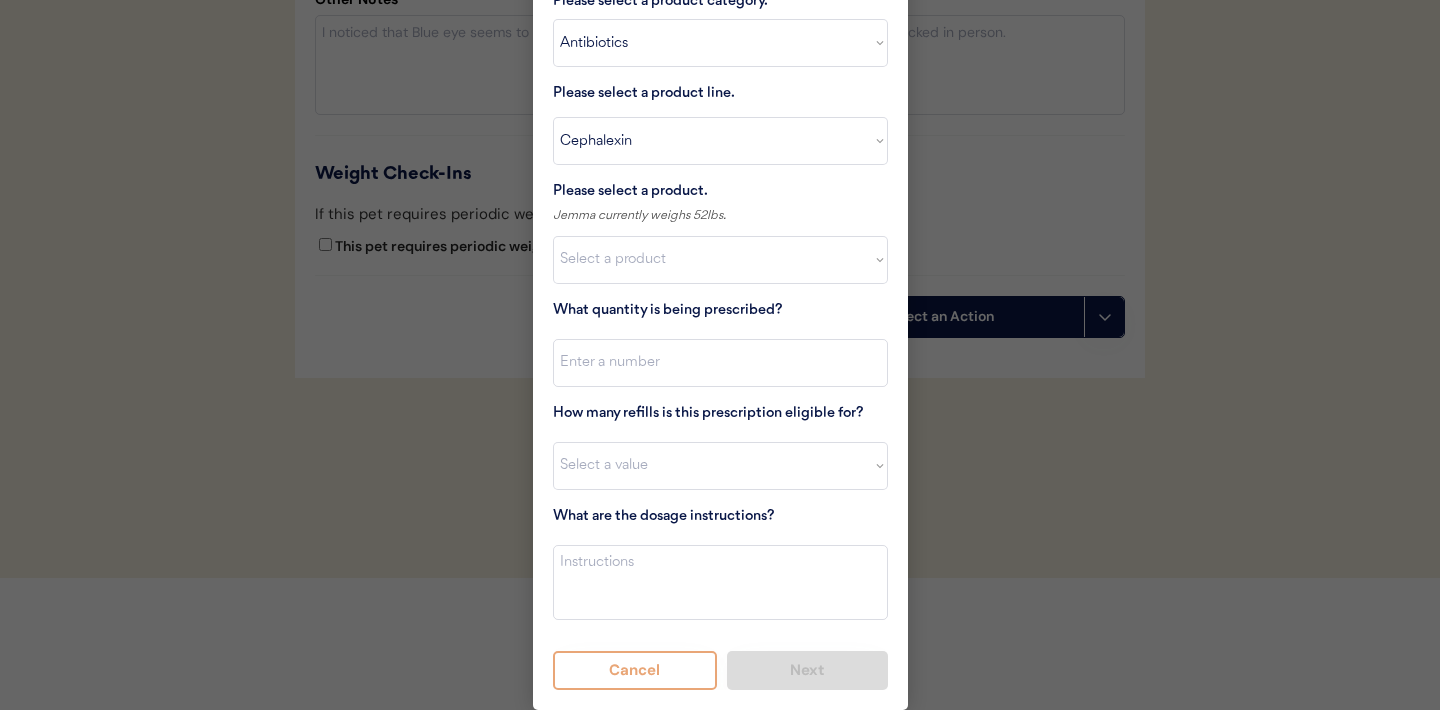 scroll, scrollTop: 5693, scrollLeft: 0, axis: vertical 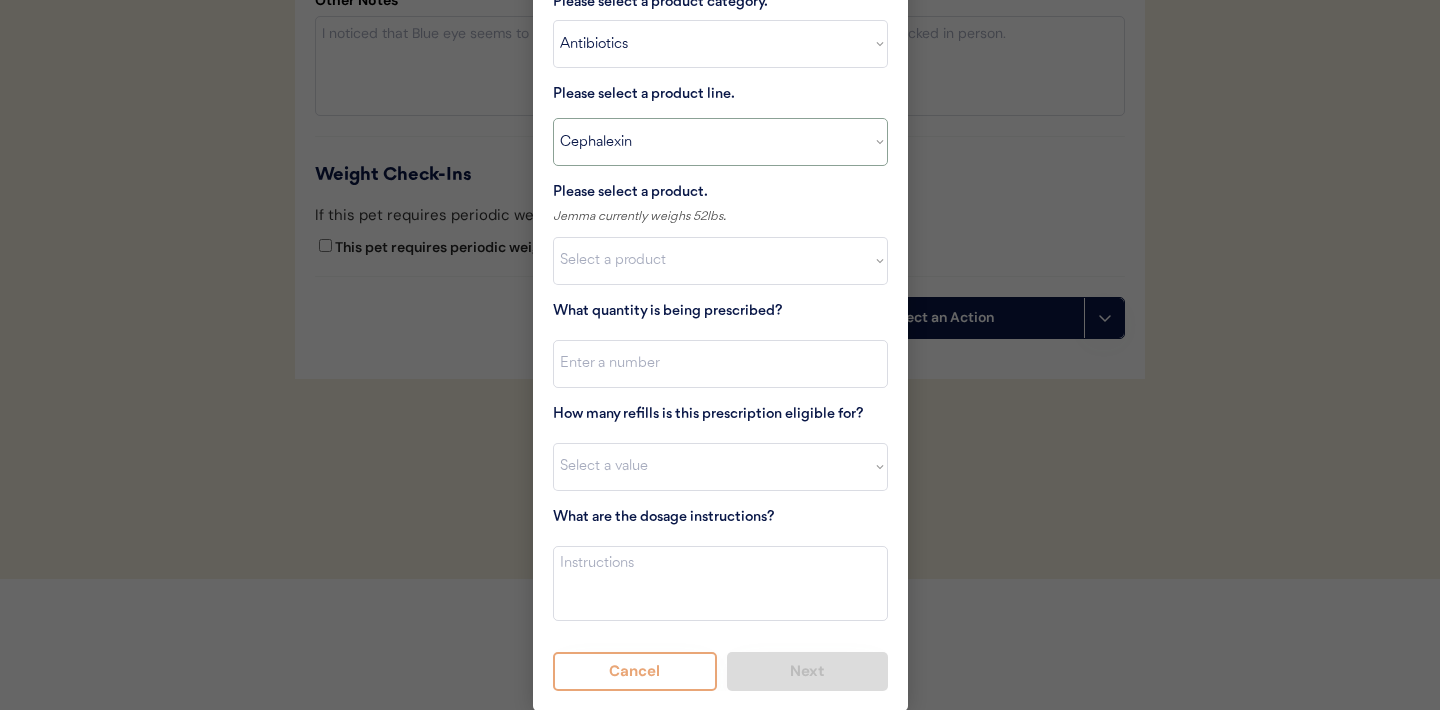 click on "Select a product line Cephalexin Cephalexin Suspension Doxycycline Ketoconazole" at bounding box center (720, 142) 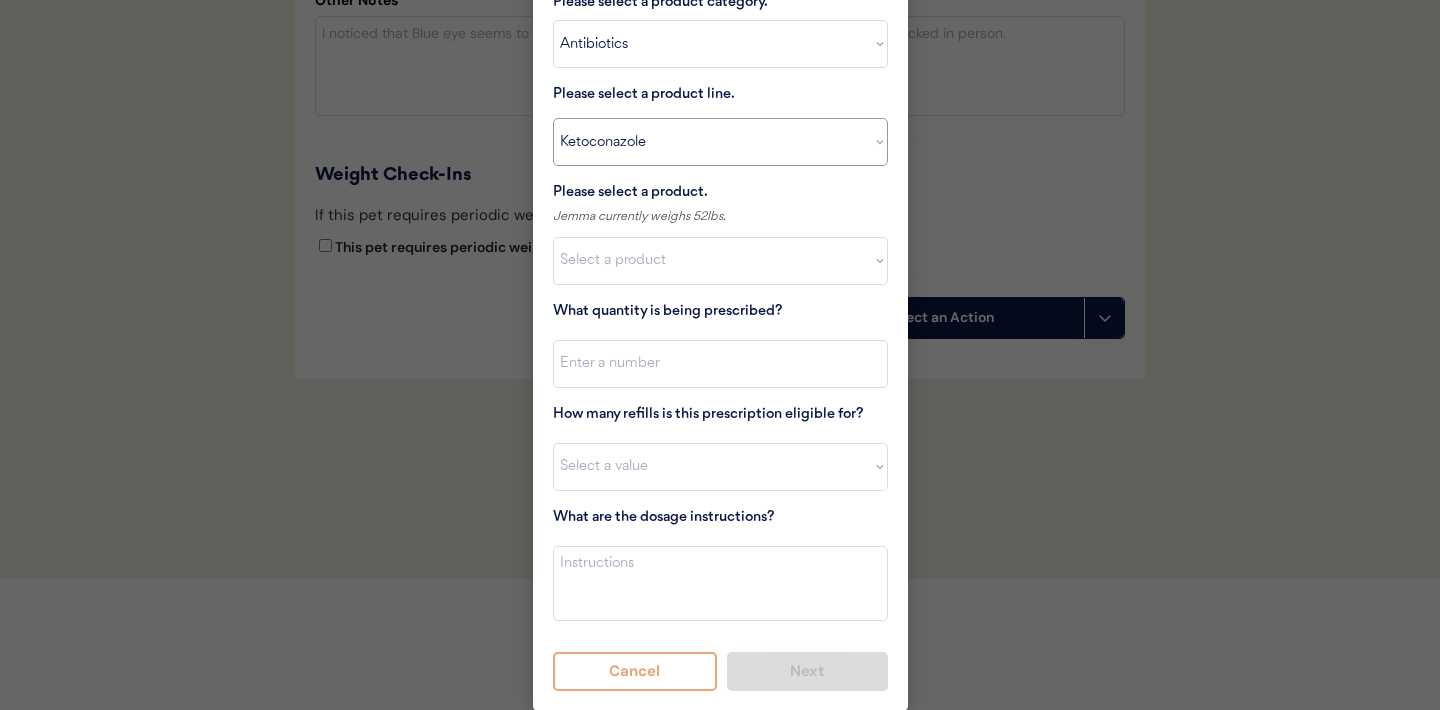 type on "Give XXX tablet by mouth once daily until gone. Give with food." 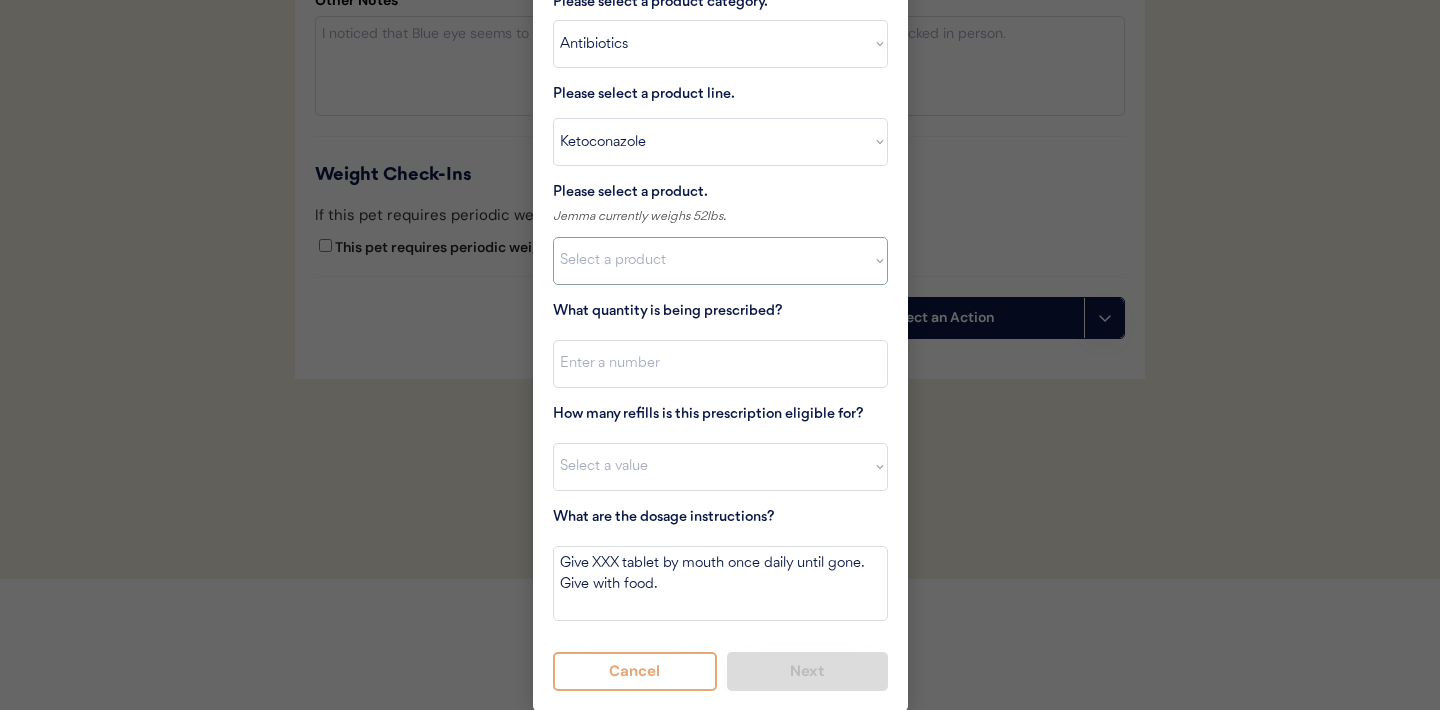 click on "Select a product Ketoconazole (200mg)" at bounding box center (720, 261) 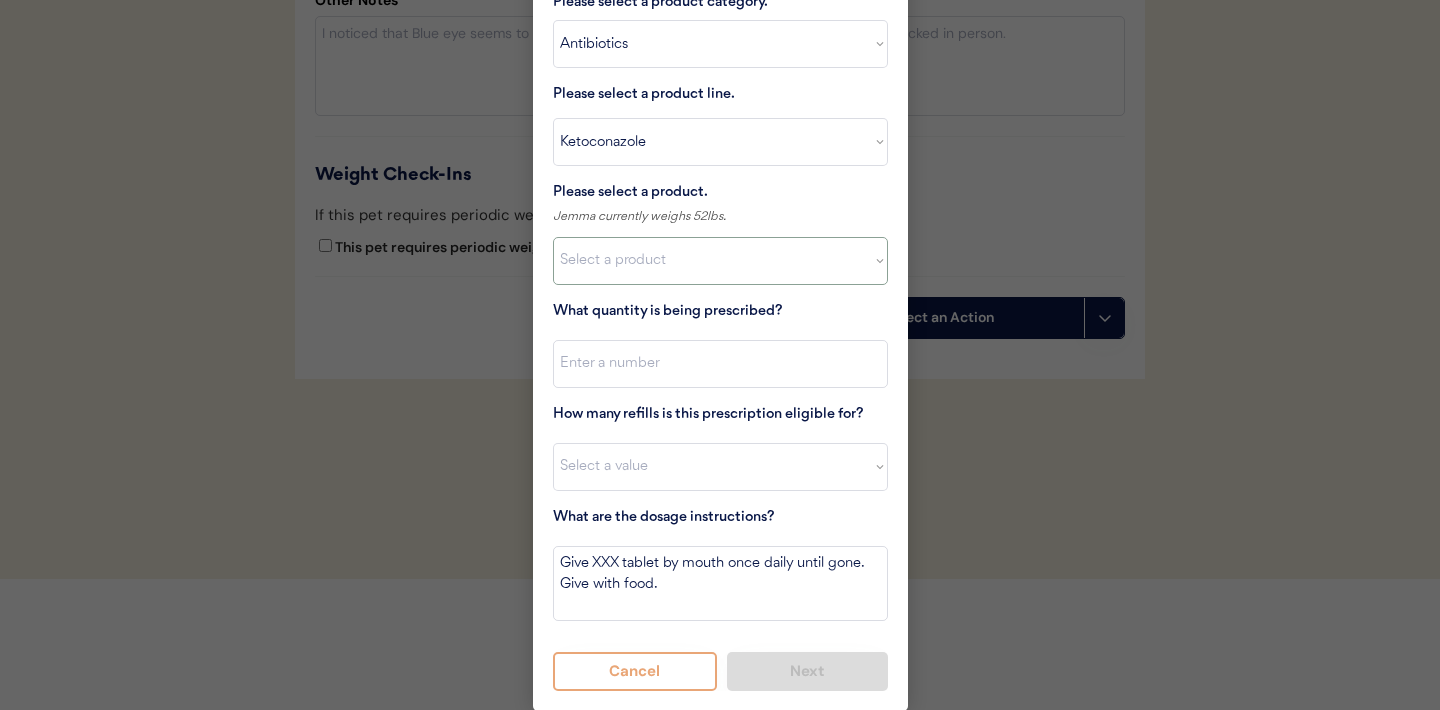 select on ""1348695171700984260__LOOKUP__1718203300636x699363217403140700"" 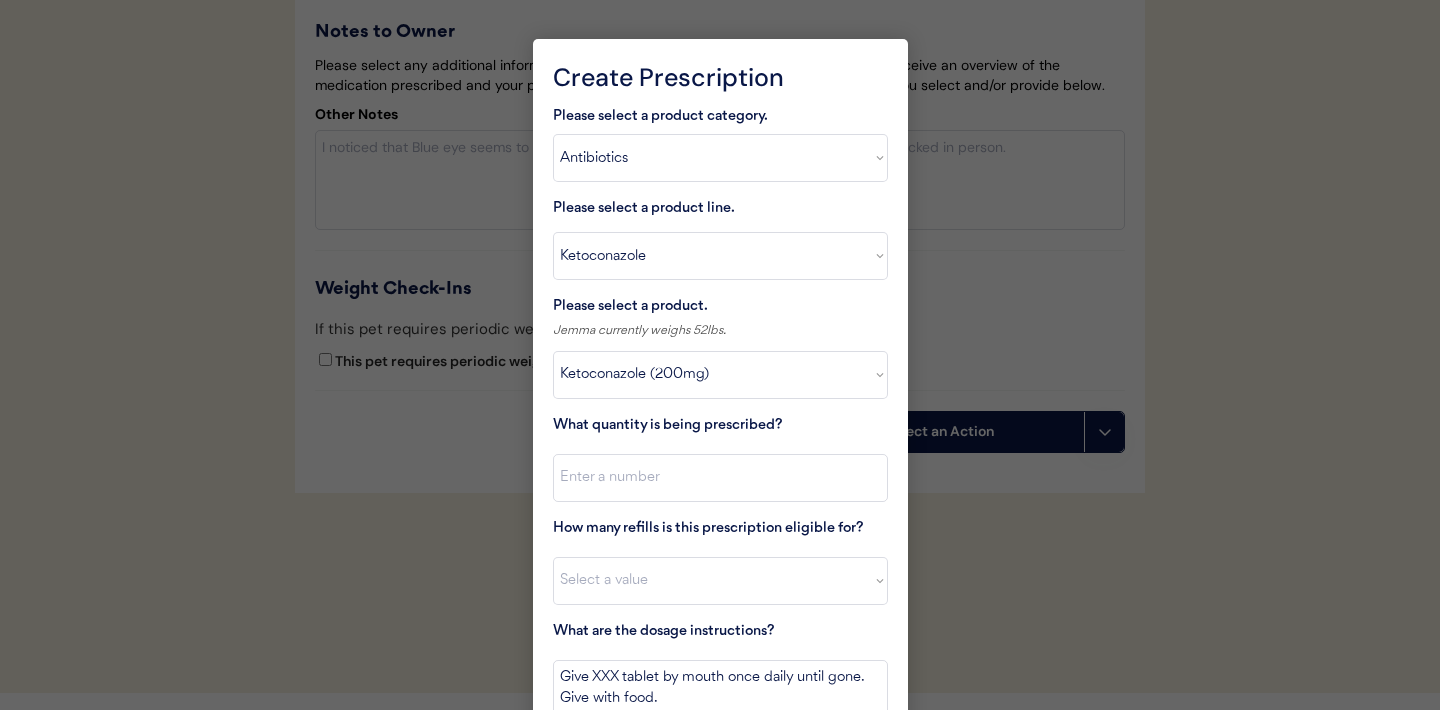 scroll, scrollTop: 5581, scrollLeft: 0, axis: vertical 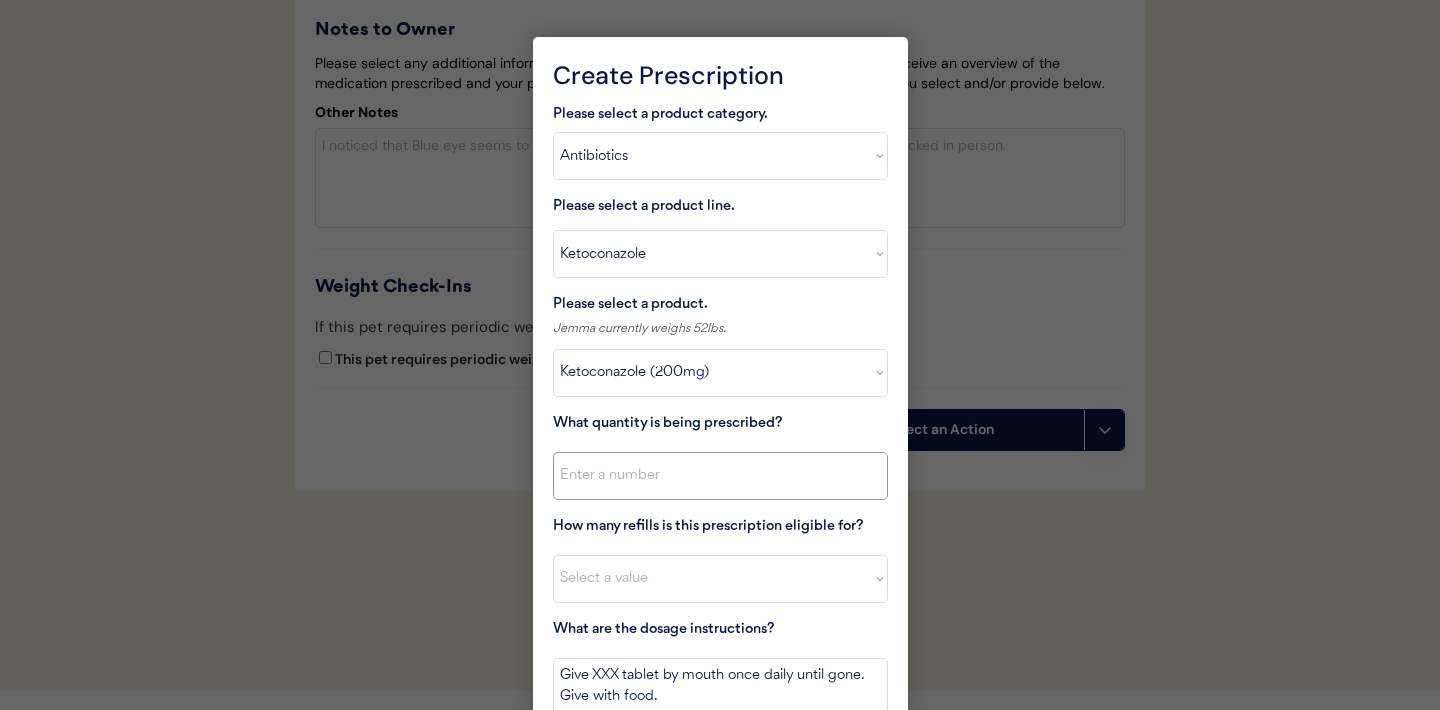 click at bounding box center [720, 476] 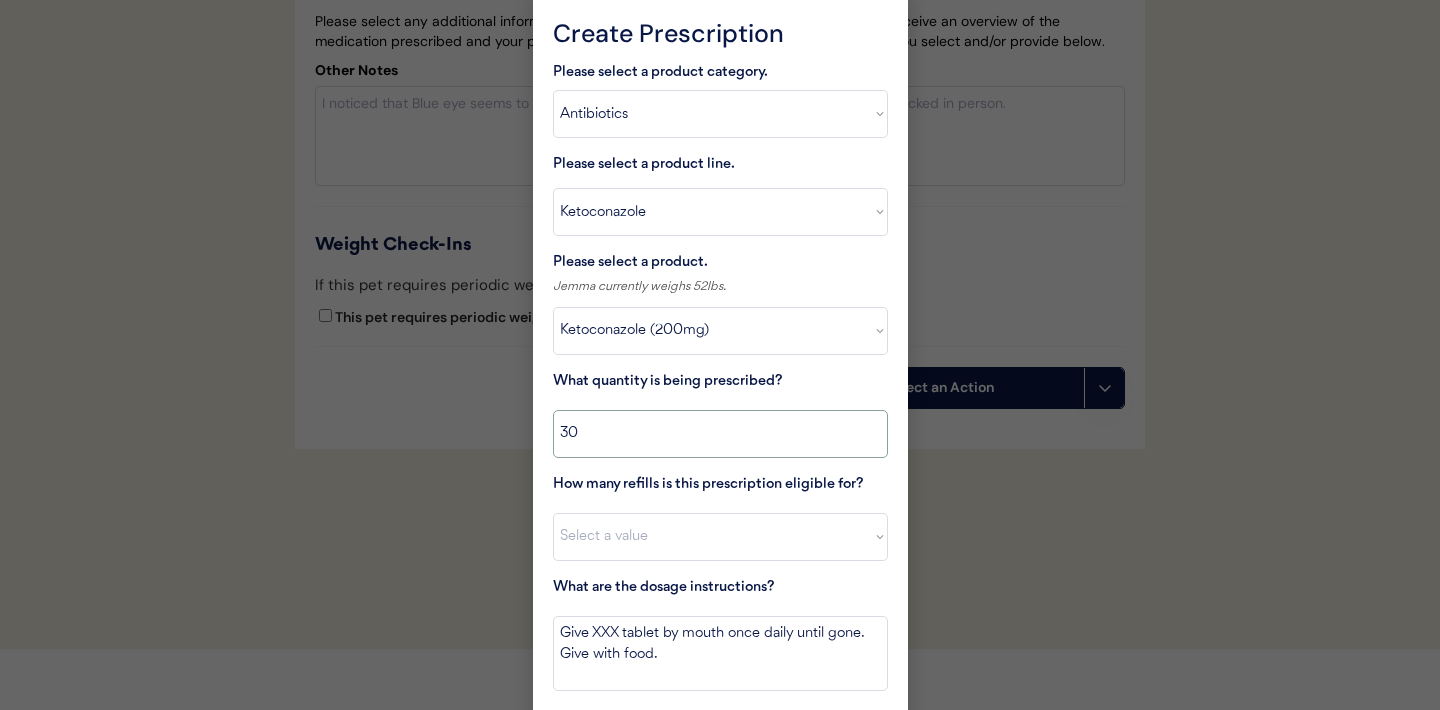 scroll, scrollTop: 5635, scrollLeft: 0, axis: vertical 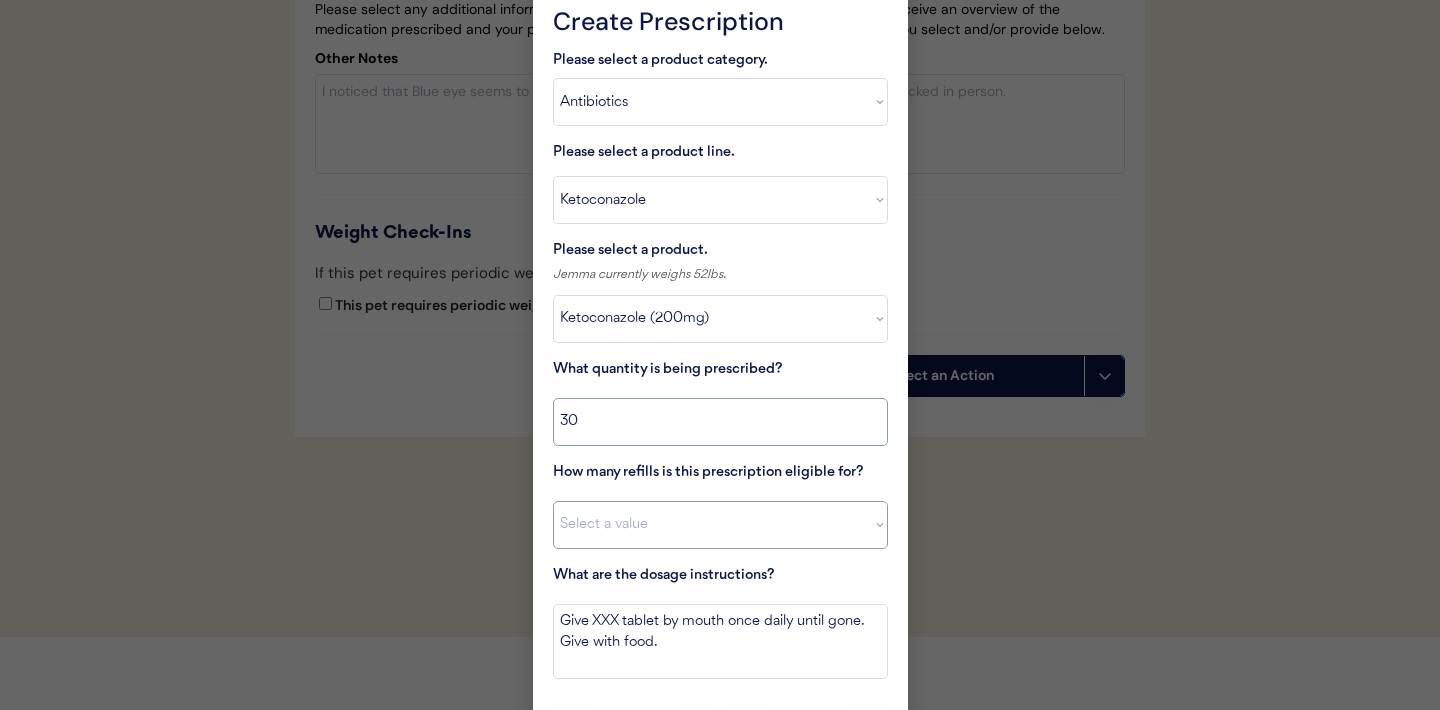 type on "30" 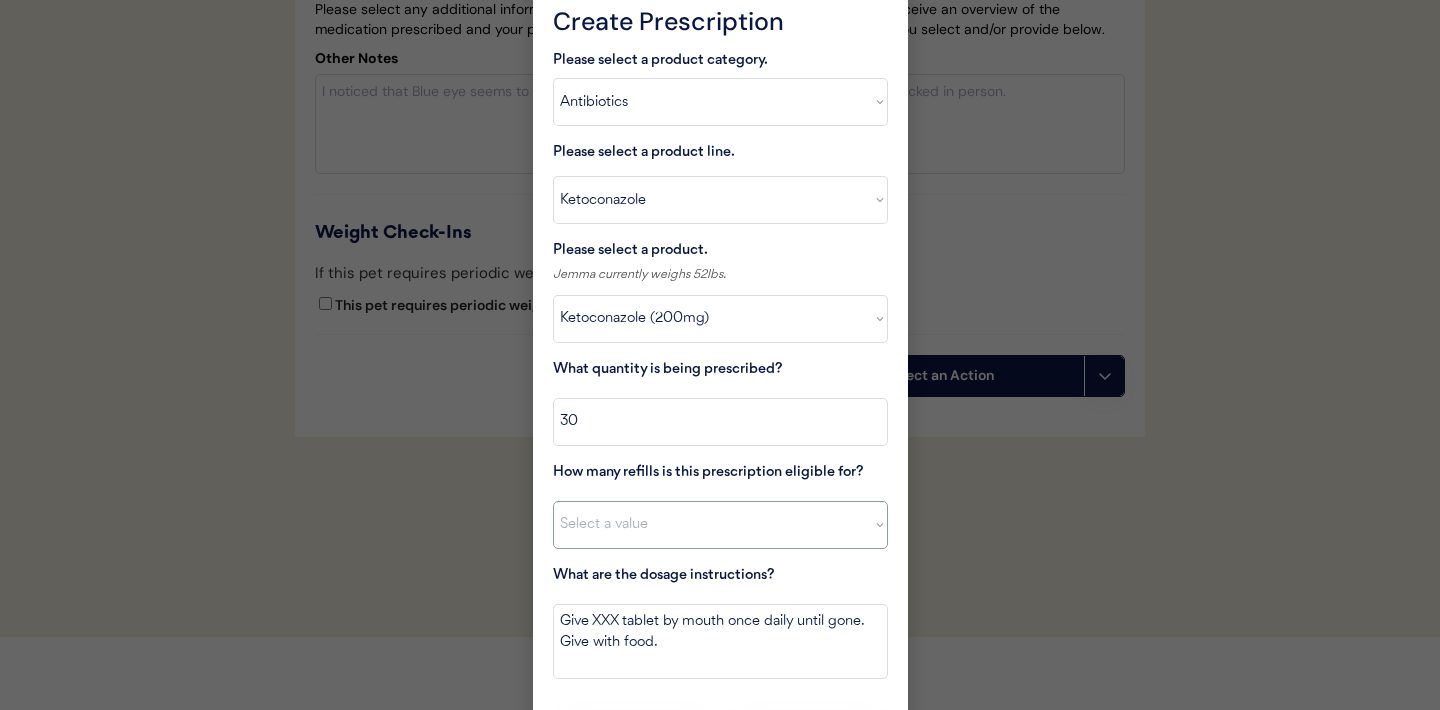 select on "0" 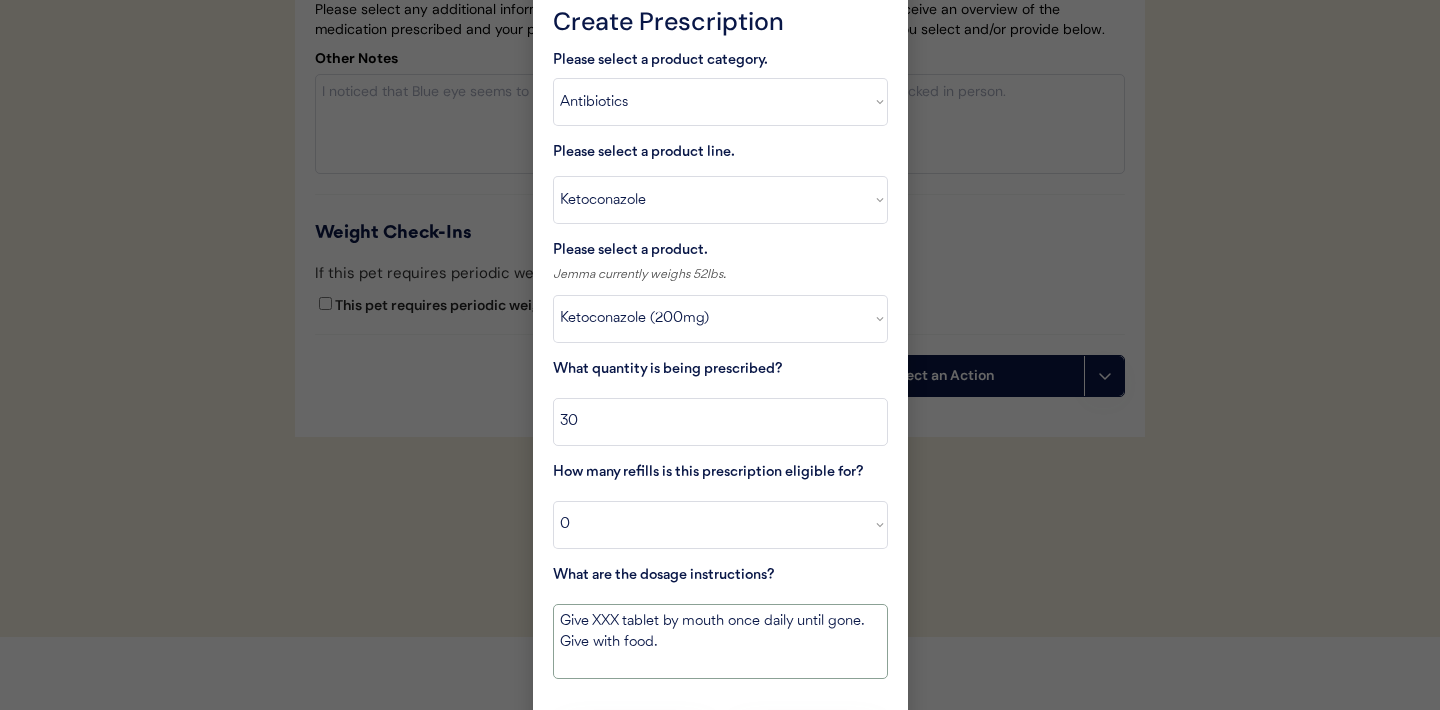 click on "Give XXX tablet by mouth once daily until gone. Give with food." at bounding box center (720, 641) 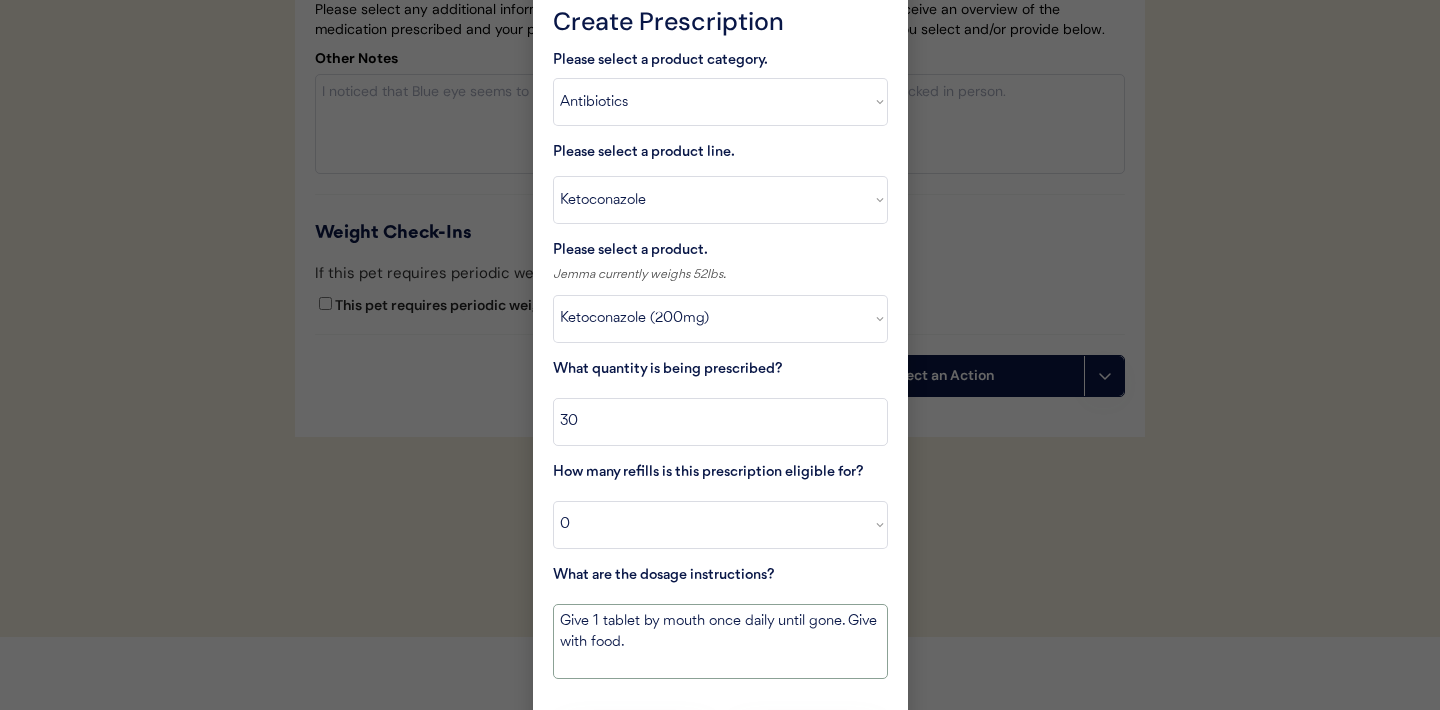 click on "Give 1 tablet by mouth once daily until gone. Give with food." at bounding box center [720, 641] 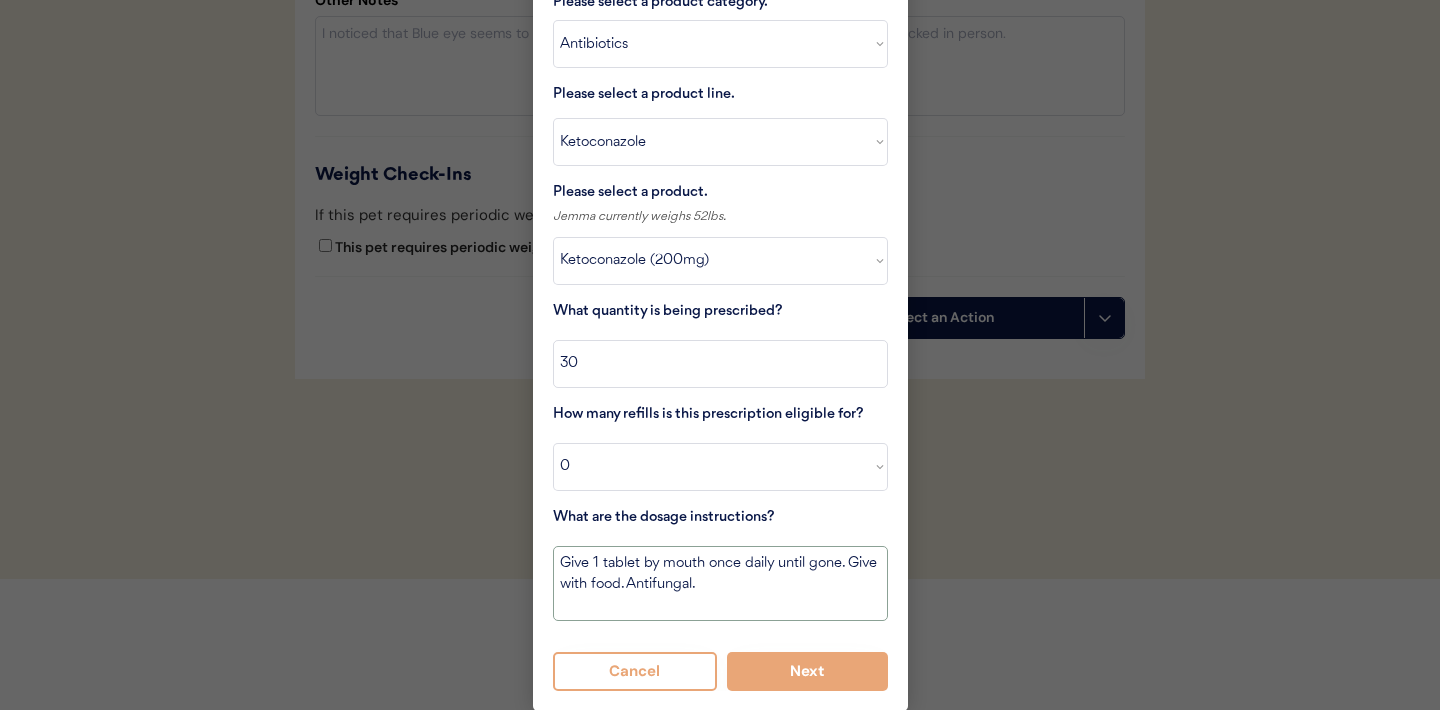 click on "Give 1 tablet by mouth once daily until gone. Give with food. Antifungal." at bounding box center (720, 583) 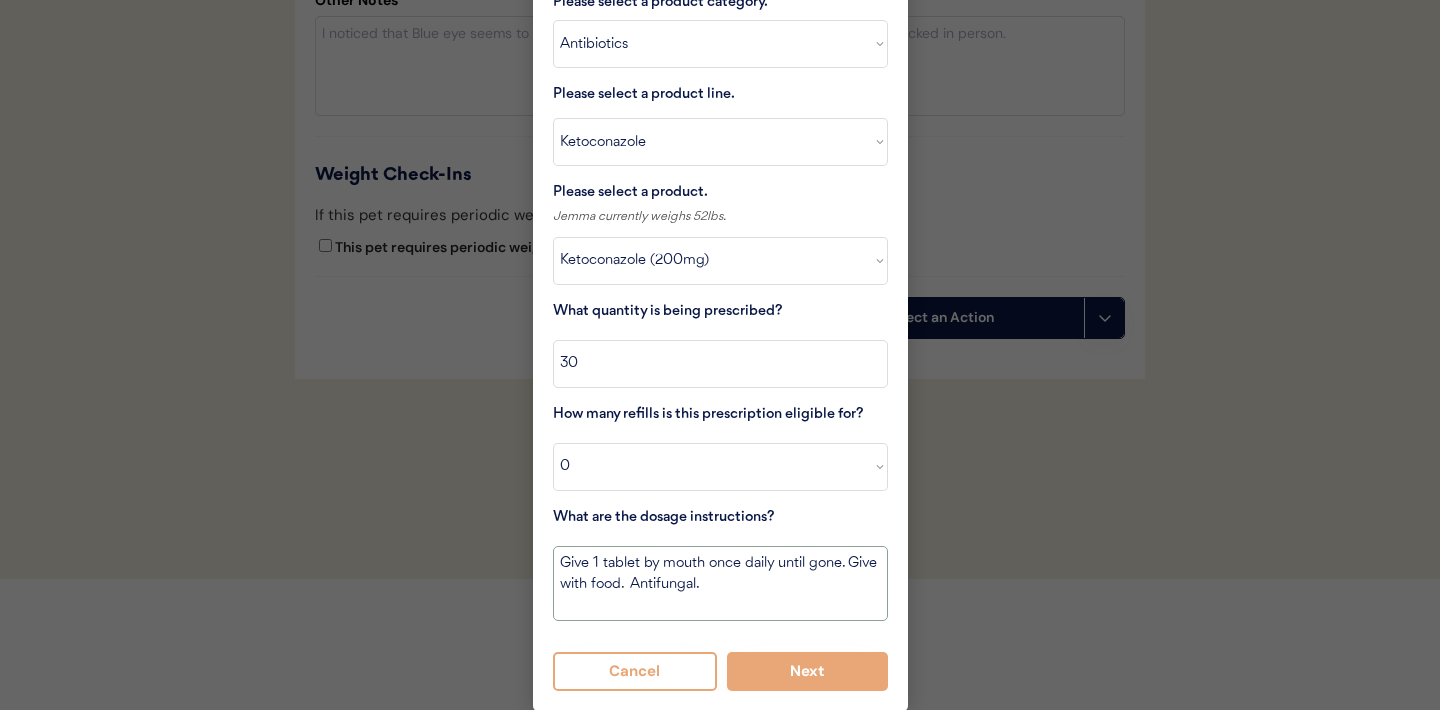 click on "Give 1 tablet by mouth once daily until gone. Give with food.  Antifungal." at bounding box center [720, 583] 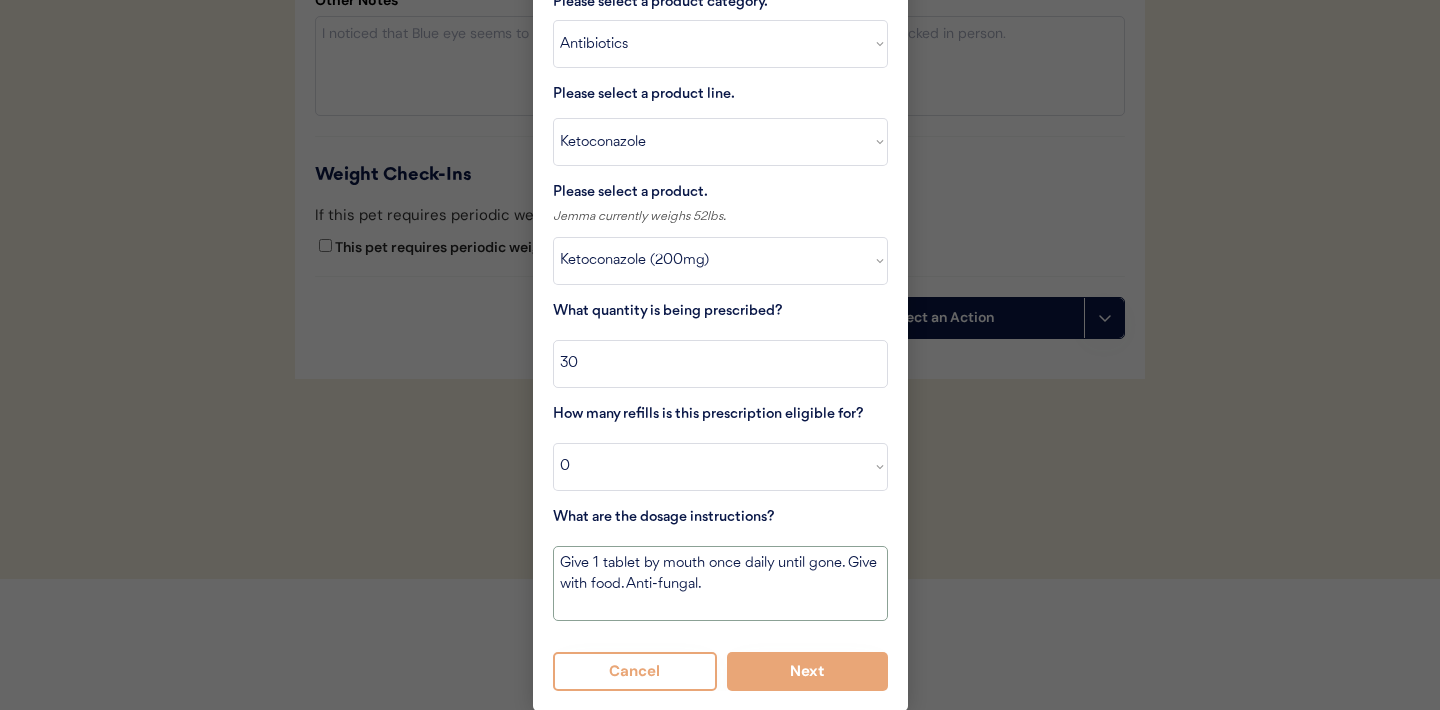 click on "Give 1 tablet by mouth once daily until gone. Give with food.  Anti-fungal." at bounding box center (720, 583) 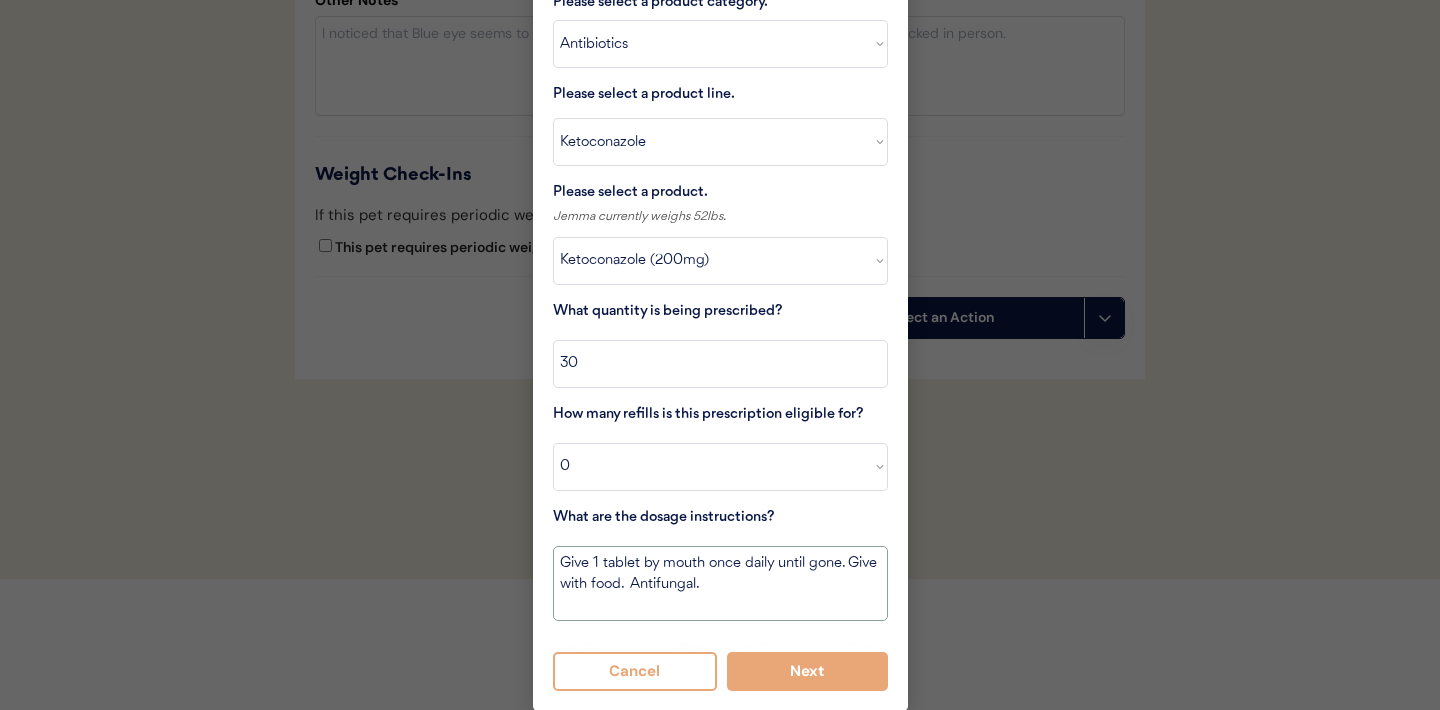 click on "Give 1 tablet by mouth once daily until gone. Give with food.  Antifungal." at bounding box center (720, 583) 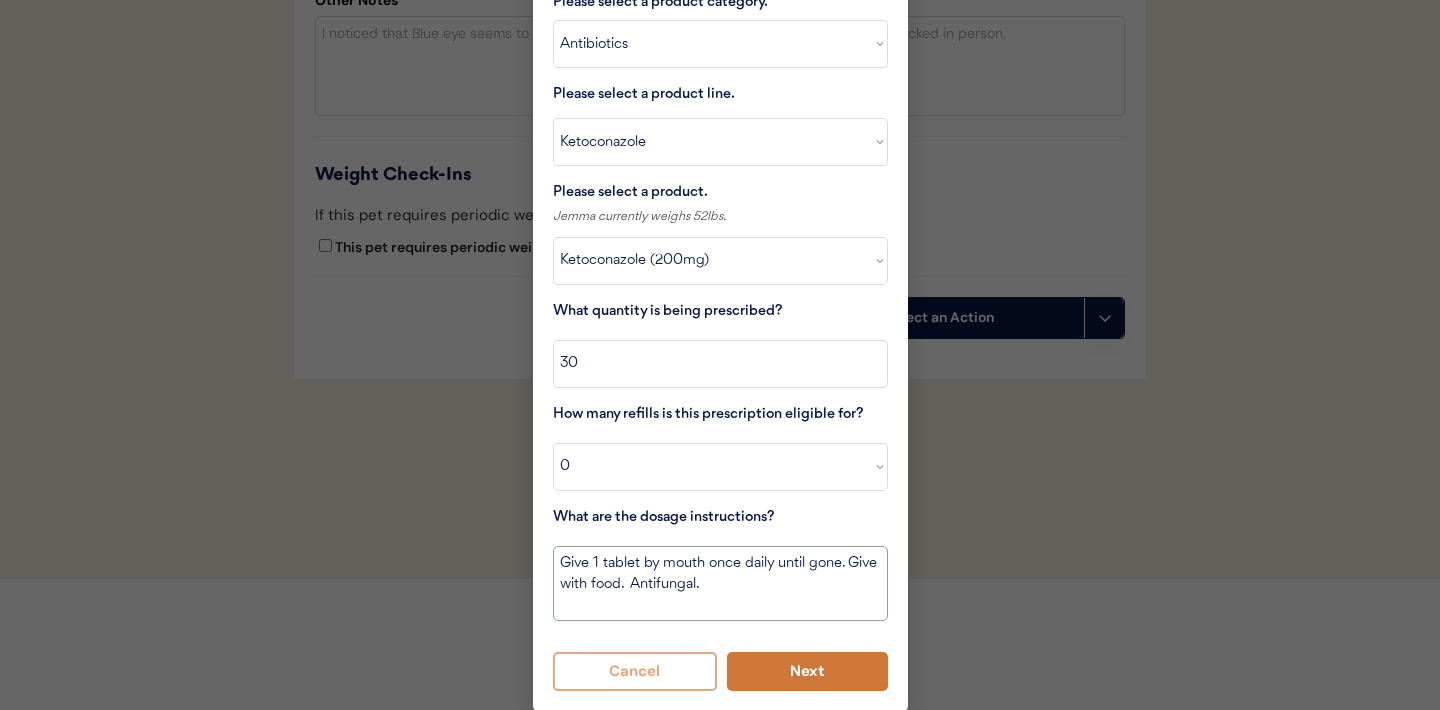 type on "Give 1 tablet by mouth once daily until gone. Give with food.  Antifungal." 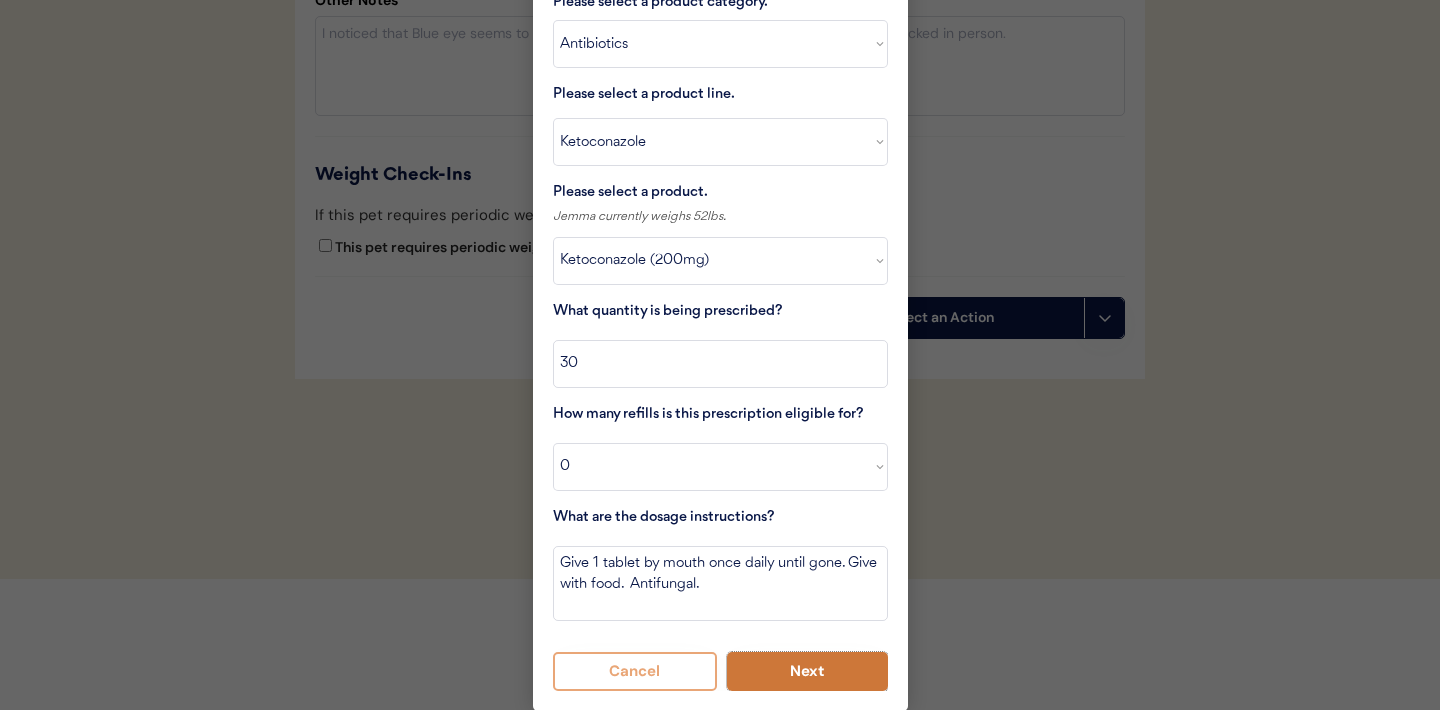 click on "Next" at bounding box center (807, 671) 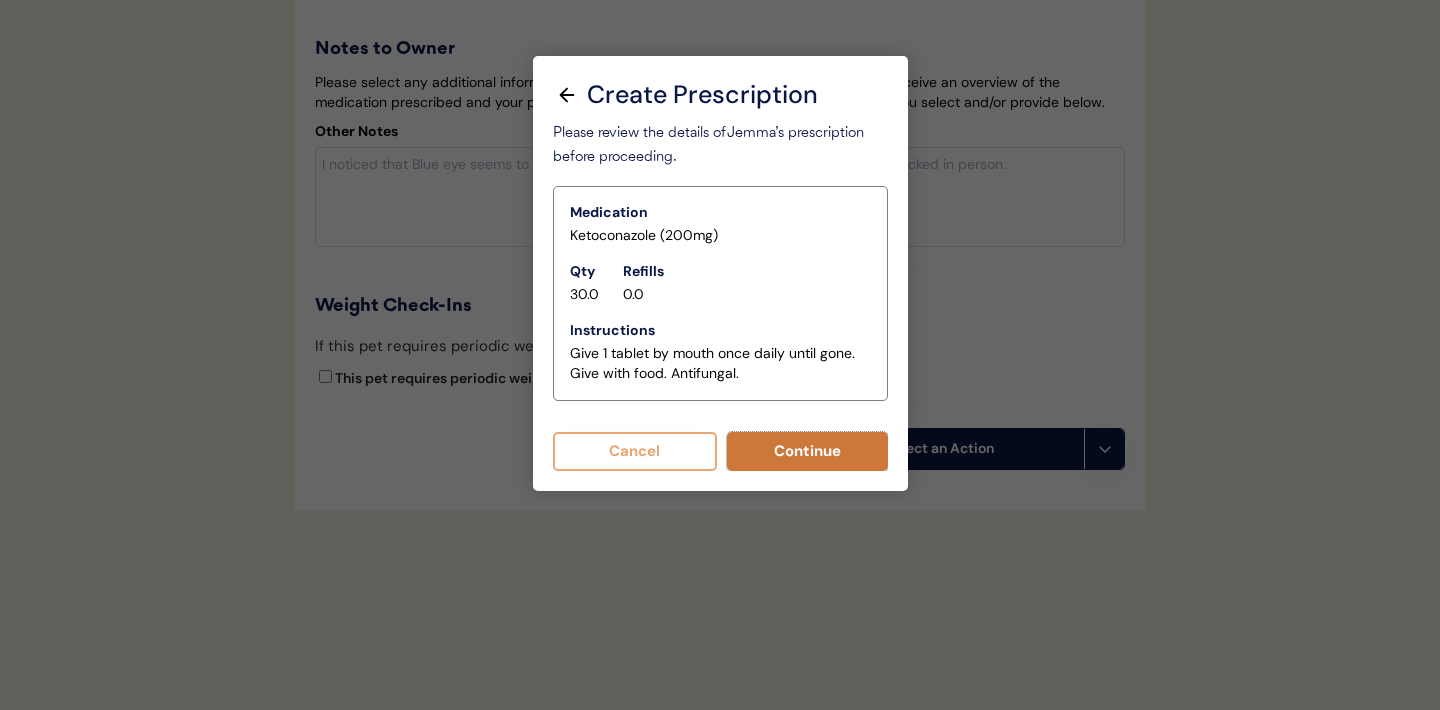 click on "Continue" at bounding box center [807, 451] 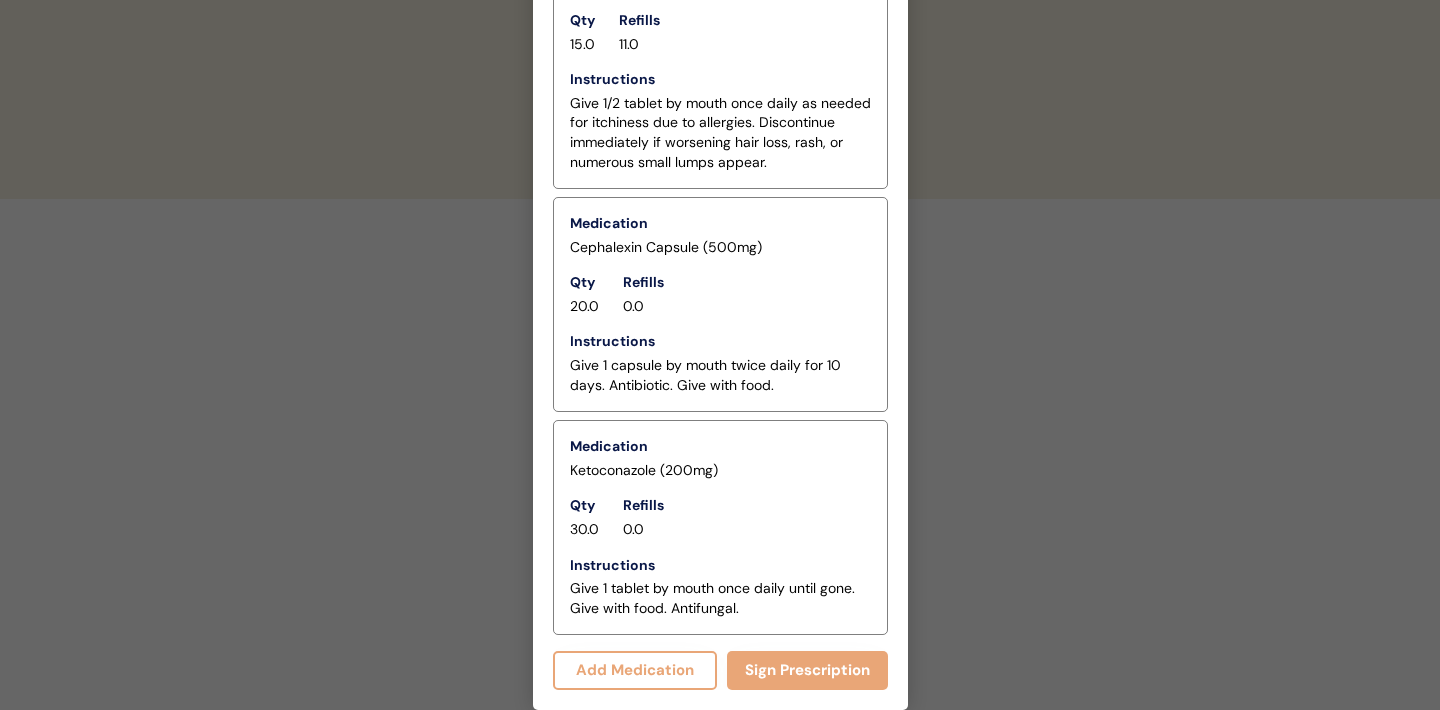 click on "Add Medication" at bounding box center (635, 670) 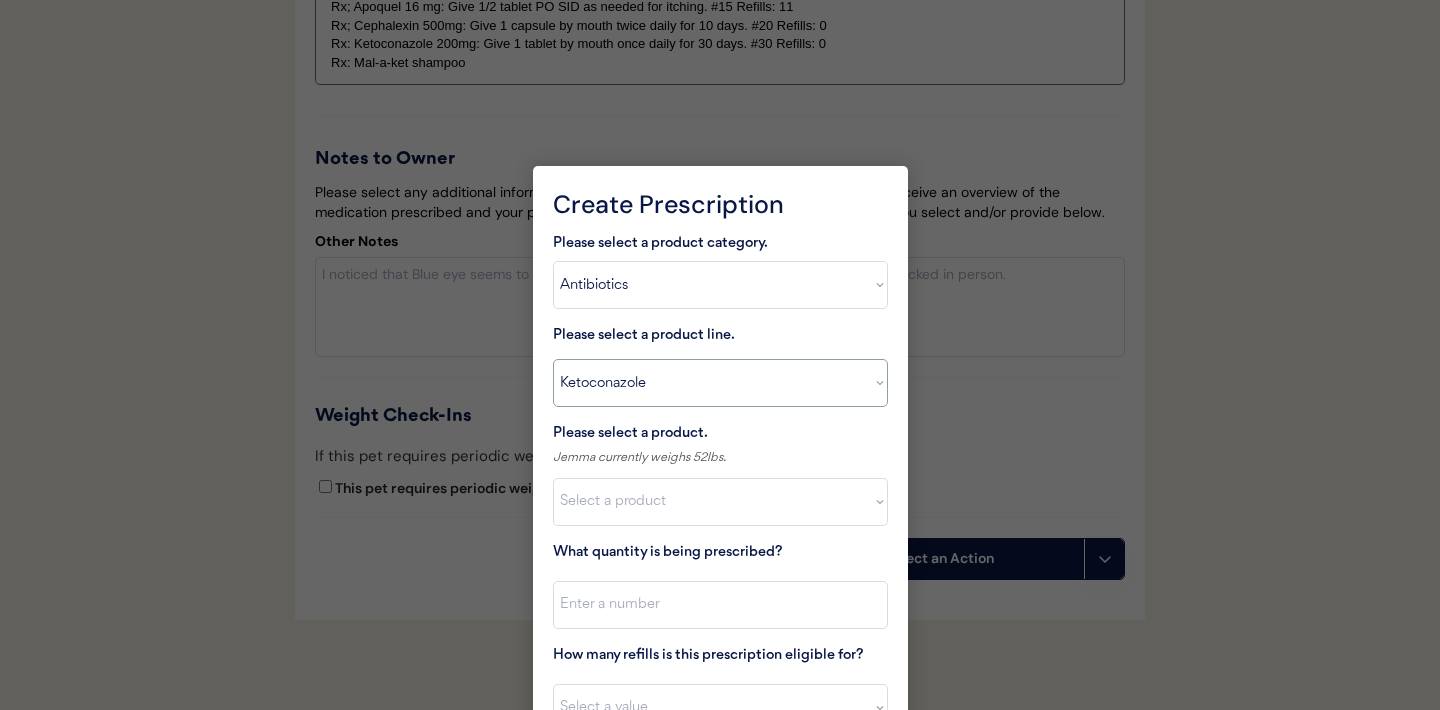 scroll, scrollTop: 5415, scrollLeft: 0, axis: vertical 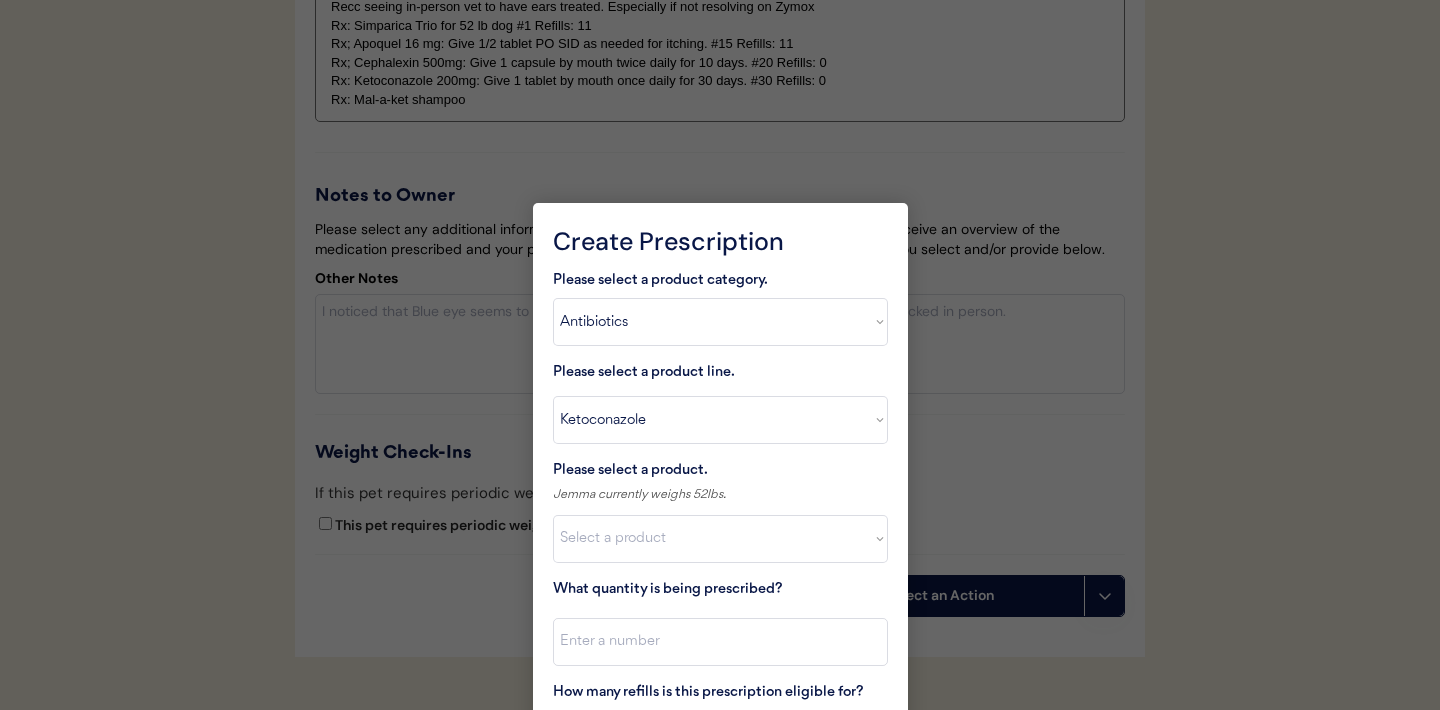 click on "Select a product category Allergies Antibiotics Anxiety Combo Parasite Prevention Flea & Tick Heartworm" at bounding box center (720, 322) 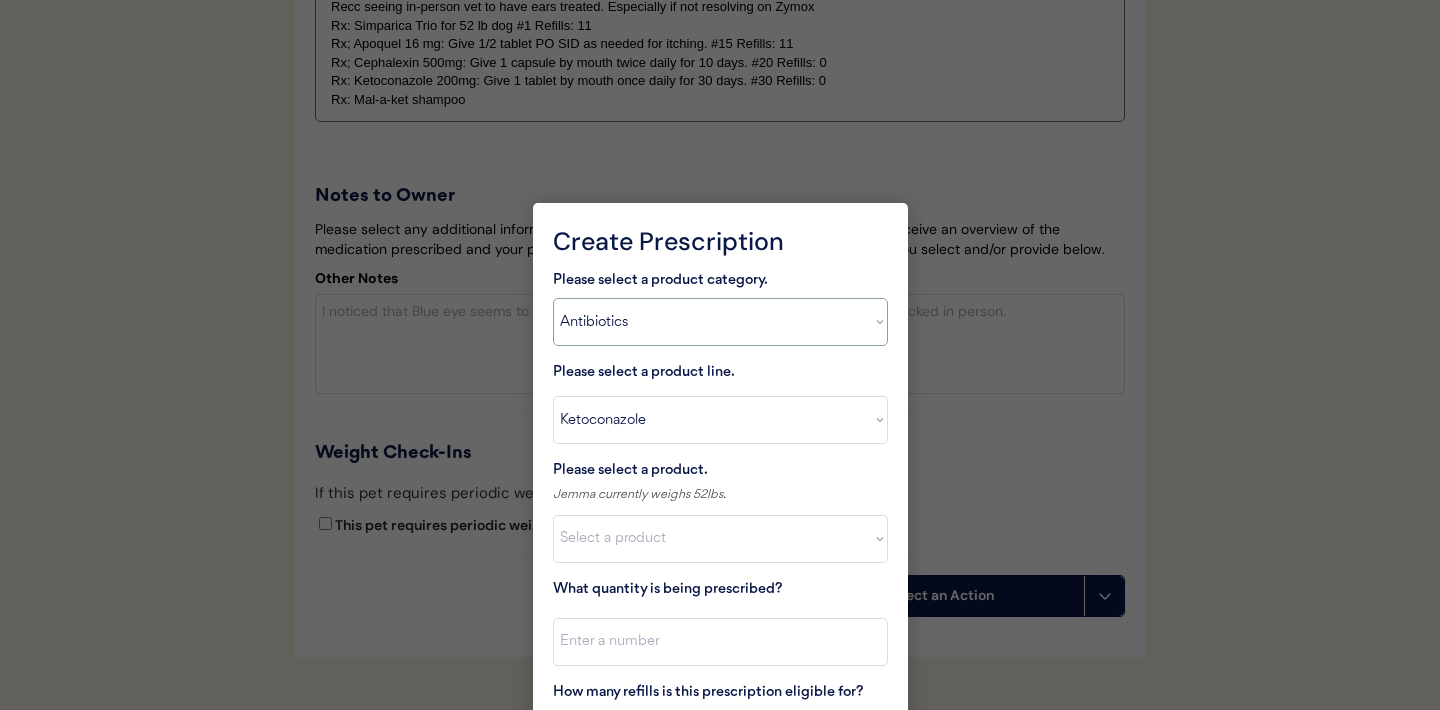 select on ""allergies"" 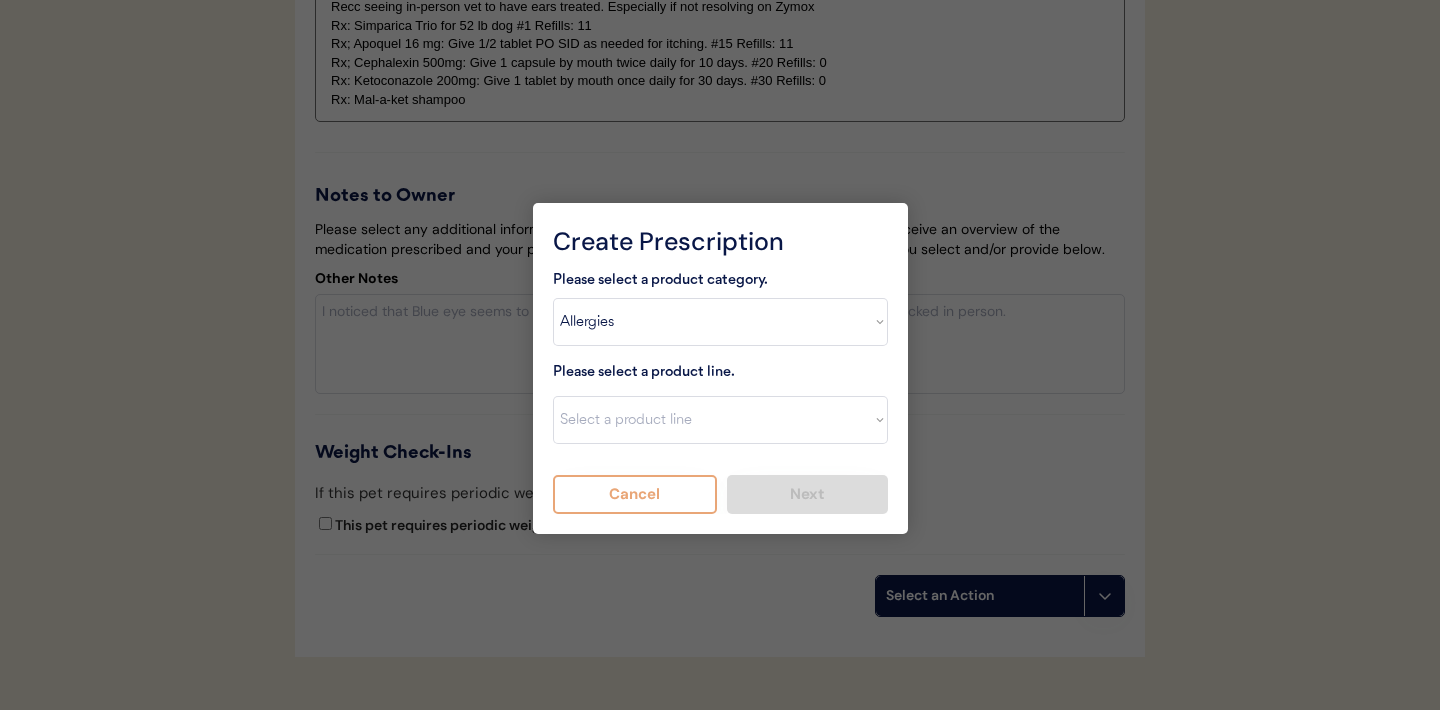 click on "Select a product line Apoquel Chewable Tablet Apoquel Tablet Cyclosporine DermaBenSs Shampoo Hydroxyzine Mal-A-Ket Shampoo Mal-A-Ket Wipes Malaseb Shampoo MiconaHex+Triz Mousse MiconaHex+Triz Wipes Prednisone Temaril-P" at bounding box center [720, 420] 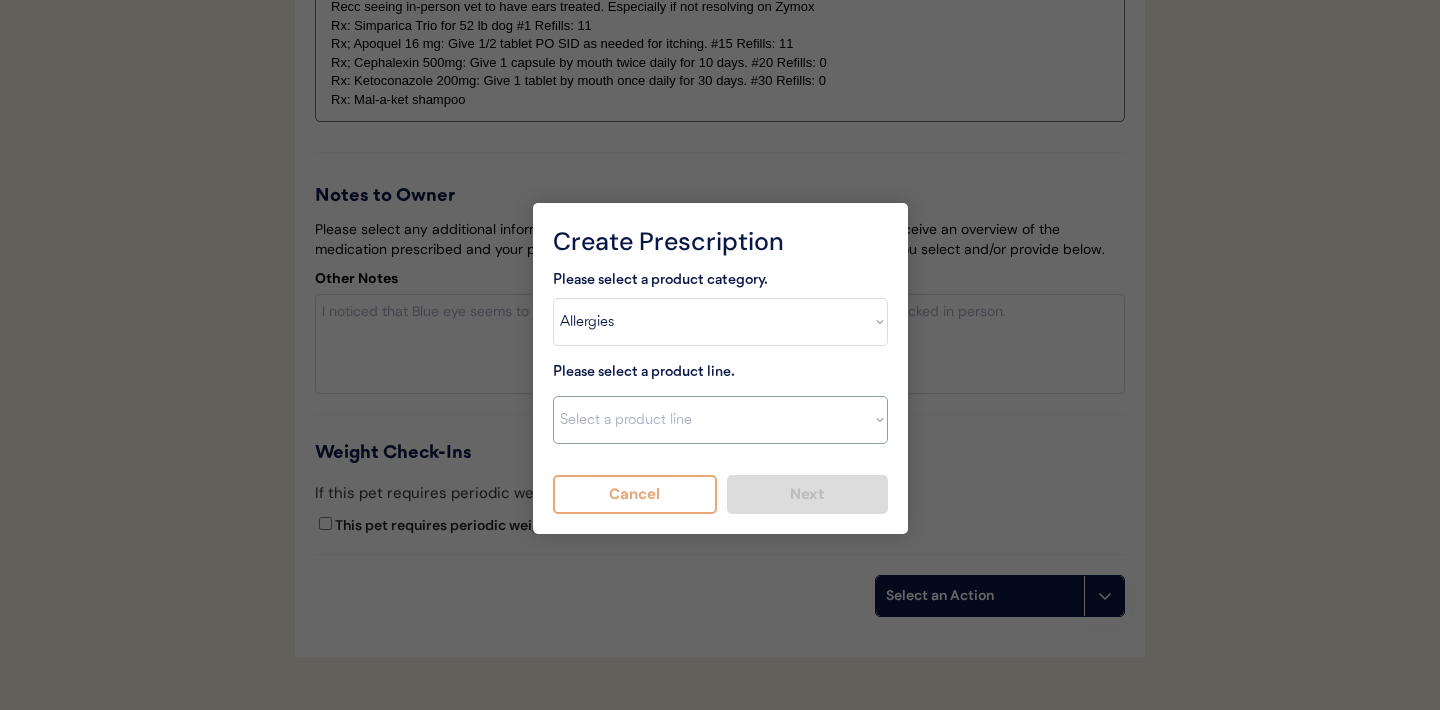 select on ""Mal-A-Ket Shampoo"" 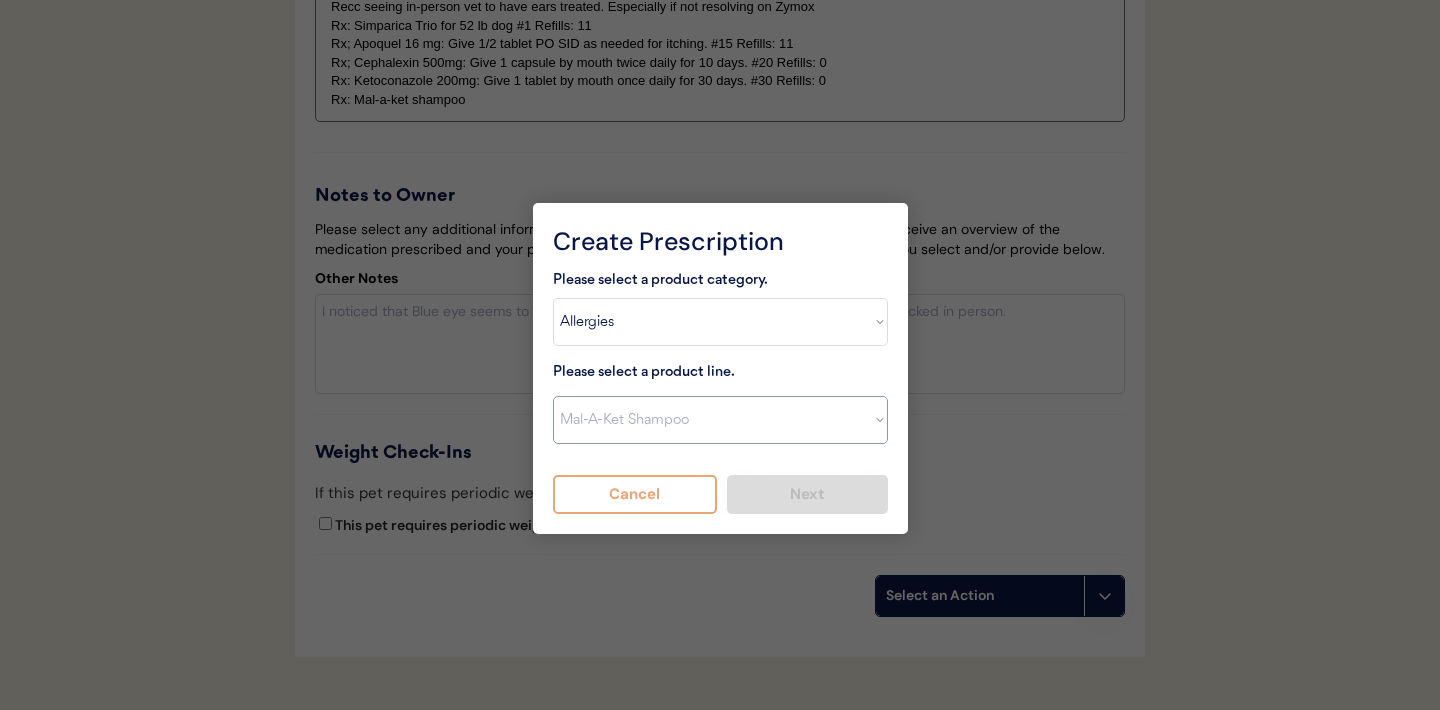 type on "Bathe every other day for 2 weeks, then once weekly for one month, then as needed for skin health. Allow lather to stand for 15 minutes prior to rinsing." 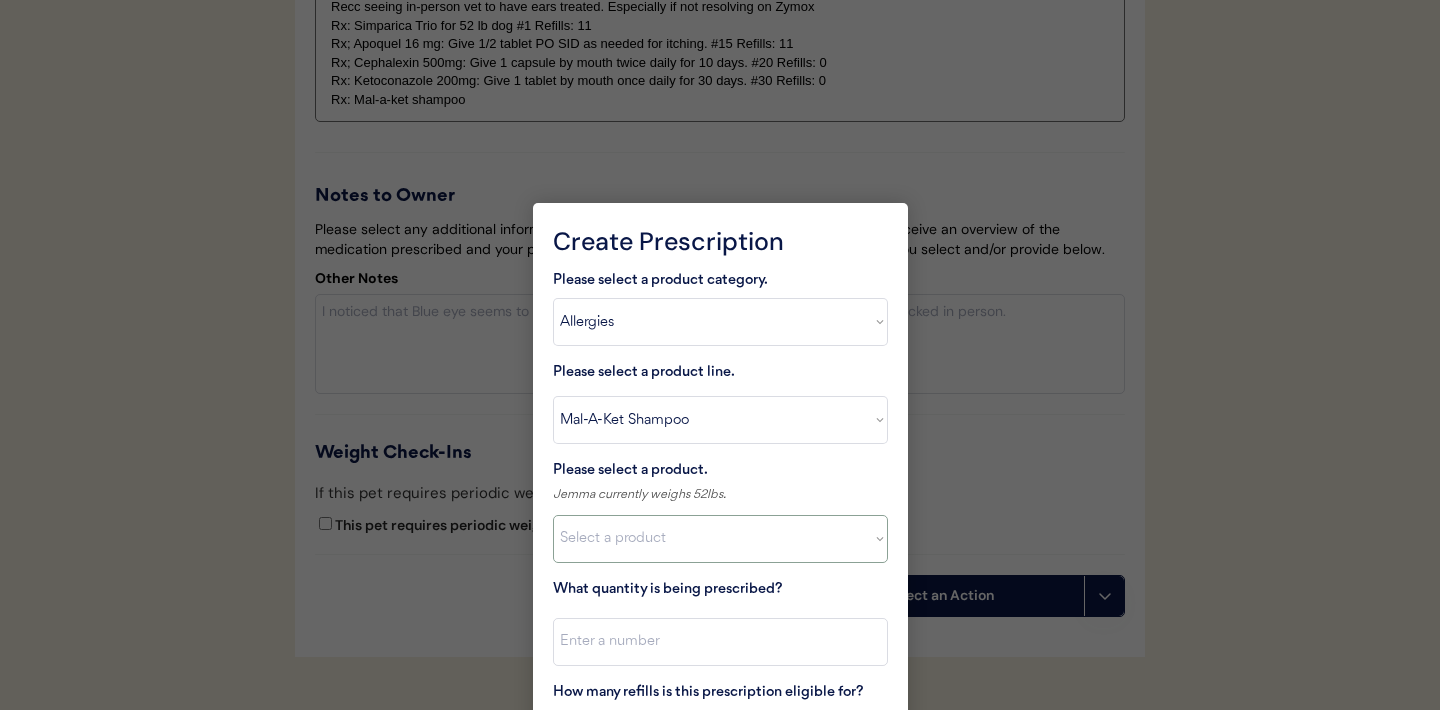click on "Select a product Mal-A-Ket Shampoo, 8 oz" at bounding box center [720, 539] 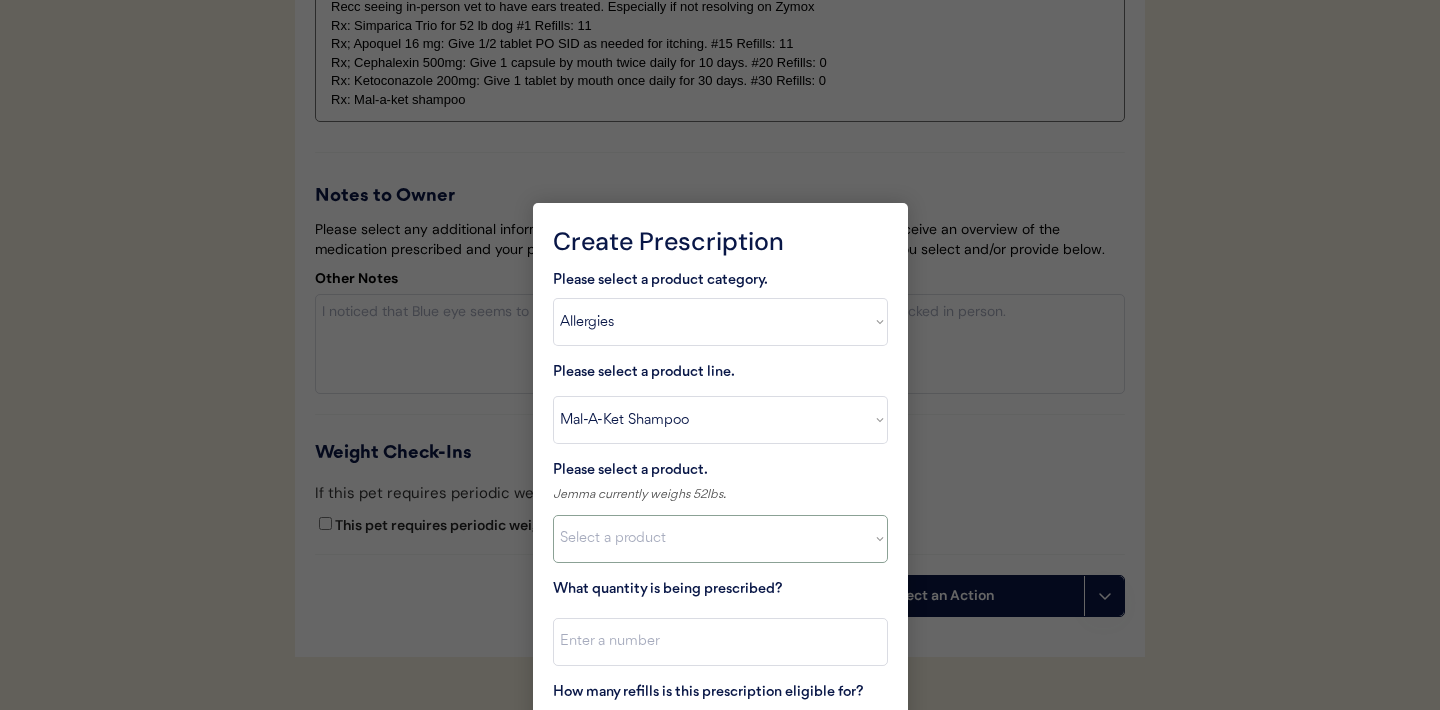 select on ""1348695171700984260__LOOKUP__1732553434443x237257447760914180"" 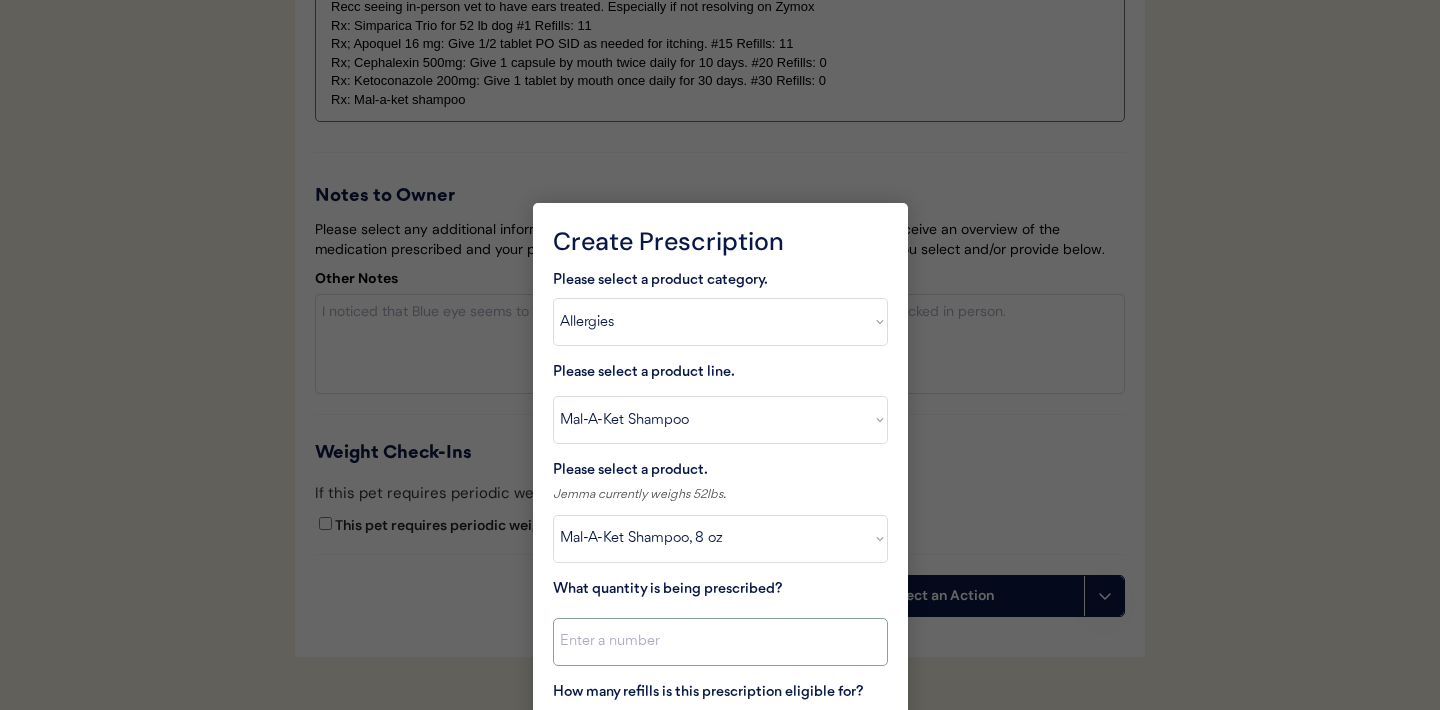 click at bounding box center (720, 642) 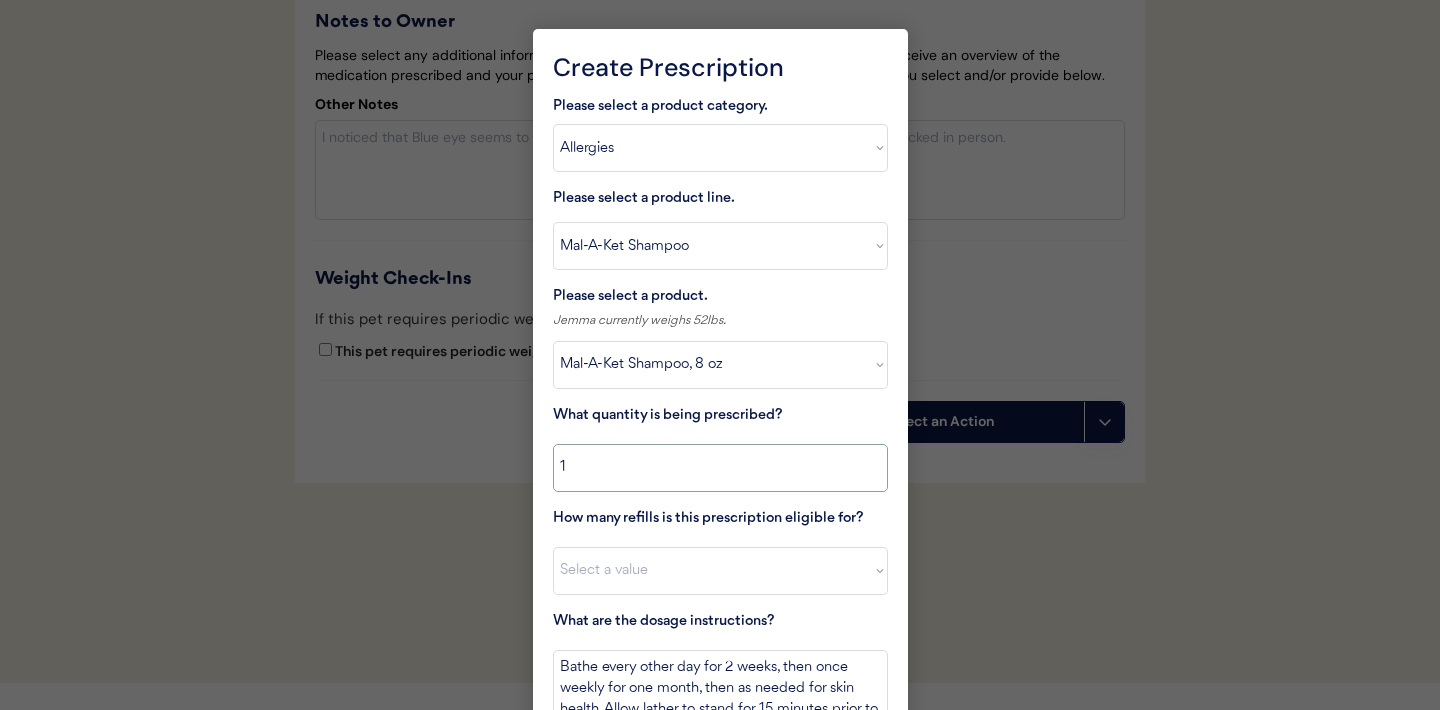 scroll, scrollTop: 5590, scrollLeft: 0, axis: vertical 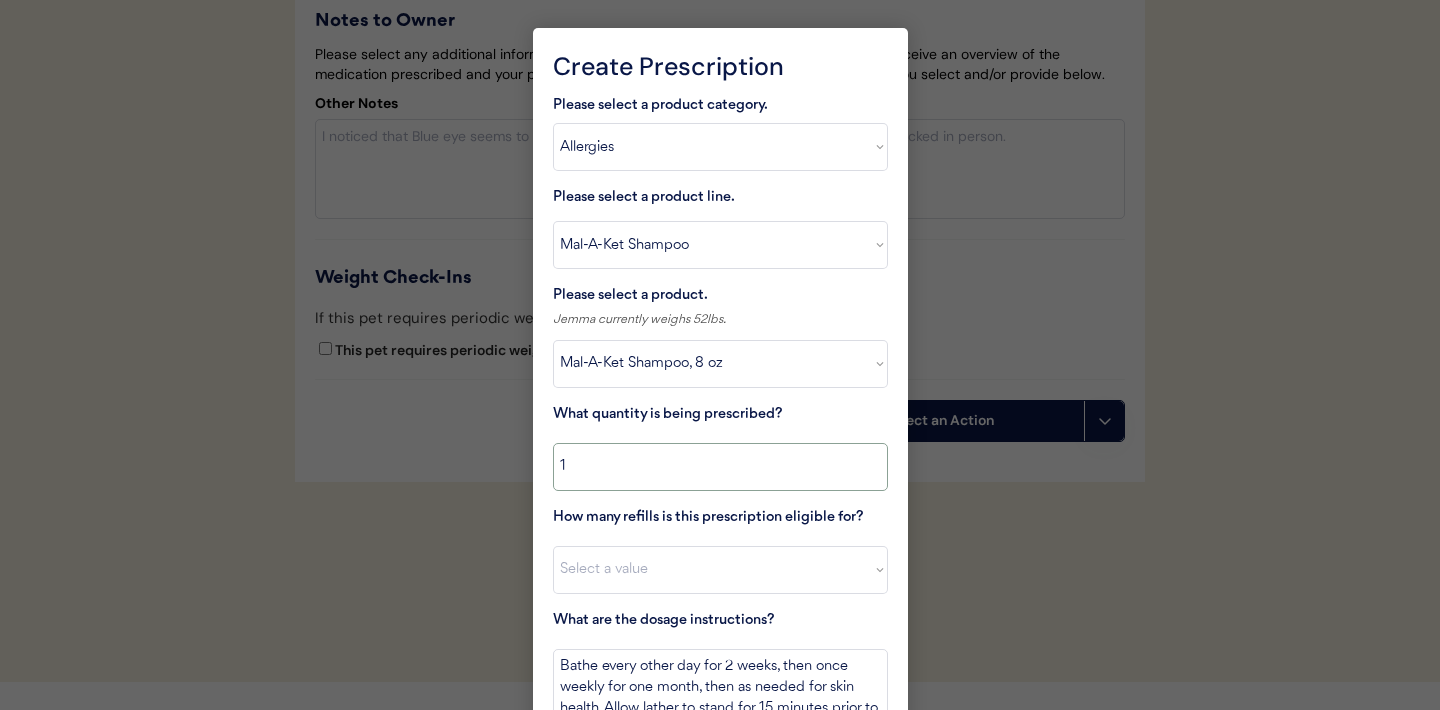 type on "1" 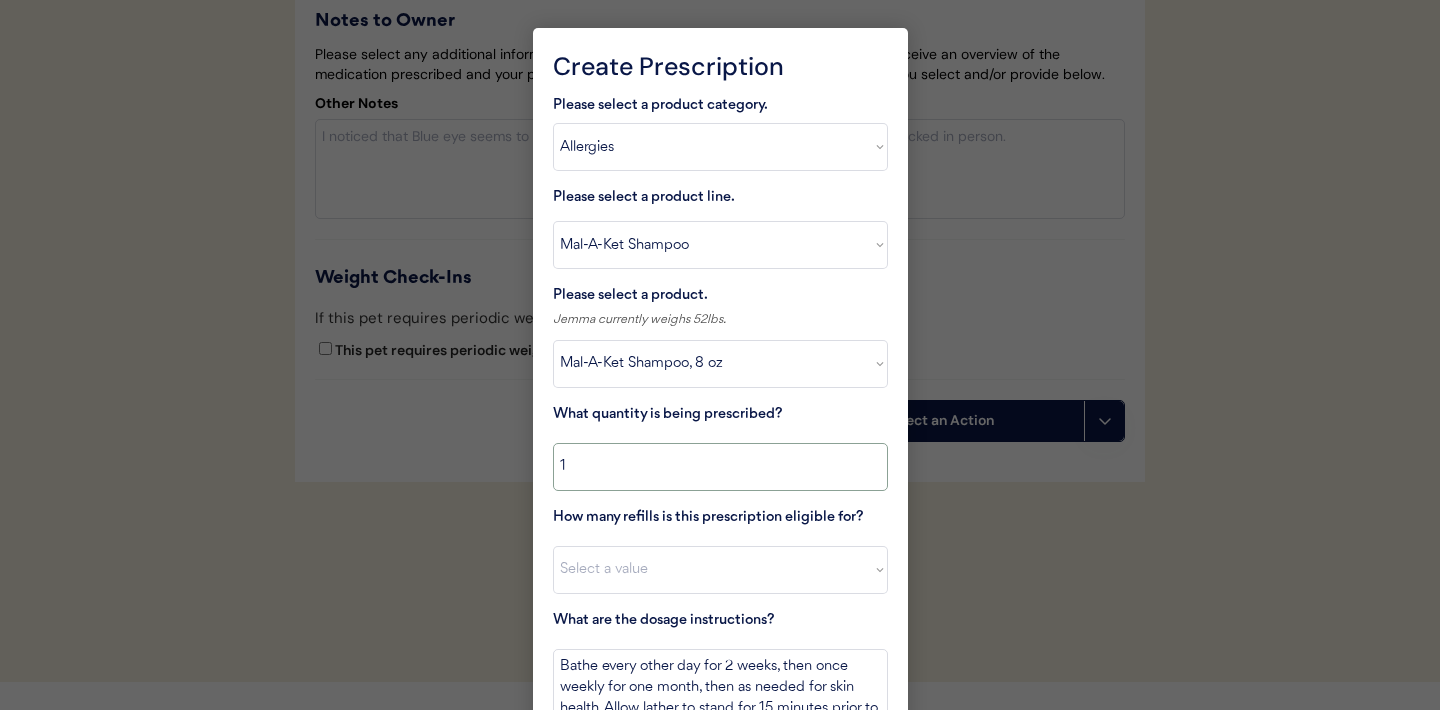 click on "Select a value 0 1 2 3 4 5 6 7 8 10 11" at bounding box center [720, 570] 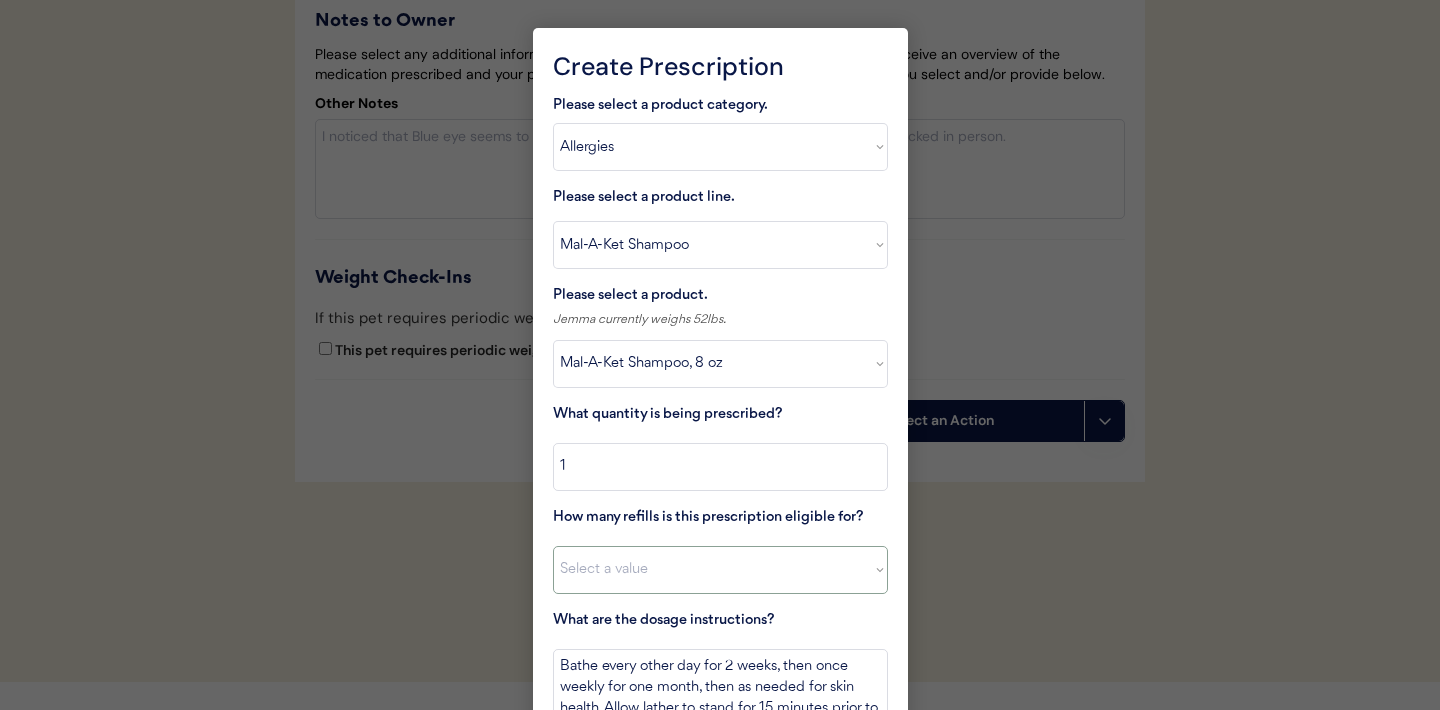 select on "3" 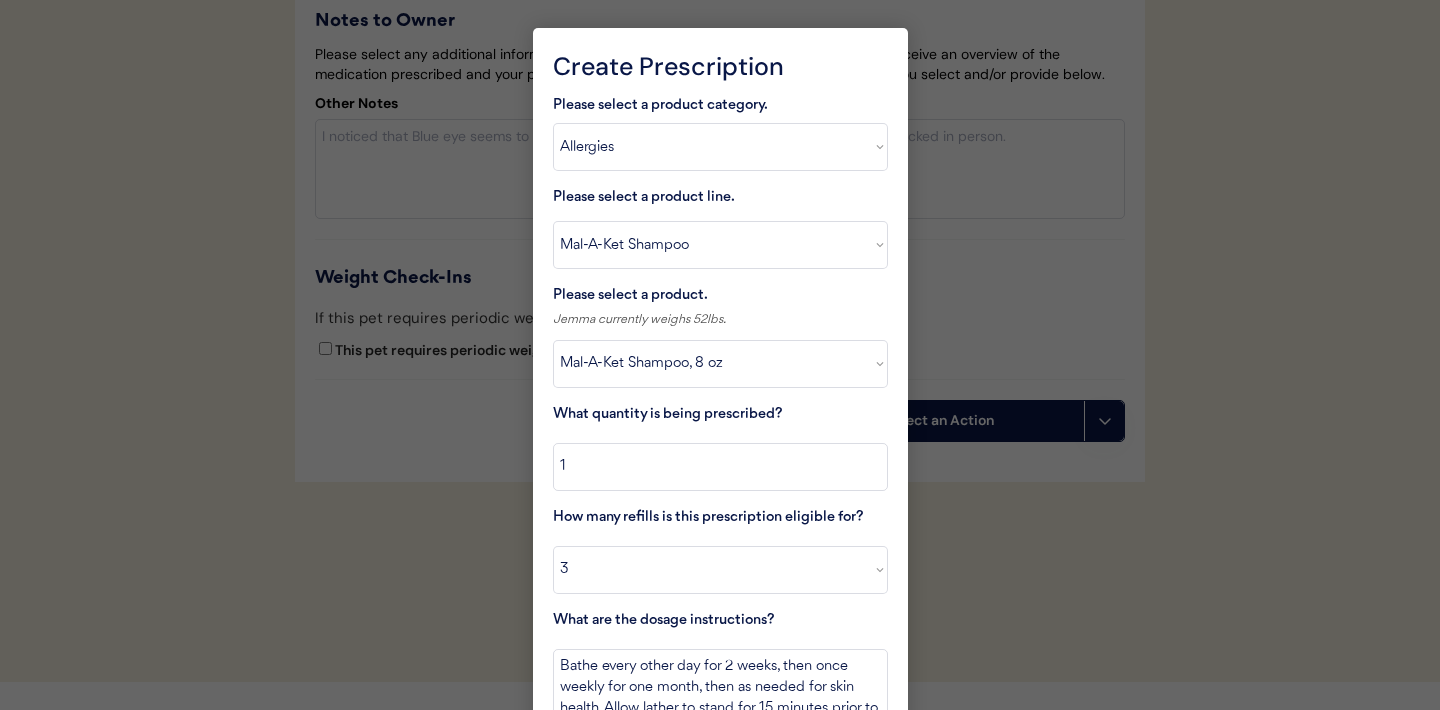 scroll, scrollTop: 5693, scrollLeft: 0, axis: vertical 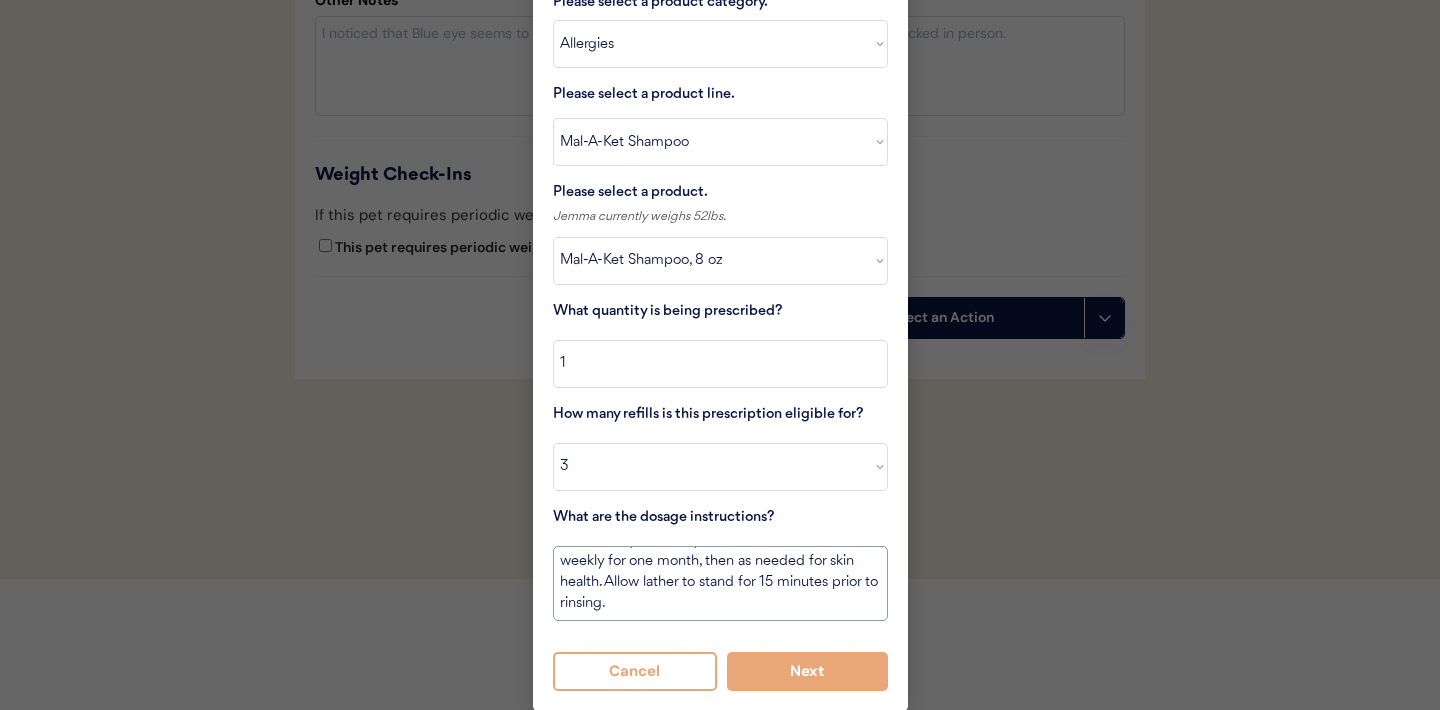 click on "Bathe every other day for 2 weeks, then once weekly for one month, then as needed for skin health. Allow lather to stand for 15 minutes prior to rinsing." at bounding box center (720, 583) 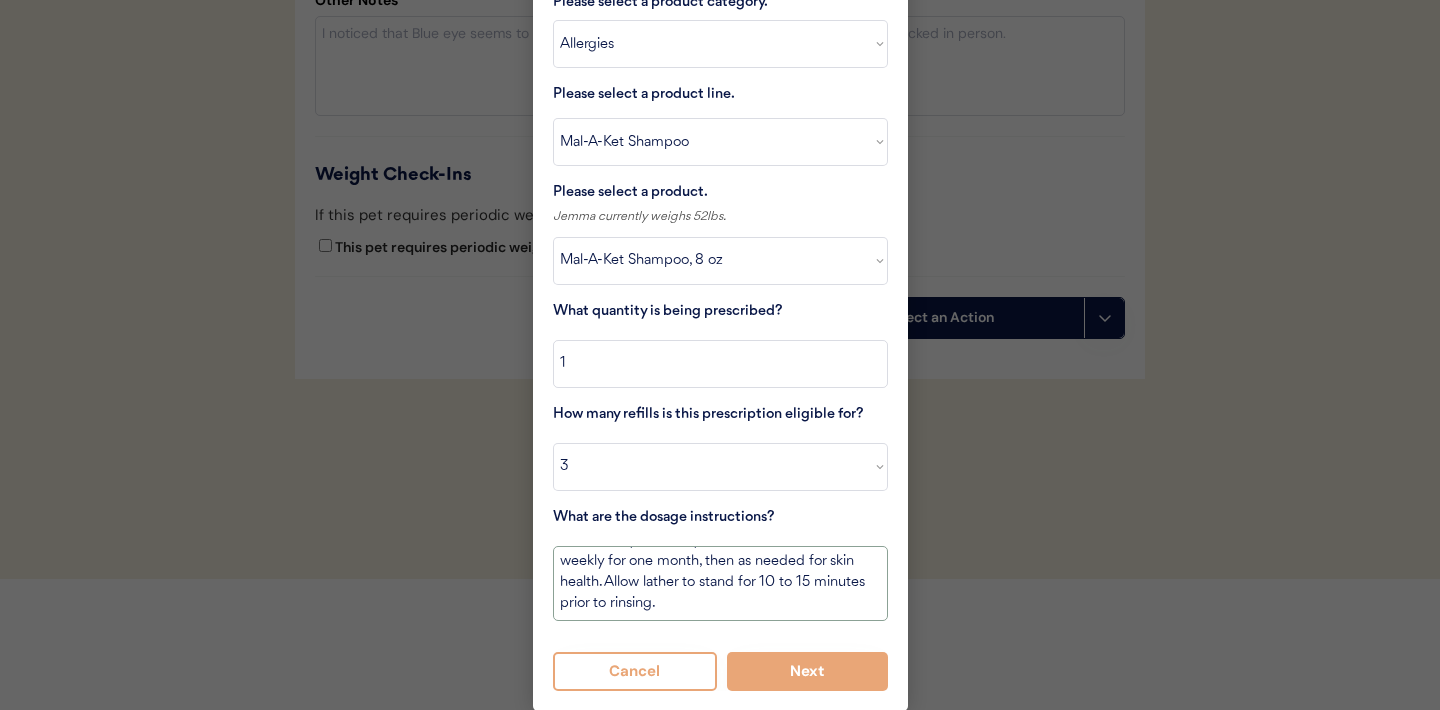 click on "Bathe every other day for 2 weeks, then once weekly for one month, then as needed for skin health. Allow lather to stand for 10 to 15 minutes prior to rinsing." at bounding box center [720, 583] 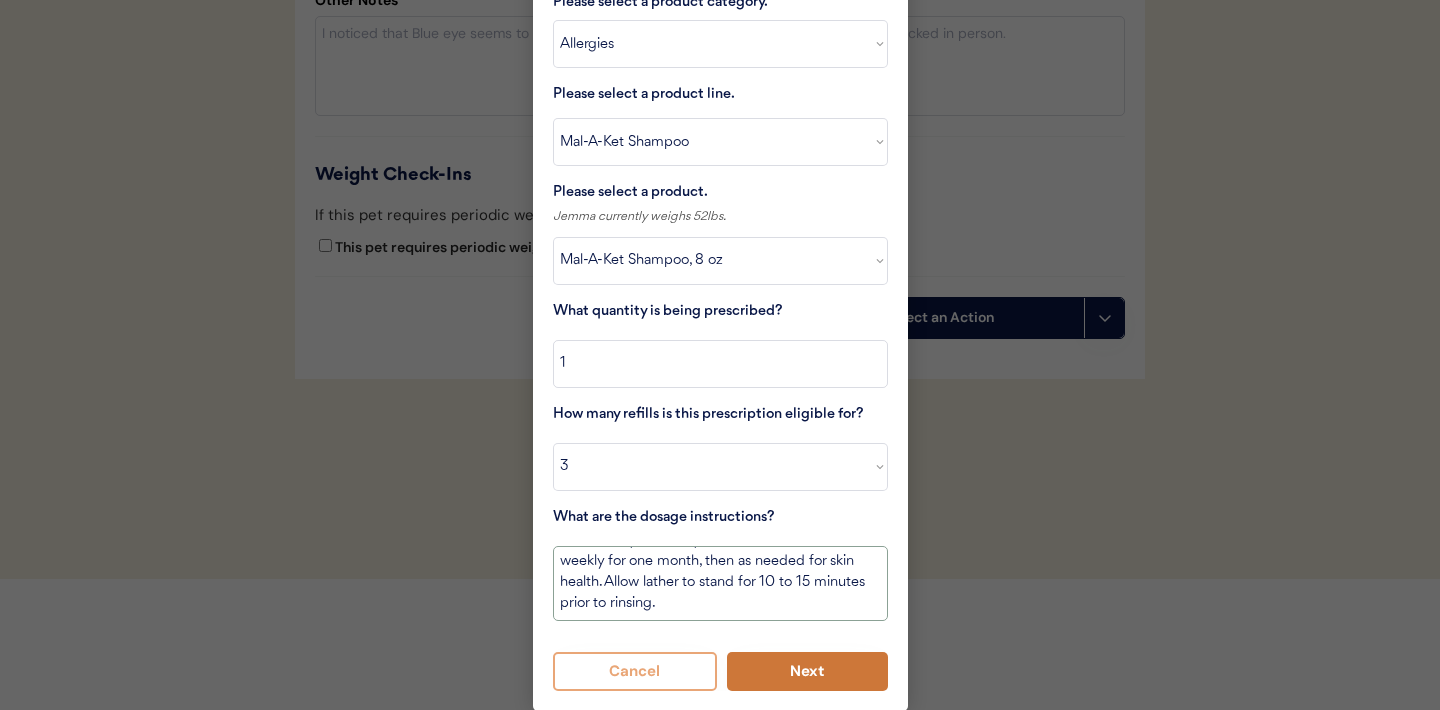 type on "Bathe every other day for 2 weeks, then once weekly for one month, then as needed for skin health. Allow lather to stand for 10 to 15 minutes prior to rinsing." 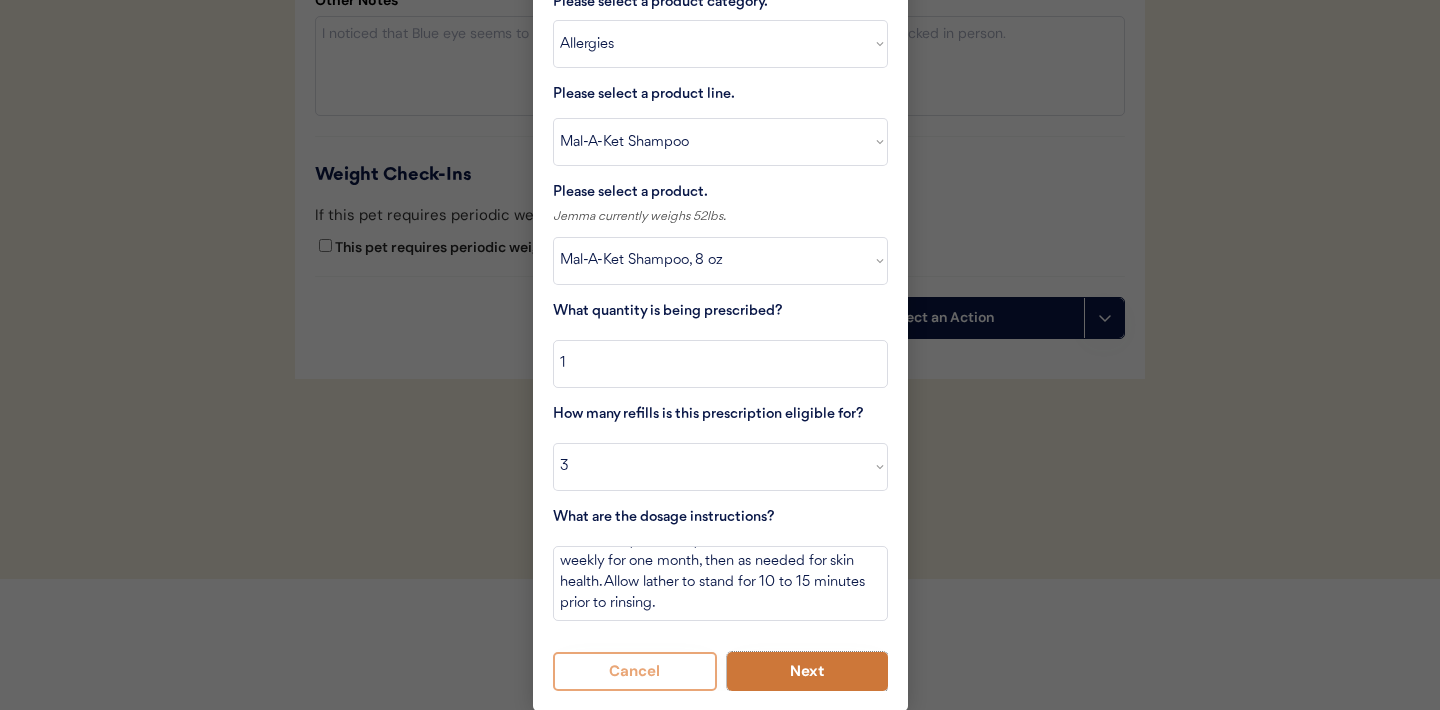 click on "Next" at bounding box center (807, 671) 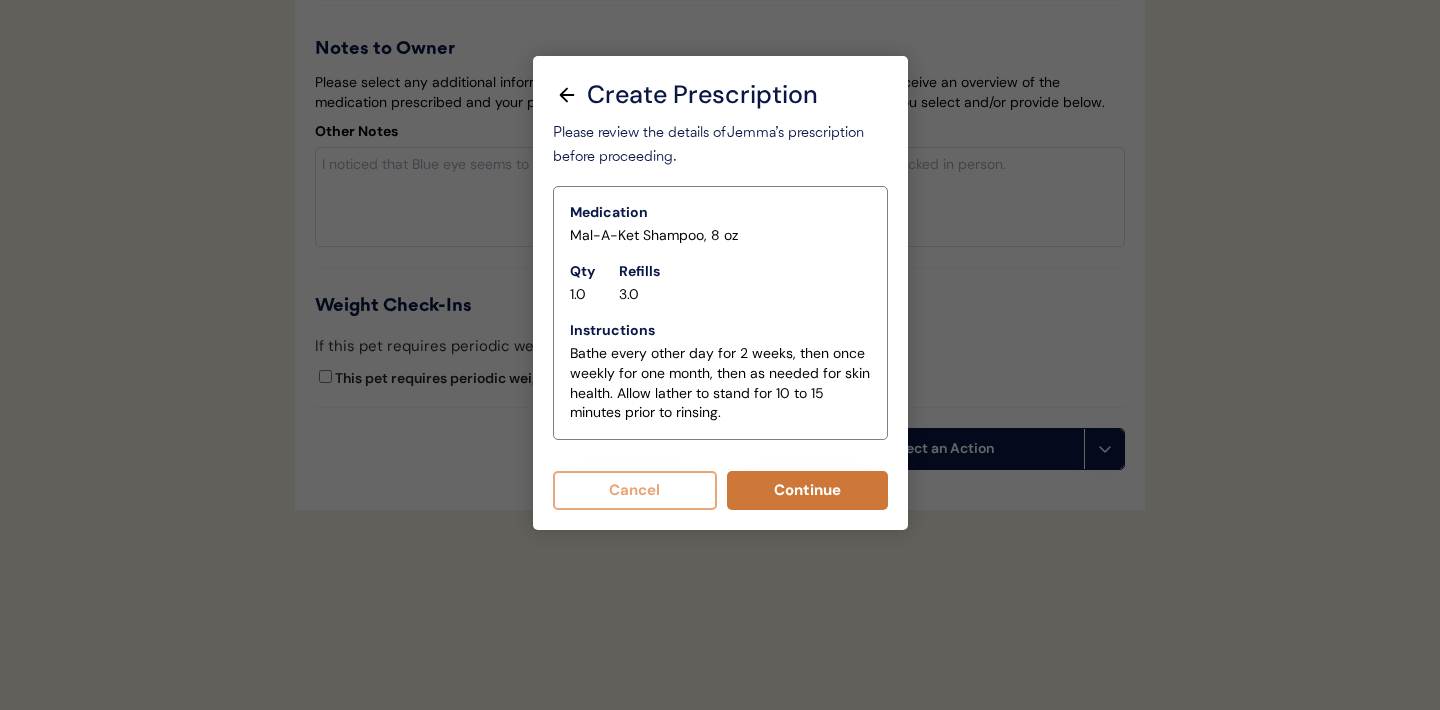 click on "Continue" at bounding box center (807, 490) 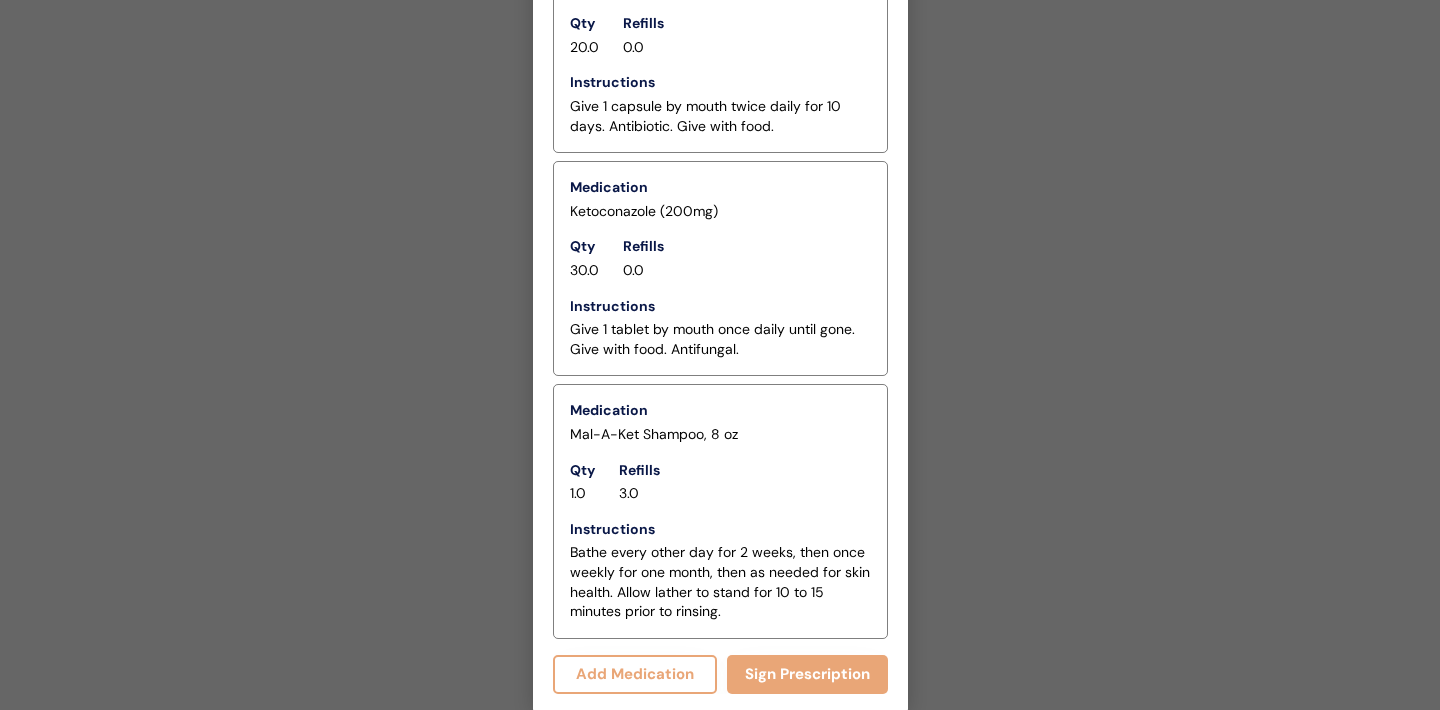 scroll, scrollTop: 6336, scrollLeft: 0, axis: vertical 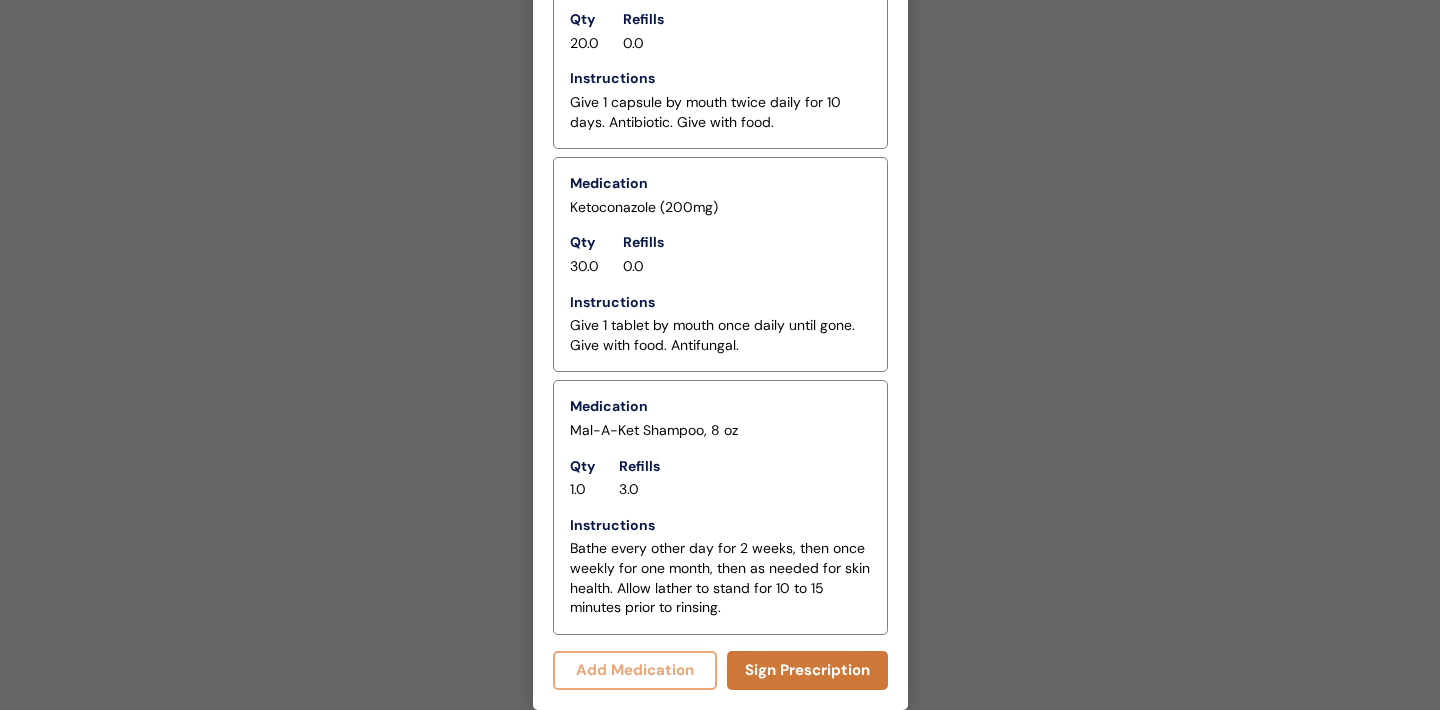 click on "Sign Prescription" at bounding box center [807, 670] 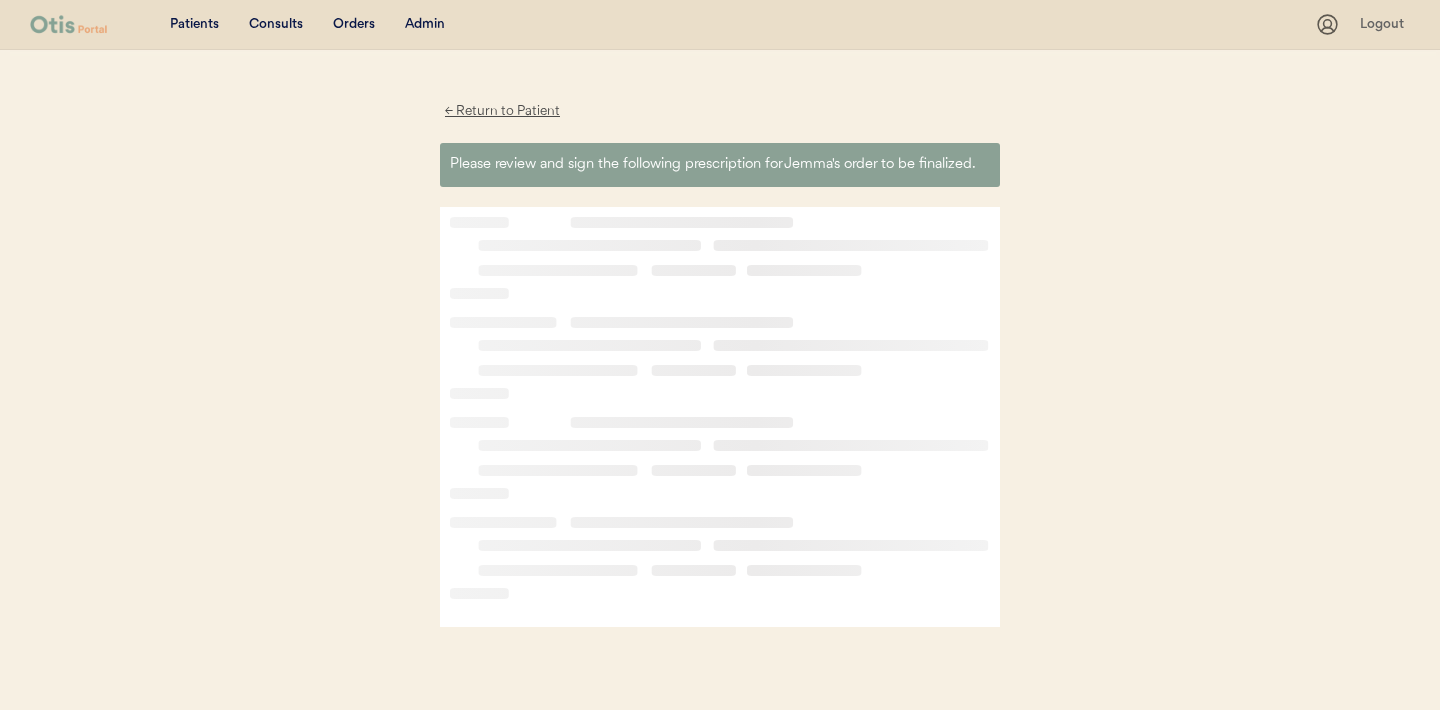 scroll, scrollTop: 0, scrollLeft: 0, axis: both 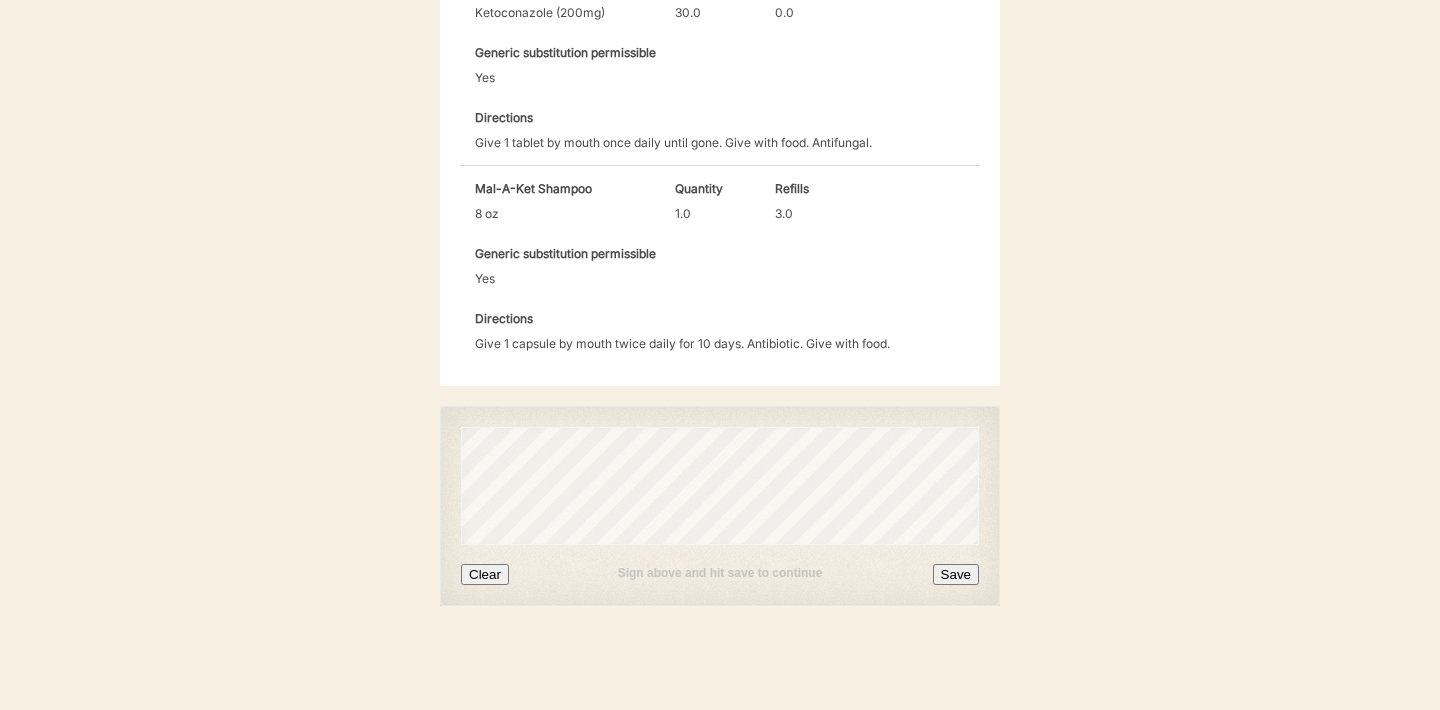 click on "Save" at bounding box center [956, 574] 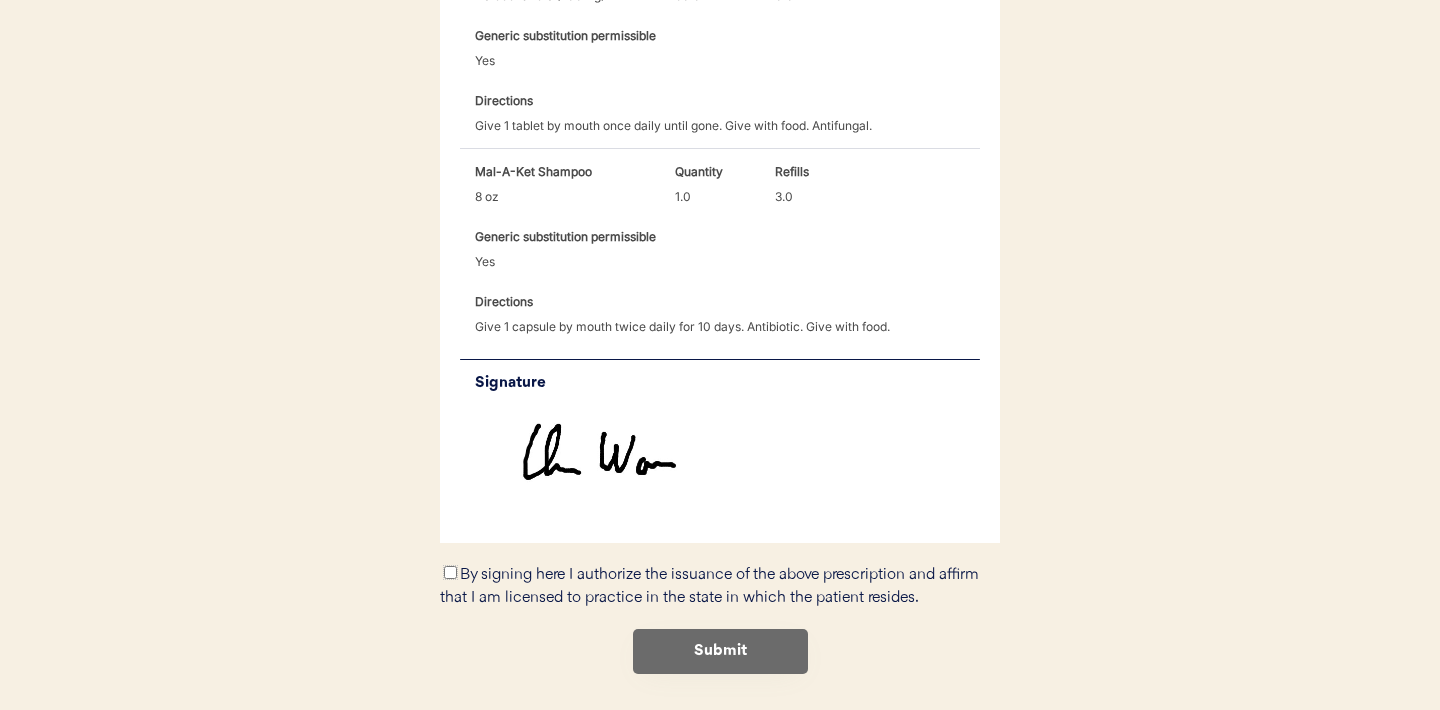 click on "By signing here I authorize the issuance of the above prescription and affirm that I am licensed to practice in the state in which the patient resides." at bounding box center (450, 572) 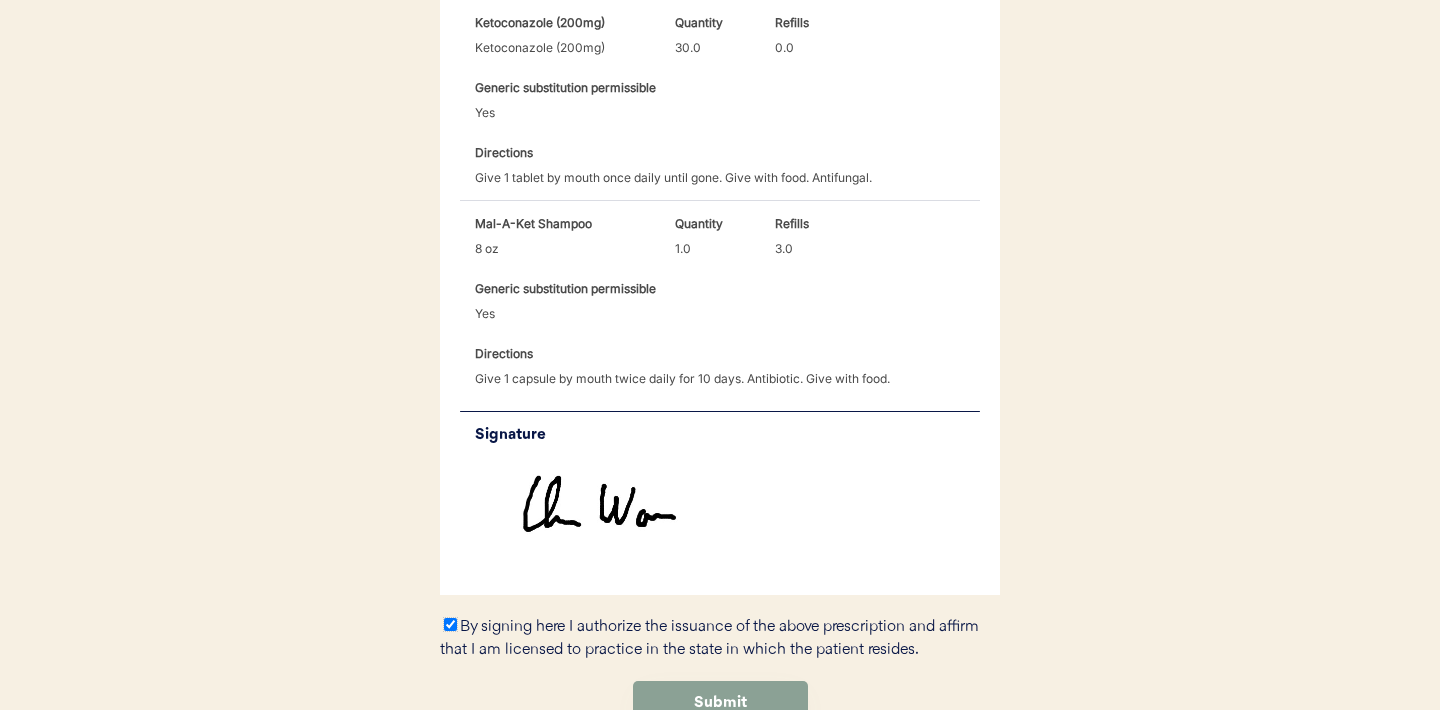 scroll, scrollTop: 1422, scrollLeft: 0, axis: vertical 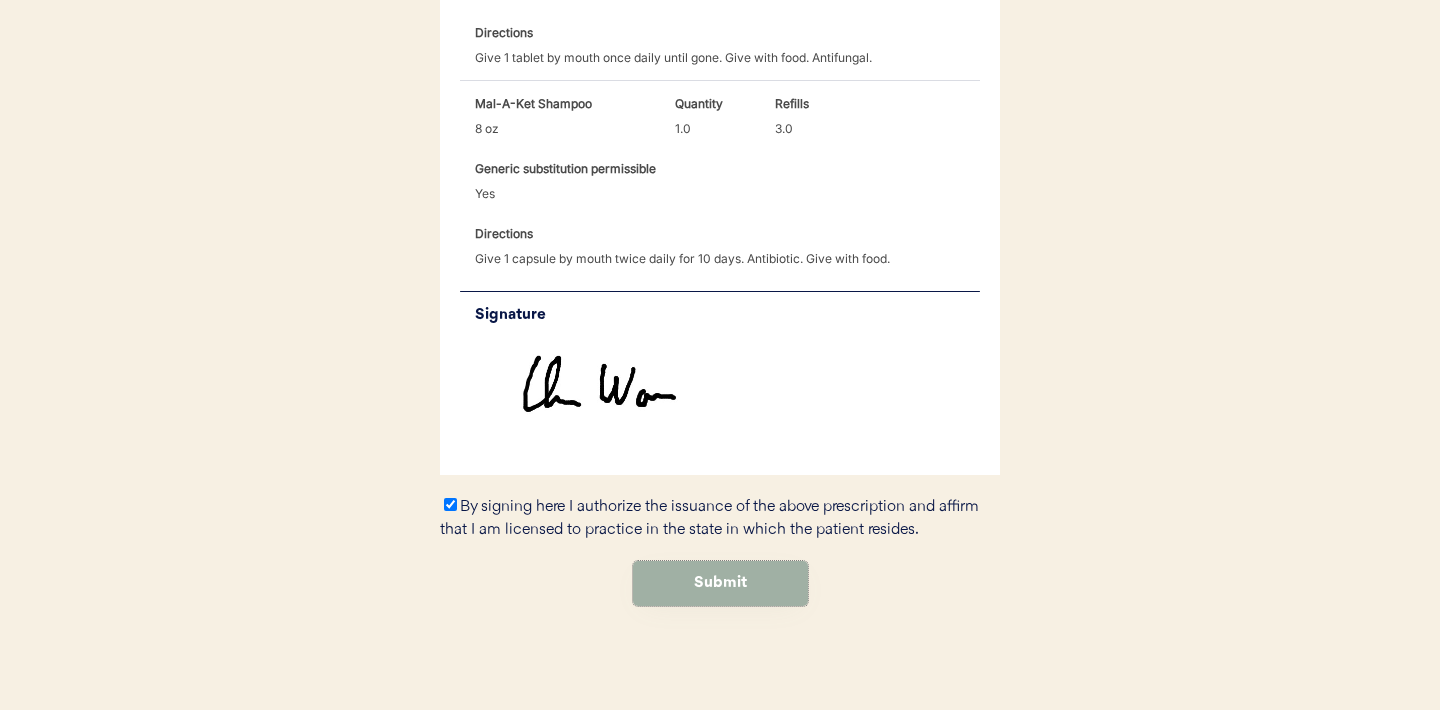 click on "Submit" at bounding box center [720, 583] 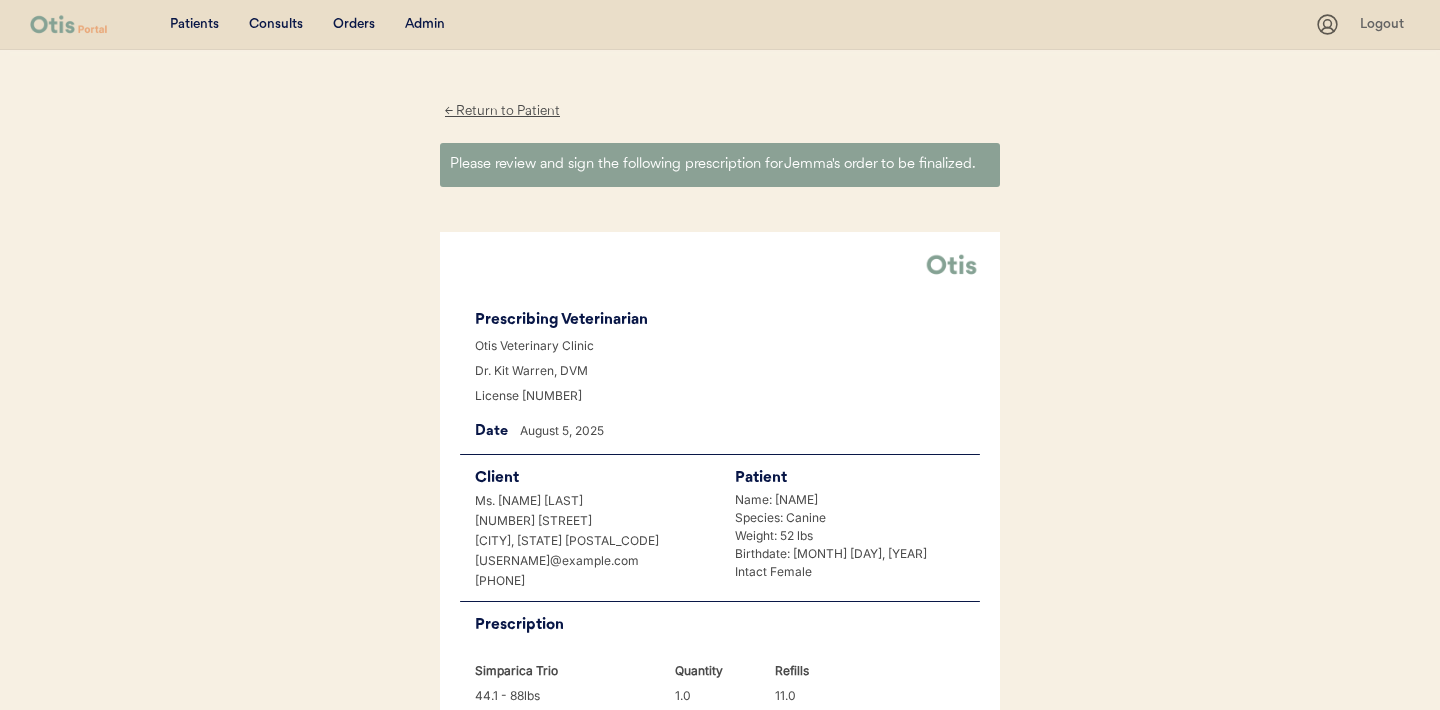 scroll, scrollTop: 0, scrollLeft: 0, axis: both 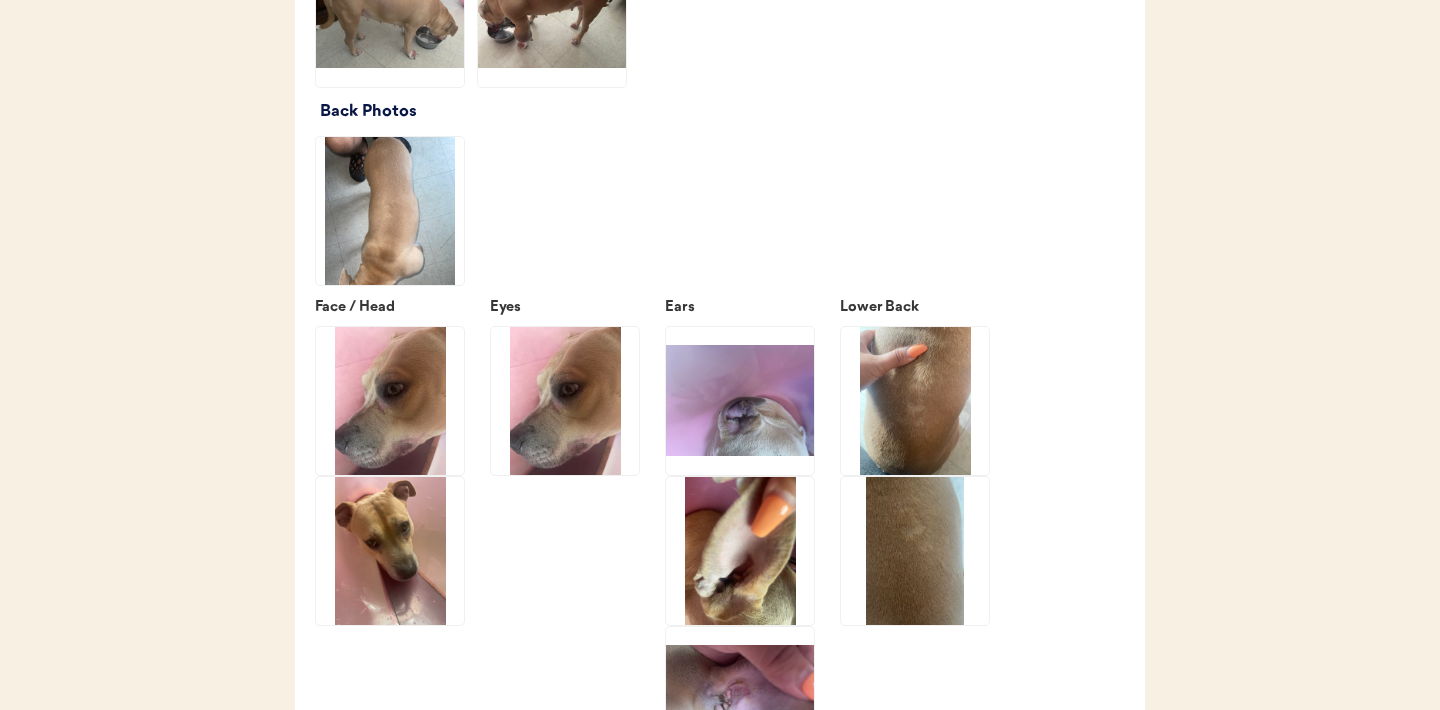 click 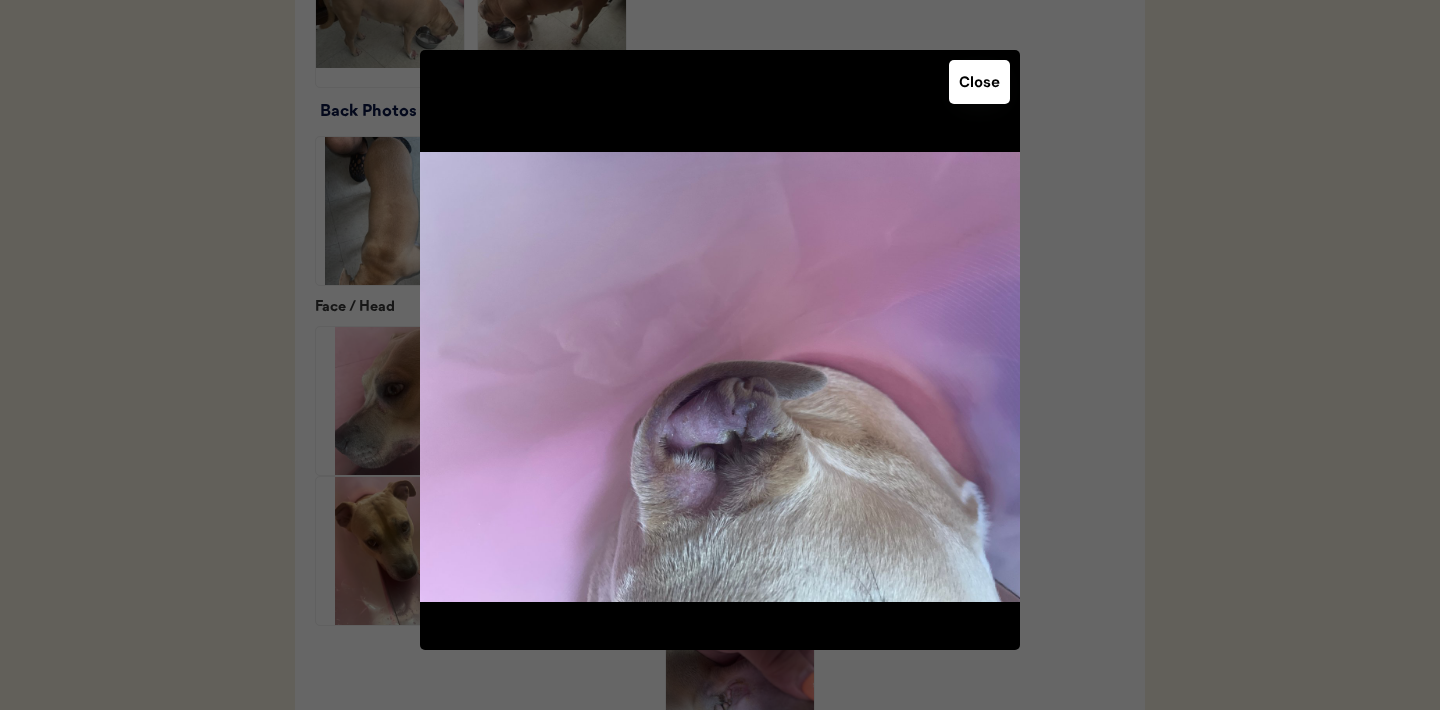 click on "Close" at bounding box center [979, 82] 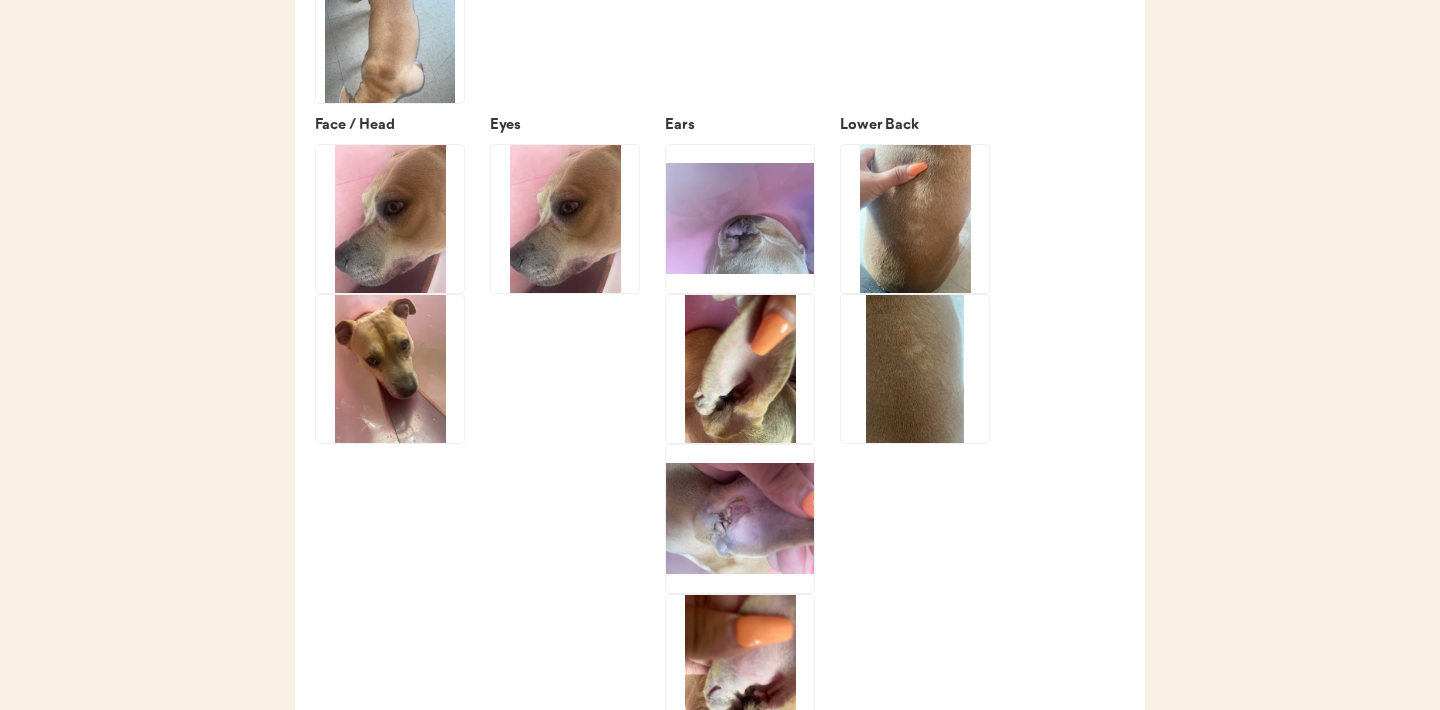 scroll, scrollTop: 2843, scrollLeft: 0, axis: vertical 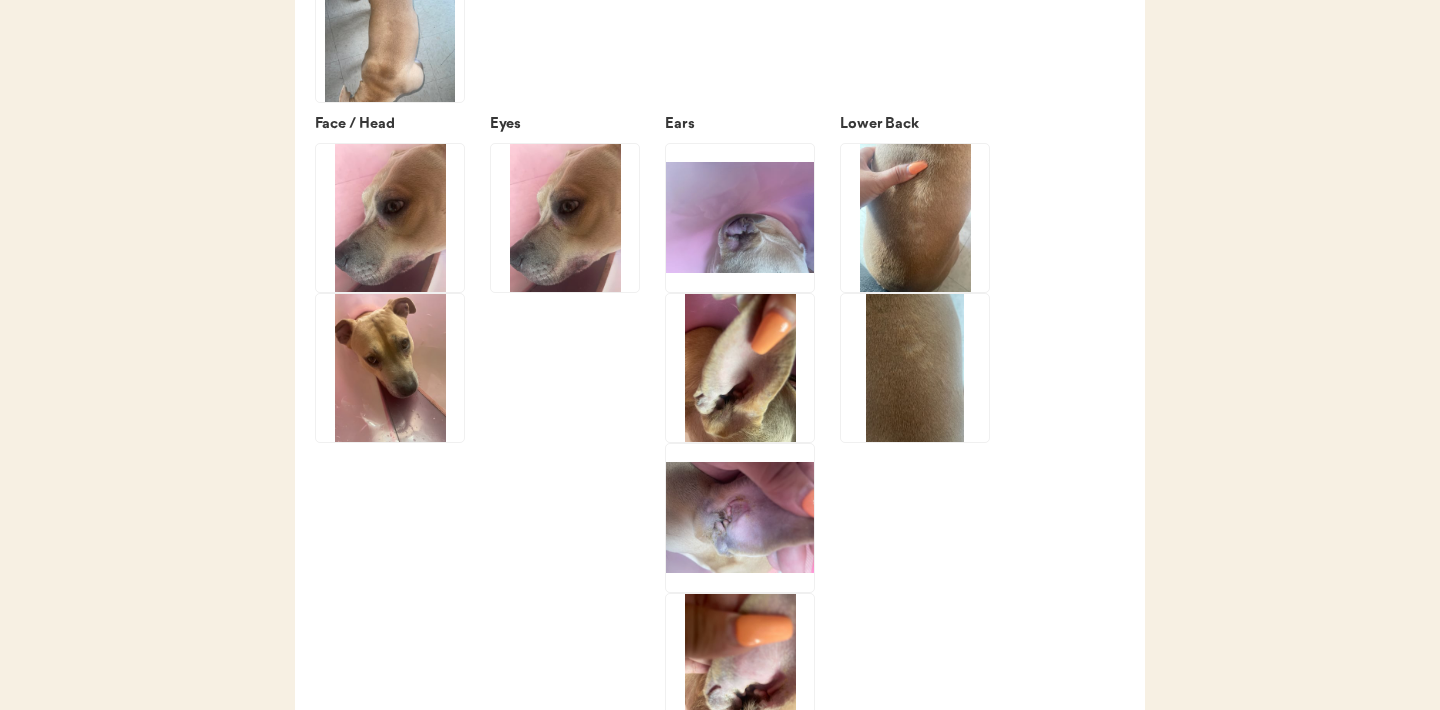 click 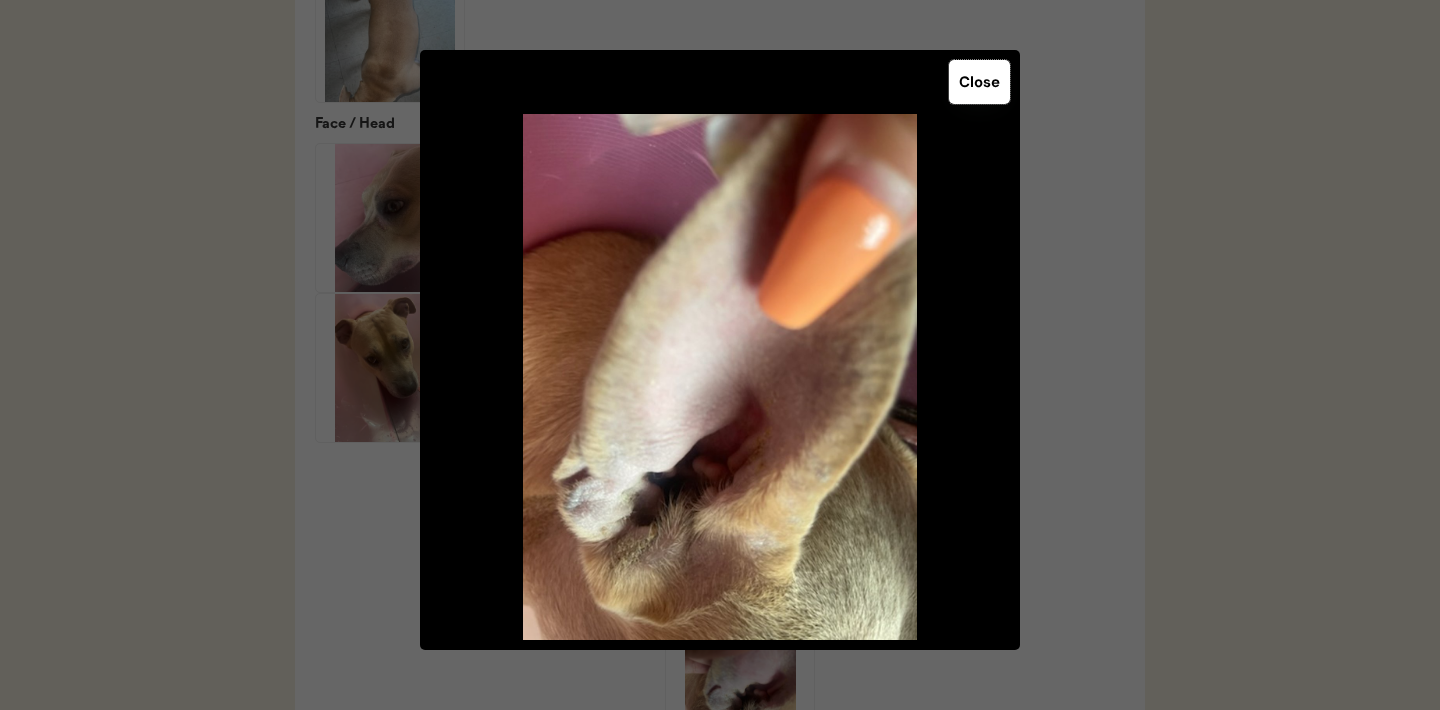 click on "Close" at bounding box center (979, 82) 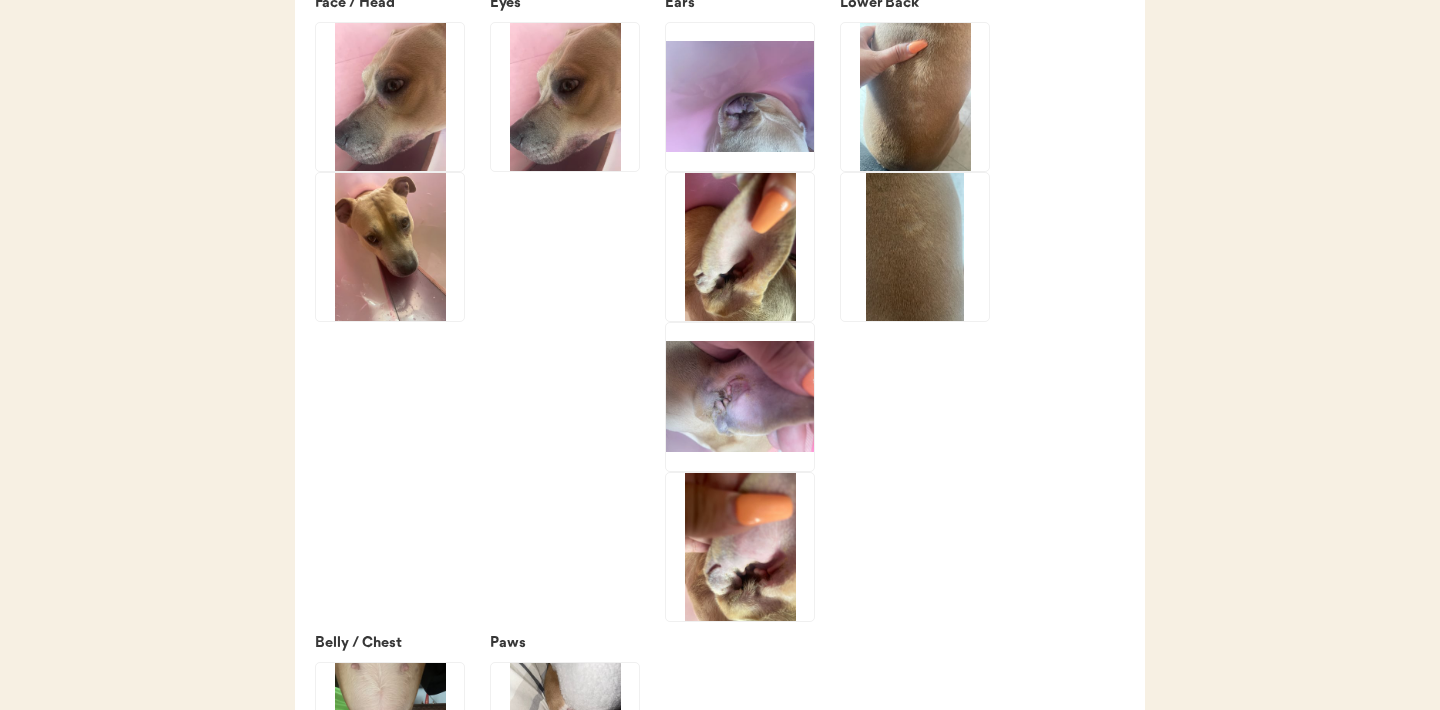 scroll, scrollTop: 2972, scrollLeft: 0, axis: vertical 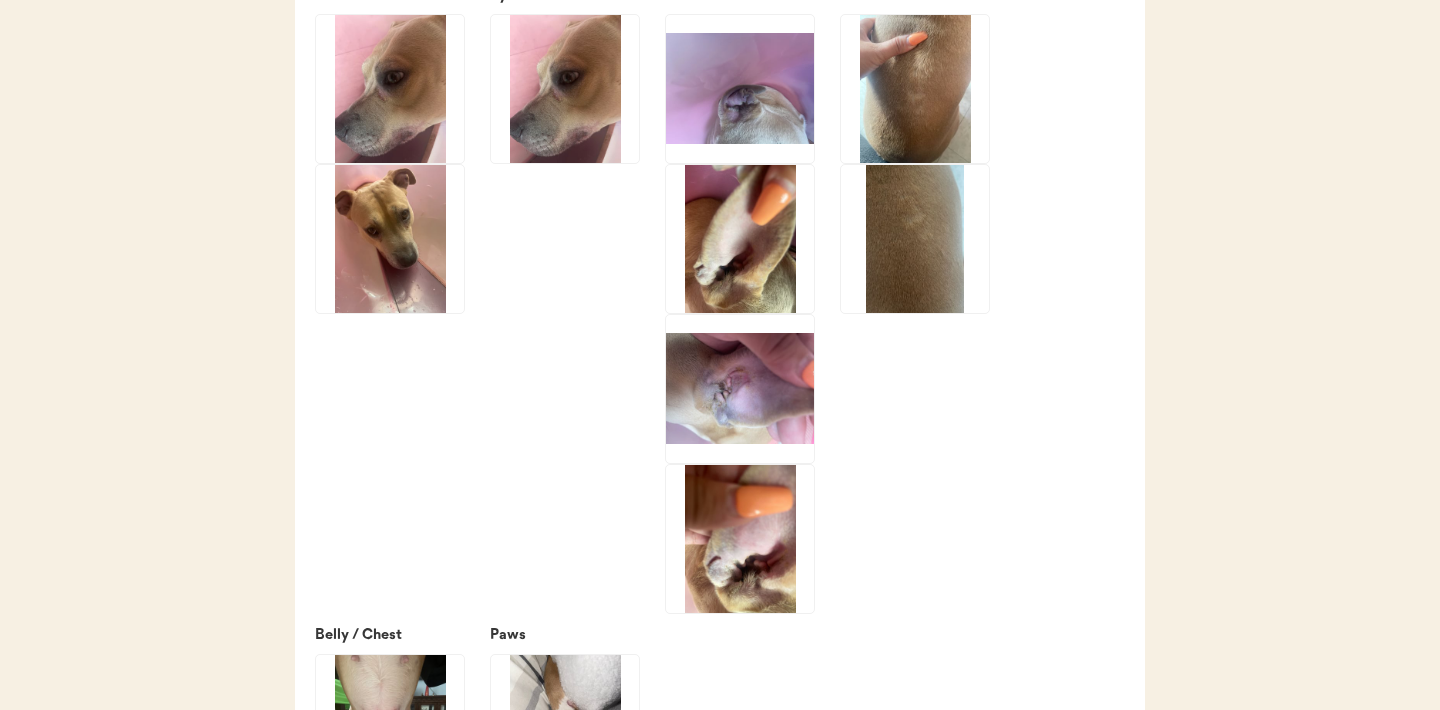 click 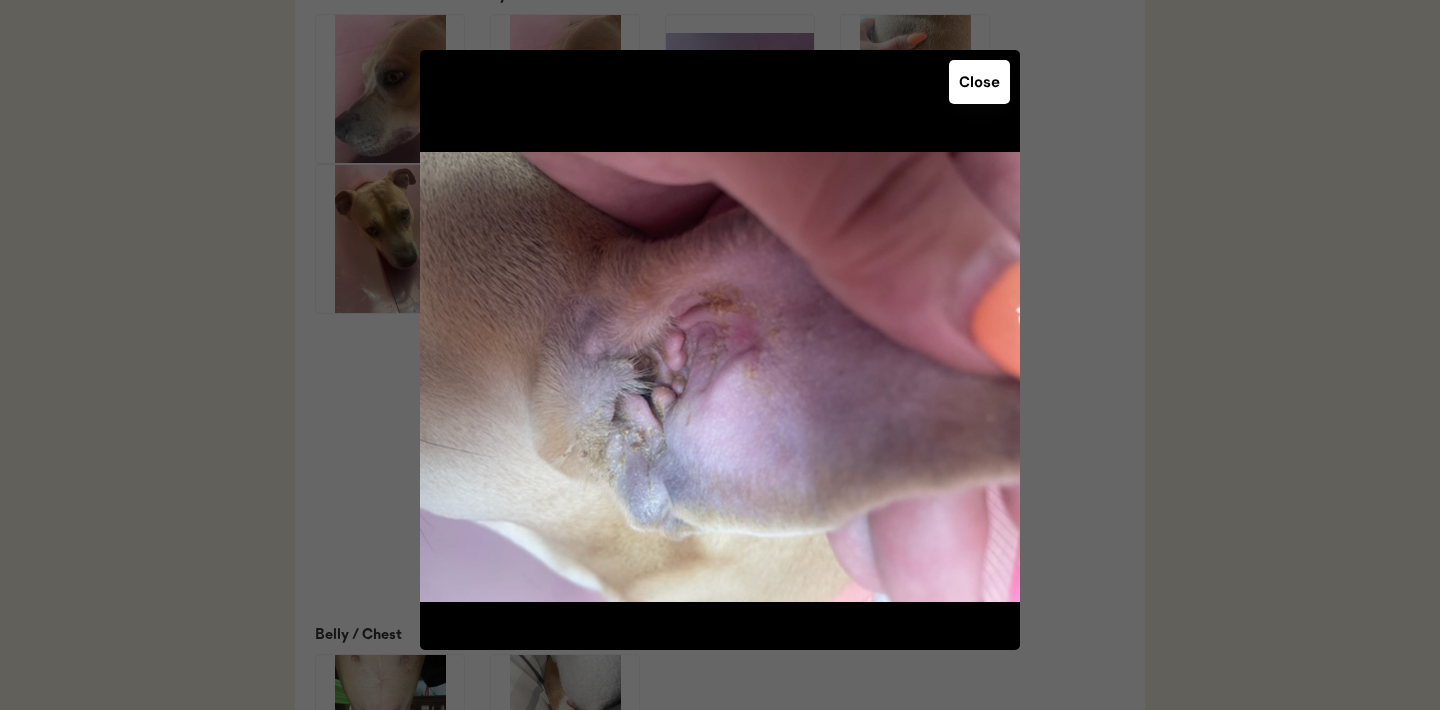 click on "Close" at bounding box center (979, 82) 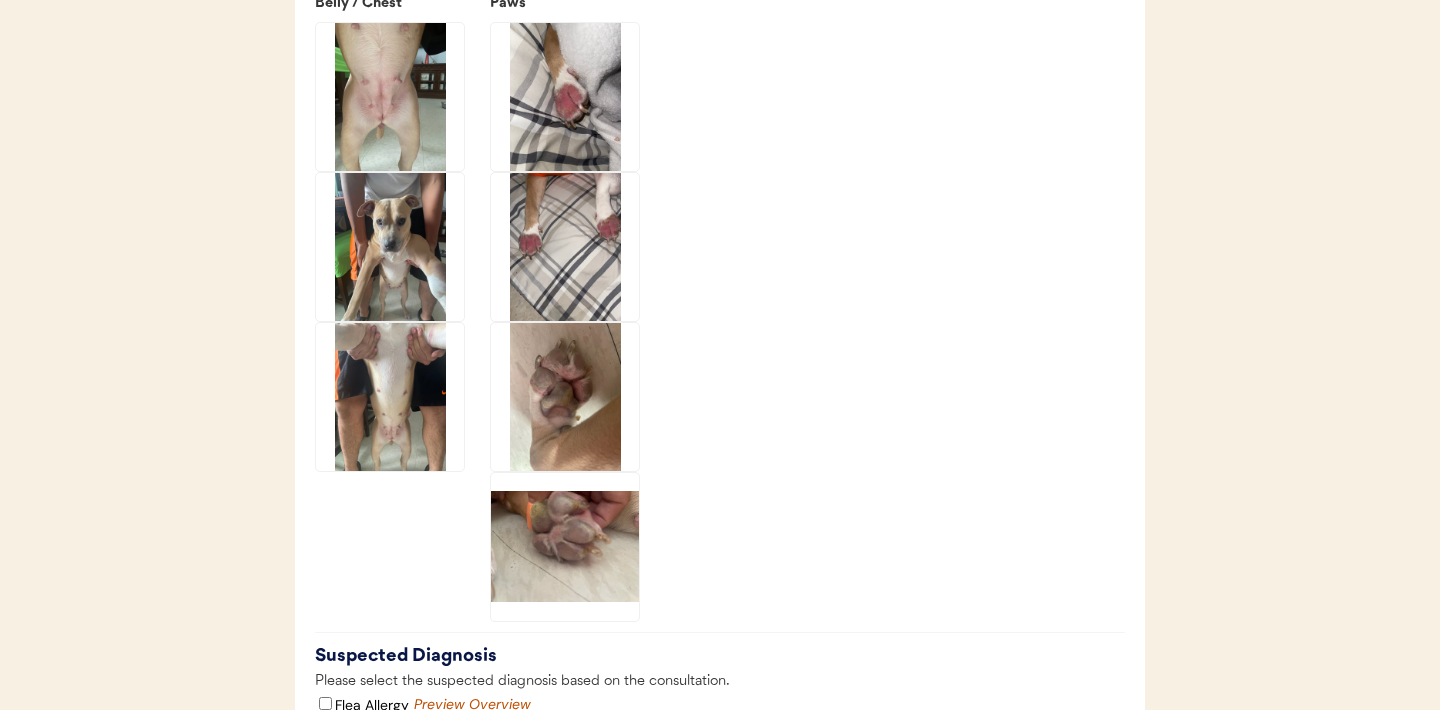 scroll, scrollTop: 3613, scrollLeft: 0, axis: vertical 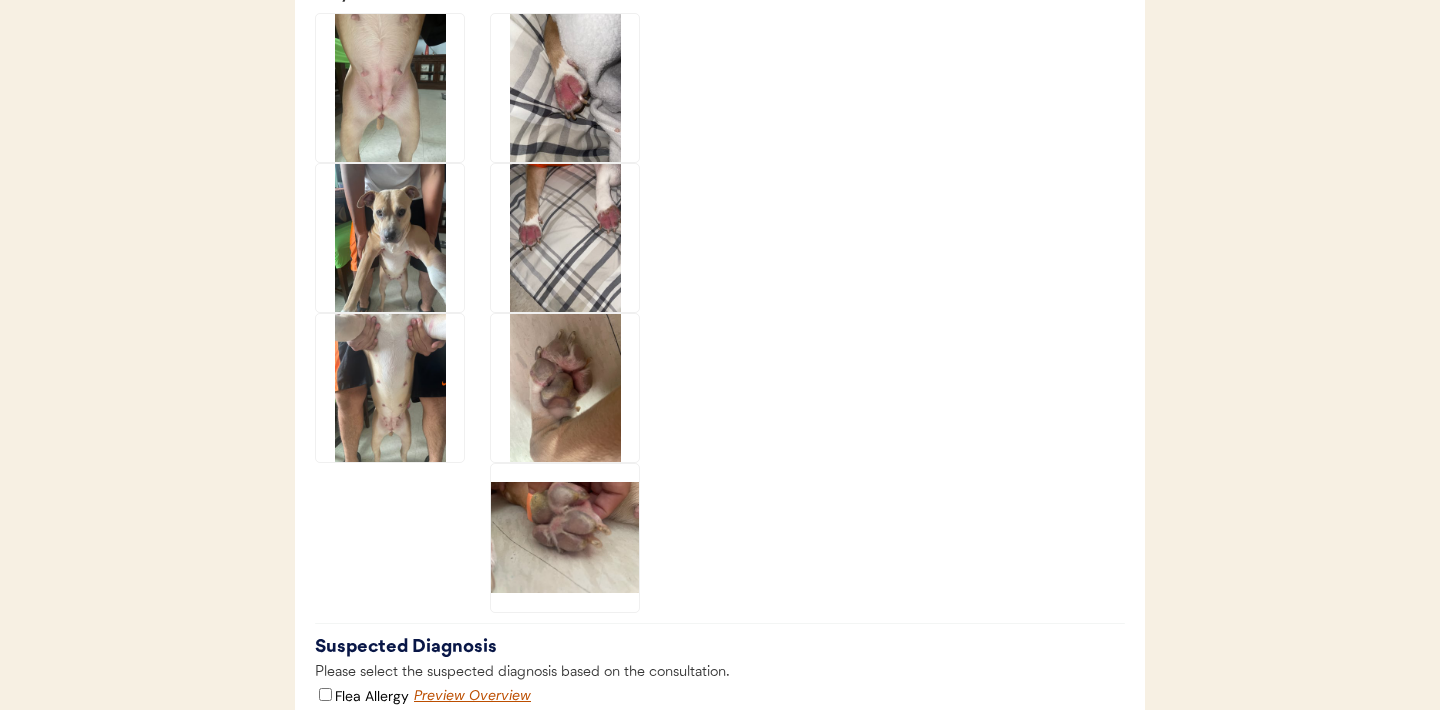 click 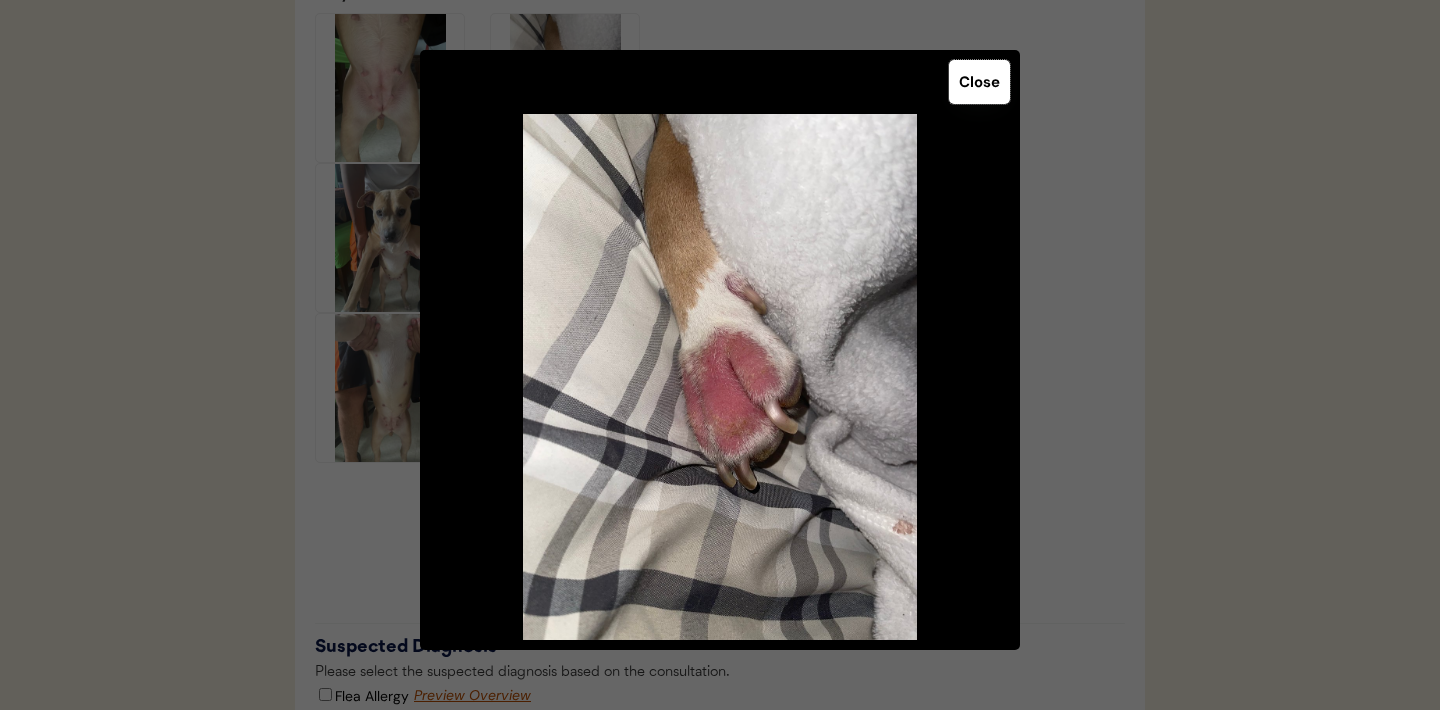 click on "Close" at bounding box center (979, 82) 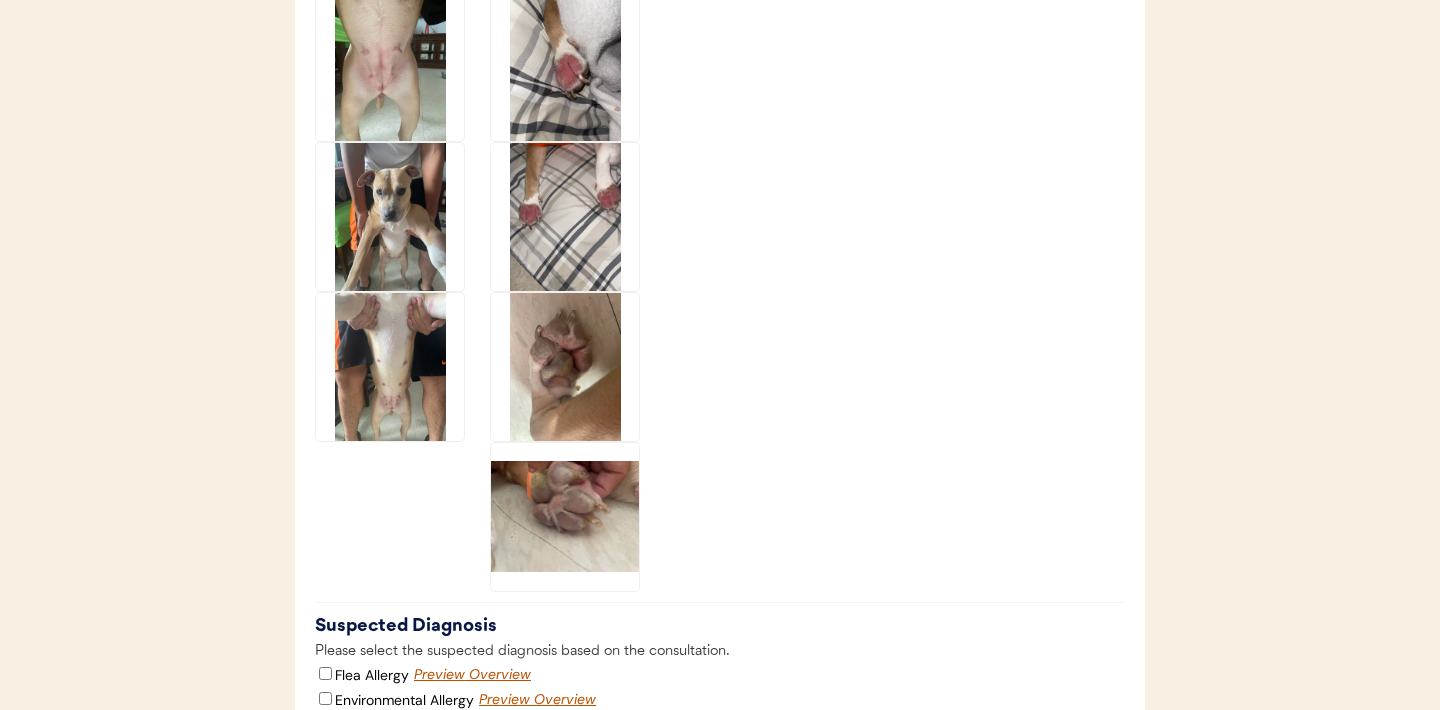 scroll, scrollTop: 3637, scrollLeft: 0, axis: vertical 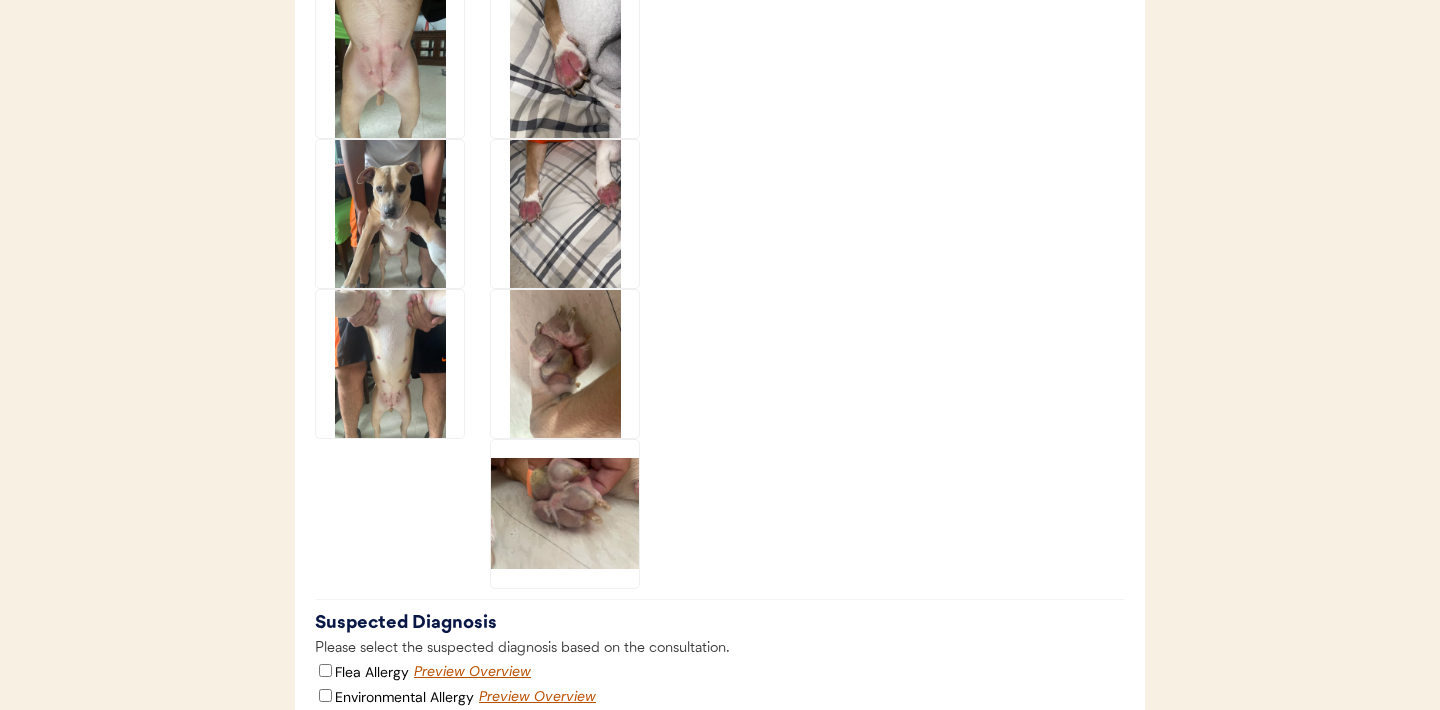 click 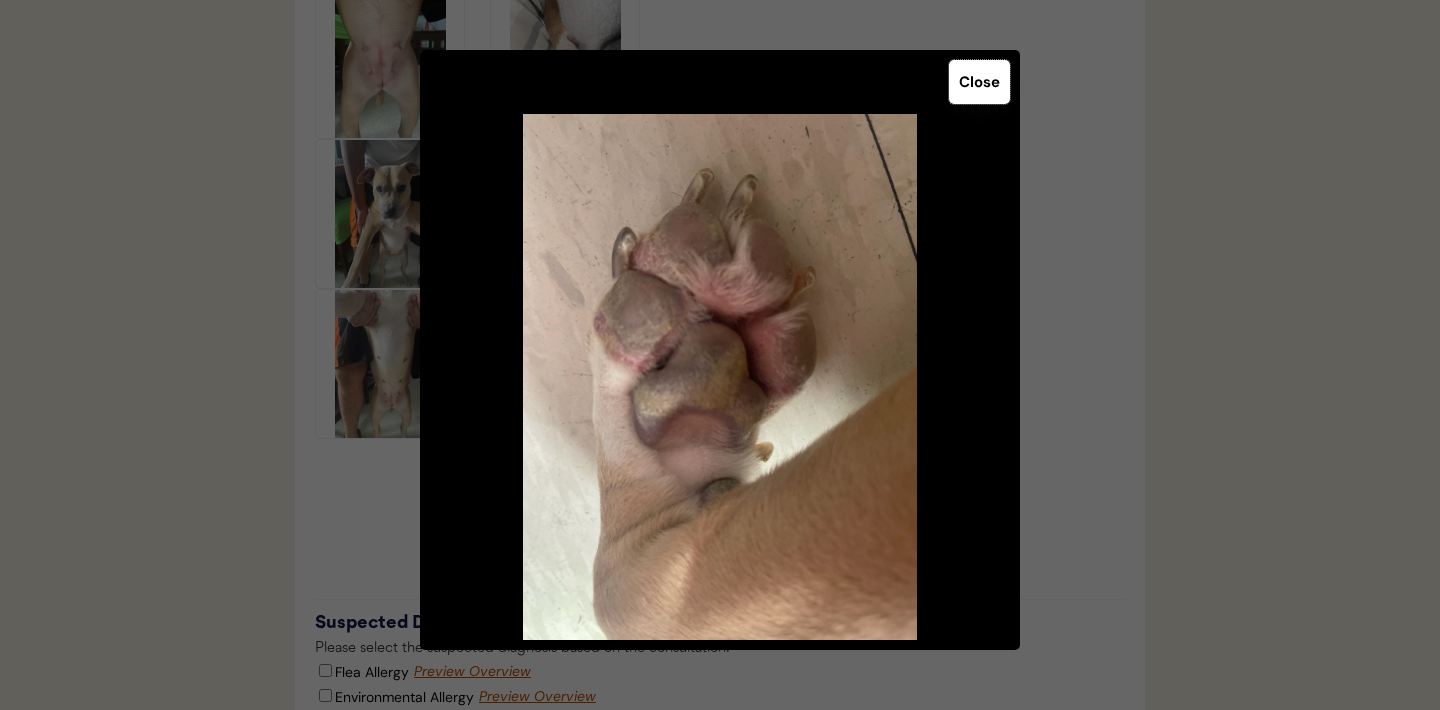 click on "Close" at bounding box center (979, 82) 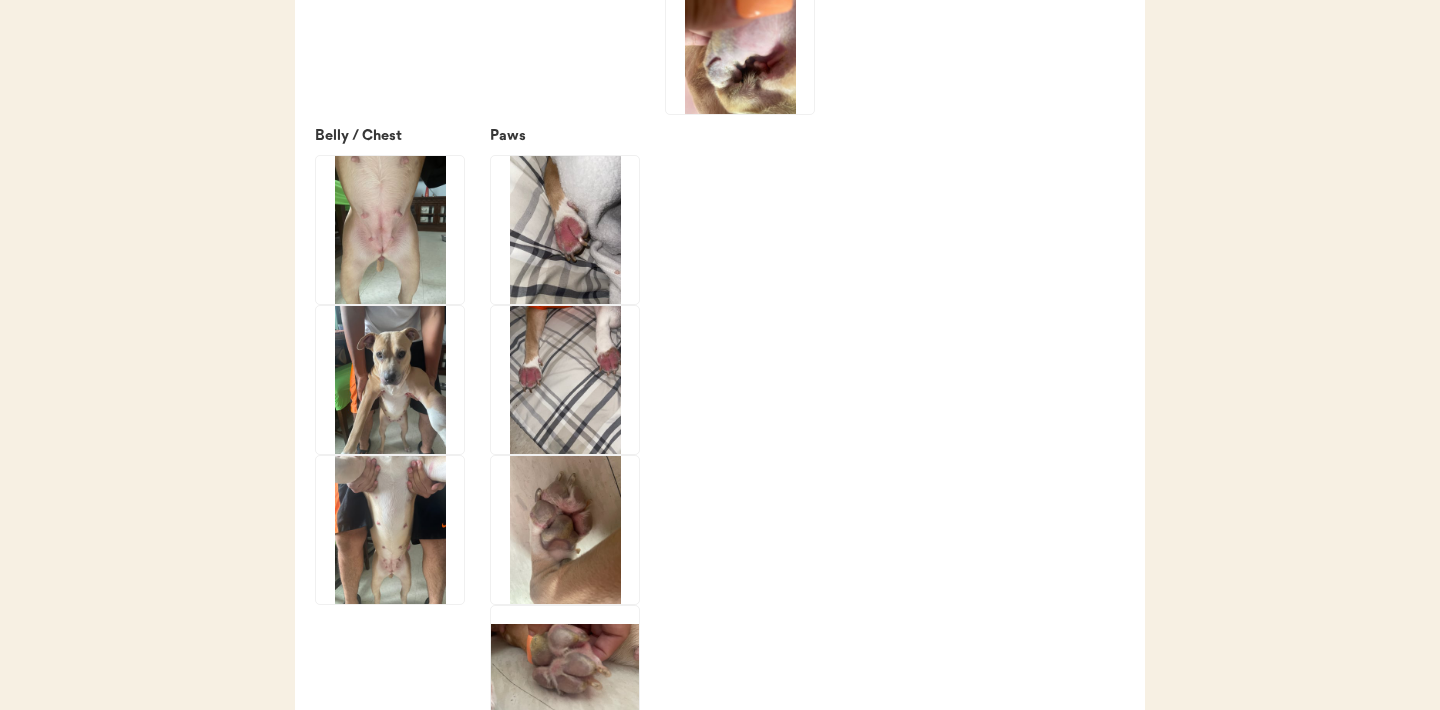 scroll, scrollTop: 3473, scrollLeft: 0, axis: vertical 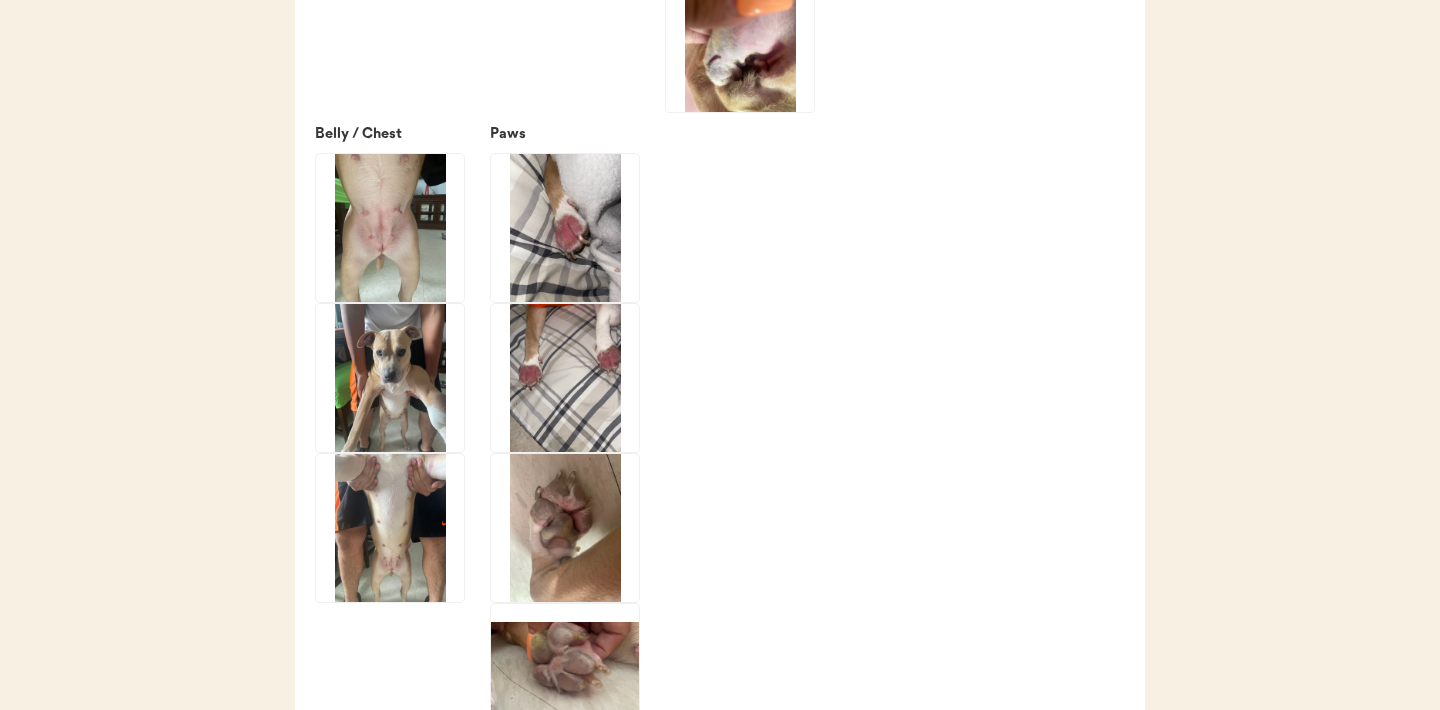 click 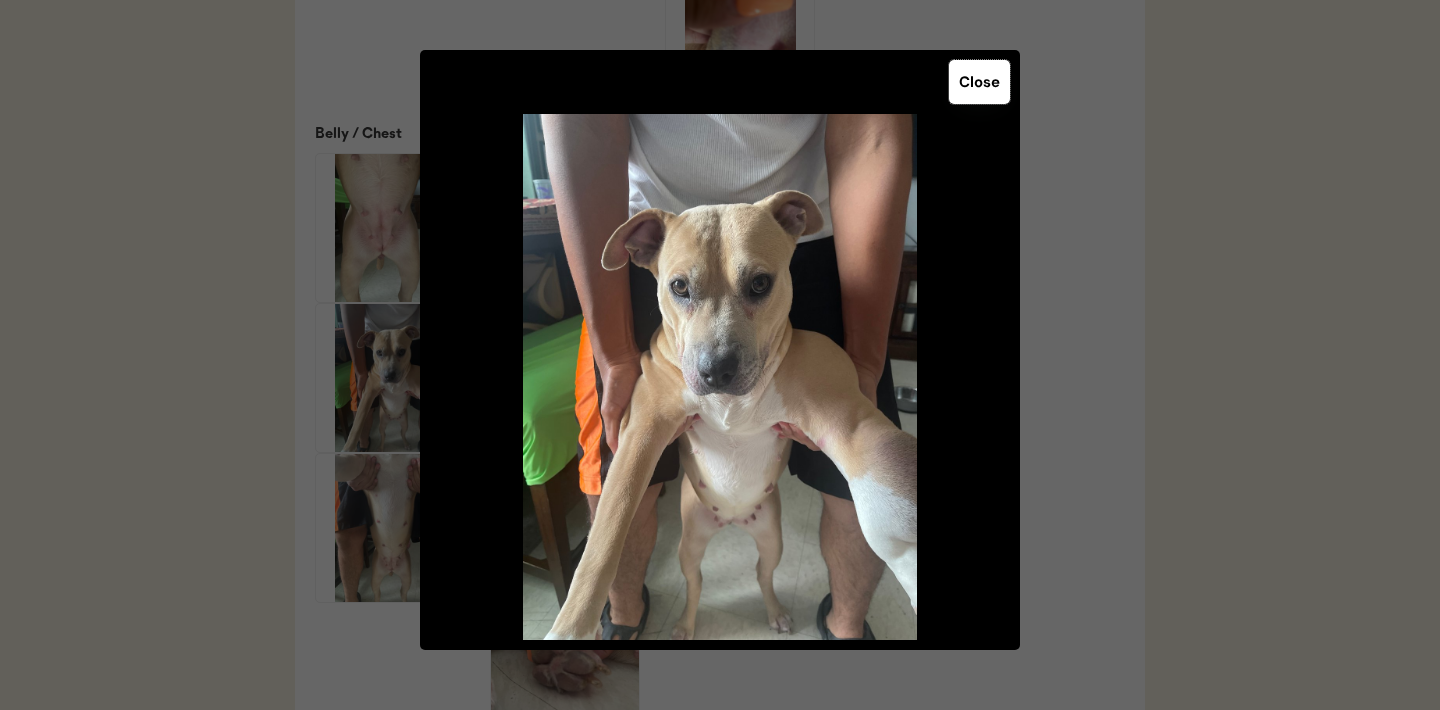 click on "Close" at bounding box center (979, 82) 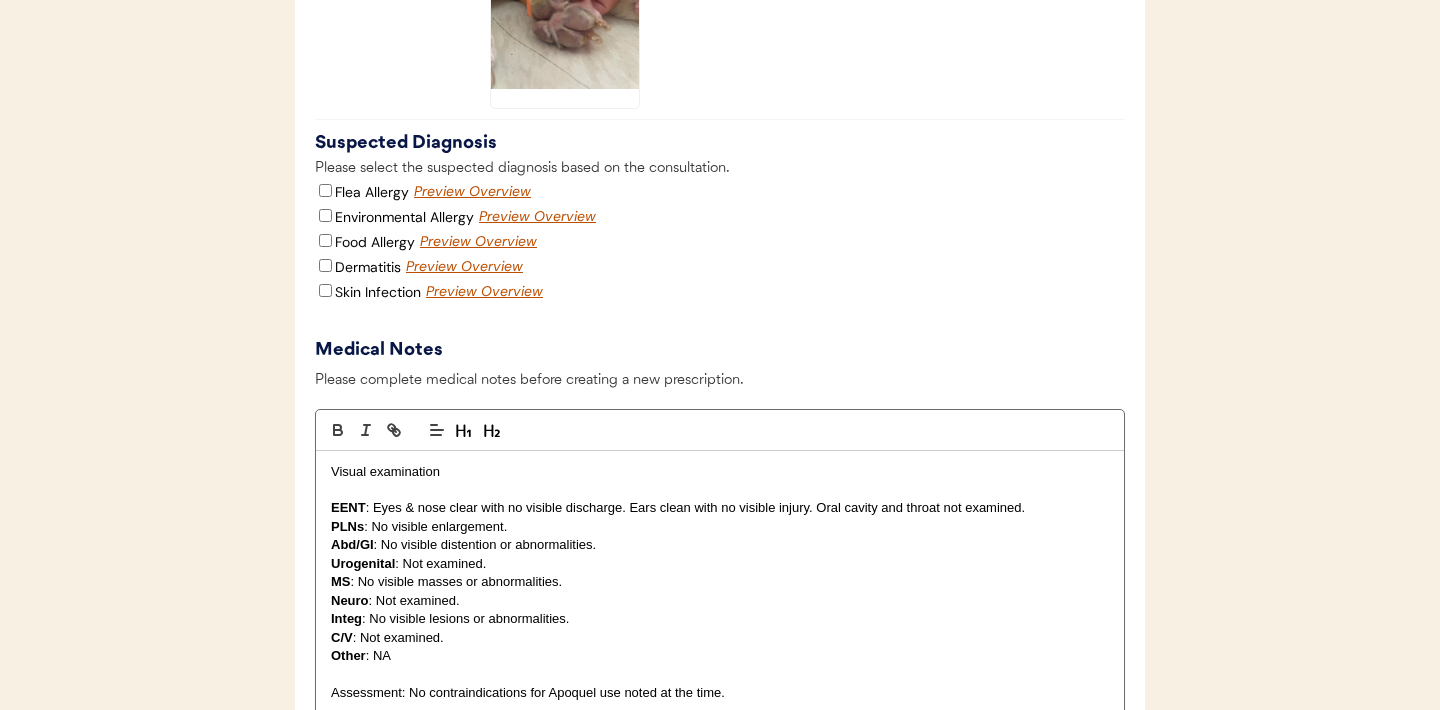 scroll, scrollTop: 4122, scrollLeft: 0, axis: vertical 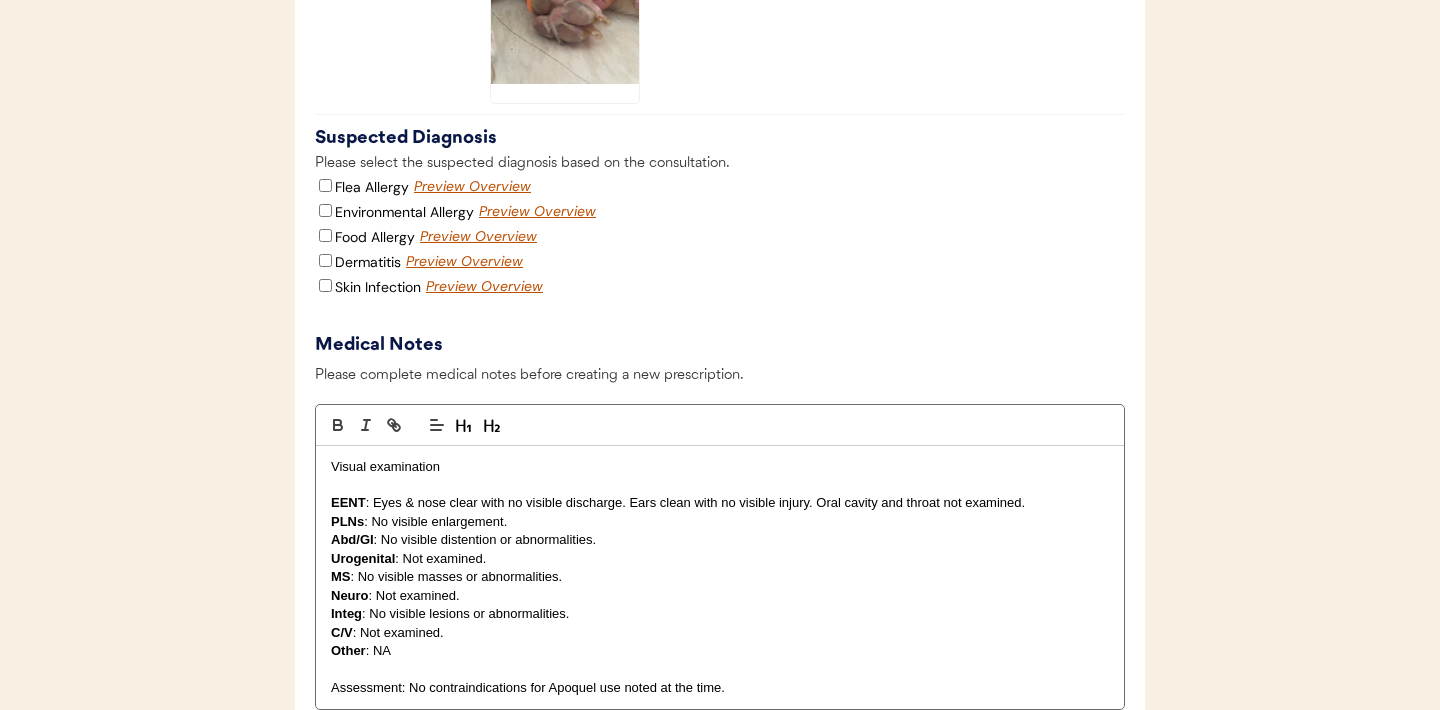click on "Visual examination" at bounding box center (720, 467) 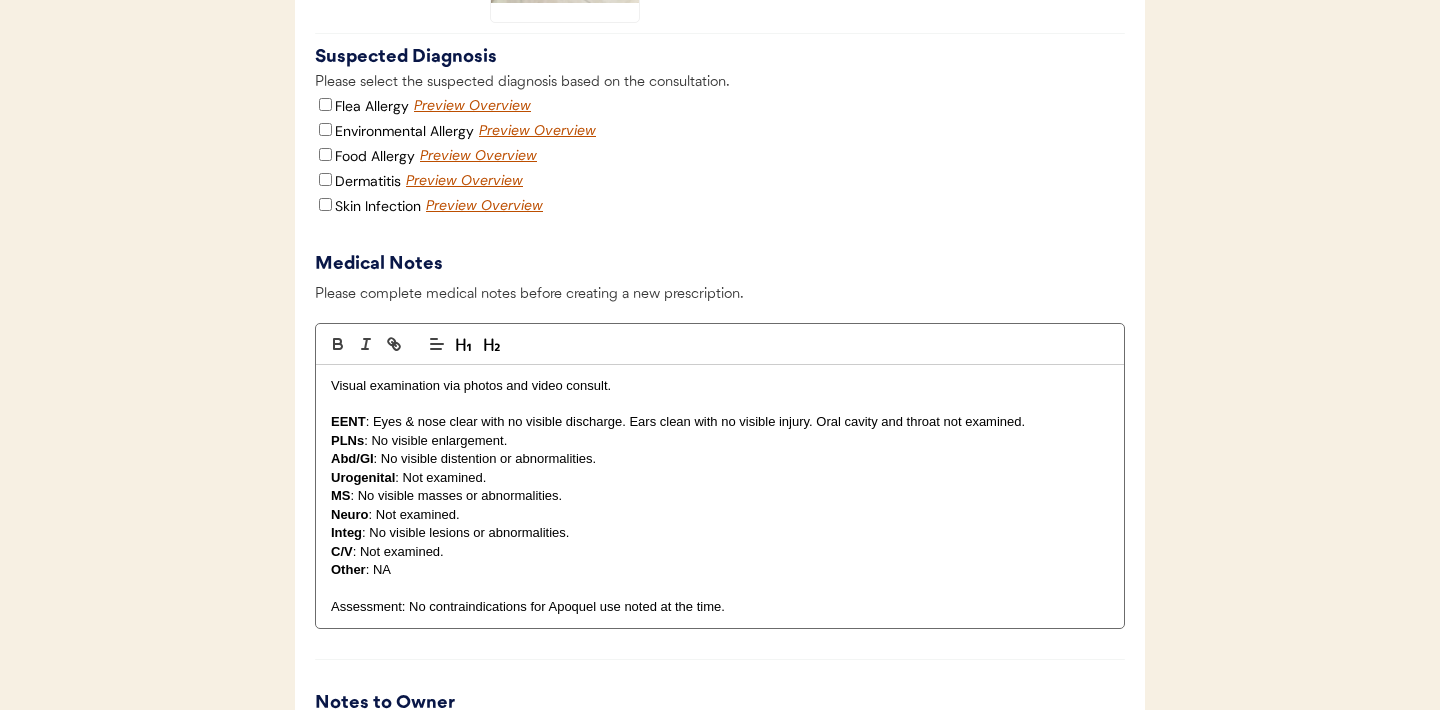scroll, scrollTop: 4187, scrollLeft: 0, axis: vertical 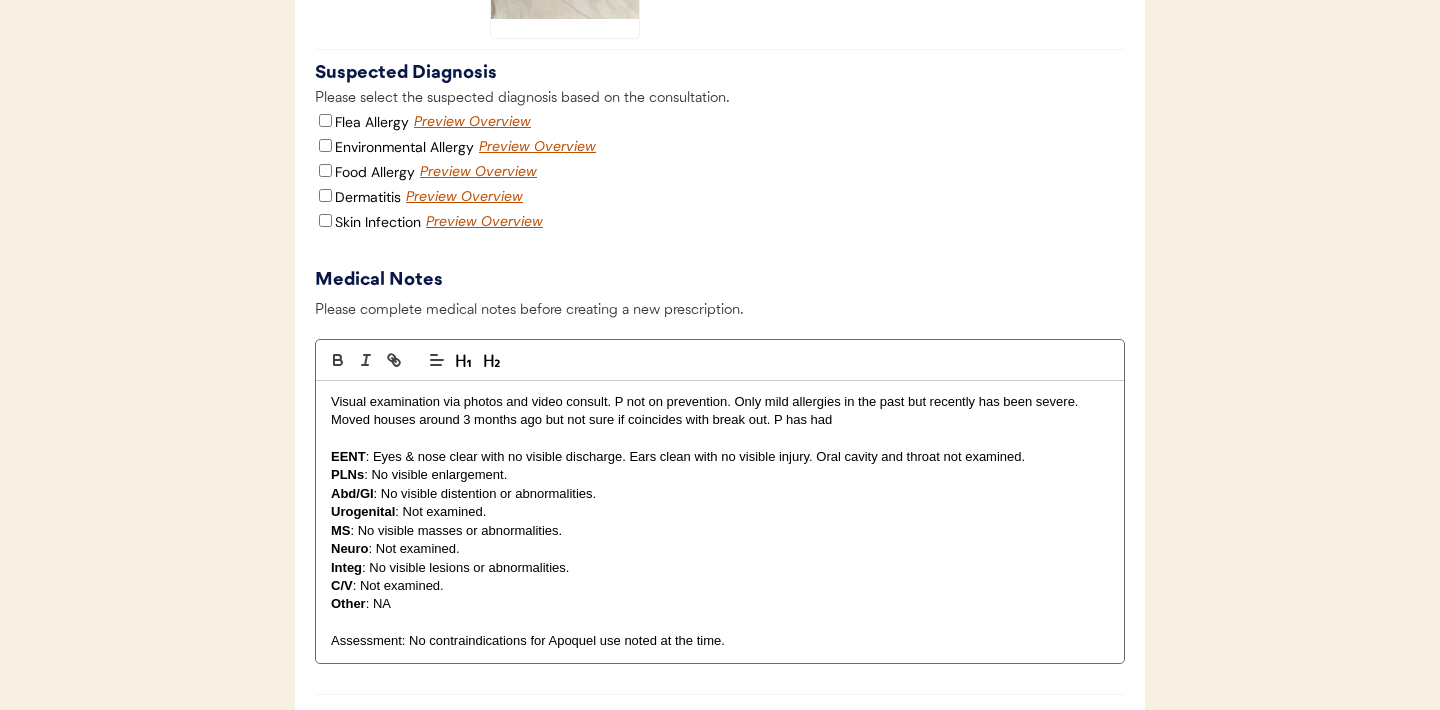 click on "Moved houses around 3 months ago but not sure if coincides with break out. P has had" at bounding box center (720, 420) 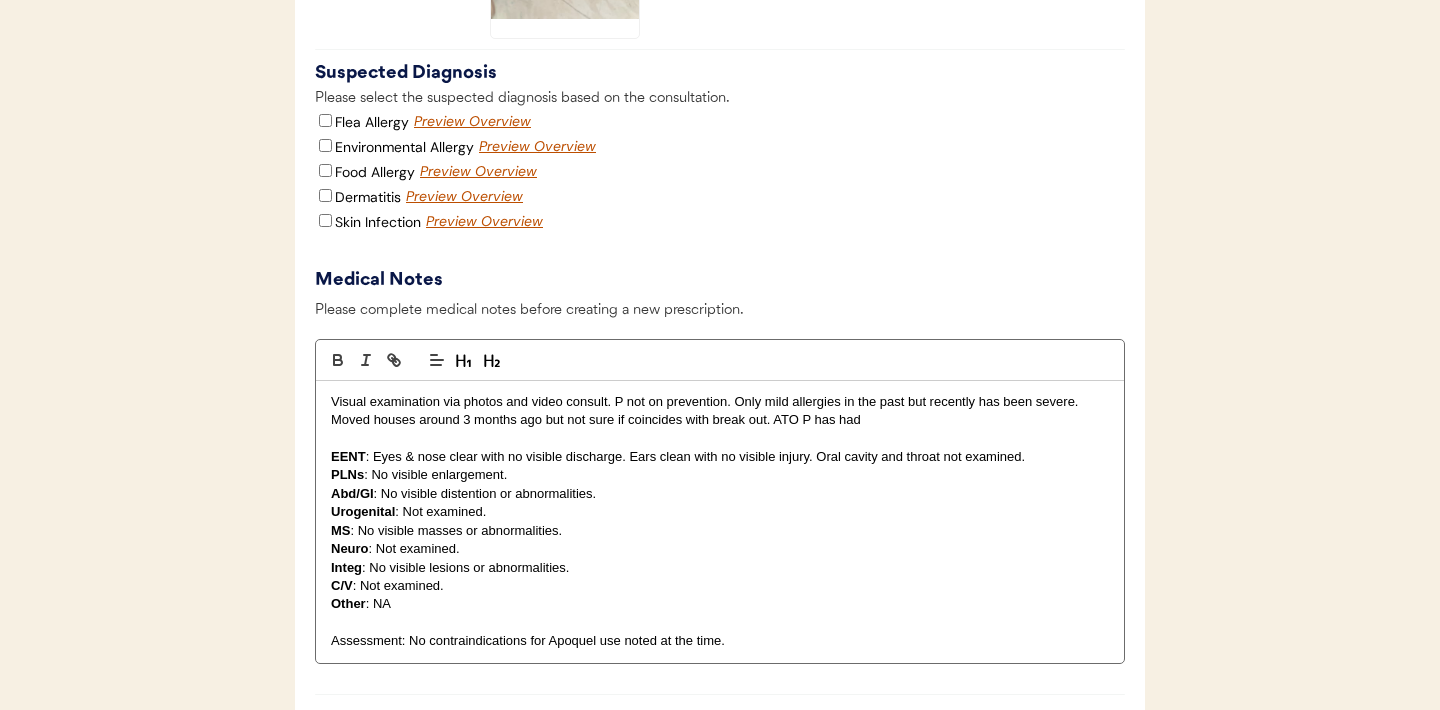 click on "Moved houses around 3 months ago but not sure if coincides with break out. ATO P has had" at bounding box center (720, 420) 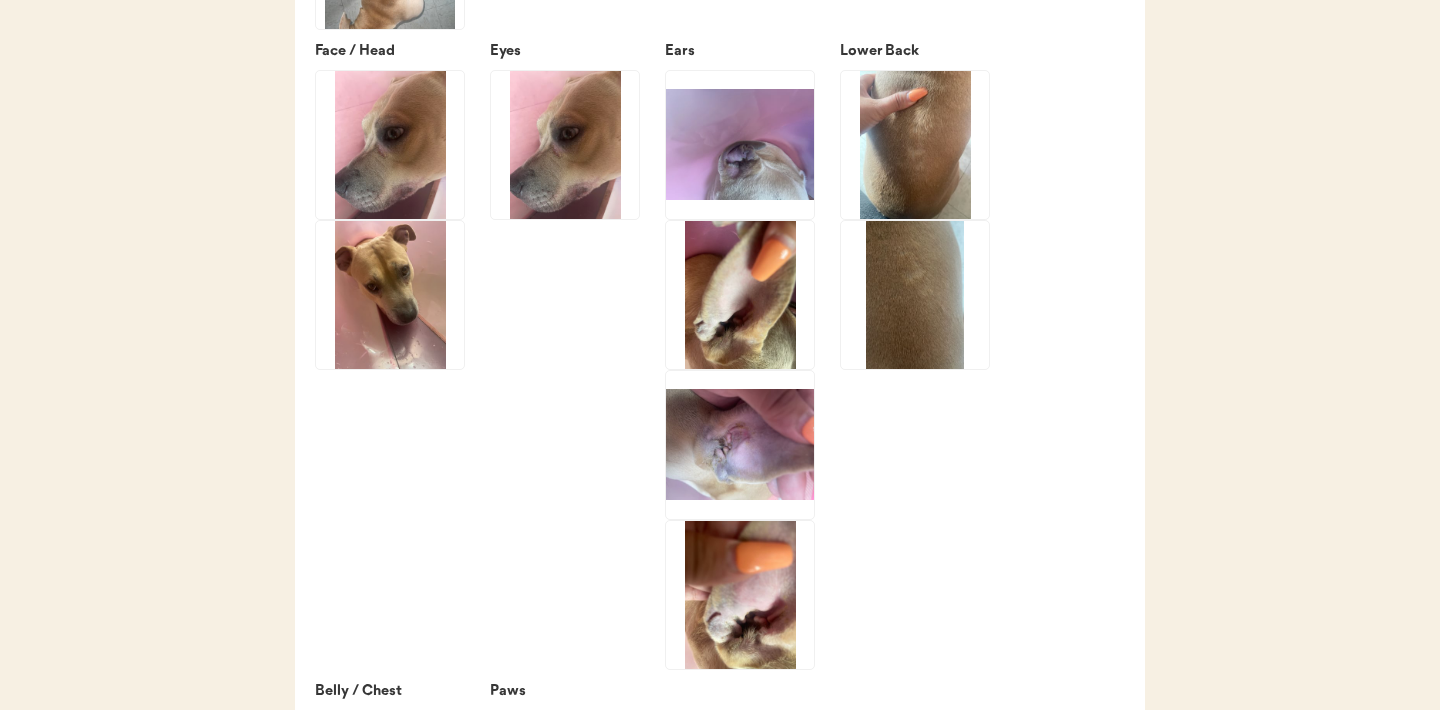 scroll, scrollTop: 2923, scrollLeft: 0, axis: vertical 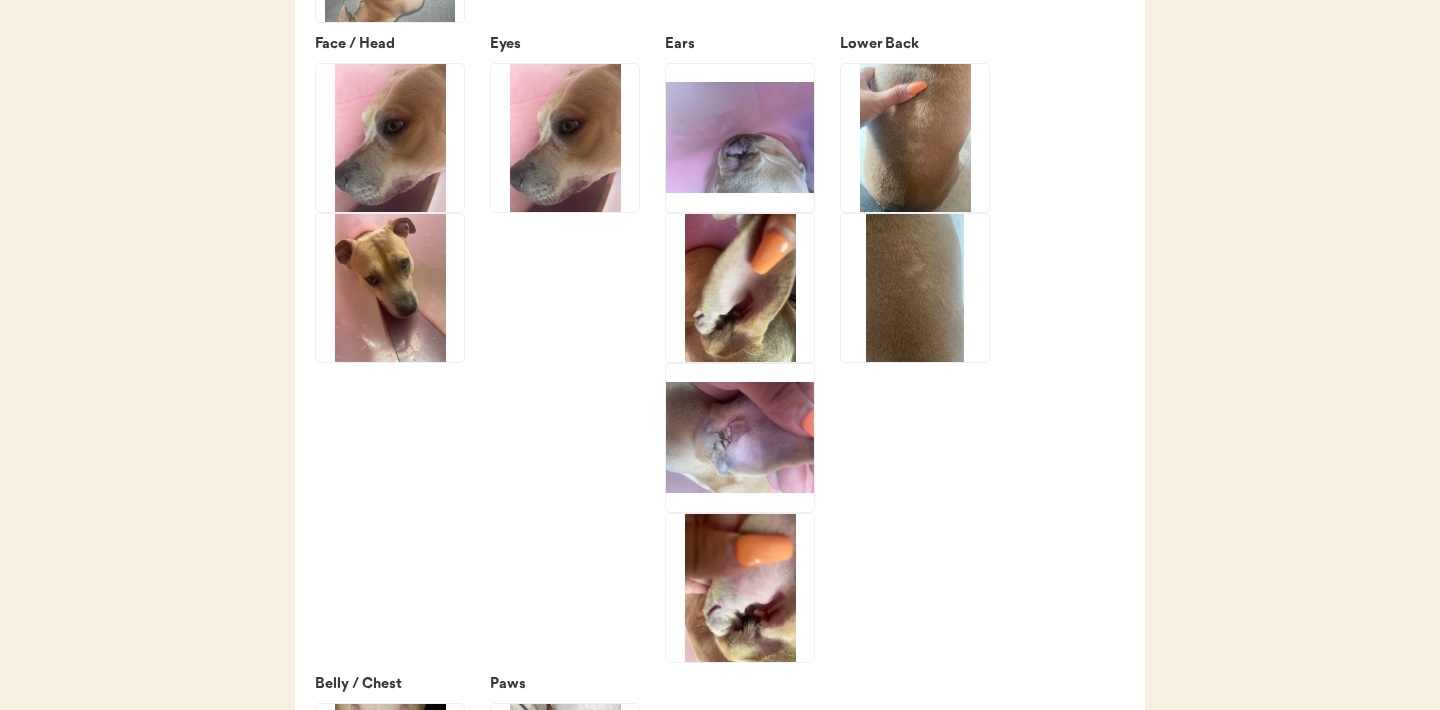 click 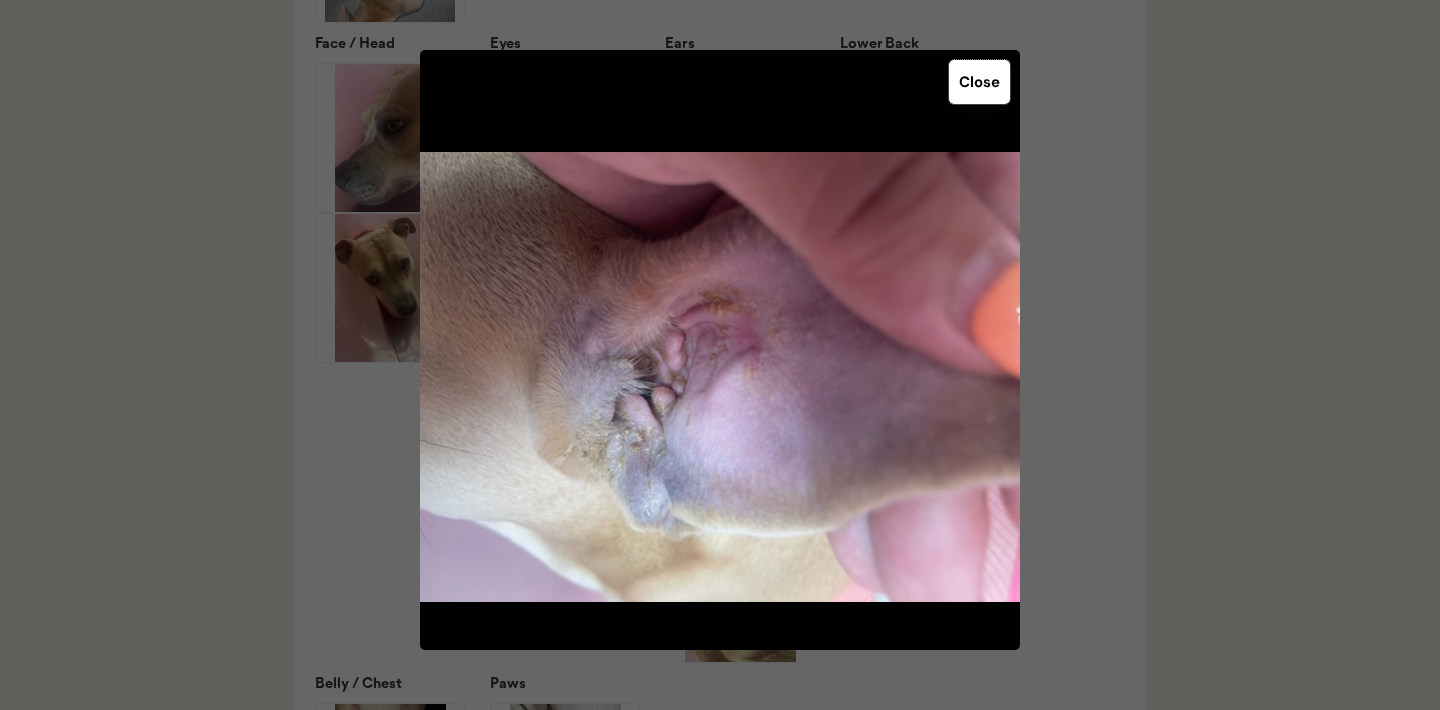 click on "Close" at bounding box center [979, 82] 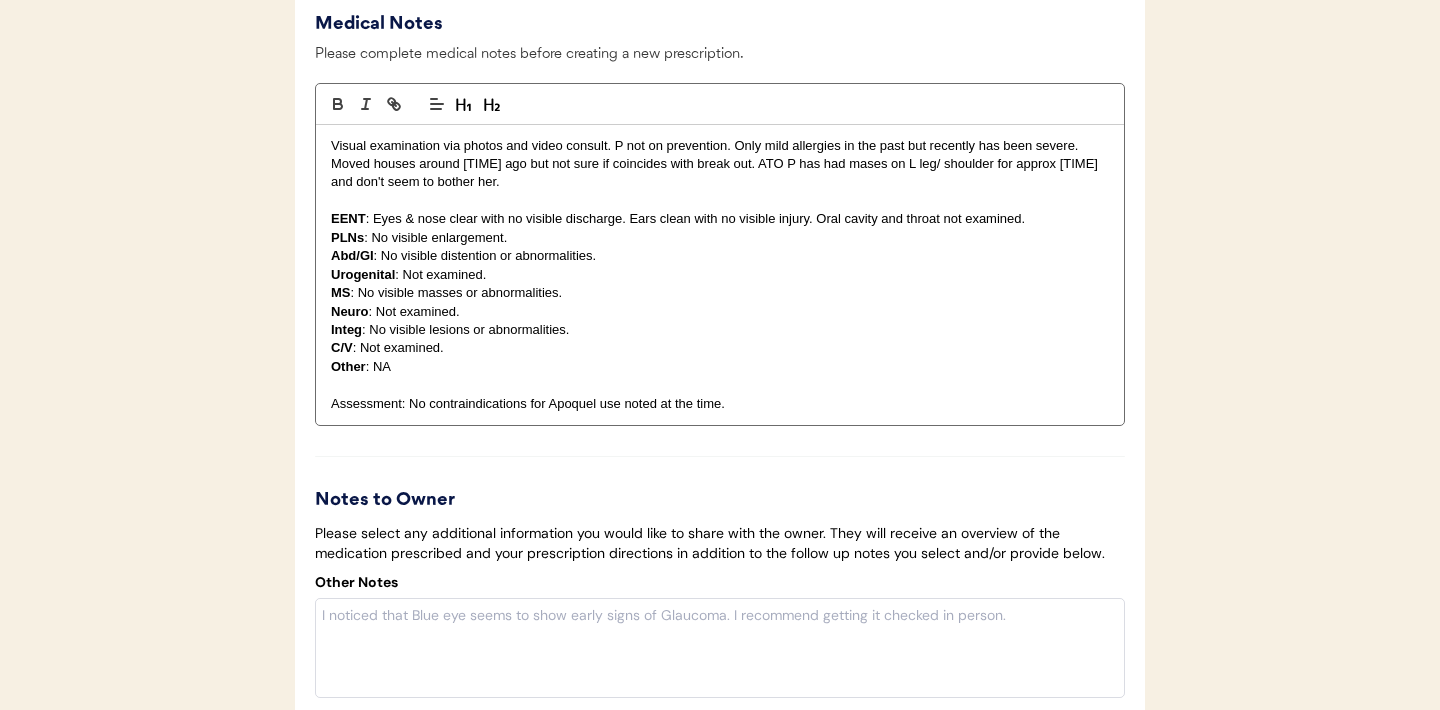 scroll, scrollTop: 4423, scrollLeft: 0, axis: vertical 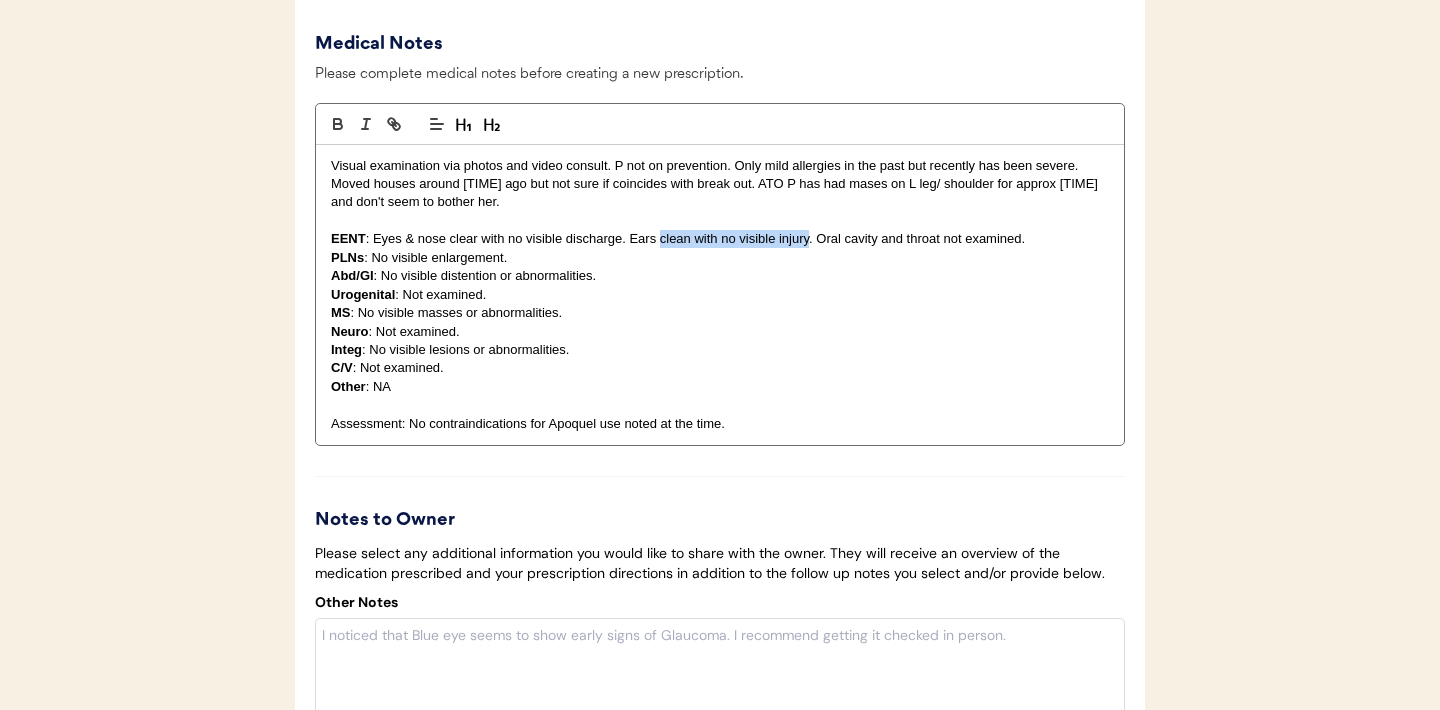 drag, startPoint x: 661, startPoint y: 269, endPoint x: 809, endPoint y: 269, distance: 148 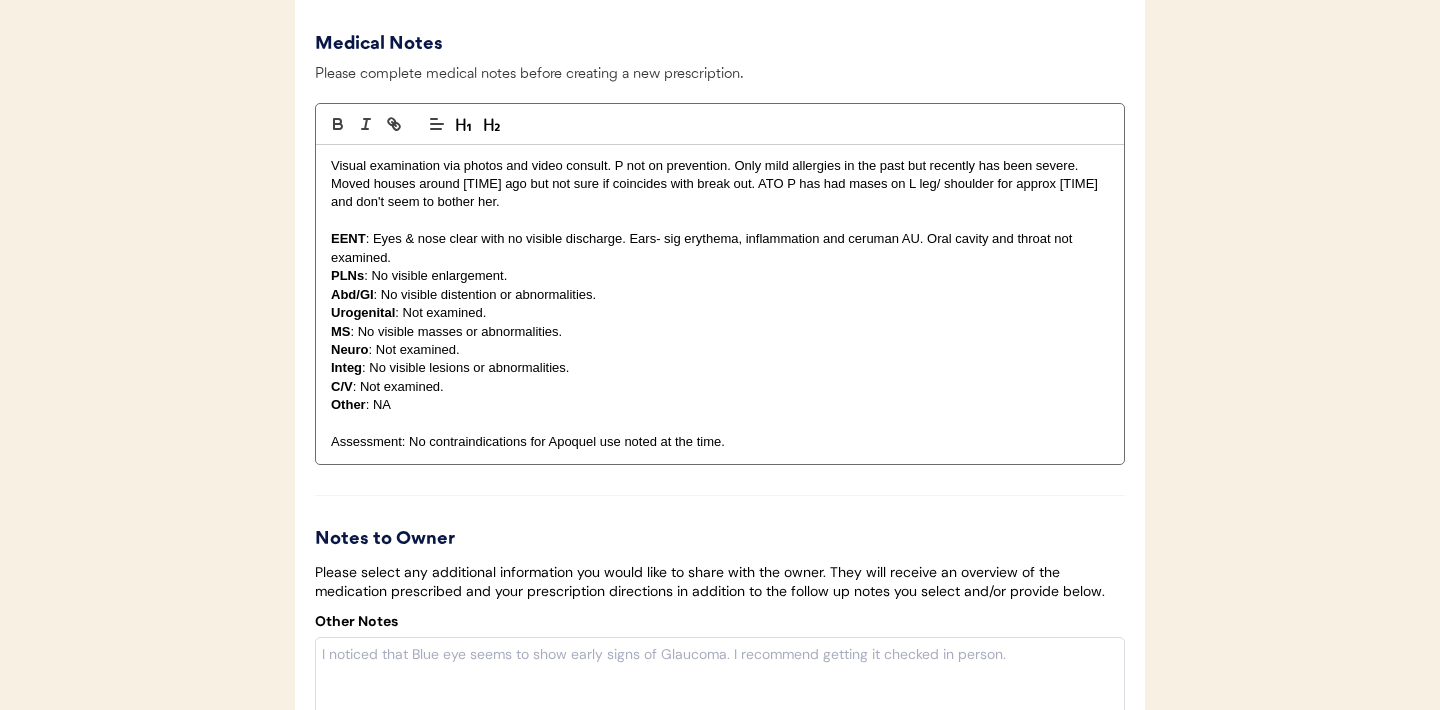 click on "EENT : Eyes & nose clear with no visible discharge. Ears- sig erythema, inflammation and ceruman AU. Oral cavity and throat not examined." at bounding box center [720, 248] 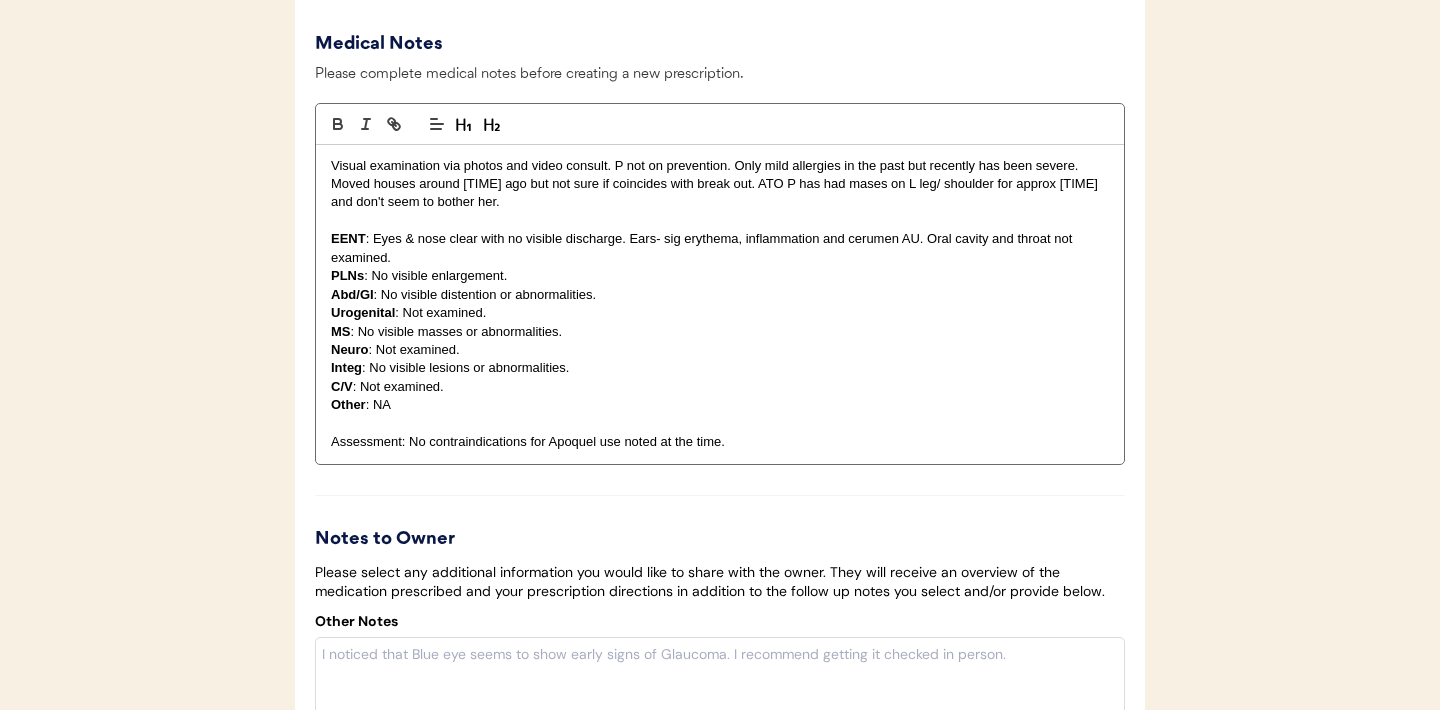 click on "EENT : Eyes & nose clear with no visible discharge. Ears- sig erythema, inflammation and cerumen AU. Oral cavity and throat not examined." at bounding box center [720, 248] 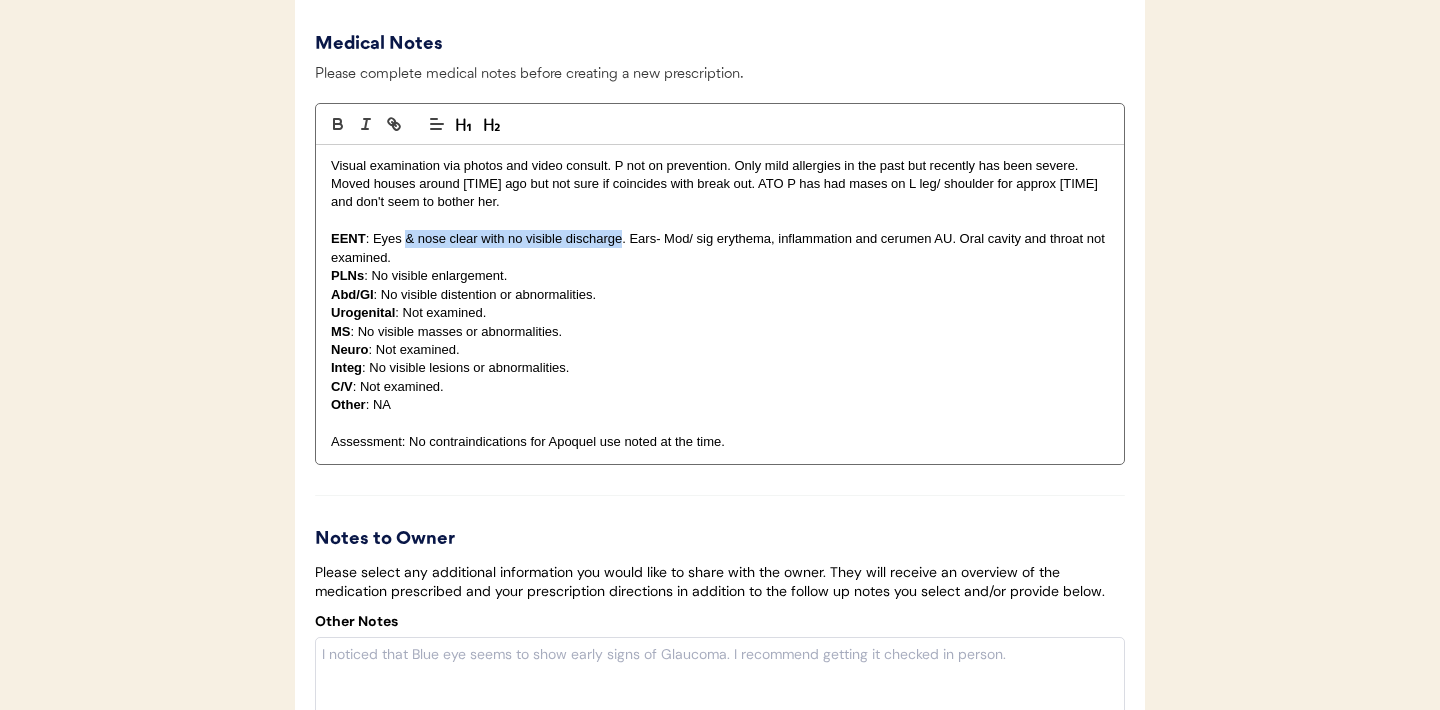 drag, startPoint x: 619, startPoint y: 265, endPoint x: 409, endPoint y: 266, distance: 210.00238 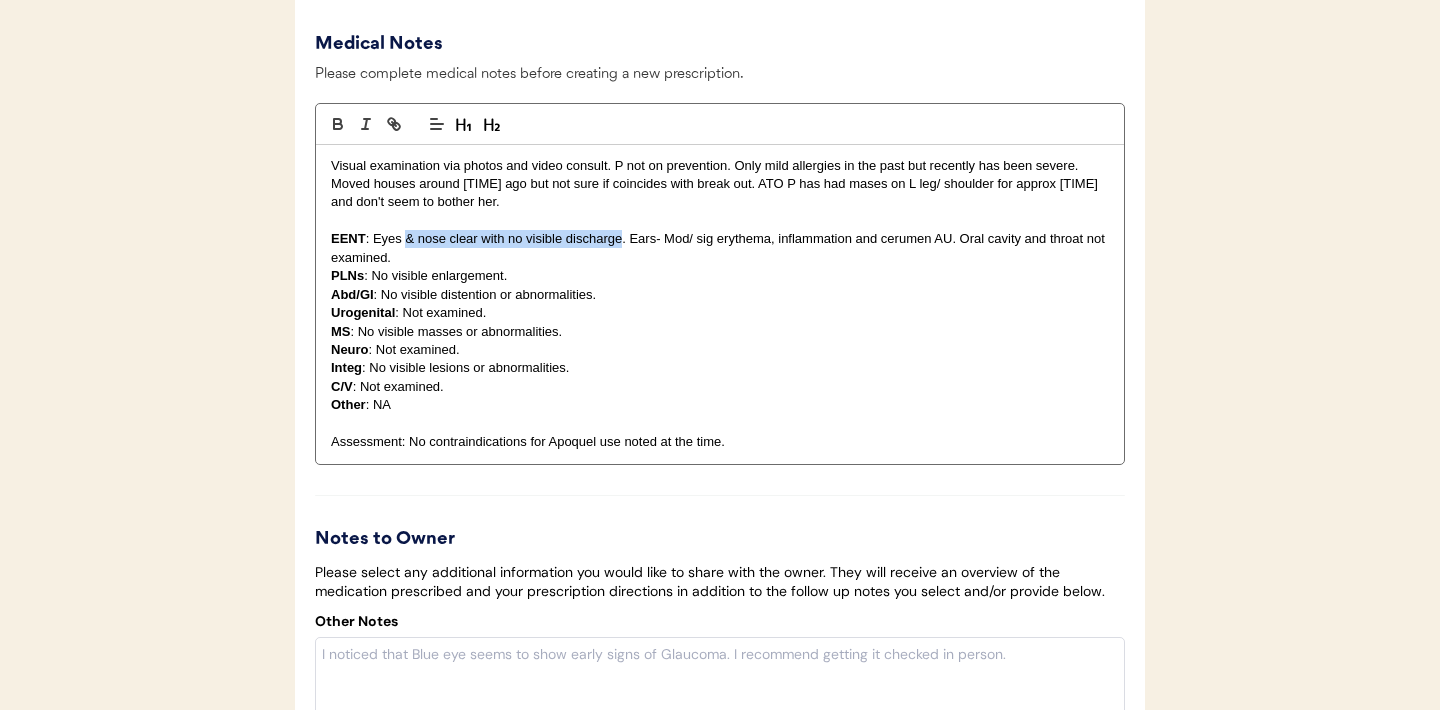 click on "EENT : Eyes & nose clear with no visible discharge. Ears- Mod/ sig erythema, inflammation and cerumen AU. Oral cavity and throat not examined." at bounding box center (720, 248) 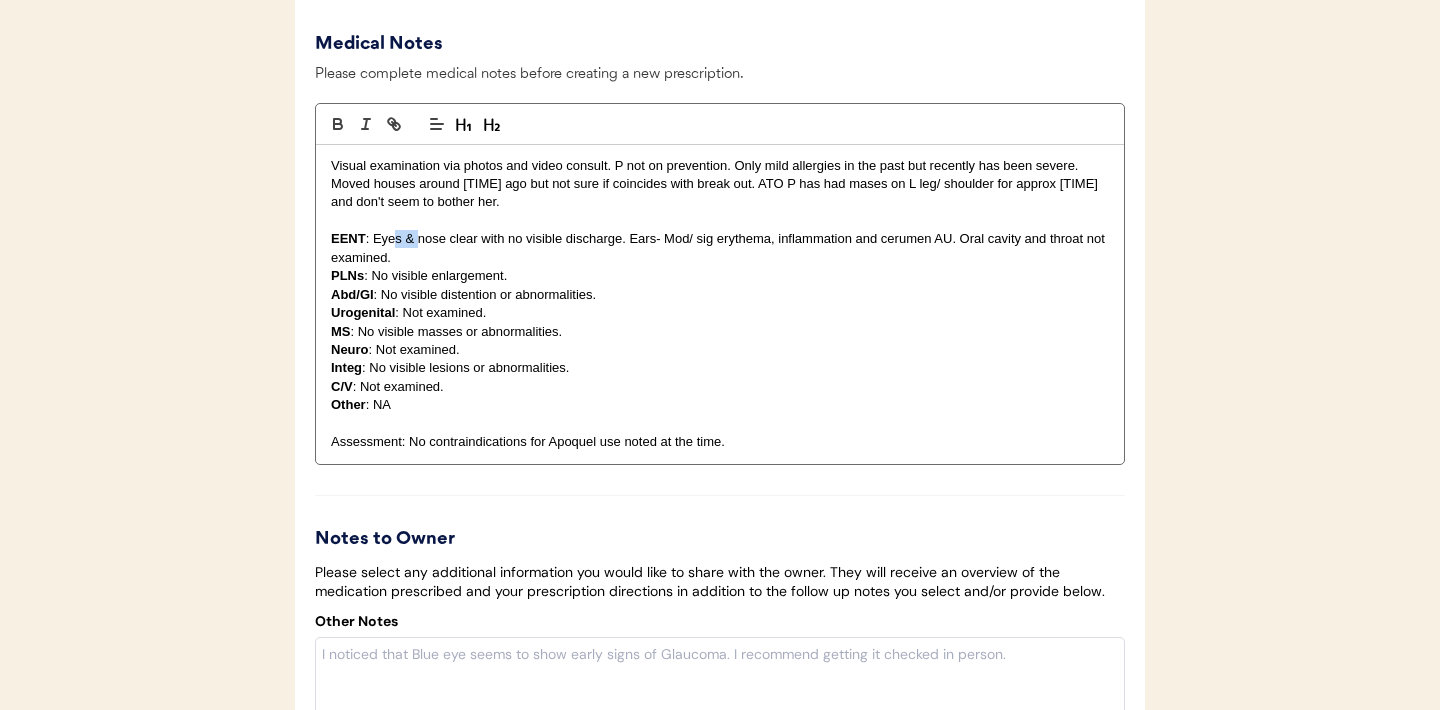 drag, startPoint x: 419, startPoint y: 266, endPoint x: 396, endPoint y: 267, distance: 23.021729 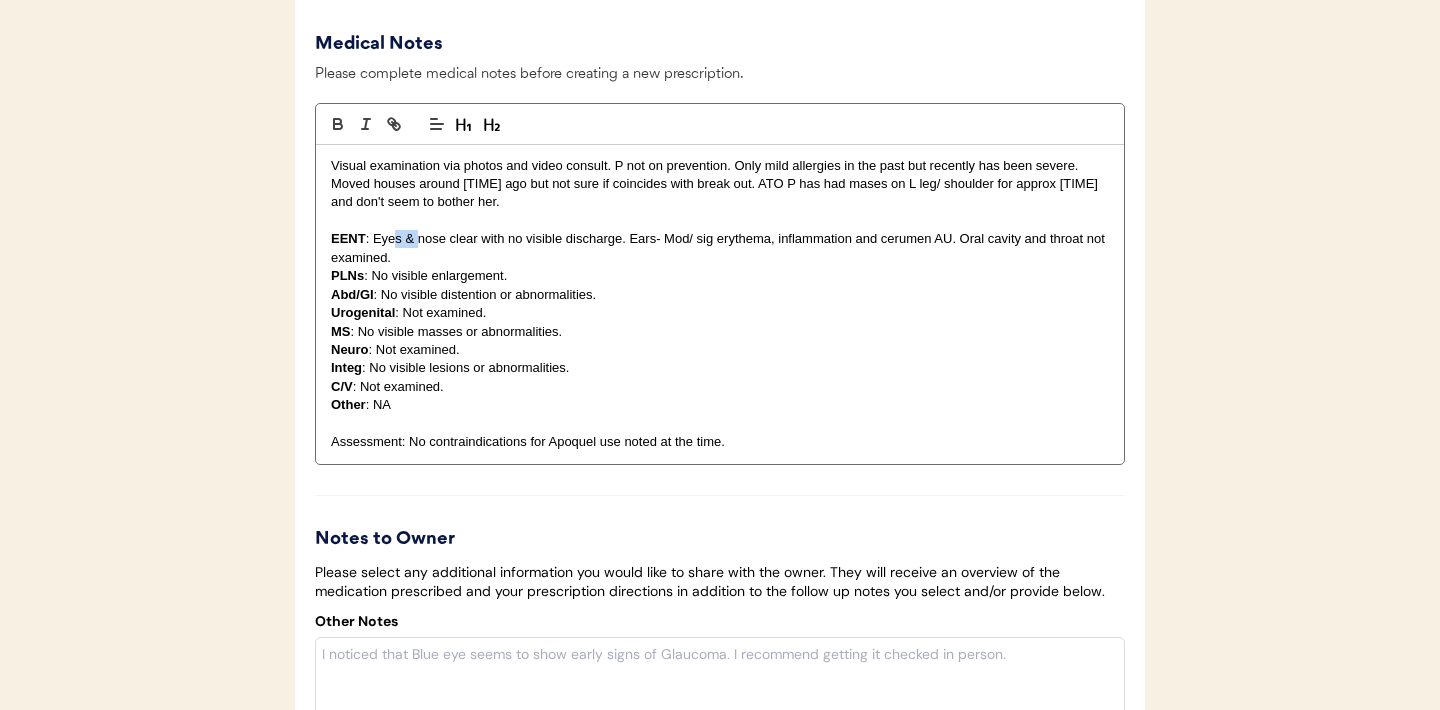 click on "EENT : Eyes & nose clear with no visible discharge. Ears- Mod/ sig erythema, inflammation and cerumen AU. Oral cavity and throat not examined." at bounding box center (720, 248) 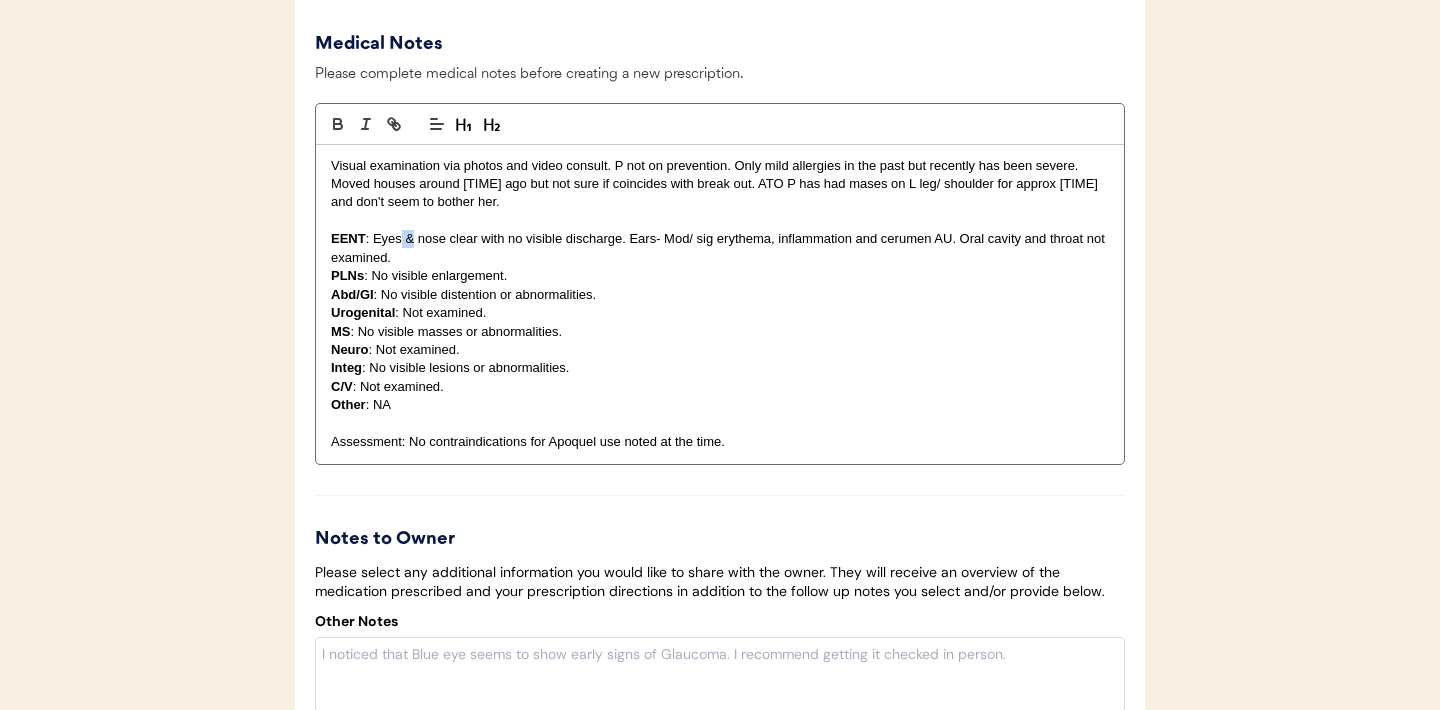 click on "EENT : Eyes & nose clear with no visible discharge. Ears- Mod/ sig erythema, inflammation and cerumen AU. Oral cavity and throat not examined." at bounding box center (720, 248) 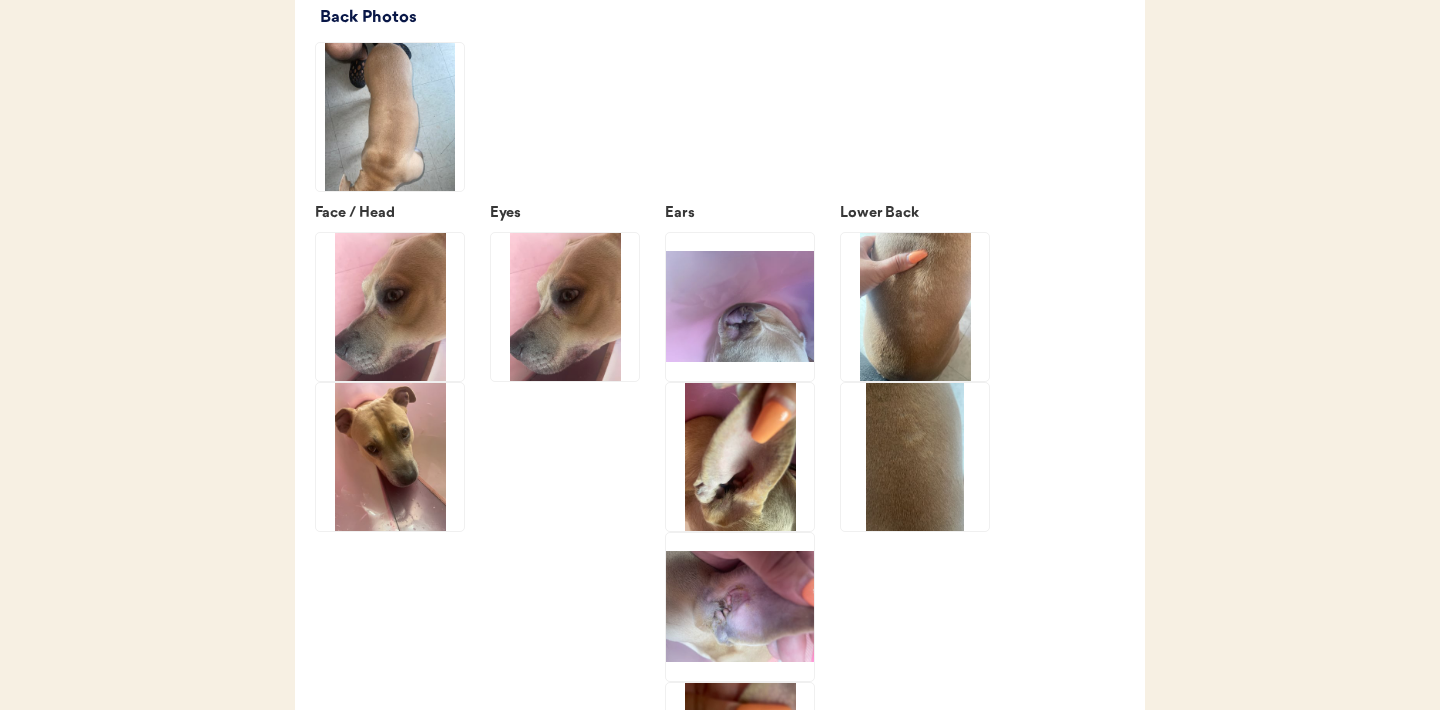 scroll, scrollTop: 2745, scrollLeft: 0, axis: vertical 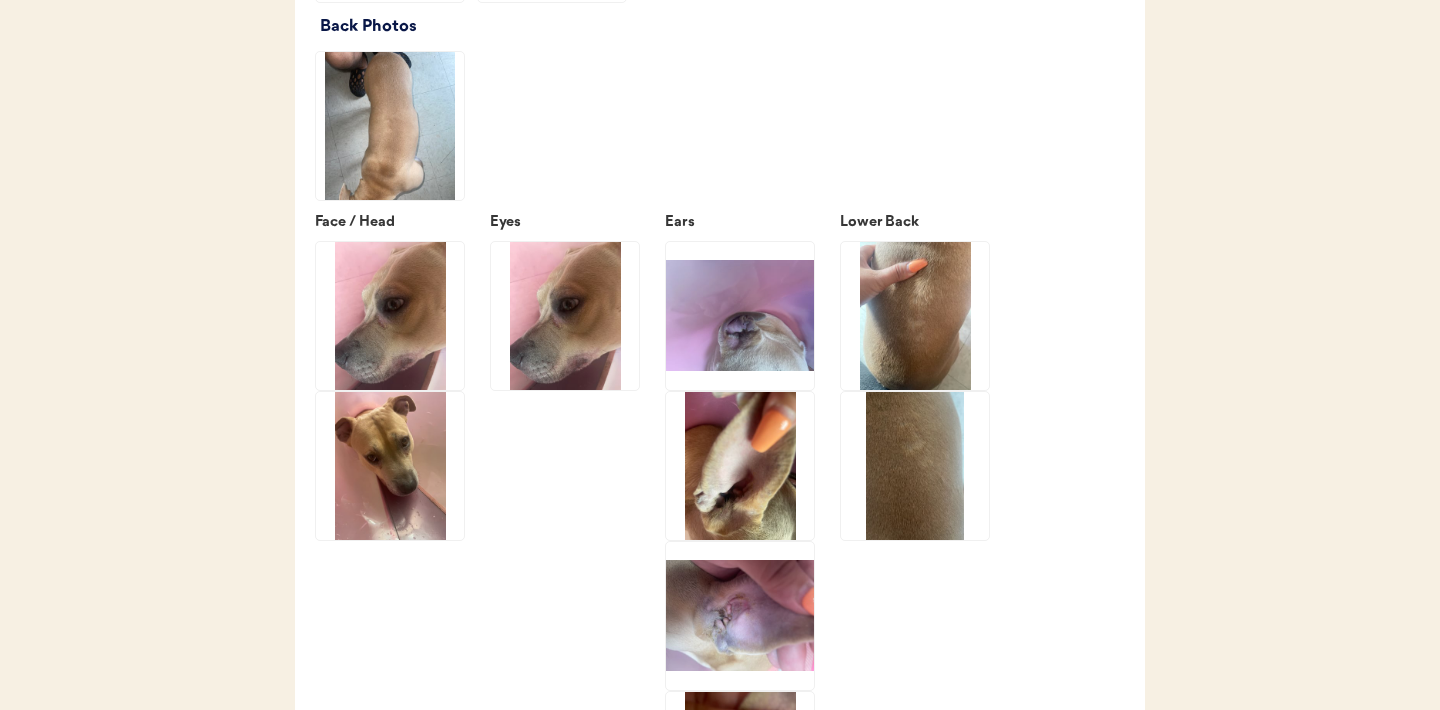 click 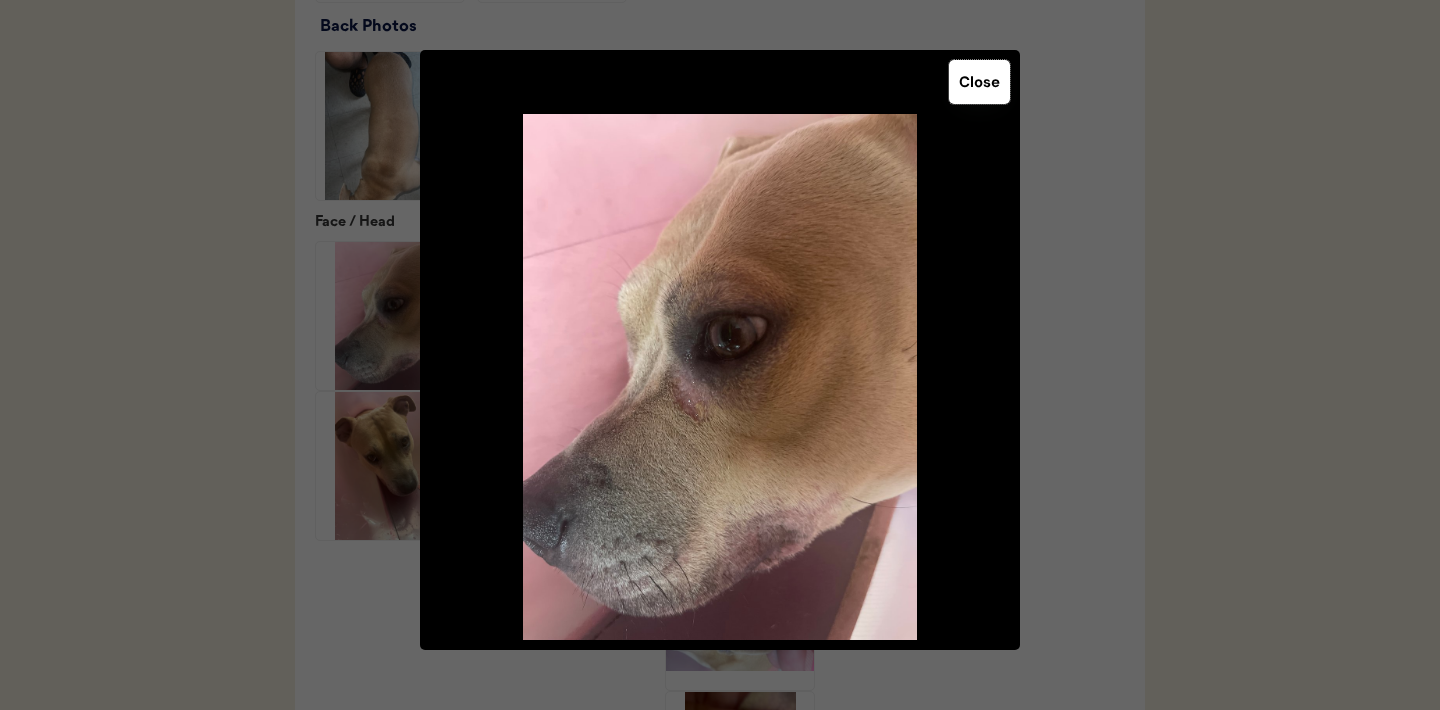 click on "Close" at bounding box center [979, 82] 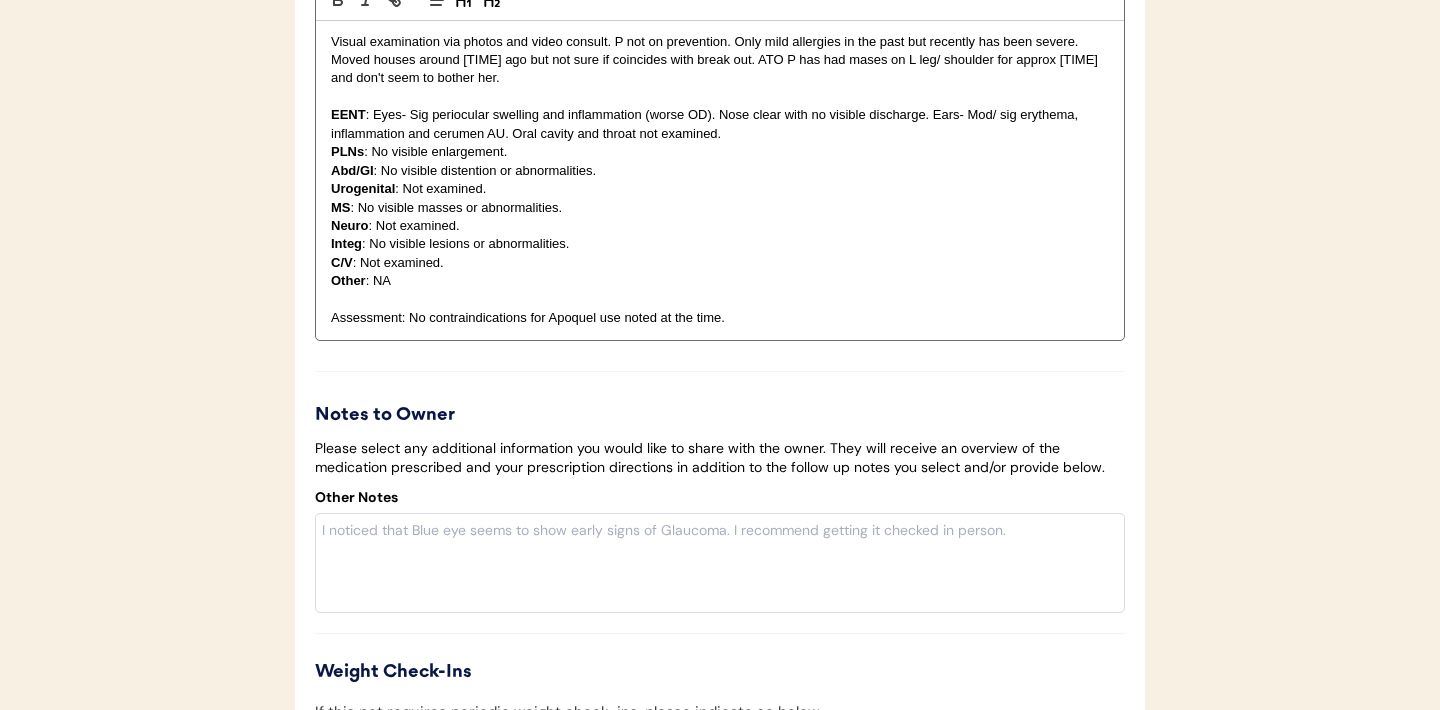 scroll, scrollTop: 4444, scrollLeft: 0, axis: vertical 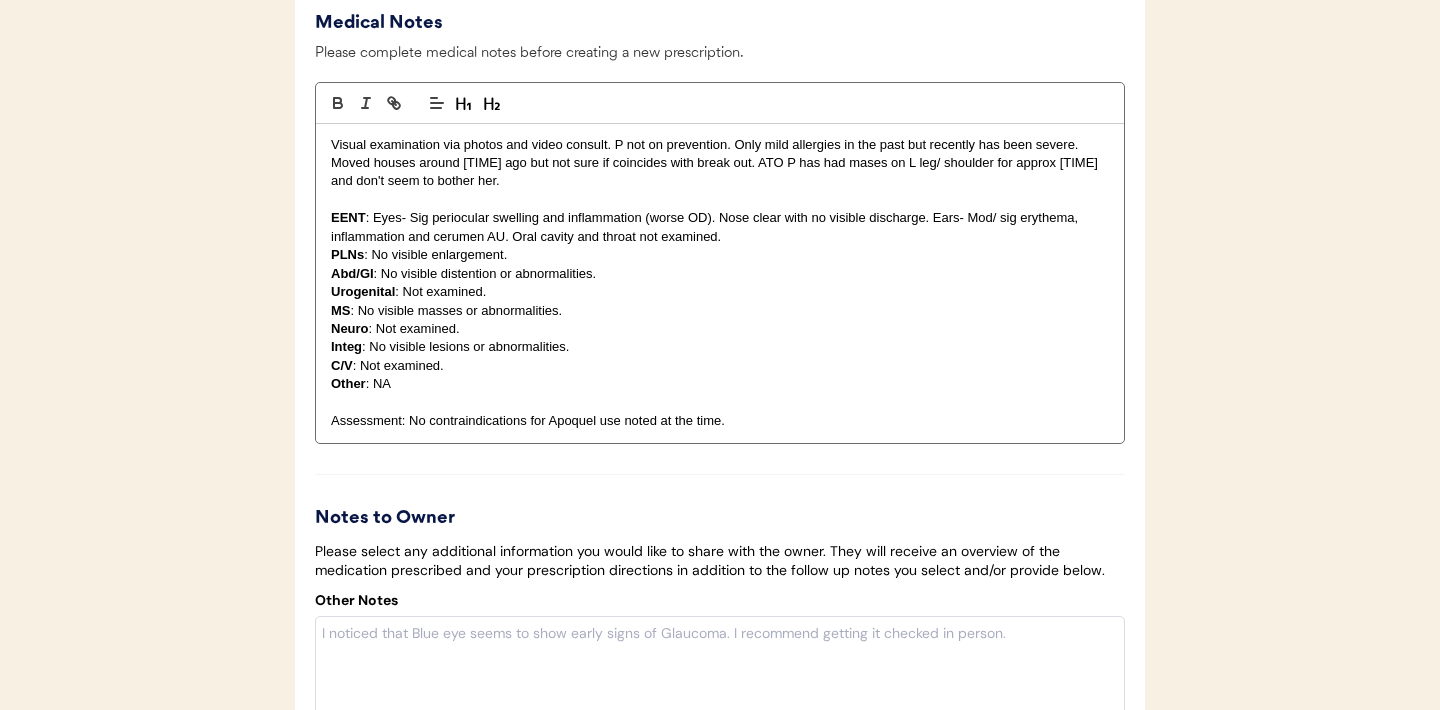 click on "EENT : Eyes- Sig periocular swelling and inflammation (worse OD). Nose clear with no visible discharge. Ears- Mod/ sig erythema, inflammation and cerumen AU. Oral cavity and throat not examined." at bounding box center (720, 227) 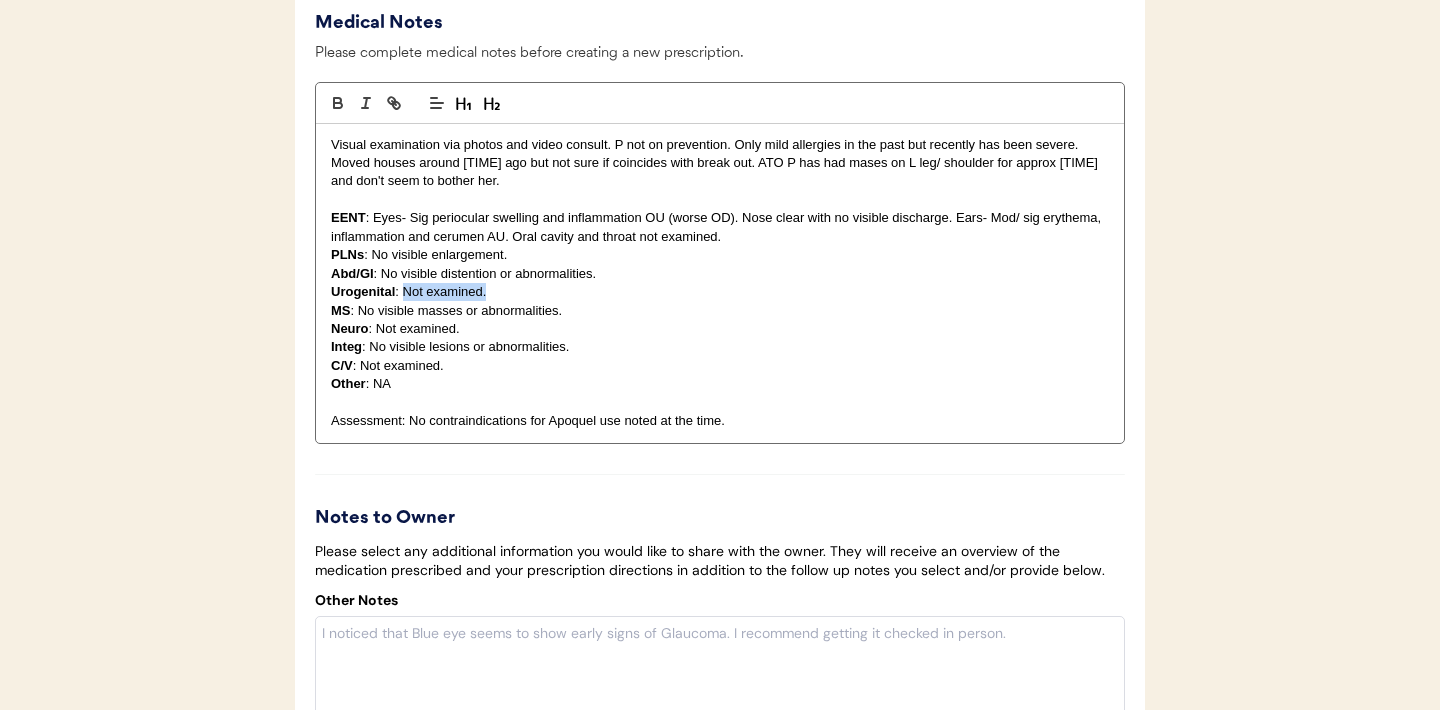 drag, startPoint x: 494, startPoint y: 315, endPoint x: 403, endPoint y: 321, distance: 91.197586 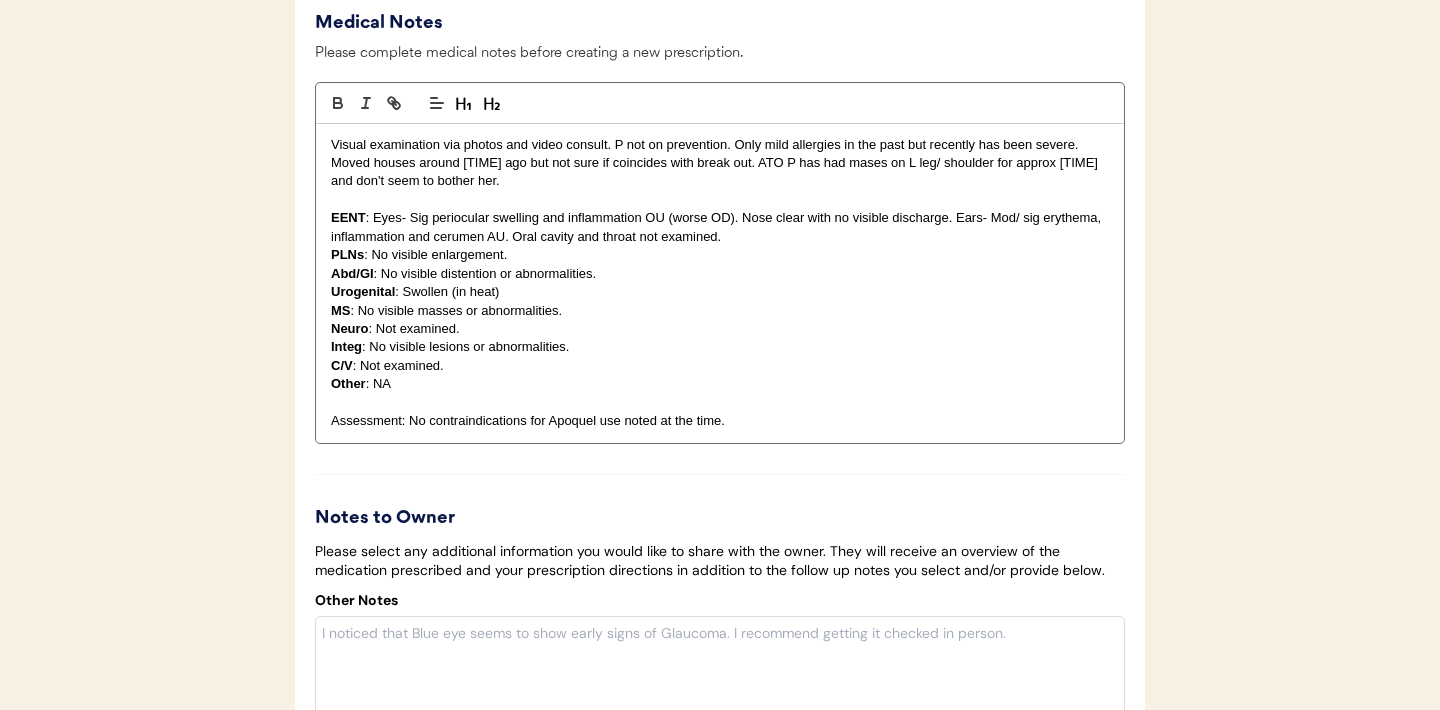 click on "Urogenital : Swollen (in heat)" at bounding box center [720, 292] 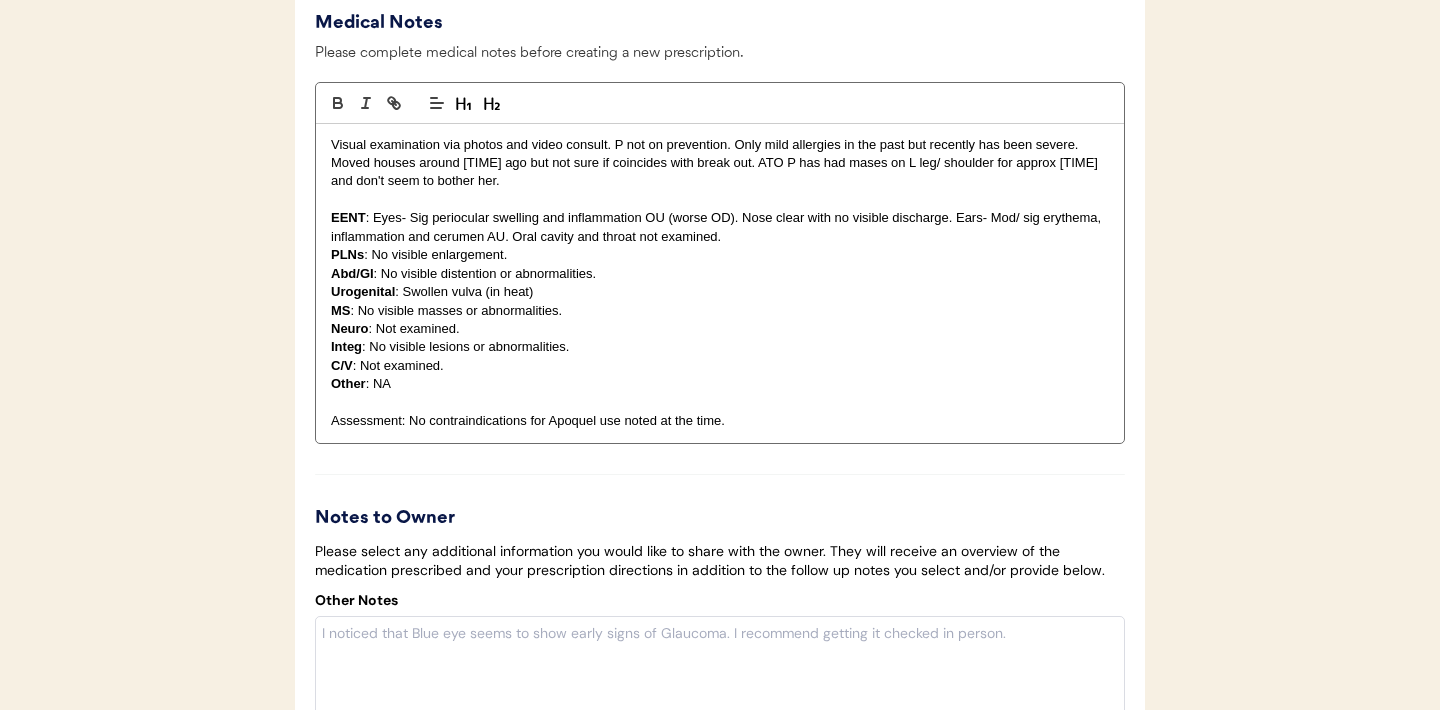 click on "Urogenital : Swollen vulva (in heat)" at bounding box center (720, 292) 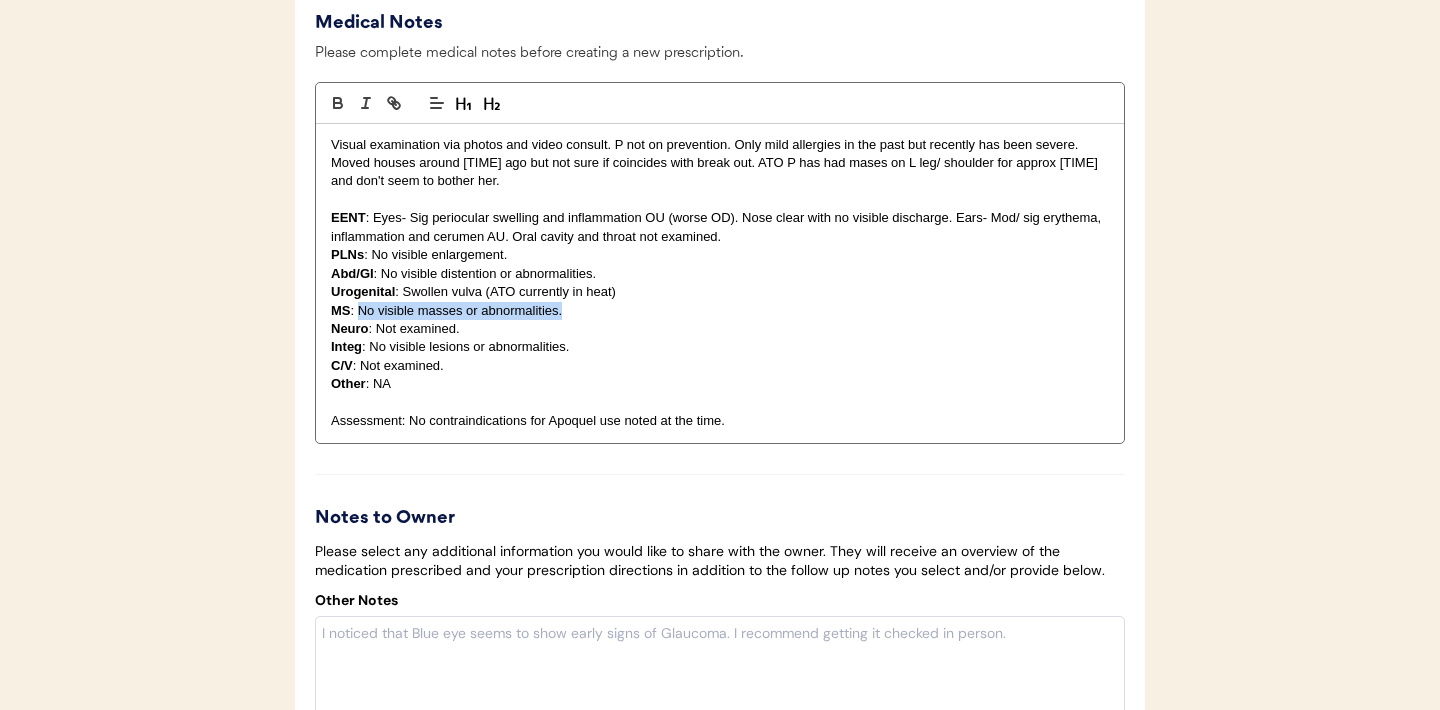 drag, startPoint x: 566, startPoint y: 340, endPoint x: 359, endPoint y: 342, distance: 207.00966 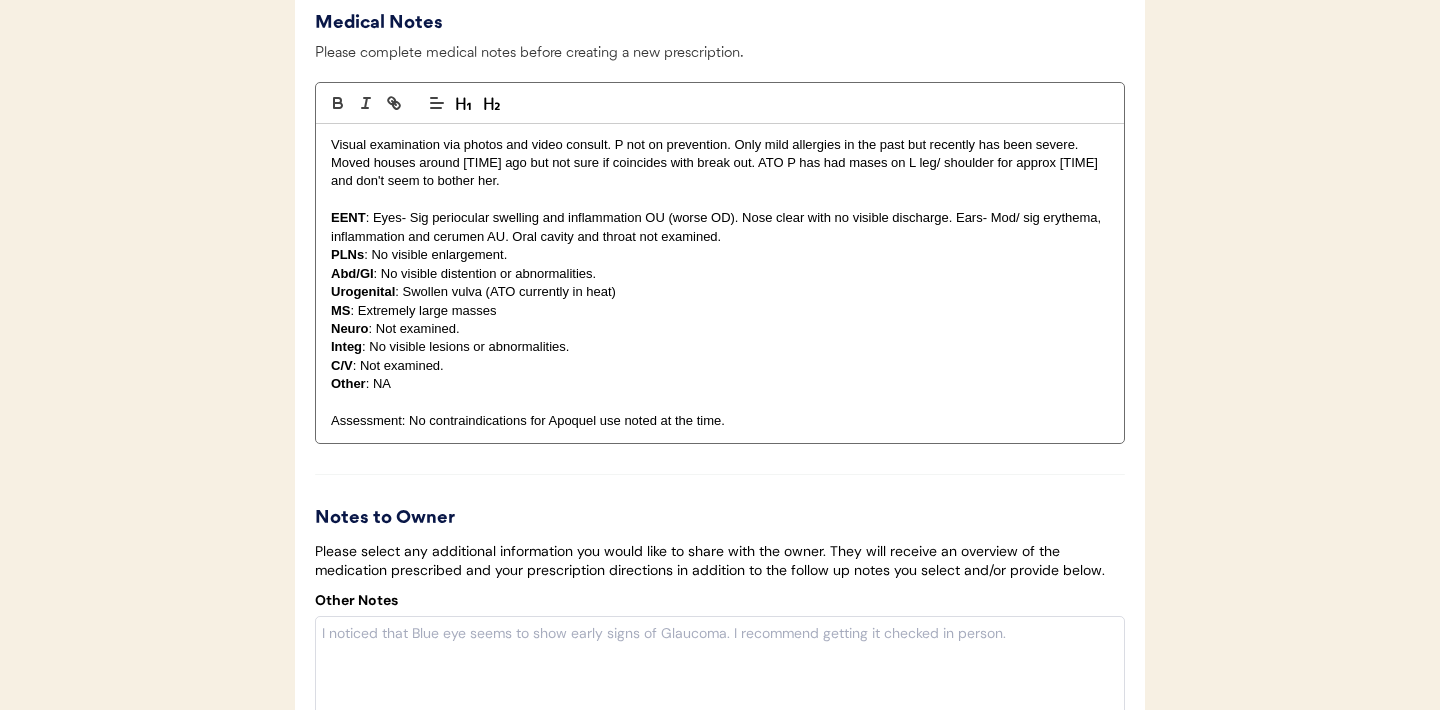 click on "MS : Extremely large masses" at bounding box center (720, 311) 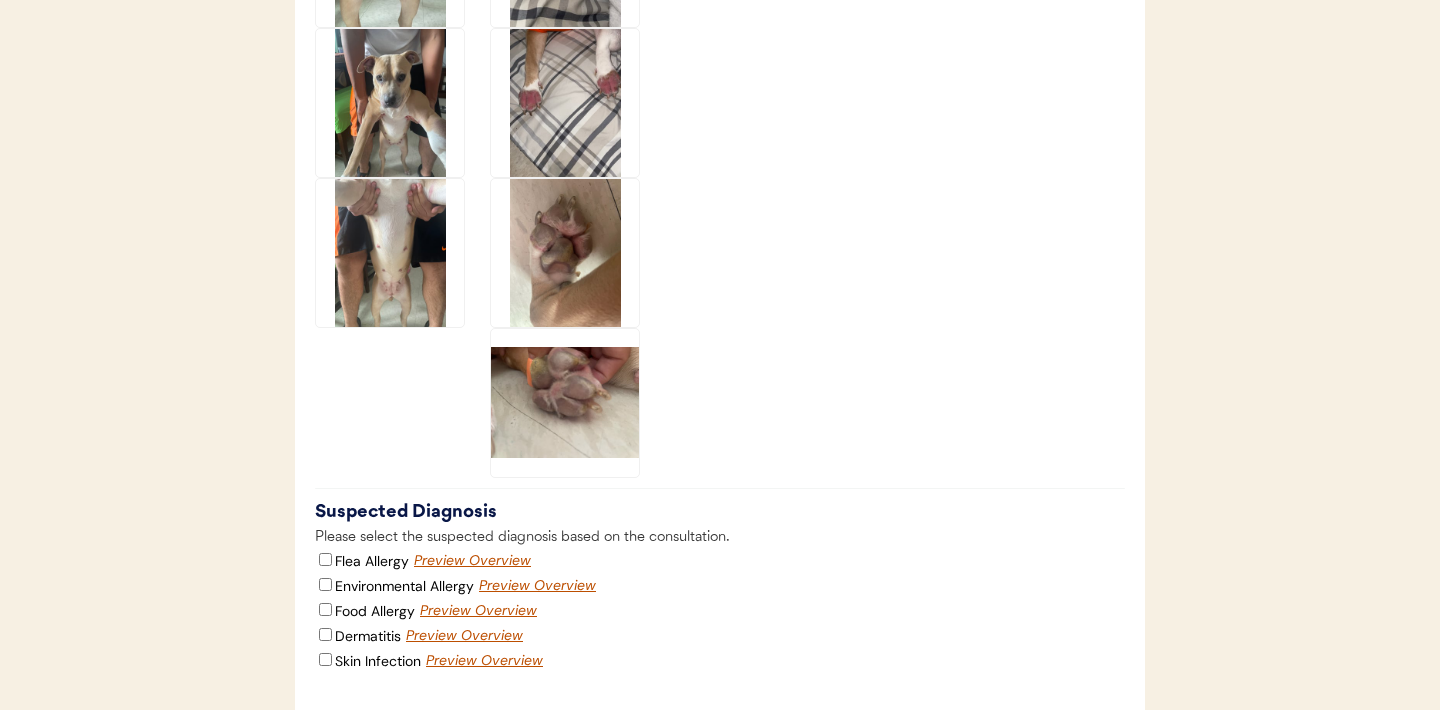 scroll, scrollTop: 3544, scrollLeft: 0, axis: vertical 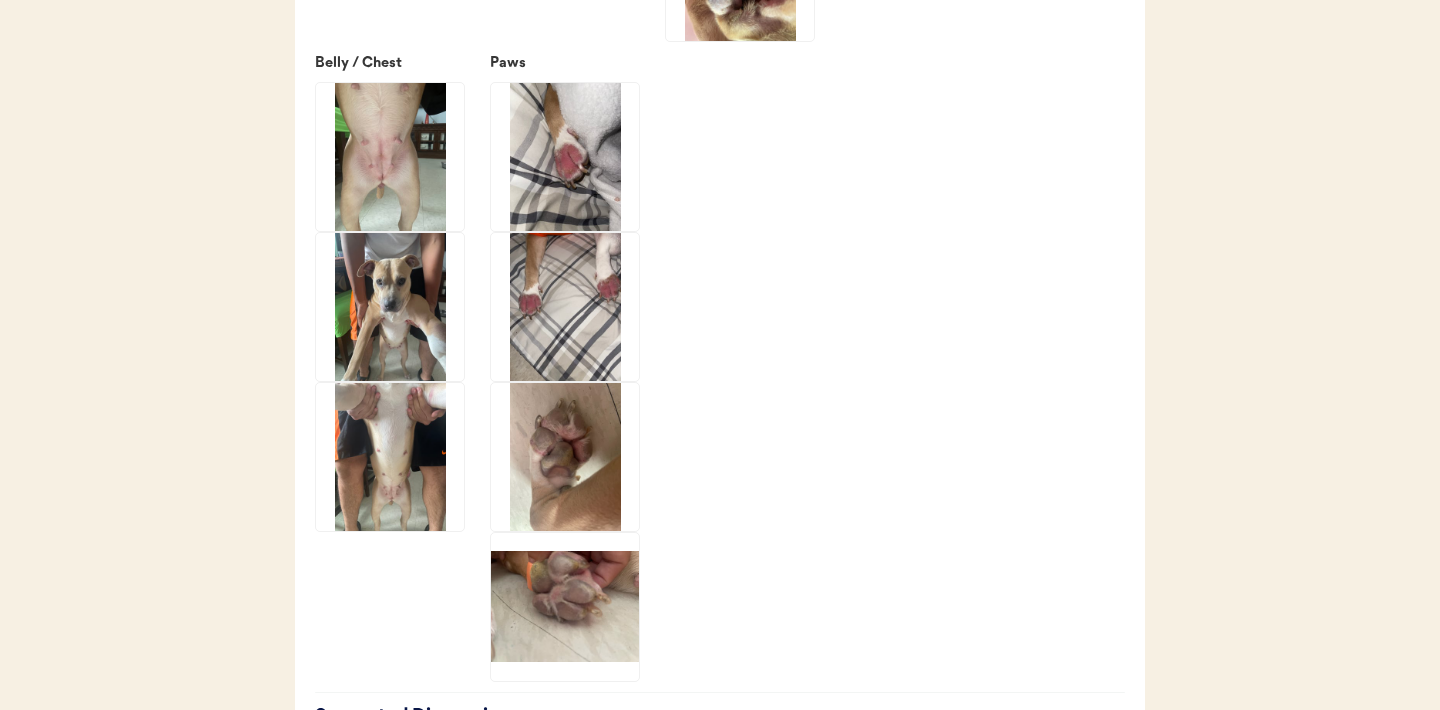 click 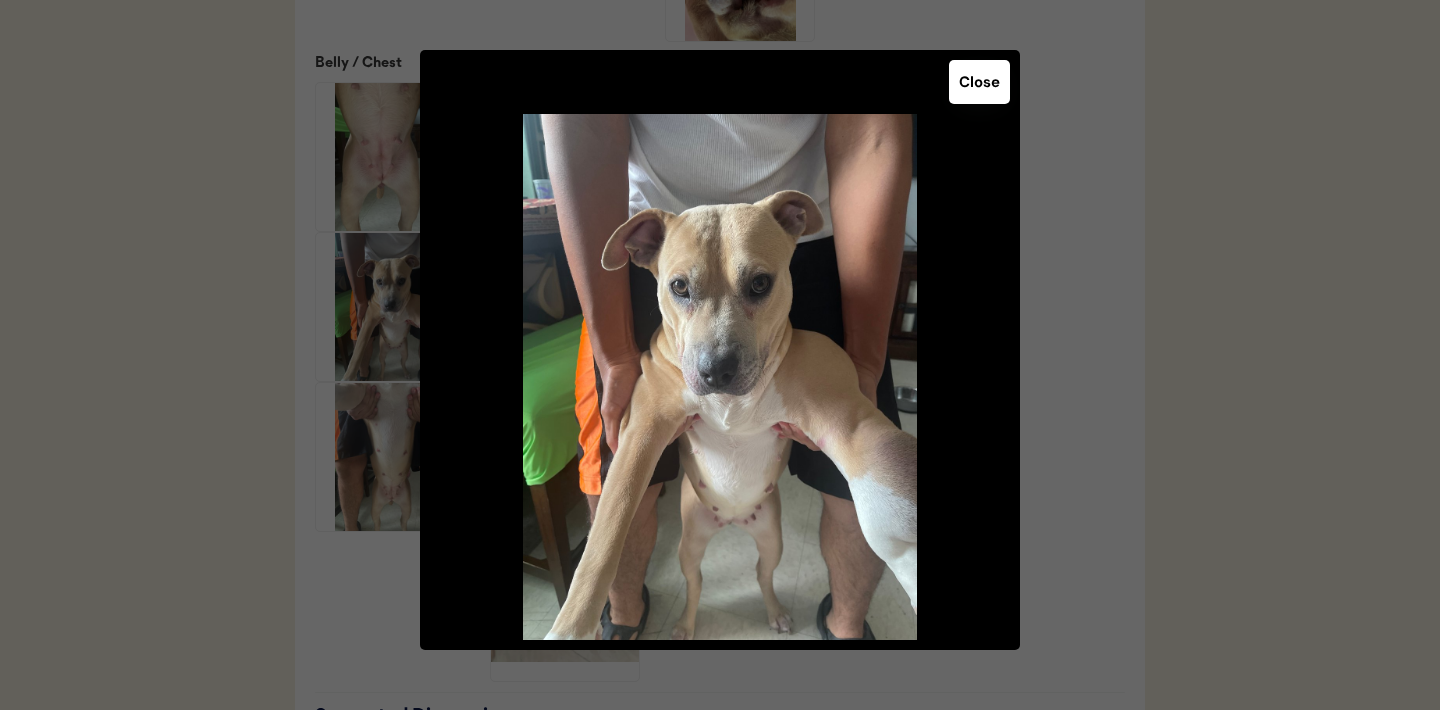 click on "Close" at bounding box center [979, 82] 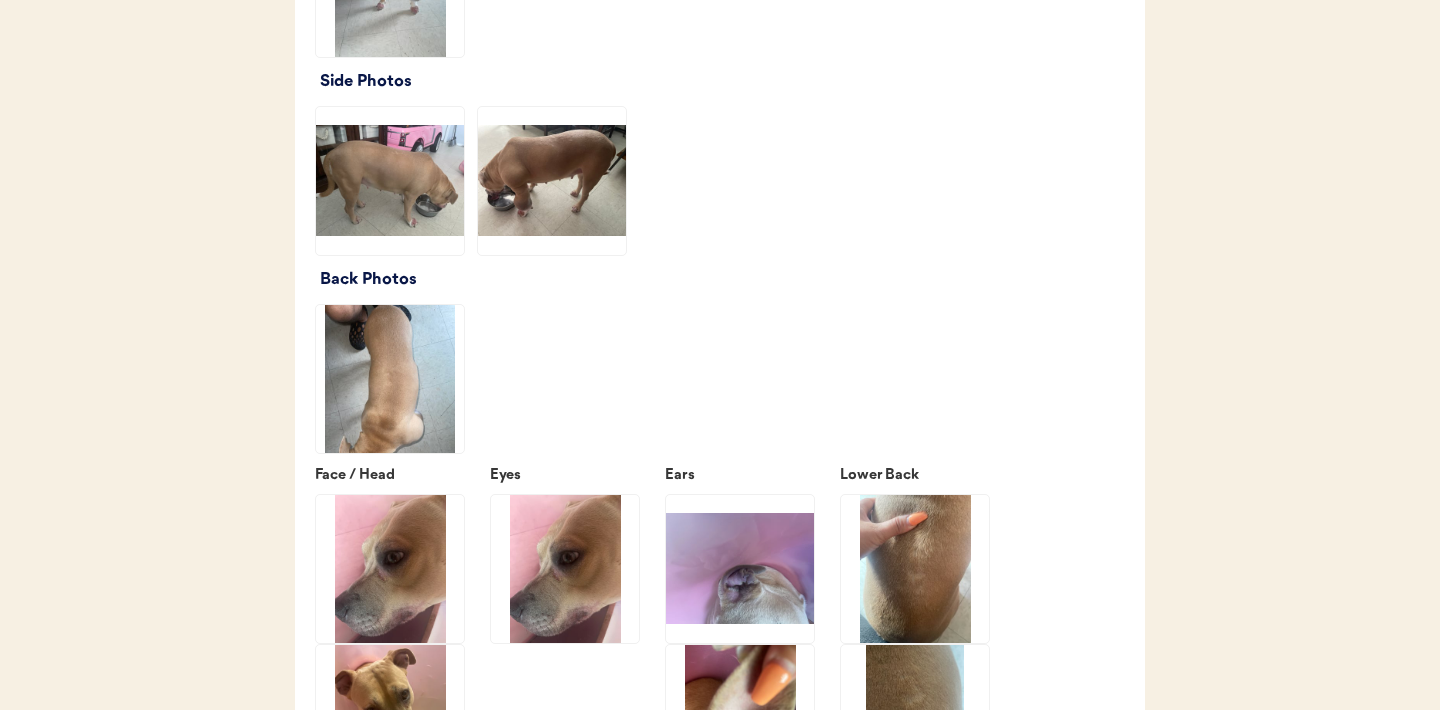 scroll, scrollTop: 2490, scrollLeft: 0, axis: vertical 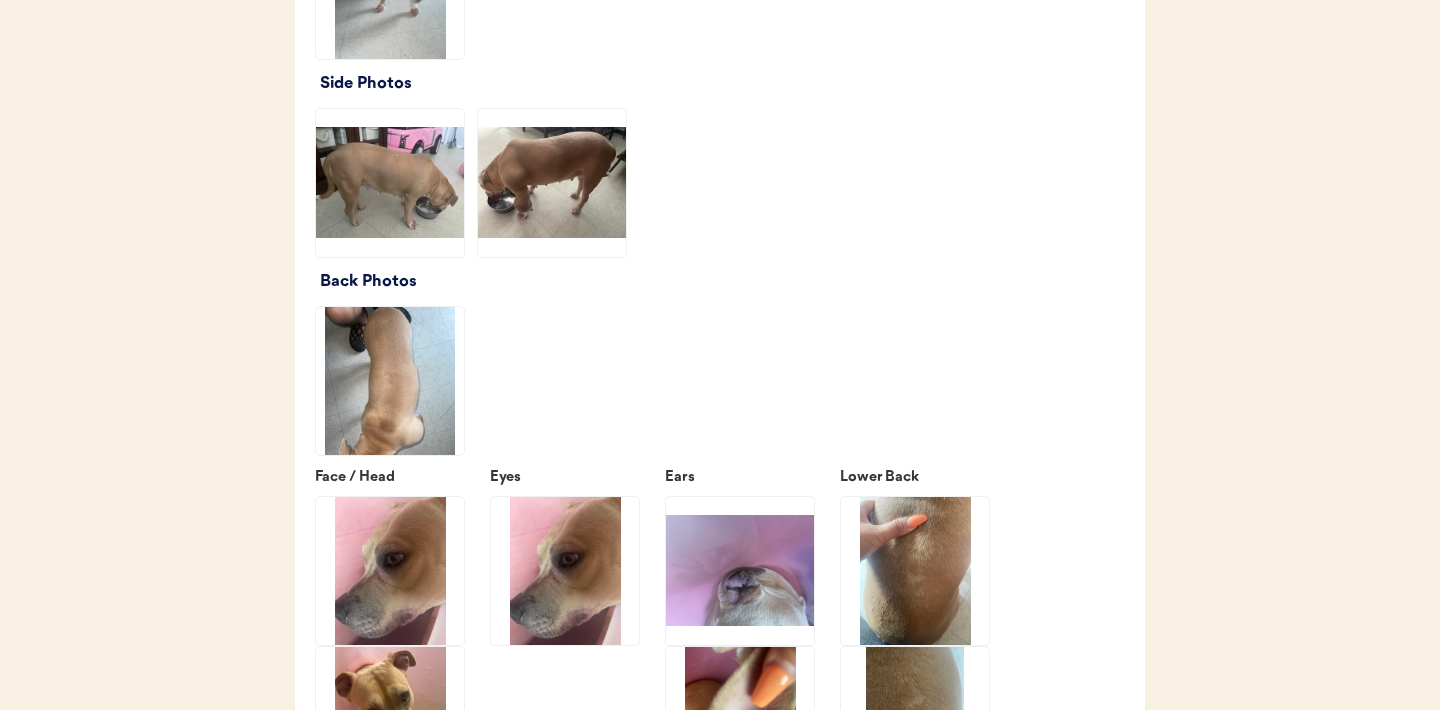 click 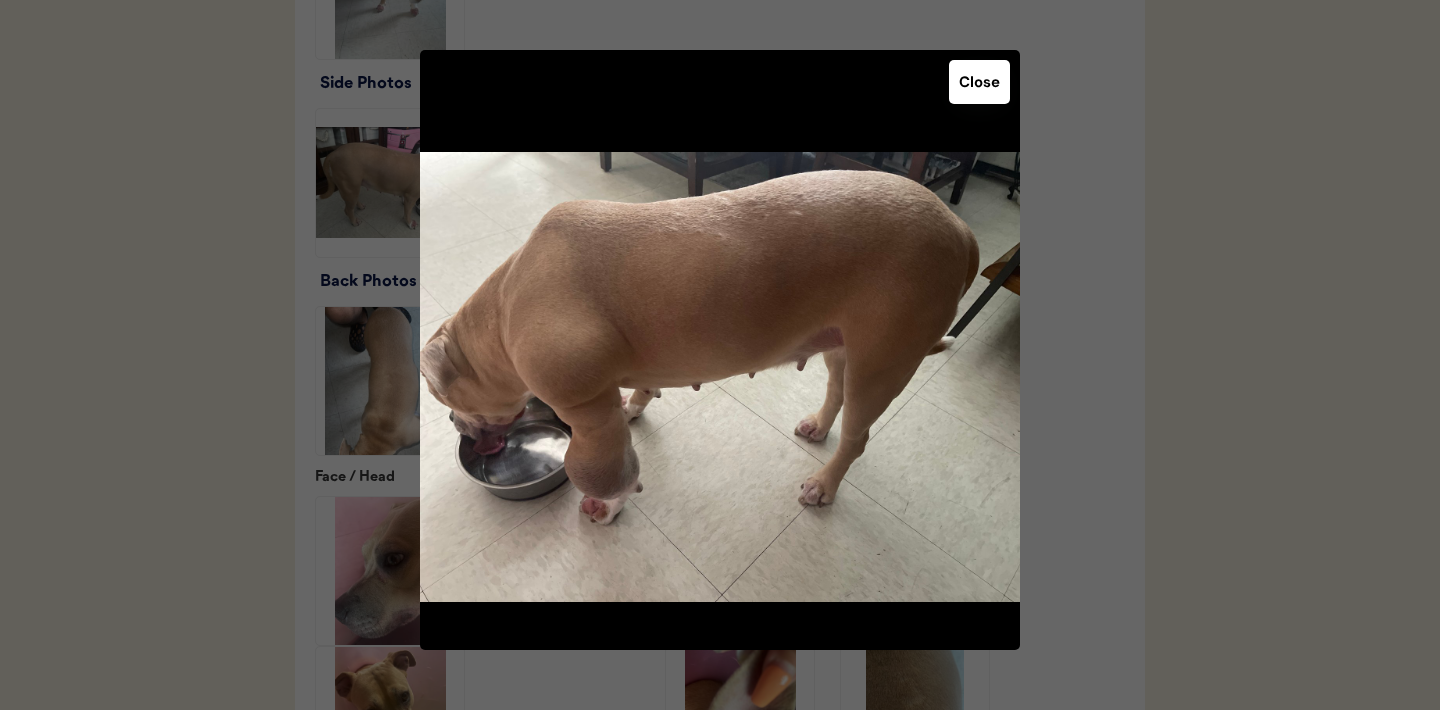 click at bounding box center [720, 355] 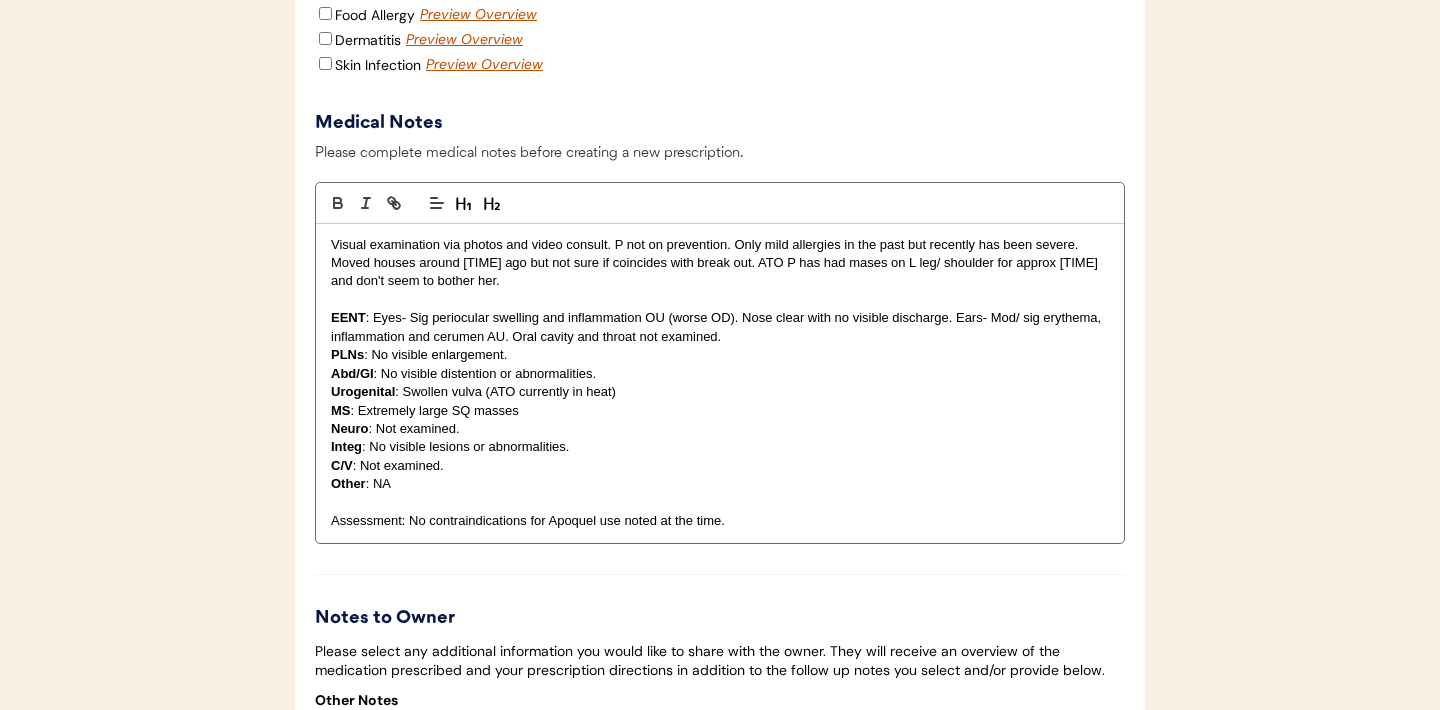 scroll, scrollTop: 4345, scrollLeft: 0, axis: vertical 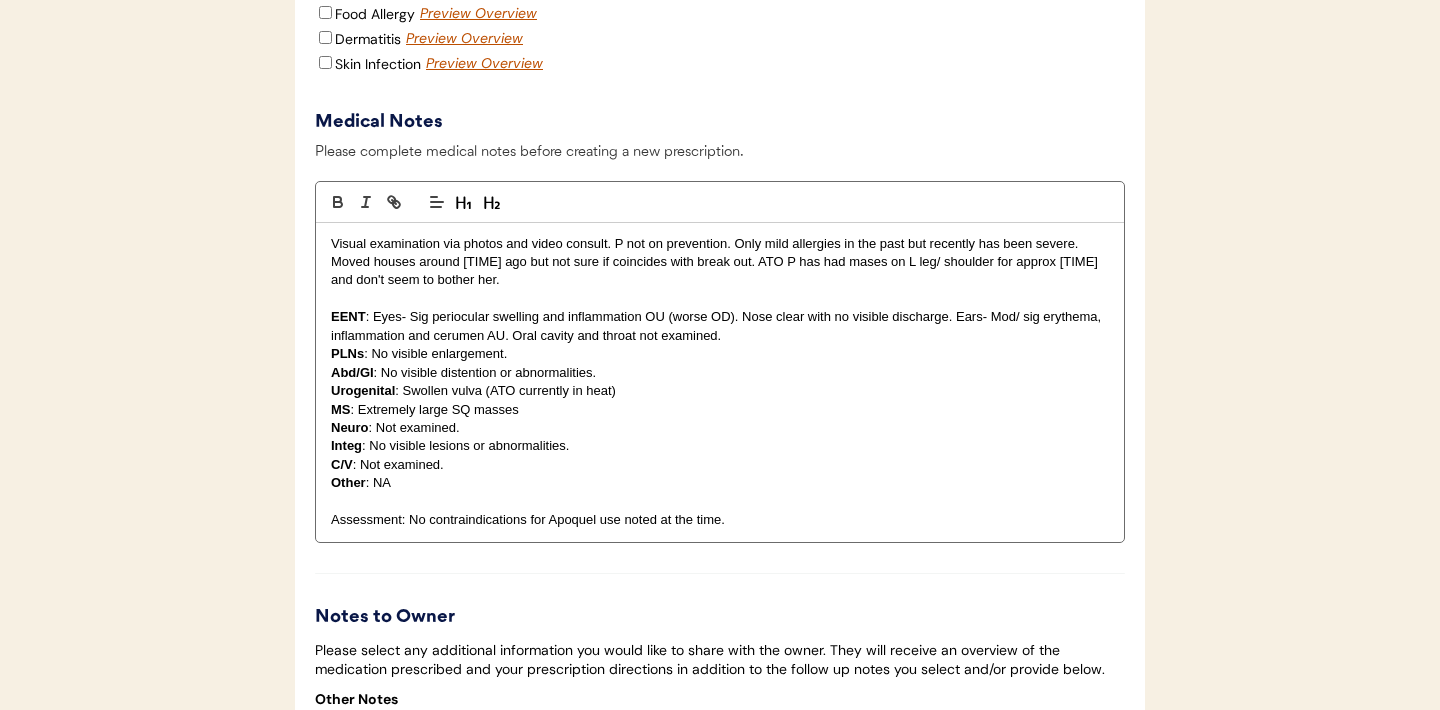 click on "MS : Extremely large SQ masses" at bounding box center (720, 410) 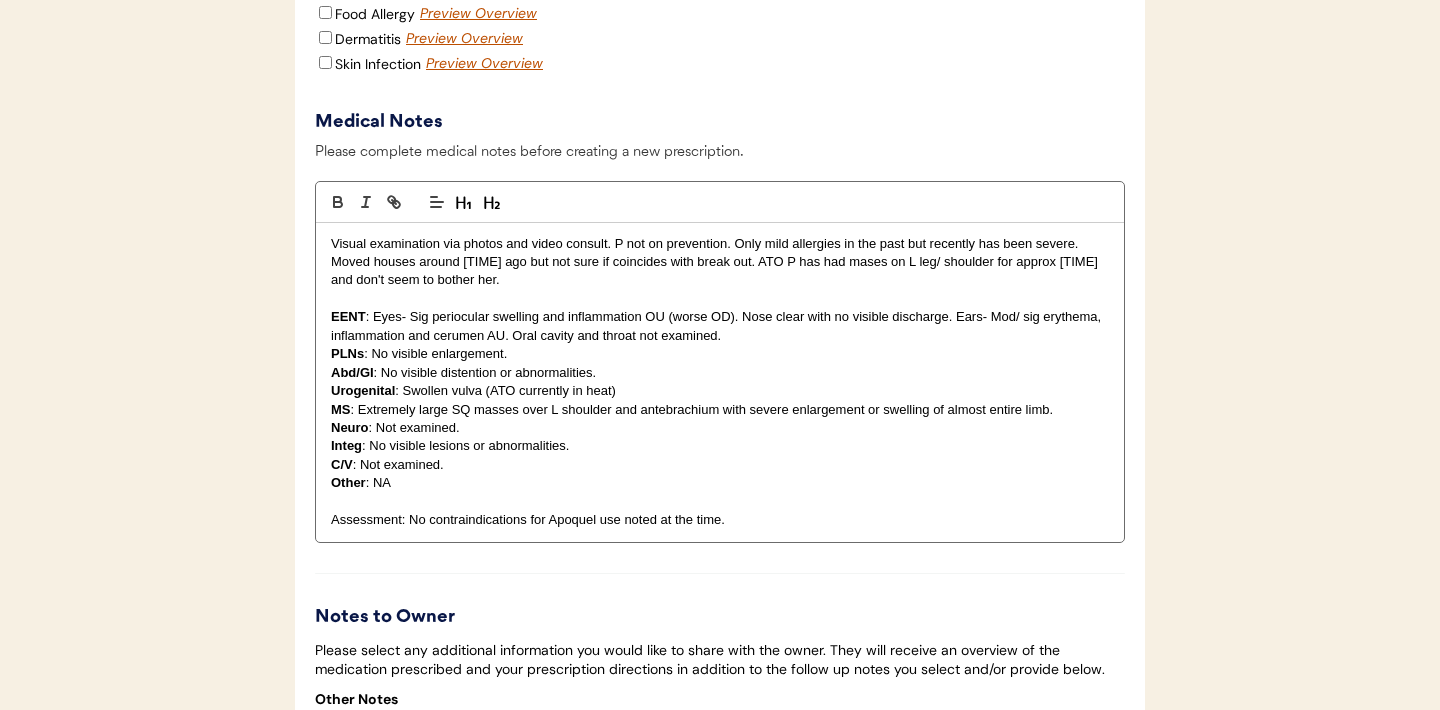 click on "MS : Extremely large SQ masses over L shoulder and antebrachium with severe enlargement or swelling of almost entire limb." at bounding box center [720, 410] 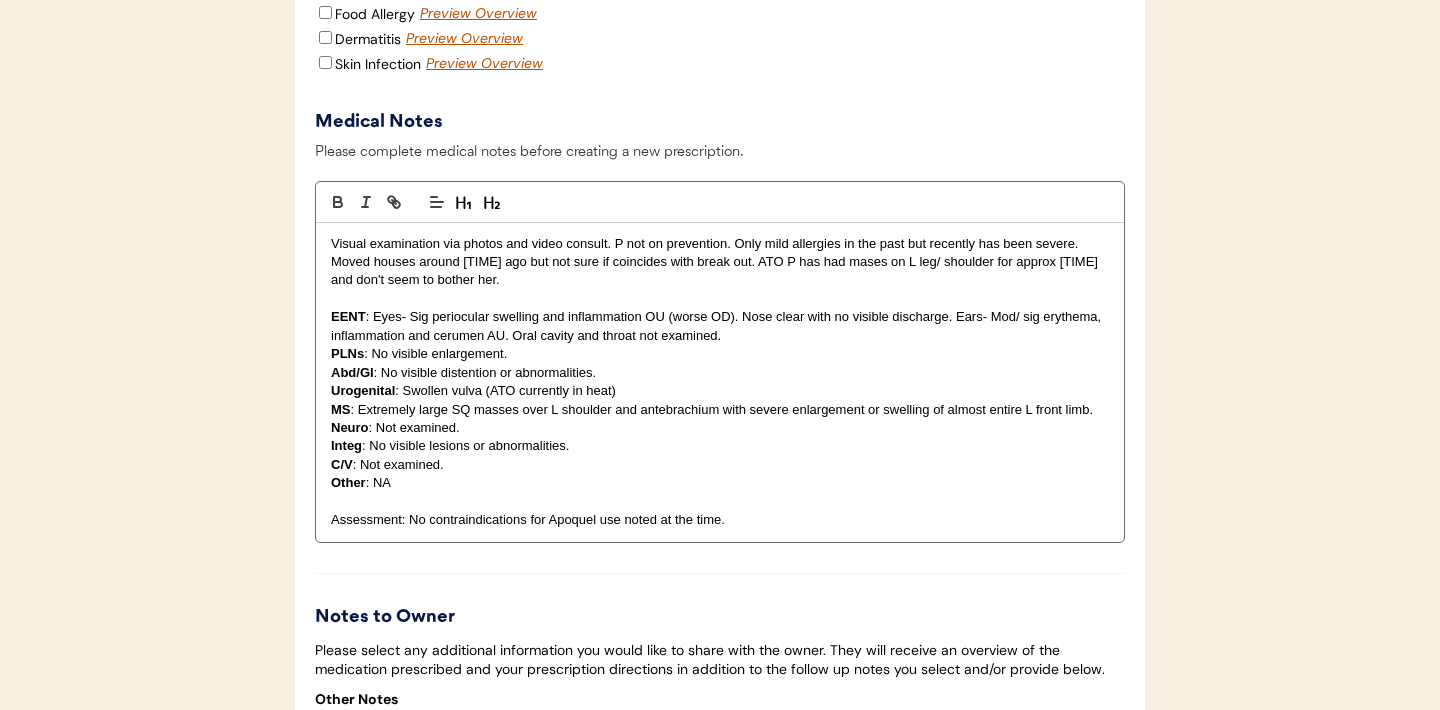 click on "MS : Extremely large SQ masses over L shoulder and antebrachium with severe enlargement or swelling of almost entire L front limb." at bounding box center [720, 410] 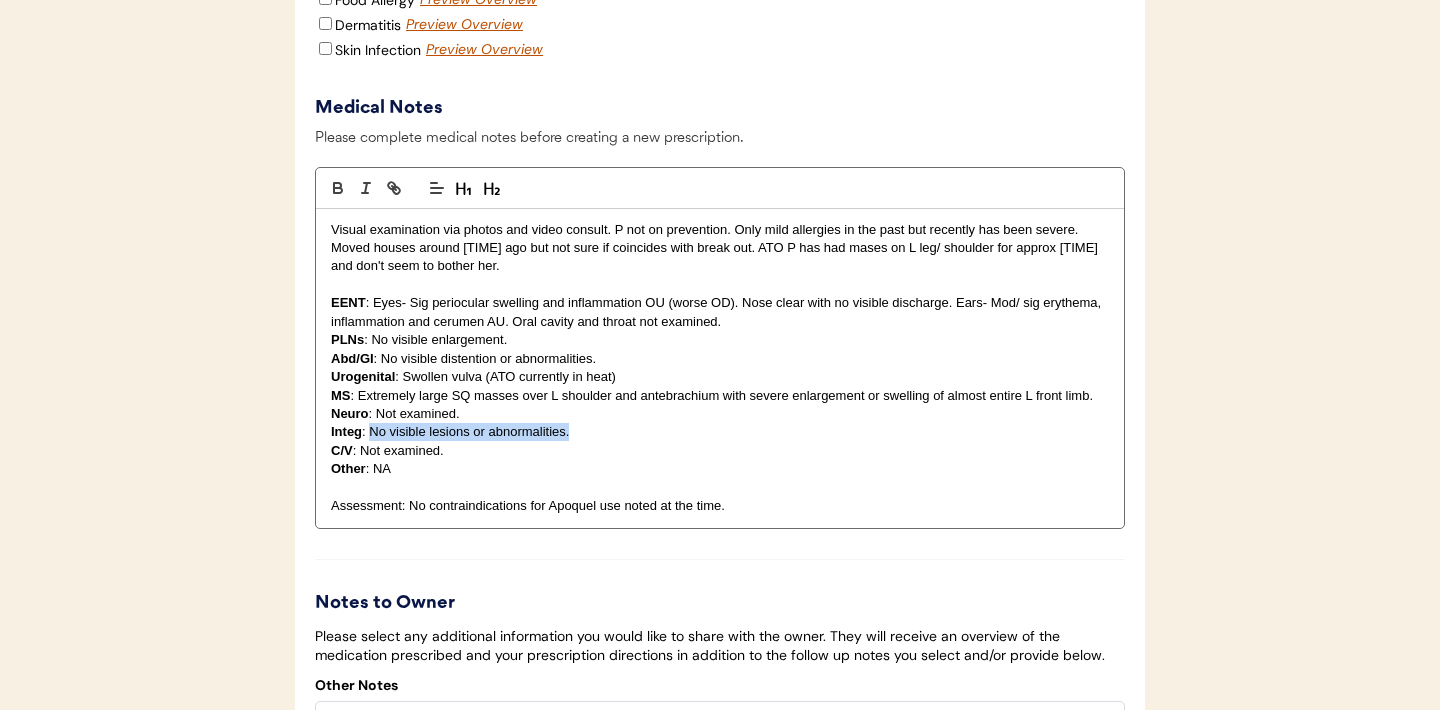 drag, startPoint x: 571, startPoint y: 460, endPoint x: 369, endPoint y: 457, distance: 202.02228 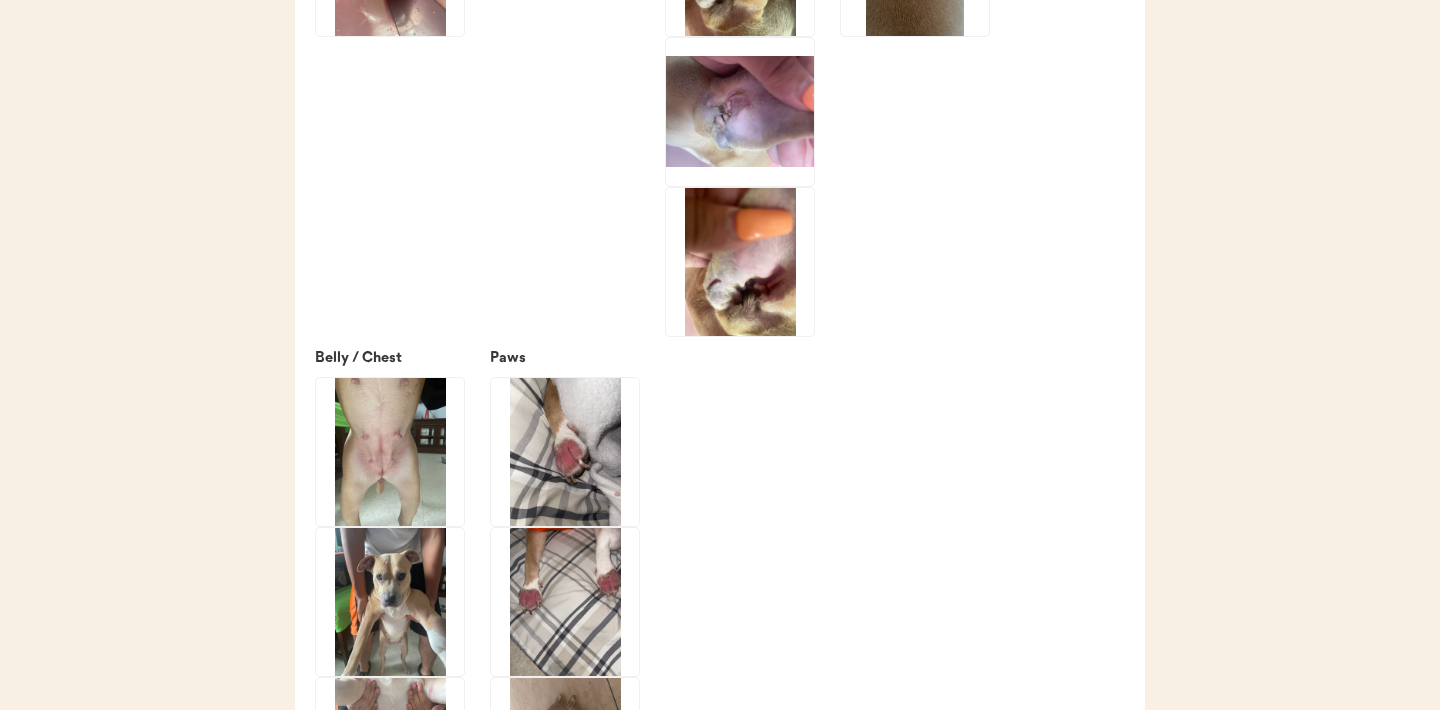 scroll, scrollTop: 3251, scrollLeft: 0, axis: vertical 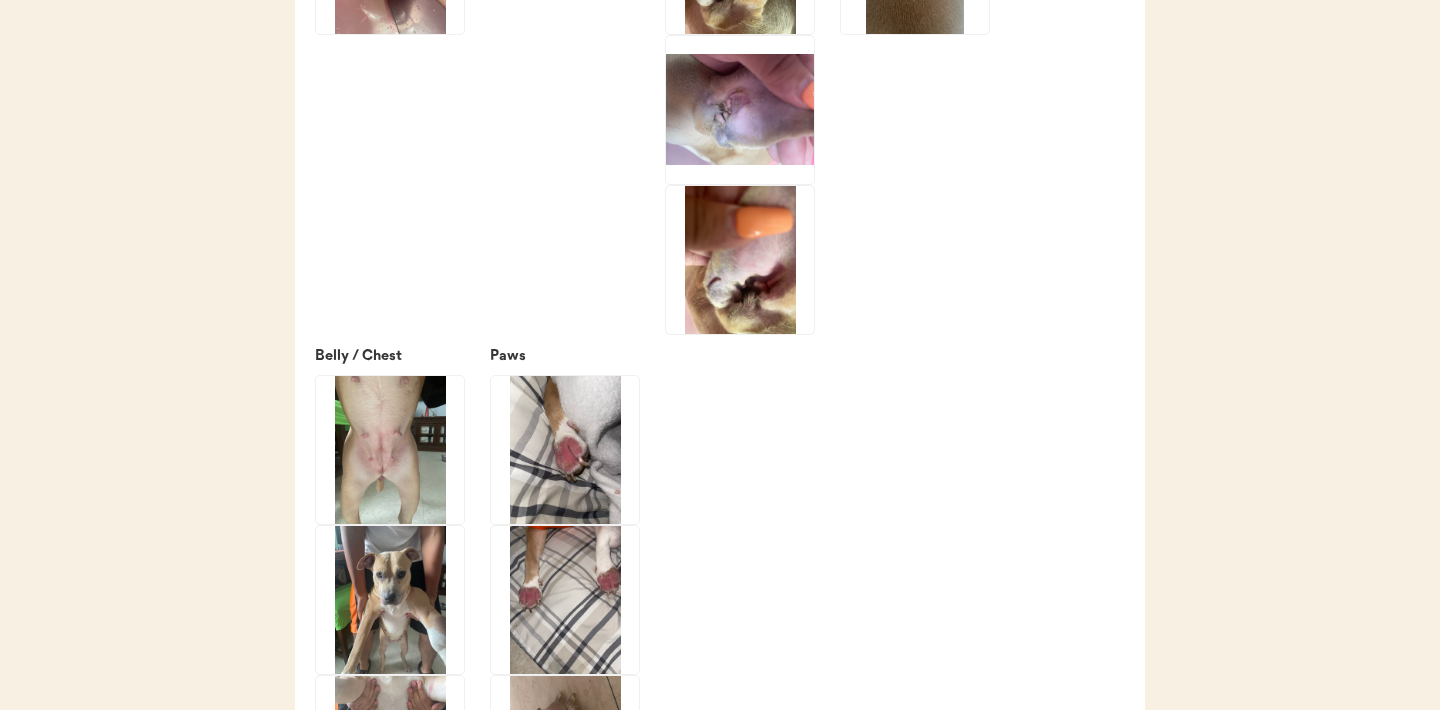 drag, startPoint x: 562, startPoint y: 507, endPoint x: 559, endPoint y: 484, distance: 23.194826 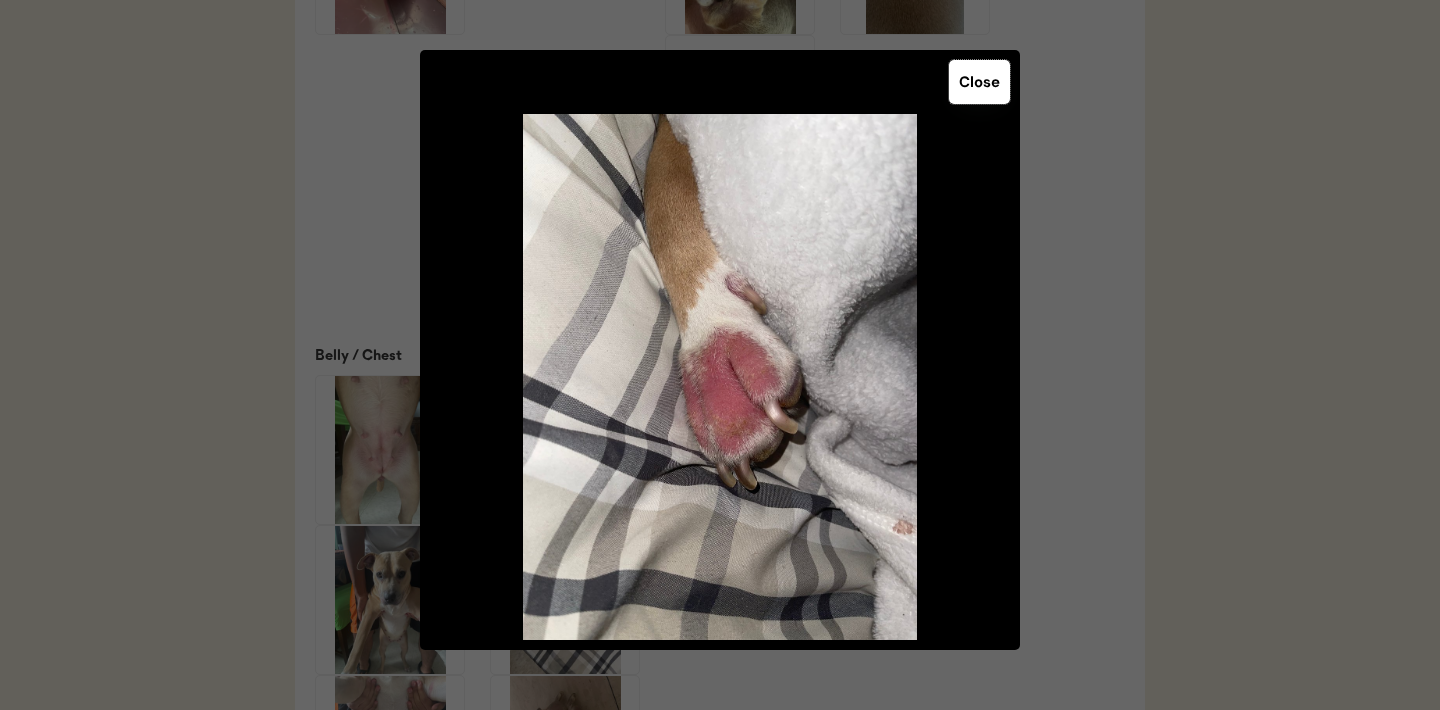 click on "Close" at bounding box center (979, 82) 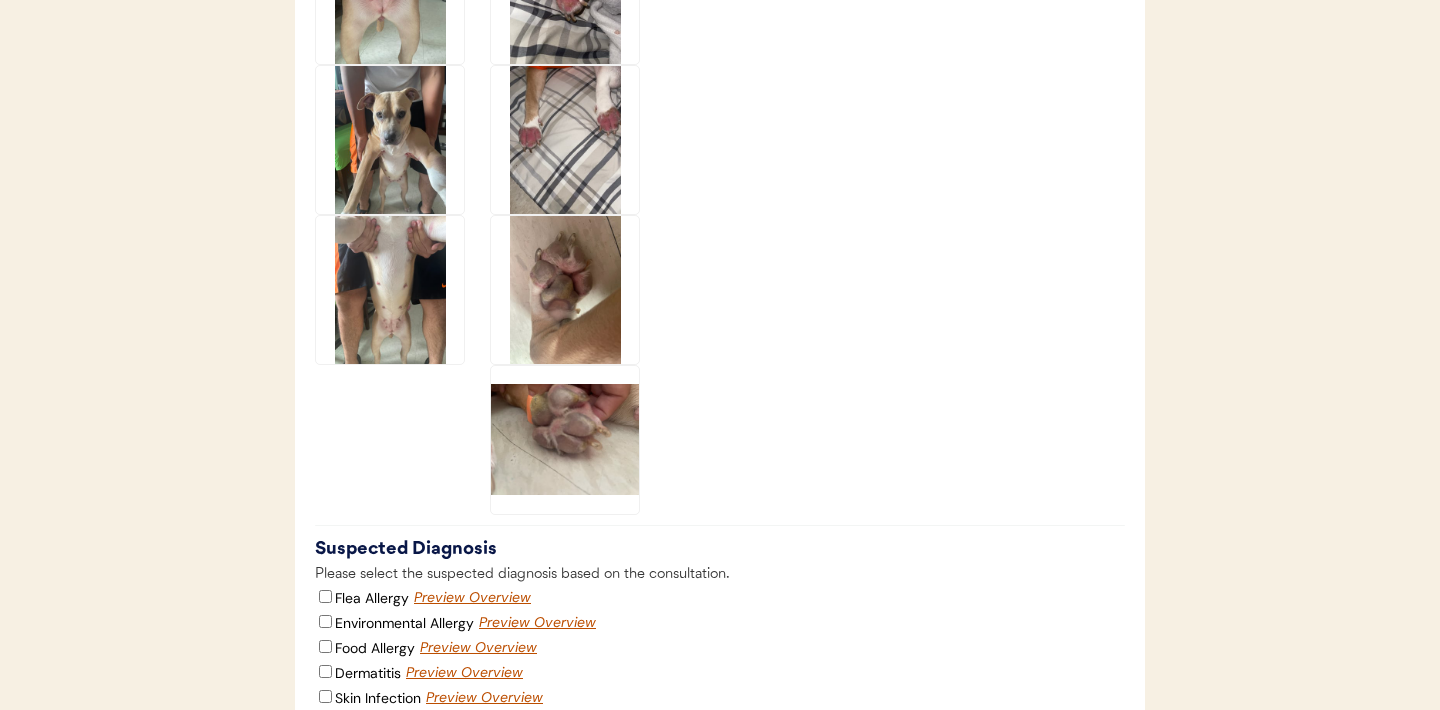 scroll, scrollTop: 3722, scrollLeft: 0, axis: vertical 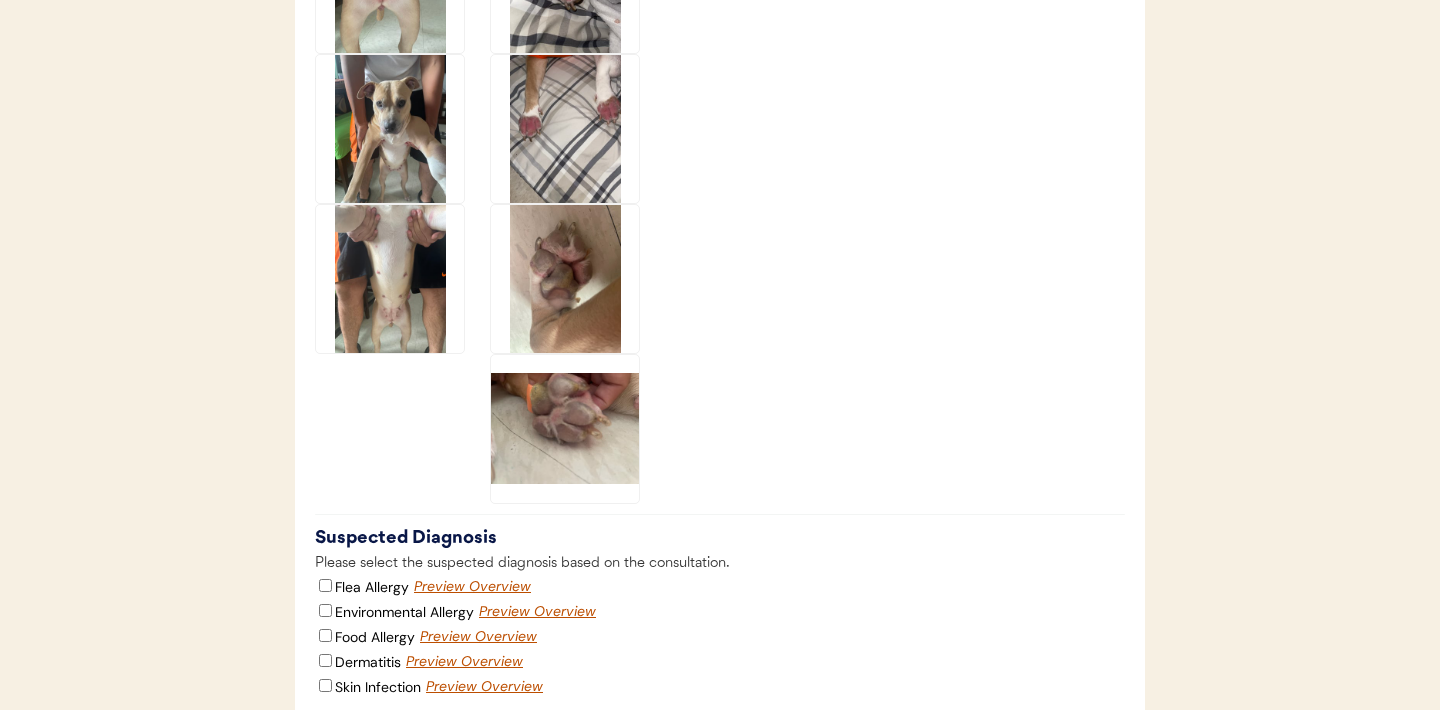 click 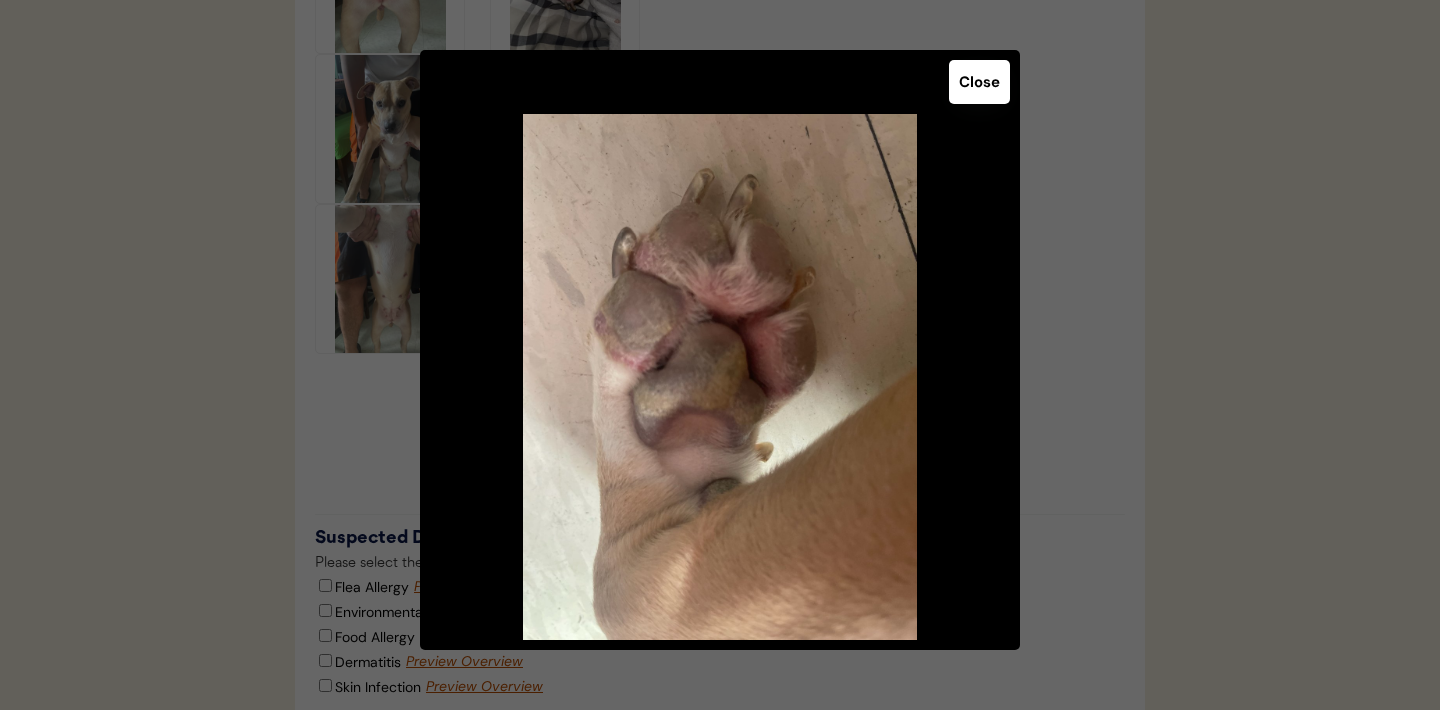 click on "Close" at bounding box center (979, 82) 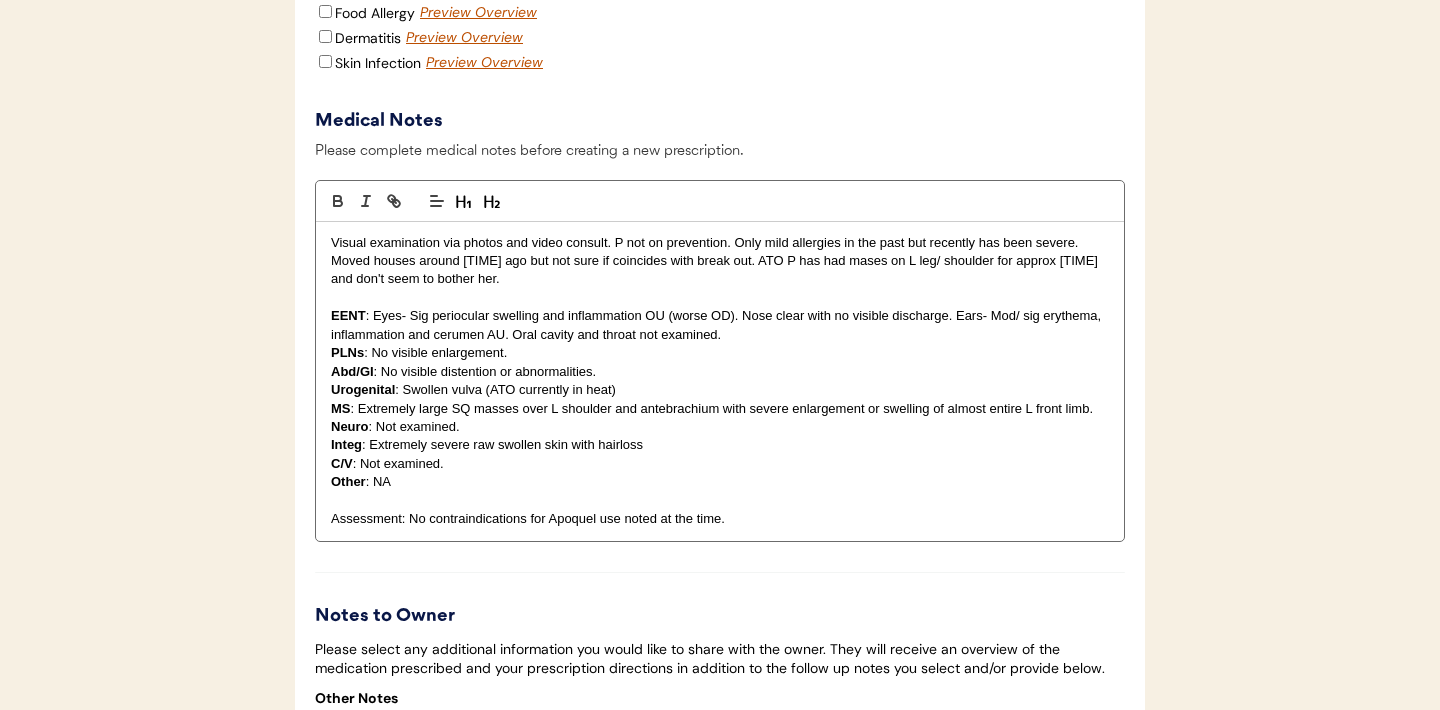 scroll, scrollTop: 4347, scrollLeft: 0, axis: vertical 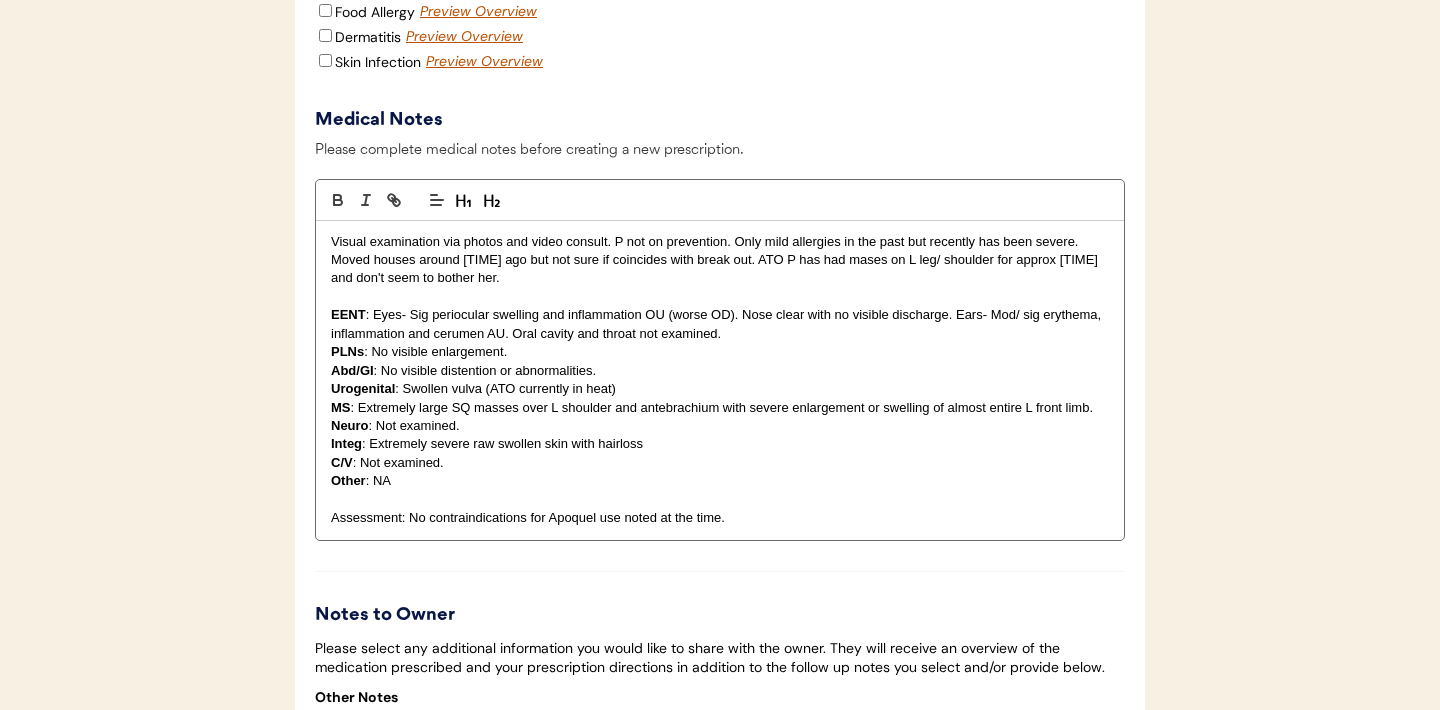 click on "Integ : Extremely severe raw swollen skin with hairloss" at bounding box center (720, 444) 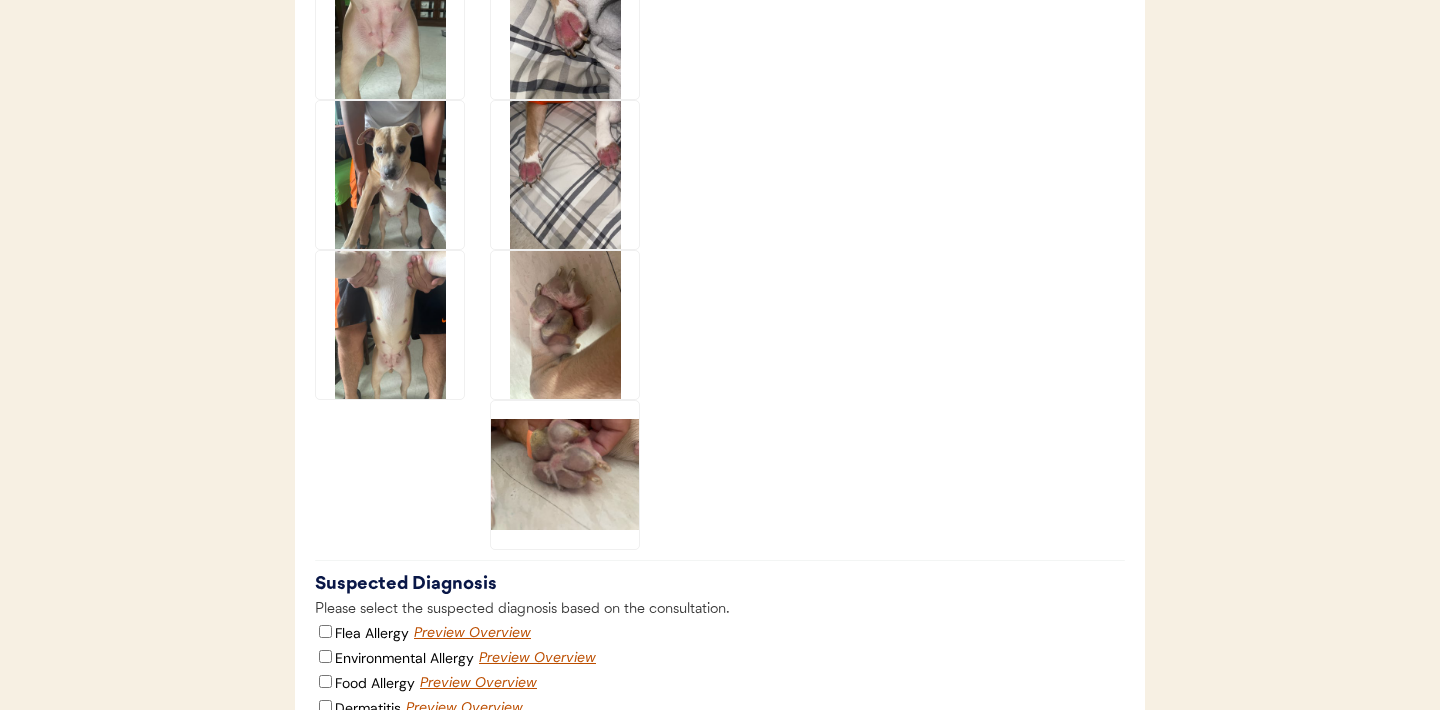 scroll, scrollTop: 3677, scrollLeft: 0, axis: vertical 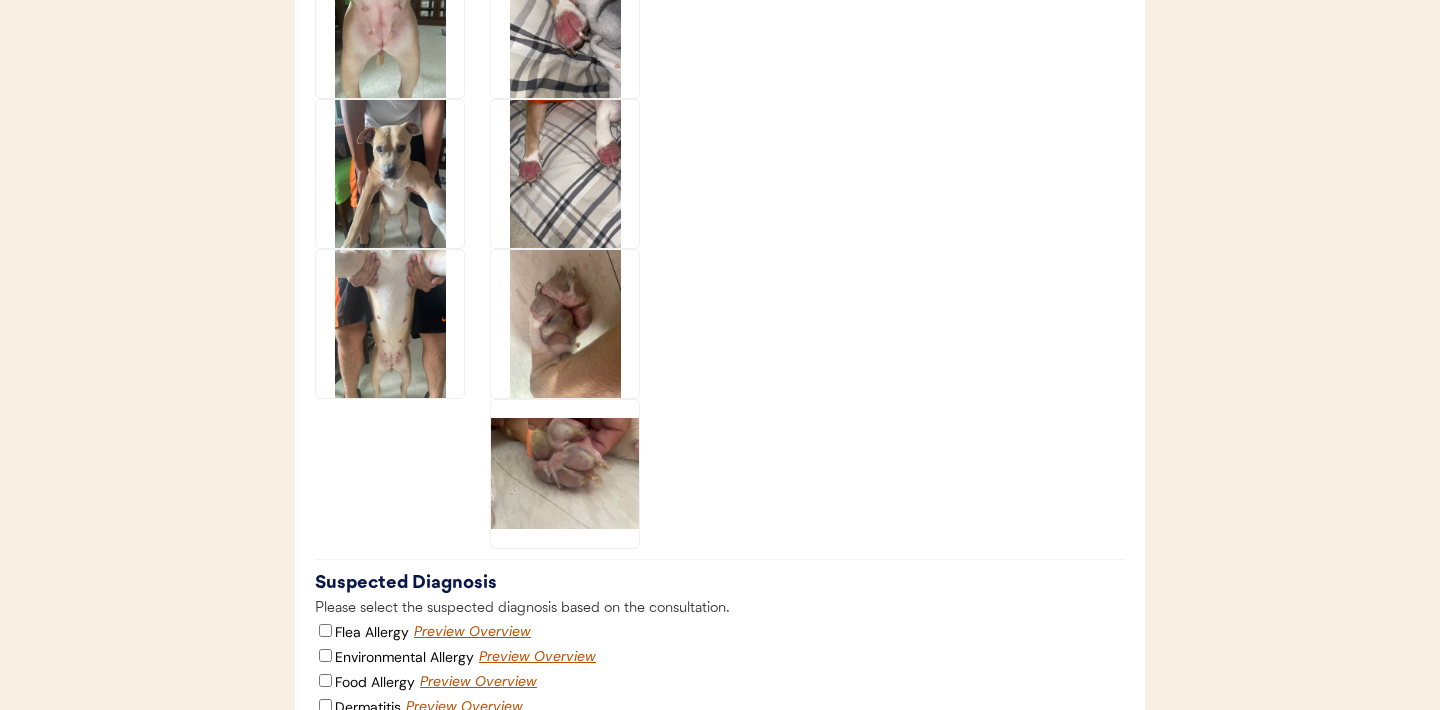click 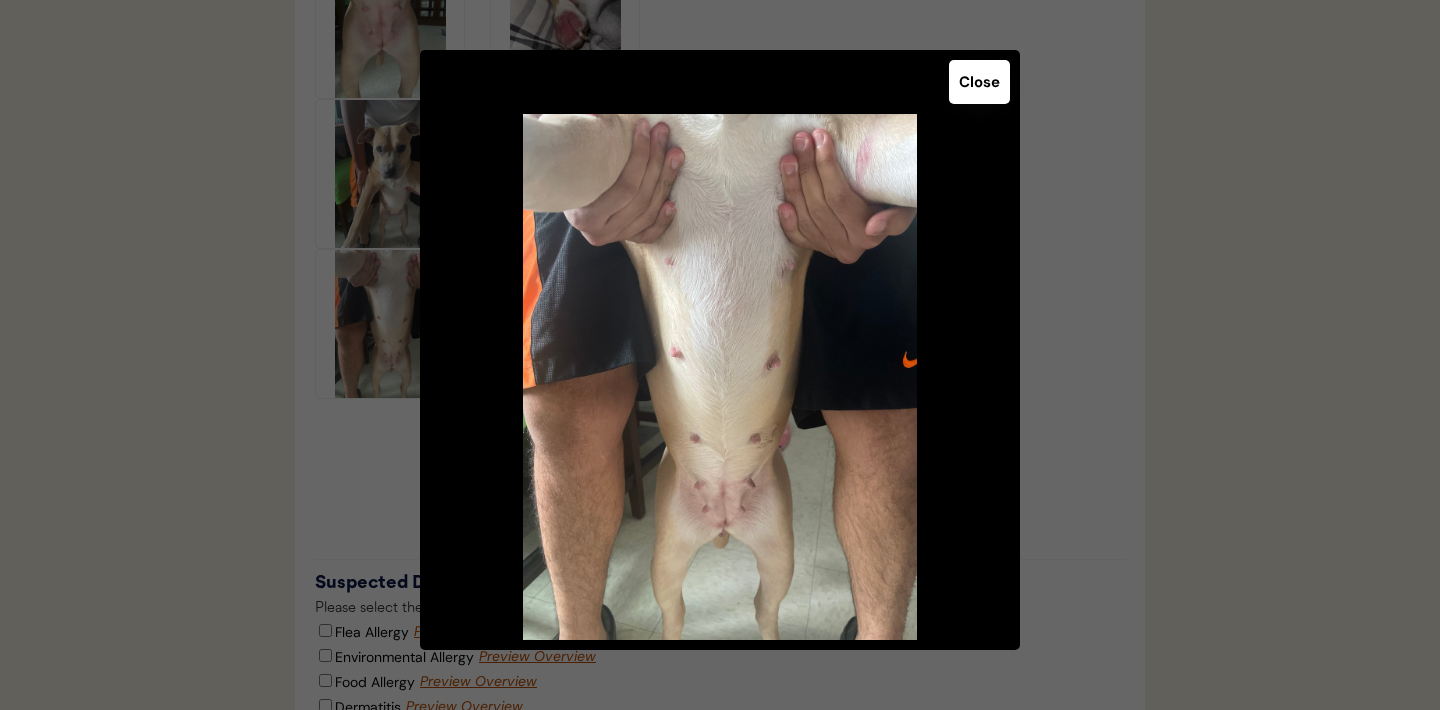 click at bounding box center (720, 355) 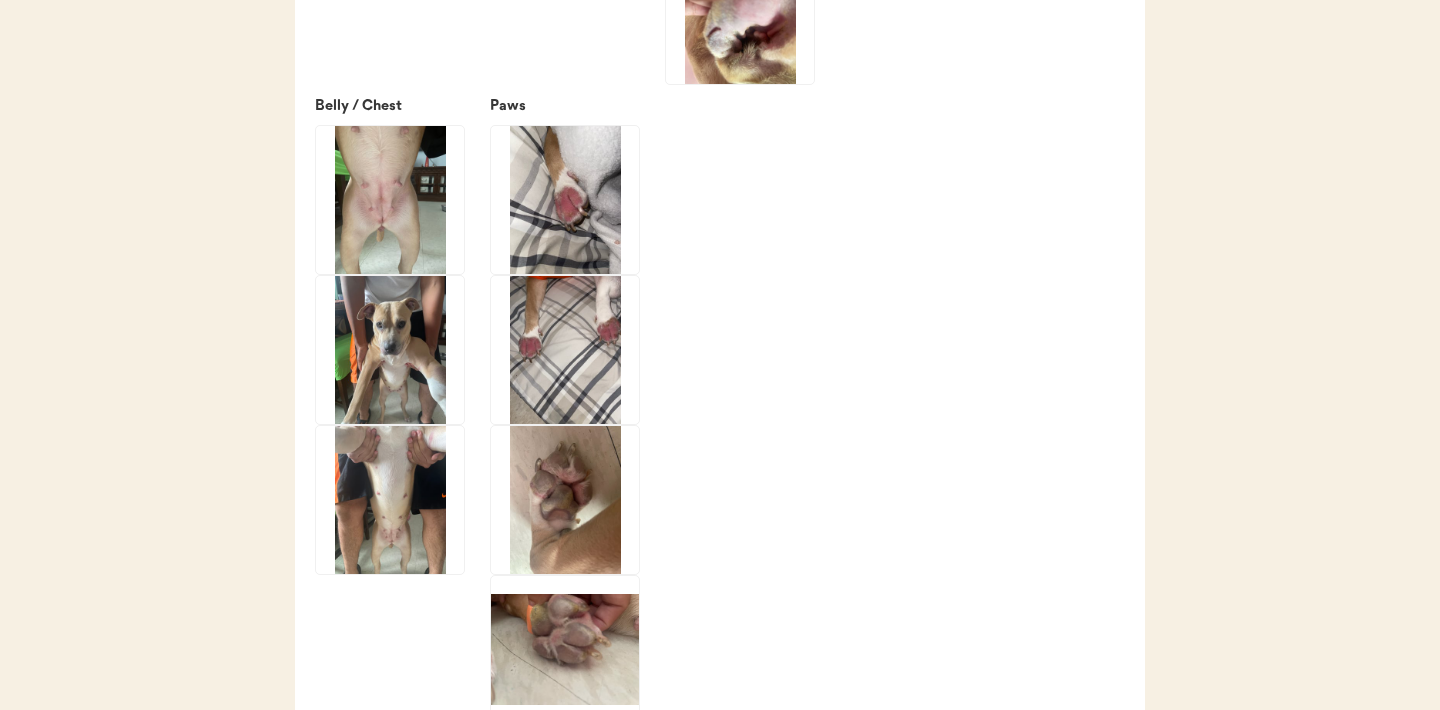 scroll, scrollTop: 3466, scrollLeft: 0, axis: vertical 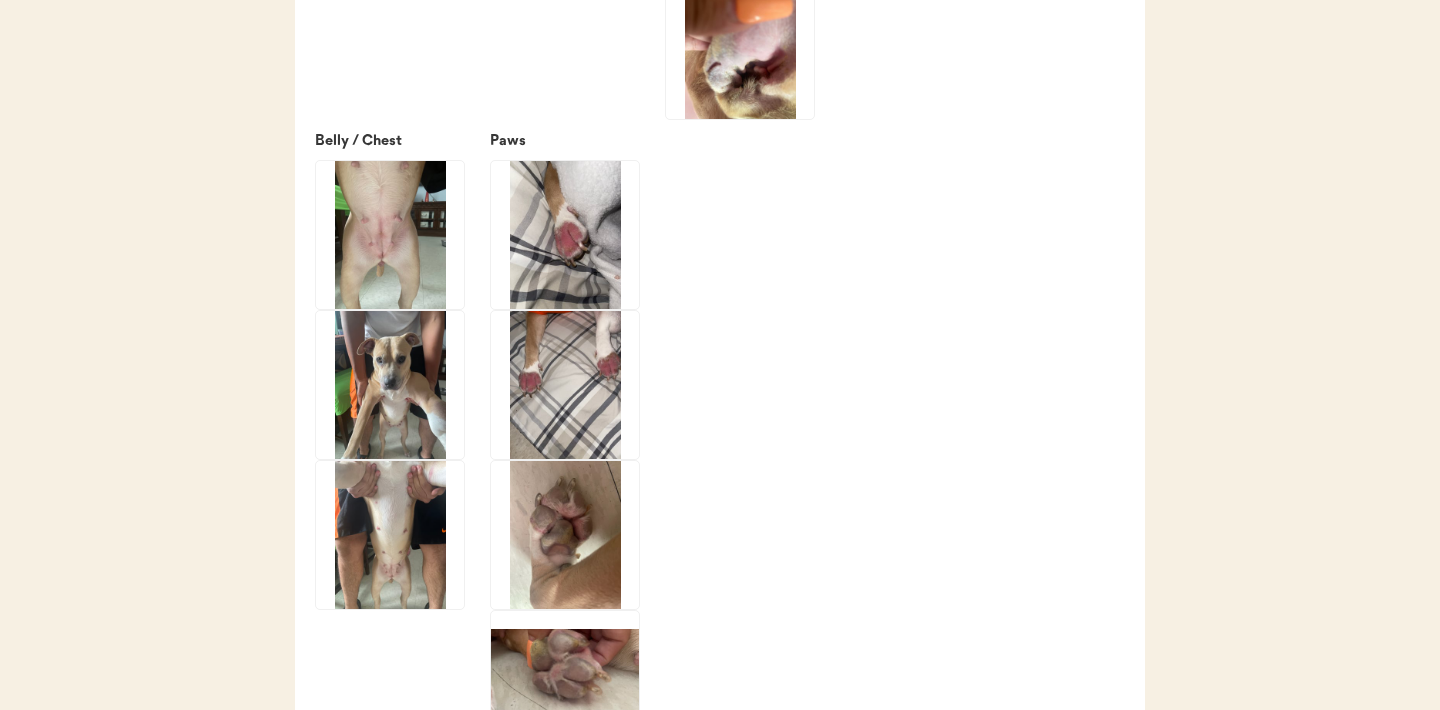 click 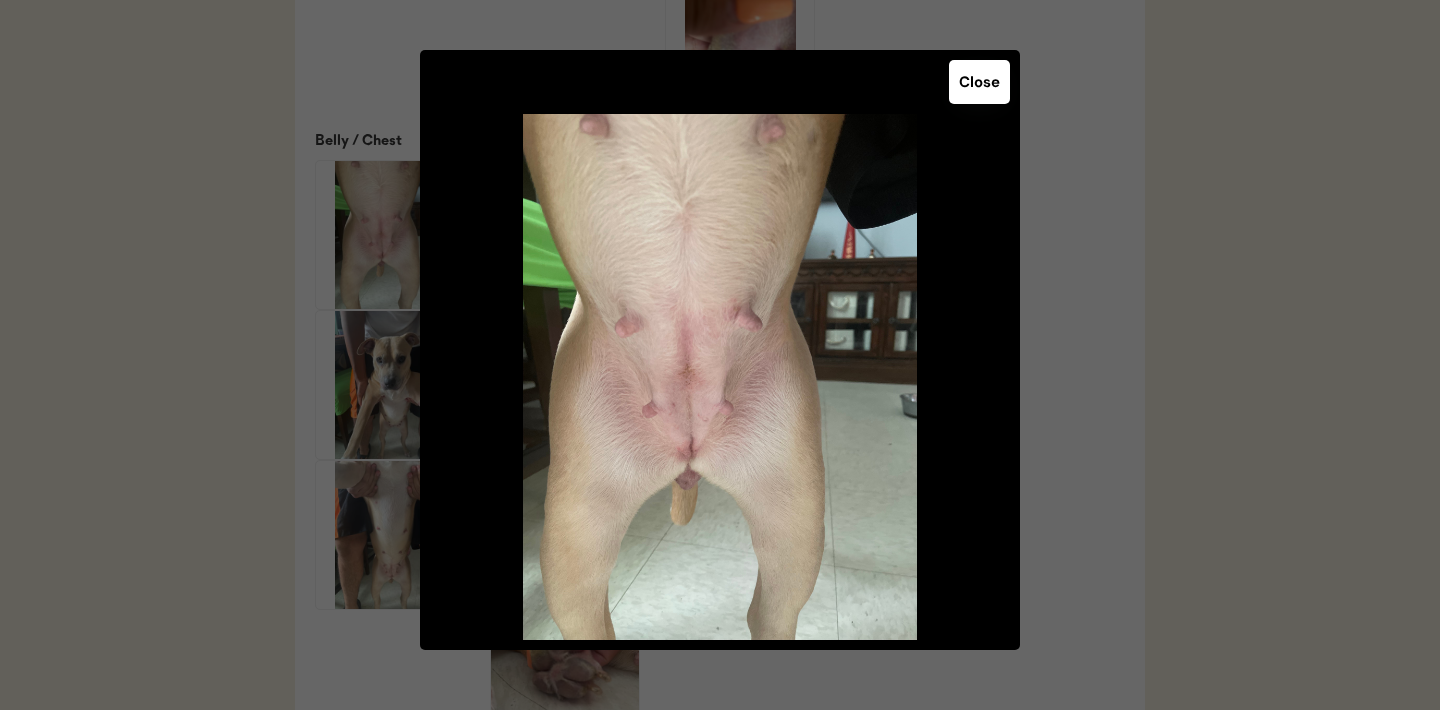 click at bounding box center [720, 355] 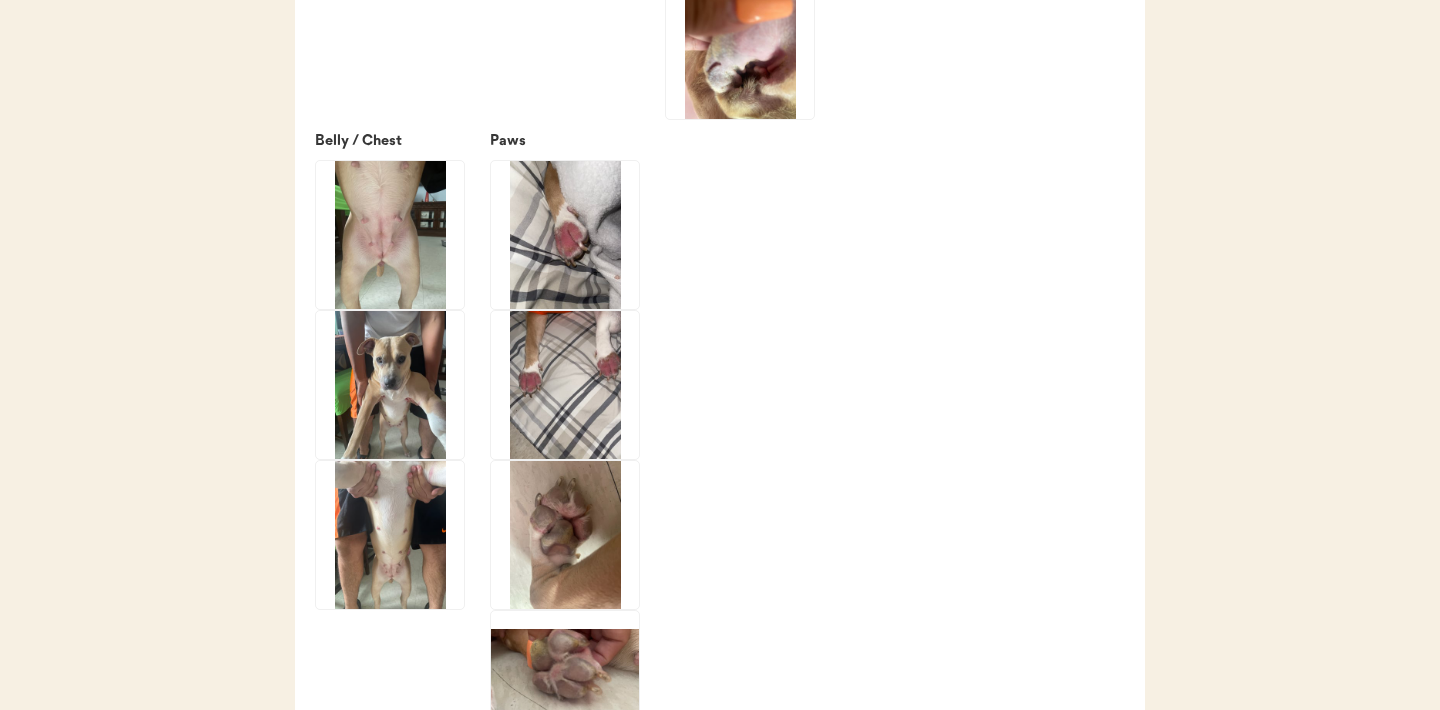click 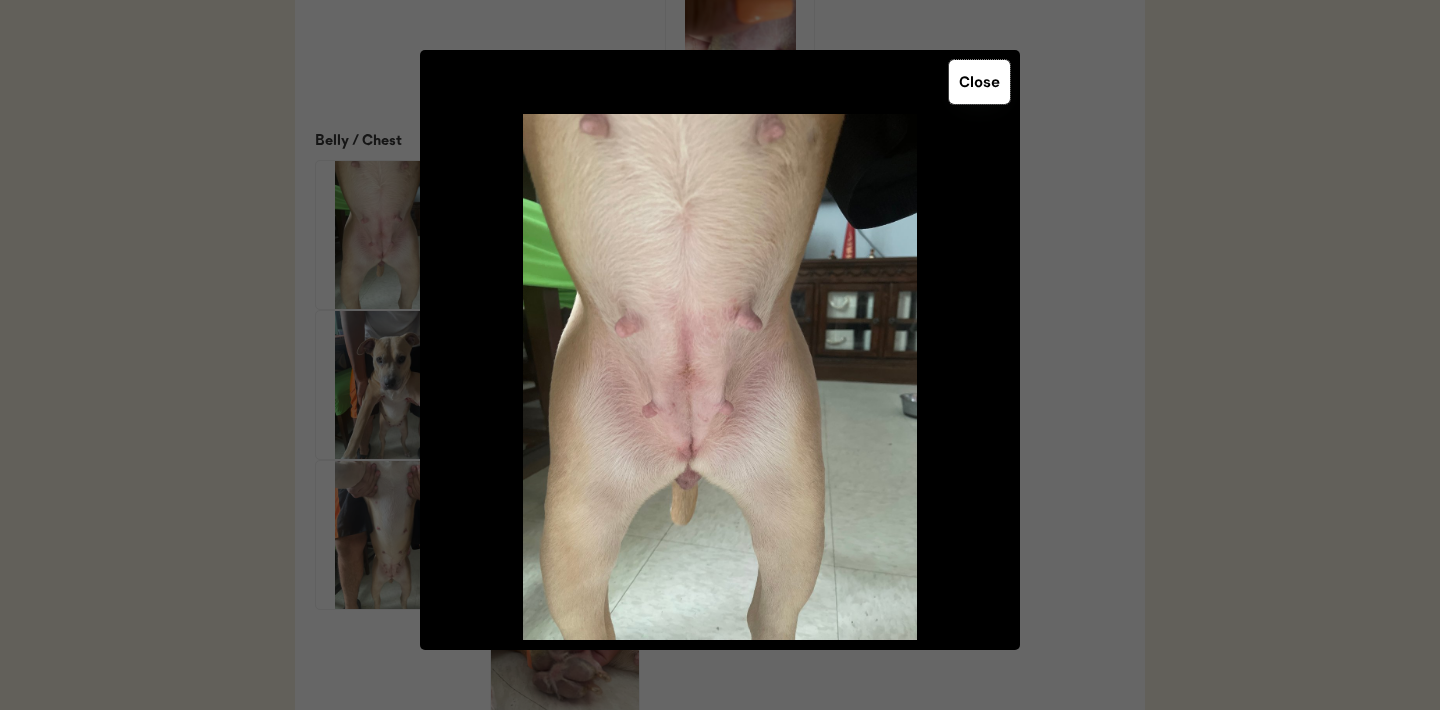 click on "Close" at bounding box center (979, 82) 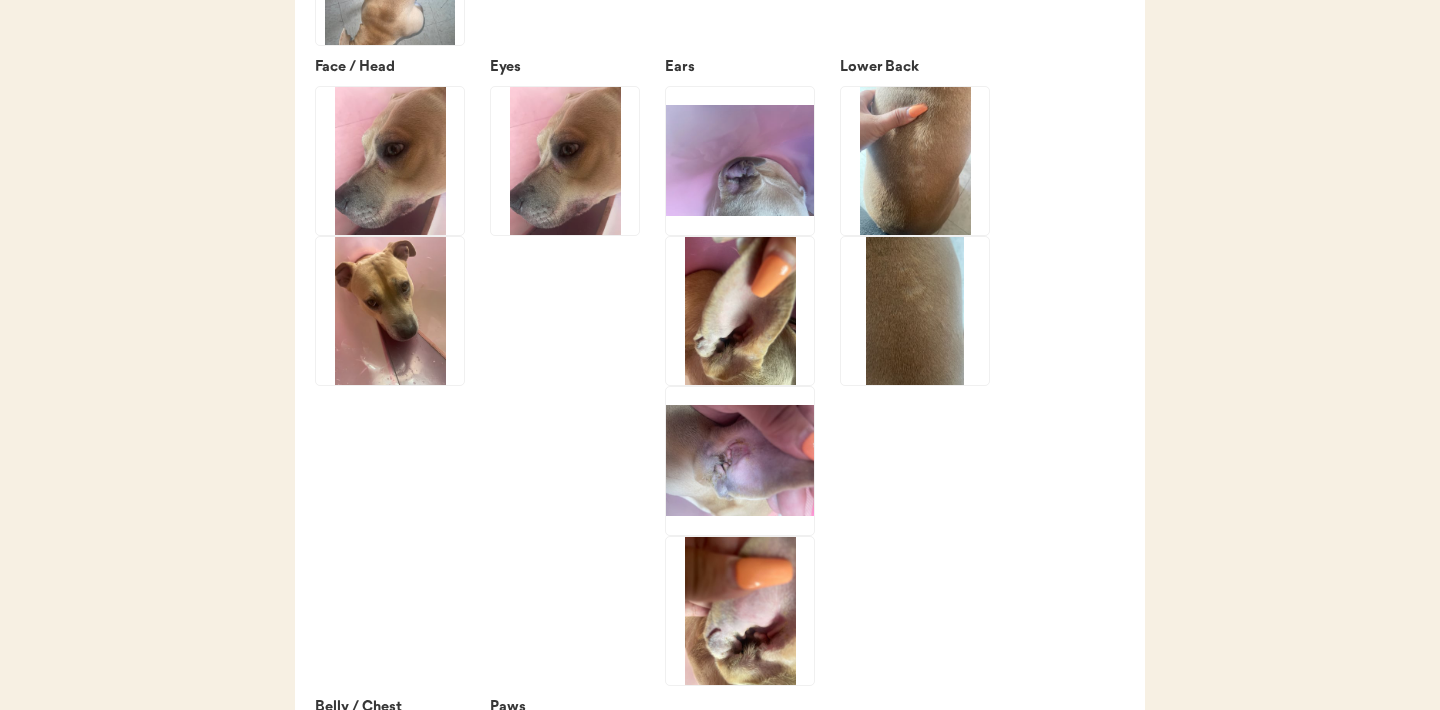 scroll, scrollTop: 2899, scrollLeft: 0, axis: vertical 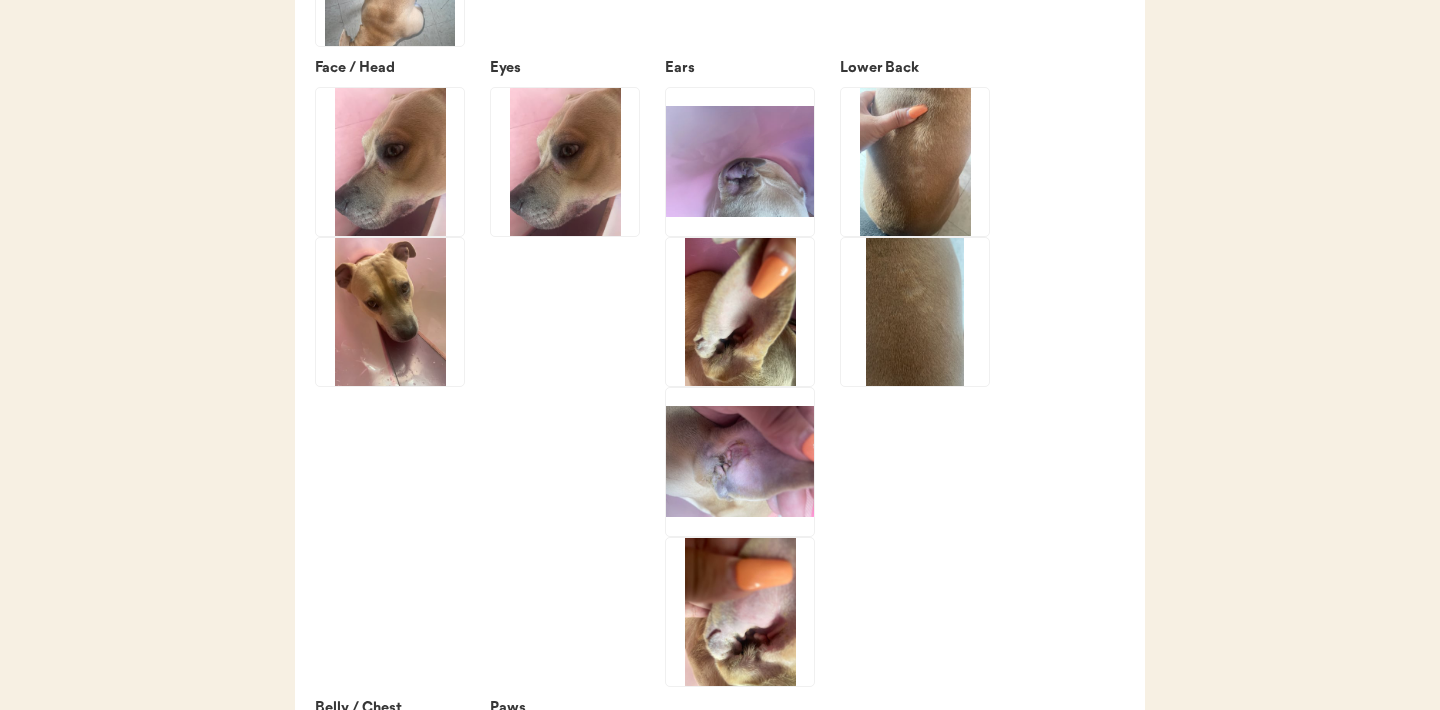 click 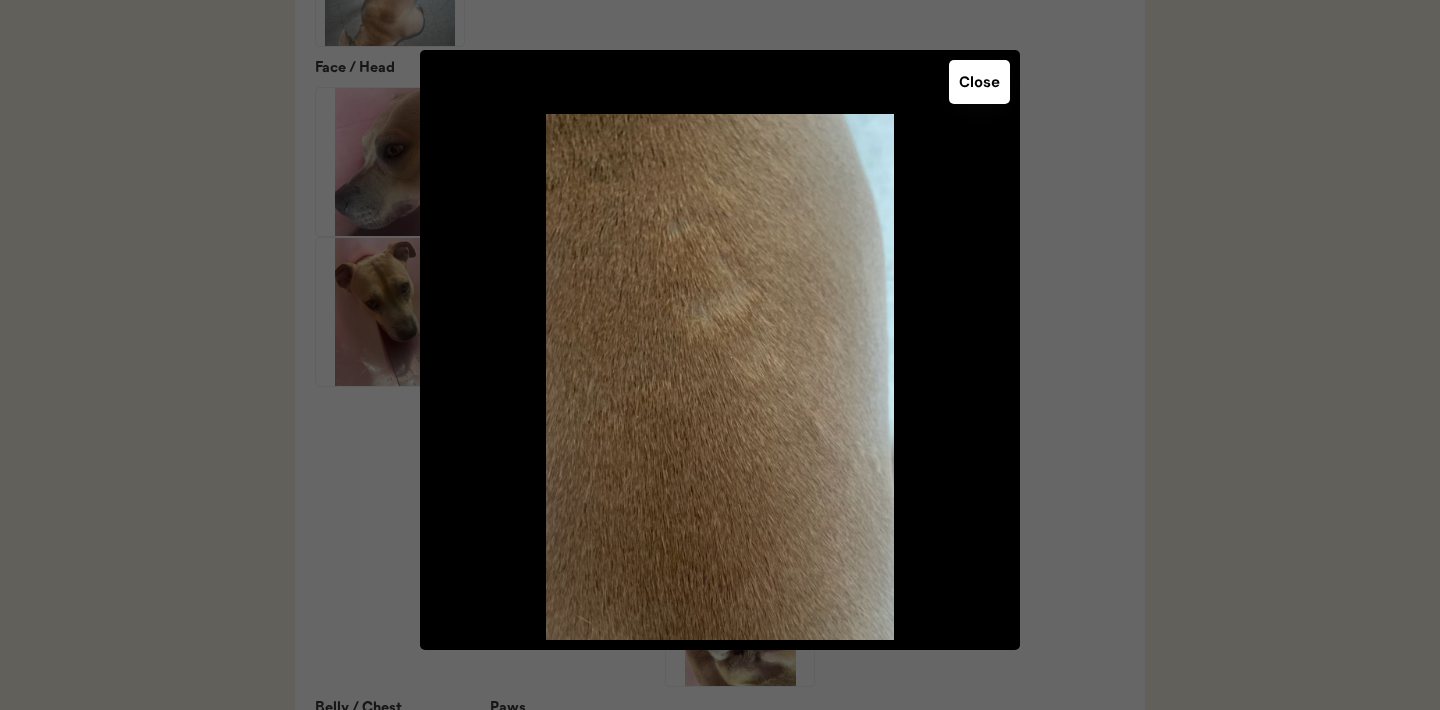 click on "Close" at bounding box center (979, 82) 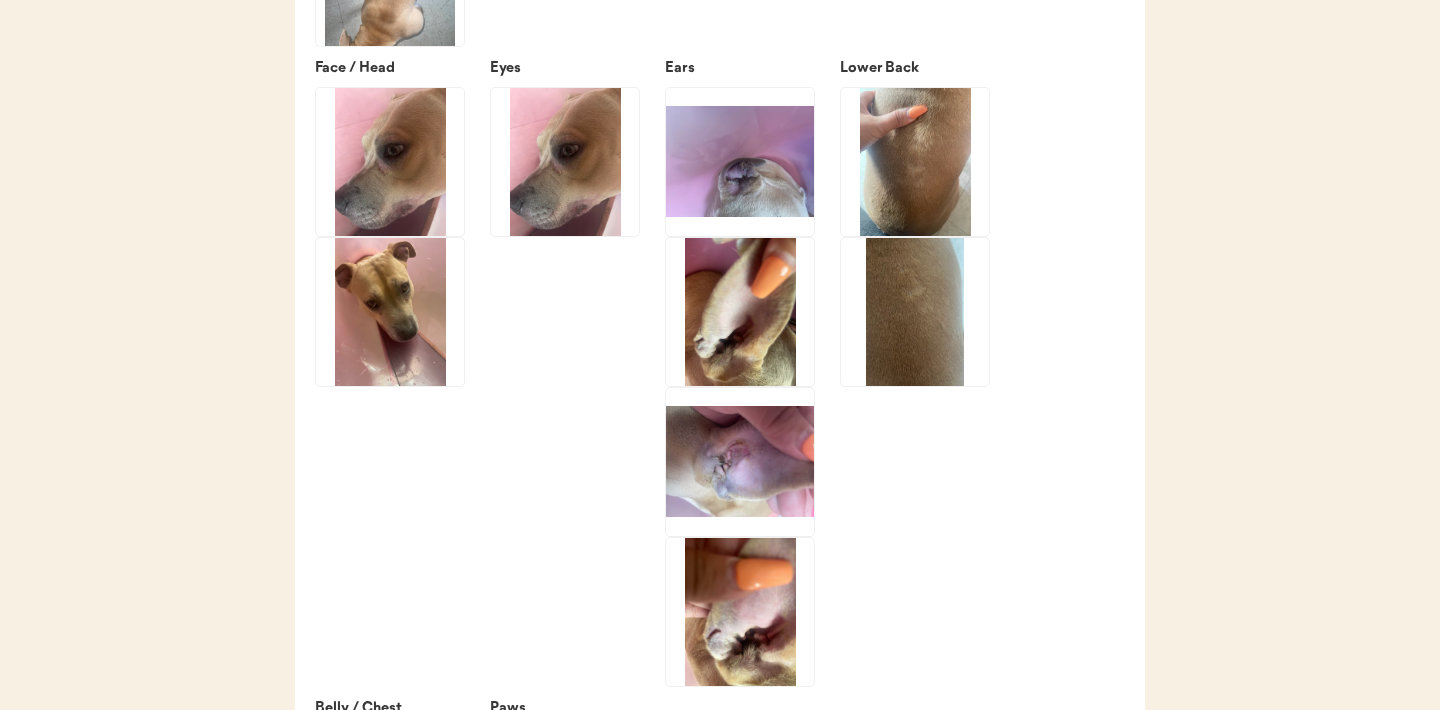 click 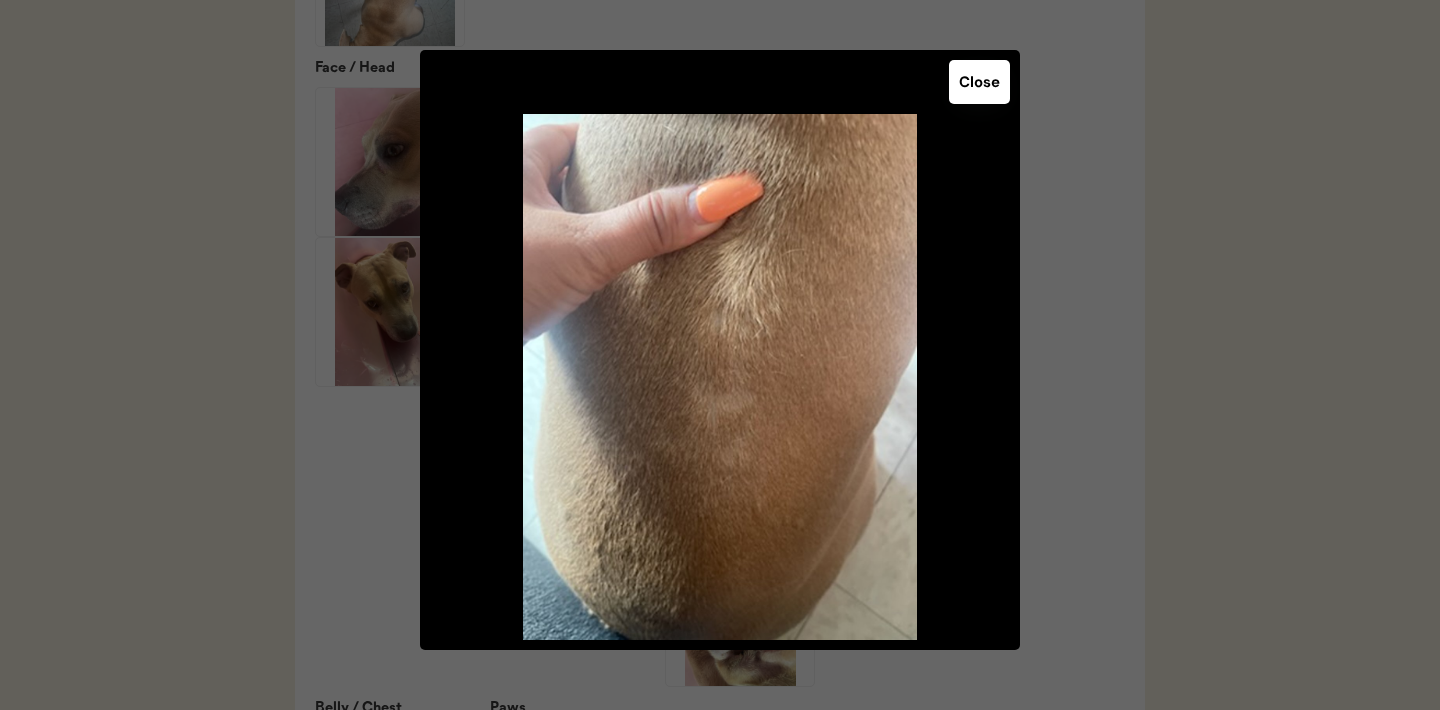 click on "Close" at bounding box center [979, 82] 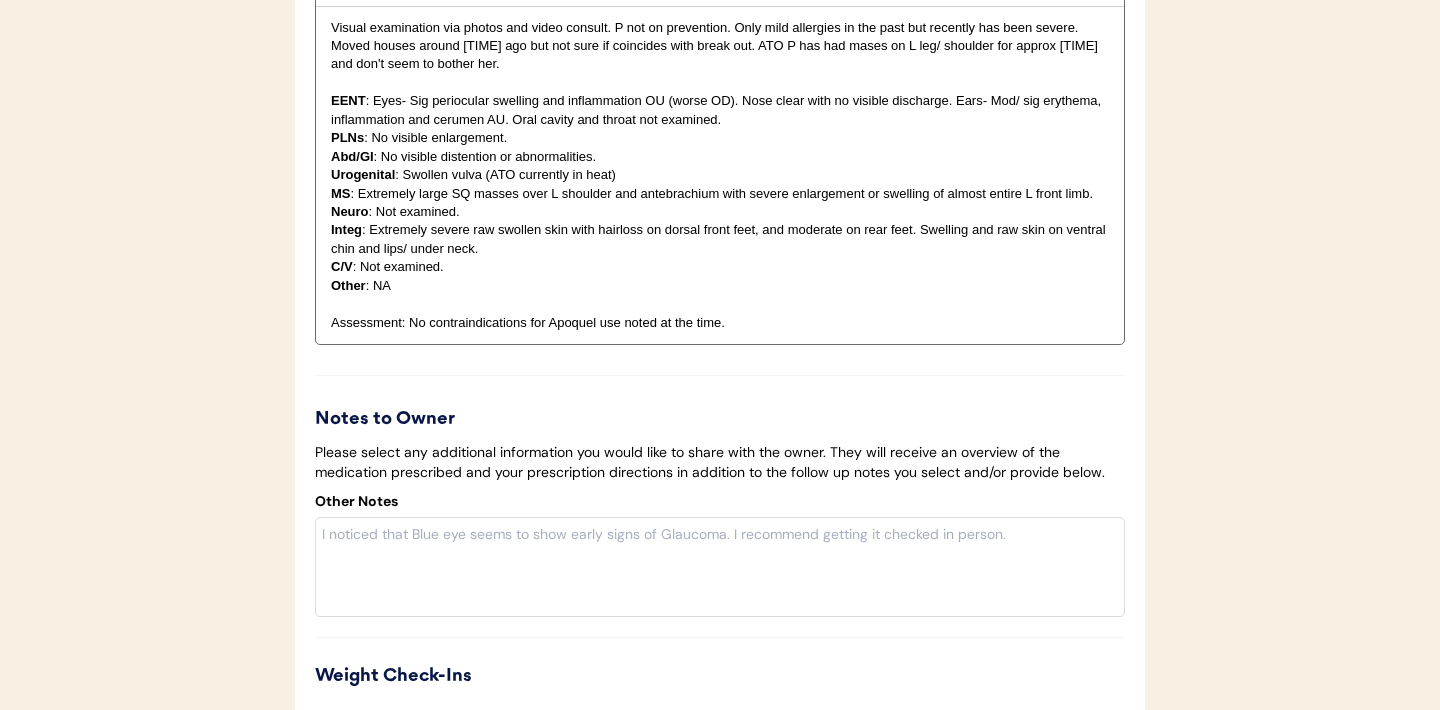 scroll, scrollTop: 4568, scrollLeft: 0, axis: vertical 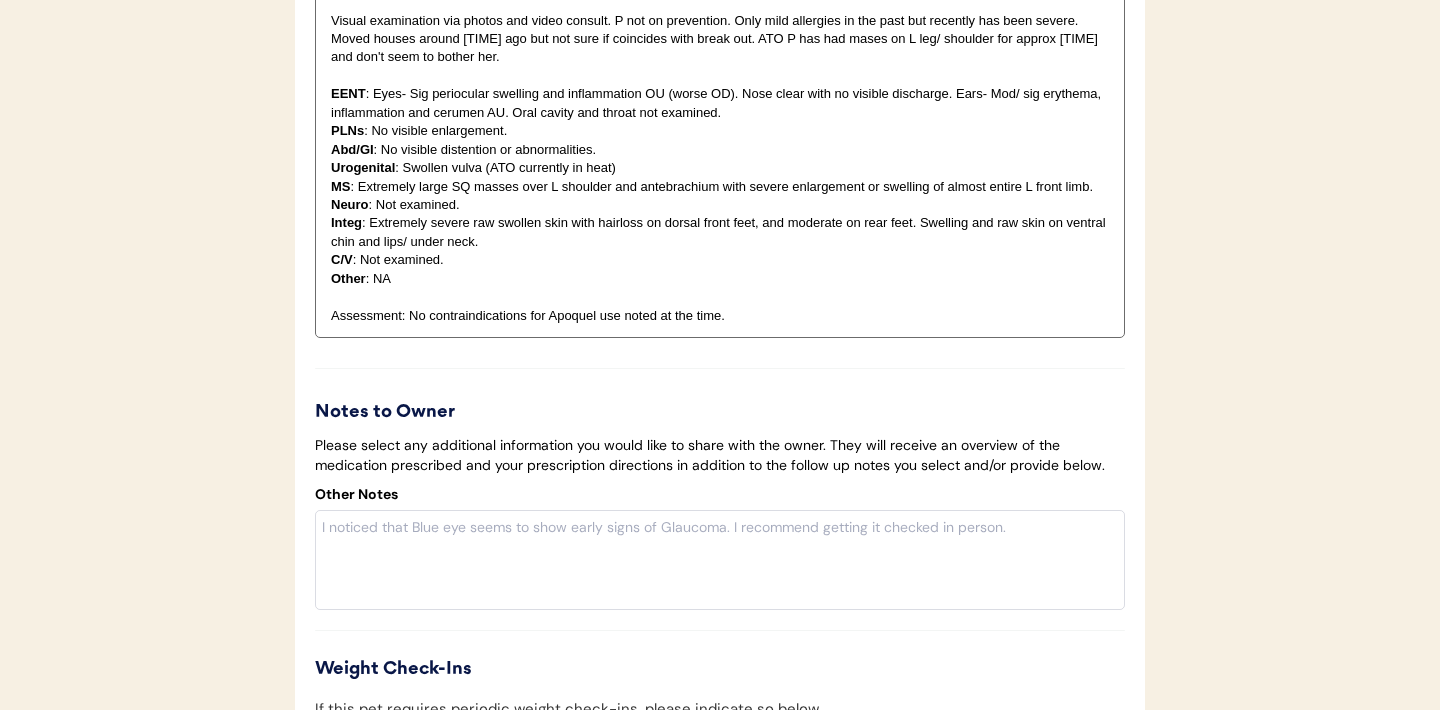 click on "Integ : Extremely severe raw swollen skin with hairloss on dorsal front feet, and moderate on rear feet. Swelling and raw skin on ventral chin and lips/ under neck." at bounding box center (720, 232) 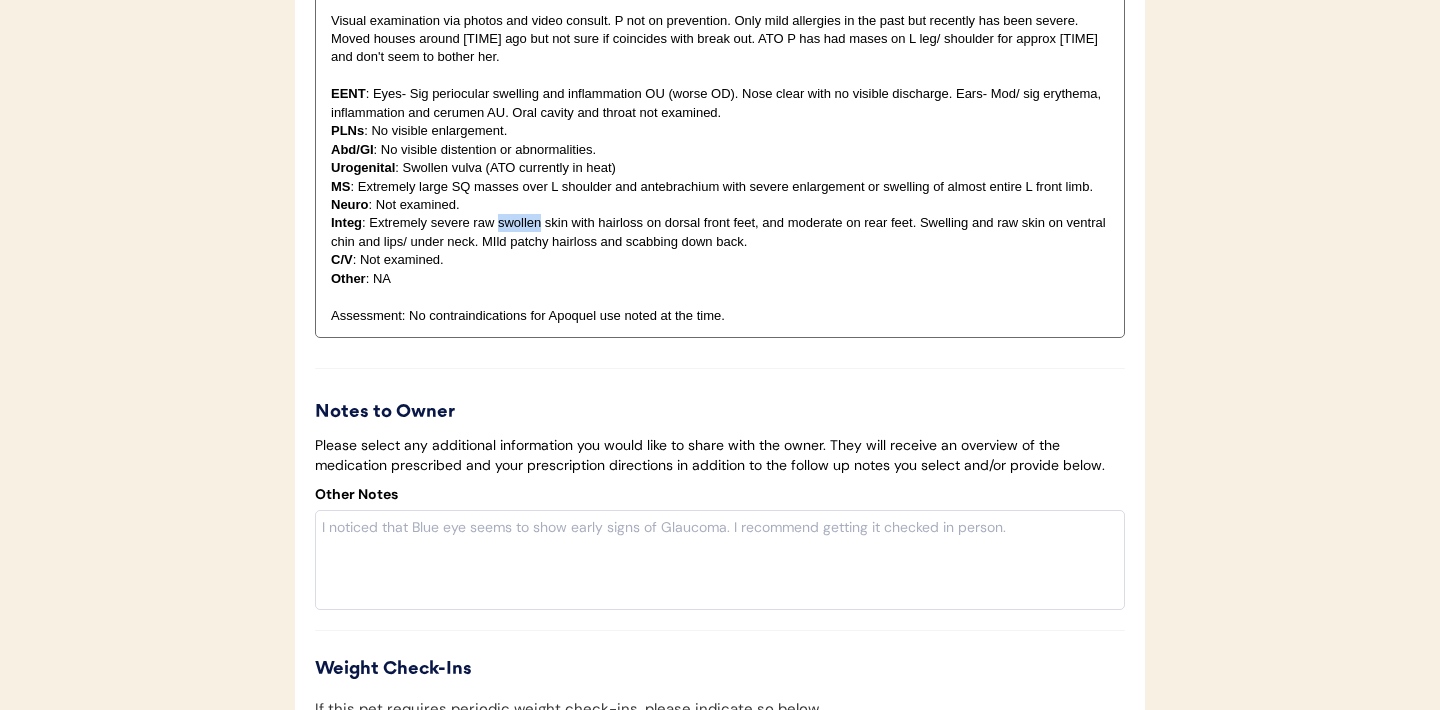 drag, startPoint x: 539, startPoint y: 249, endPoint x: 500, endPoint y: 248, distance: 39.012817 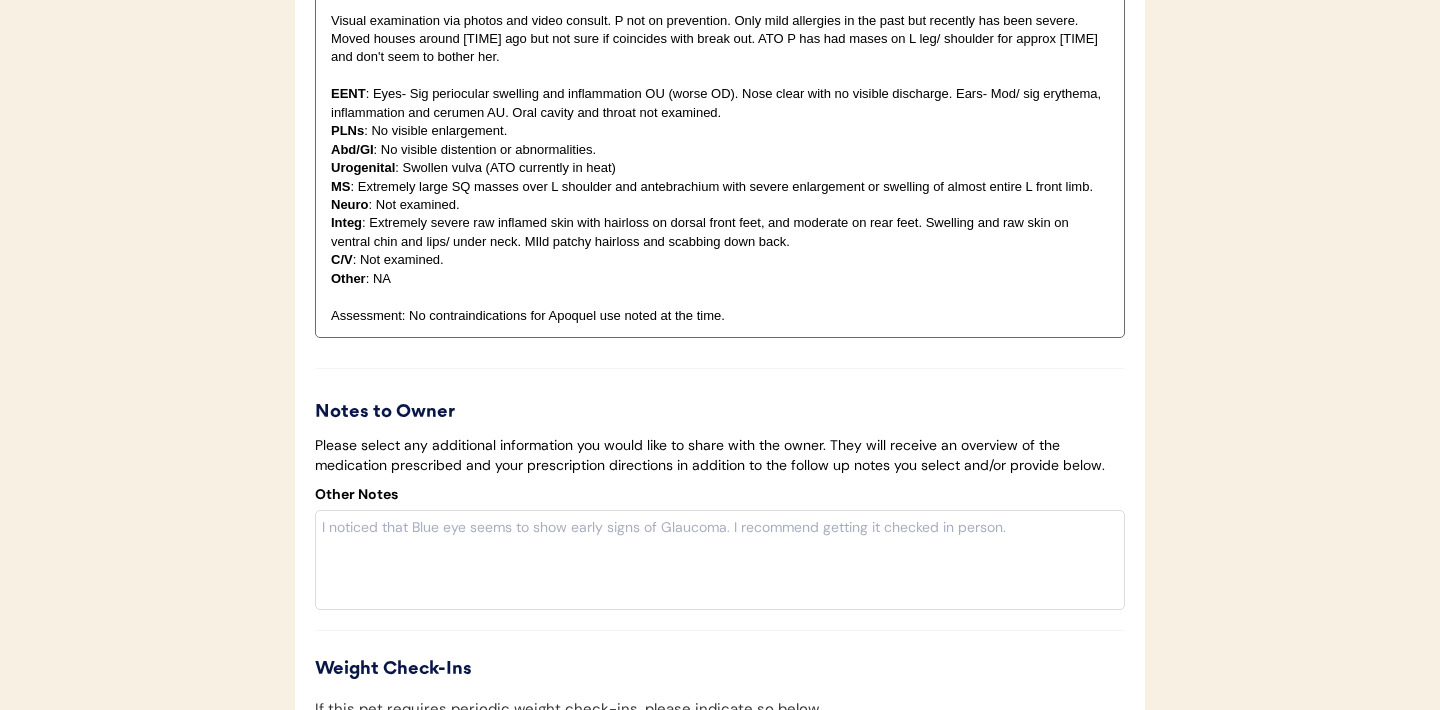 click on "Assessment: No contraindications for Apoquel use noted at the time." at bounding box center (720, 316) 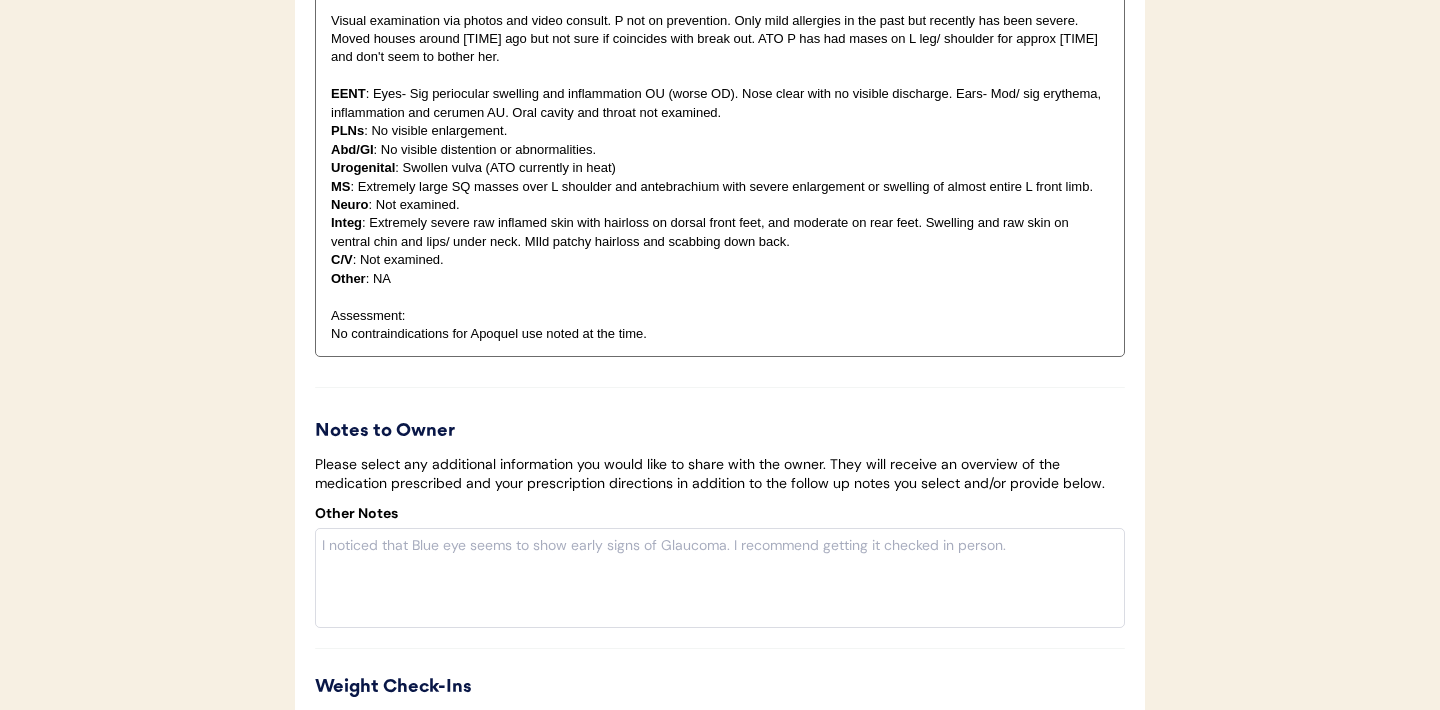 click on "Assessment:" at bounding box center [720, 316] 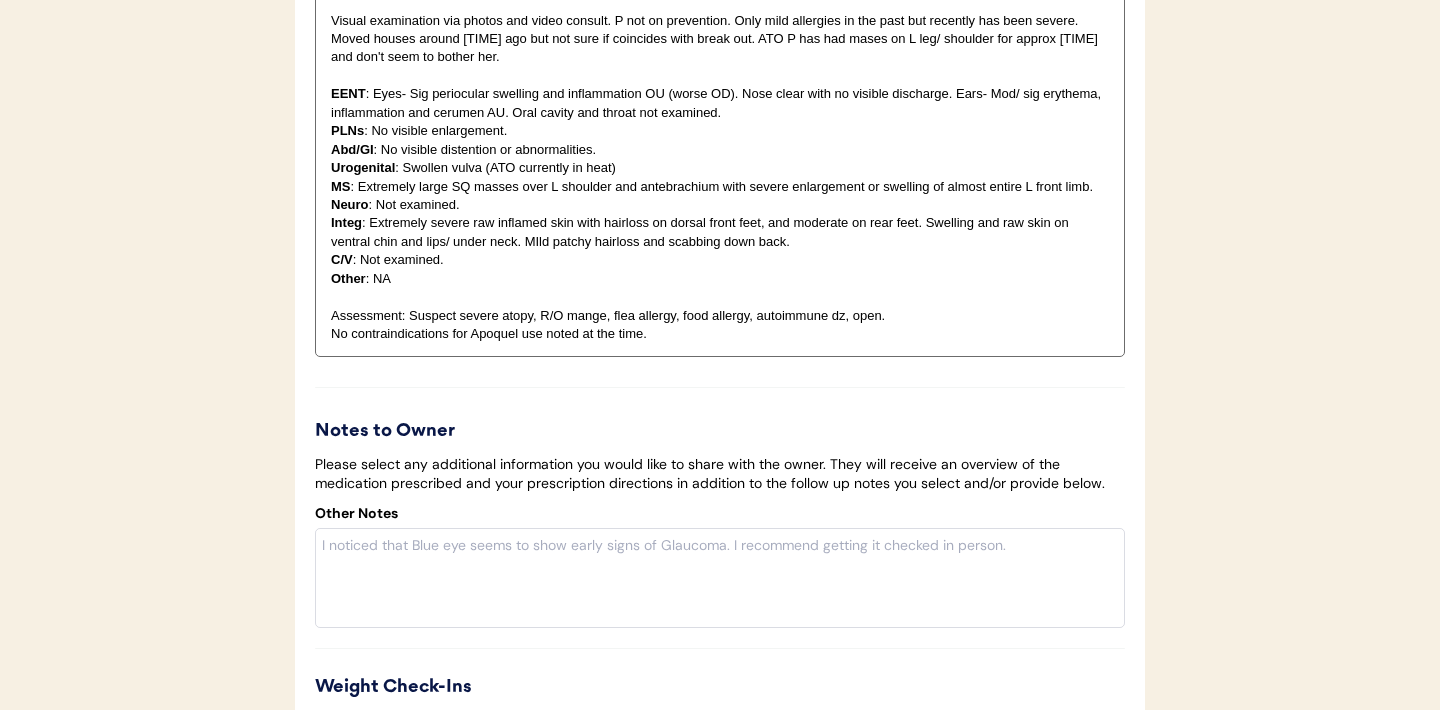 click on "No contraindications for Apoquel use noted at the time." at bounding box center (720, 334) 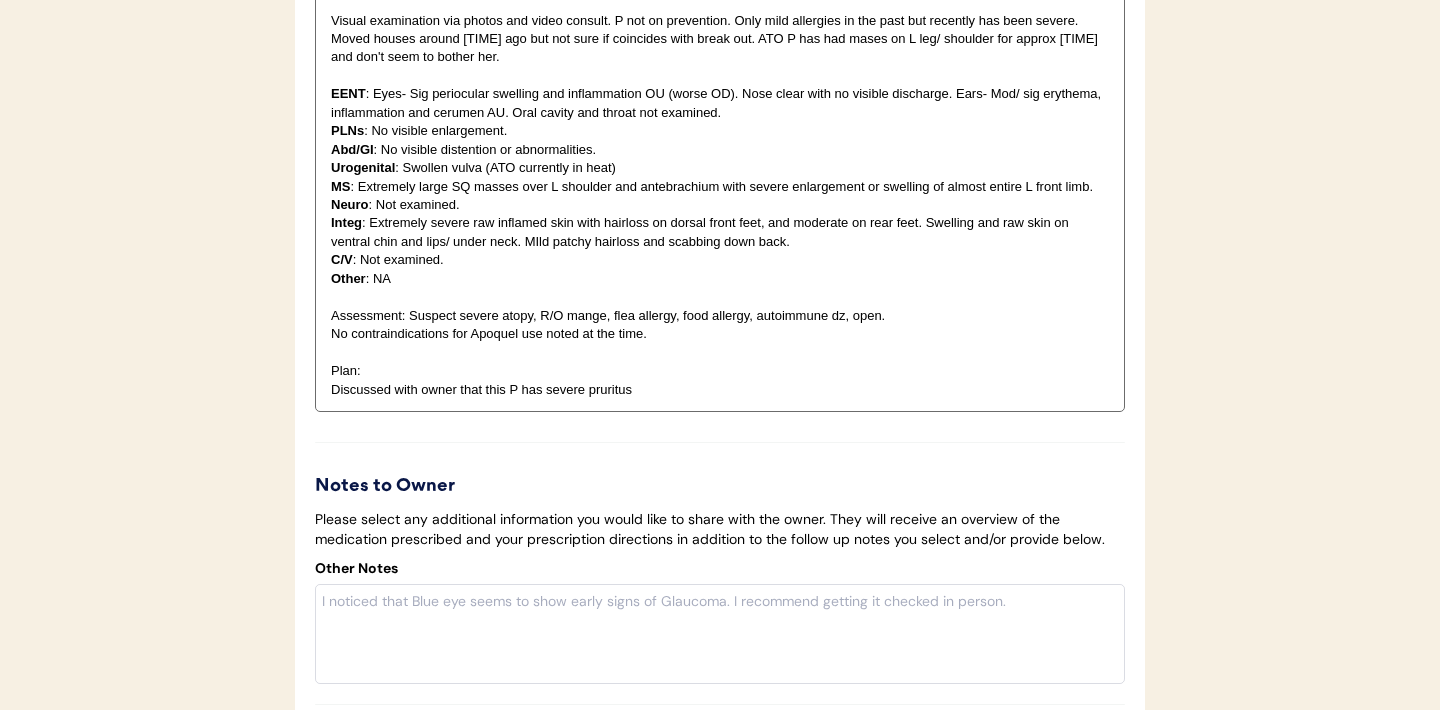 click on "Integ : Extremely severe raw inflamed skin with hairloss on dorsal front feet, and moderate on rear feet. Swelling and raw skin on ventral chin and lips/ under neck. MIld patchy hairloss and scabbing down back." at bounding box center (720, 232) 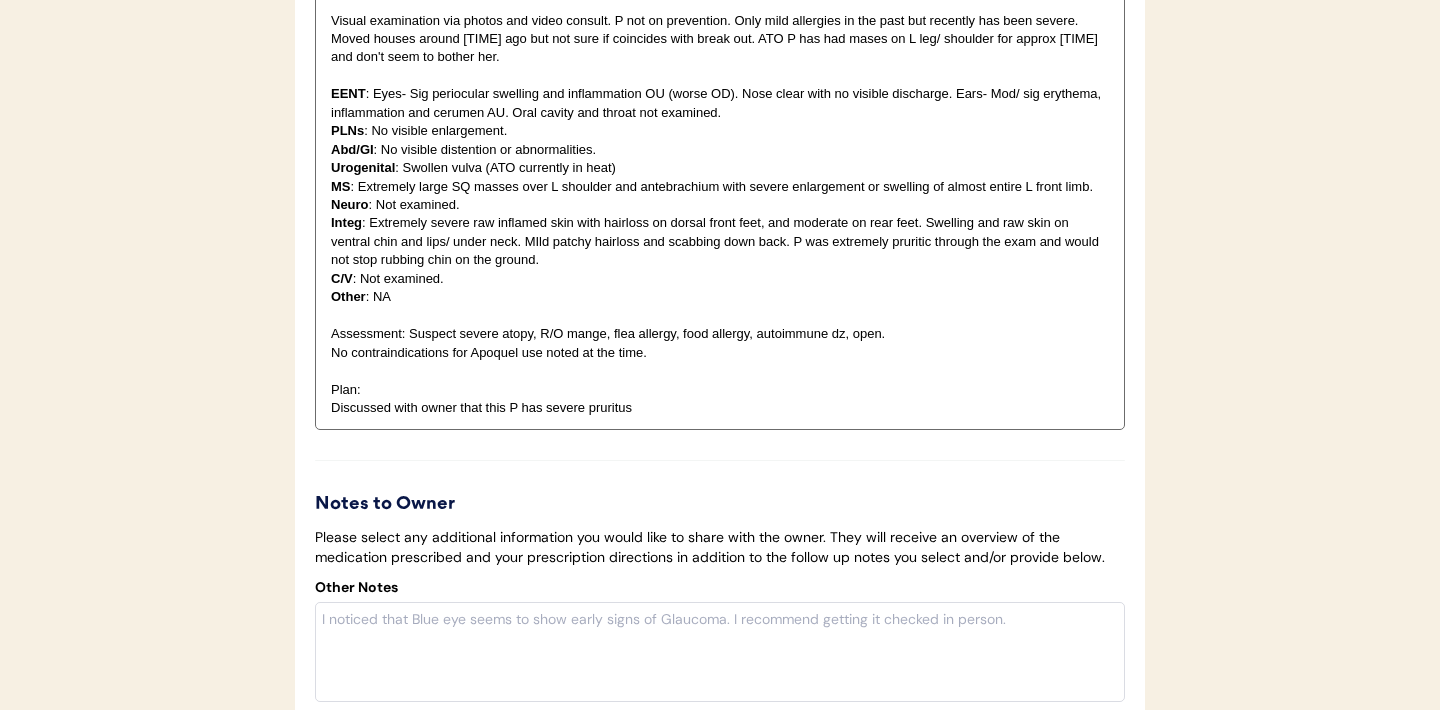 click on "Discussed with owner that this P has severe pruritus" at bounding box center (720, 408) 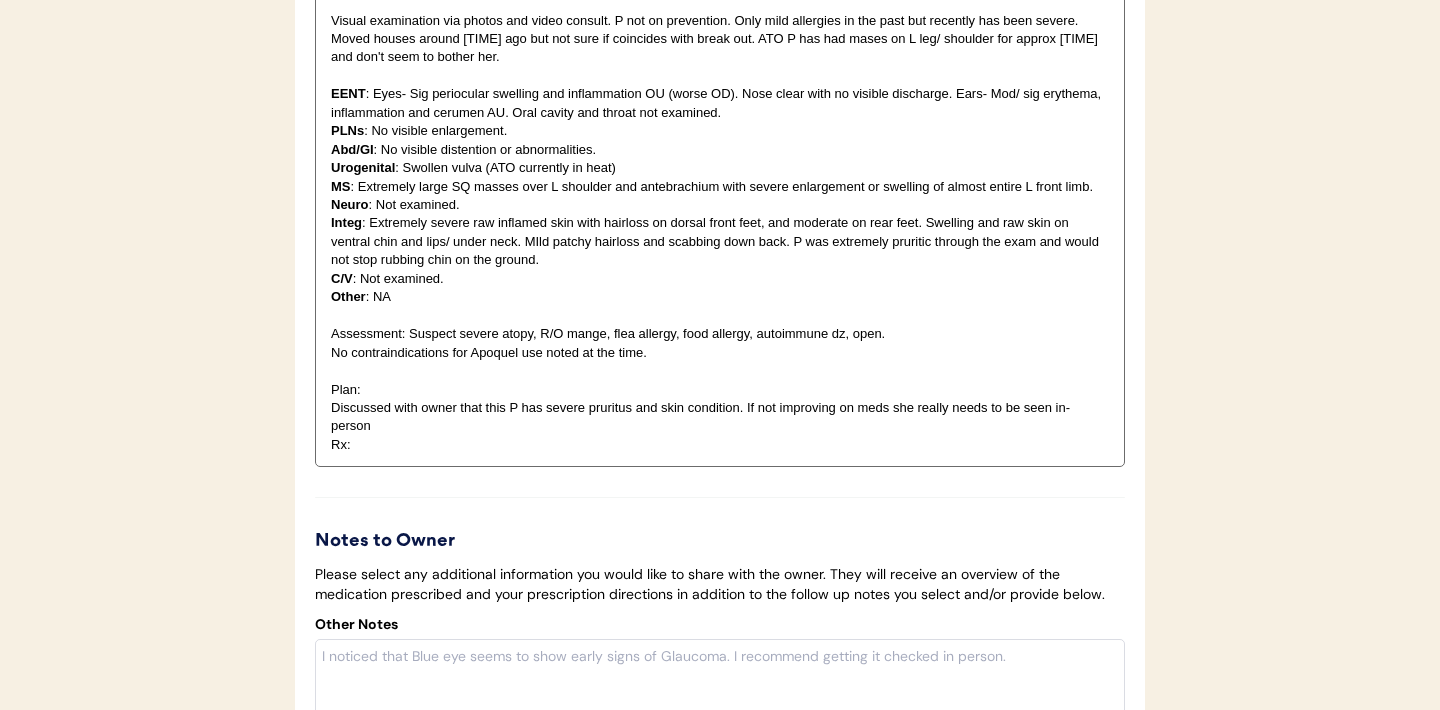 drag, startPoint x: 387, startPoint y: 474, endPoint x: 286, endPoint y: 53, distance: 432.9457 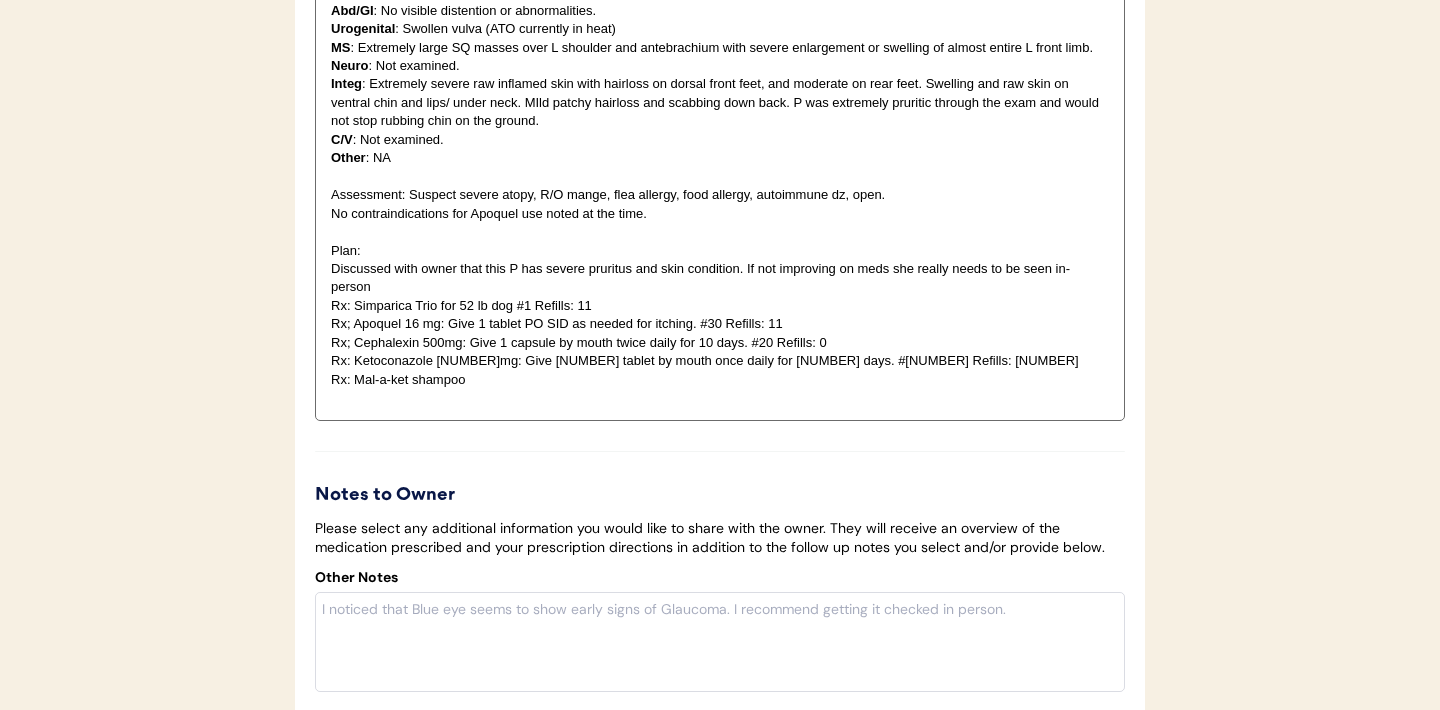 scroll, scrollTop: 4802, scrollLeft: 0, axis: vertical 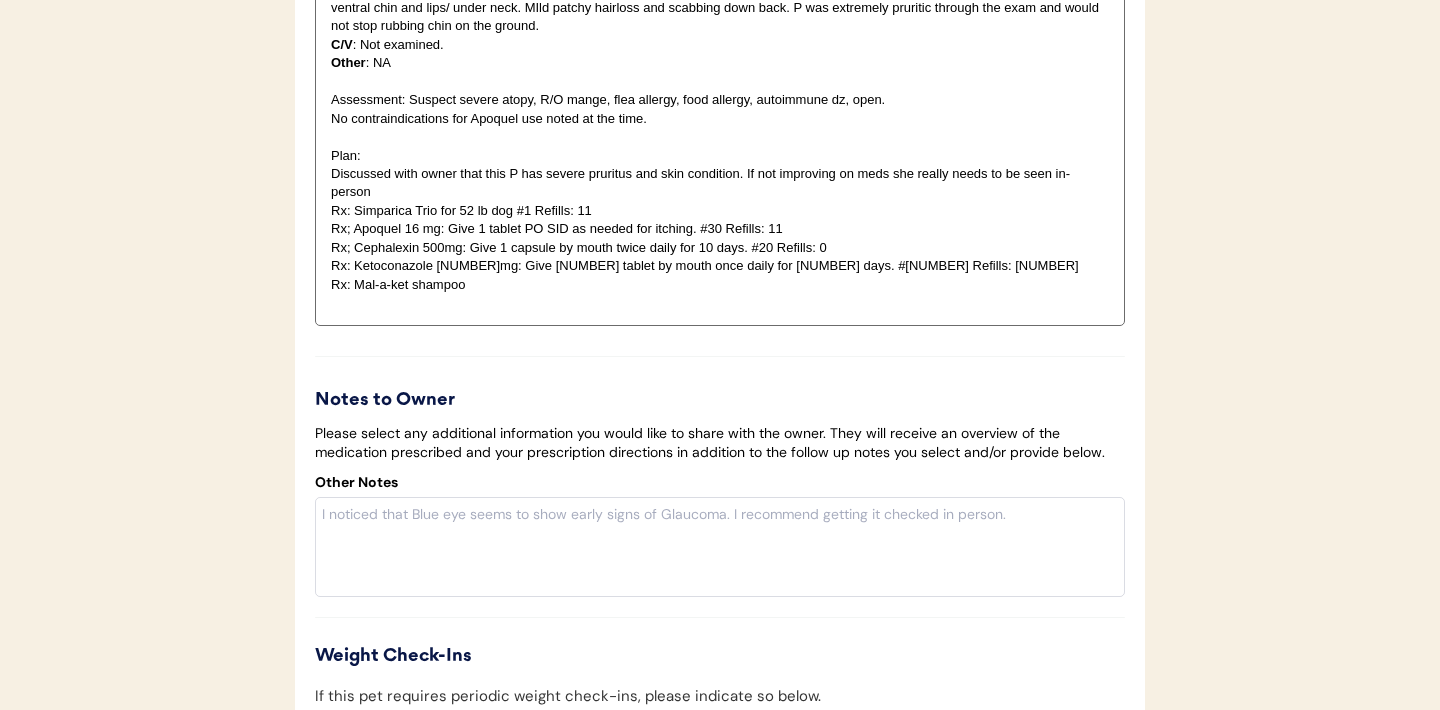 click on "Rx: Simparica Trio for 52 lb dog #1 Refills: 11" at bounding box center (720, 211) 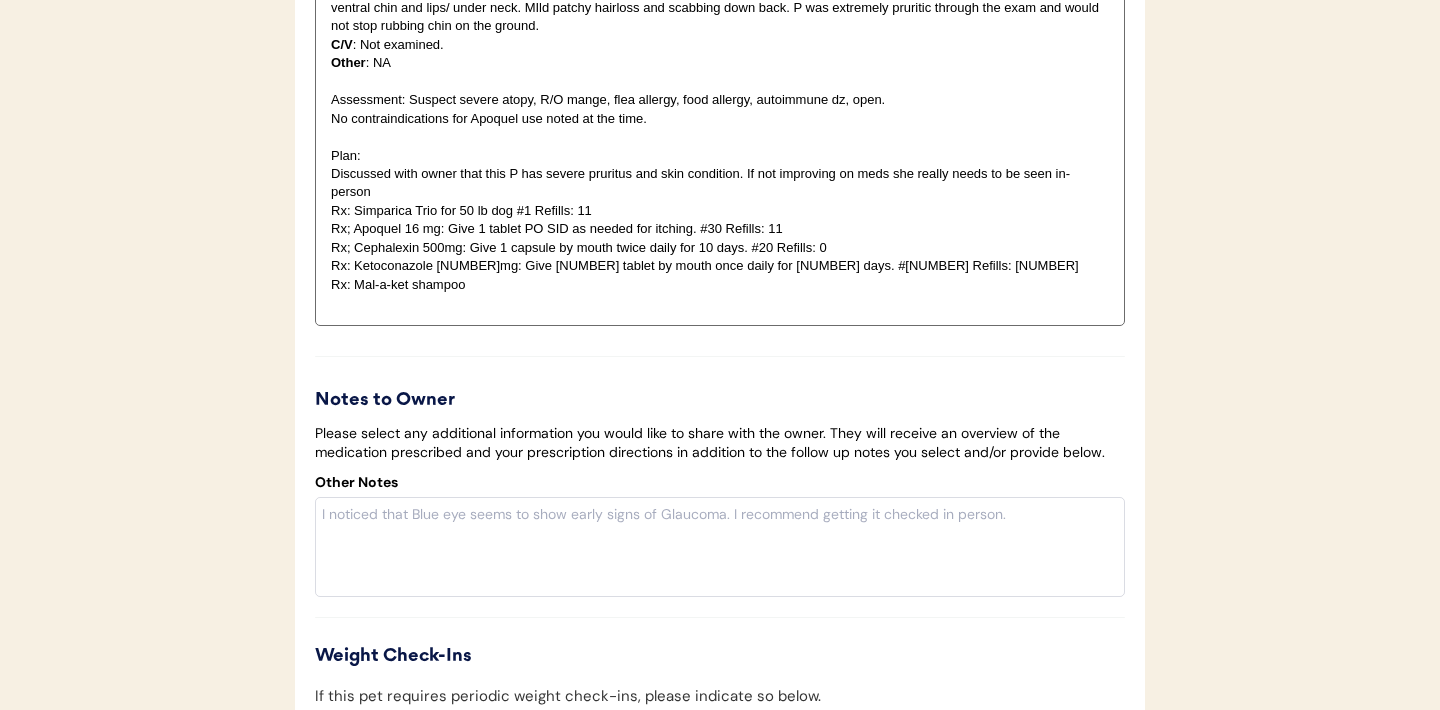 click on "Rx; Apoquel 16 mg: Give 1 tablet PO SID as needed for itching. #30 Refills: 11" at bounding box center [720, 229] 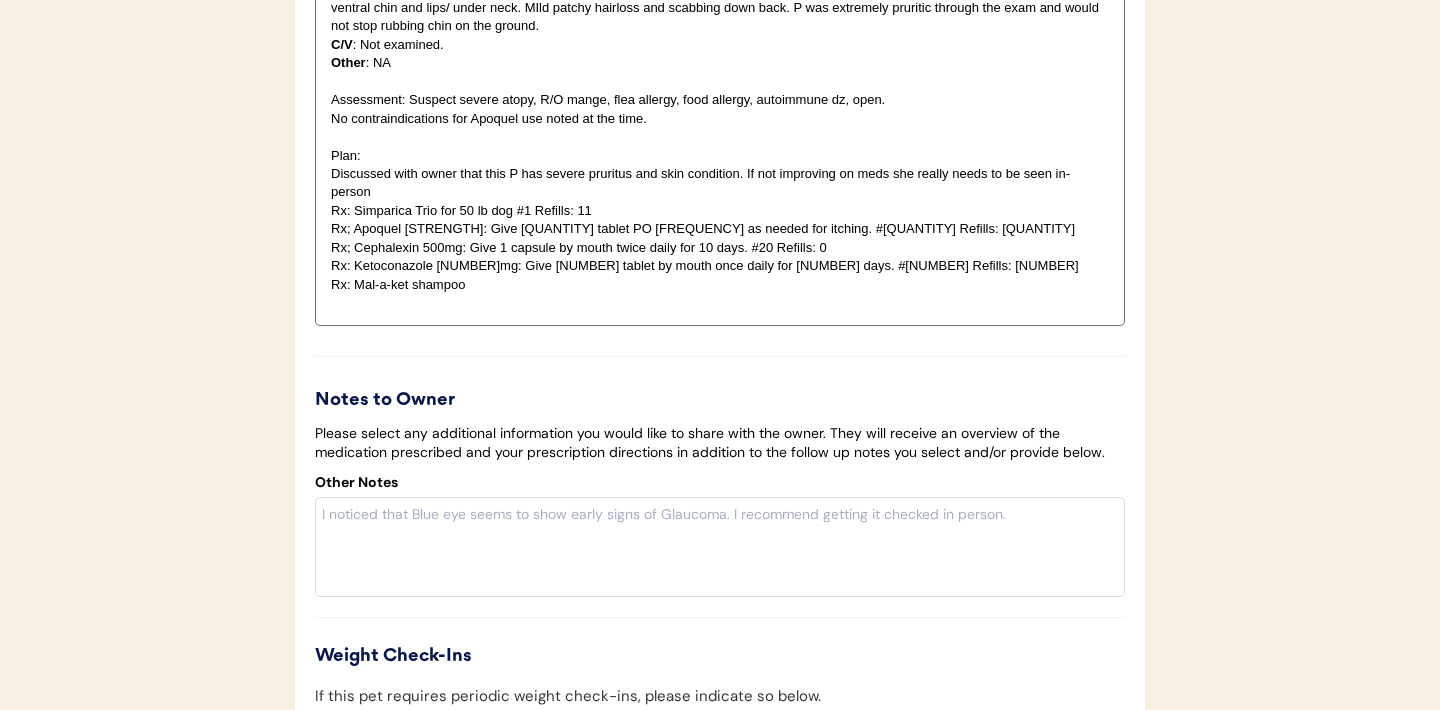 click on "Rx; Apoquel 16 mg: Give 1/2 tablet PO SID as needed for itching. #30 Refills: 11" at bounding box center (720, 229) 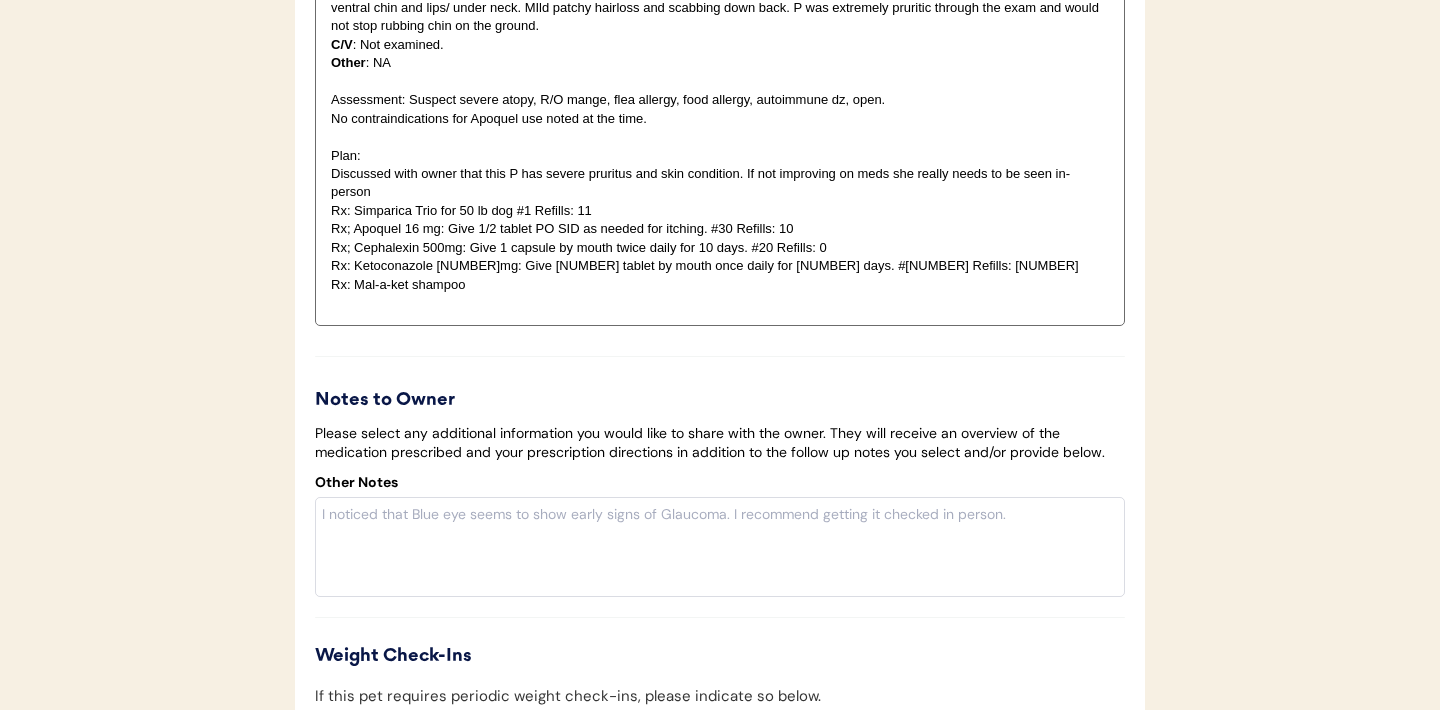 click on "Rx; Apoquel 16 mg: Give 1/2 tablet PO SID as needed for itching. #30 Refills: 10" at bounding box center [720, 229] 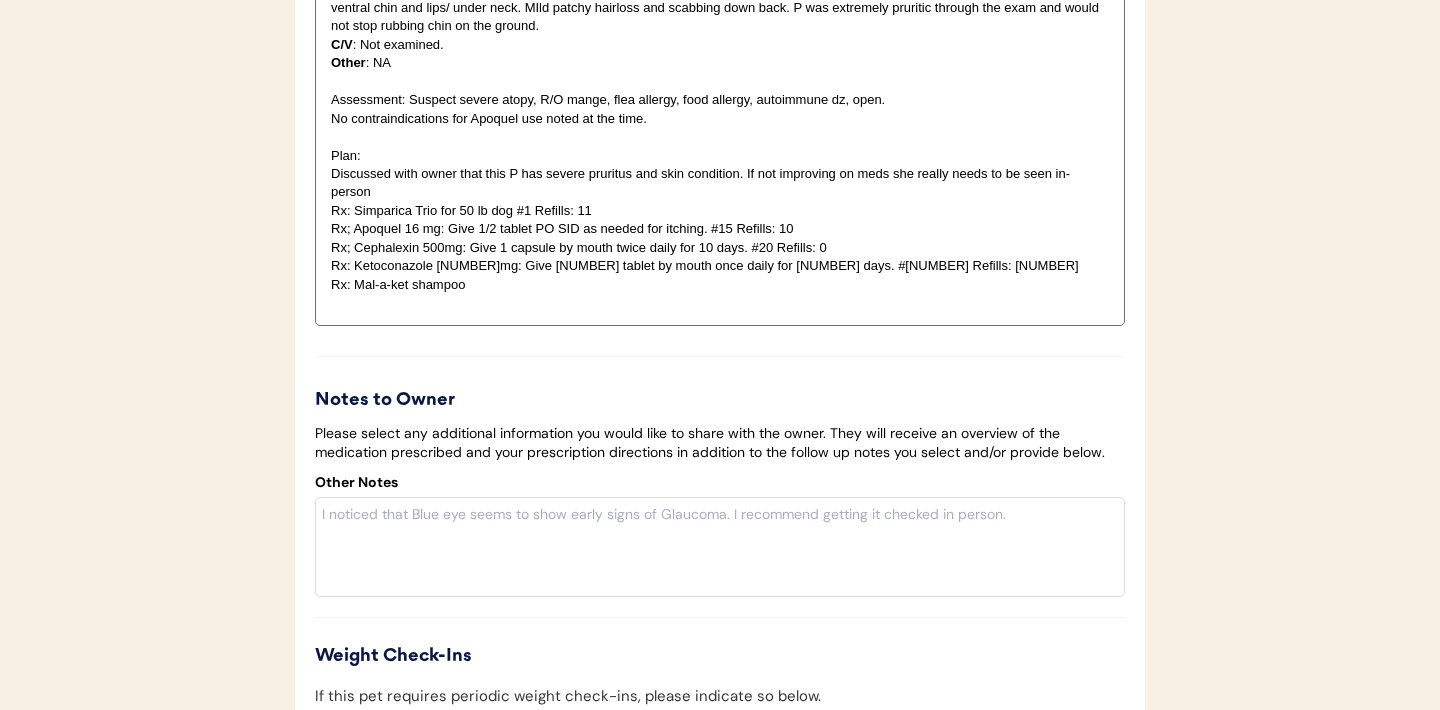 click on "Rx: Simparica Trio for 50 lb dog #1 Refills: 11" at bounding box center [720, 211] 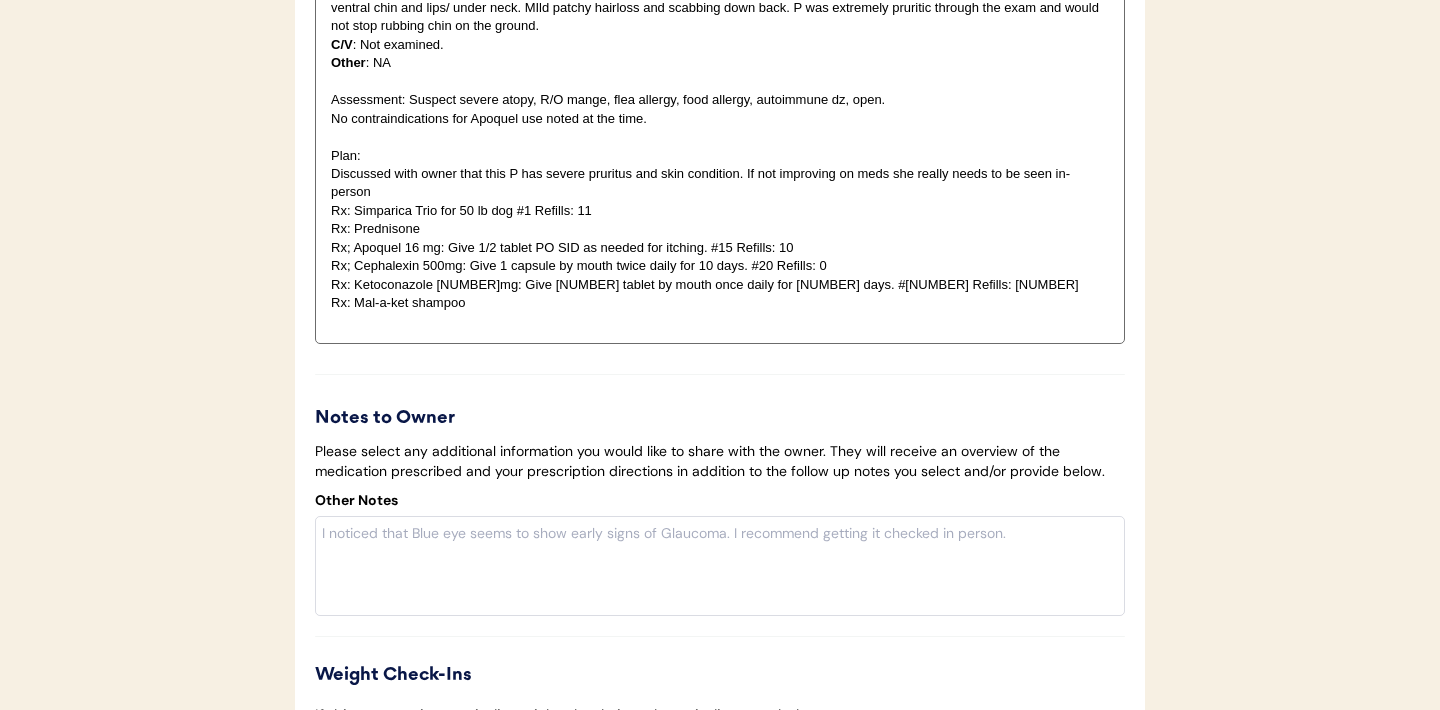 click on "Rx; Apoquel 16 mg: Give 1/2 tablet PO SID as needed for itching. #15 Refills: 10" at bounding box center (720, 248) 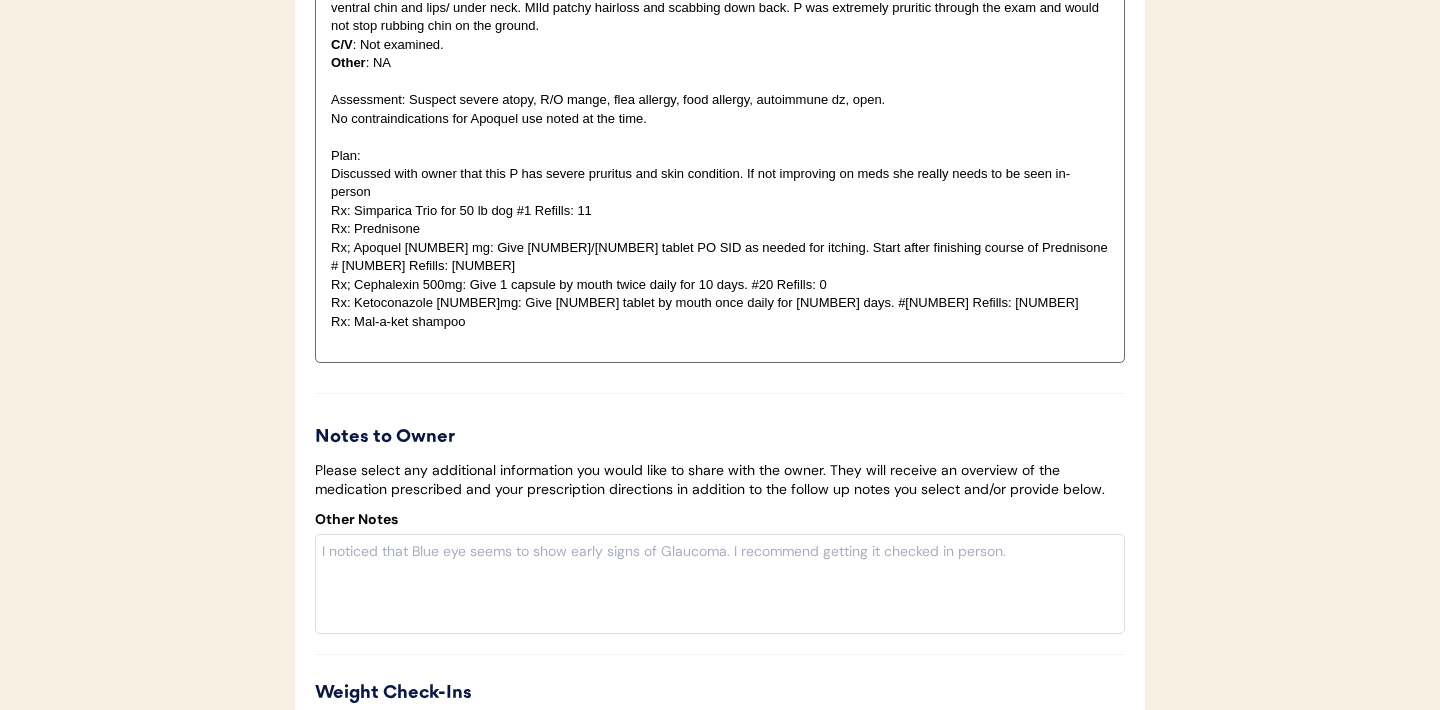 click on "Rx: Prednisone" at bounding box center [720, 229] 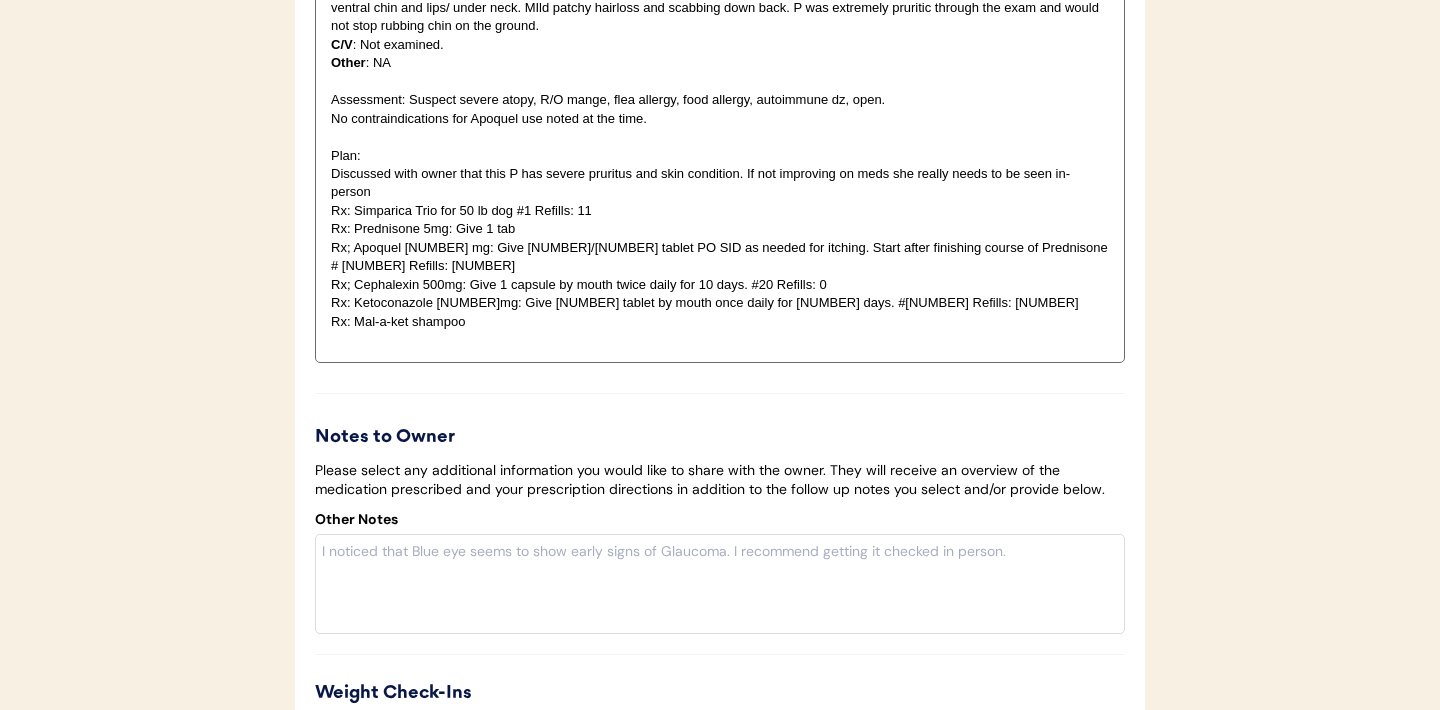 click on "Rx: Prednisone 5mg: Give 1 tab" at bounding box center [720, 229] 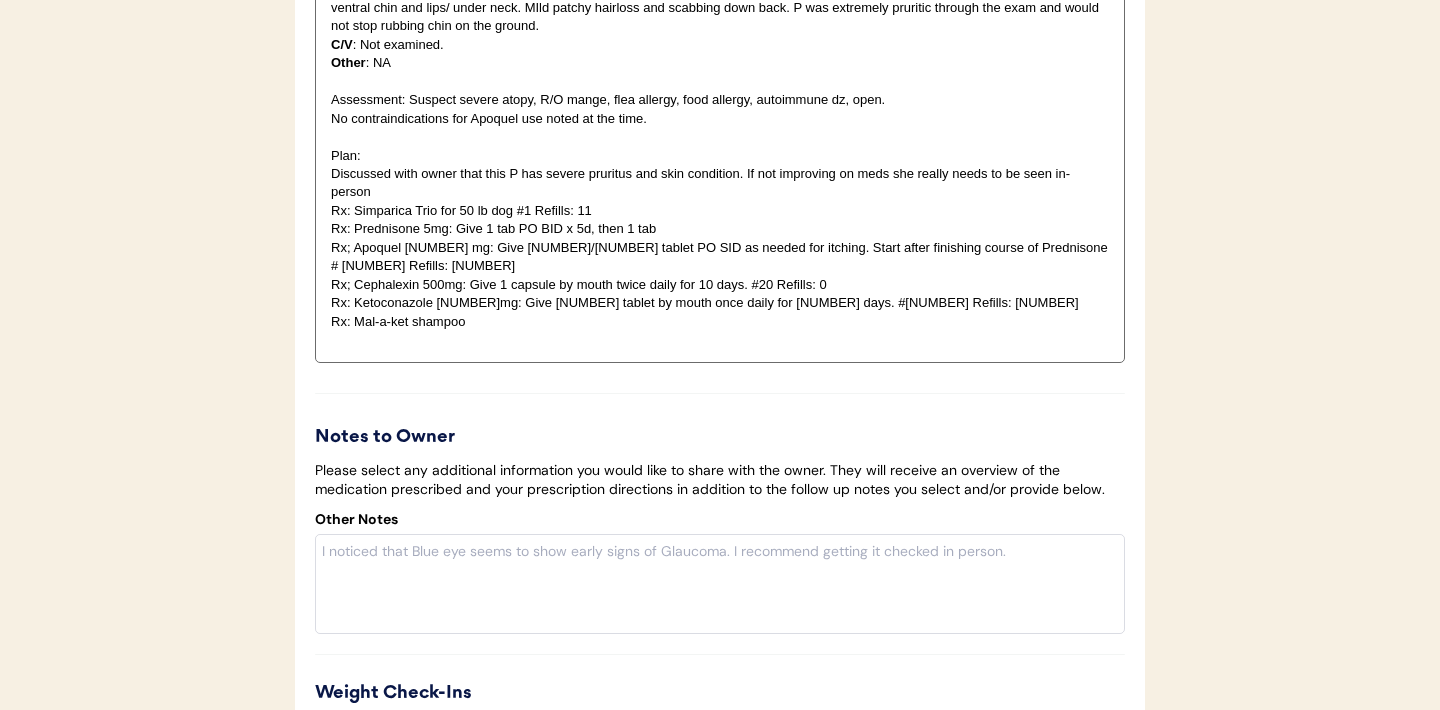 click on "Rx: Prednisone 5mg: Give 1 tab PO BID x 5d, then 1 tab" at bounding box center (720, 229) 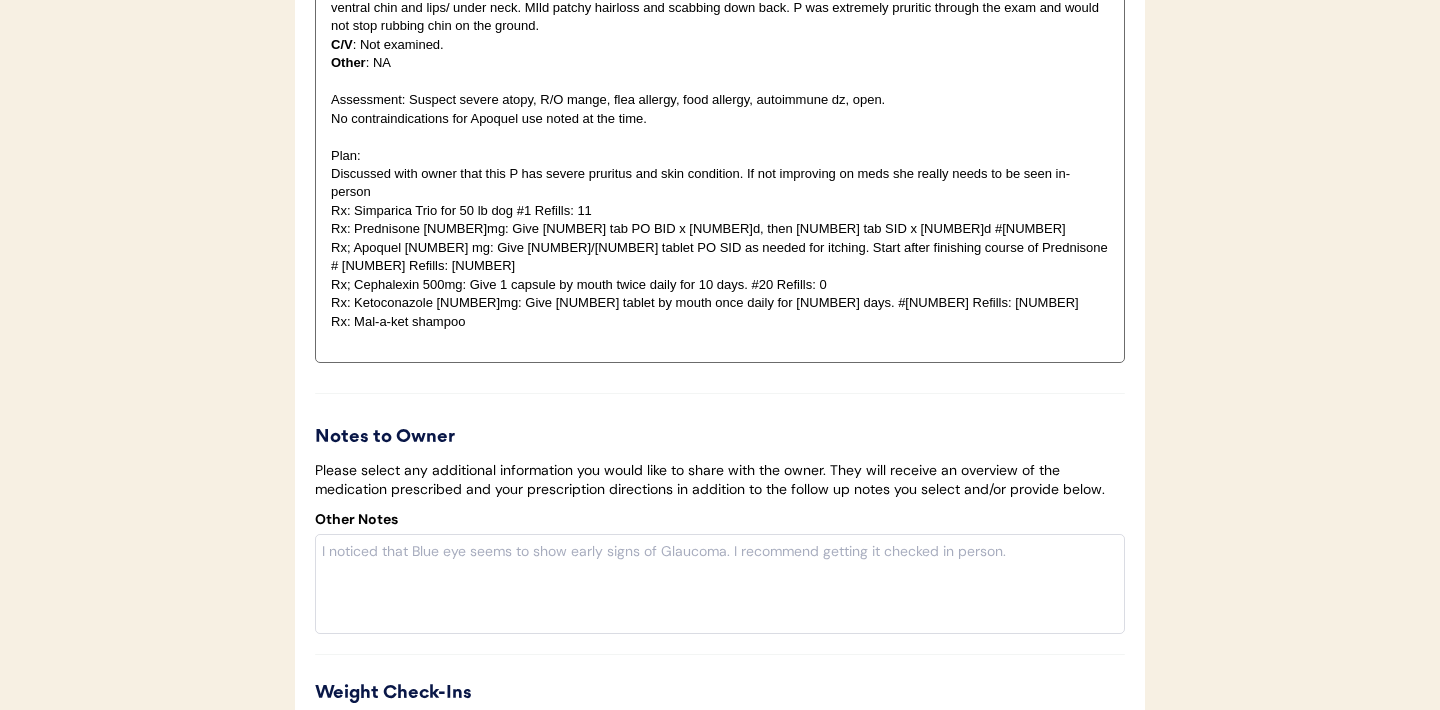 click on "Rx: Simparica Trio for 50 lb dog #1 Refills: 11" at bounding box center [720, 211] 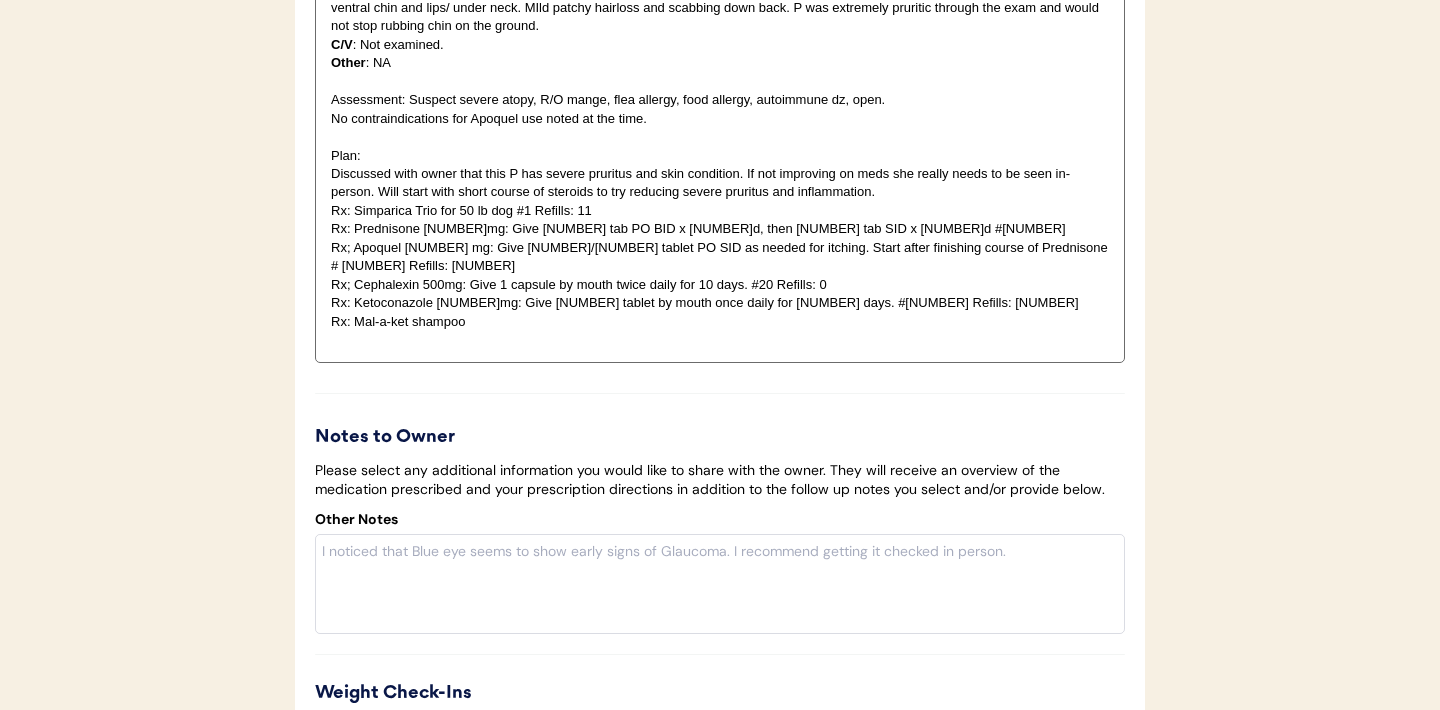 click on "Rx; Cephalexin 500mg: Give 1 capsule by mouth twice daily for 10 days. #20 Refills: 0" at bounding box center (720, 285) 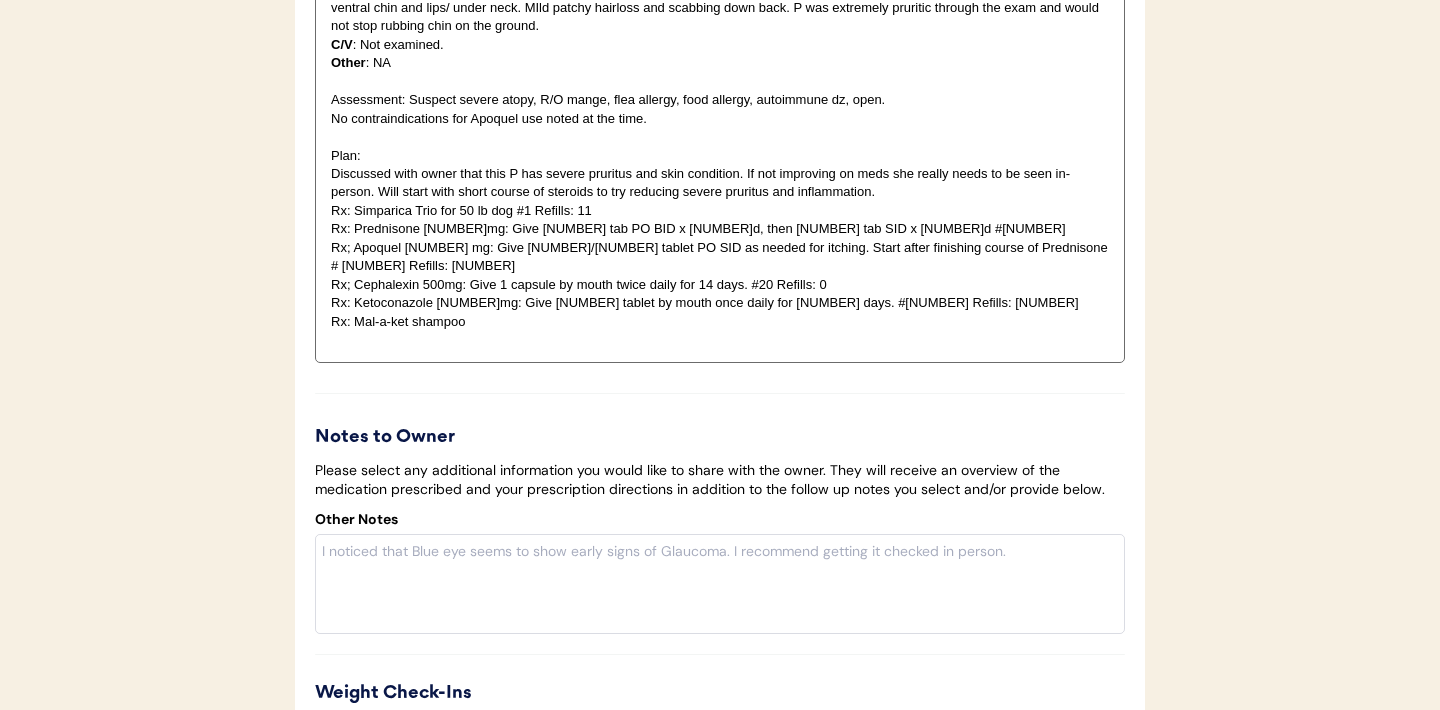 click on "Rx; Cephalexin 500mg: Give 1 capsule by mouth twice daily for 14 days. #20 Refills: 0" at bounding box center [720, 285] 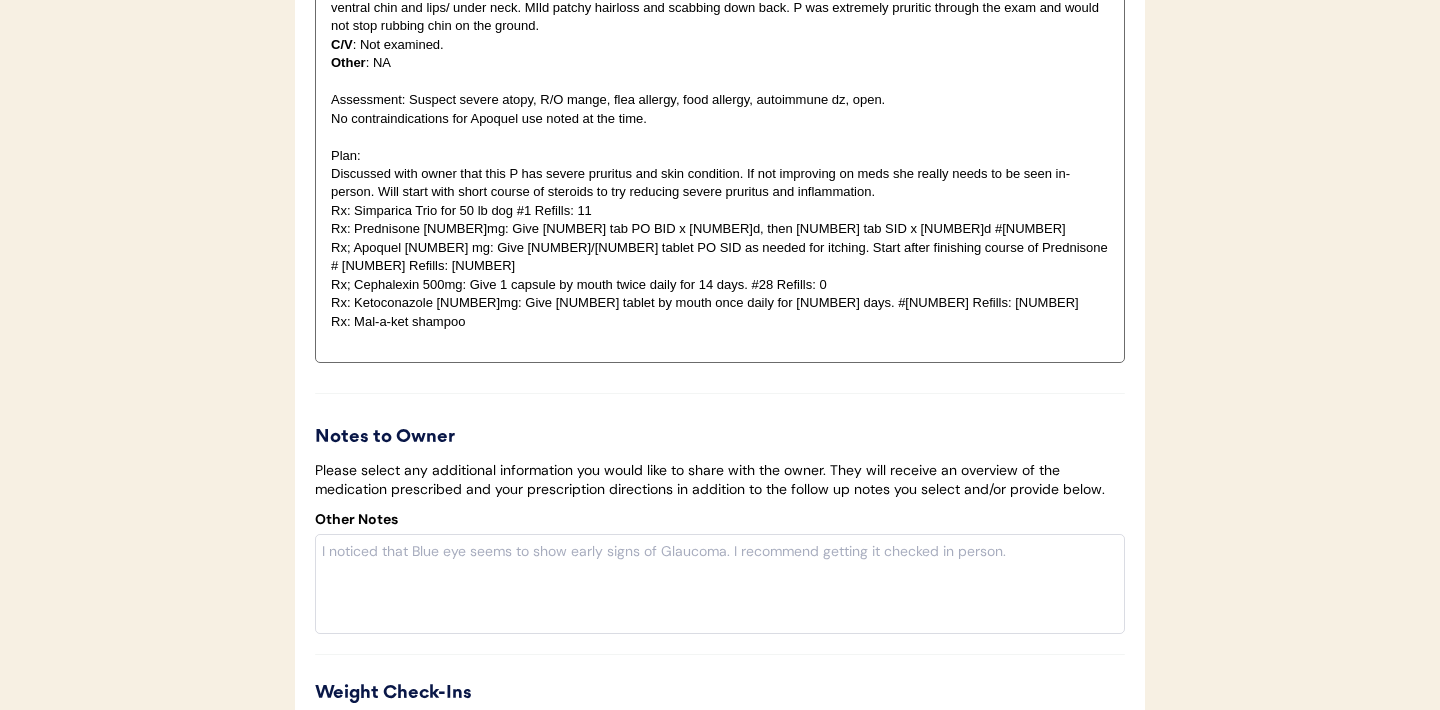 click on "Rx: Mal-a-ket shampoo" at bounding box center [720, 322] 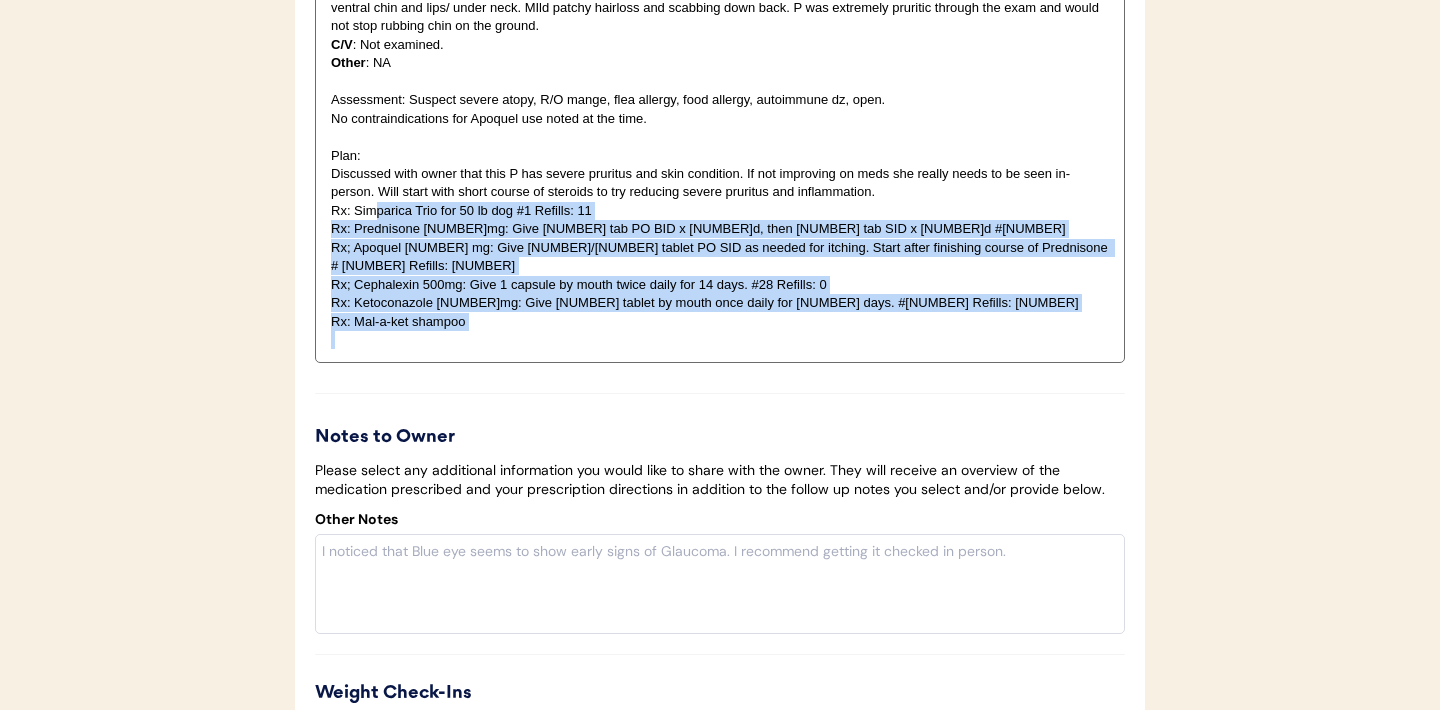 drag, startPoint x: 488, startPoint y: 348, endPoint x: 374, endPoint y: 239, distance: 157.72444 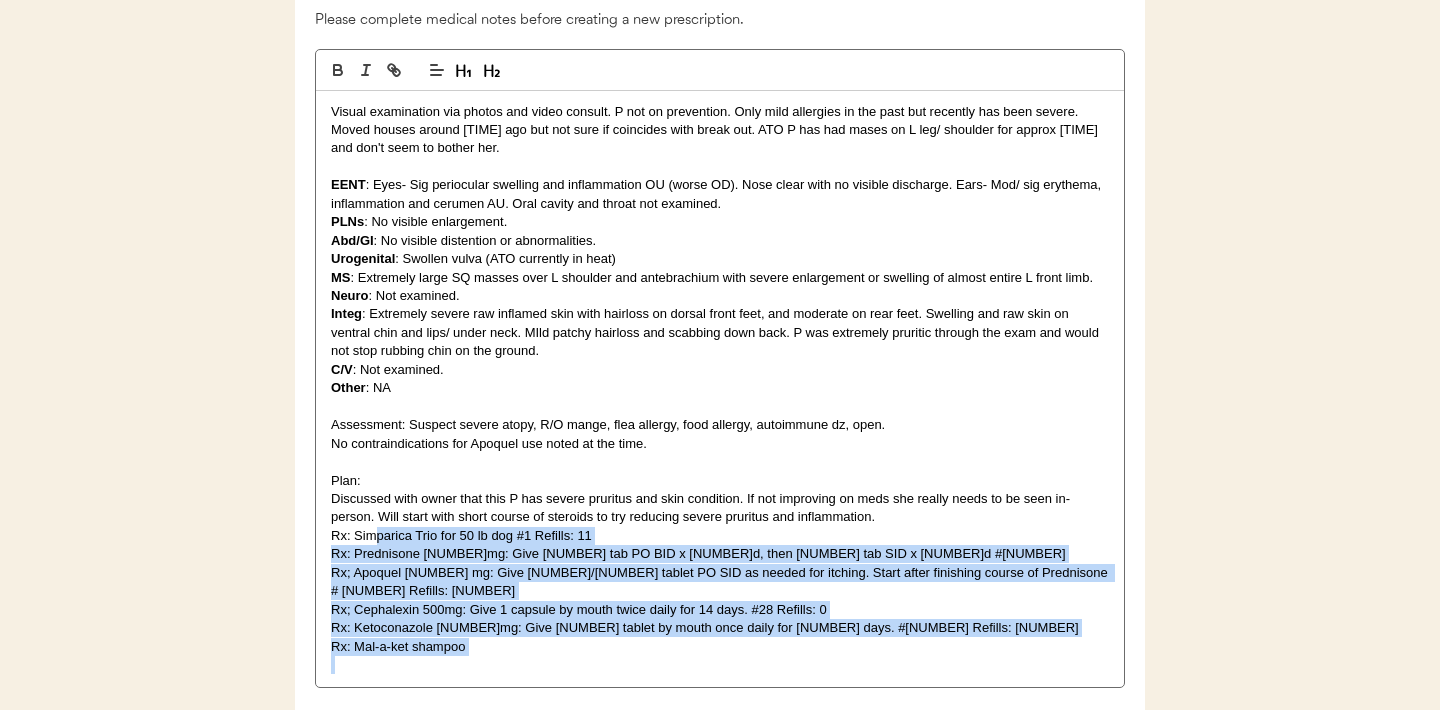 scroll, scrollTop: 4478, scrollLeft: 0, axis: vertical 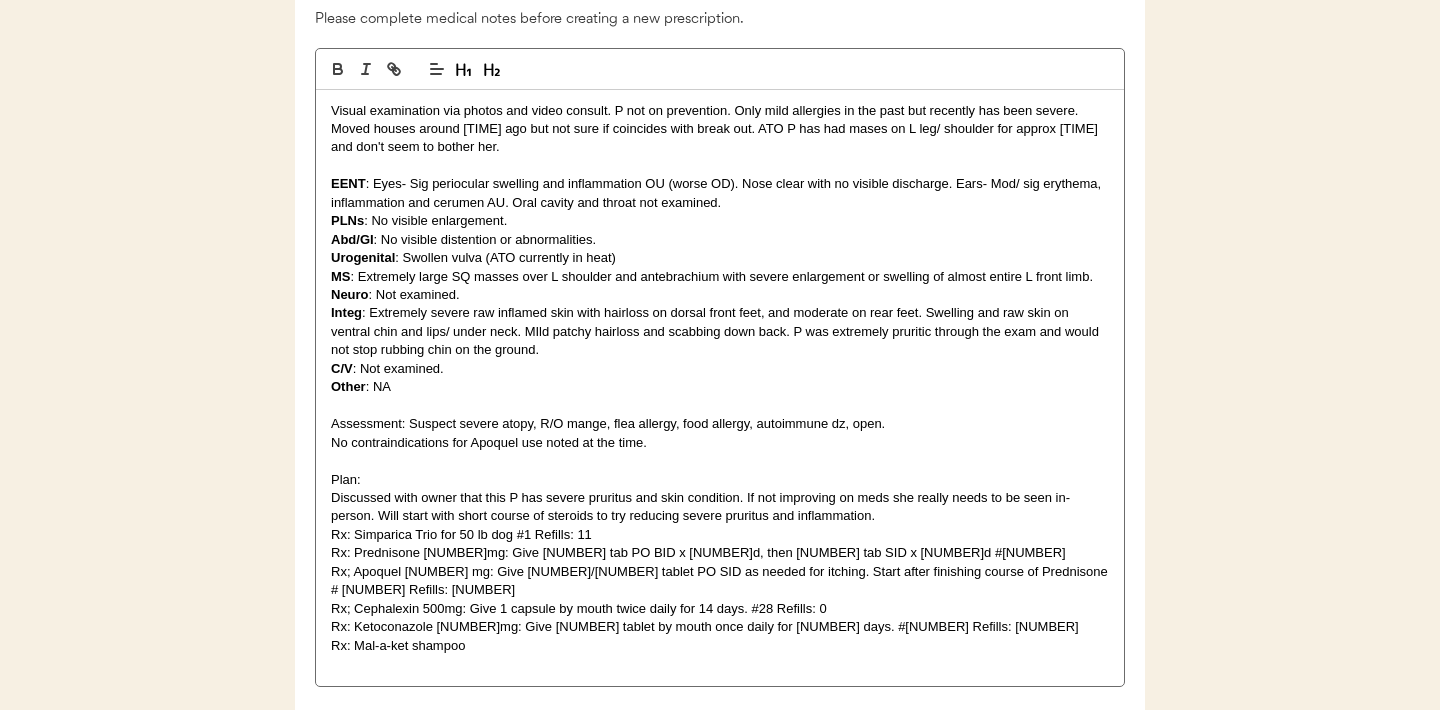 click on "Visual examination via photos and video consult. P not on prevention. Only mild allergies in the past but recently has been severe.  Moved houses around 3 months ago but not sure if coincides with break out. ATO P has had mases on L leg/ shoulder for approx 2 years and don't seem to bother her.  EENT : Eyes- Sig periocular swelling and inflammation OU (worse OD). Nose clear with no visible discharge. Ears- Mod/ sig erythema, inflammation and cerumen AU. Oral cavity and throat not examined. PLNs : No visible enlargement. Abd/GI : No visible distention or abnormalities. Urogenital : Swollen vulva (ATO currently in heat) MS : Extremely large SQ masses over L shoulder and antebrachium with severe enlargement or swelling of almost entire L front limb.  Neuro : Not examined. Integ C/V : Not examined. Other : NA Assessment: Suspect severe atopy, R/O mange, flea allergy, food allergy, autoimmune dz, open.  No contraindications for Apoquel use noted at the time. Plan: Rx: Simparica Trio for 50 lb dog #1 Refills: 11" at bounding box center [720, 388] 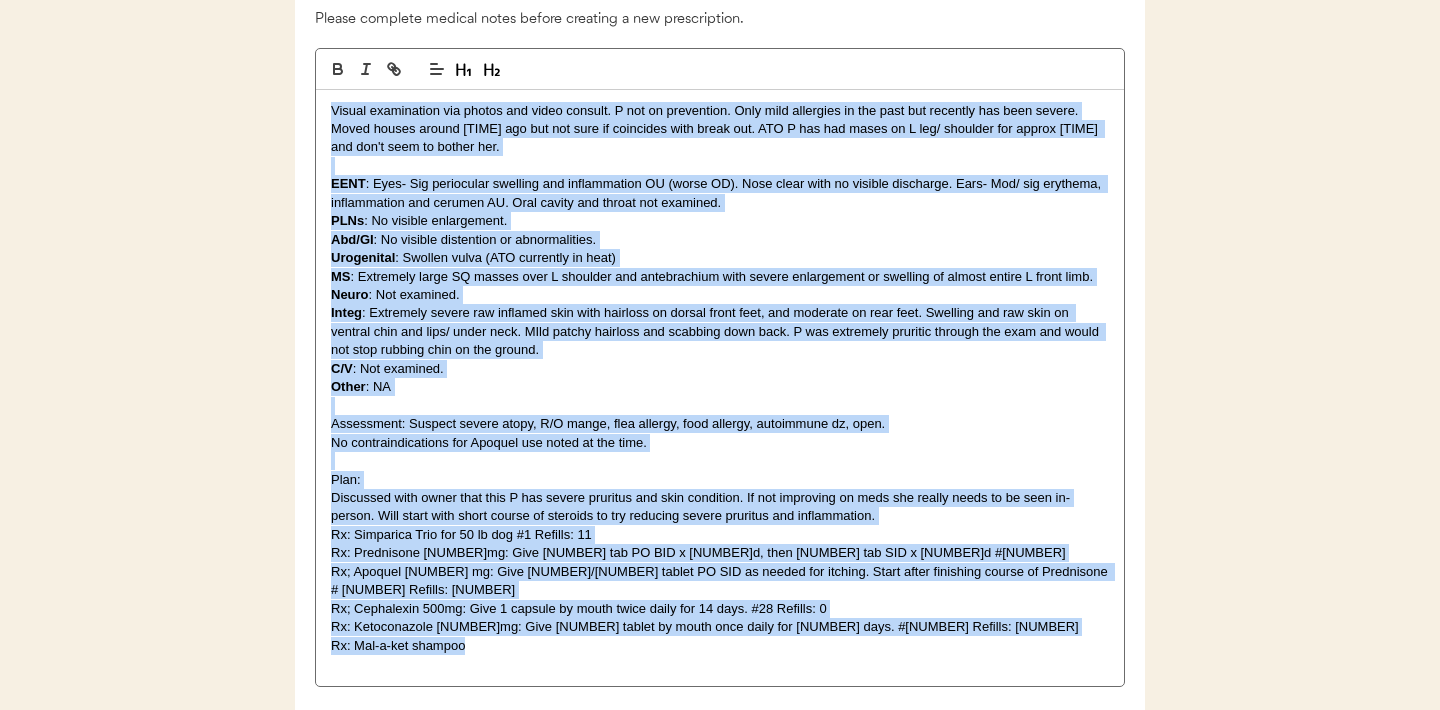drag, startPoint x: 327, startPoint y: 133, endPoint x: 503, endPoint y: 660, distance: 555.6123 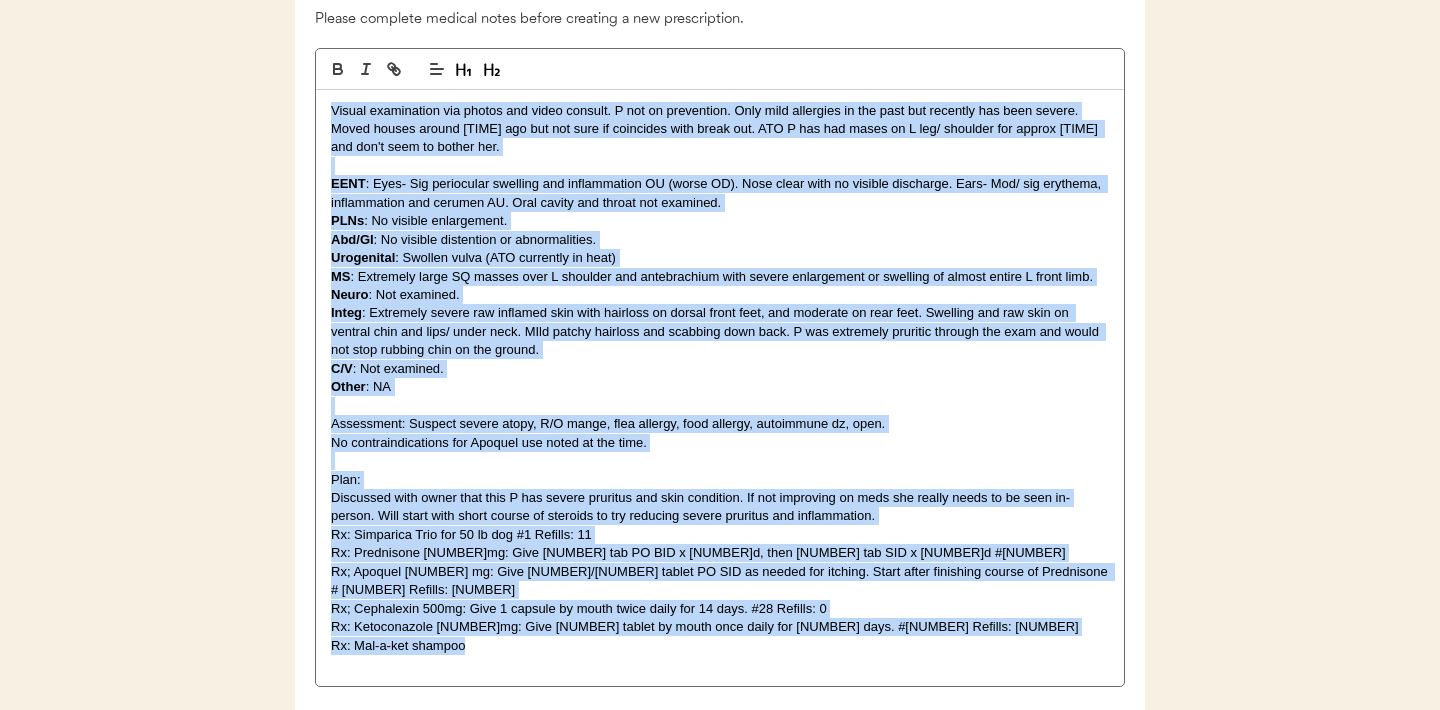 copy on "Visual examination via photos and video consult. P not on prevention. Only mild allergies in the past but recently has been severe.  Moved houses around 3 months ago but not sure if coincides with break out. ATO P has had mases on L leg/ shoulder for approx 2 years and don't seem to bother her.  EENT : Eyes- Sig periocular swelling and inflammation OU (worse OD). Nose clear with no visible discharge. Ears- Mod/ sig erythema, inflammation and cerumen AU. Oral cavity and throat not examined. PLNs : No visible enlargement. Abd/GI : No visible distention or abnormalities. Urogenital : Swollen vulva (ATO currently in heat) MS : Extremely large SQ masses over L shoulder and antebrachium with severe enlargement or swelling of almost entire L front limb.  Neuro : Not examined. Integ : Extremely severe raw inflamed skin with hairloss on dorsal front feet, and moderate on rear feet. Swelling and raw skin on ventral chin and lips/ under neck. MIld patchy hairloss and scabbing down back. P was extremely pruritic throu..." 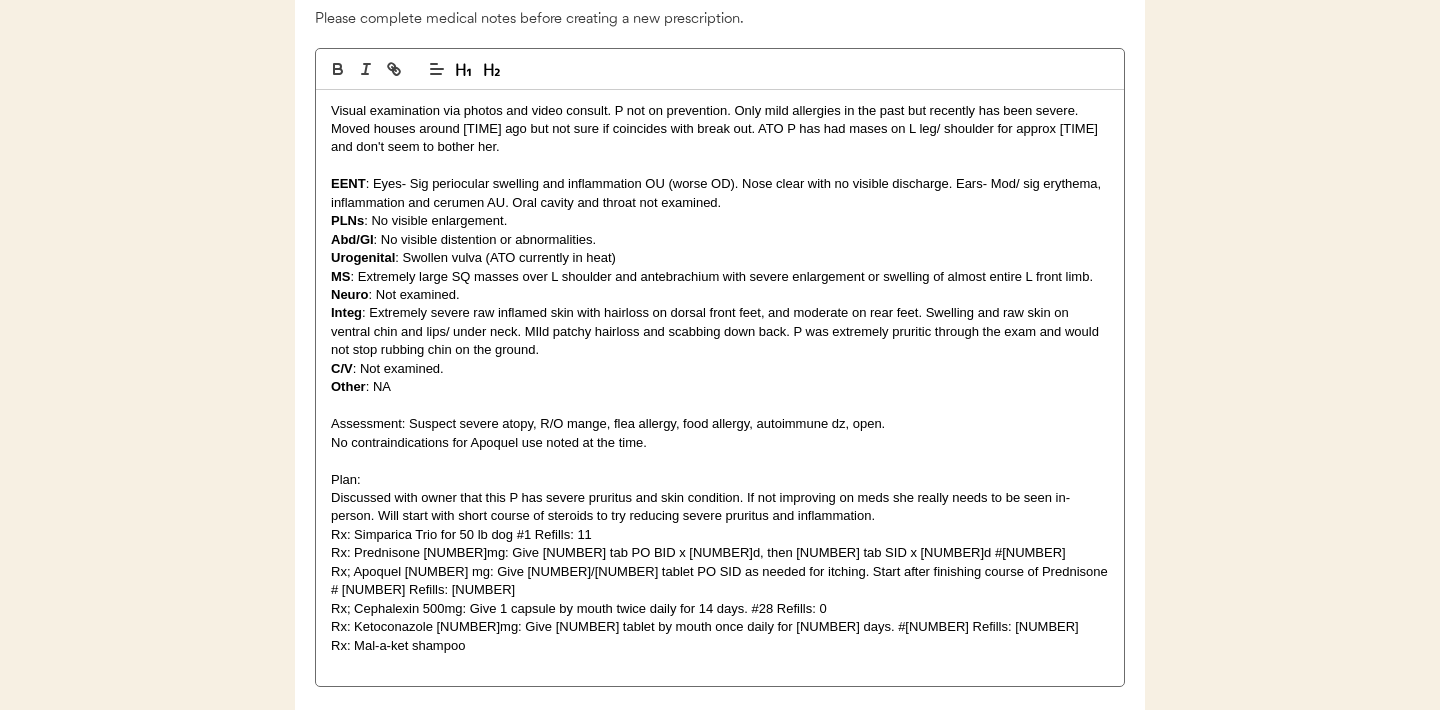 click at bounding box center (720, 664) 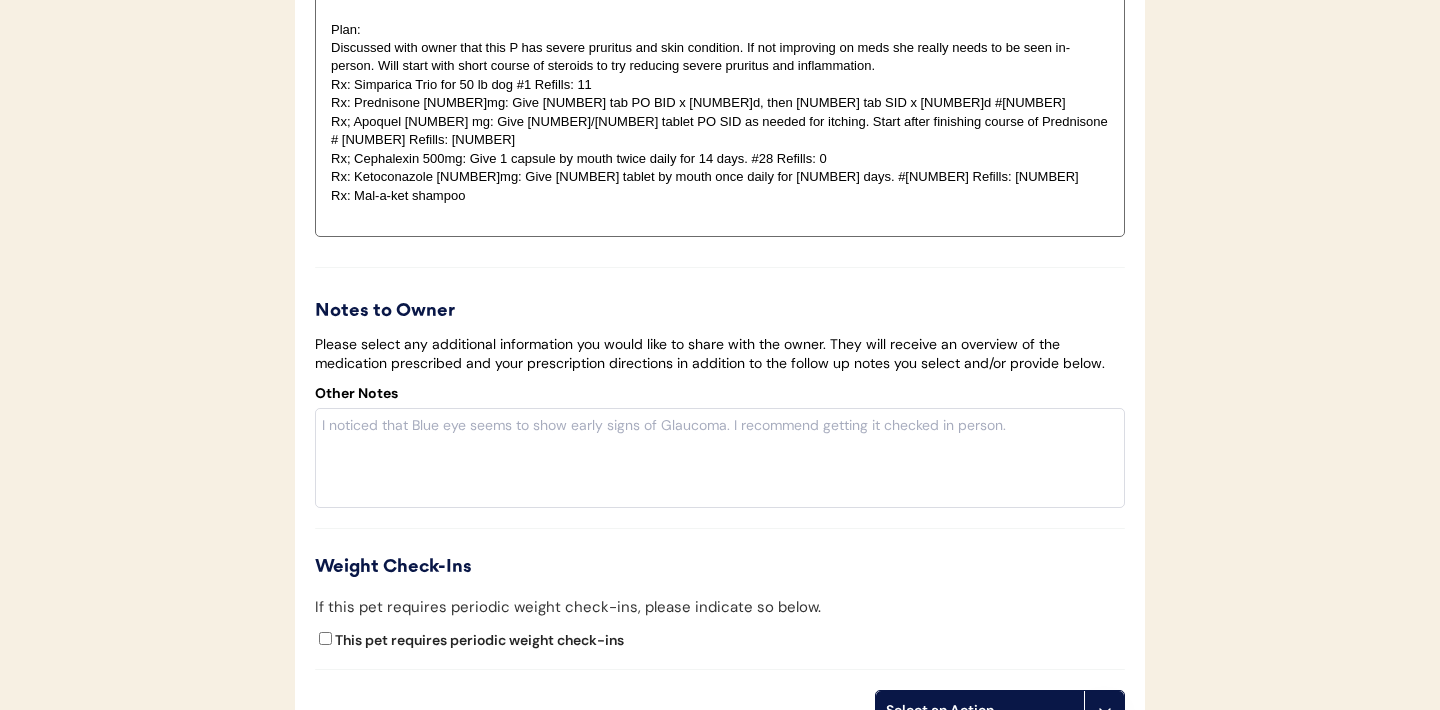 scroll, scrollTop: 4932, scrollLeft: 0, axis: vertical 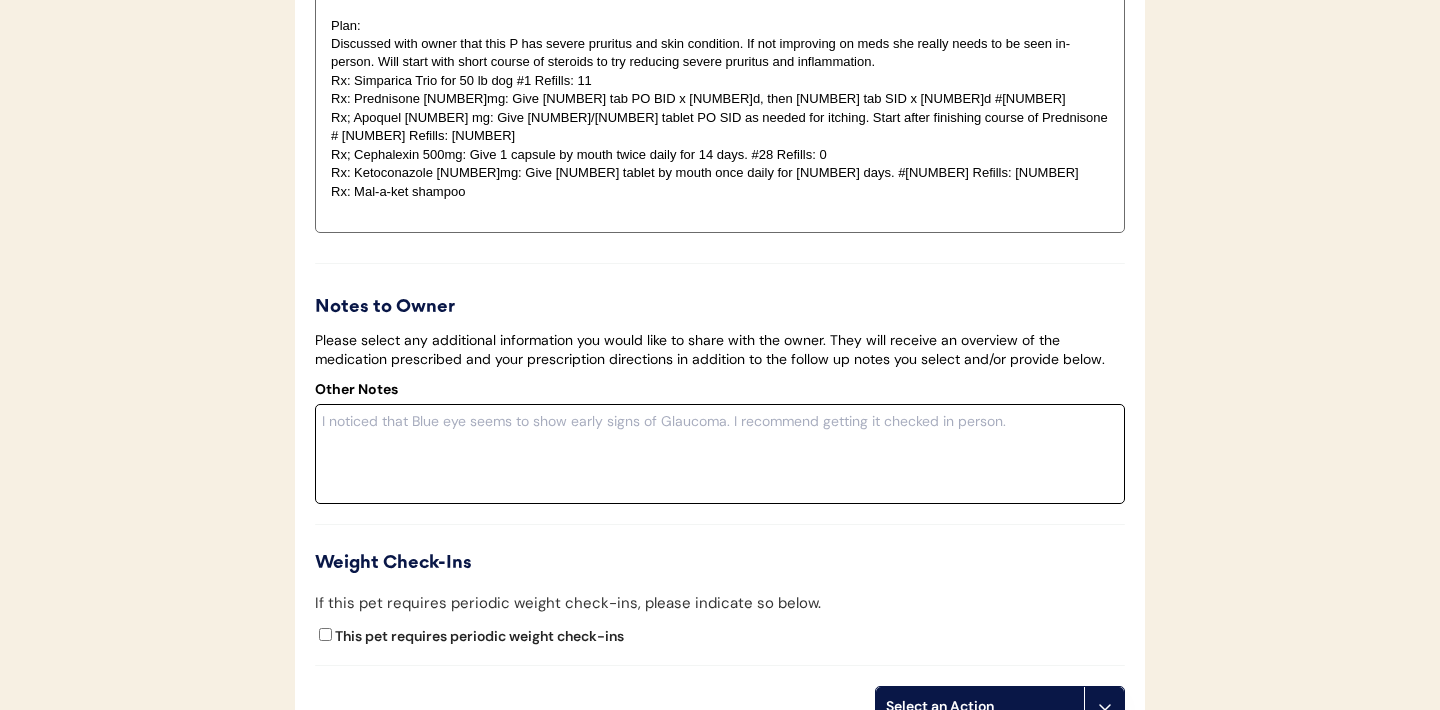 click at bounding box center (720, 454) 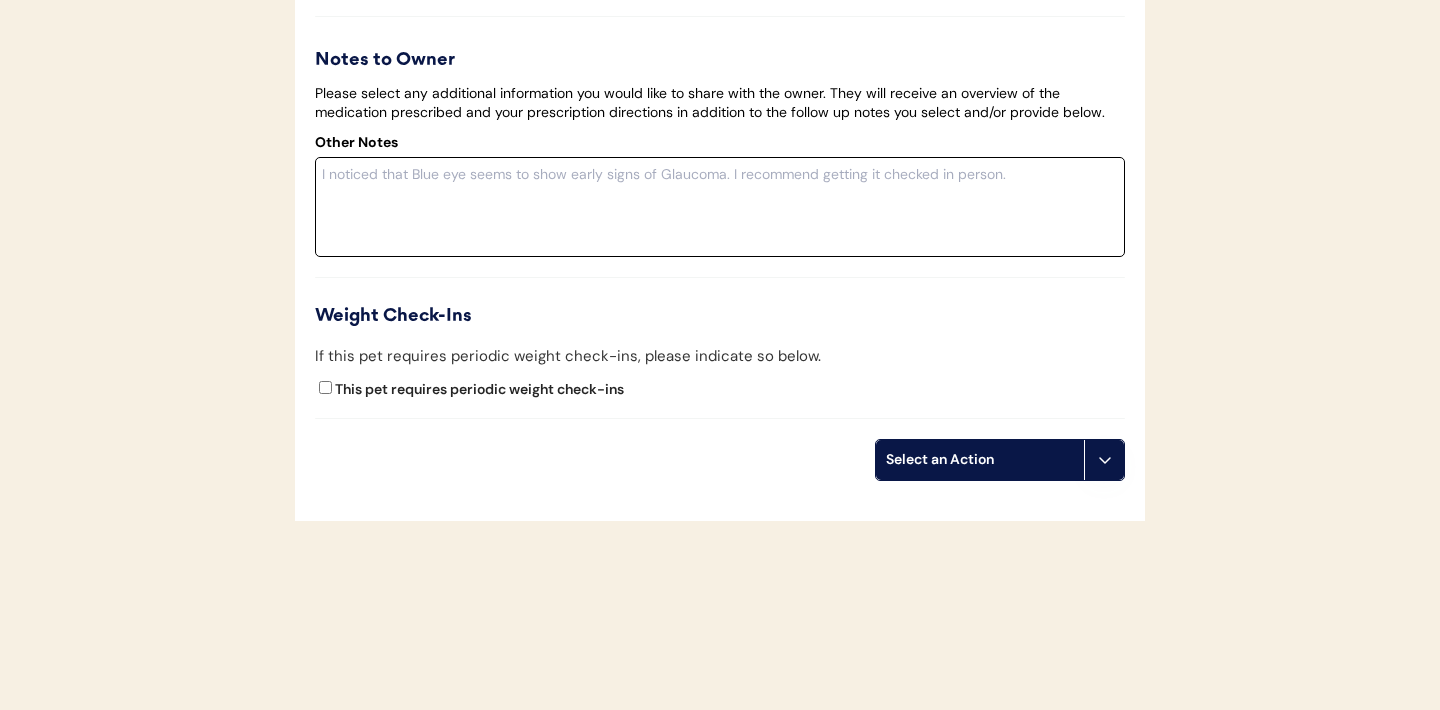 scroll, scrollTop: 5196, scrollLeft: 0, axis: vertical 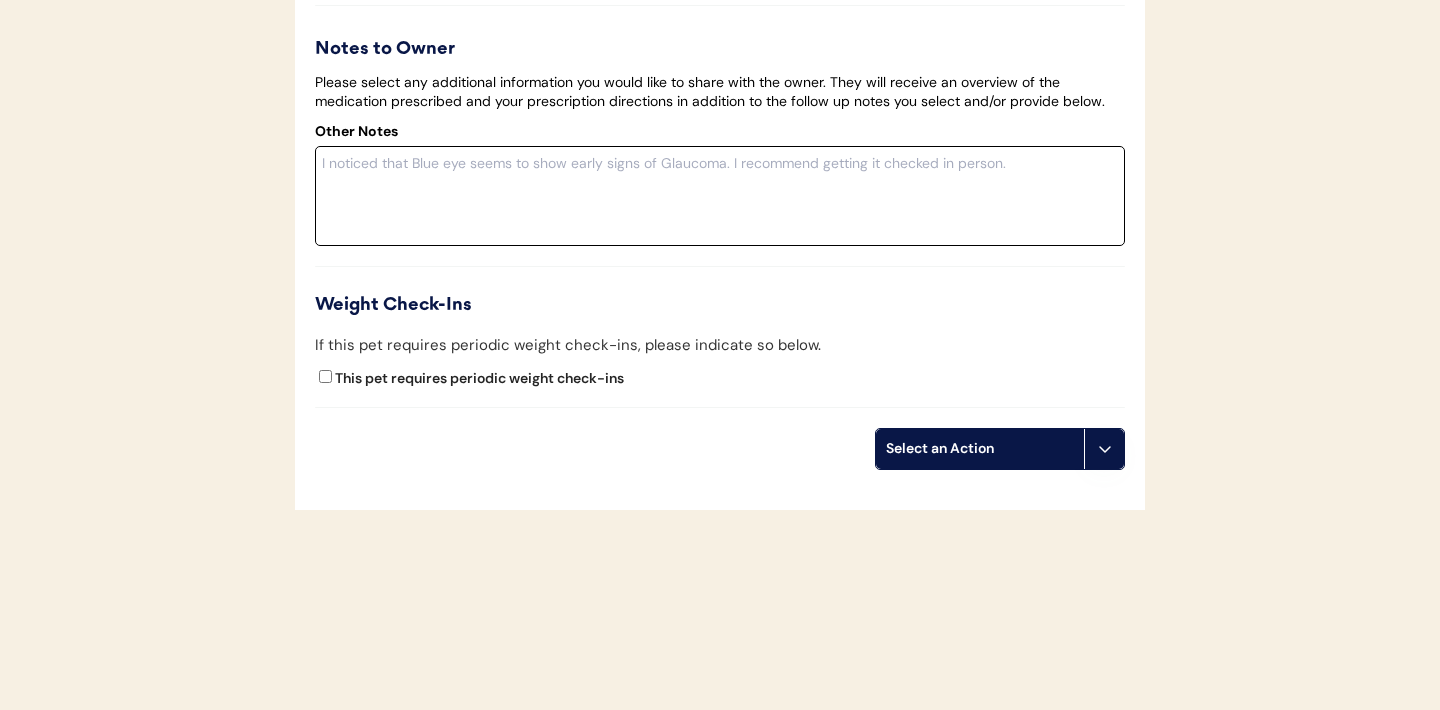 paste on "Her ears look a little red as well and she could be developing ear infections. You can try picking up Zymox Otic with hydrocortisone over the counter to help treat mild ear infections, but if she doesn't show improvement you will want to have her seen by an in-person vet to get prescription ear medication.
Here is the link to Zymox: https://amzn.to/3HyH364
This is an enzymatic ear lotion that helps eat away at wax and biofilm, allowing your pup's immune system to more easily fight ear infections. It only helps with mild infections, so if it's not working for you or there is a lot of discharge, schedule a time to have your pup checked by a veterinarian." 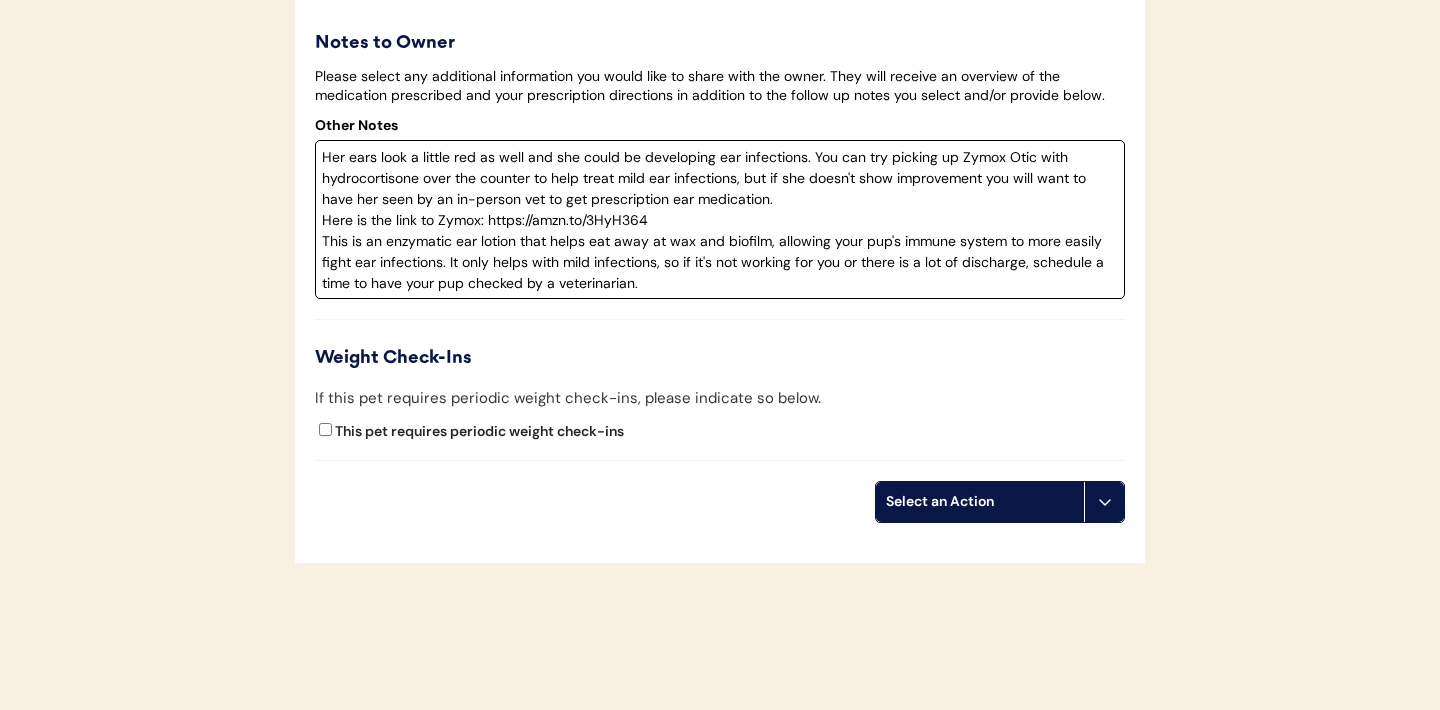 click on "Her ears look a little red as well and she could be developing ear infections. You can try picking up Zymox Otic with hydrocortisone over the counter to help treat mild ear infections, but if she doesn't show improvement you will want to have her seen by an in-person vet to get prescription ear medication.
Here is the link to Zymox: https://amzn.to/3HyH364
This is an enzymatic ear lotion that helps eat away at wax and biofilm, allowing your pup's immune system to more easily fight ear infections. It only helps with mild infections, so if it's not working for you or there is a lot of discharge, schedule a time to have your pup checked by a veterinarian." at bounding box center (720, 219) 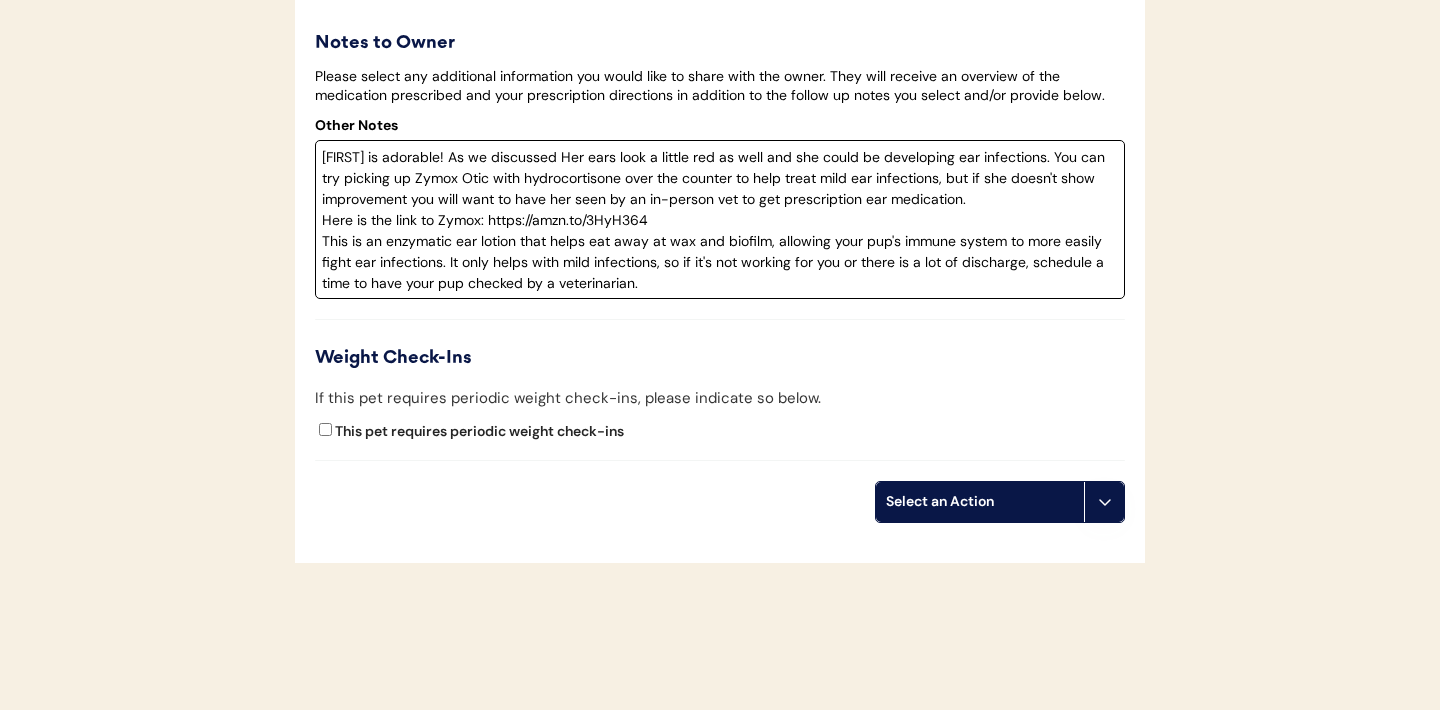 click on "Luna is adorable! As we discussed Her ears look a little red as well and she could be developing ear infections. You can try picking up Zymox Otic with hydrocortisone over the counter to help treat mild ear infections, but if she doesn't show improvement you will want to have her seen by an in-person vet to get prescription ear medication.
Here is the link to Zymox: https://amzn.to/3HyH364
This is an enzymatic ear lotion that helps eat away at wax and biofilm, allowing your pup's immune system to more easily fight ear infections. It only helps with mild infections, so if it's not working for you or there is a lot of discharge, schedule a time to have your pup checked by a veterinarian." at bounding box center [720, 219] 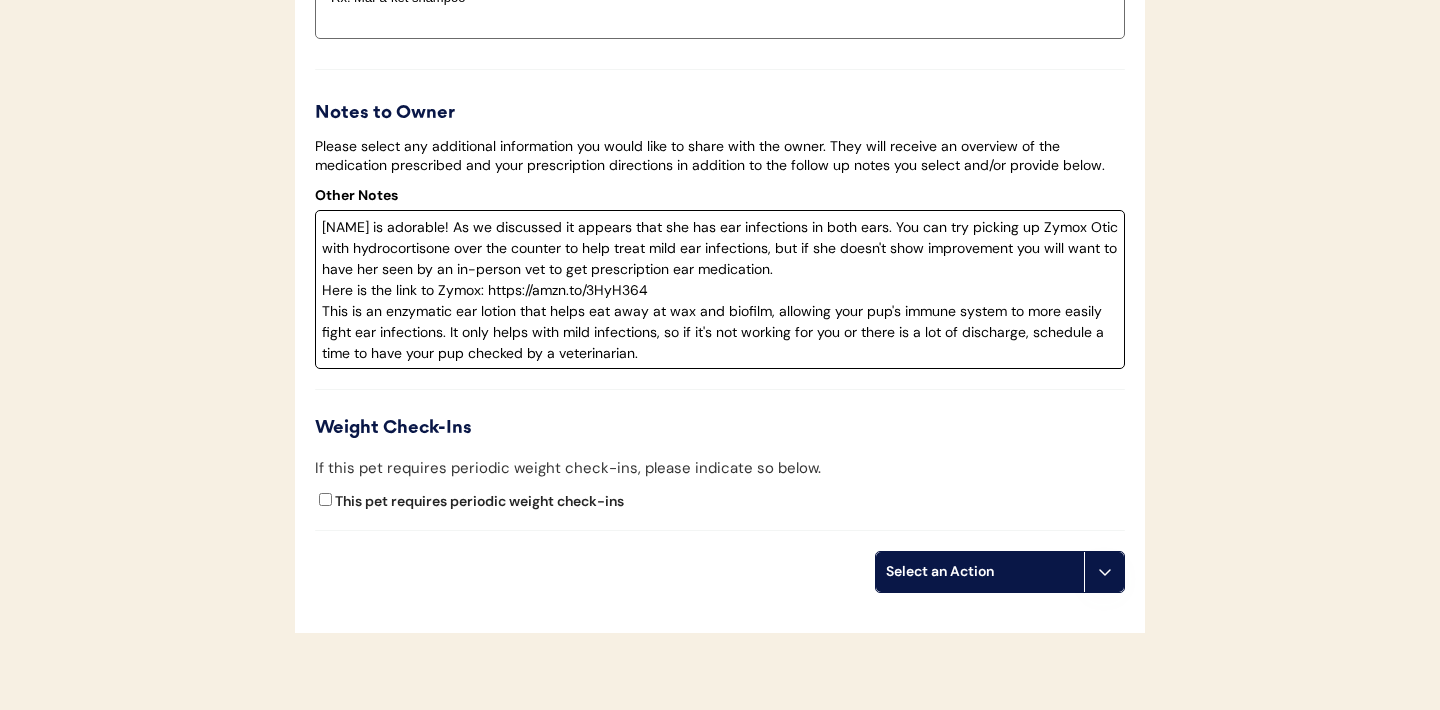 scroll, scrollTop: 5150, scrollLeft: 0, axis: vertical 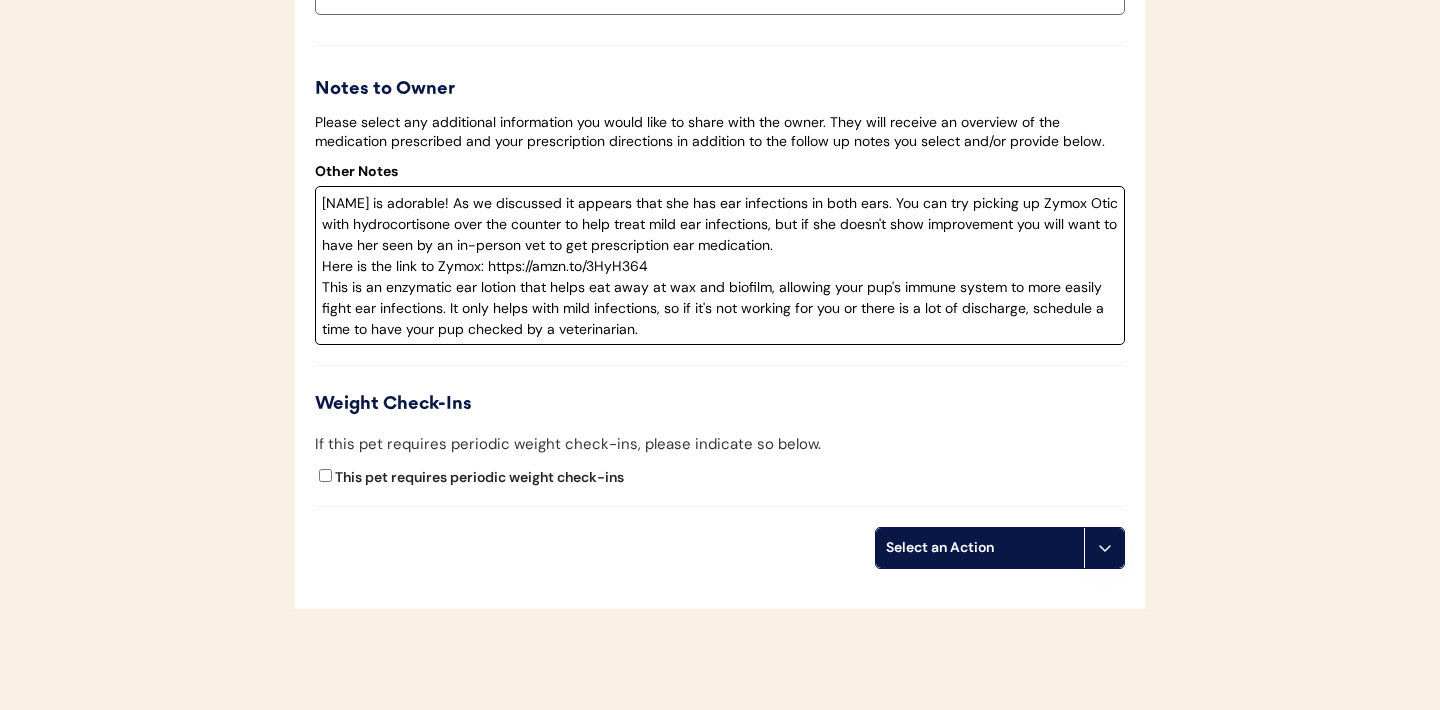 type on "Luna is adorable! As we discussed it appears that she has ear infections in both ears. You can try picking up Zymox Otic with hydrocortisone over the counter to help treat mild ear infections, but if she doesn't show improvement you will want to have her seen by an in-person vet to get prescription ear medication.
Here is the link to Zymox: https://amzn.to/3HyH364
This is an enzymatic ear lotion that helps eat away at wax and biofilm, allowing your pup's immune system to more easily fight ear infections. It only helps with mild infections, so if it's not working for you or there is a lot of discharge, schedule a time to have your pup checked by a veterinarian." 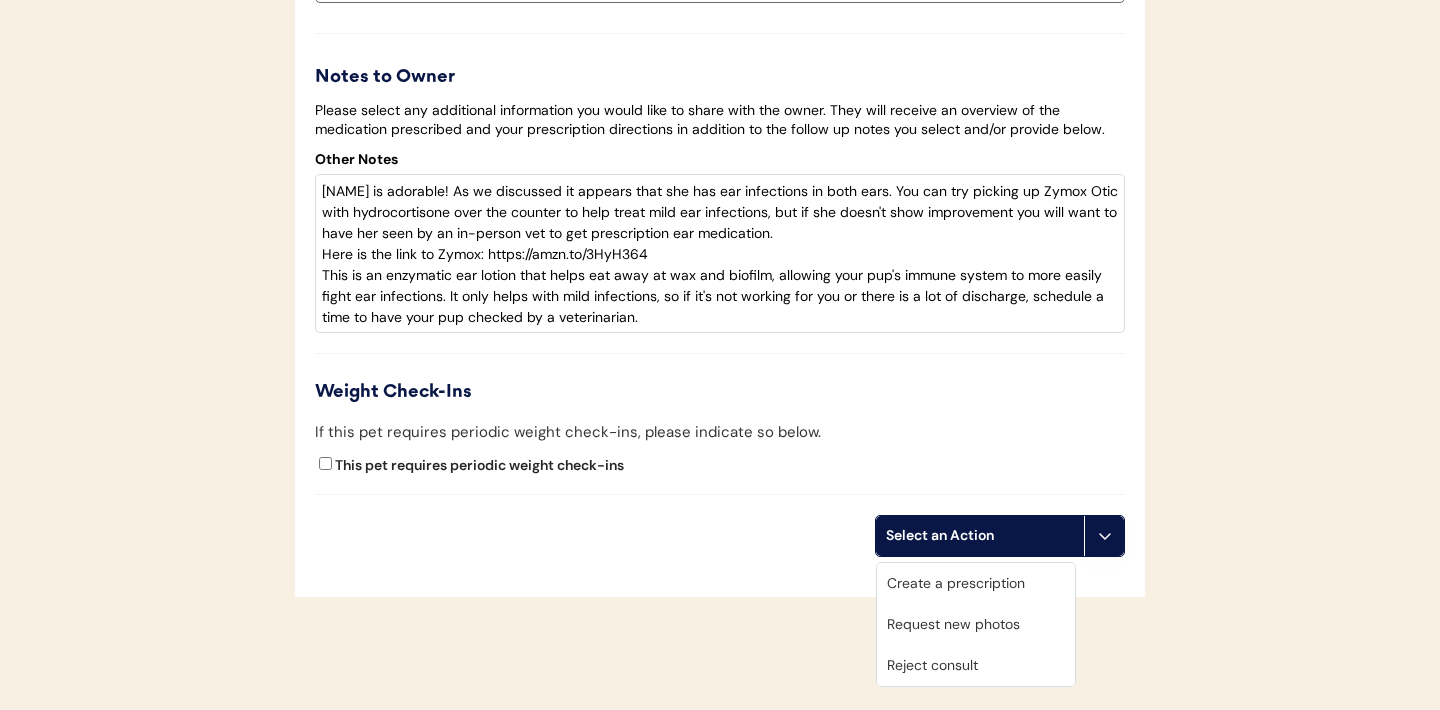 scroll, scrollTop: 5255, scrollLeft: 0, axis: vertical 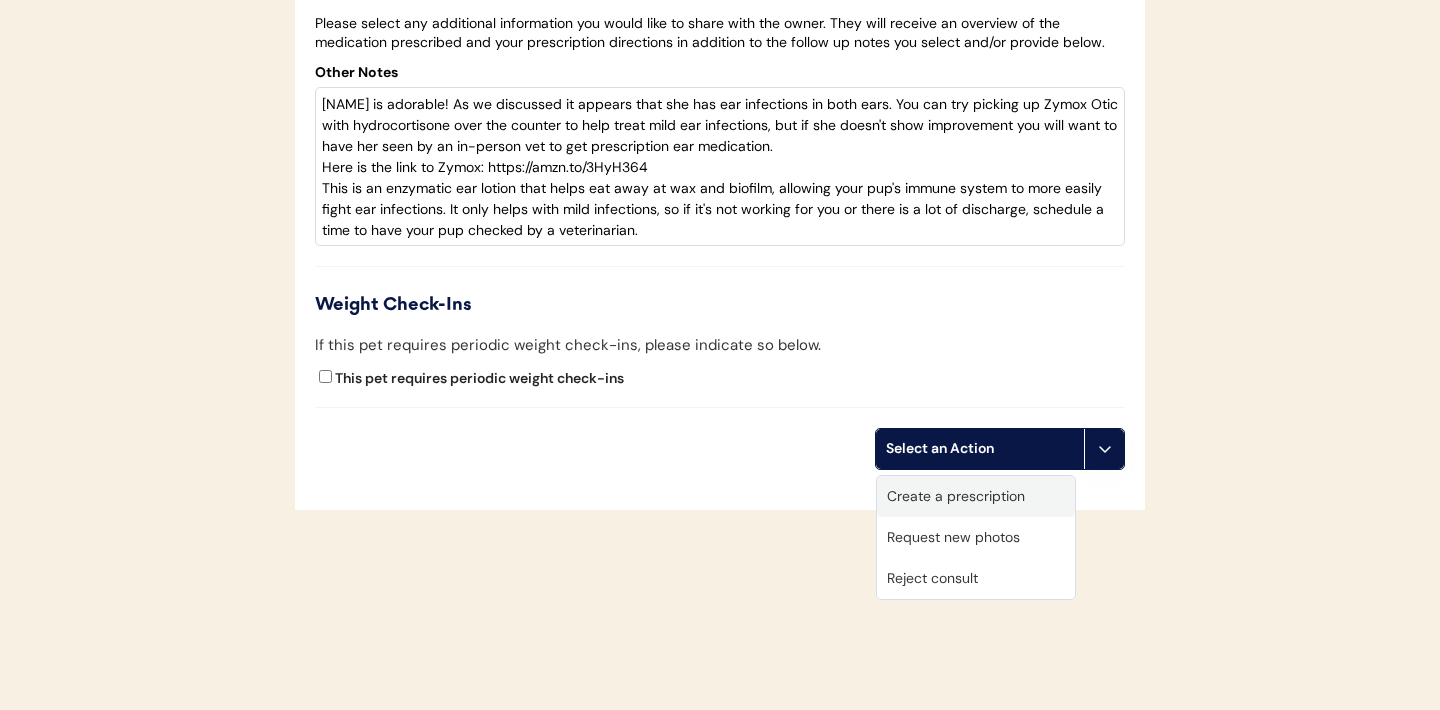 click on "Create a prescription" at bounding box center (976, 496) 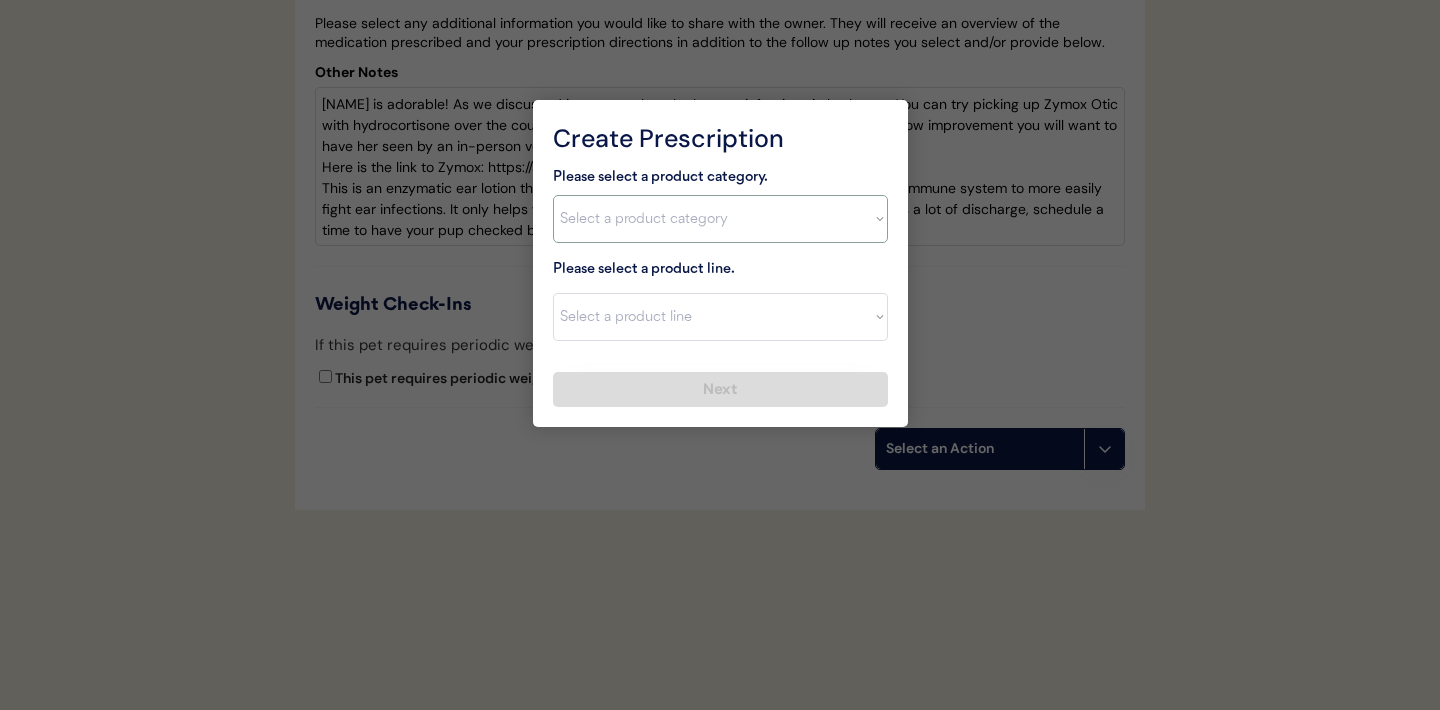 click on "Select a product category Allergies Antibiotics Anxiety Combo Parasite Prevention Flea & Tick Heartworm" at bounding box center [720, 219] 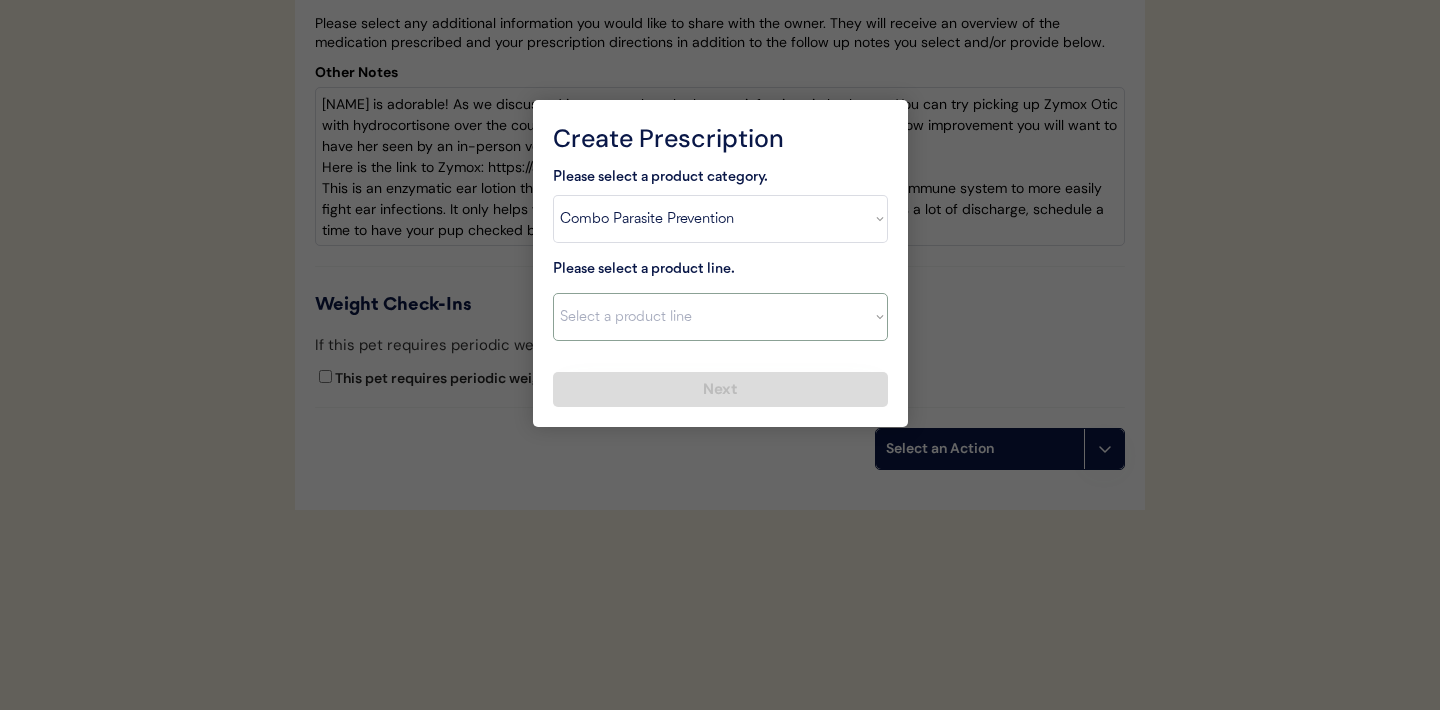 click on "Select a product line" at bounding box center [720, 317] 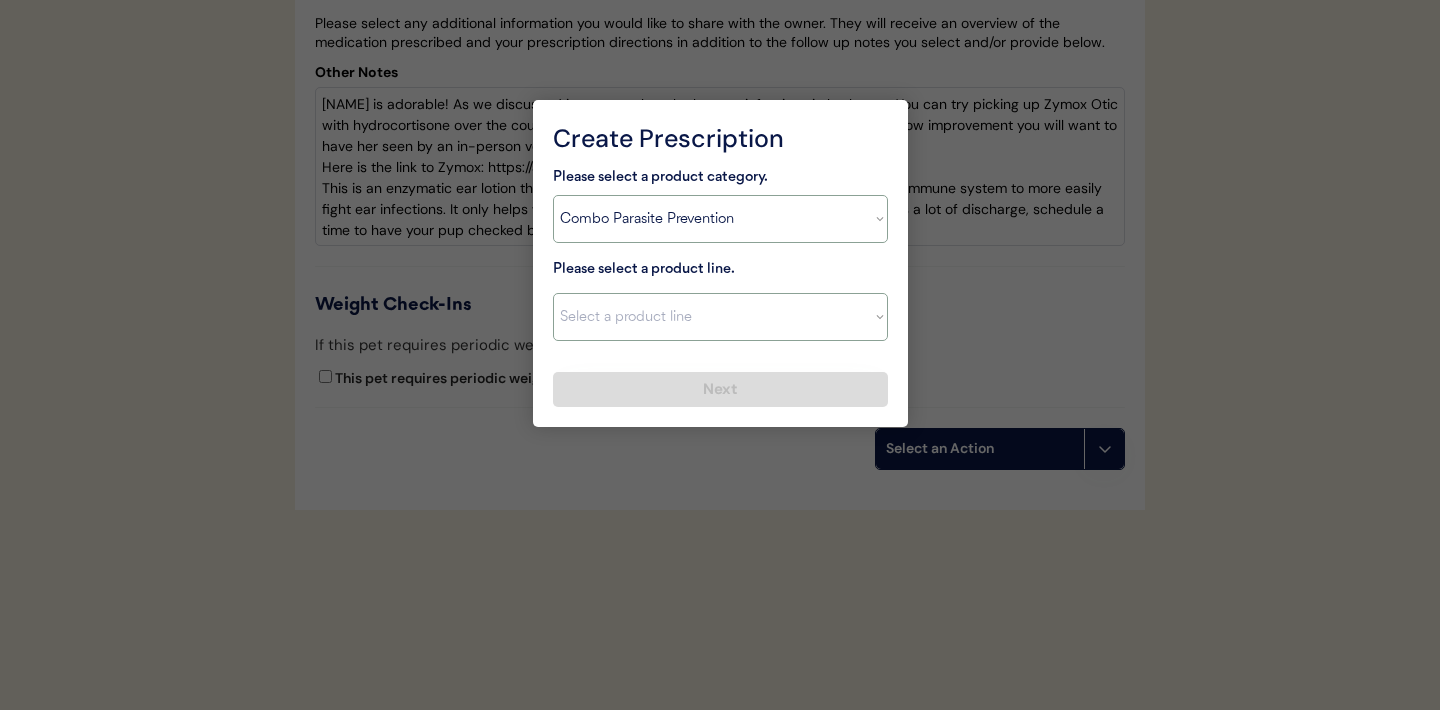 click on "Select a product category Allergies Antibiotics Anxiety Combo Parasite Prevention Flea & Tick Heartworm" at bounding box center [720, 219] 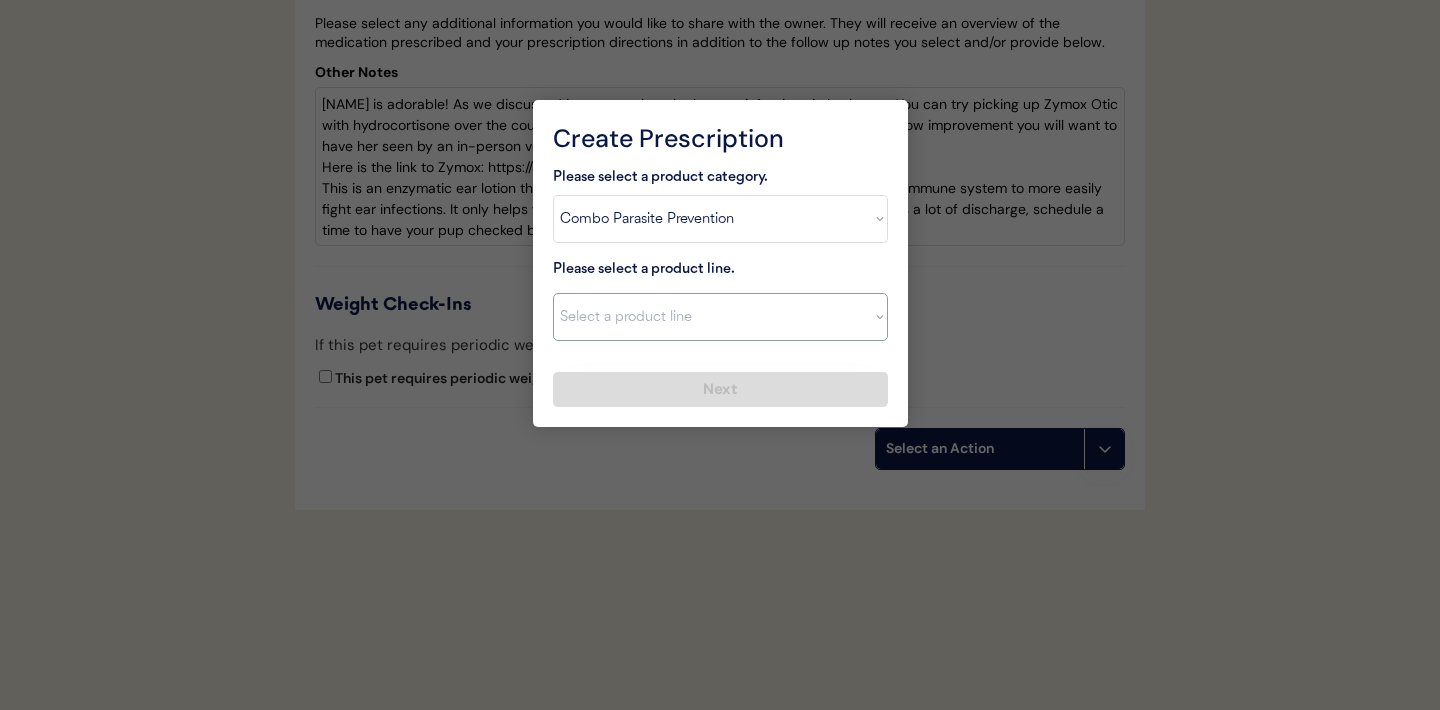 select on ""Simparica Trio"" 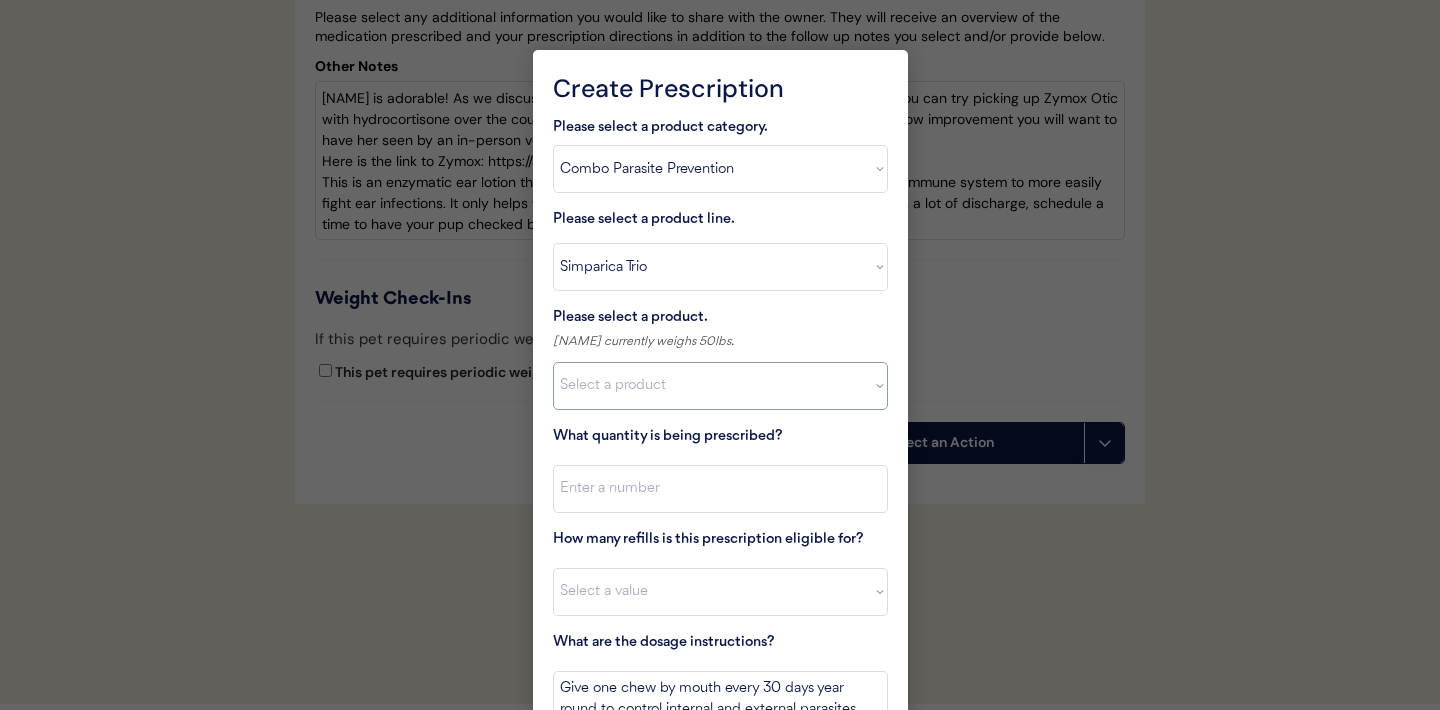 click on "Select a product Simparica Trio, 2.8 - 5.5lbs Simparica Trio, 5.6 - 11lbs Simparica Trio, 11.1 - 22lbs Simparica Trio, 22.1 - 44lbs Simparica Trio, 44.1 - 88lbs Simparica Trio, 88.1 - 132lbs" at bounding box center [720, 386] 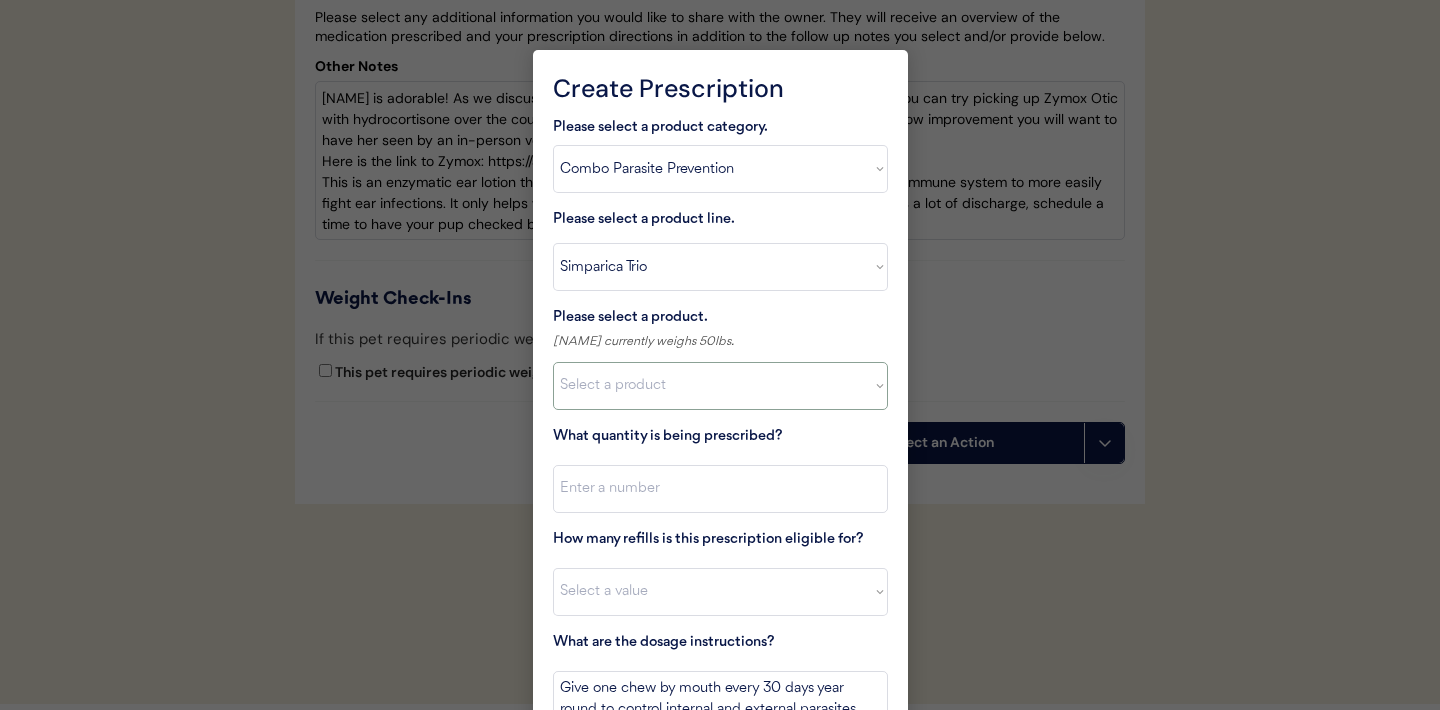 select on ""1348695171700984260__LOOKUP__1704773707524x987977572973748600"" 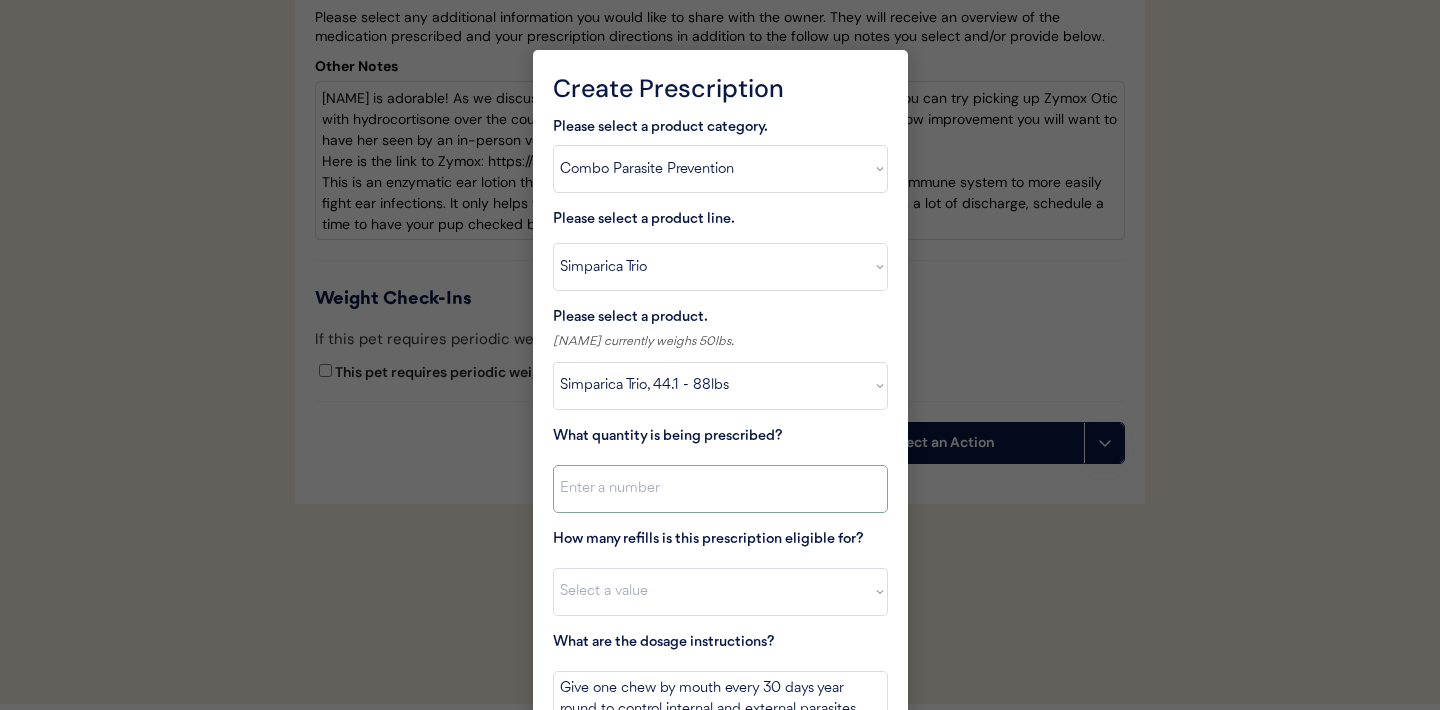 click at bounding box center [720, 489] 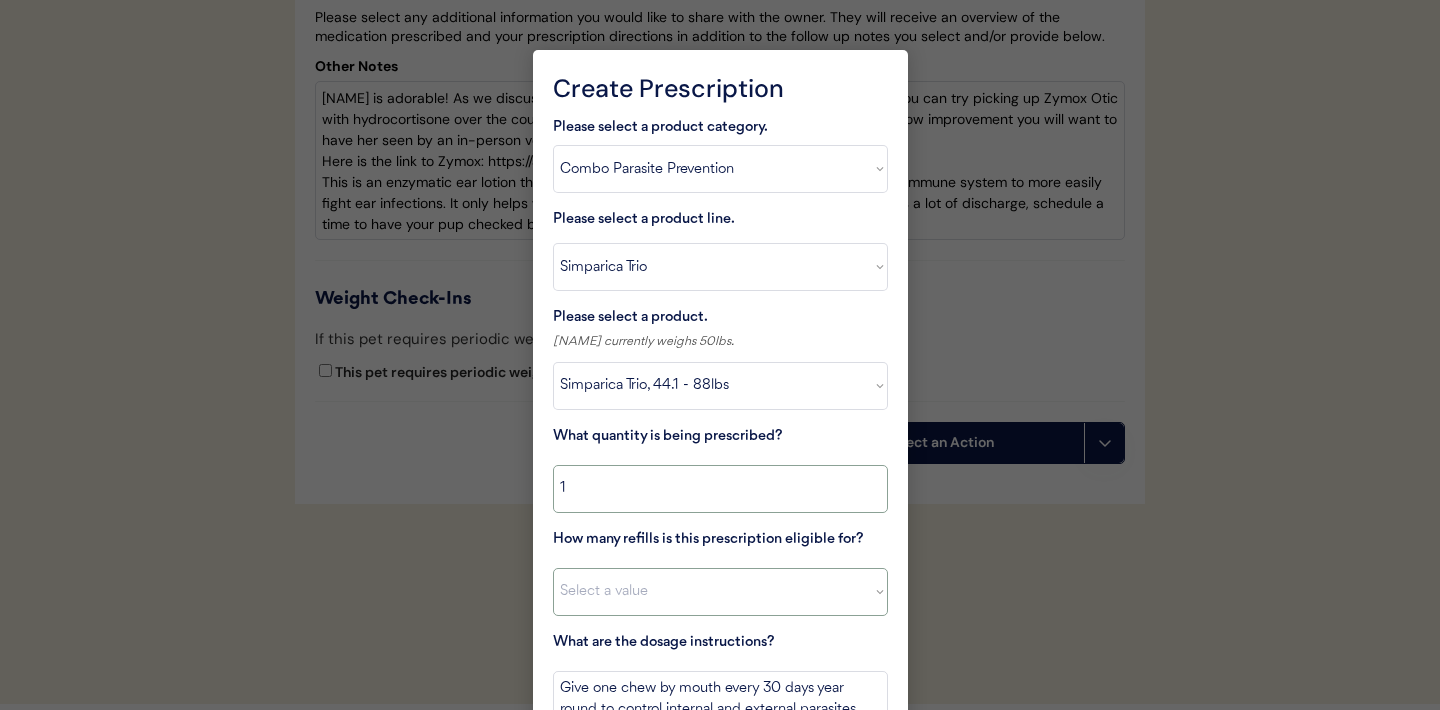 type on "1" 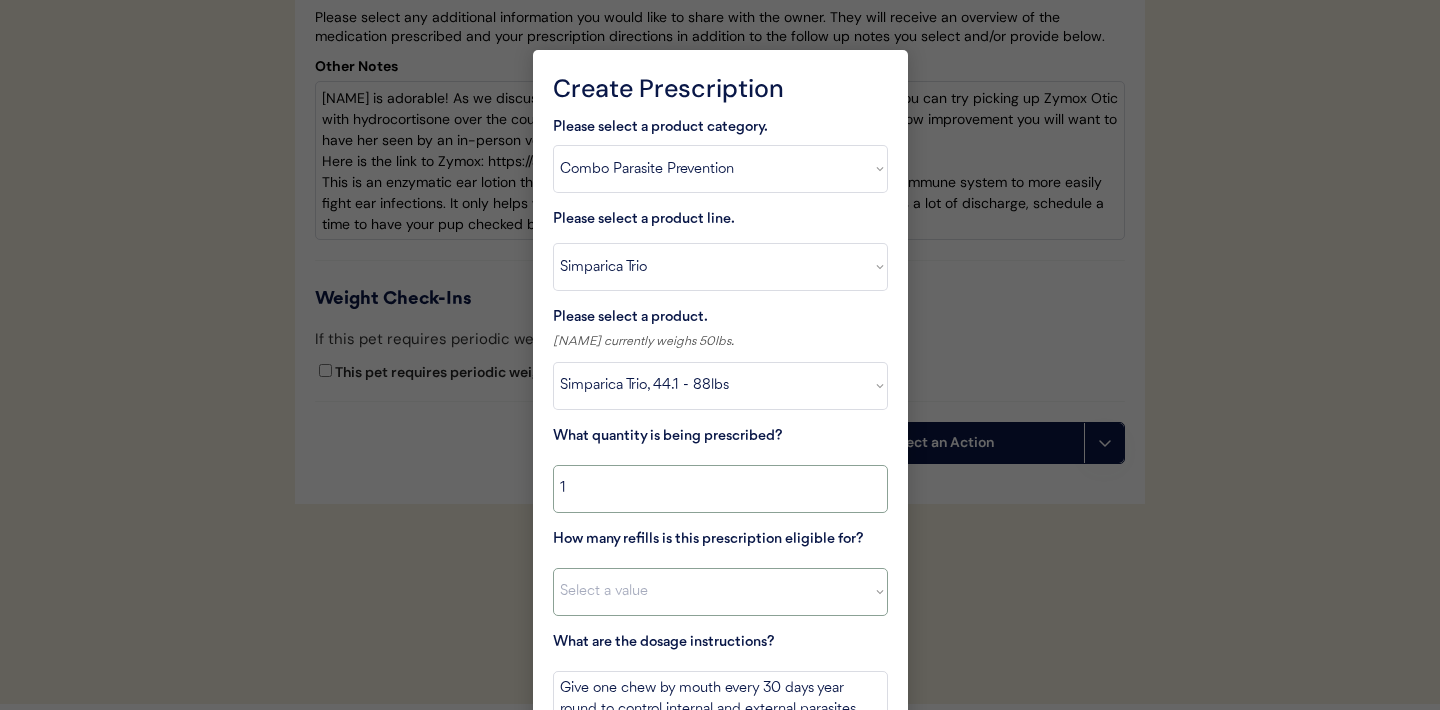 click on "Select a value 0 1 2 3 4 5 6 7 8 10 11" at bounding box center [720, 592] 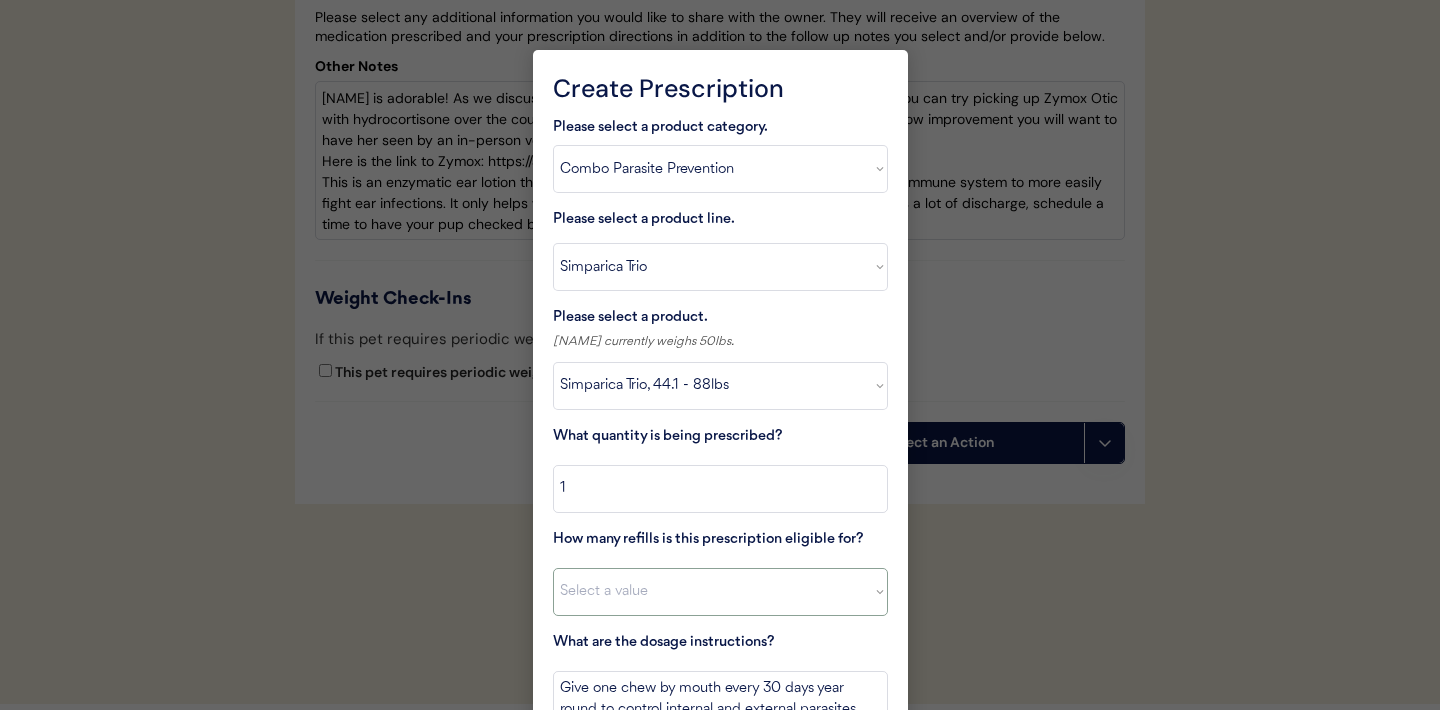 select on "11" 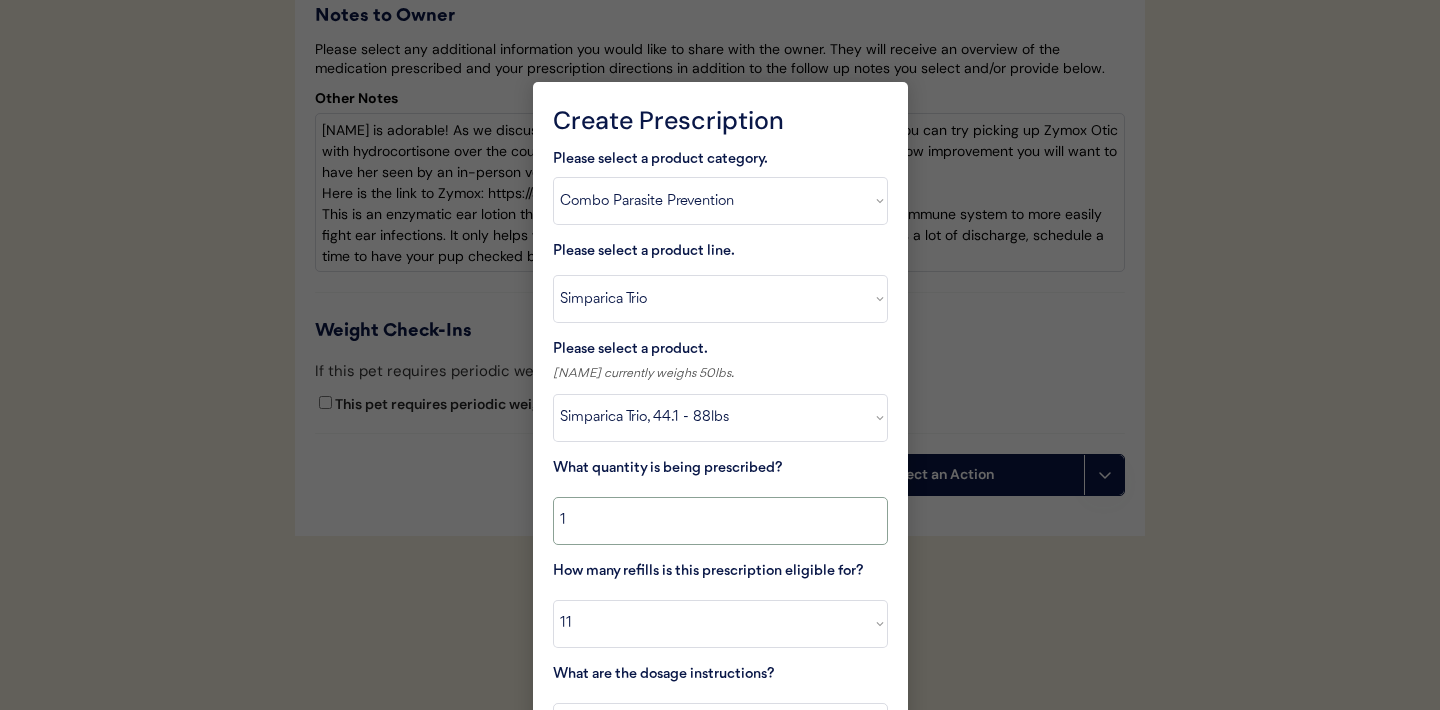 scroll, scrollTop: 5376, scrollLeft: 0, axis: vertical 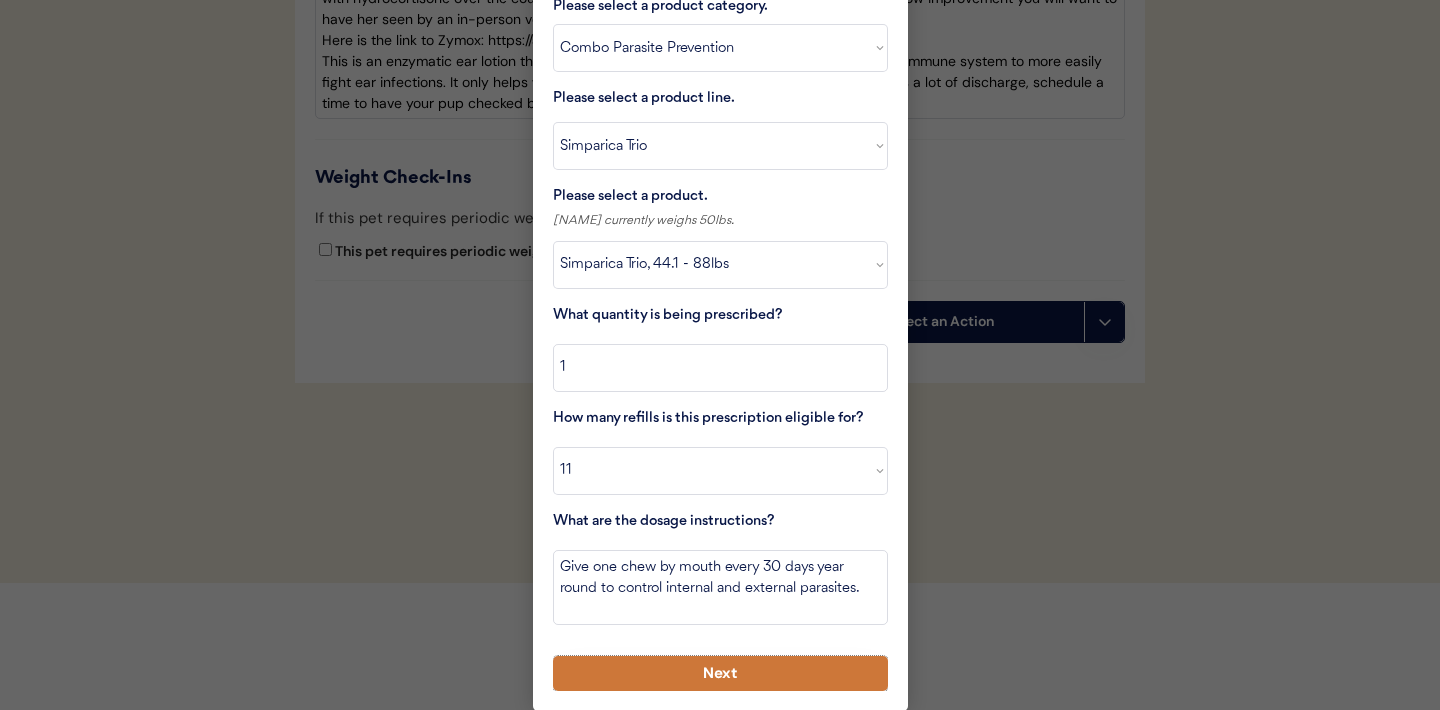 click on "Next" at bounding box center [720, 673] 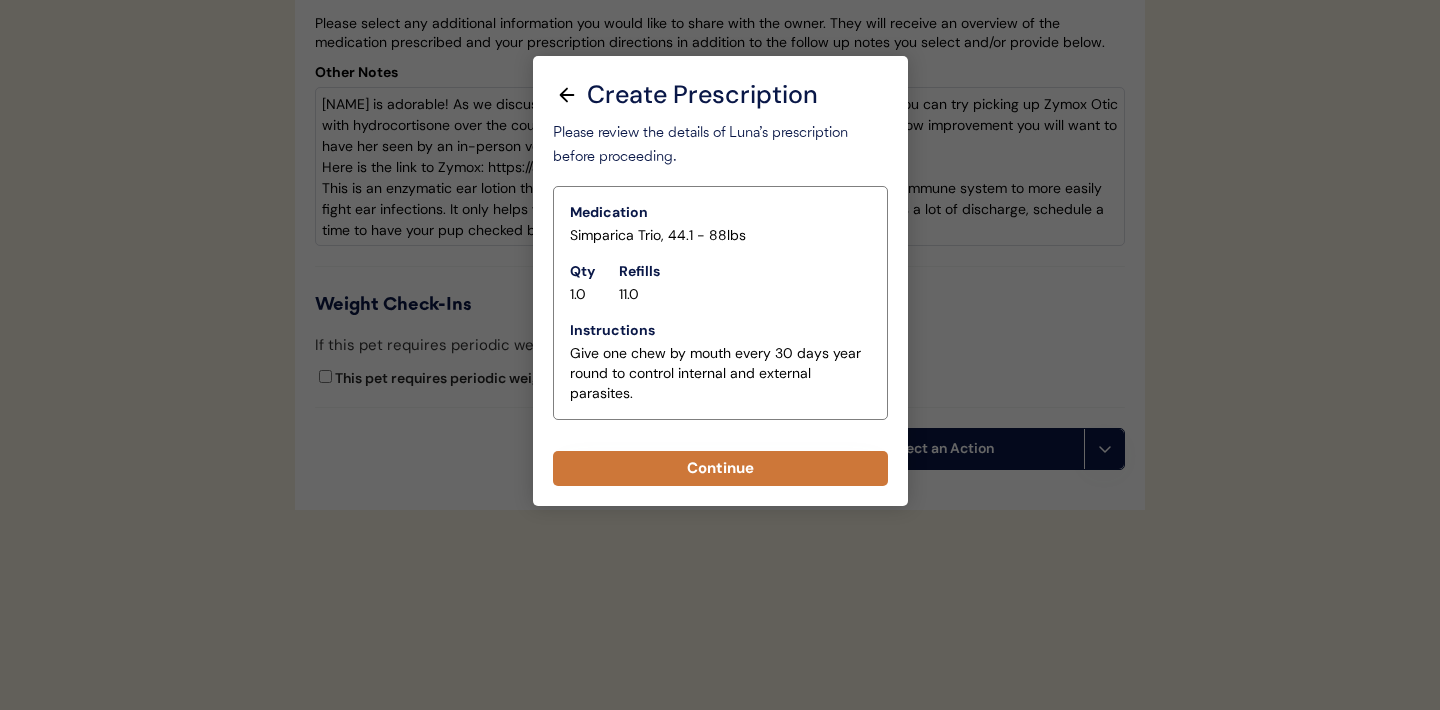 click on "Continue" at bounding box center (720, 468) 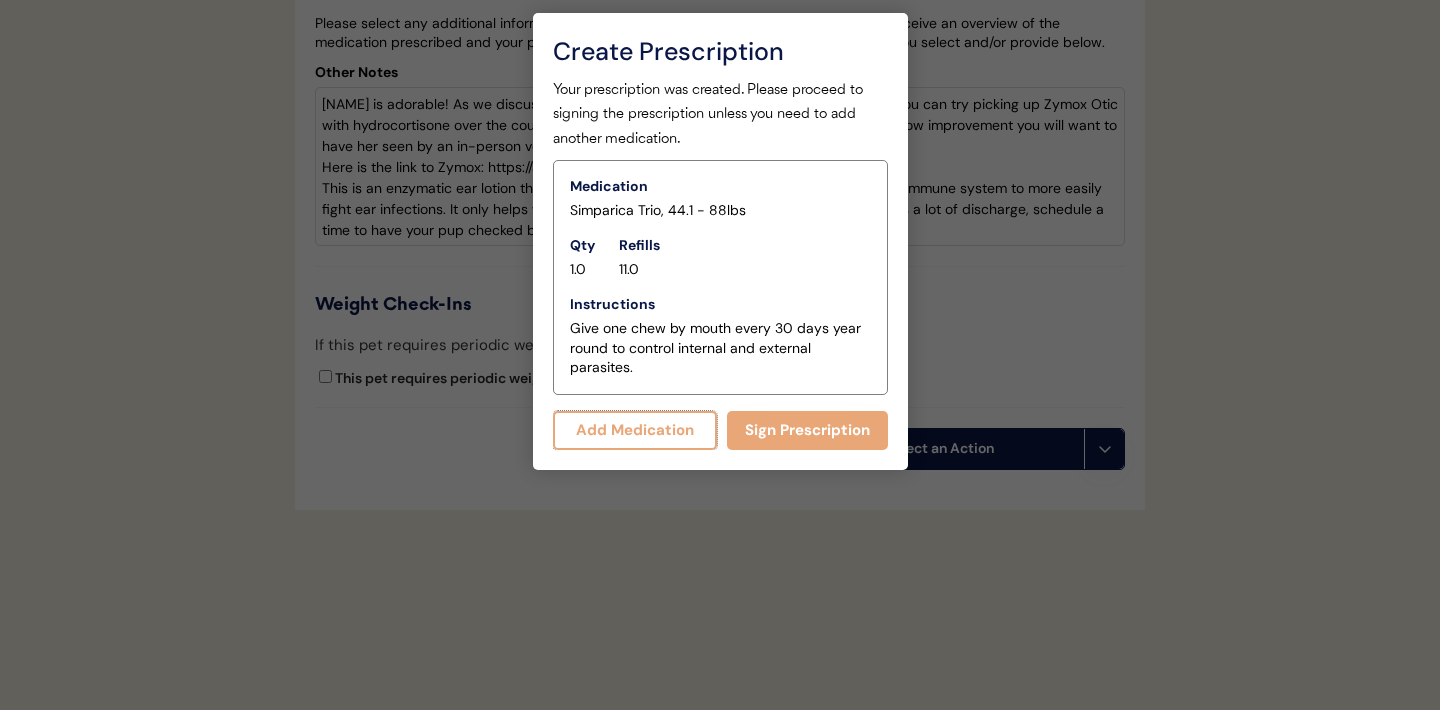 click on "Add Medication" at bounding box center [635, 430] 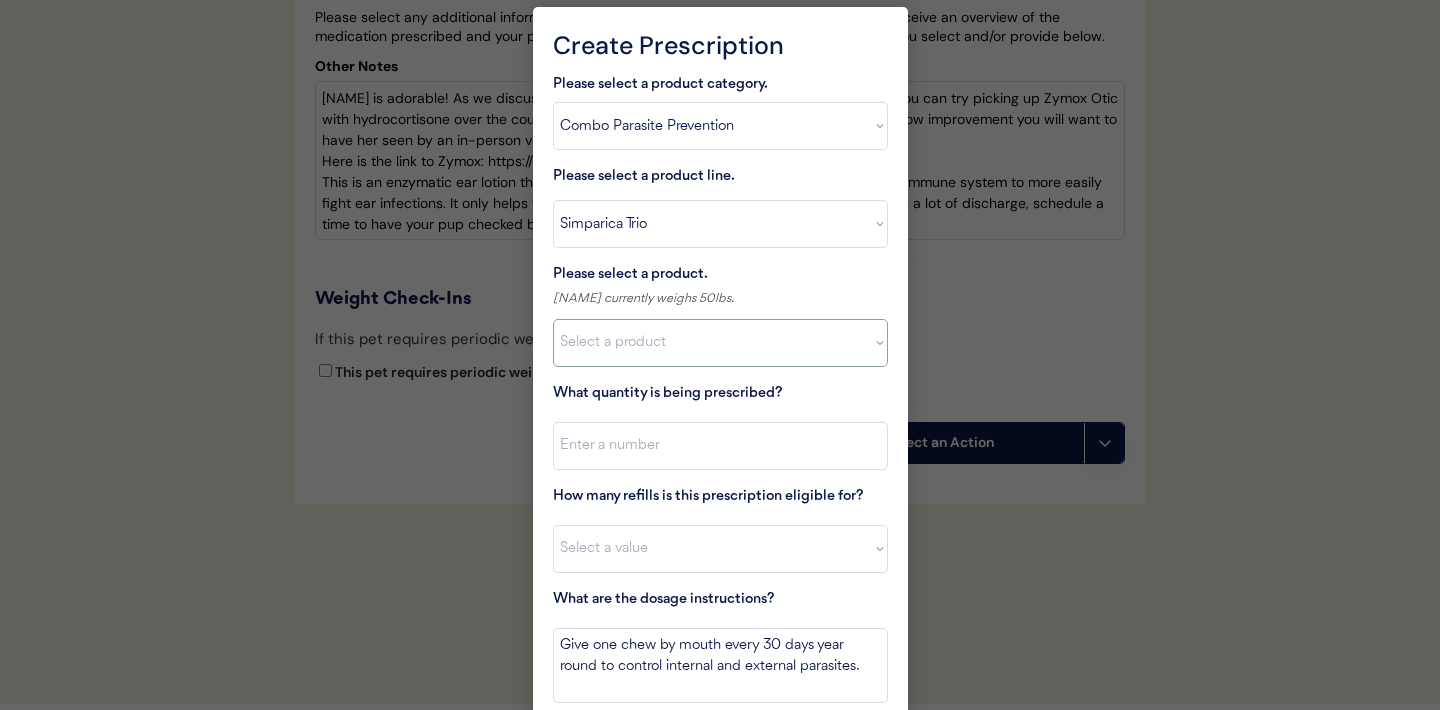 click on "Select a product Simparica Trio, 2.8 - 5.5lbs Simparica Trio, 5.6 - 11lbs Simparica Trio, 11.1 - 22lbs Simparica Trio, 22.1 - 44lbs Simparica Trio, 44.1 - 88lbs Simparica Trio, 88.1 - 132lbs" at bounding box center (720, 343) 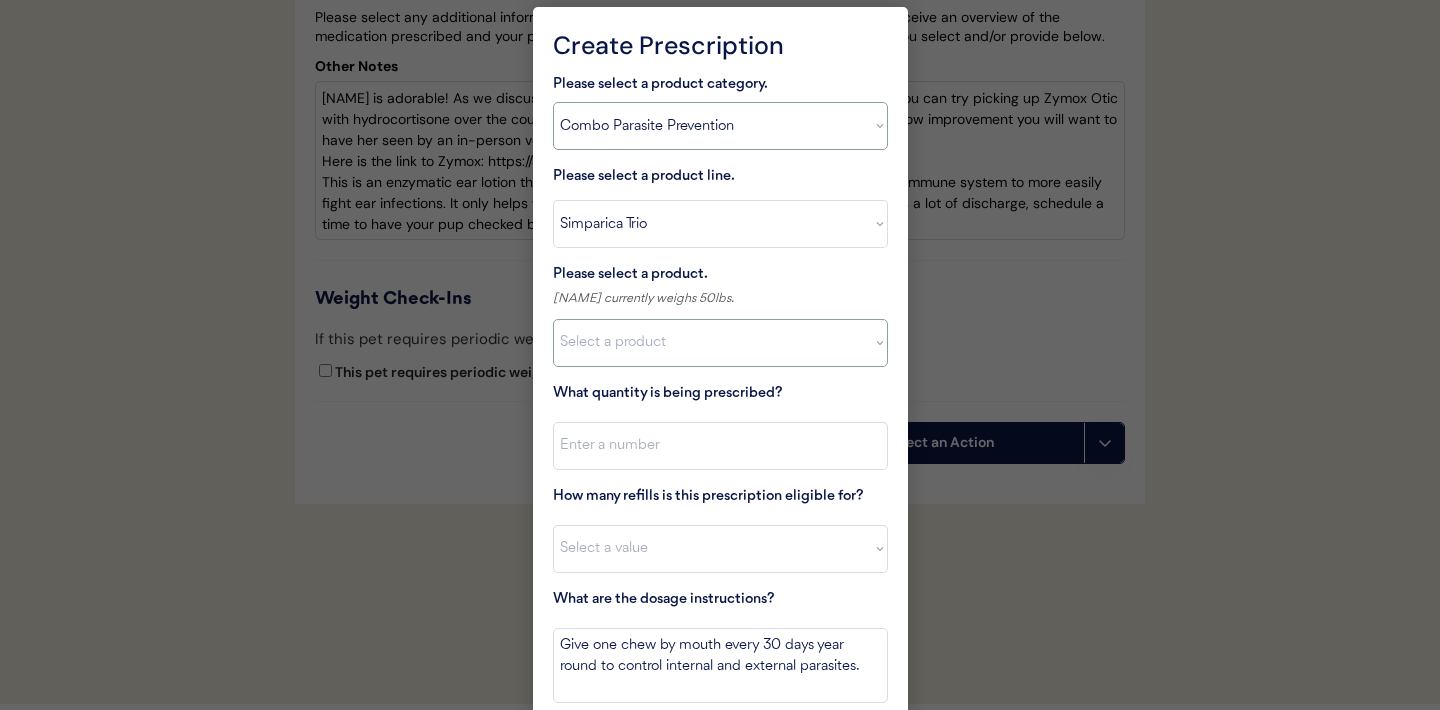 click on "Select a product category Allergies Antibiotics Anxiety Combo Parasite Prevention Flea & Tick Heartworm" at bounding box center (720, 126) 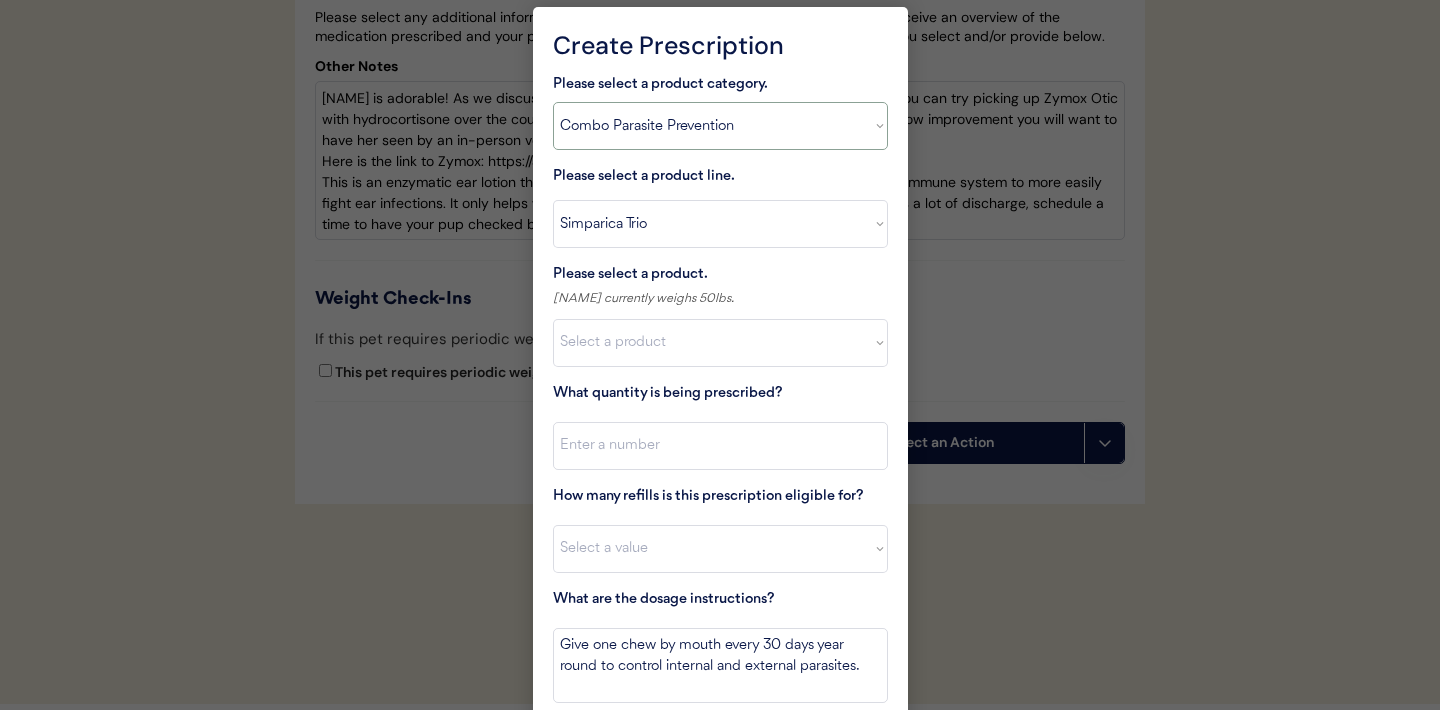 select on ""allergies"" 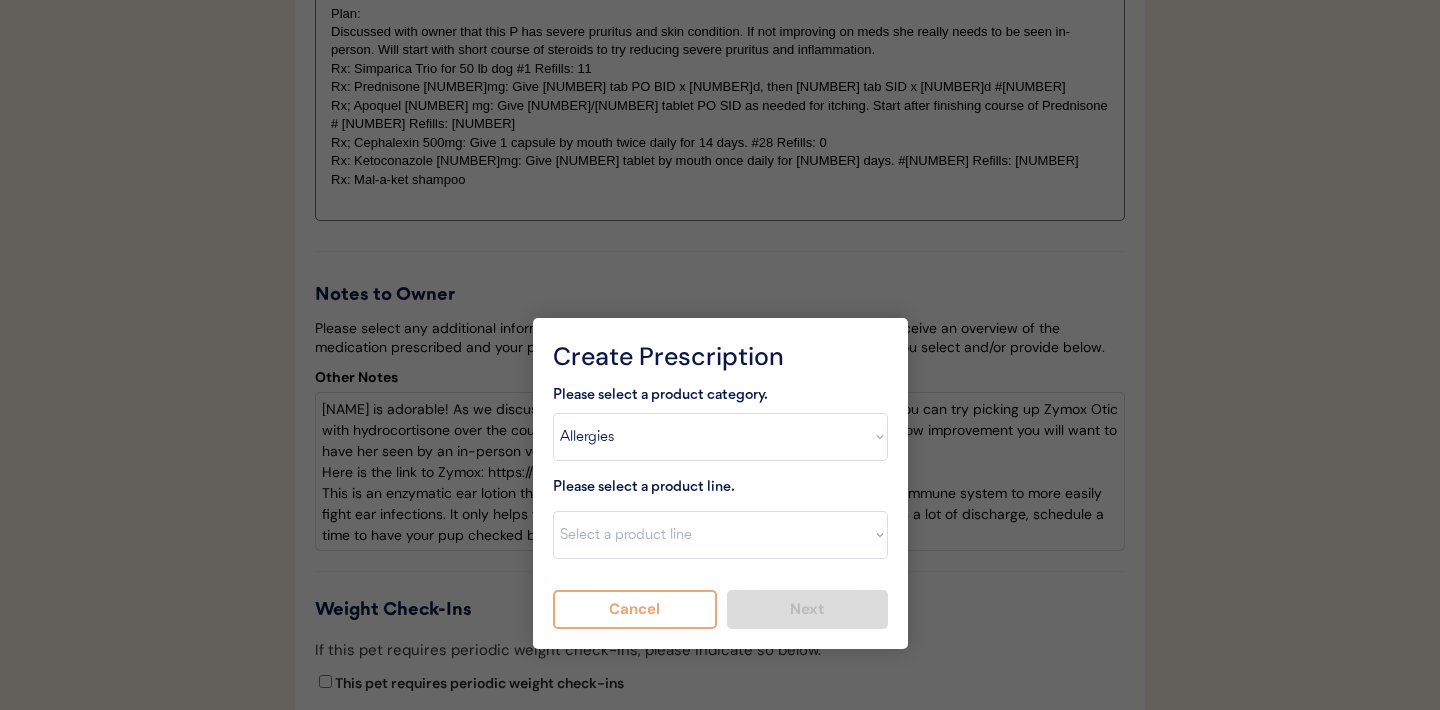 scroll, scrollTop: 4992, scrollLeft: 0, axis: vertical 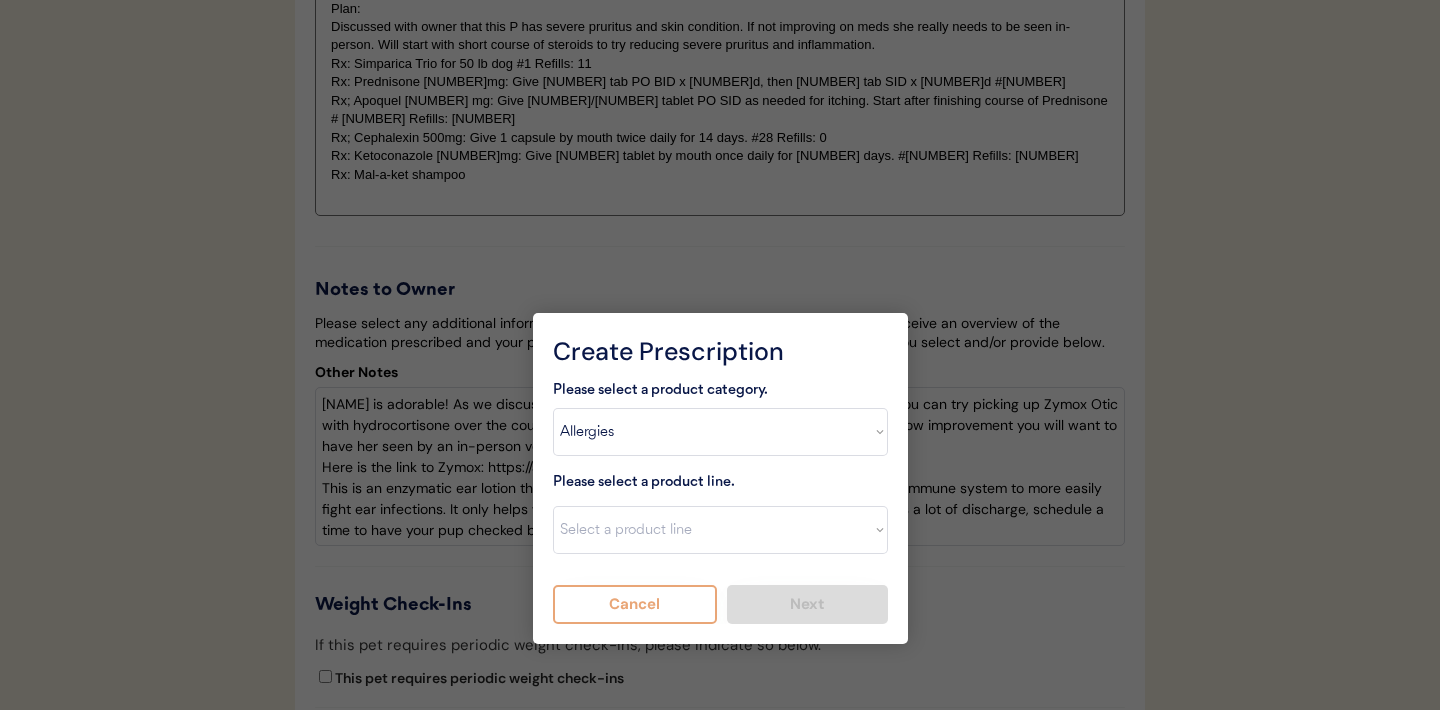 click on "Select a product line Apoquel Chewable Tablet Apoquel Tablet Cyclosporine DermaBenSs Shampoo Hydroxyzine Mal-A-Ket Shampoo Mal-A-Ket Wipes Malaseb Shampoo MiconaHex+Triz Mousse MiconaHex+Triz Wipes Prednisone Temaril-P" at bounding box center (720, 530) 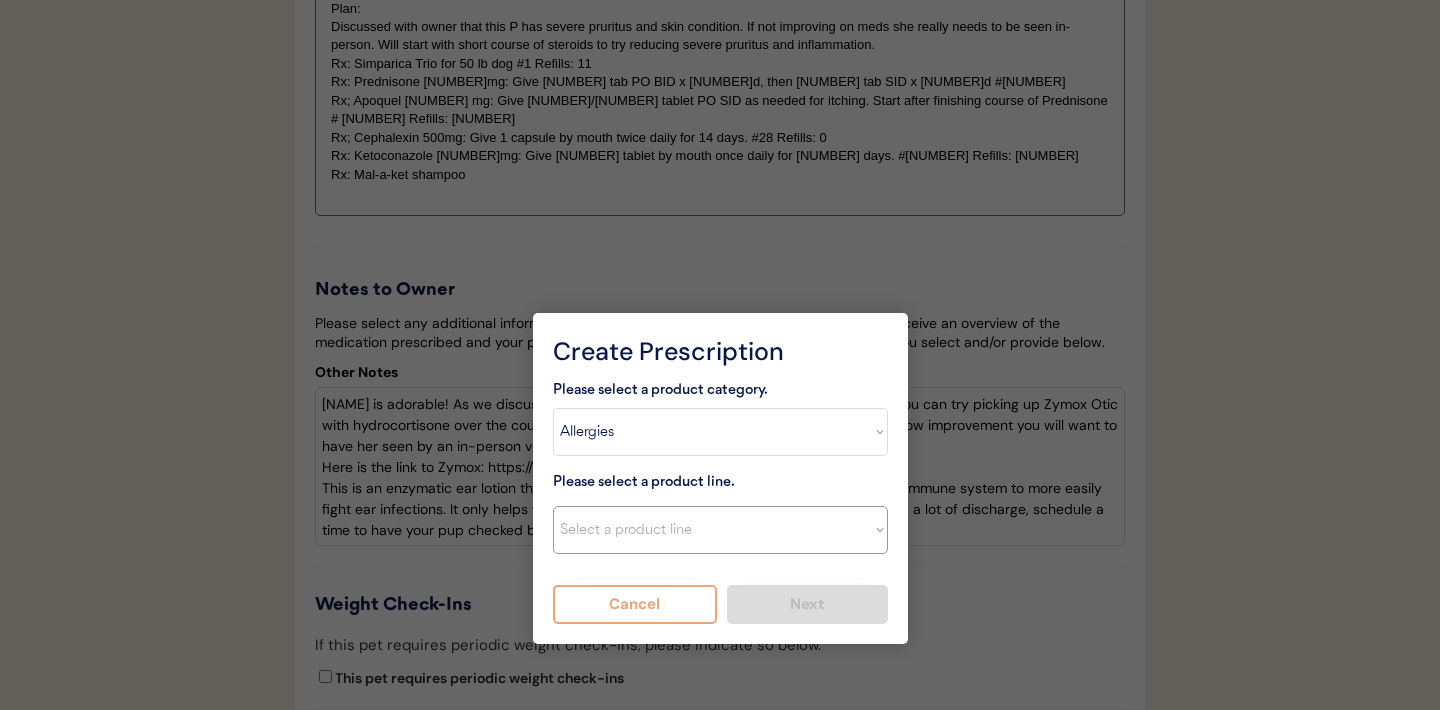 select on ""Prednisone"" 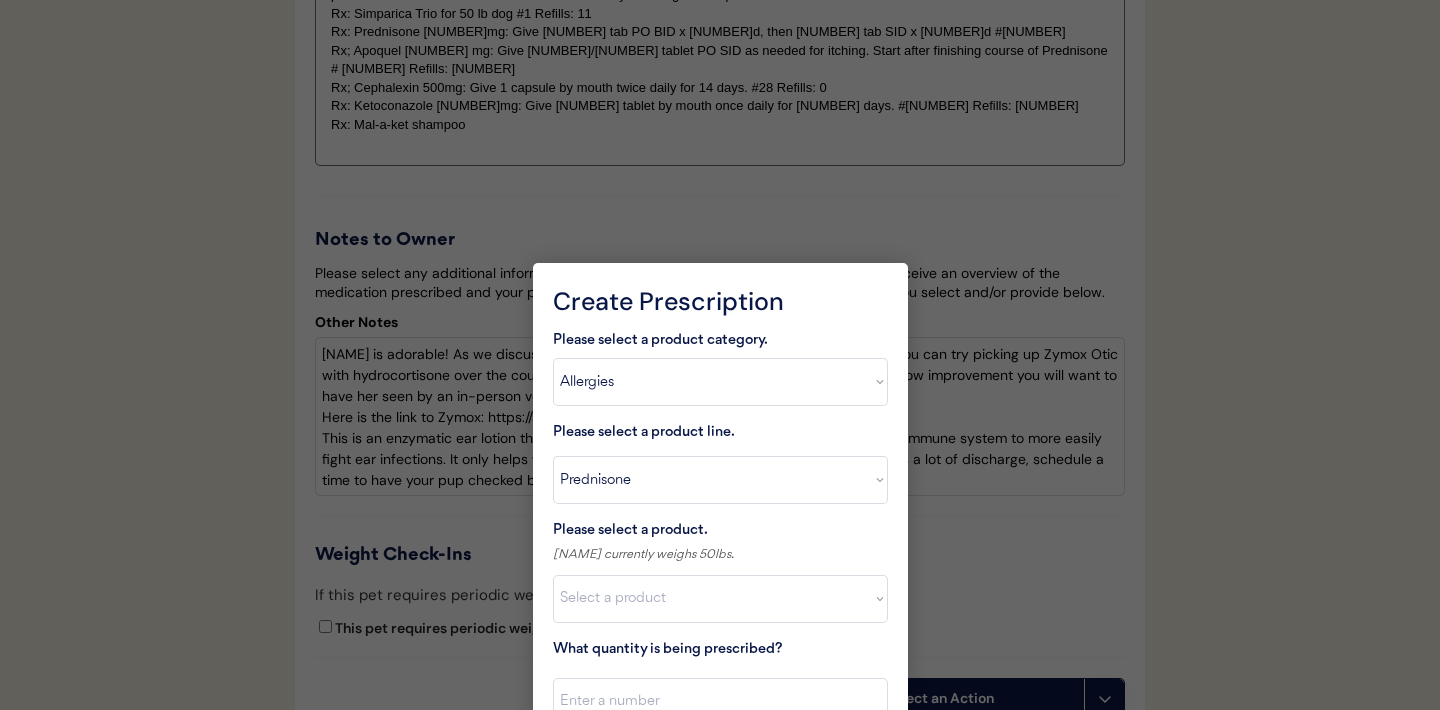 scroll, scrollTop: 5052, scrollLeft: 0, axis: vertical 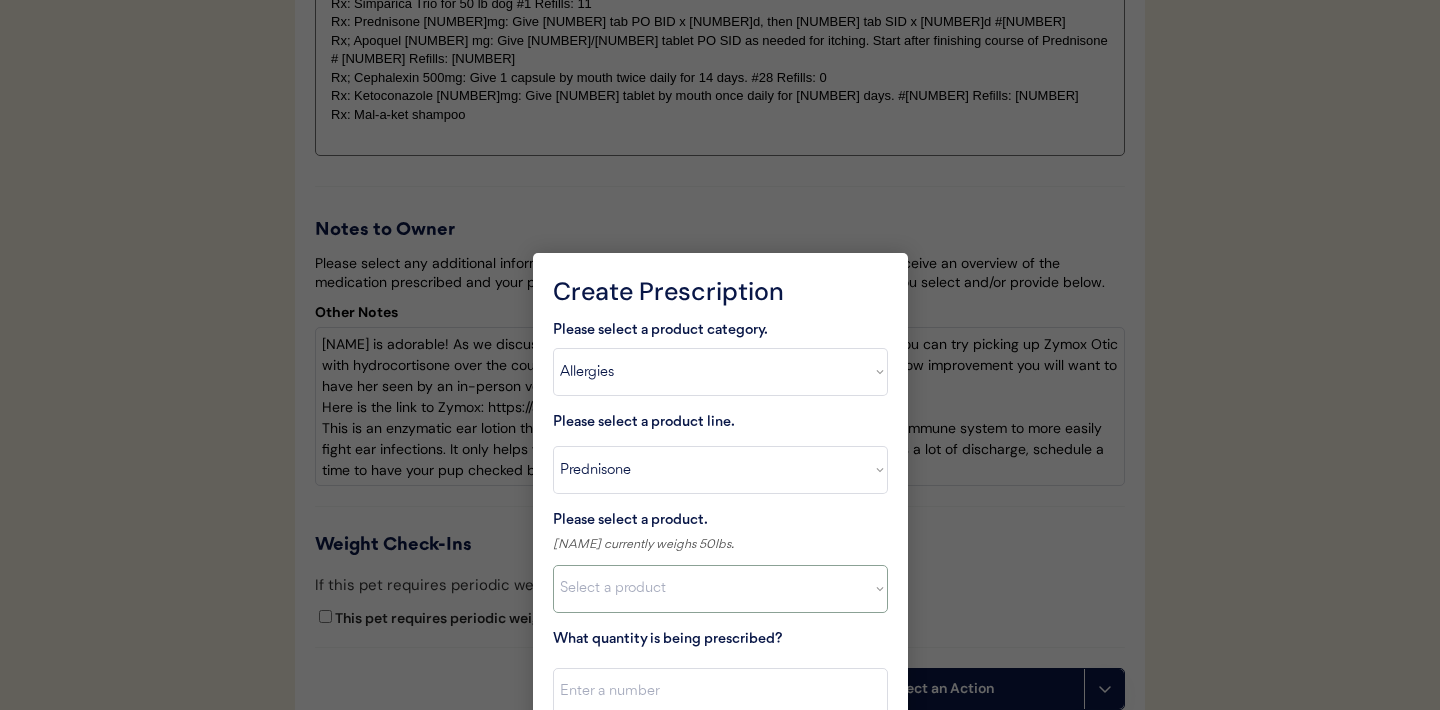 click on "Select a product Prednisone Tablet (10mg) Prednisone Tablet (20mg) Prednisone Tablet (5mg)" at bounding box center [720, 589] 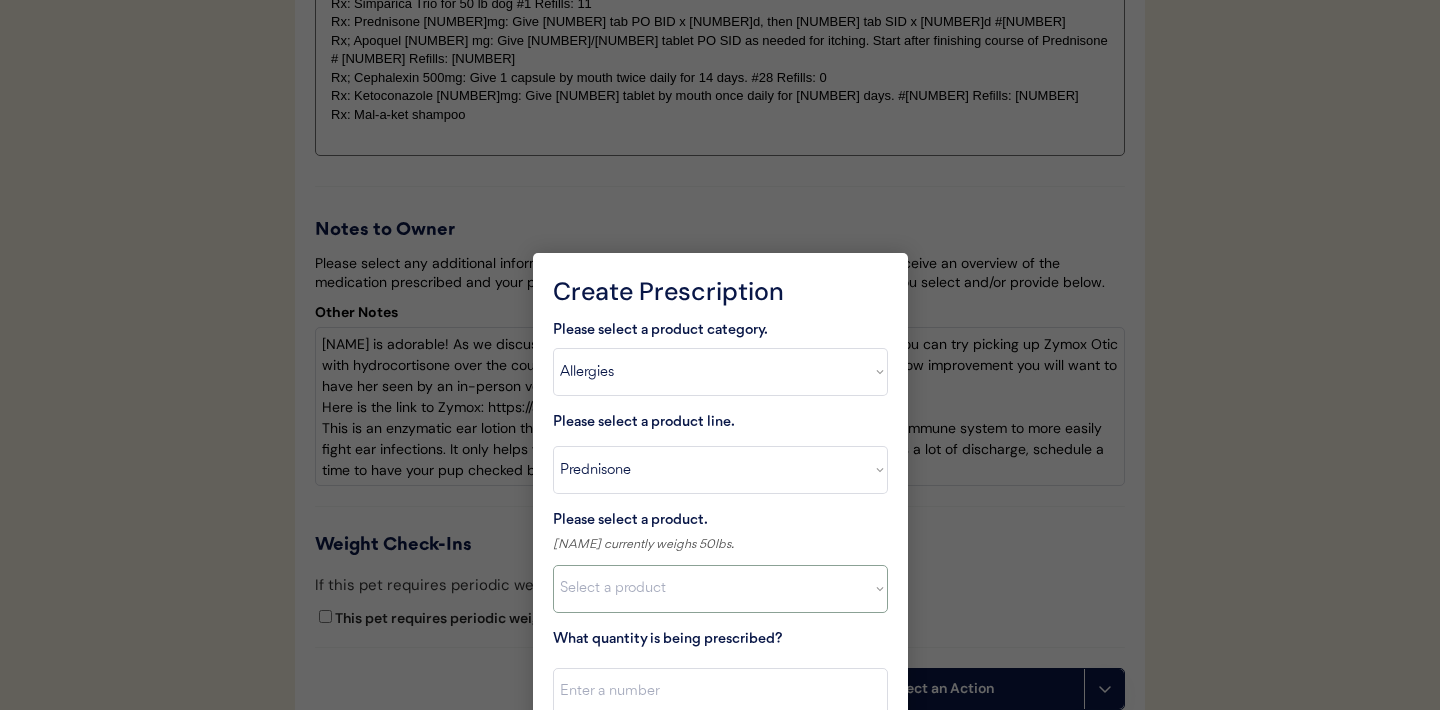select on ""1348695171700984260__LOOKUP__1720044701993x600970059088437200"" 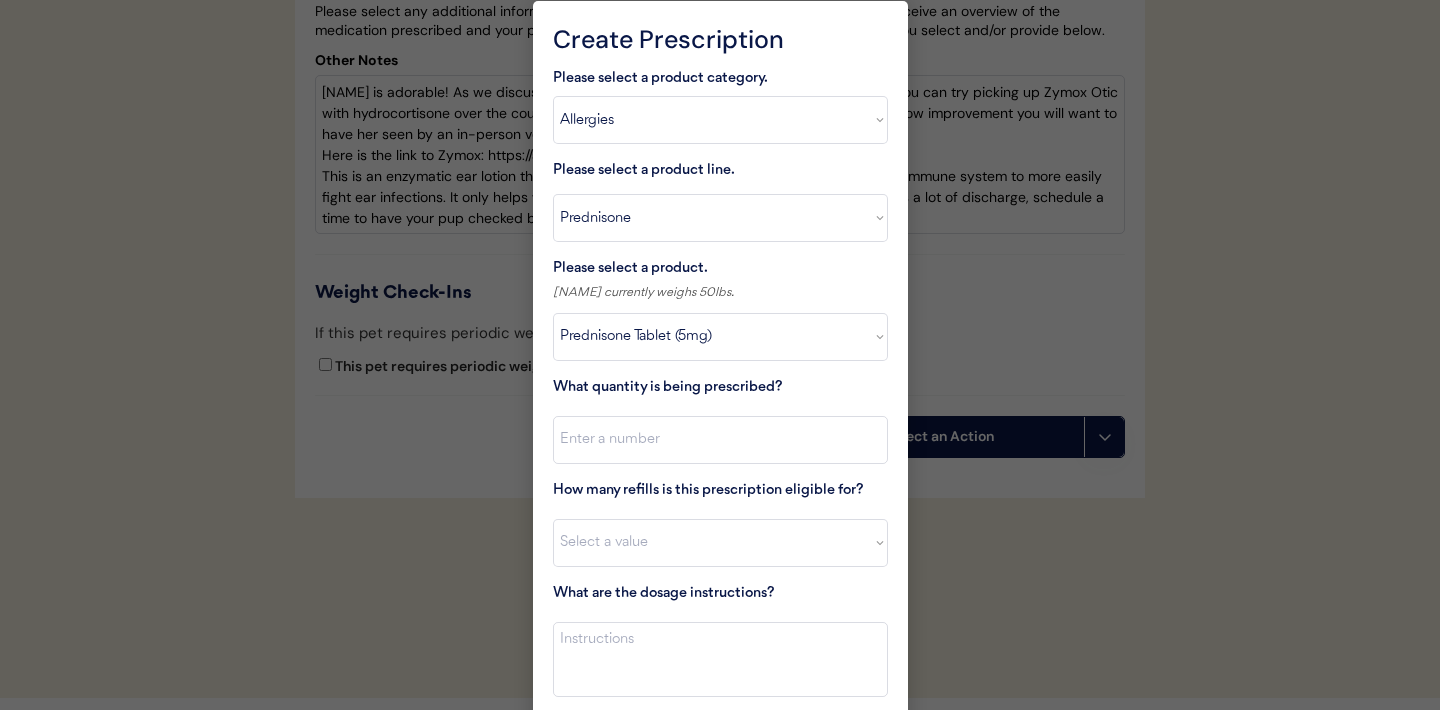 scroll, scrollTop: 5290, scrollLeft: 0, axis: vertical 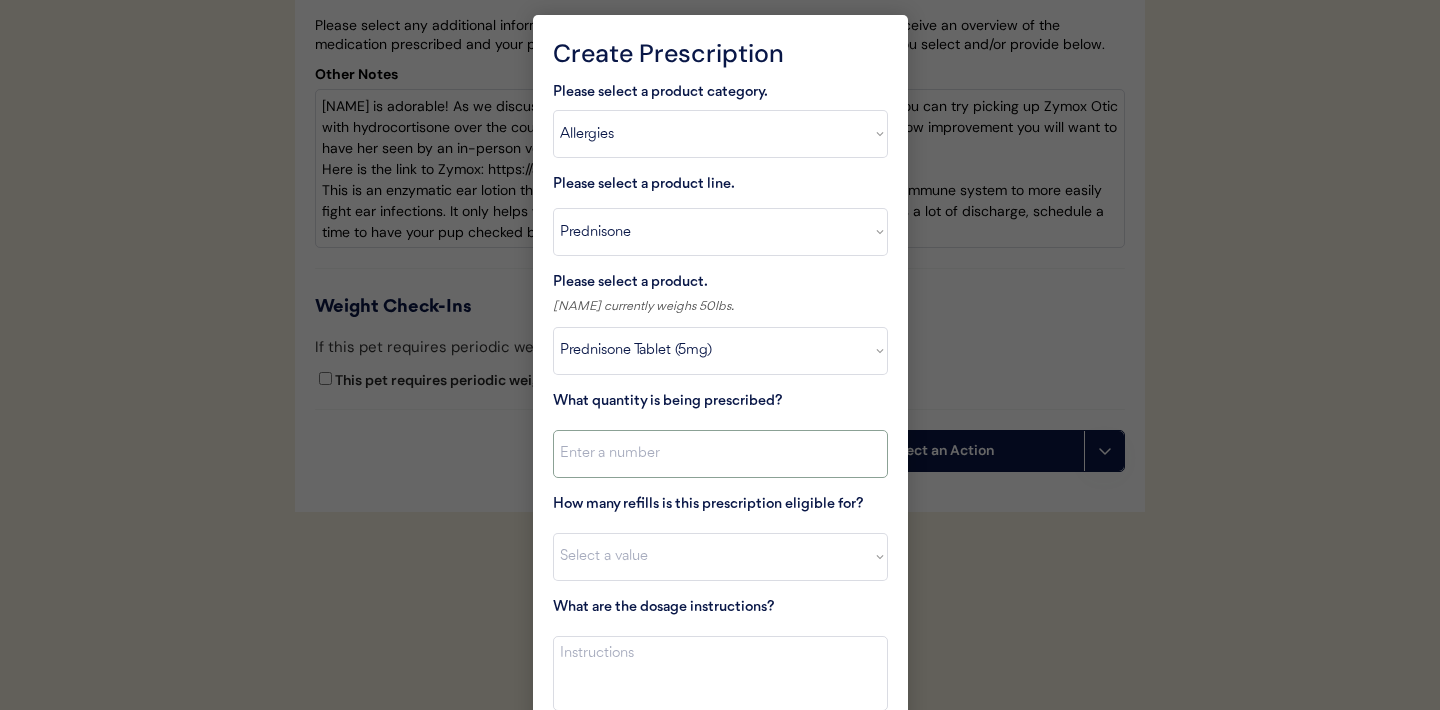 click at bounding box center (720, 454) 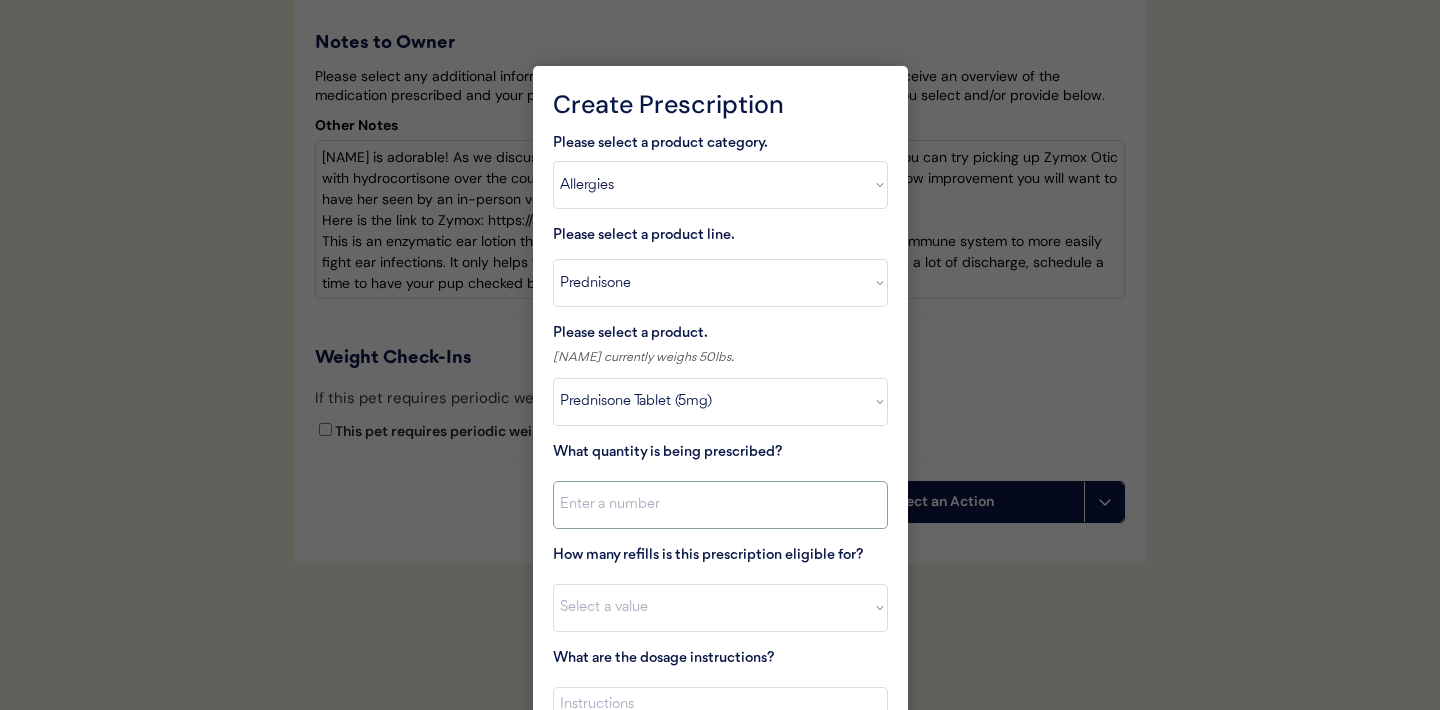scroll, scrollTop: 5241, scrollLeft: 0, axis: vertical 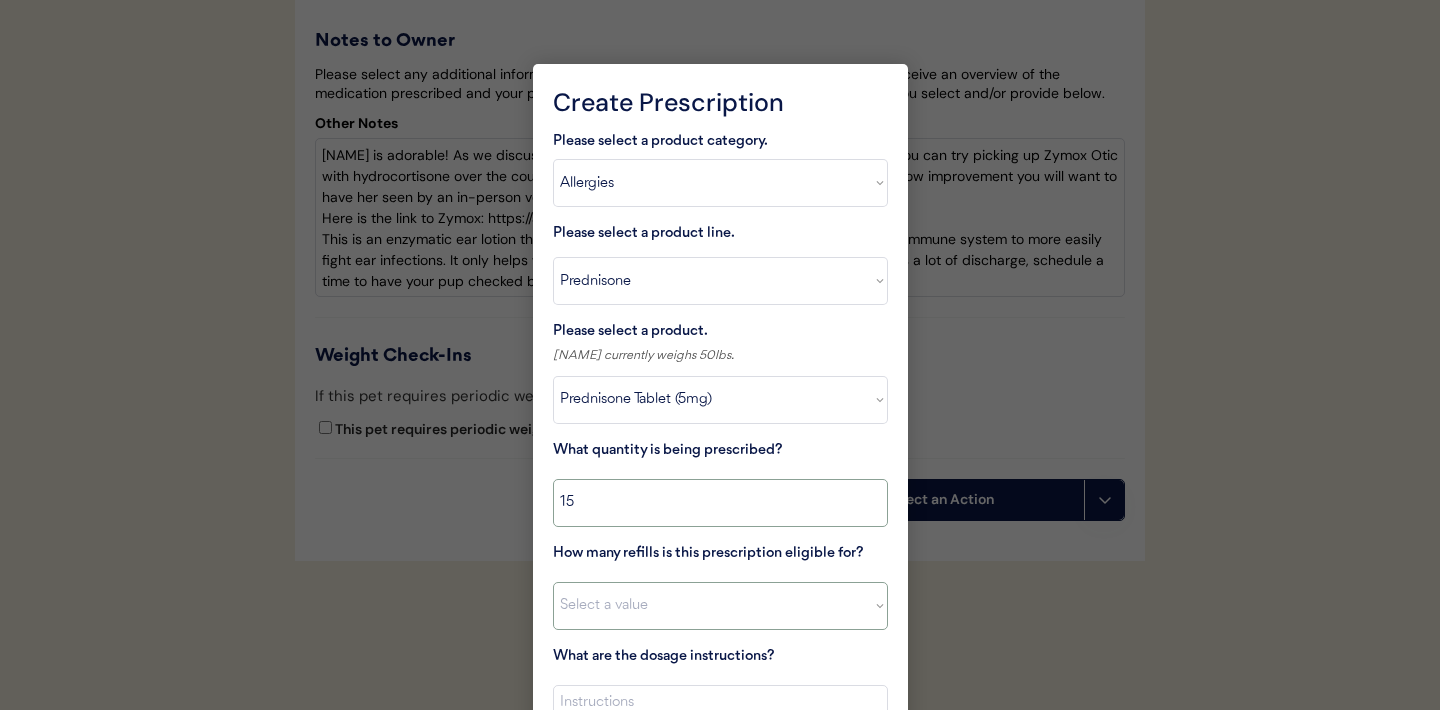 type on "15" 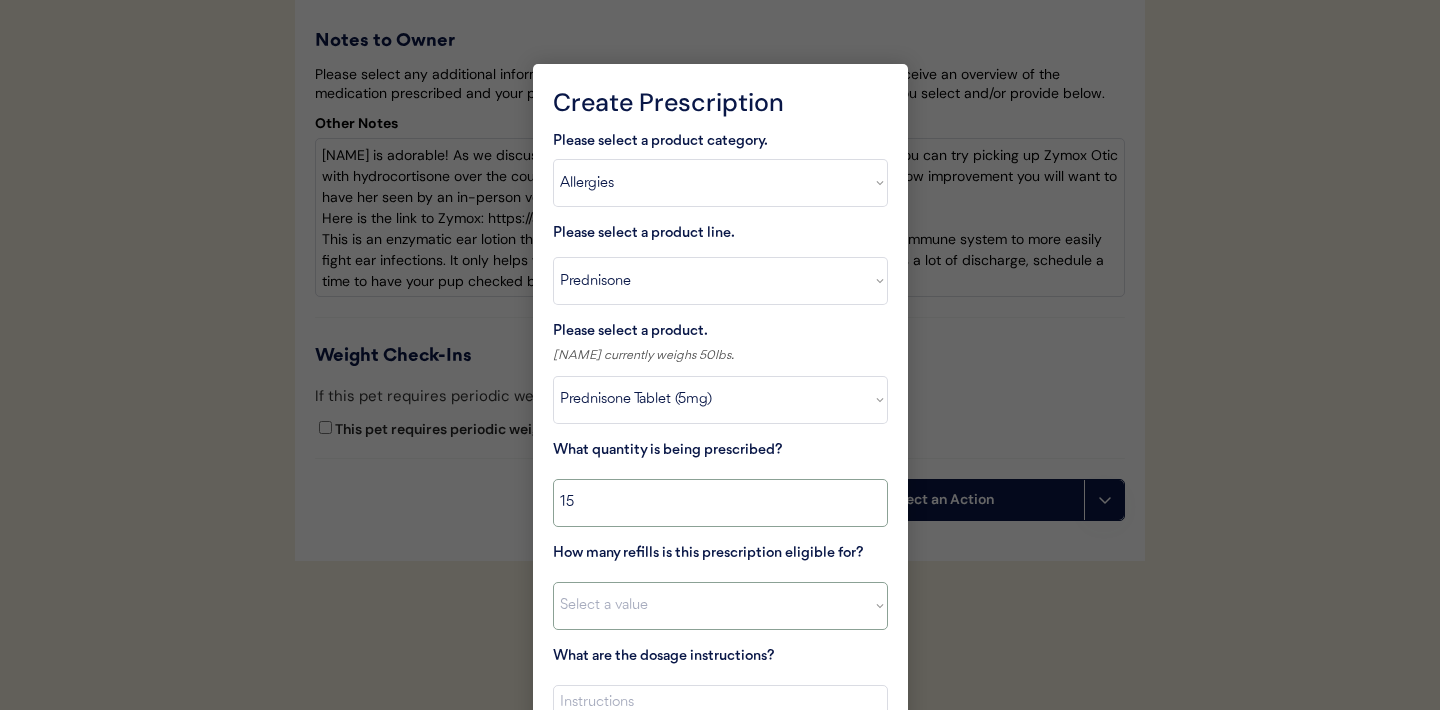 click on "Select a value 0 1 2 3 4 5 6 7 8 10 11" at bounding box center (720, 606) 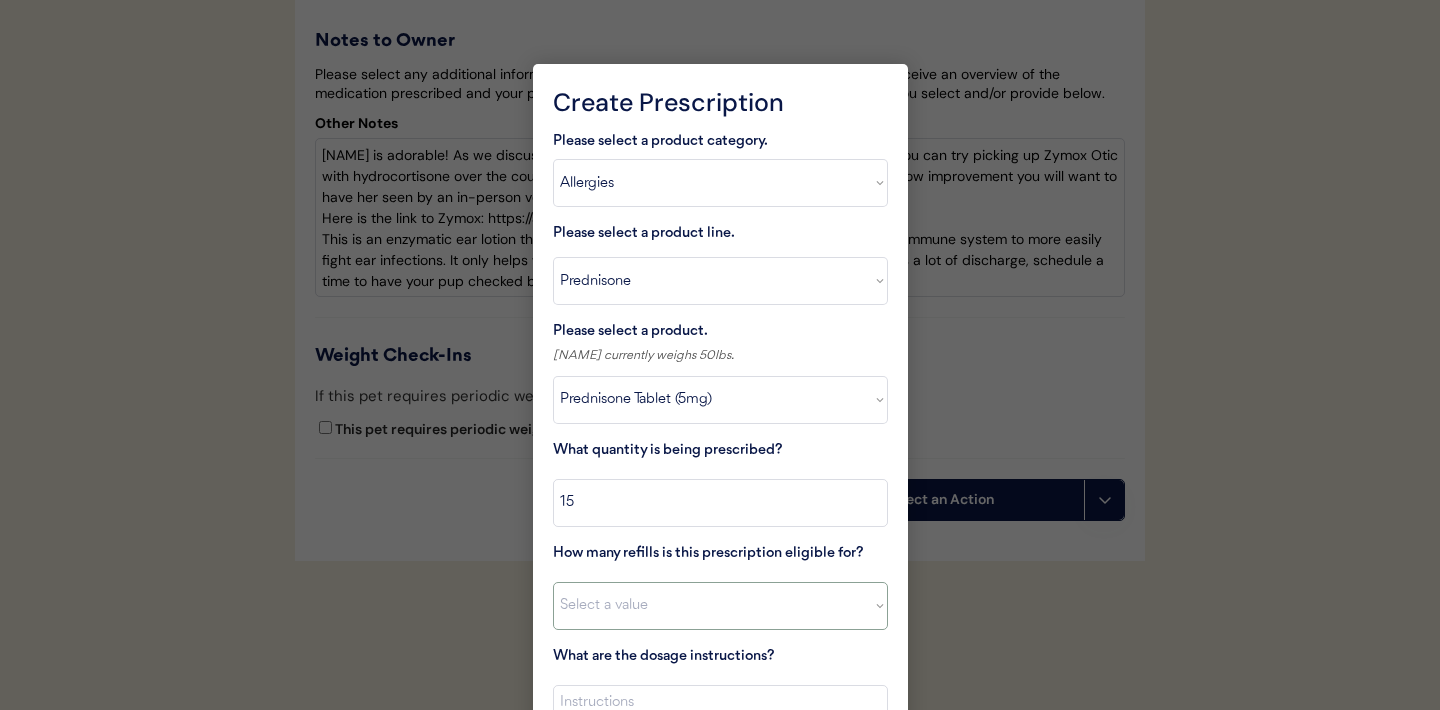 select on "0" 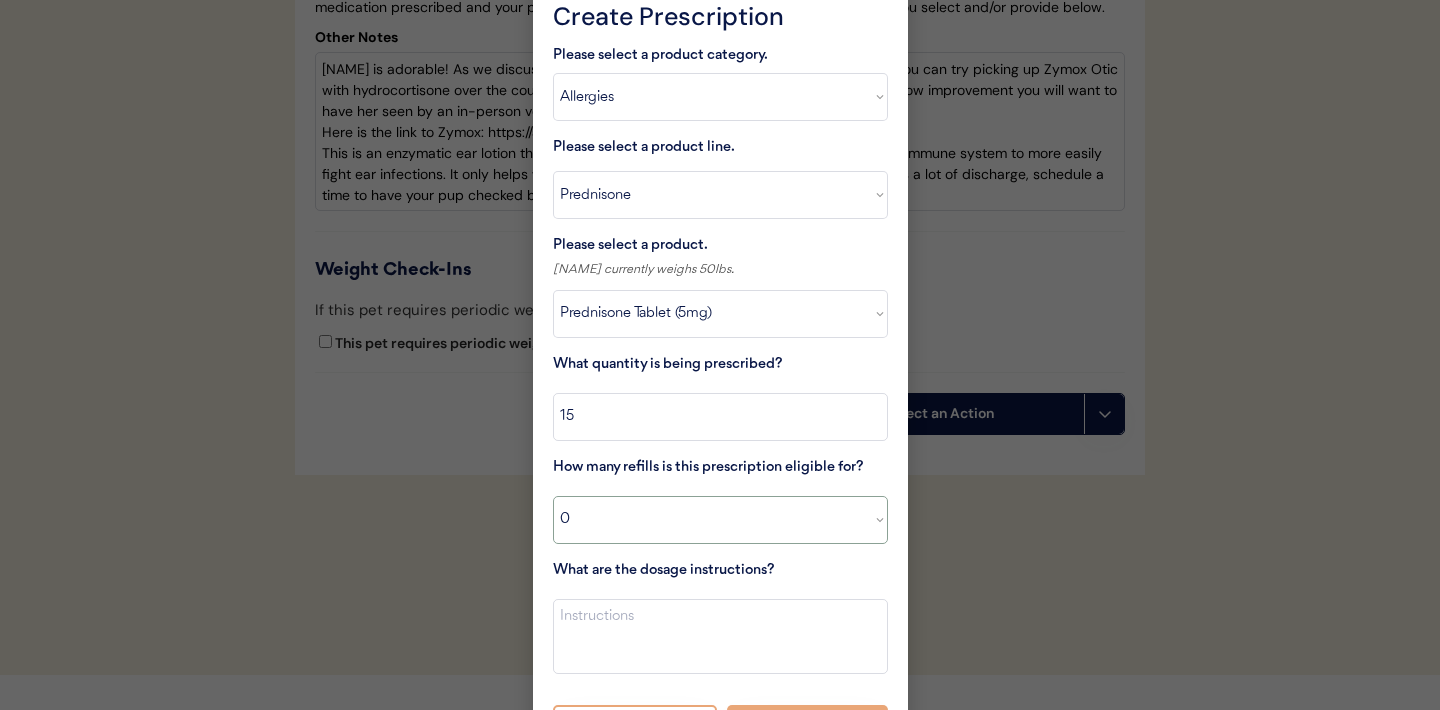 scroll, scrollTop: 5333, scrollLeft: 0, axis: vertical 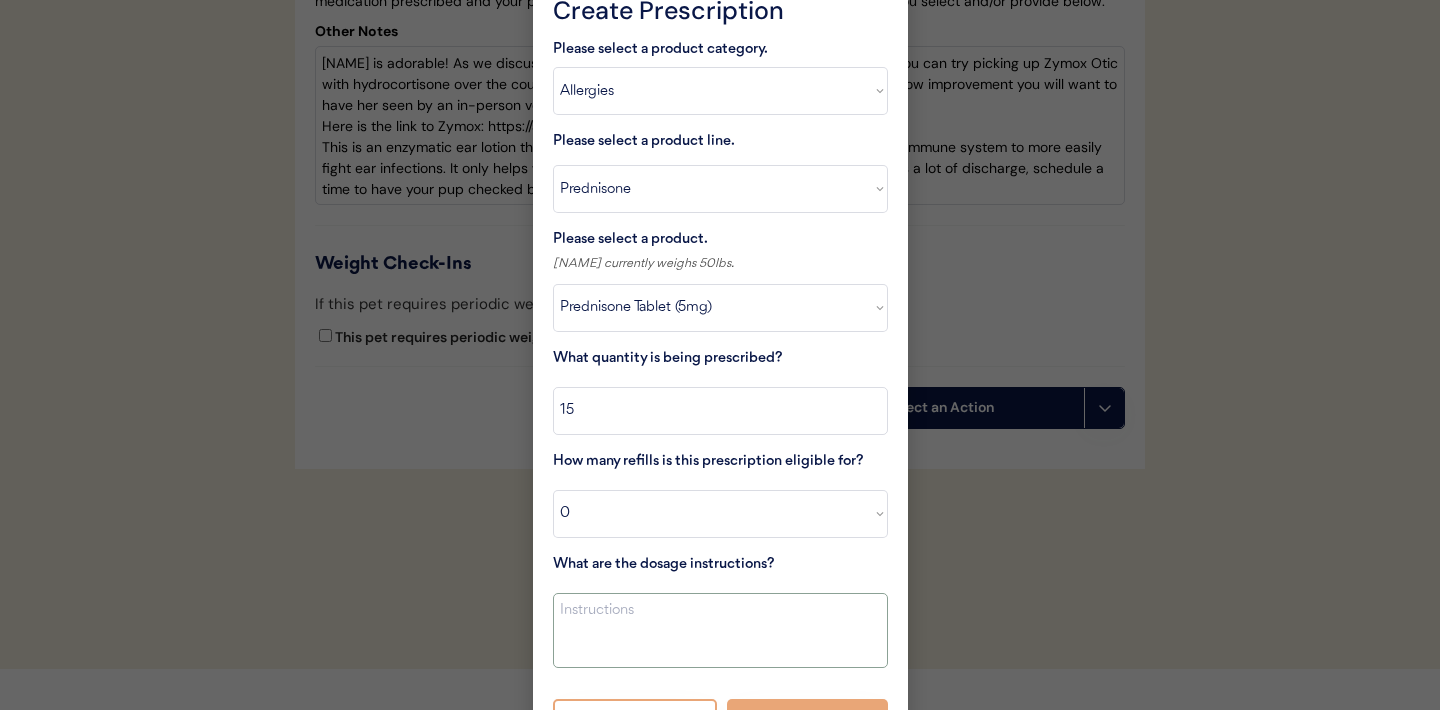 click at bounding box center [720, 630] 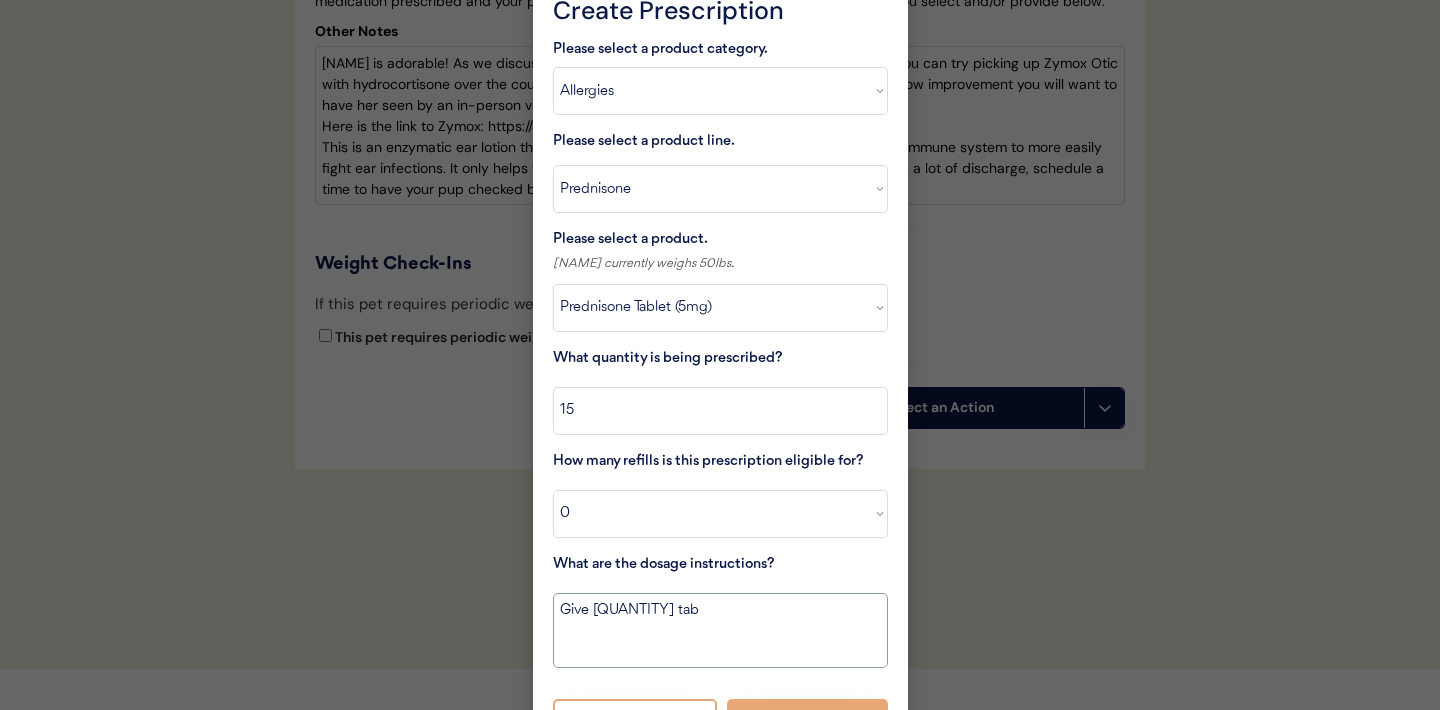 click on "Give 1 tab" at bounding box center (720, 630) 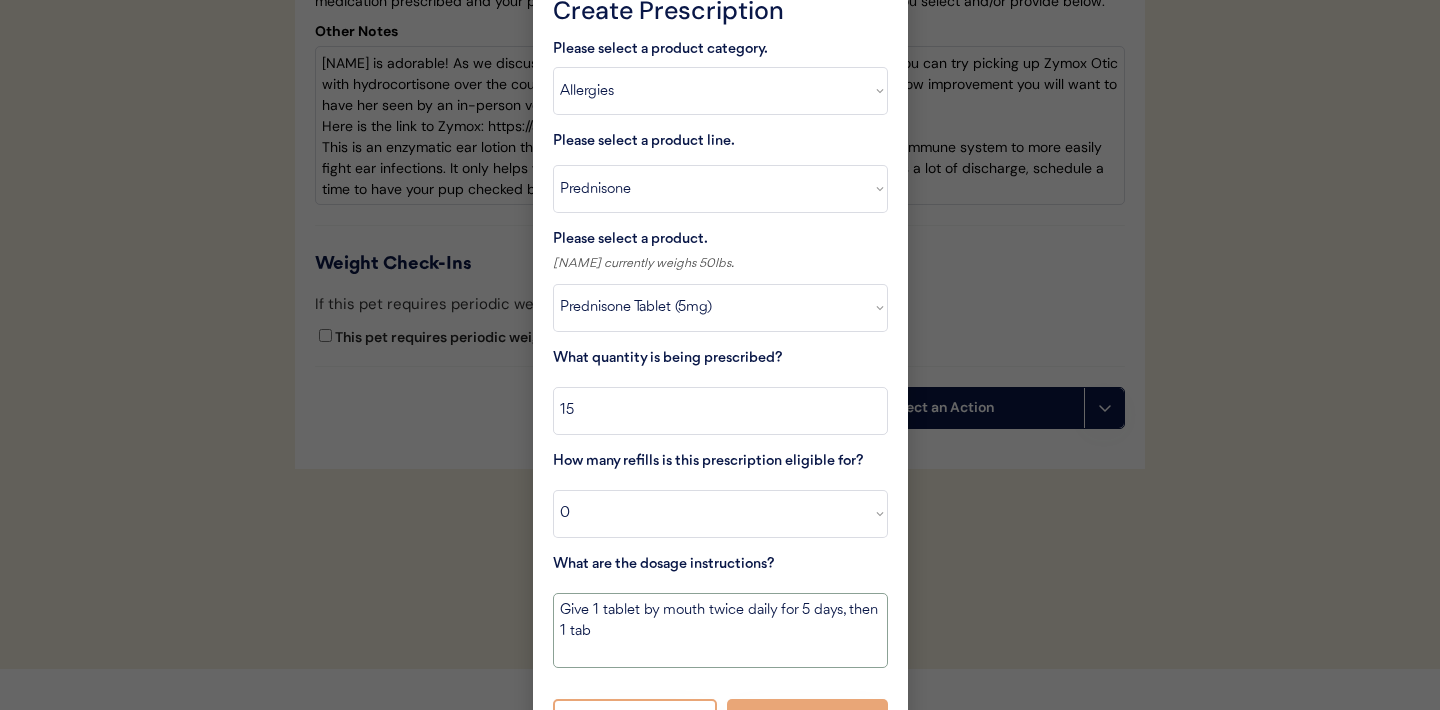click on "Give 1 tablet by mouth twice daily for 5 days, then 1 tab" at bounding box center (720, 630) 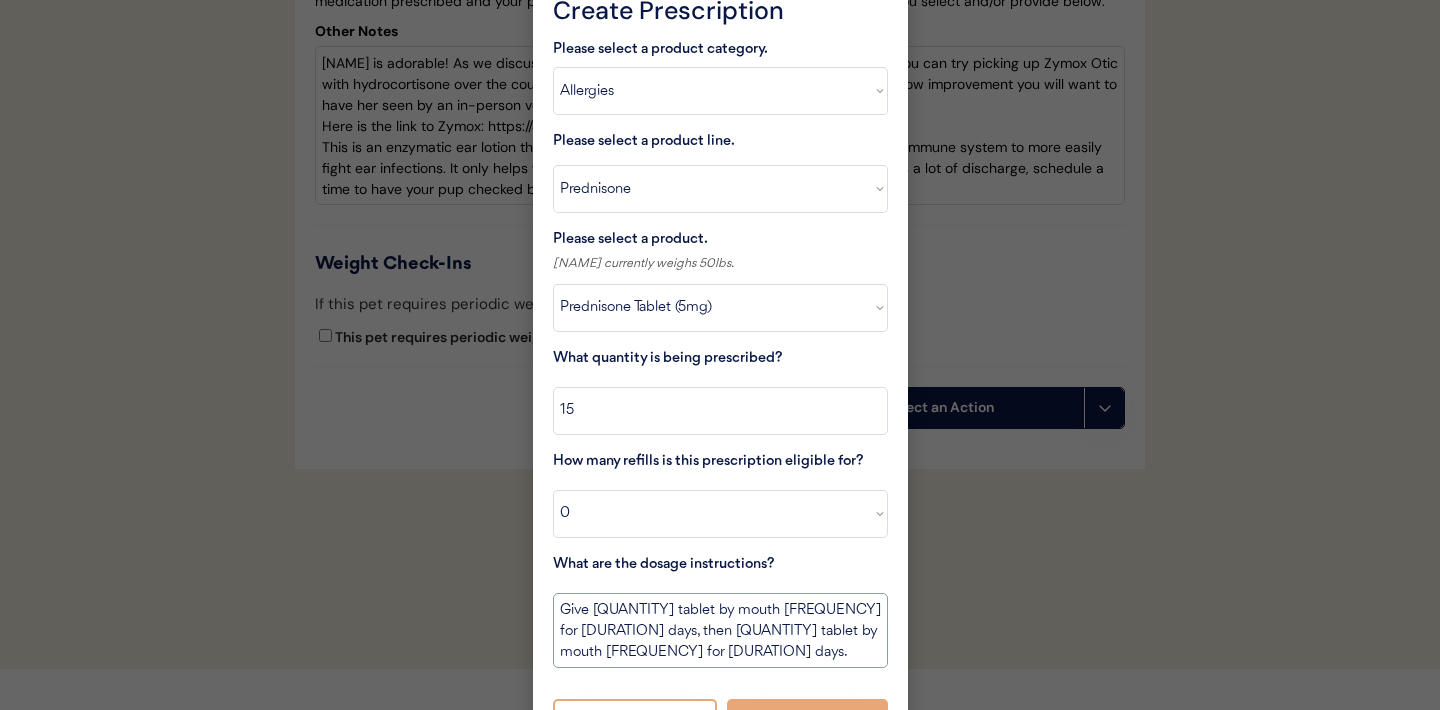 drag, startPoint x: 670, startPoint y: 629, endPoint x: 610, endPoint y: 632, distance: 60.074955 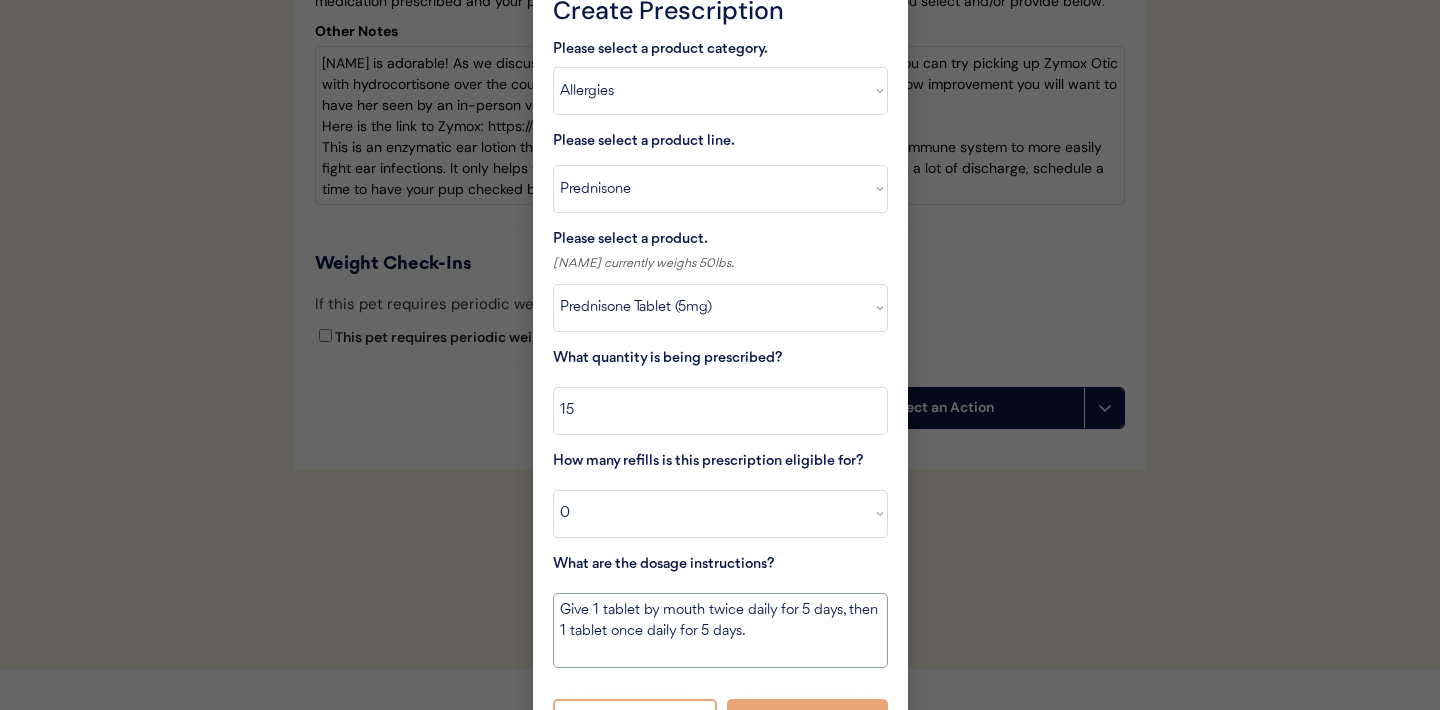 click on "Give 1 tablet by mouth twice daily for 5 days, then 1 tablet once daily for 5 days." at bounding box center (720, 630) 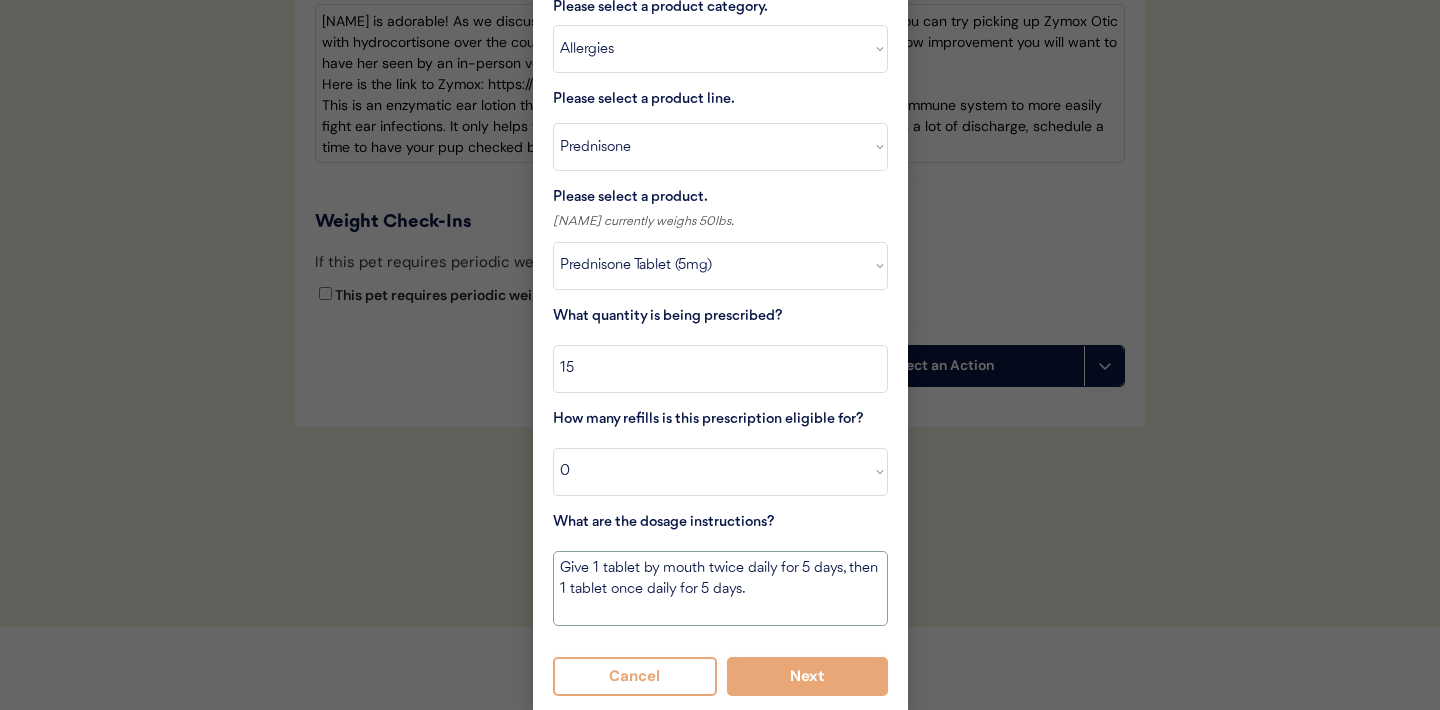scroll, scrollTop: 5380, scrollLeft: 0, axis: vertical 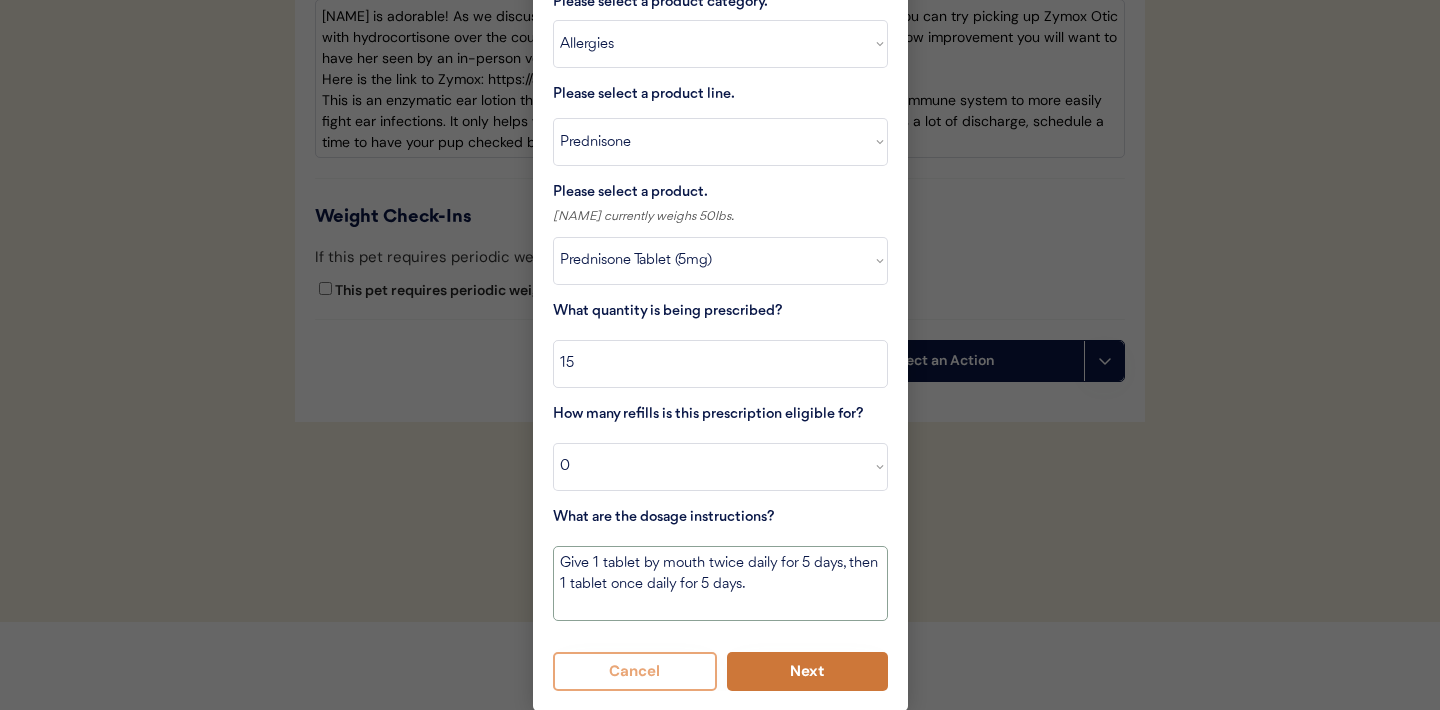 type on "Give 1 tablet by mouth twice daily for 5 days, then 1 tablet once daily for 5 days." 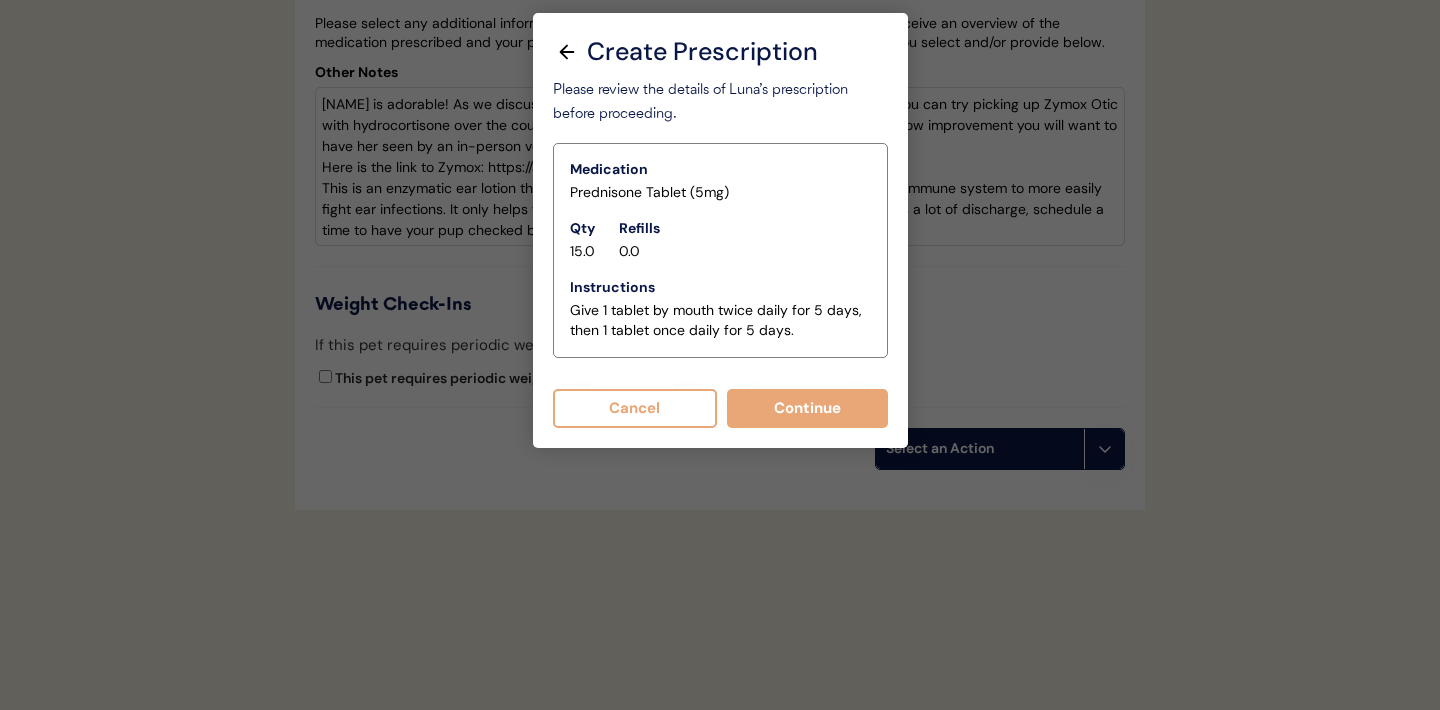 scroll, scrollTop: 5298, scrollLeft: 0, axis: vertical 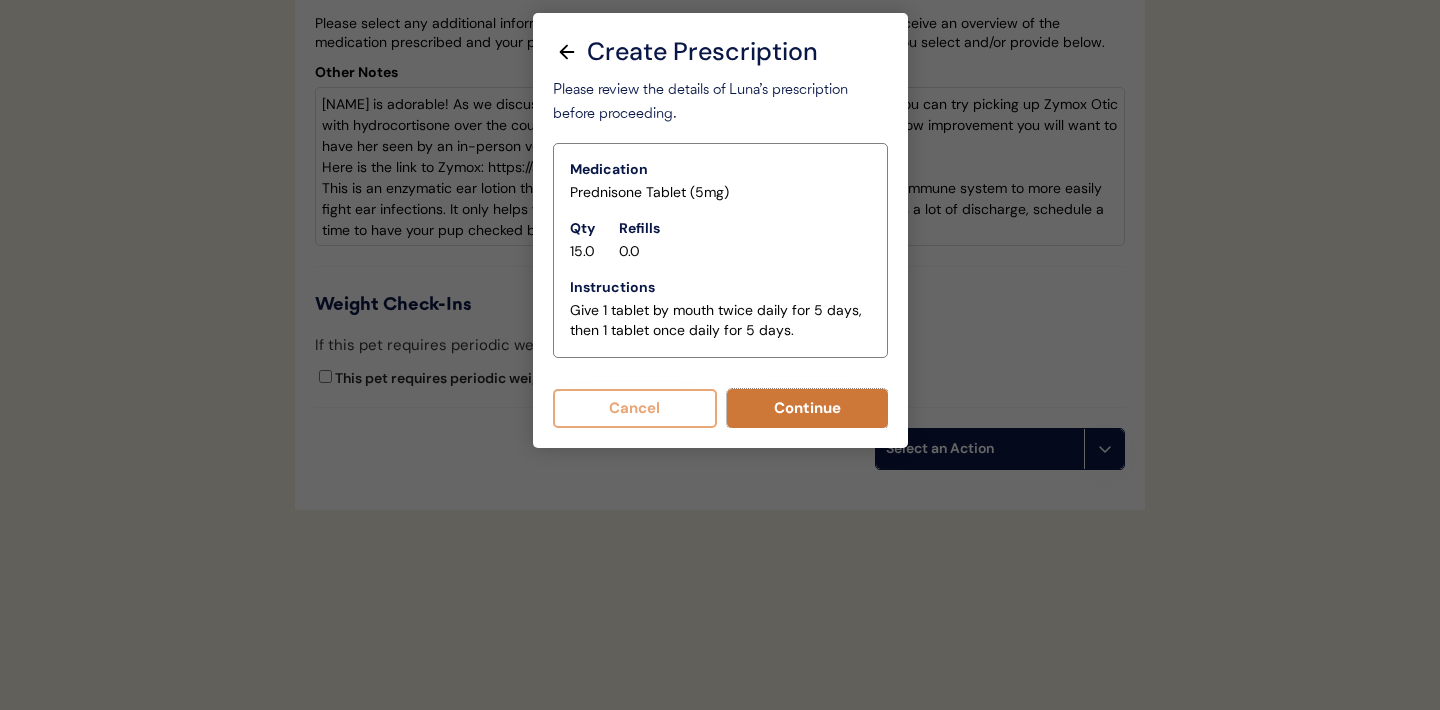 click on "Continue" at bounding box center (807, 408) 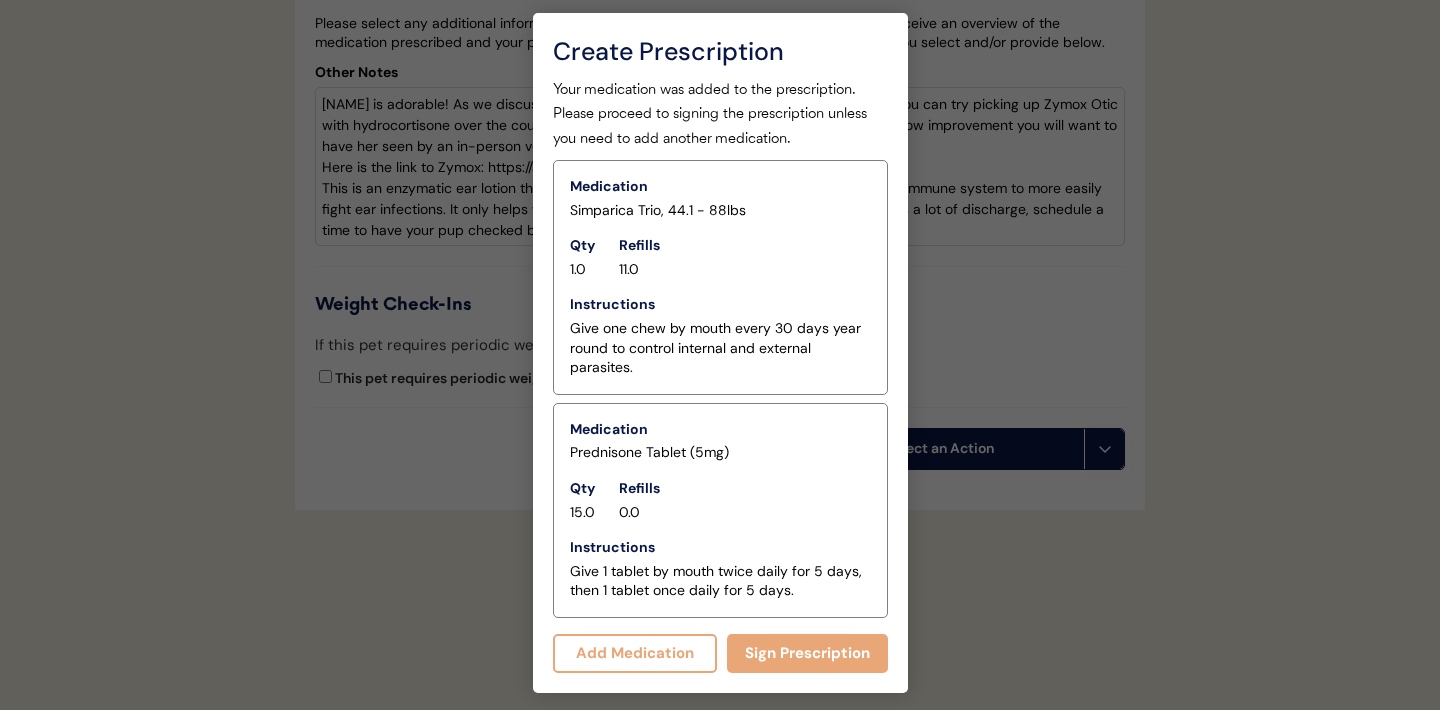 click on "Add Medication" at bounding box center (635, 653) 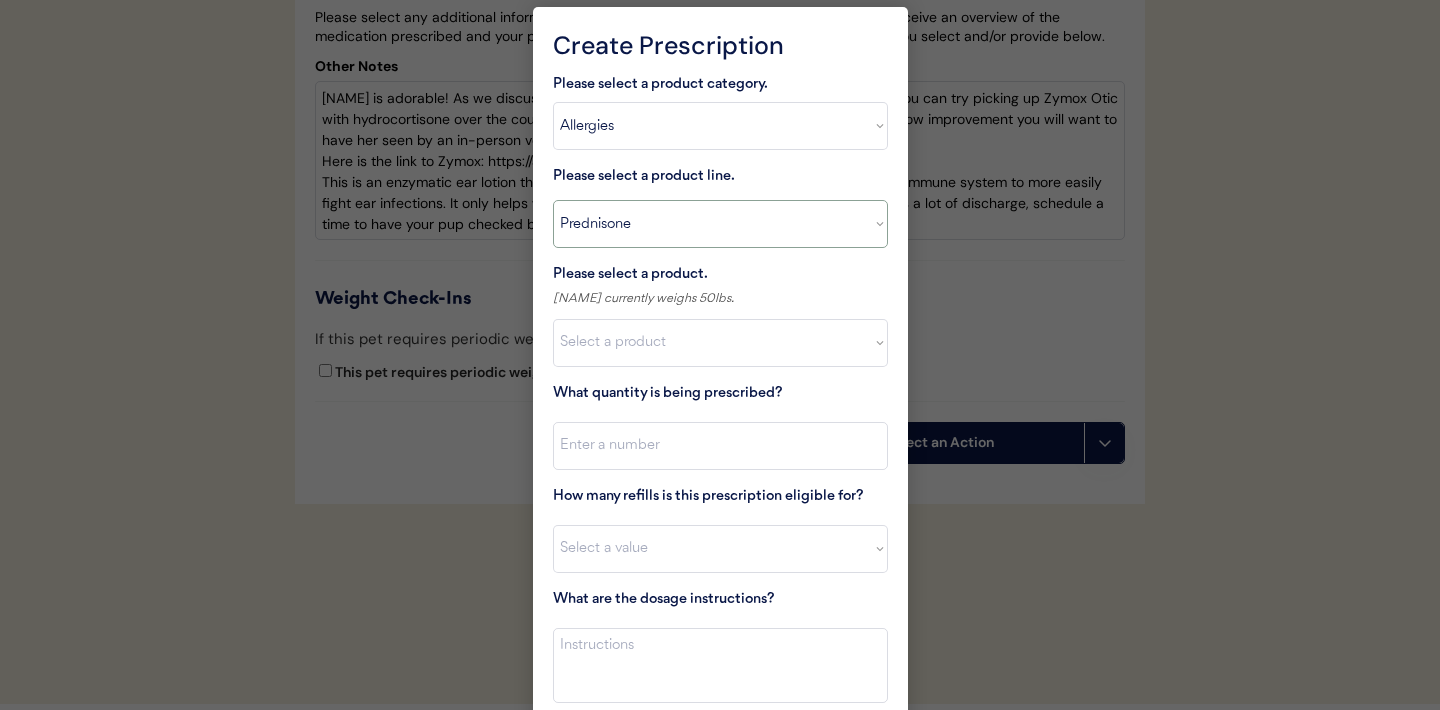 click on "Select a product line Apoquel Chewable Tablet Apoquel Tablet Cyclosporine DermaBenSs Shampoo Hydroxyzine Mal-A-Ket Shampoo Mal-A-Ket Wipes Malaseb Shampoo MiconaHex+Triz Mousse MiconaHex+Triz Wipes Prednisone Temaril-P" at bounding box center [720, 224] 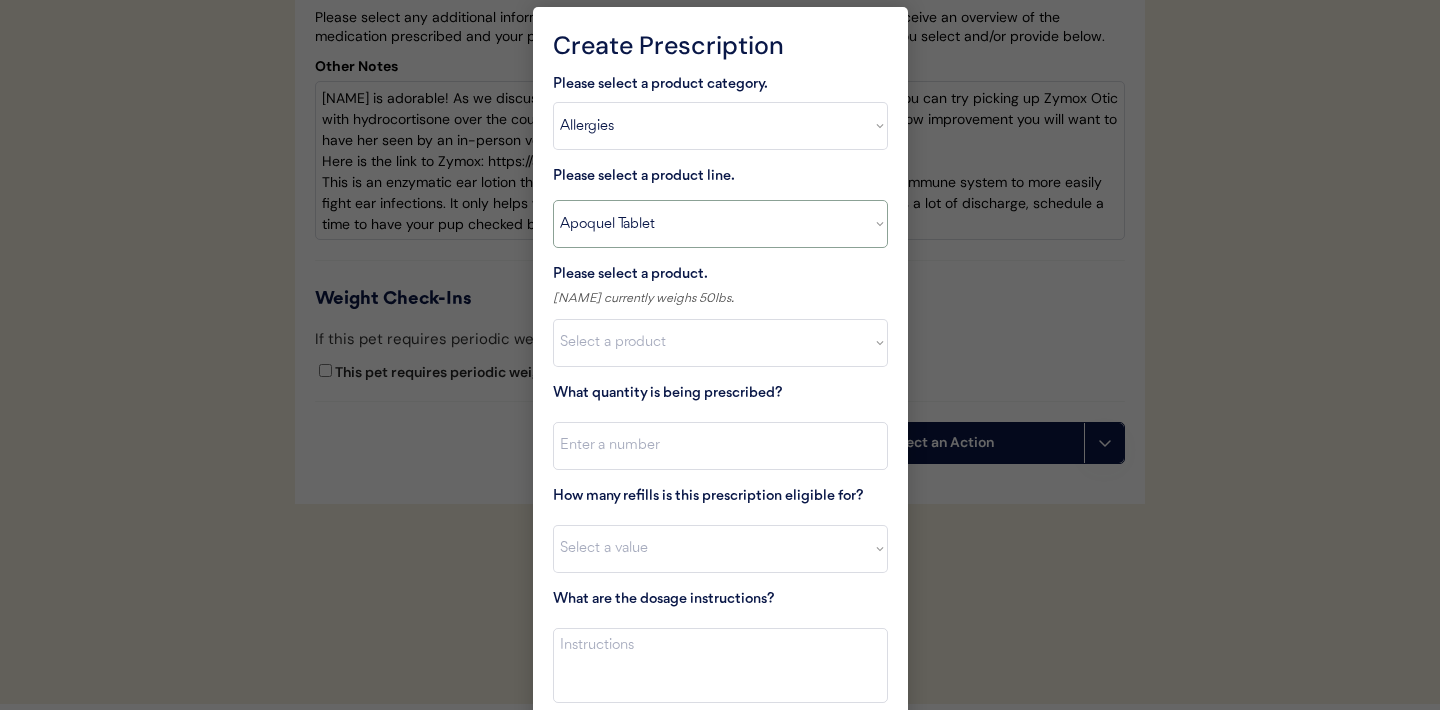 type on "Give XXX tablet(s) by mouth once daily as needed for itchiness due to allergies. Discontinue immediately if worsening hair loss, rash, or numerous small lumps appear." 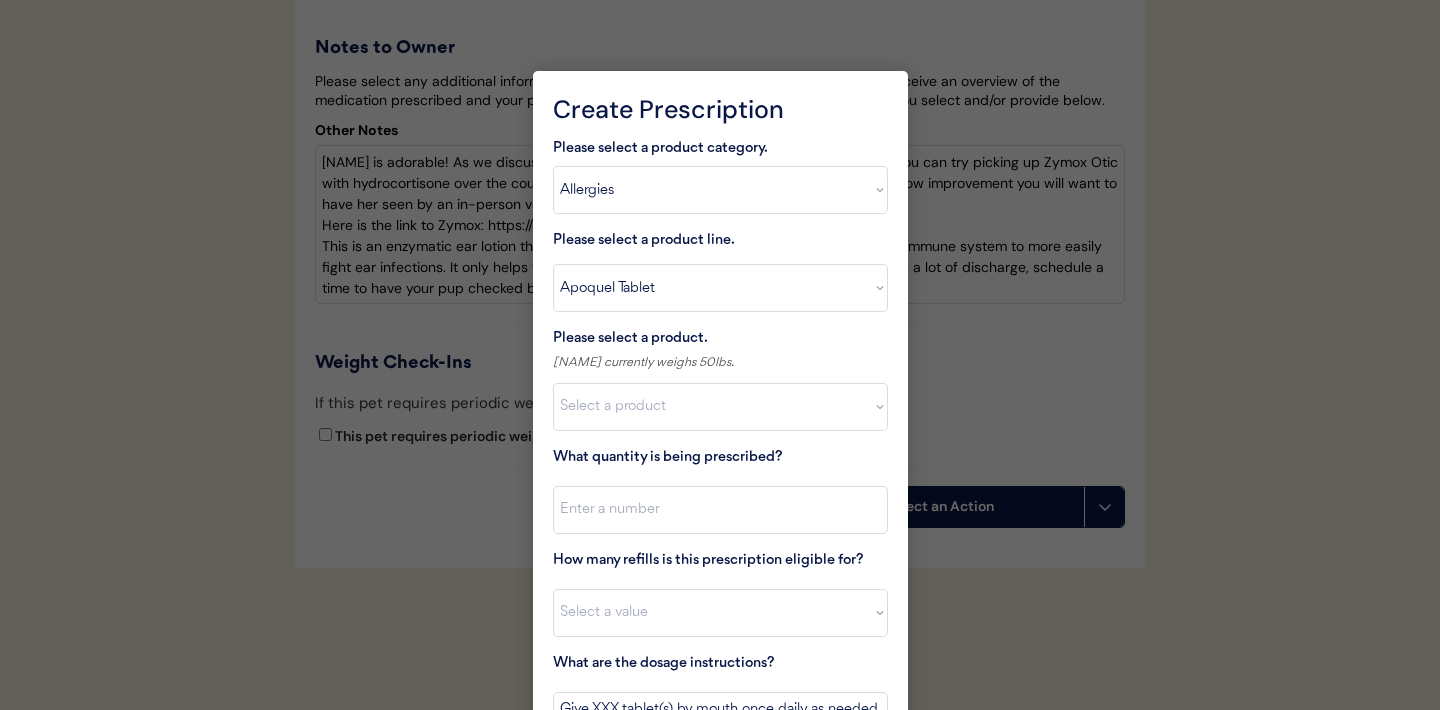 scroll, scrollTop: 5236, scrollLeft: 0, axis: vertical 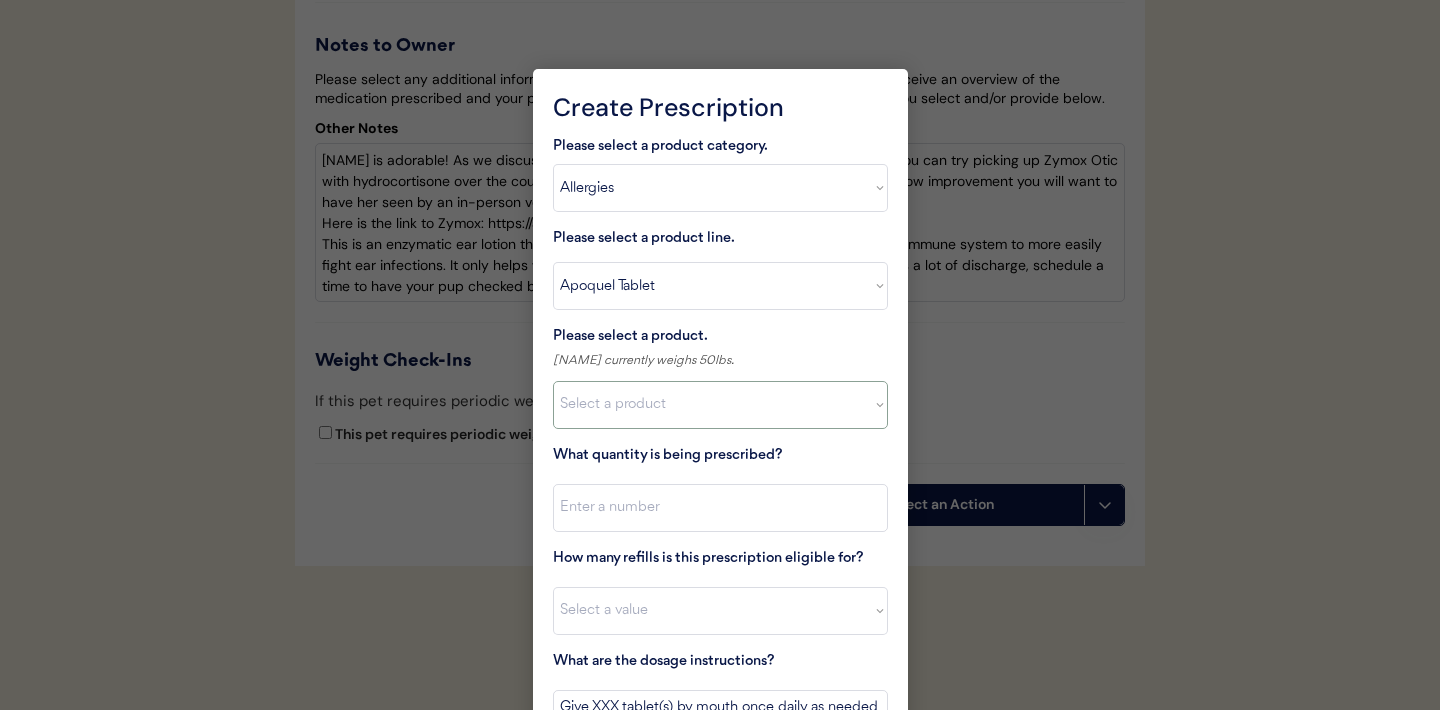 click on "Select a product Apoquel Tablet (16 mg) Apoquel Tablet (3.6 mg) Apoquel Tablet (5.4 mg)" at bounding box center [720, 405] 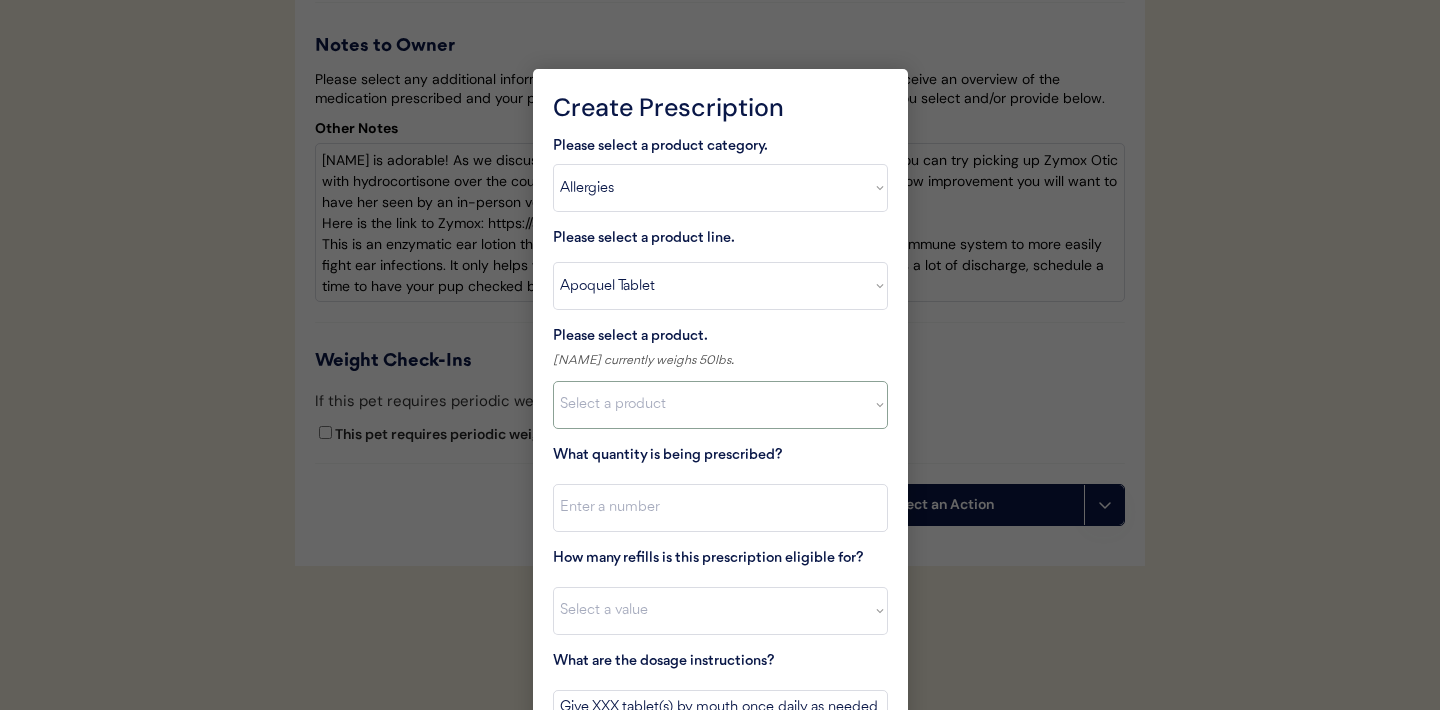select on ""1348695171700984260__LOOKUP__1720647054590x322599372364987400"" 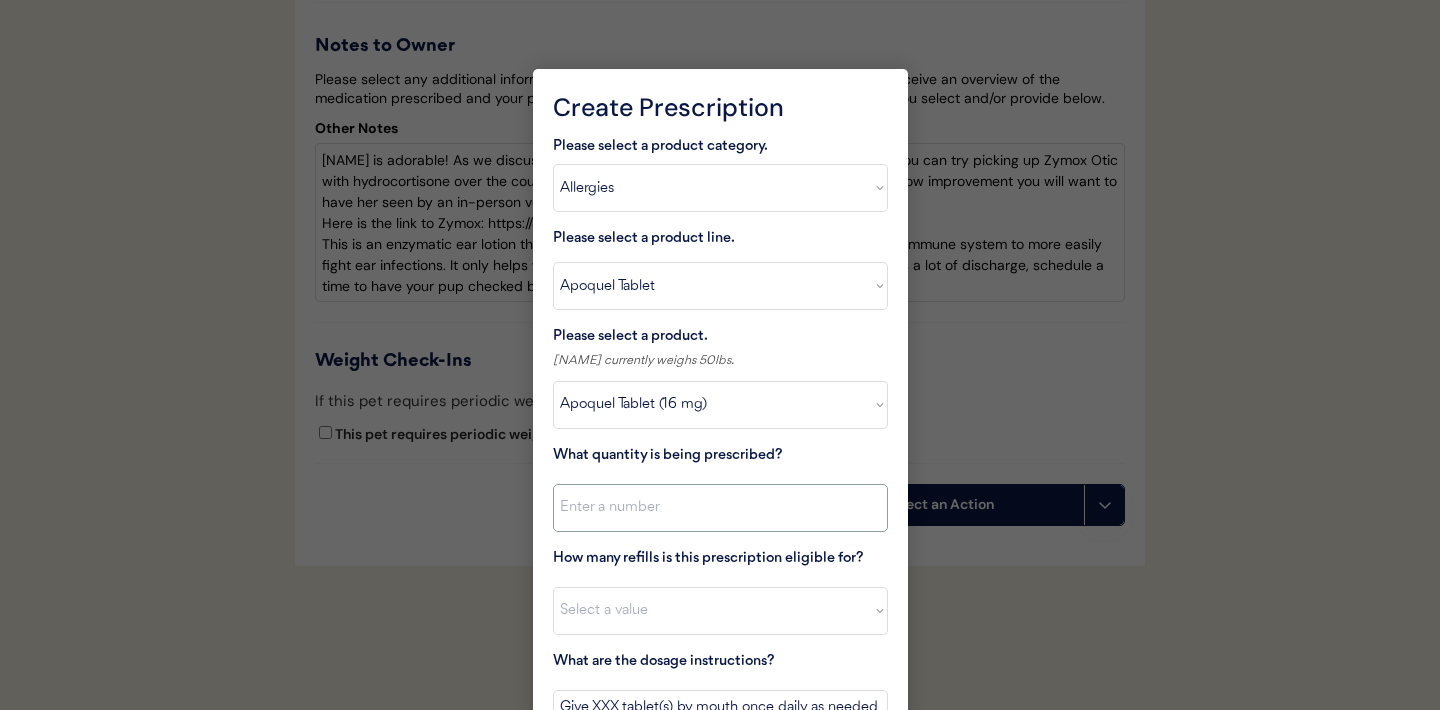 click at bounding box center (720, 508) 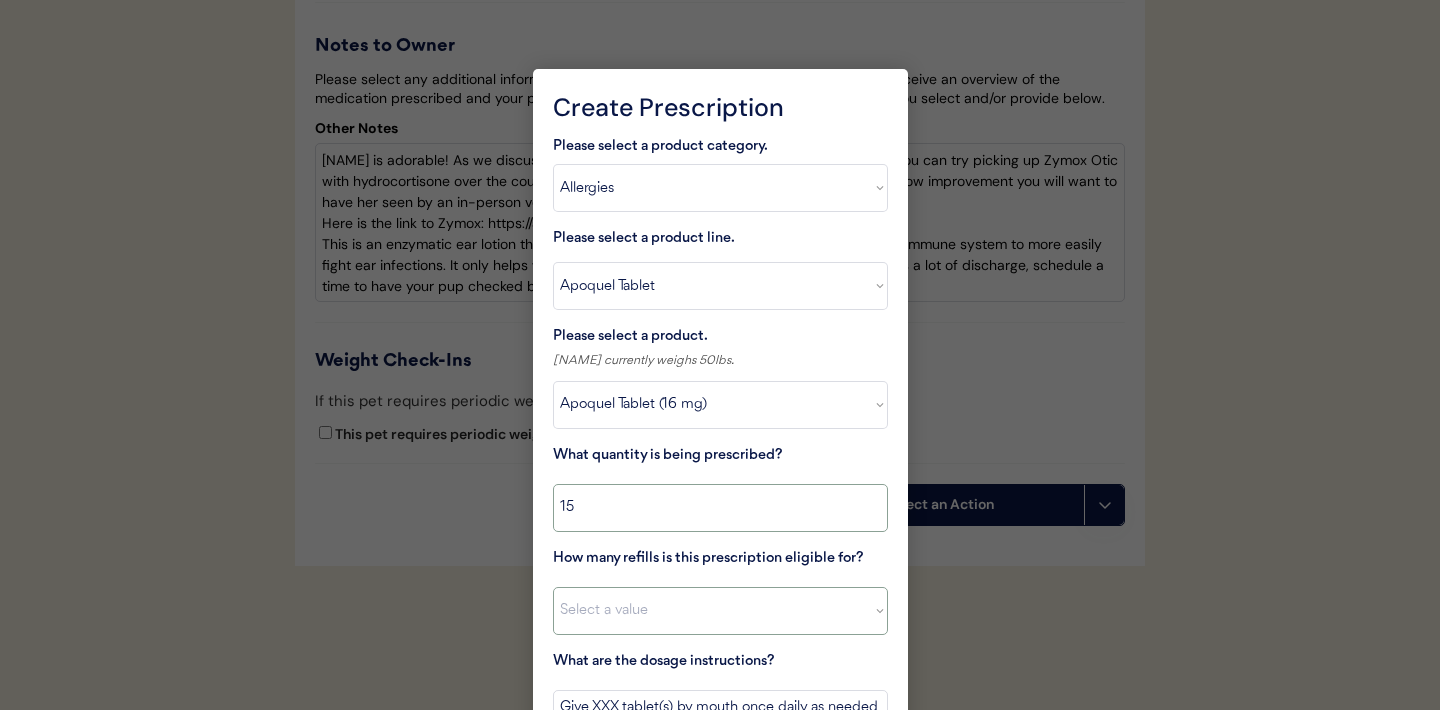 type on "15" 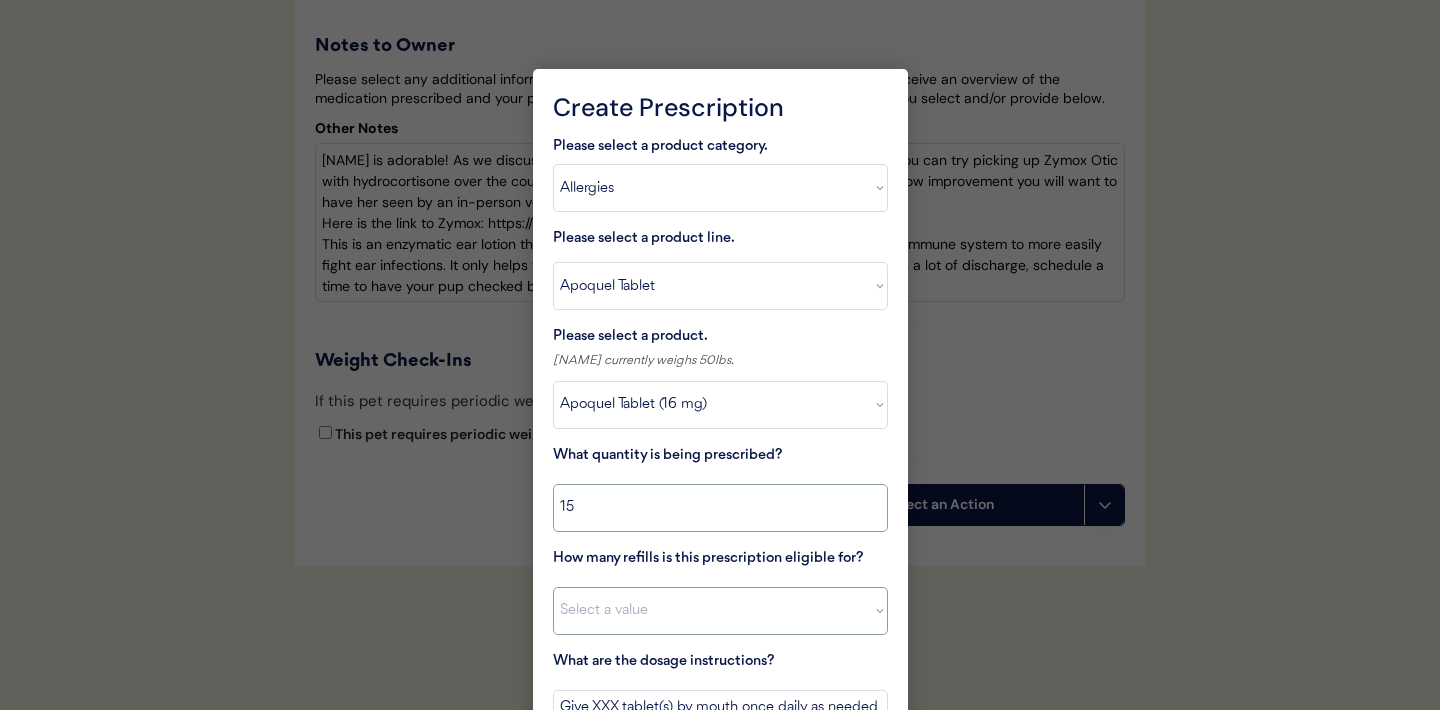 click on "Select a value 0 1 2 3 4 5 6 7 8 10 11" at bounding box center [720, 611] 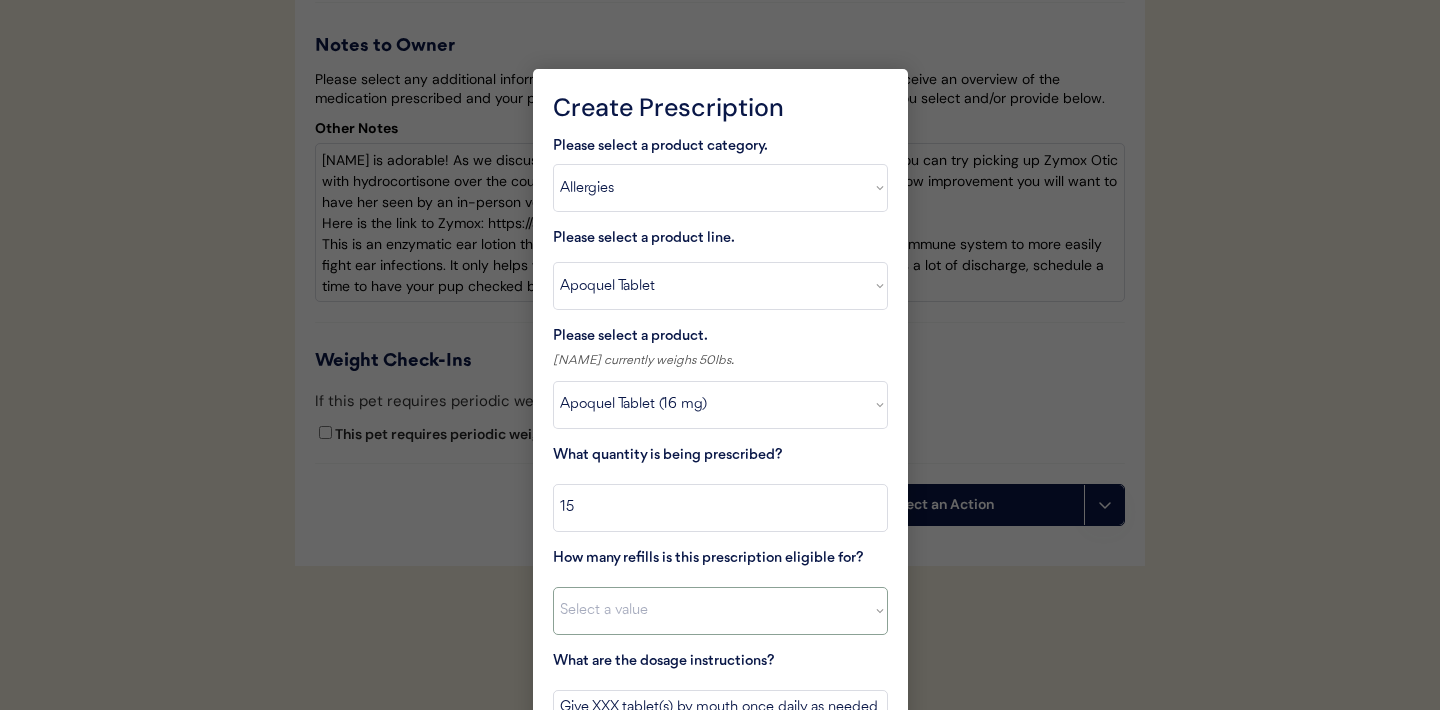 select on "10" 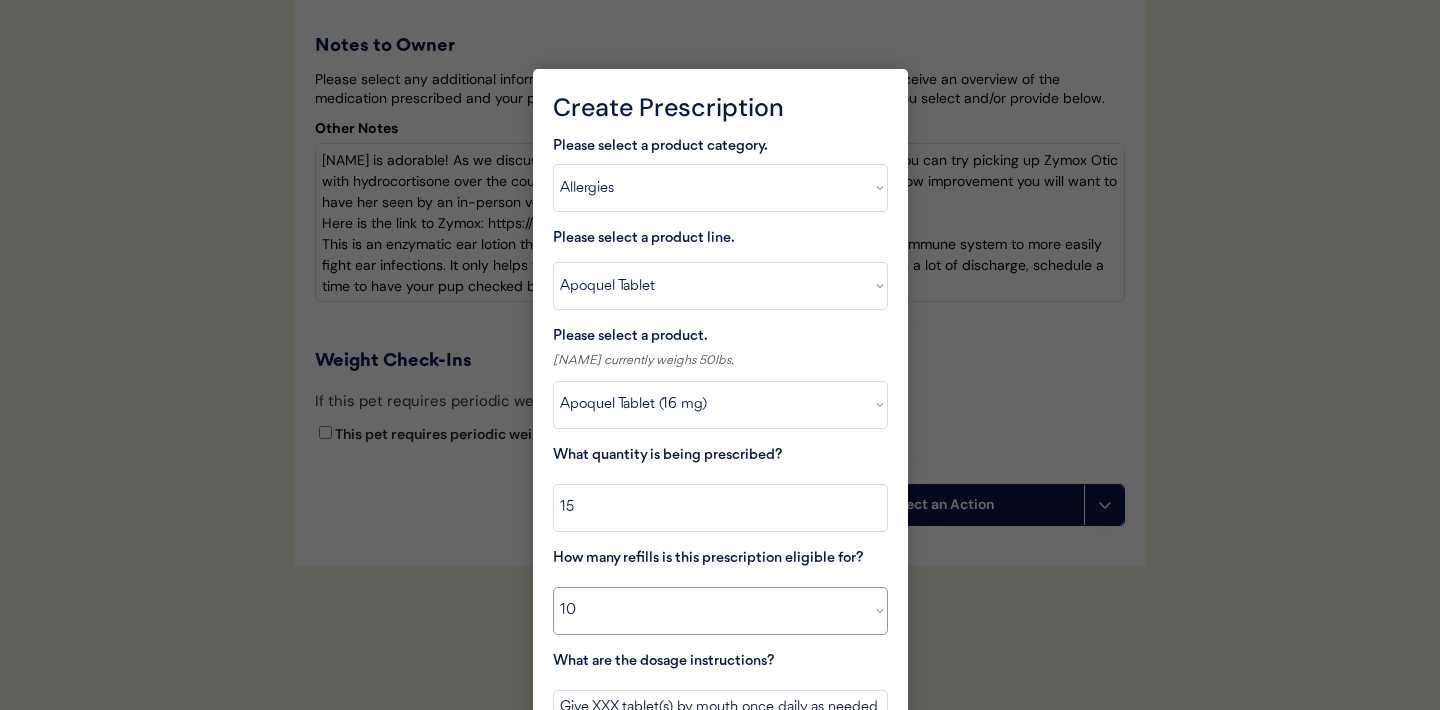 scroll, scrollTop: 5365, scrollLeft: 0, axis: vertical 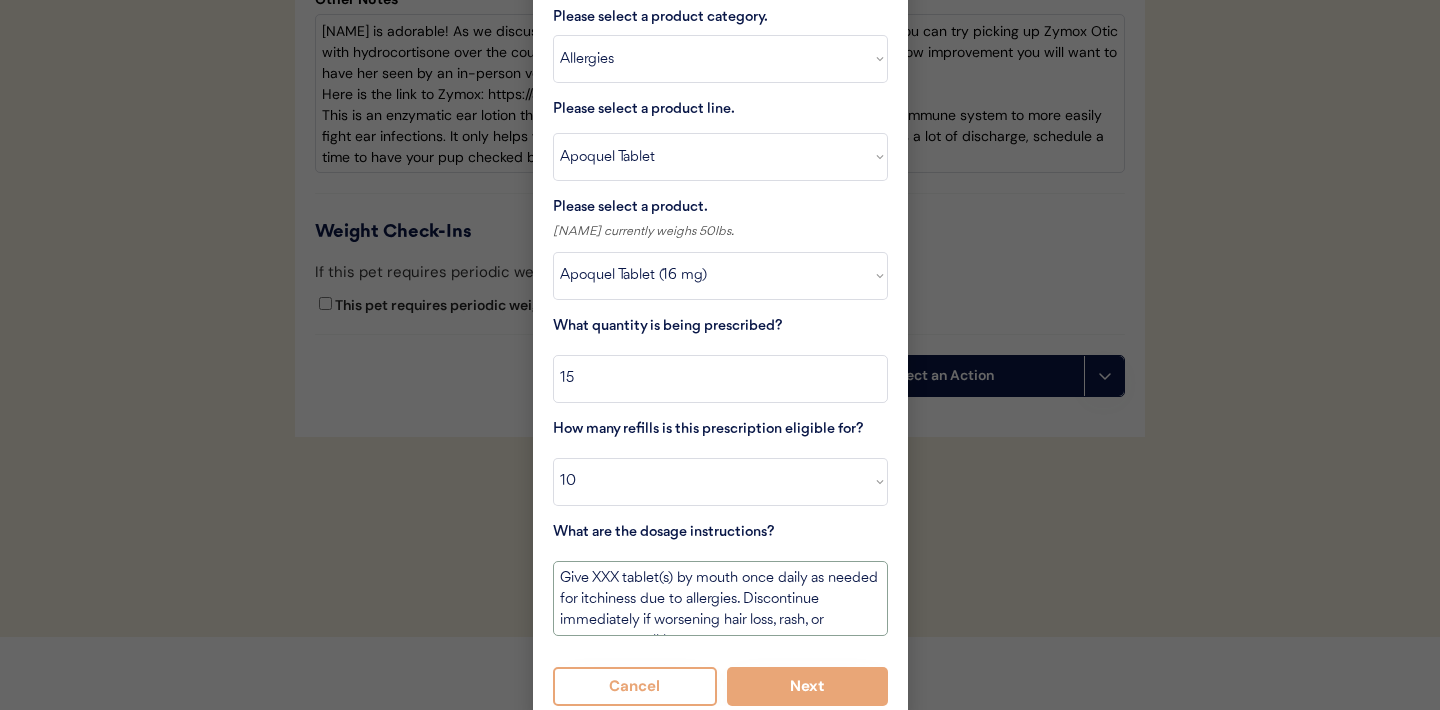 click on "Give XXX tablet(s) by mouth once daily as needed for itchiness due to allergies. Discontinue immediately if worsening hair loss, rash, or numerous small lumps appear." at bounding box center [720, 598] 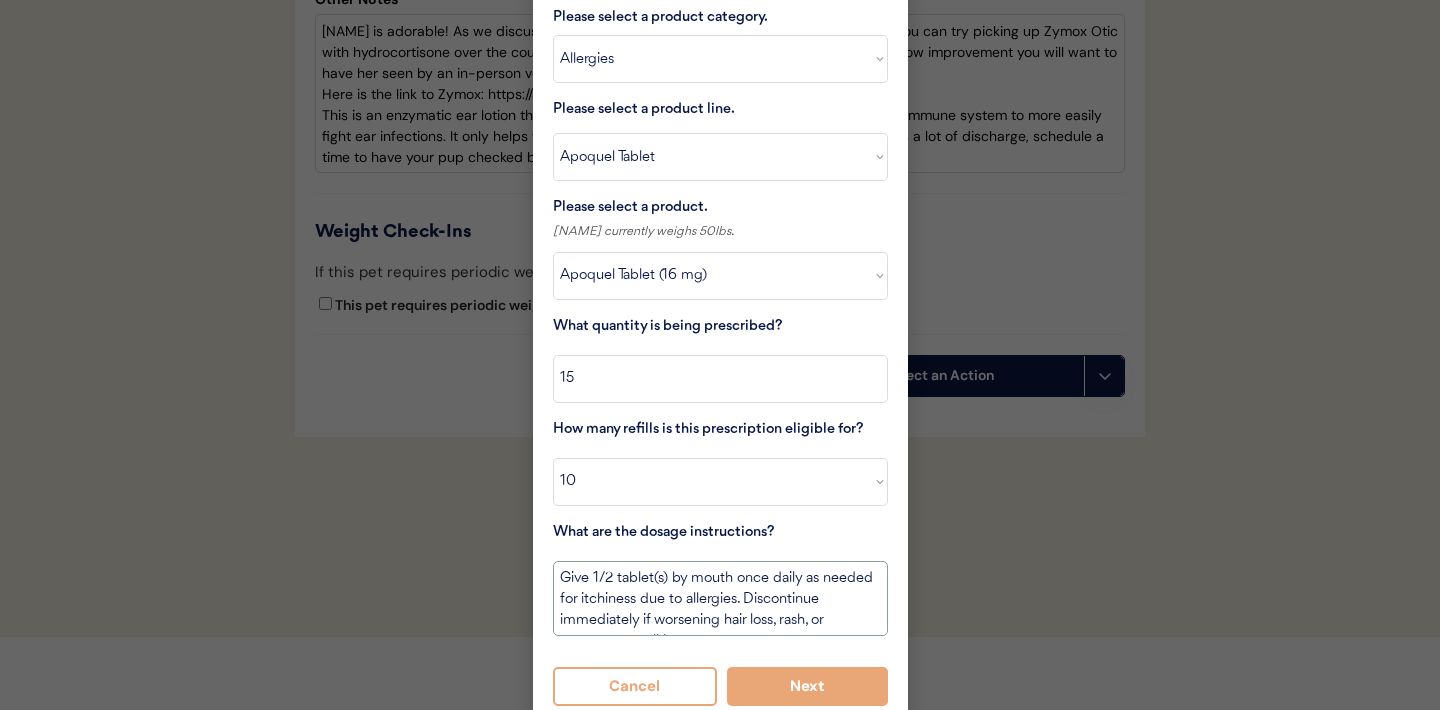 click on "Give 1/2 tablet(s) by mouth once daily as needed for itchiness due to allergies. Discontinue immediately if worsening hair loss, rash, or numerous small lumps appear." at bounding box center (720, 598) 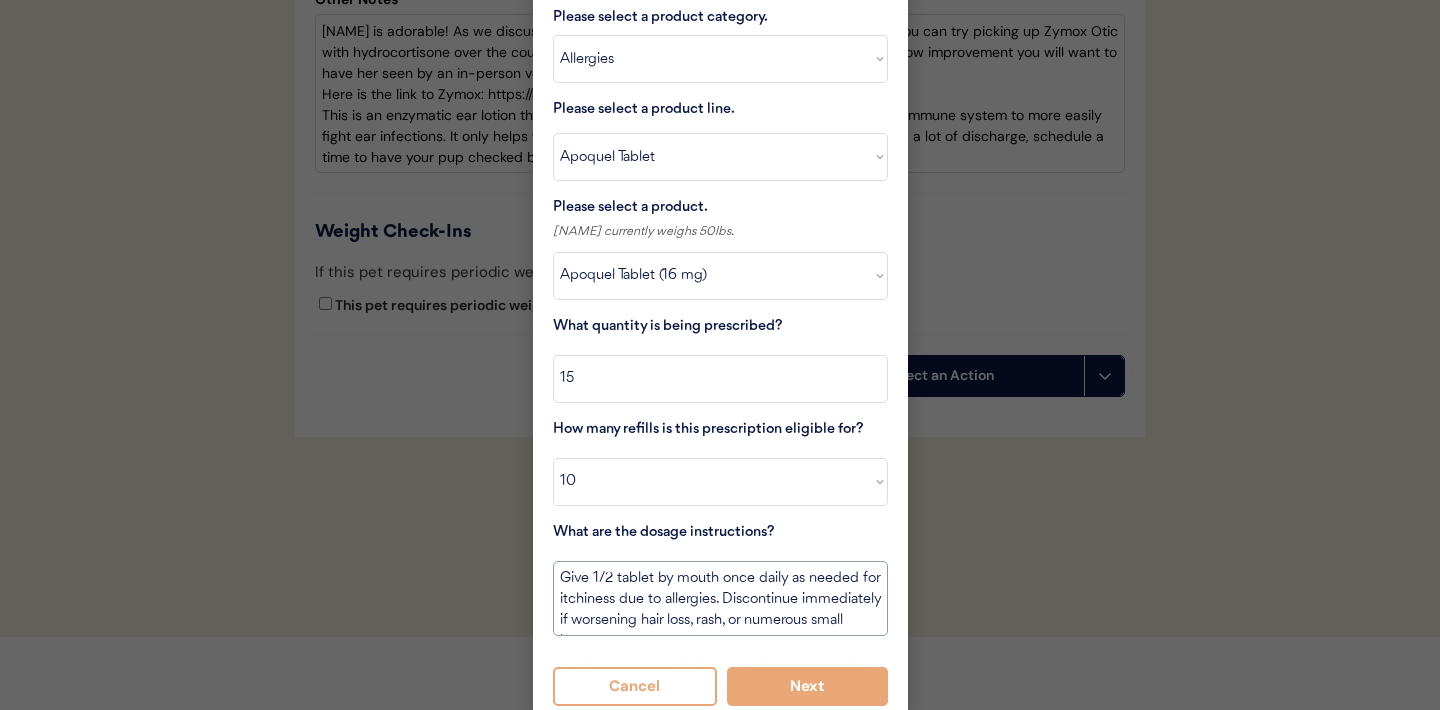 click on "Give 1/2 tablet by mouth once daily as needed for itchiness due to allergies. Discontinue immediately if worsening hair loss, rash, or numerous small lumps appear." at bounding box center [720, 598] 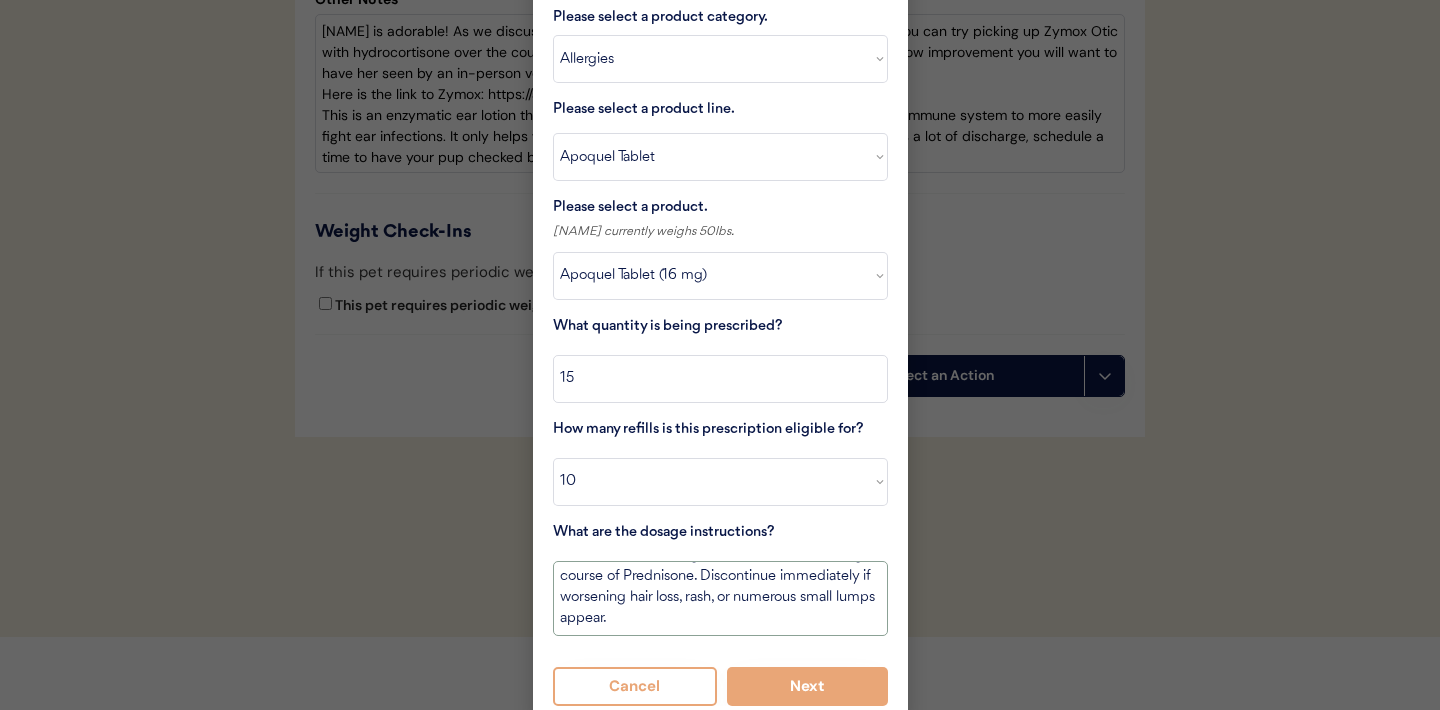 scroll, scrollTop: 0, scrollLeft: 0, axis: both 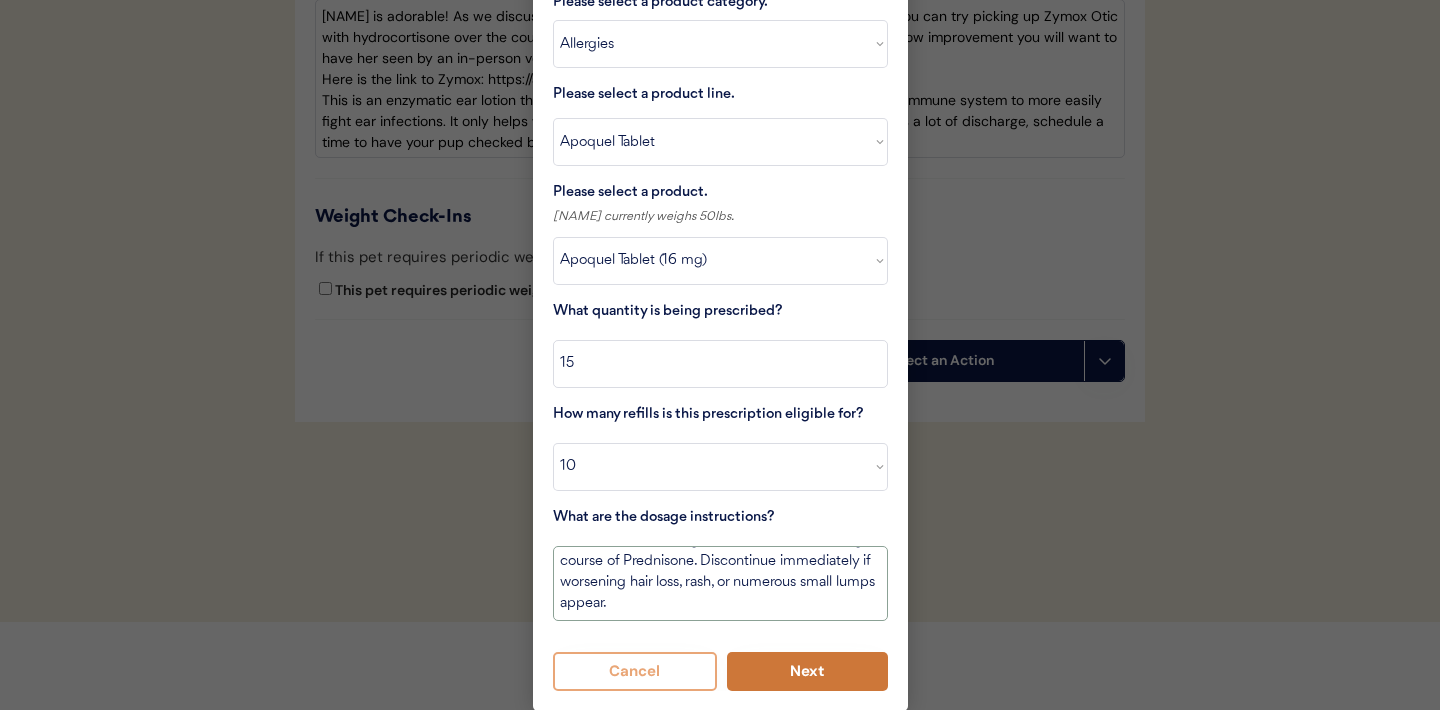 type on "Give 1/2 tablet by mouth once daily as needed for itchiness due to allergies. Start after completing course of Prednisone. Discontinue immediately if worsening hair loss, rash, or numerous small lumps appear." 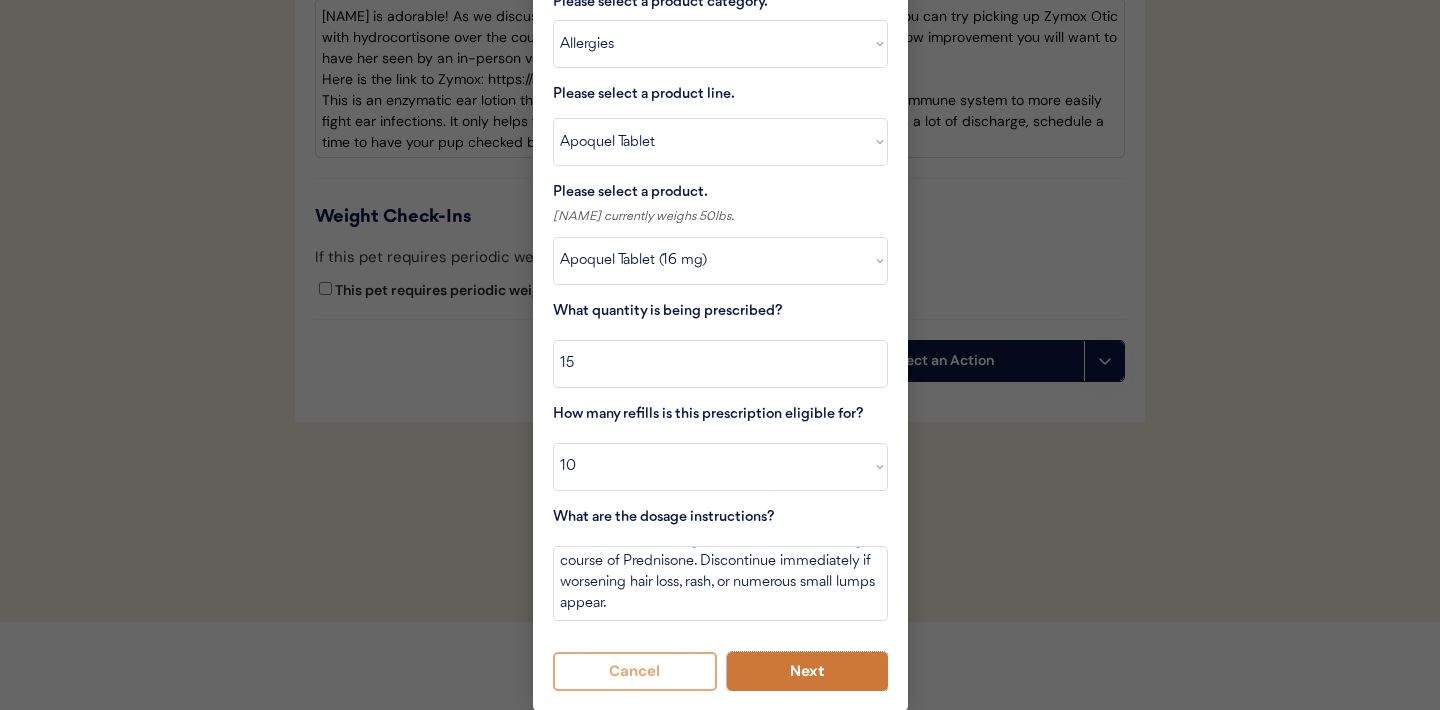 click on "Next" at bounding box center [807, 671] 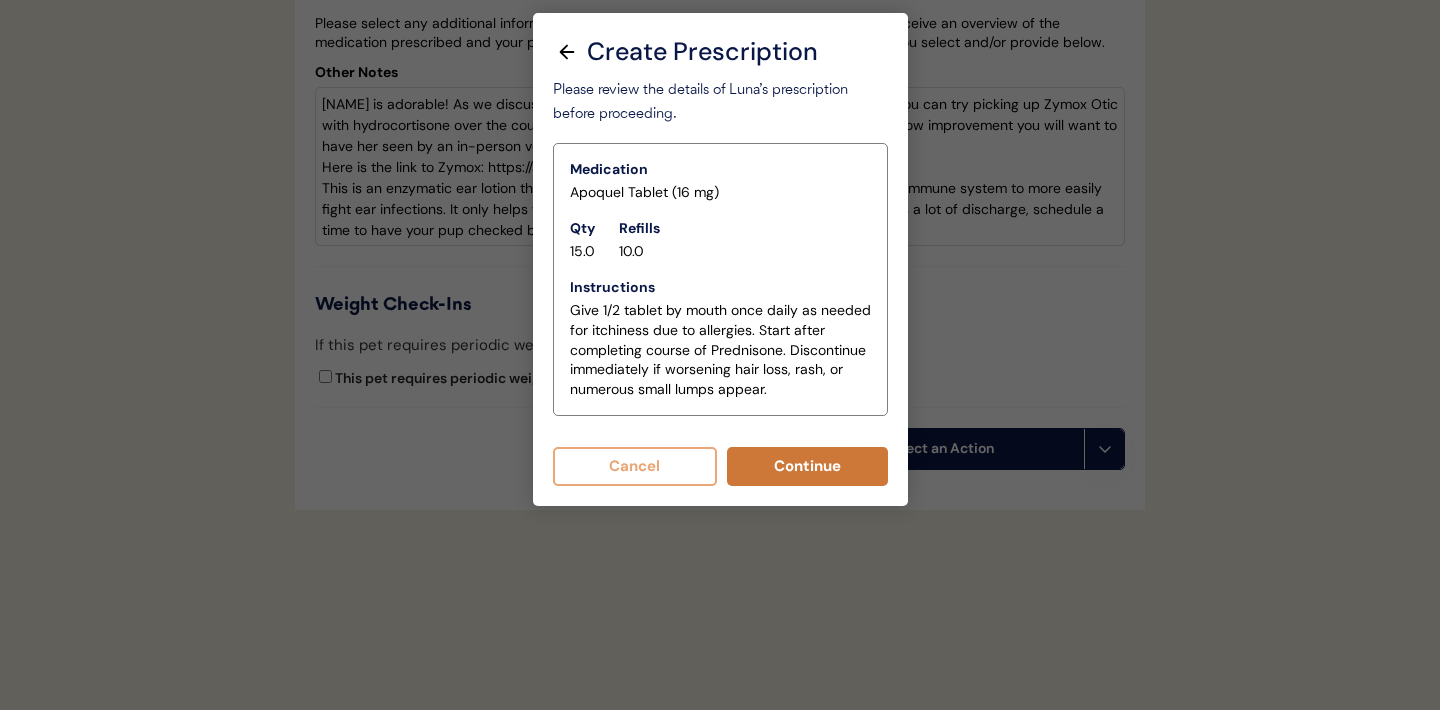 click on "Continue" at bounding box center (807, 466) 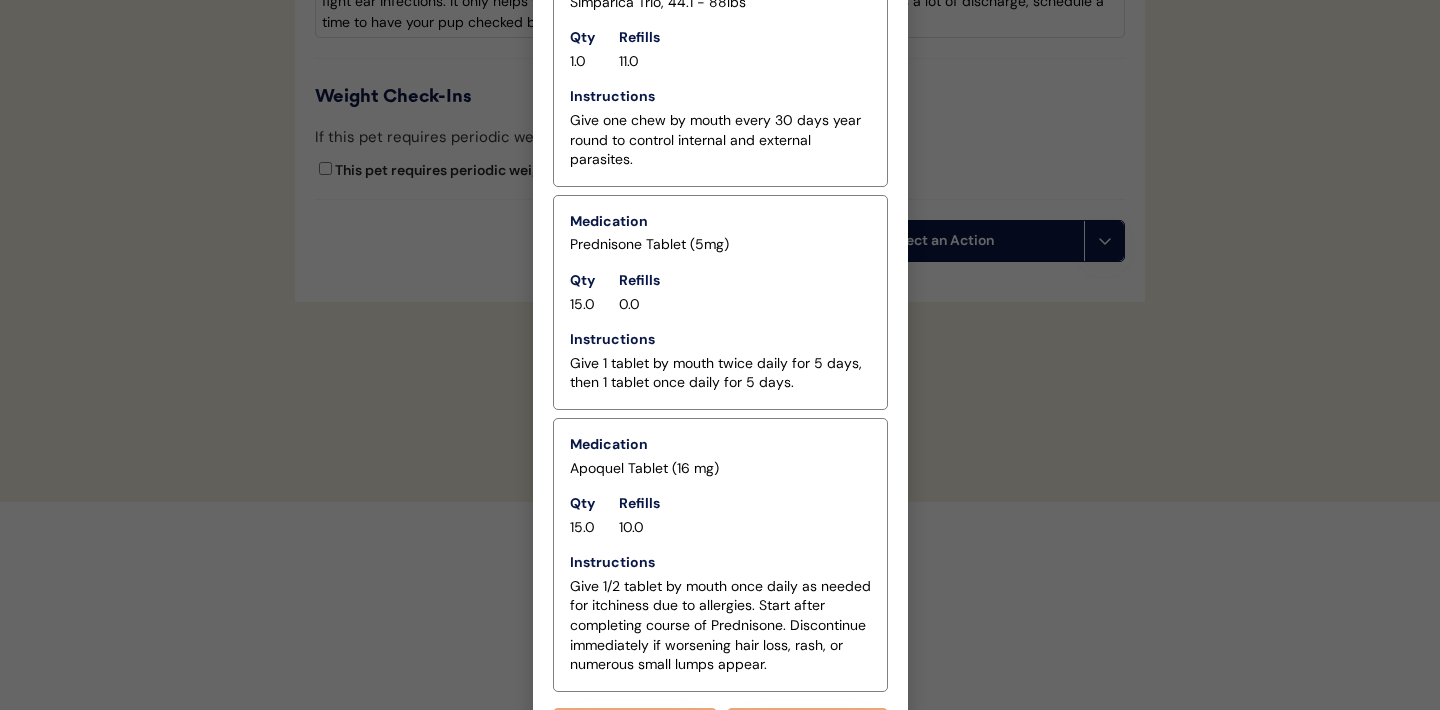 scroll, scrollTop: 5557, scrollLeft: 0, axis: vertical 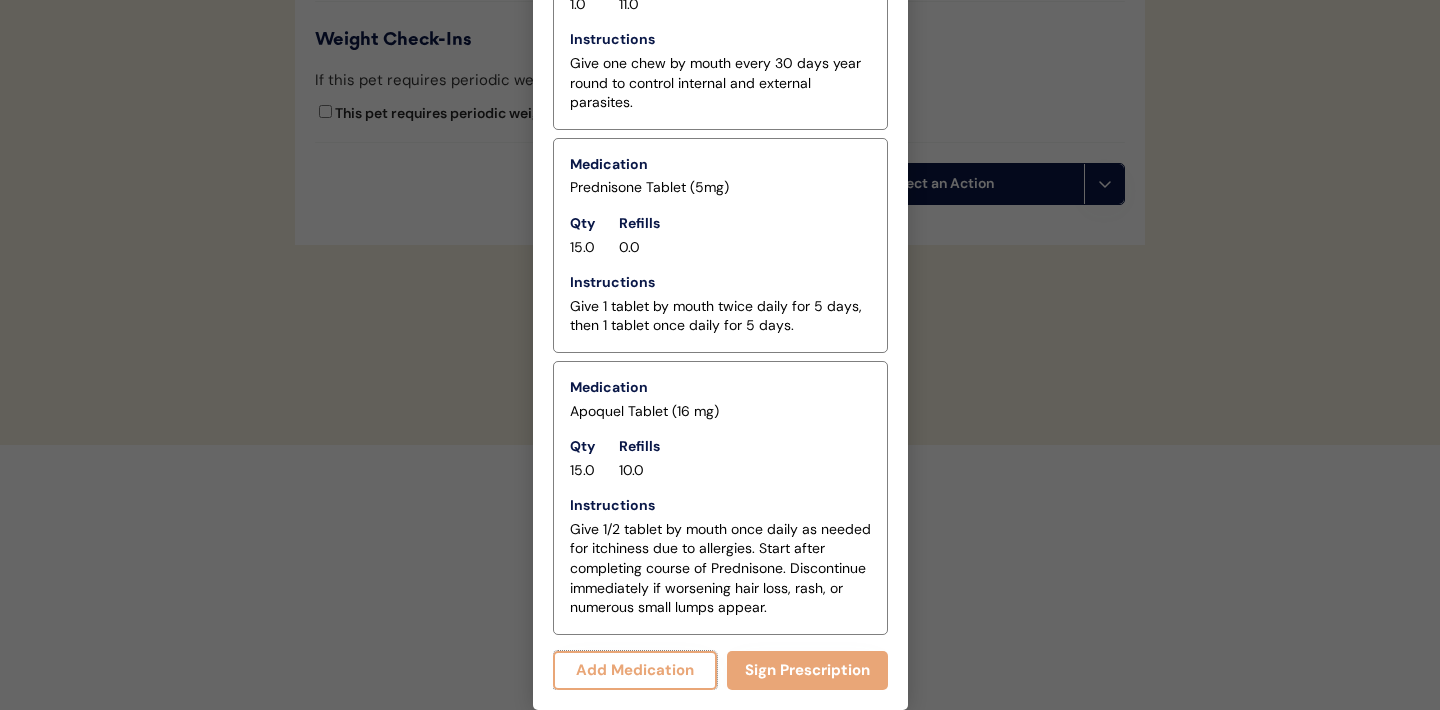 click on "Add Medication" at bounding box center (635, 670) 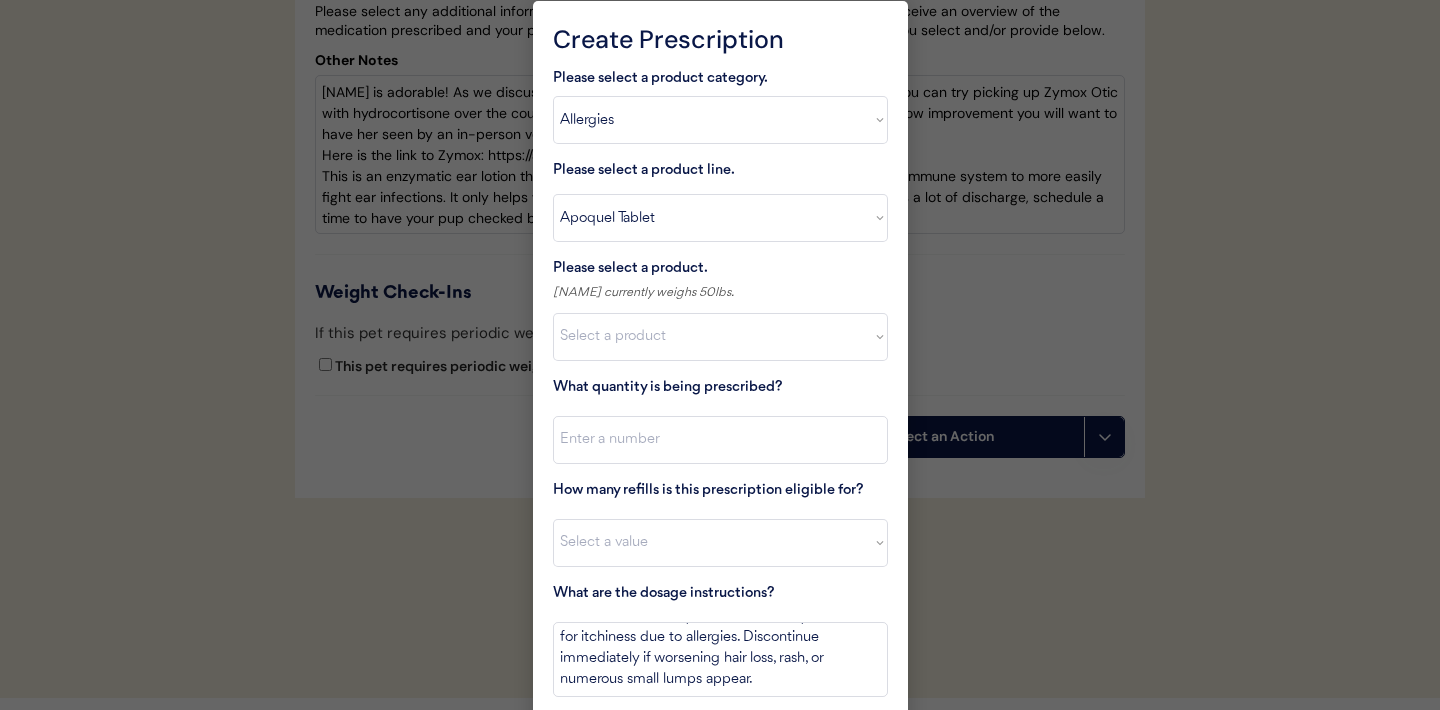 scroll, scrollTop: 5298, scrollLeft: 0, axis: vertical 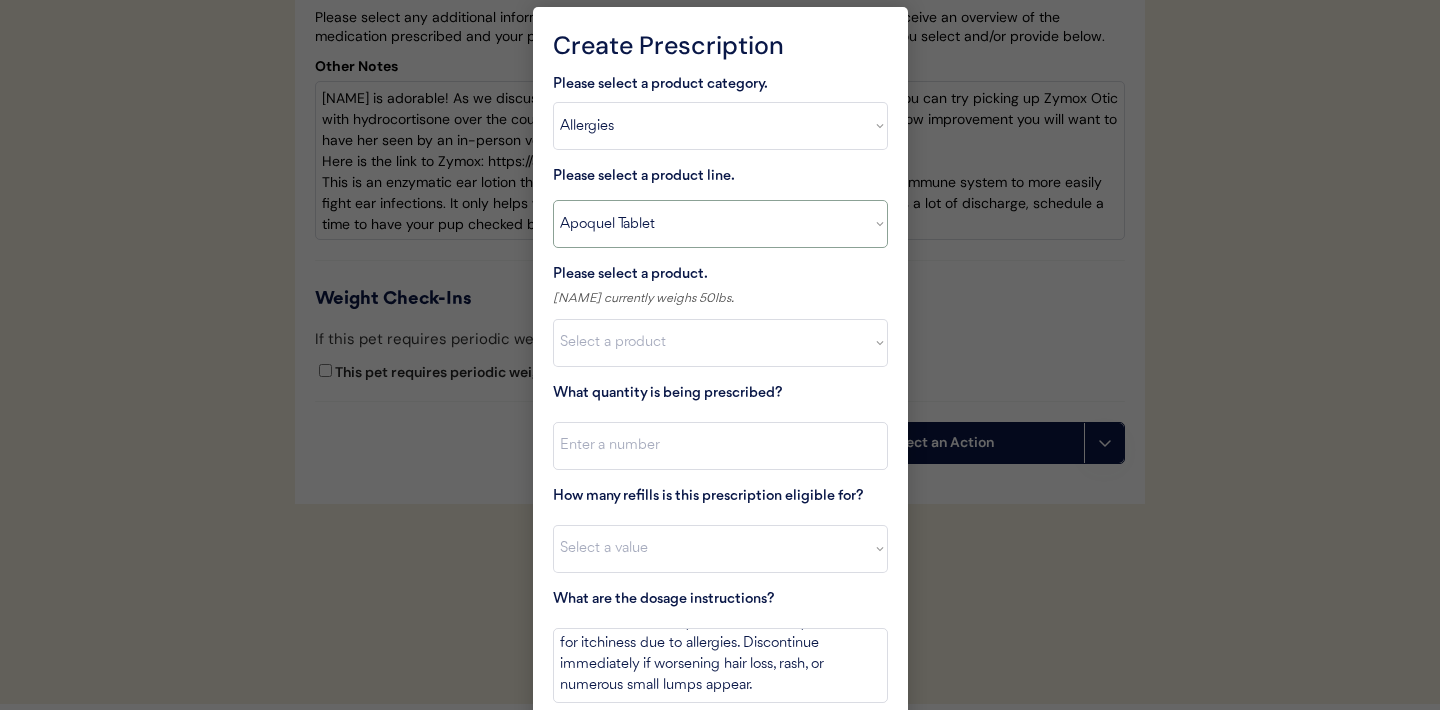 click on "Select a product line Apoquel Chewable Tablet Apoquel Tablet Cyclosporine DermaBenSs Shampoo Hydroxyzine Mal-A-Ket Shampoo Mal-A-Ket Wipes Malaseb Shampoo MiconaHex+Triz Mousse MiconaHex+Triz Wipes Prednisone Temaril-P" at bounding box center [720, 224] 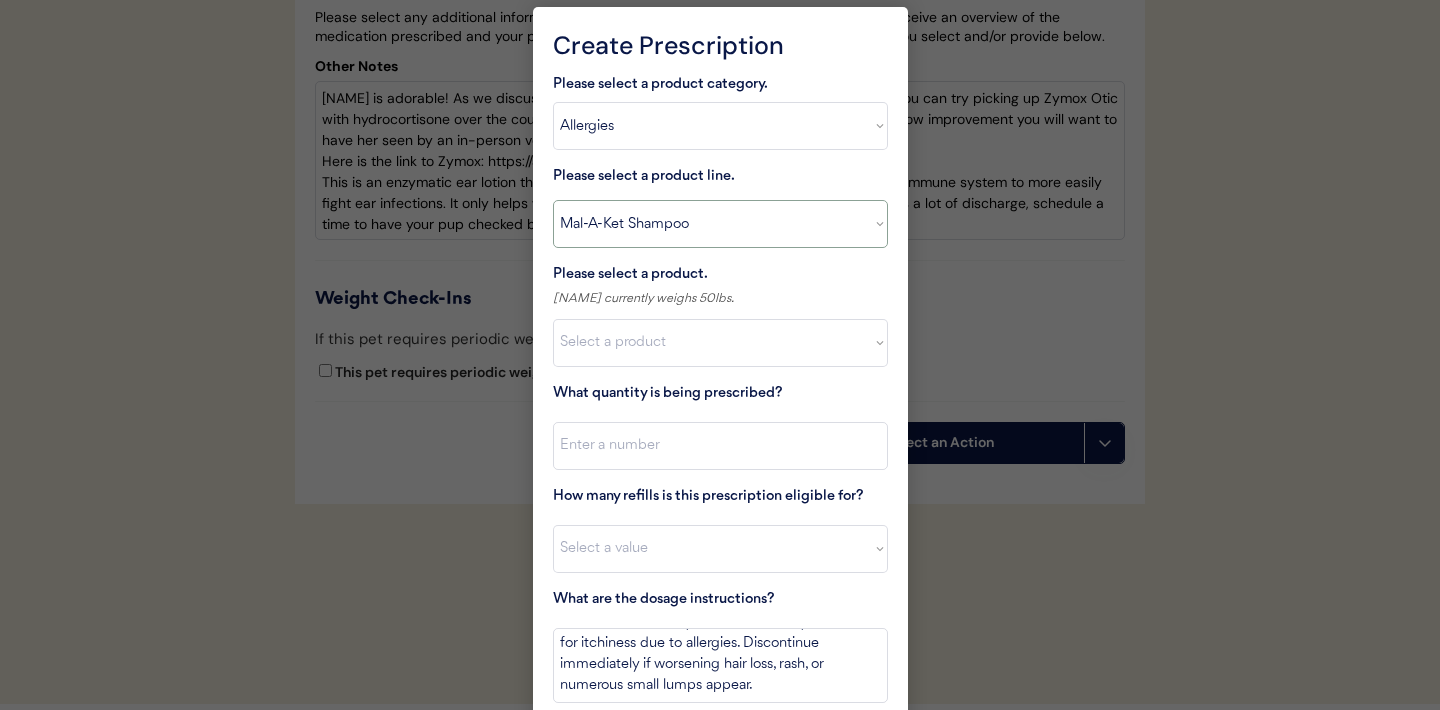 type on "Bathe every other day for 2 weeks, then once weekly for one month, then as needed for skin health. Allow lather to stand for 15 minutes prior to rinsing." 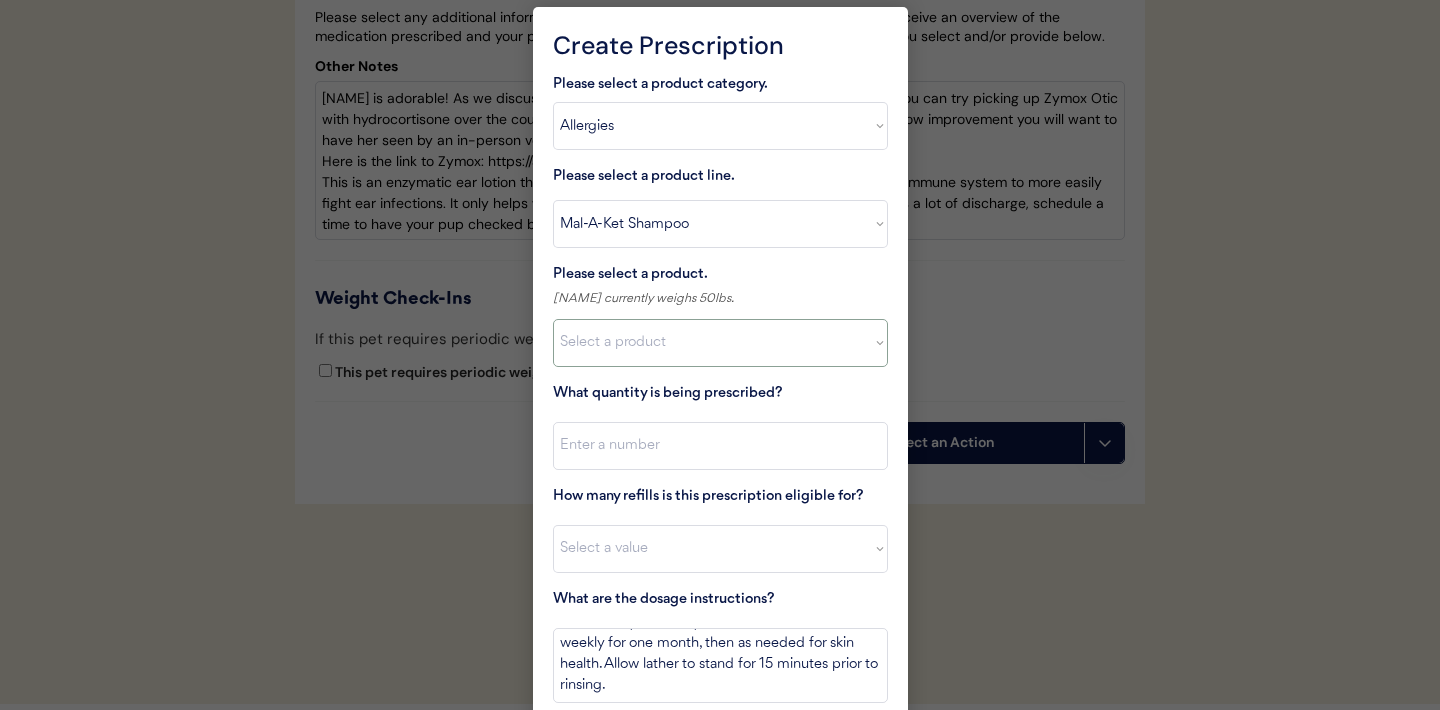 click on "Select a product Mal-A-Ket Shampoo, 8 oz" at bounding box center [720, 343] 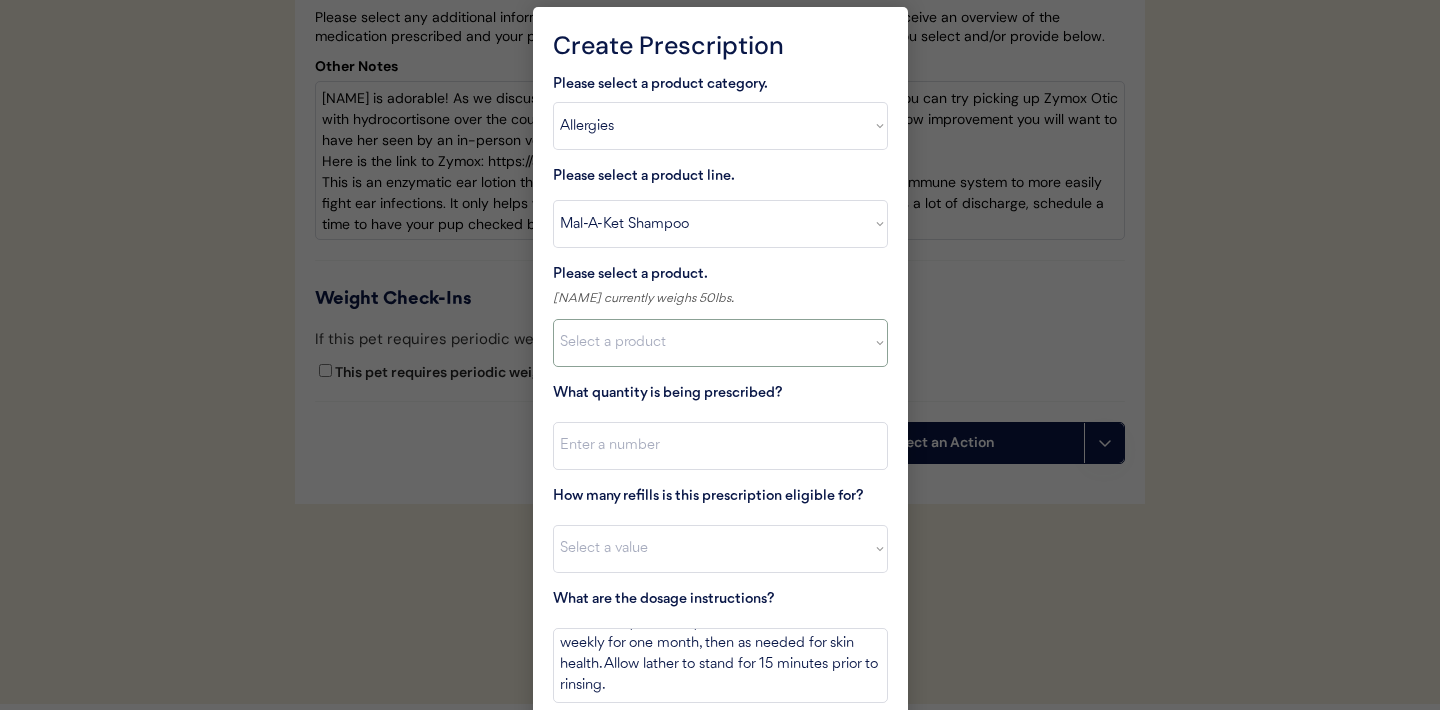 select on ""1348695171700984260__LOOKUP__1732553434443x237257447760914180"" 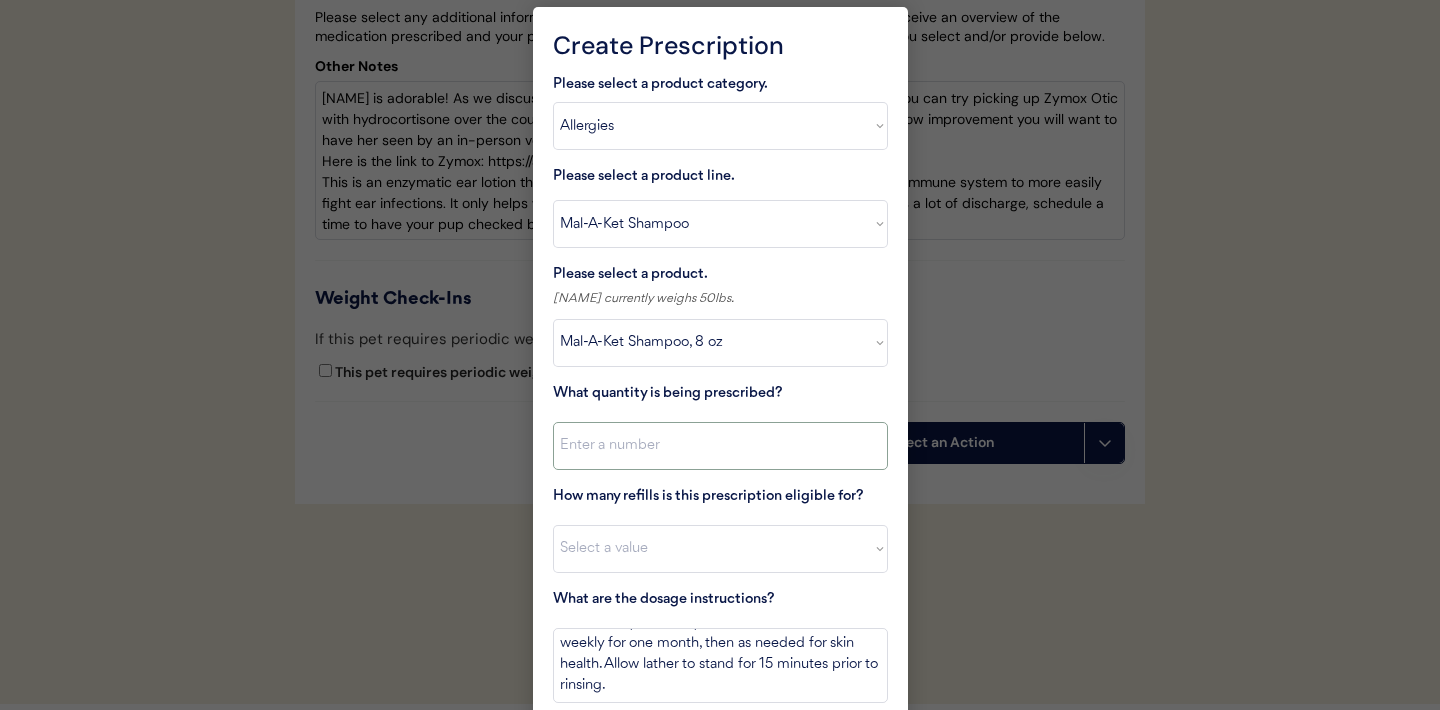 click at bounding box center (720, 446) 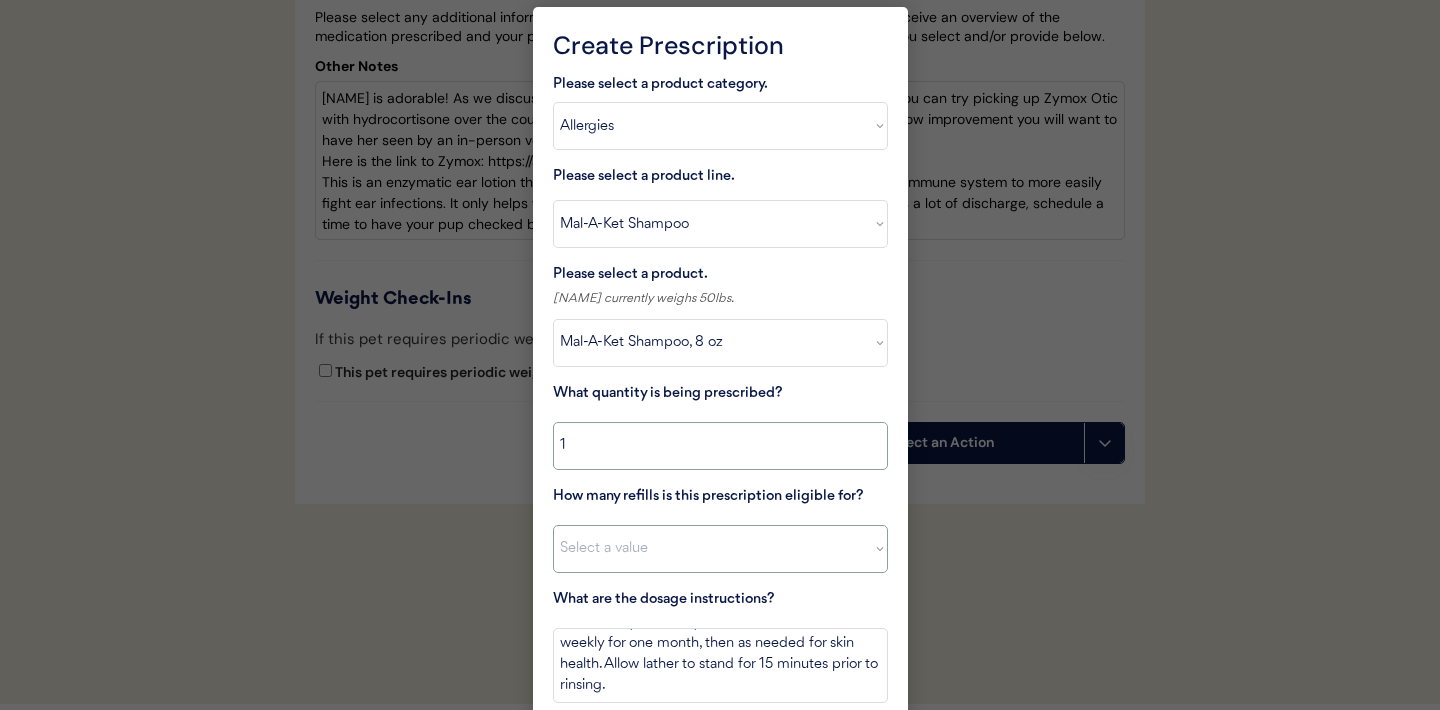 type on "1" 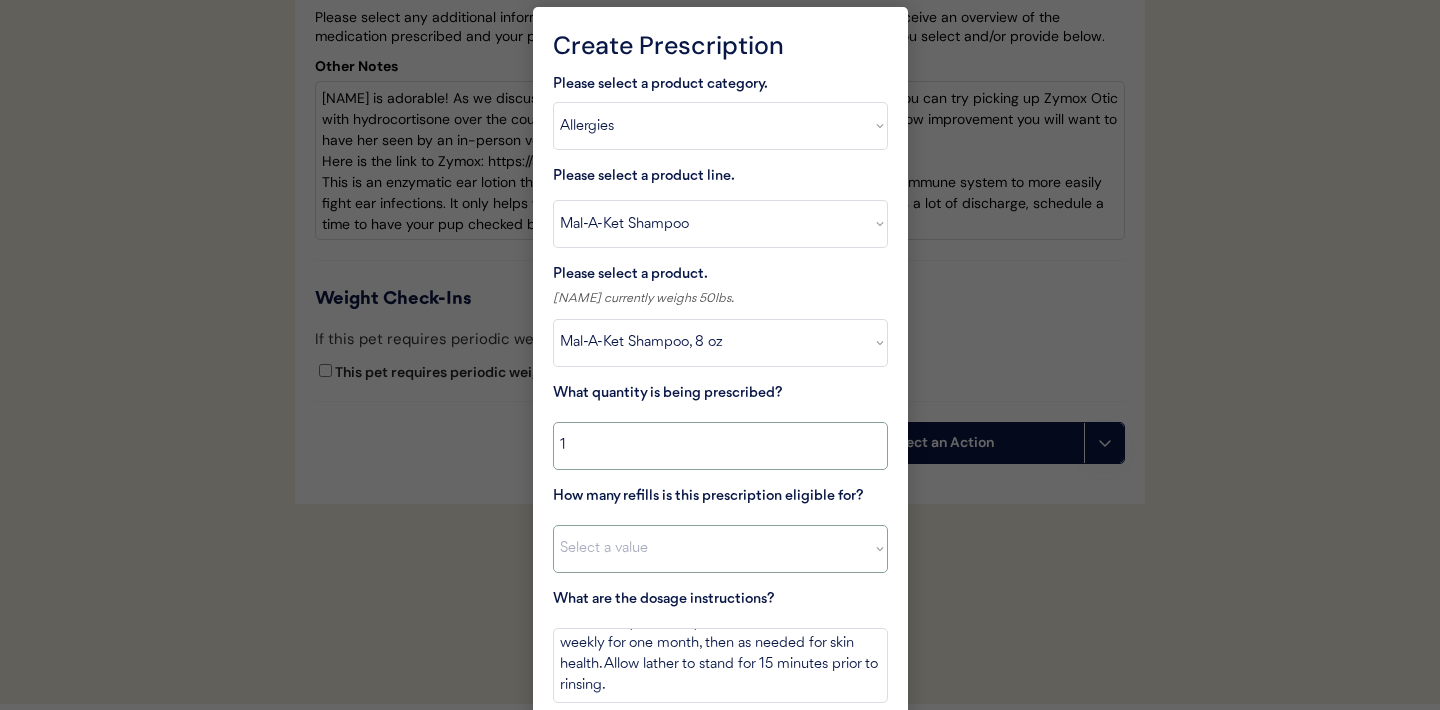 click on "Select a value 0 1 2 3 4 5 6 7 8 10 11" at bounding box center (720, 549) 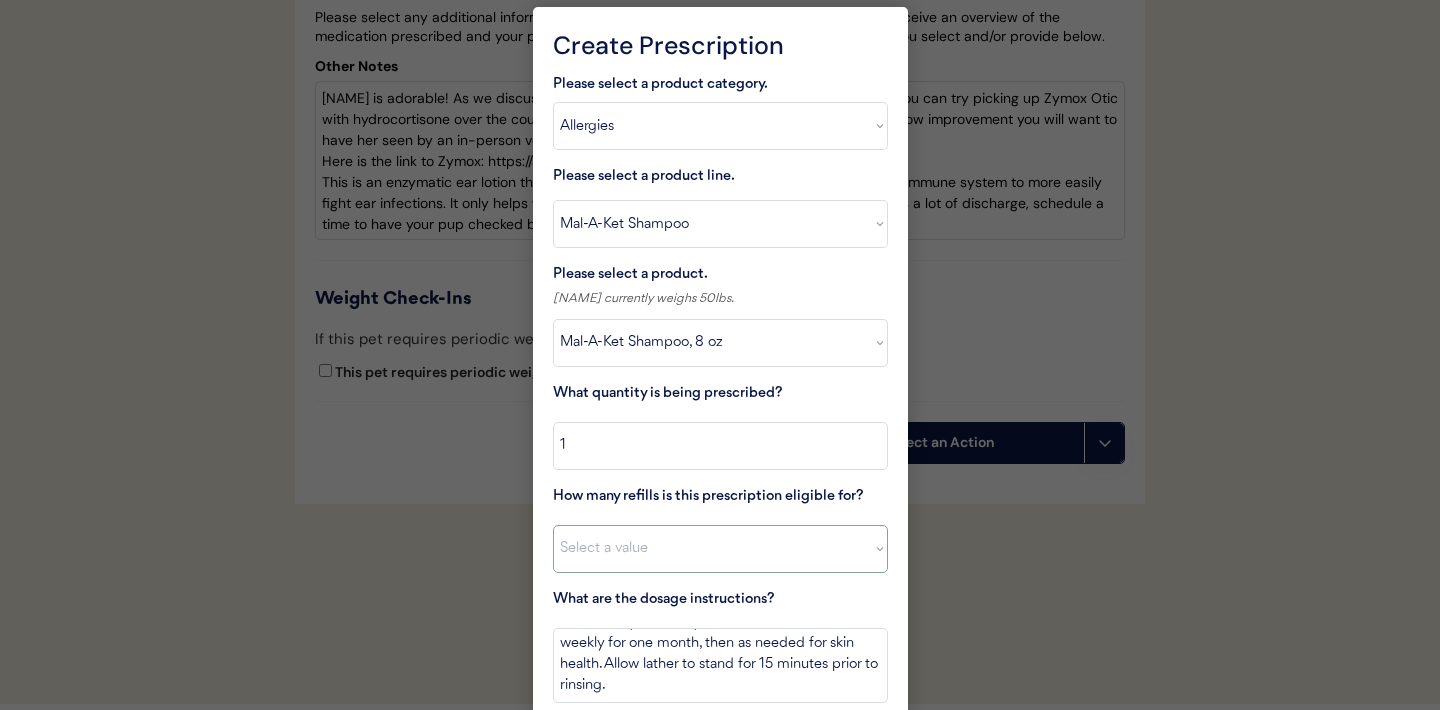 select on "2" 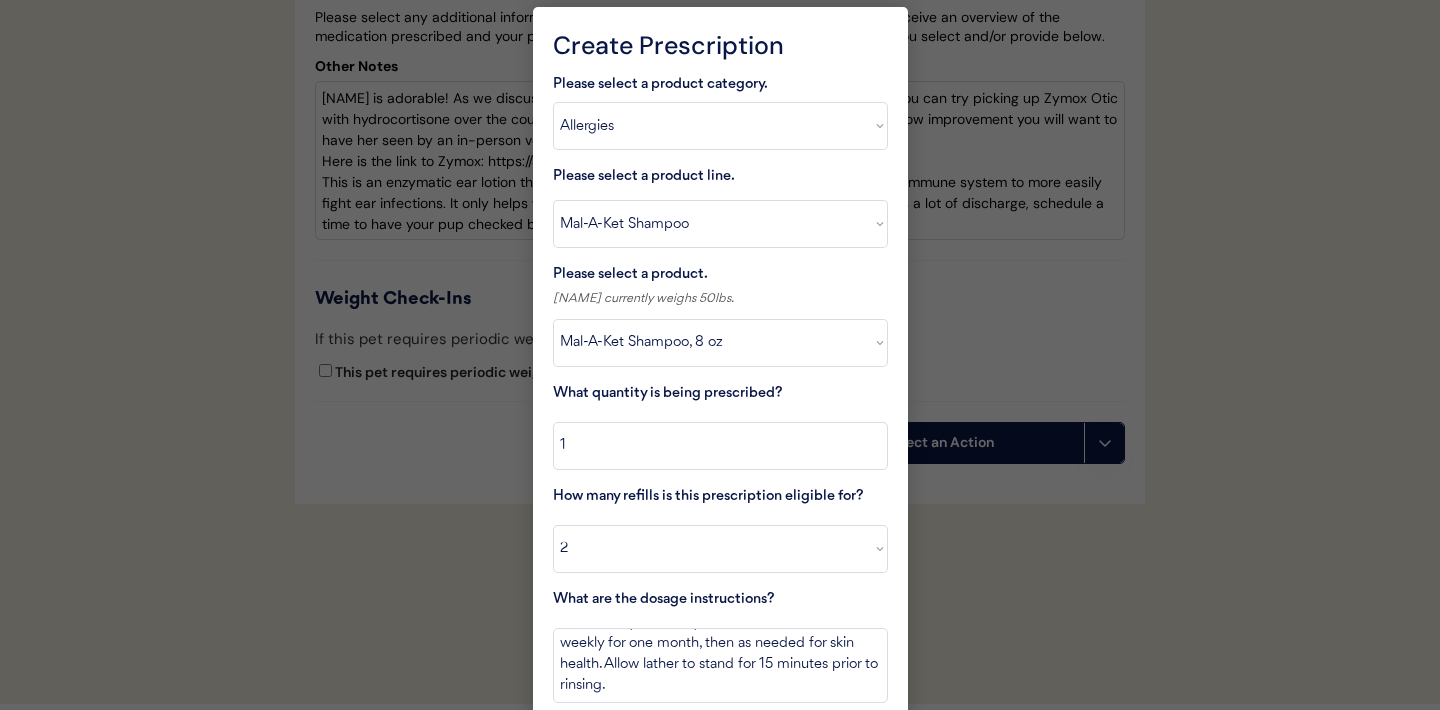 scroll, scrollTop: 5380, scrollLeft: 0, axis: vertical 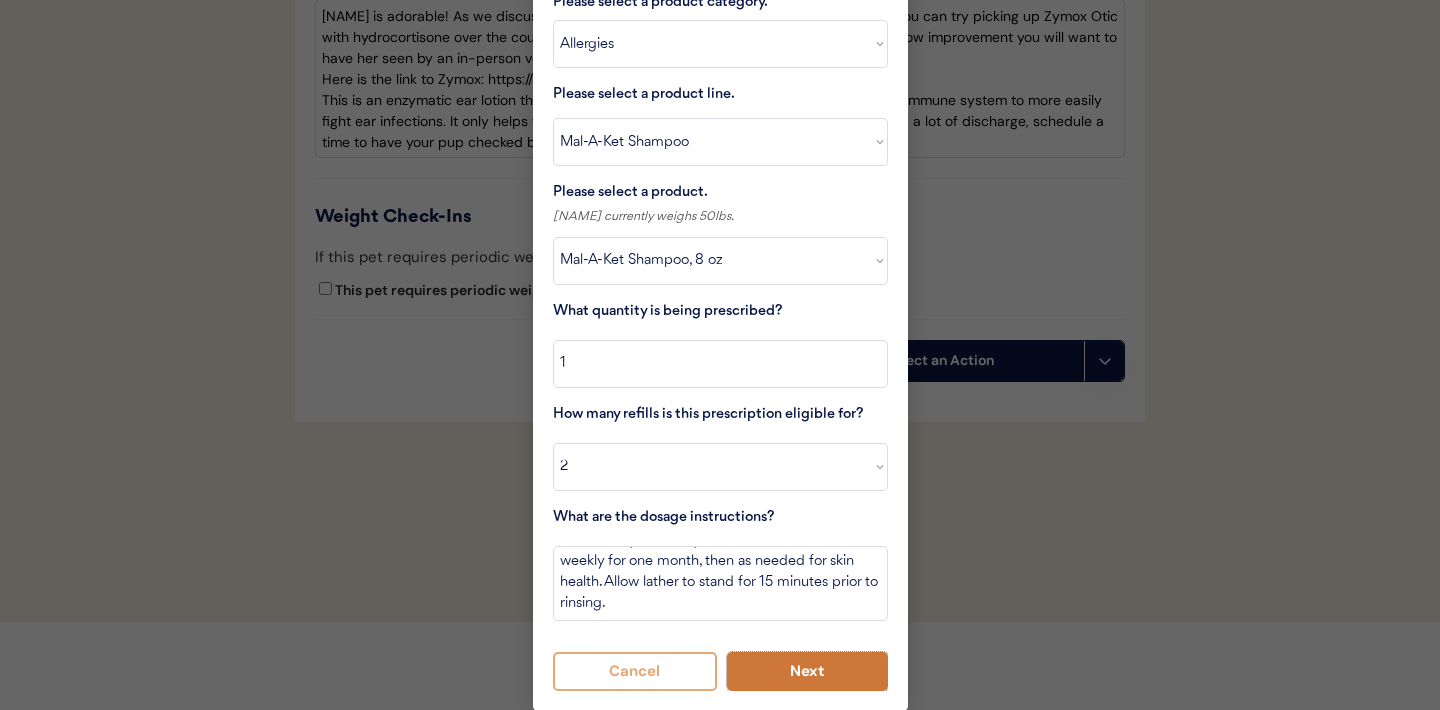 click on "Next" at bounding box center (807, 671) 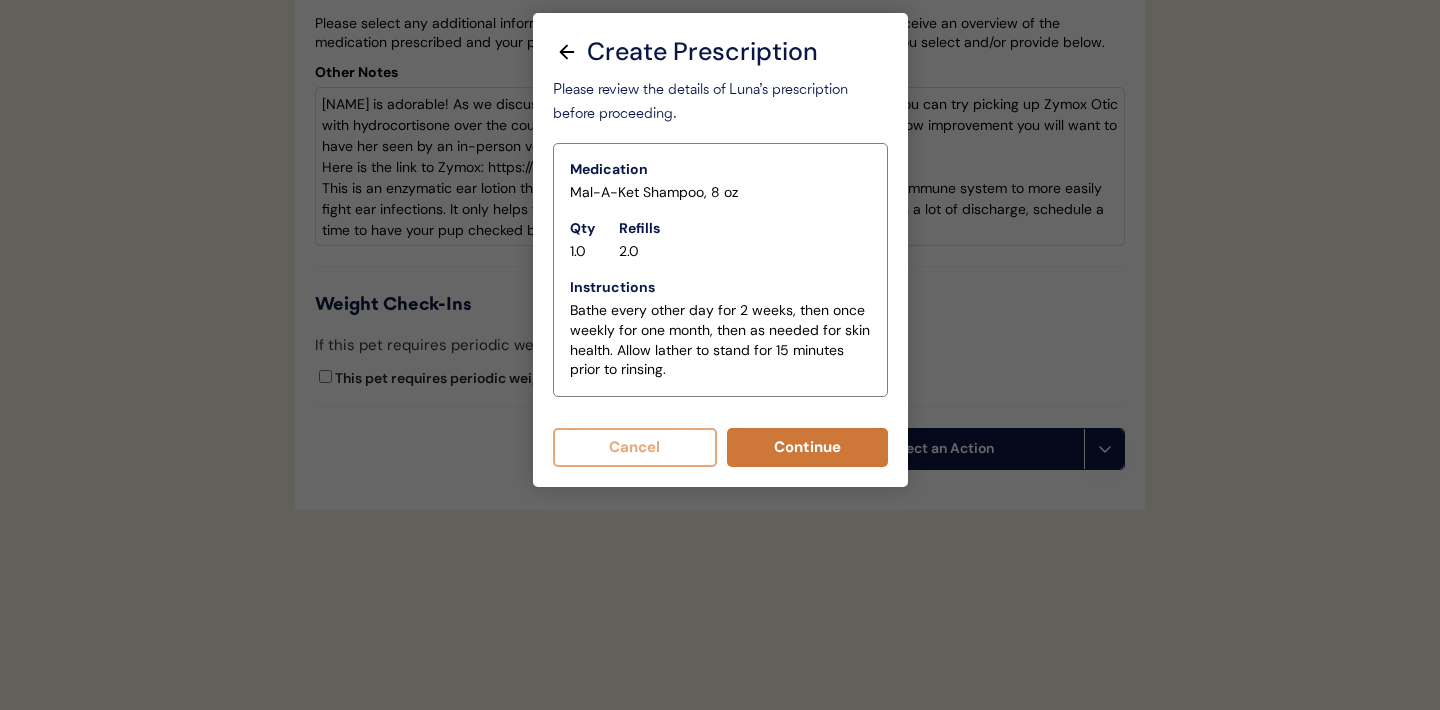 click on "Continue" at bounding box center [807, 447] 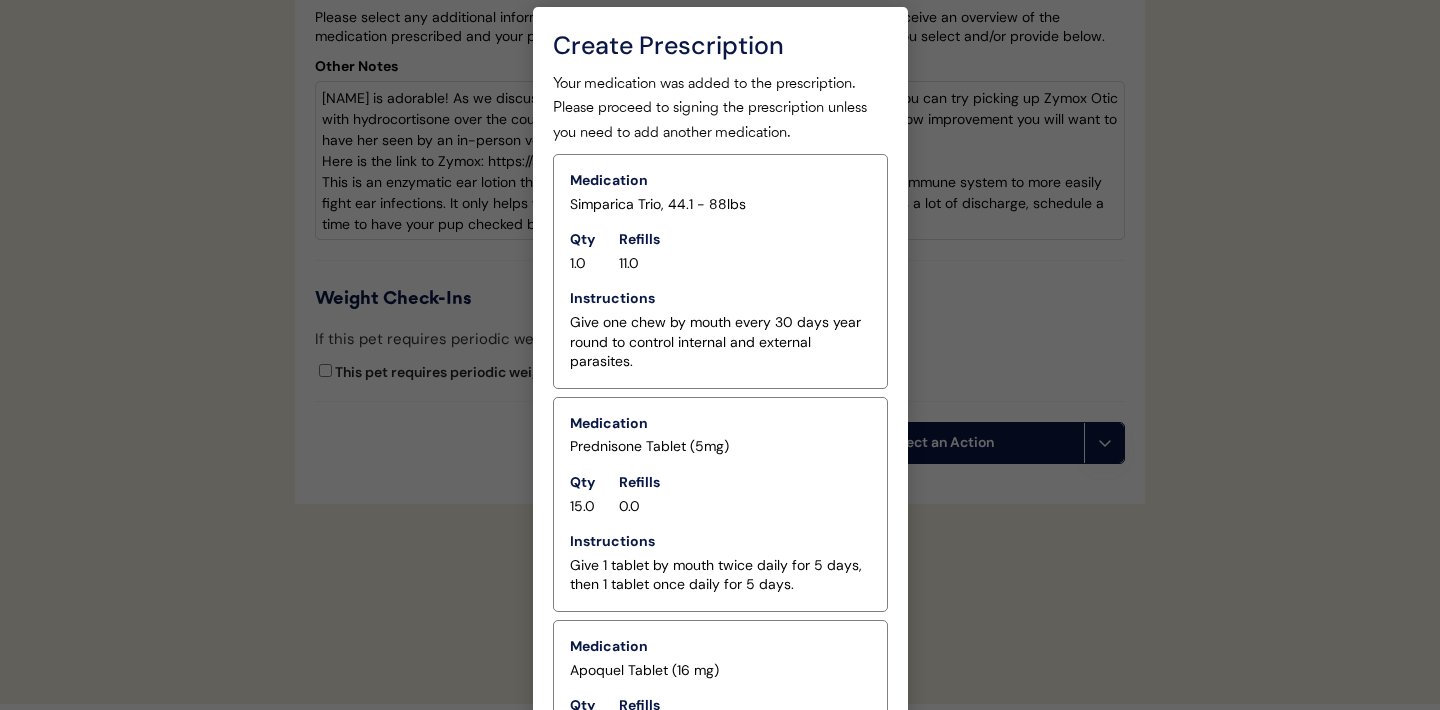 scroll, scrollTop: 5819, scrollLeft: 0, axis: vertical 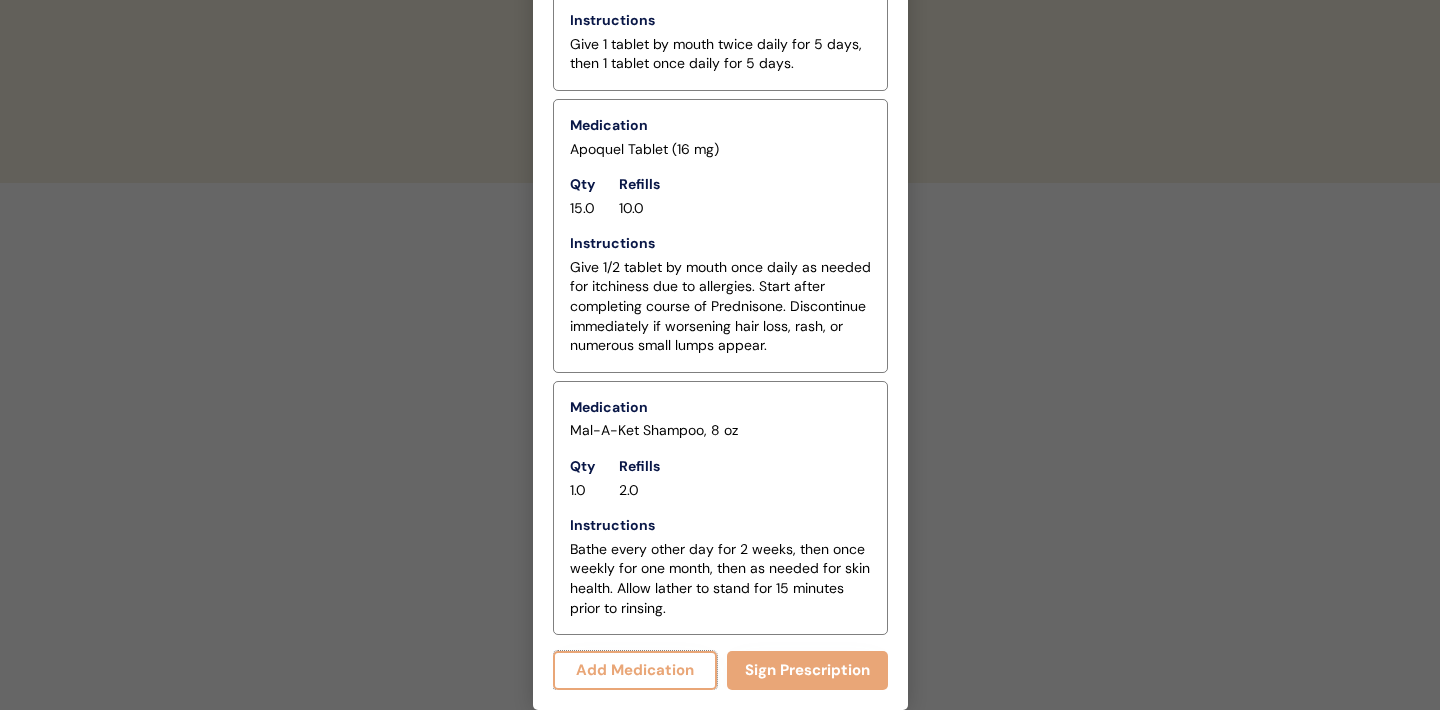 click on "Add Medication" at bounding box center (635, 670) 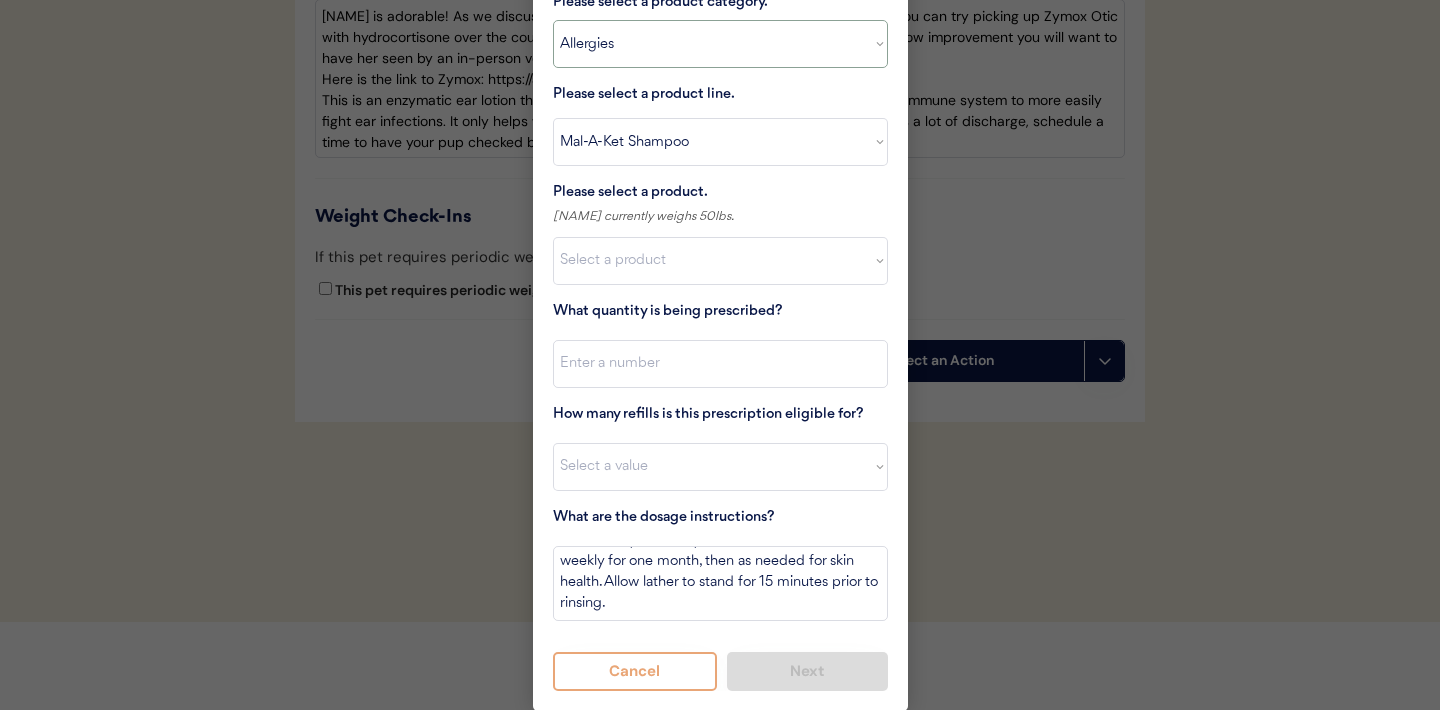 click on "Select a product category Allergies Antibiotics Anxiety Combo Parasite Prevention Flea & Tick Heartworm" at bounding box center (720, 44) 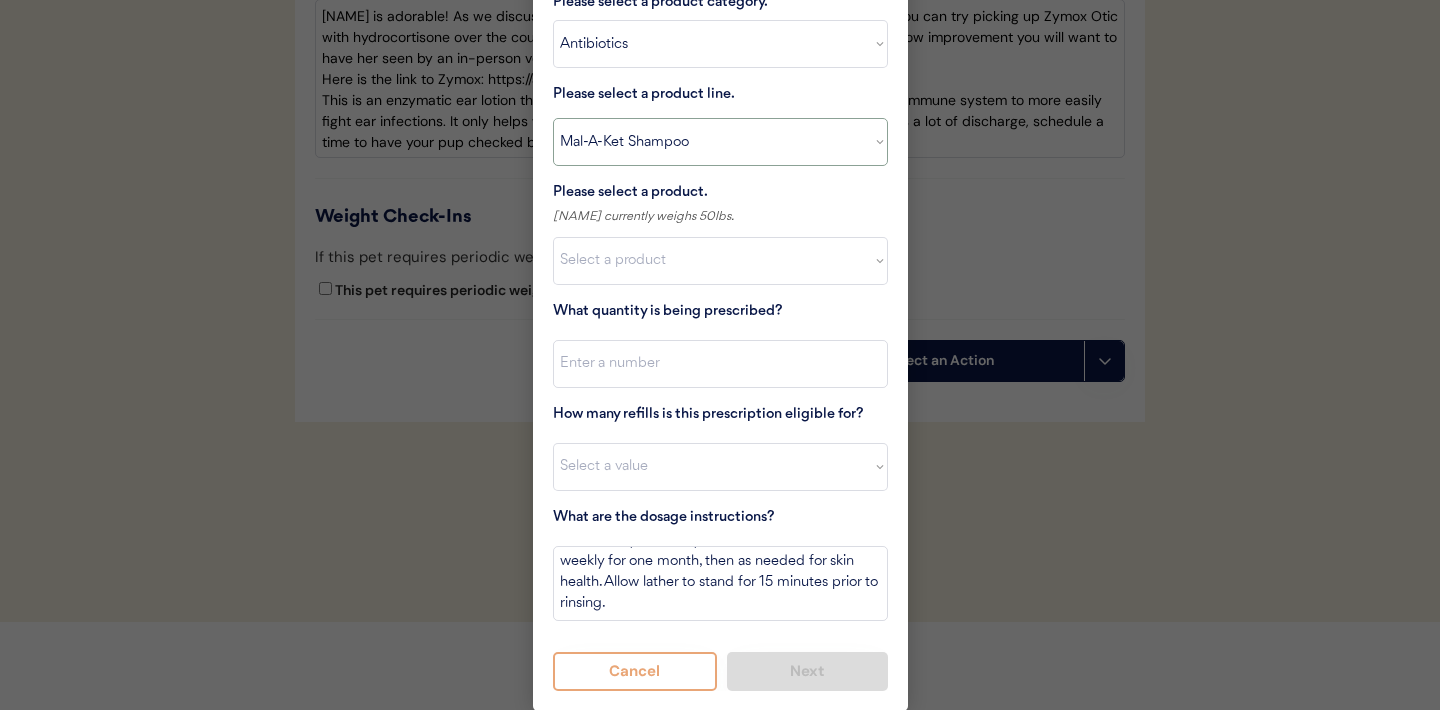 type 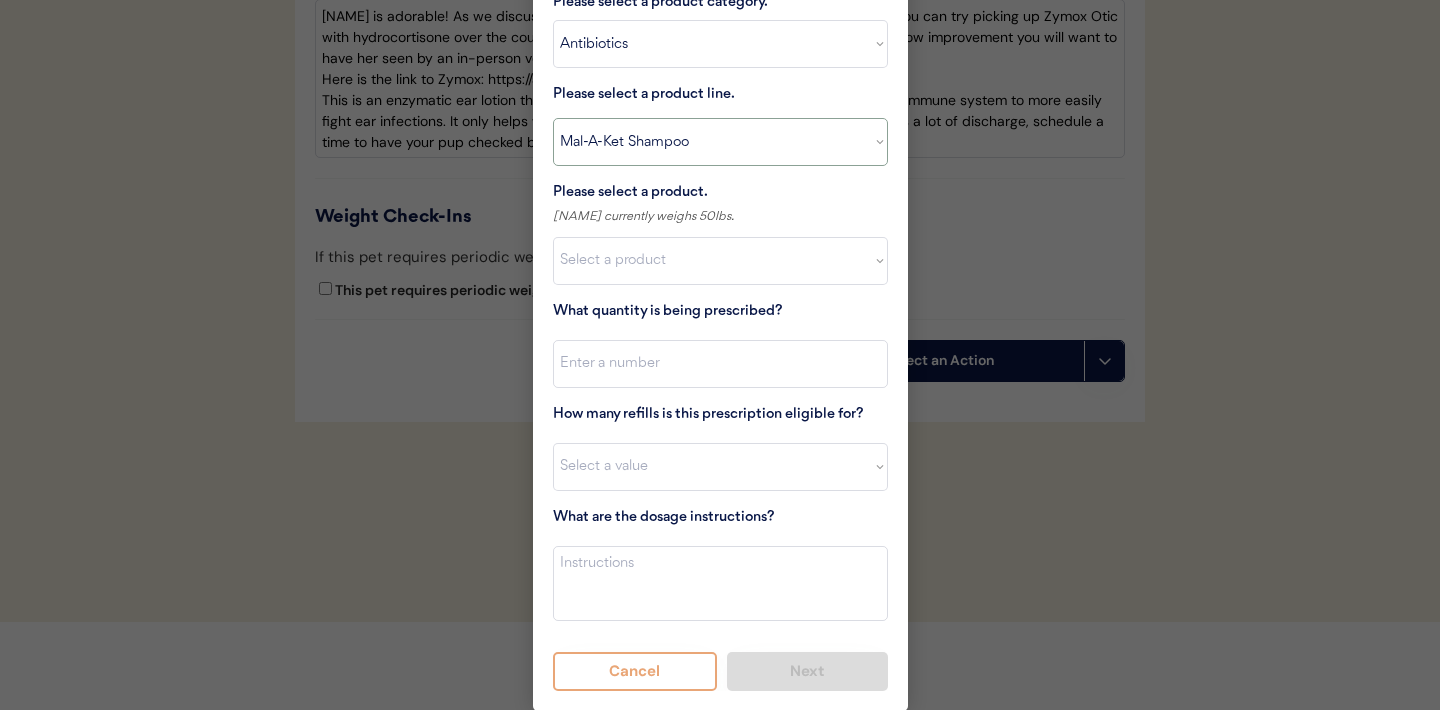 scroll, scrollTop: 5298, scrollLeft: 0, axis: vertical 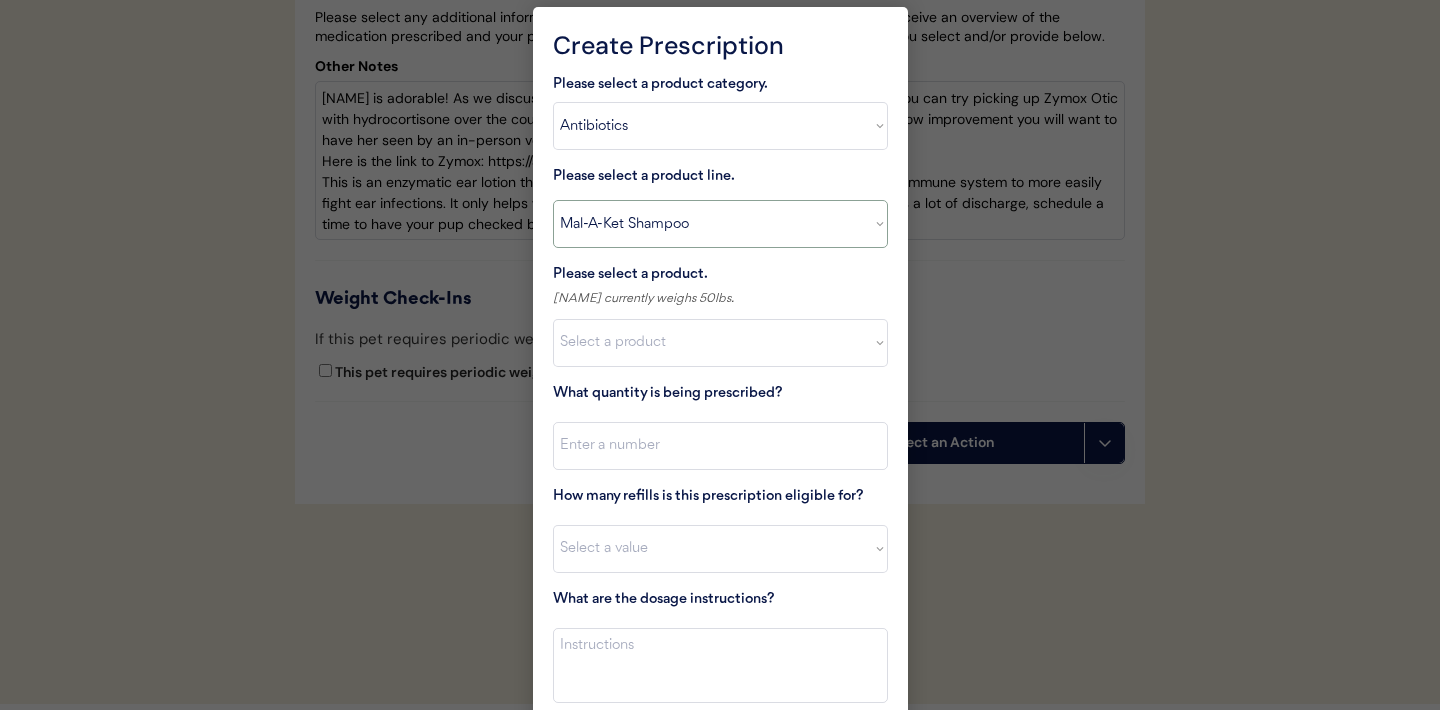 click on "Select a product category Allergies Antibiotics Anxiety Combo Parasite Prevention Flea & Tick Heartworm" at bounding box center (720, 126) 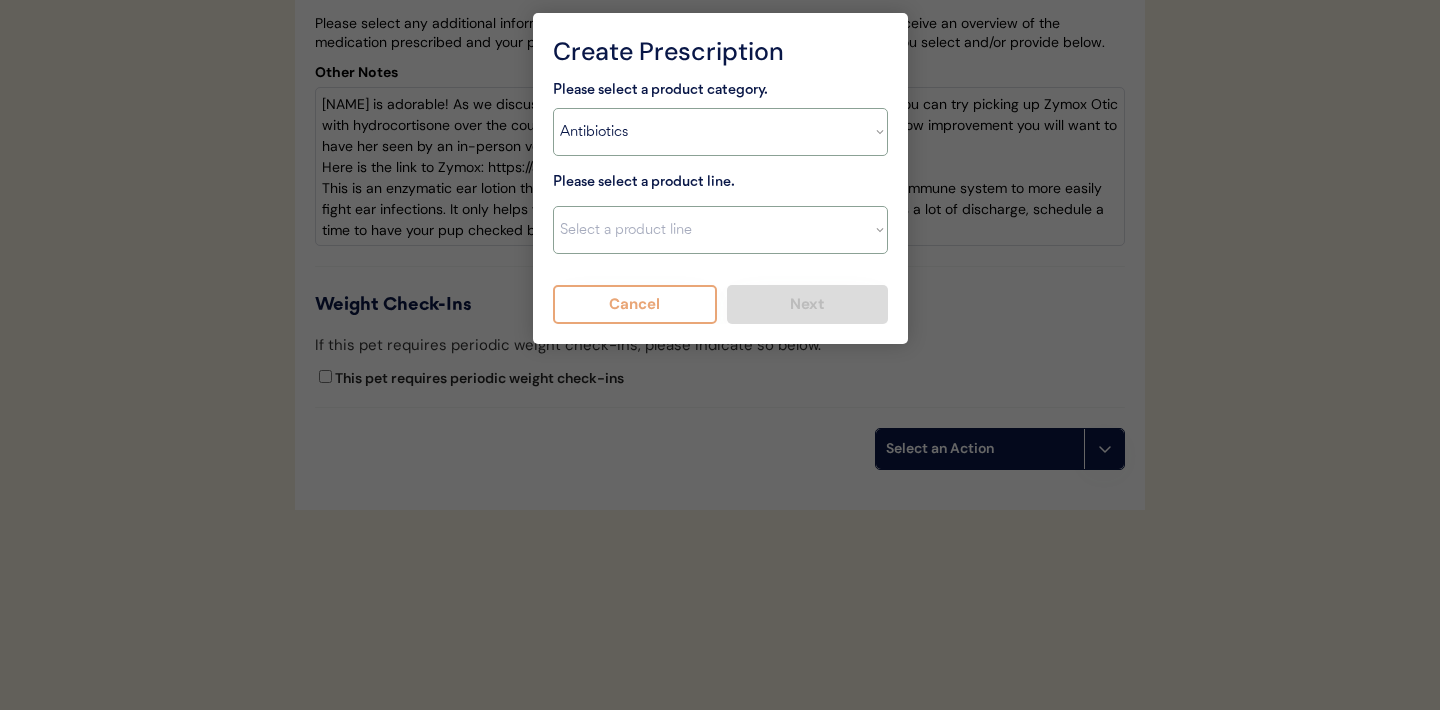 click on "Select a product line Cephalexin Cephalexin Suspension Doxycycline Ketoconazole" at bounding box center (720, 230) 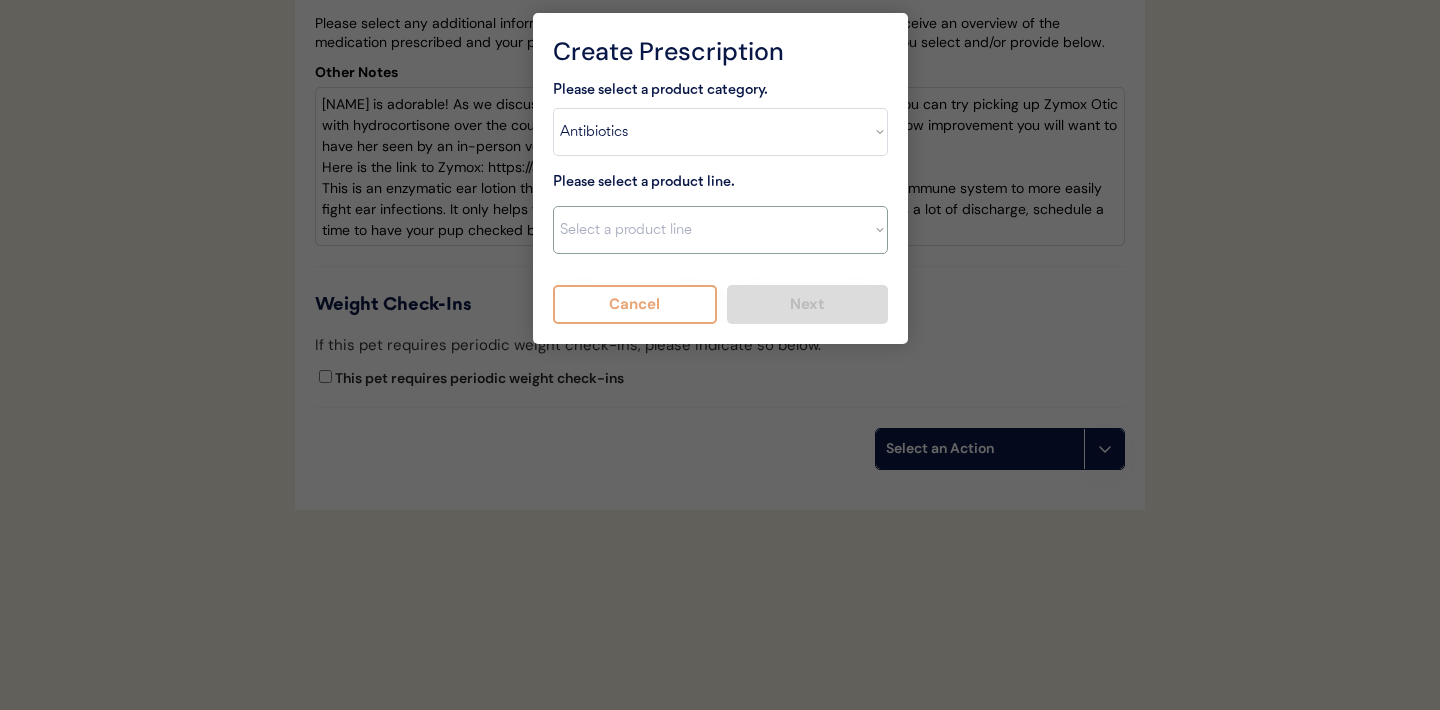 select on ""Cephalexin"" 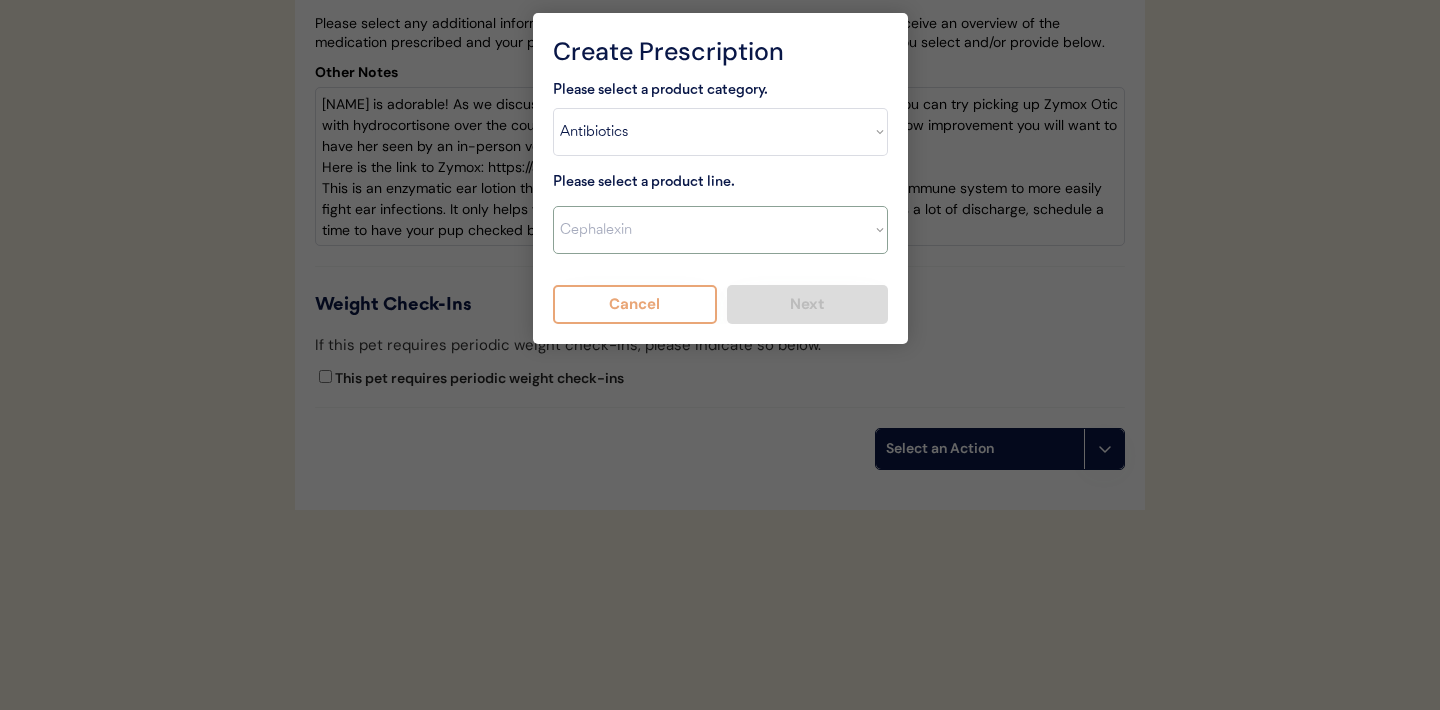 scroll, scrollTop: 0, scrollLeft: 0, axis: both 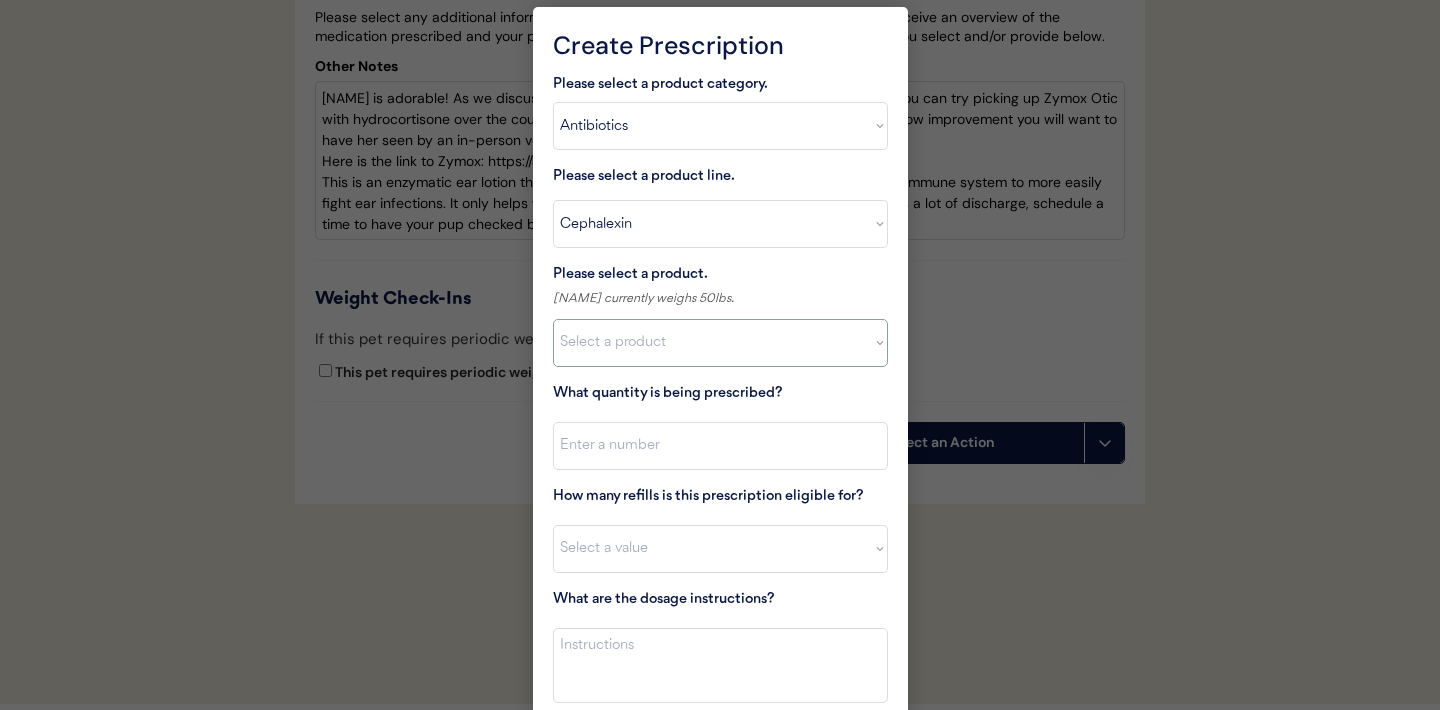 click on "Select a product Cephalexin Capsule (500mg) Cephalexin Capsule (250mg)" at bounding box center (720, 343) 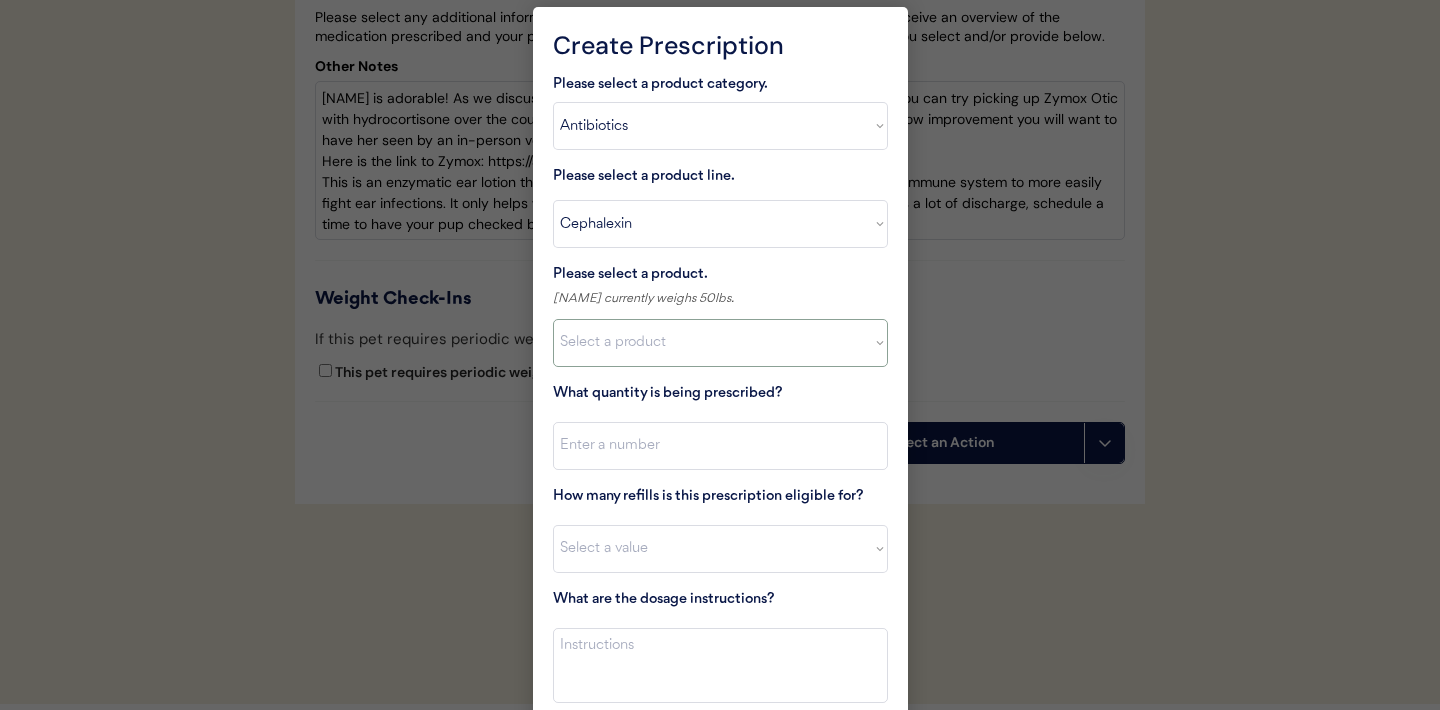 select on ""1348695171700984260__LOOKUP__1718203552838x251934441470106140"" 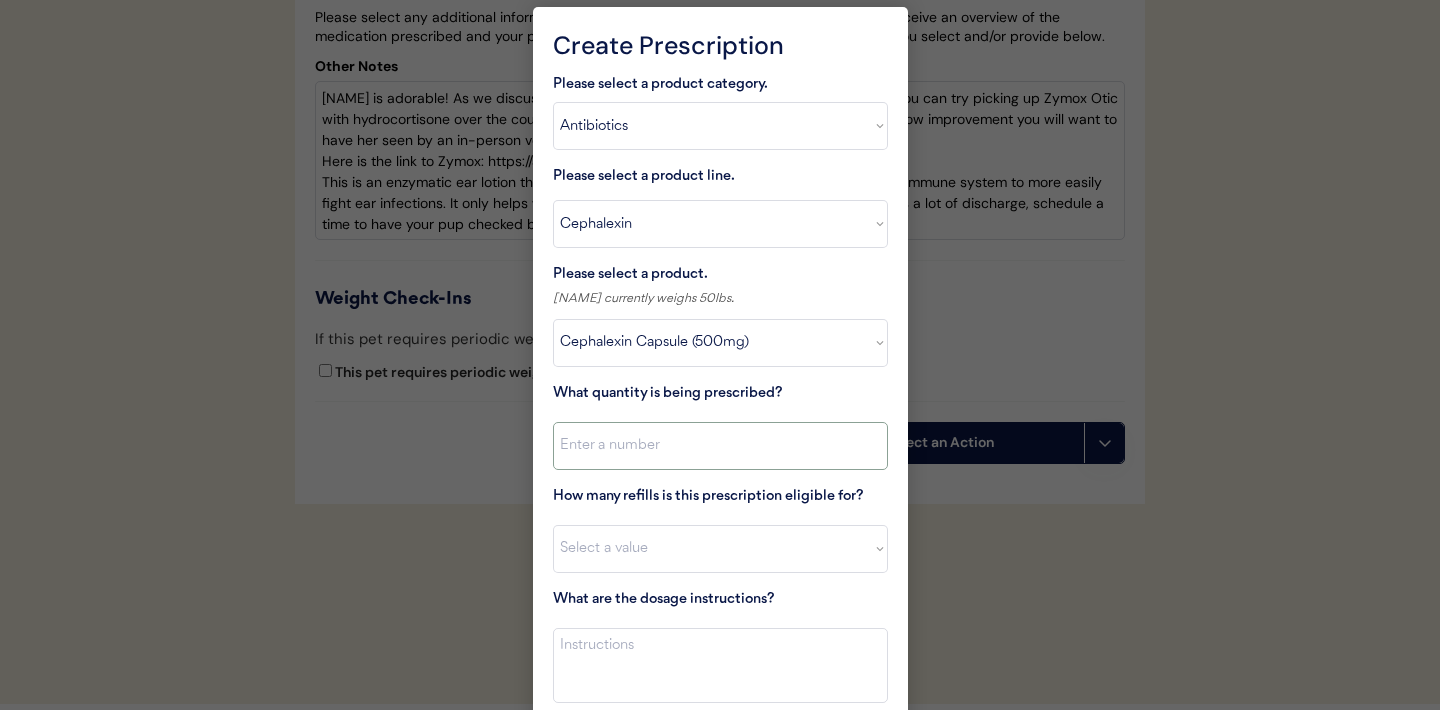 click at bounding box center [720, 446] 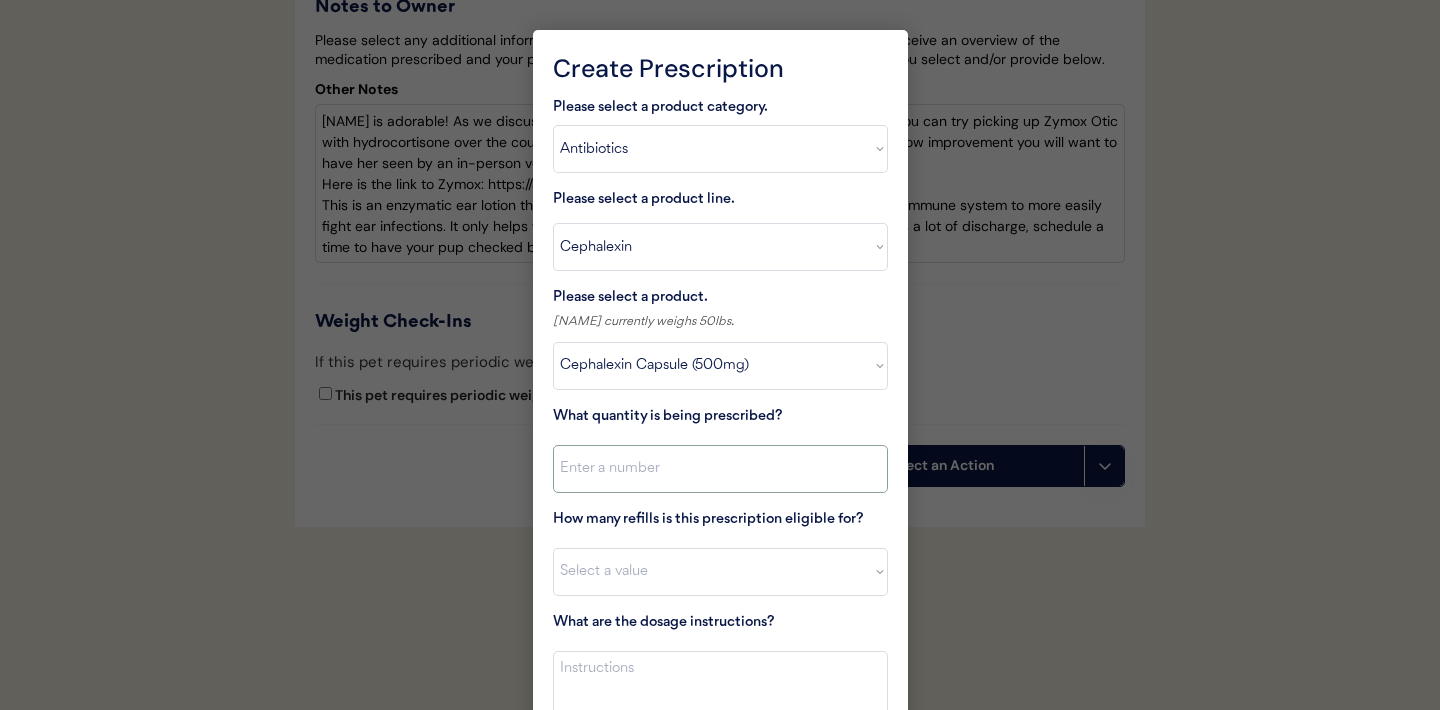scroll, scrollTop: 5380, scrollLeft: 0, axis: vertical 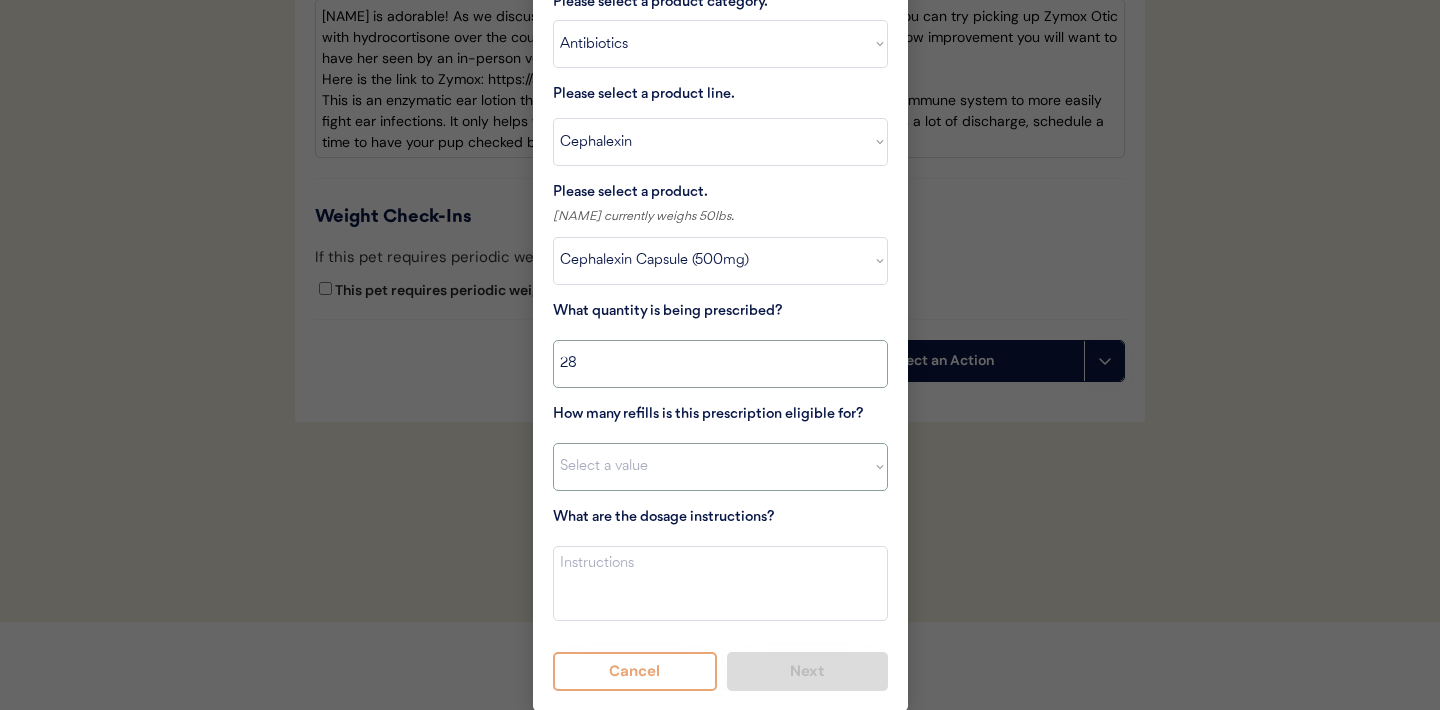 type on "28" 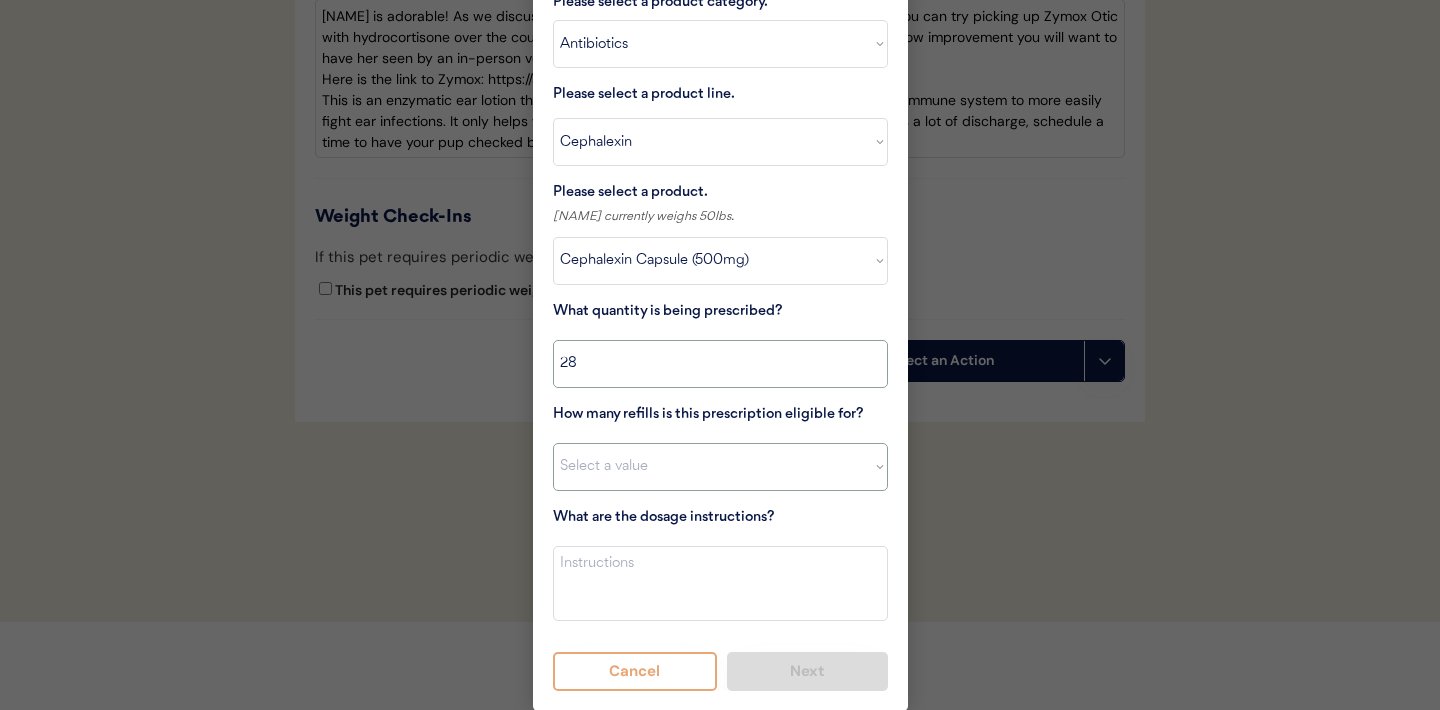 click on "Select a value 0 1 2 3 4 5 6 7 8 10 11" at bounding box center [720, 467] 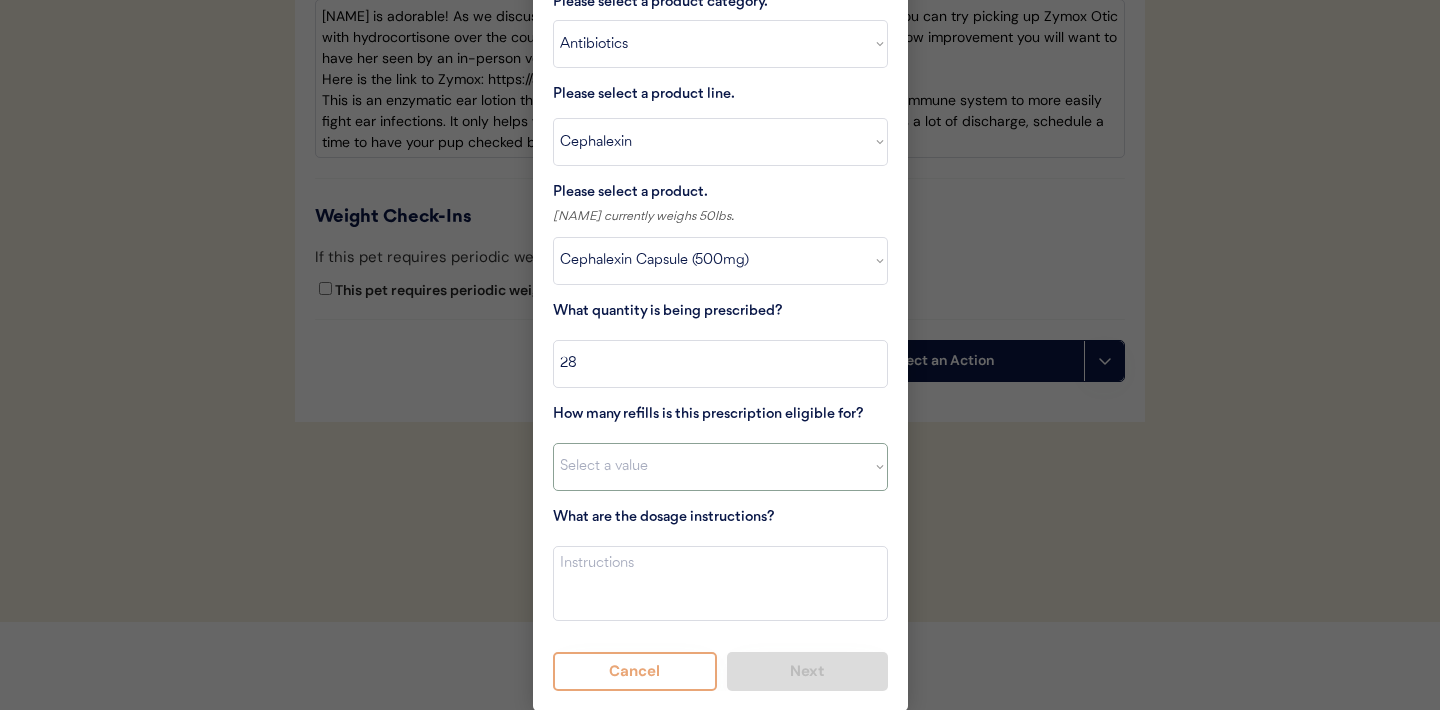 select on "0" 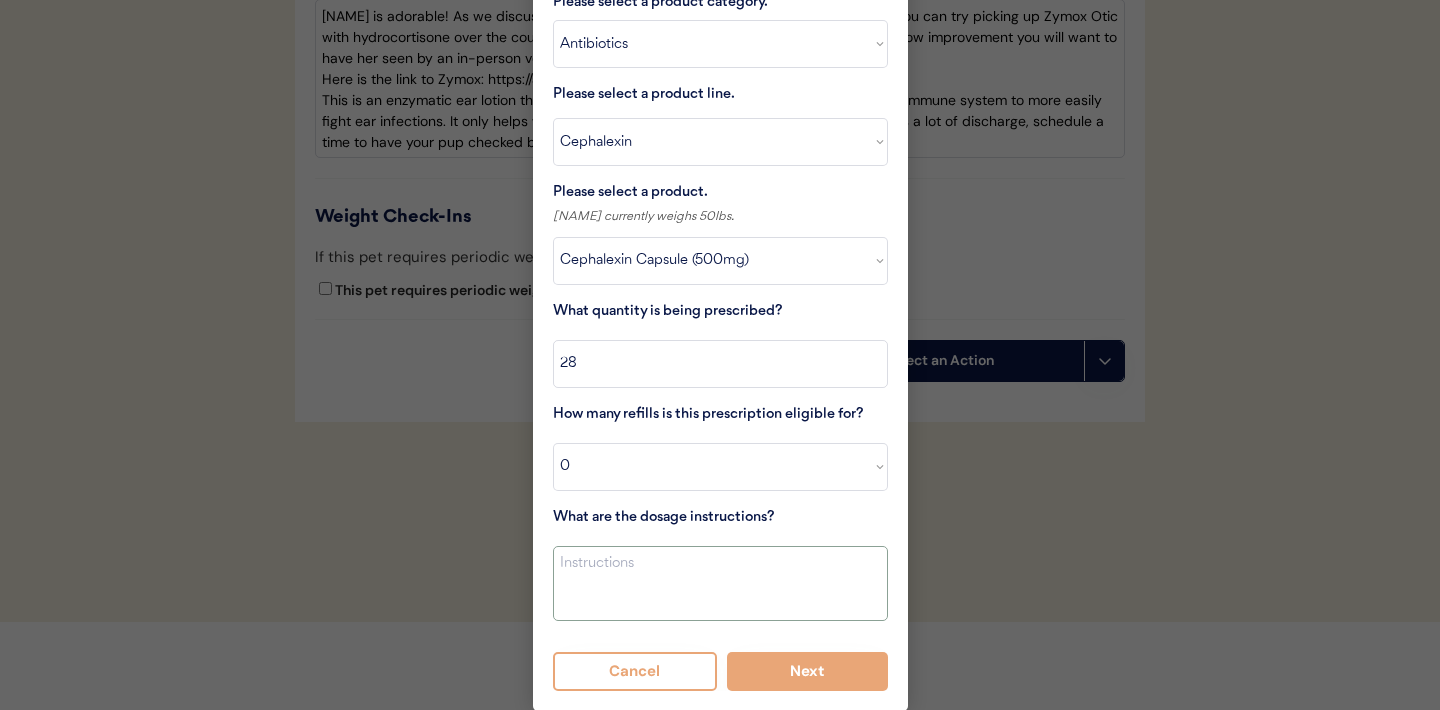 click at bounding box center (720, 583) 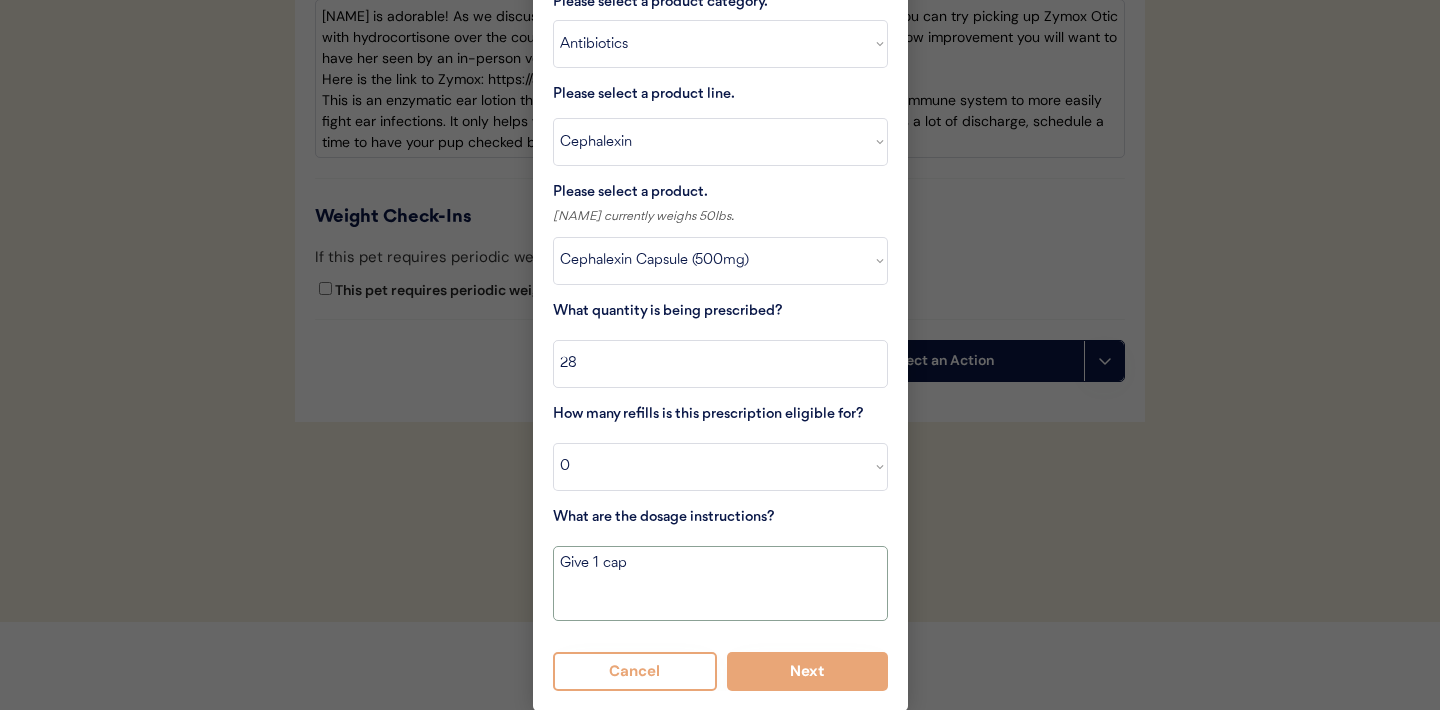 click on "Give 1 cap" at bounding box center [720, 583] 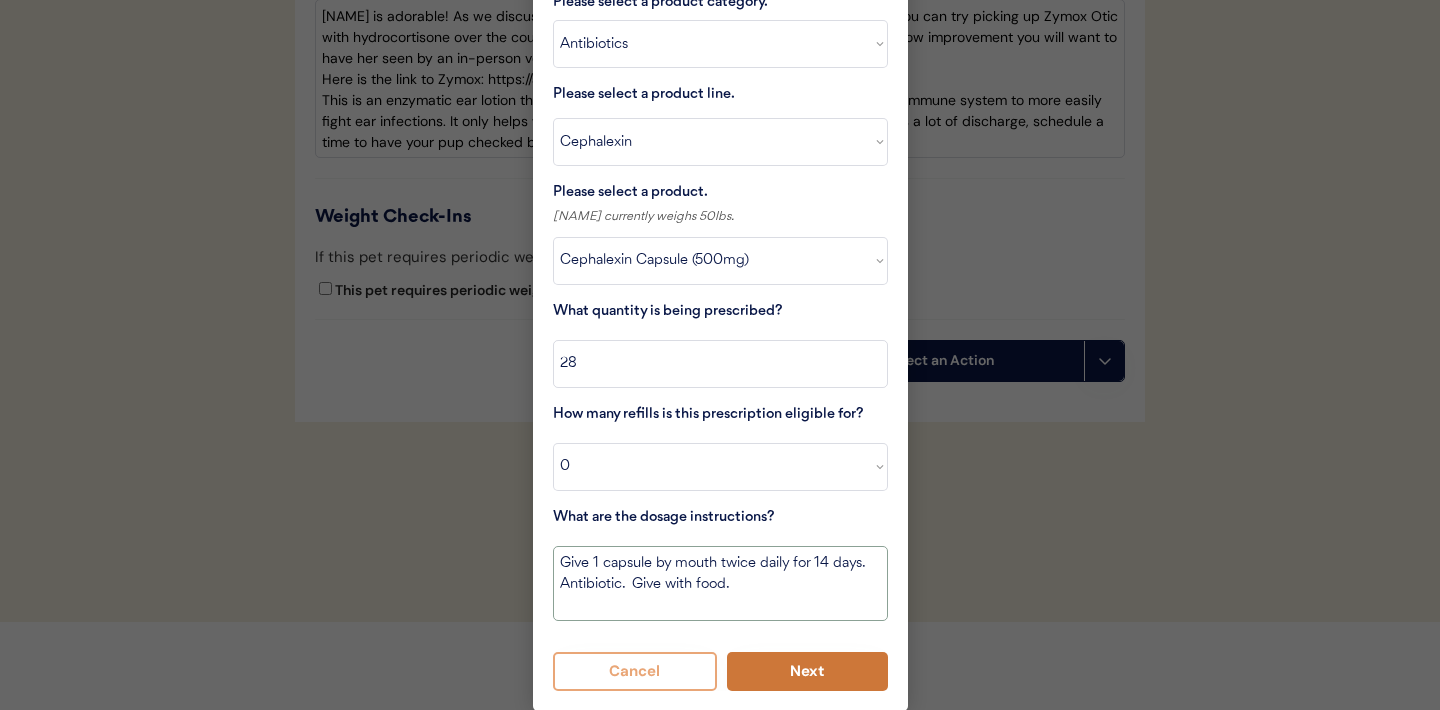 type on "Give 1 capsule by mouth twice daily for 14 days. Antibiotic.  Give with food." 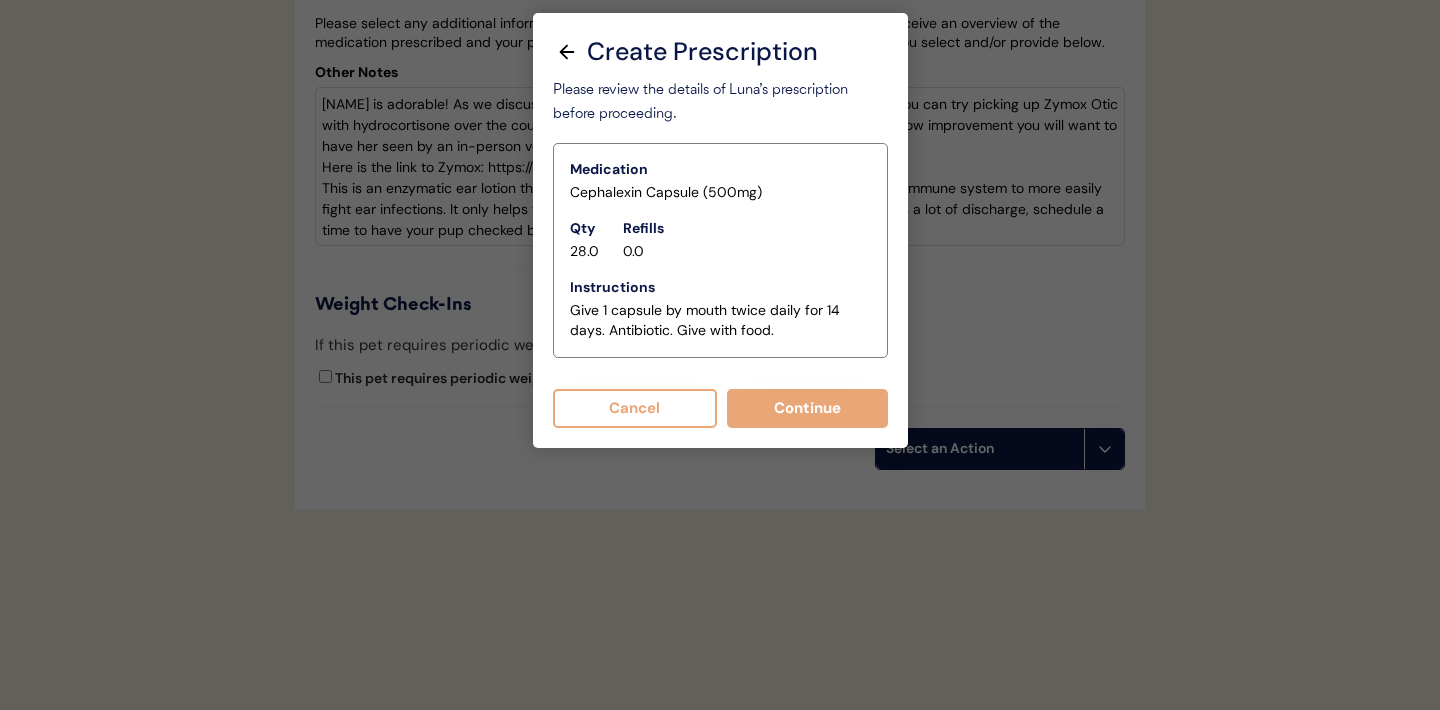 scroll, scrollTop: 5298, scrollLeft: 0, axis: vertical 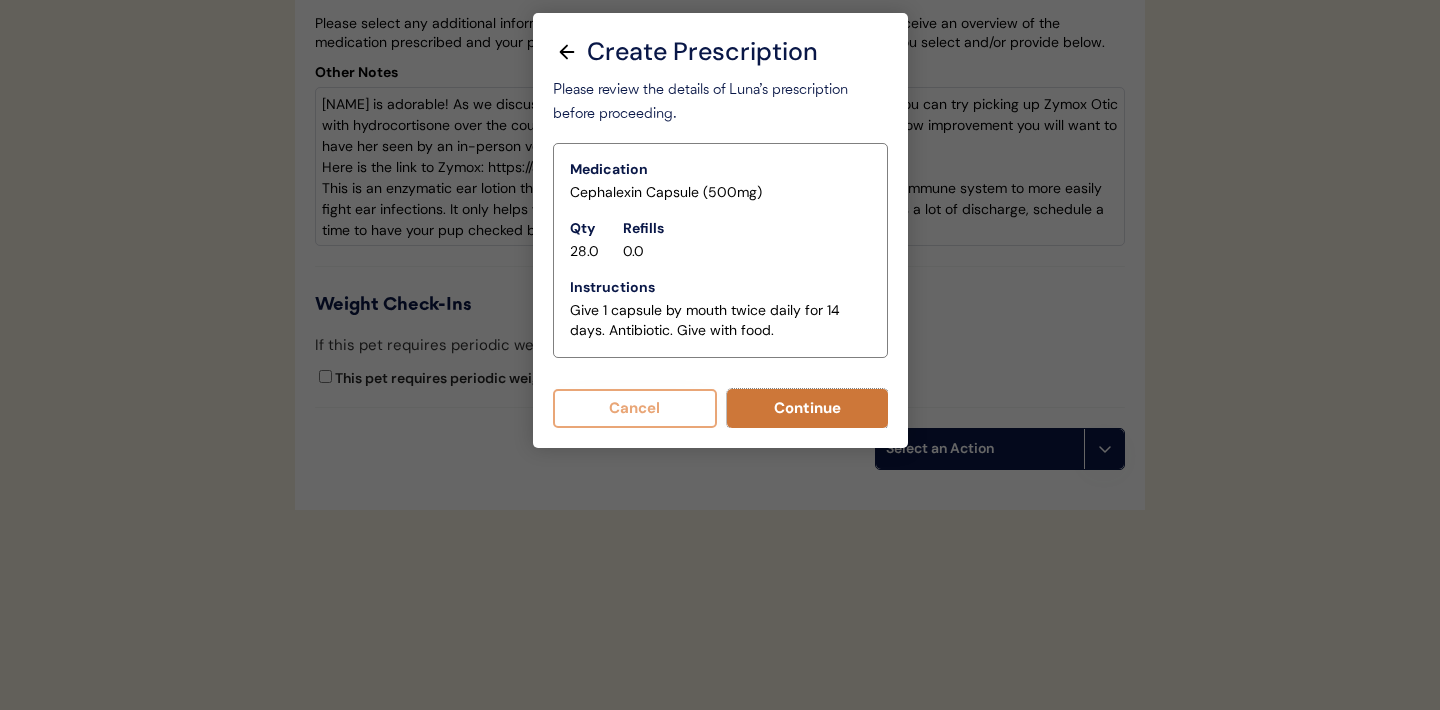 click on "Continue" at bounding box center (807, 408) 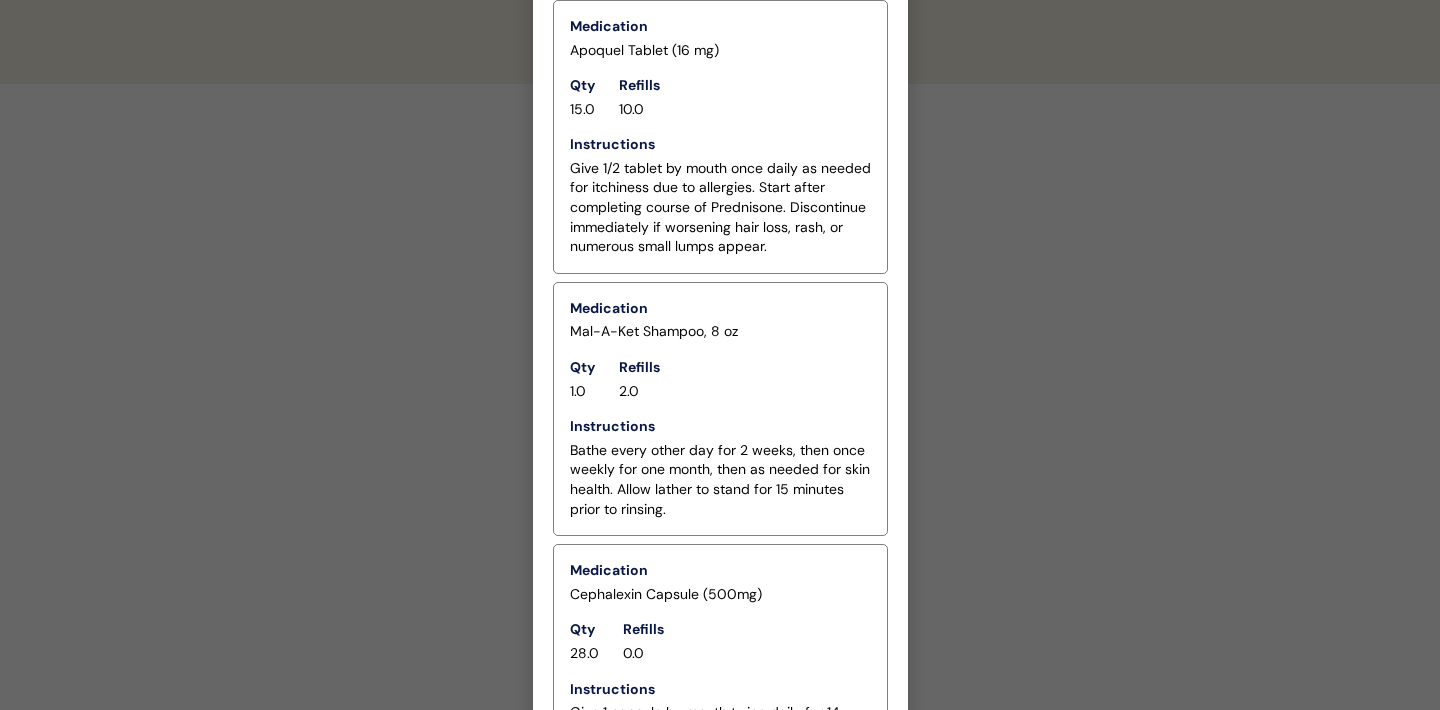 scroll, scrollTop: 6042, scrollLeft: 0, axis: vertical 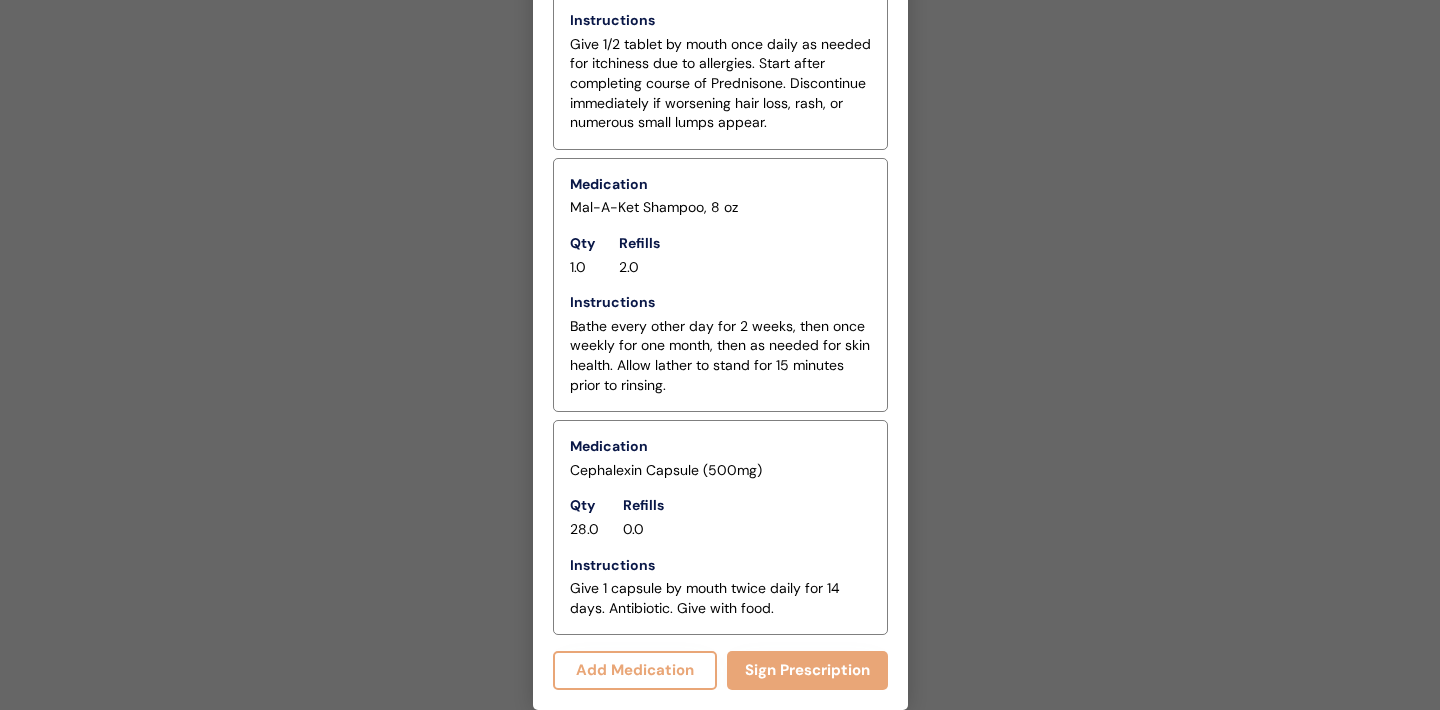 click on "Add Medication" at bounding box center [635, 670] 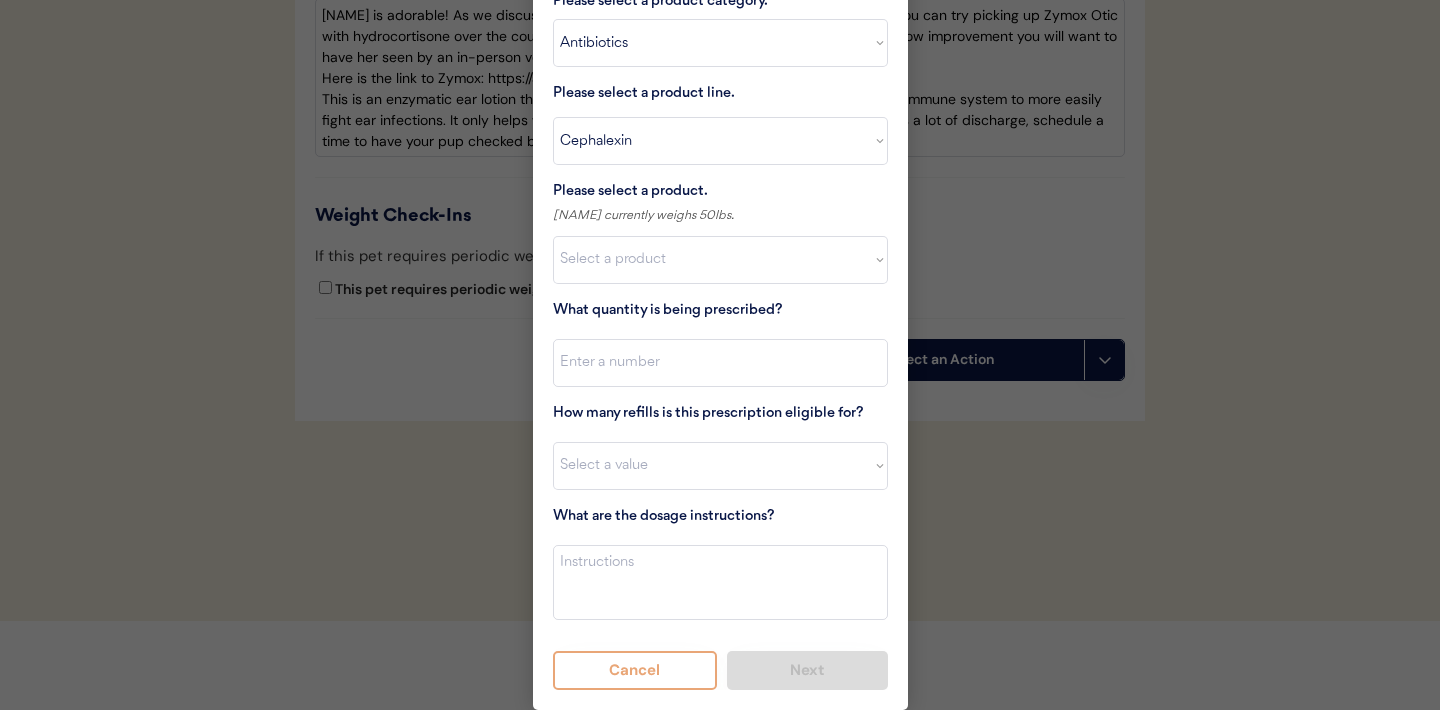 scroll, scrollTop: 5380, scrollLeft: 0, axis: vertical 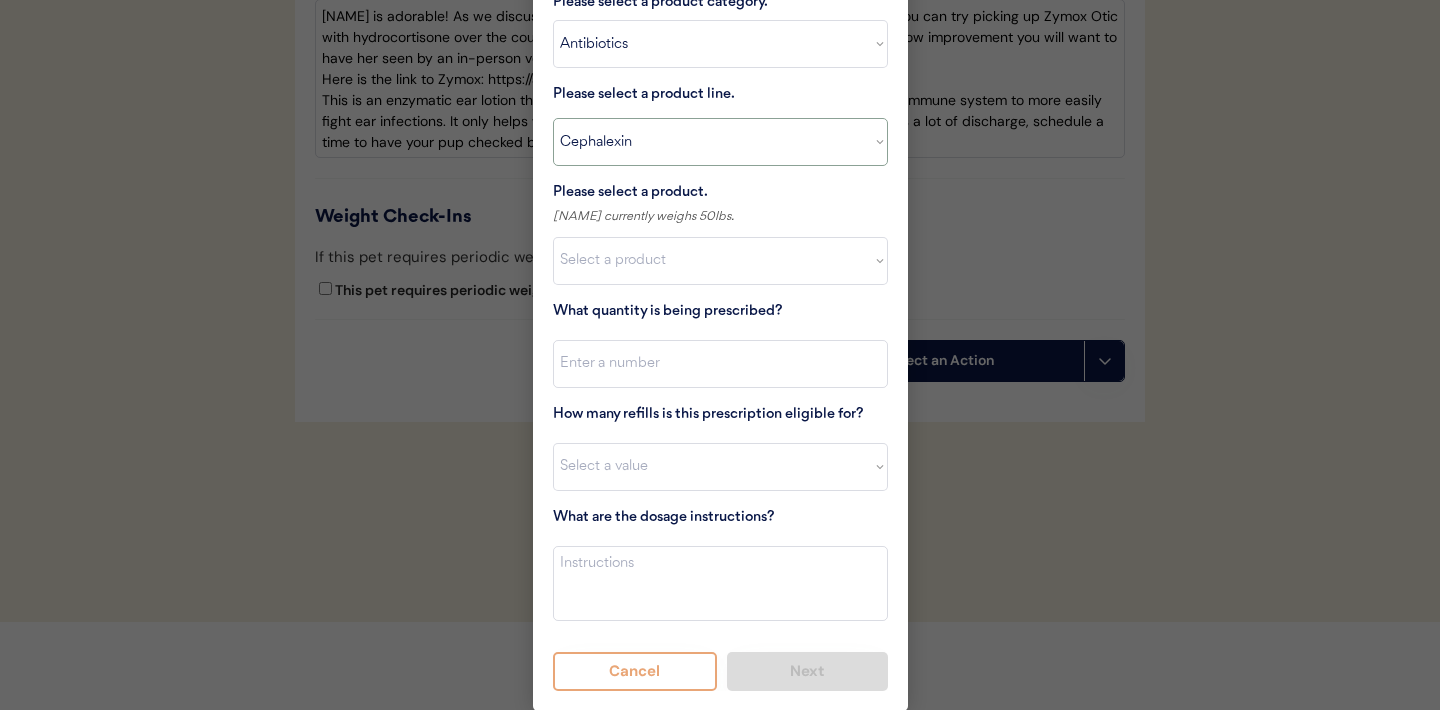 click on "Select a product line Cephalexin Cephalexin Suspension Doxycycline Ketoconazole" at bounding box center [720, 142] 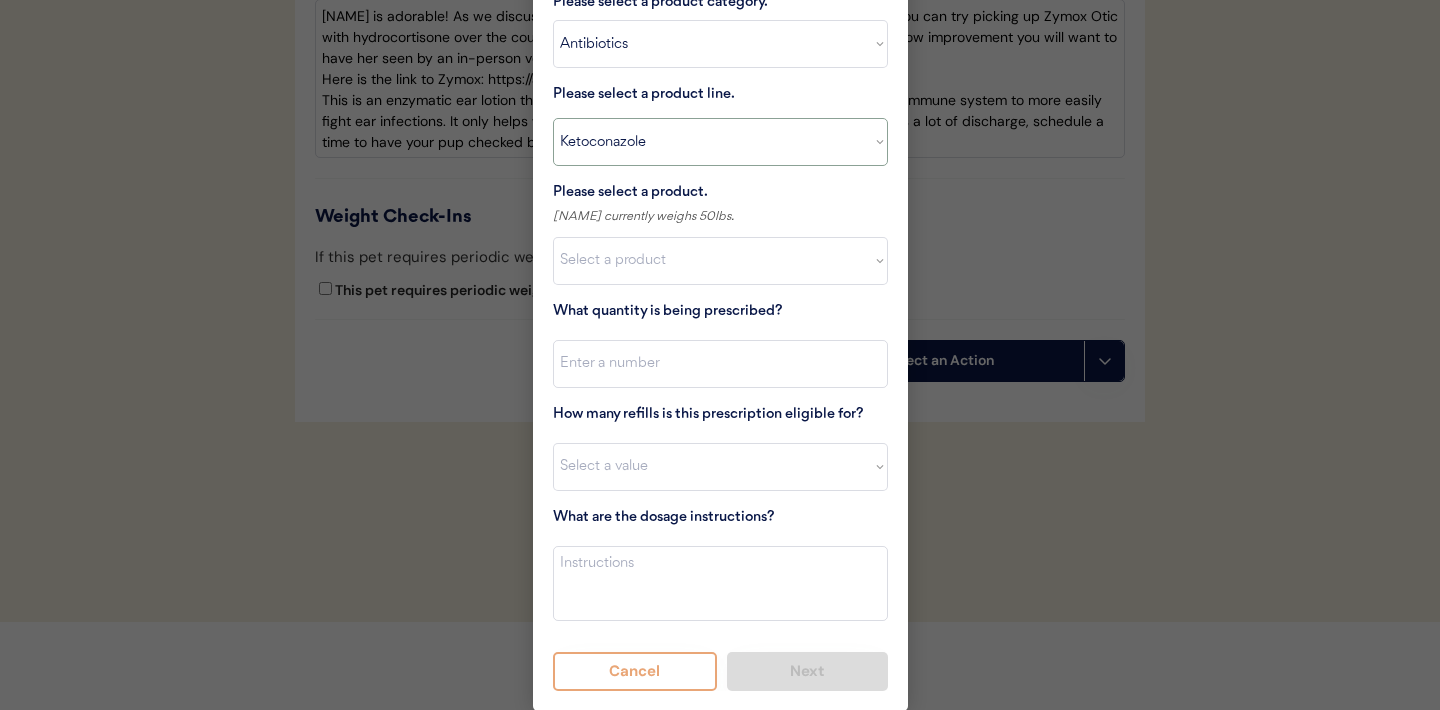 type on "Give XXX tablet by mouth once daily until gone. Give with food." 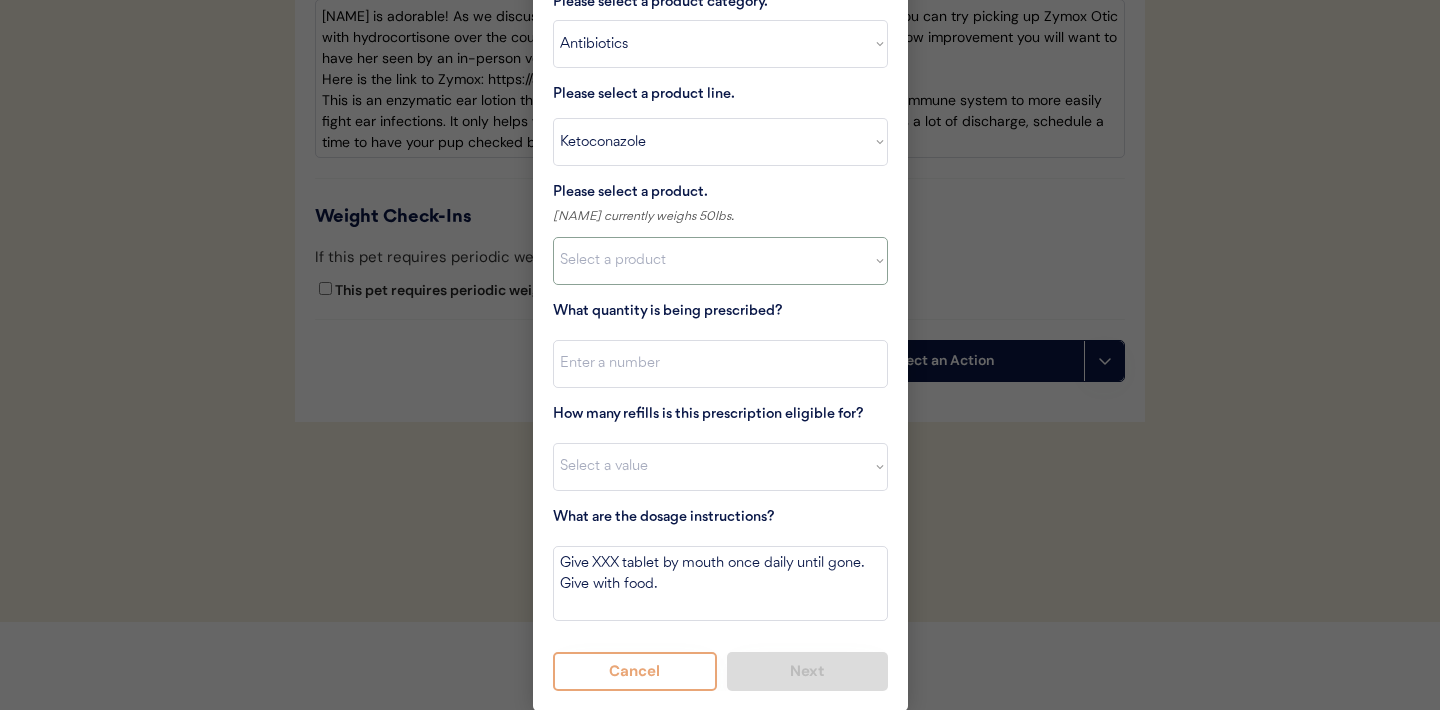 click on "Select a product Ketoconazole (200mg)" at bounding box center [720, 261] 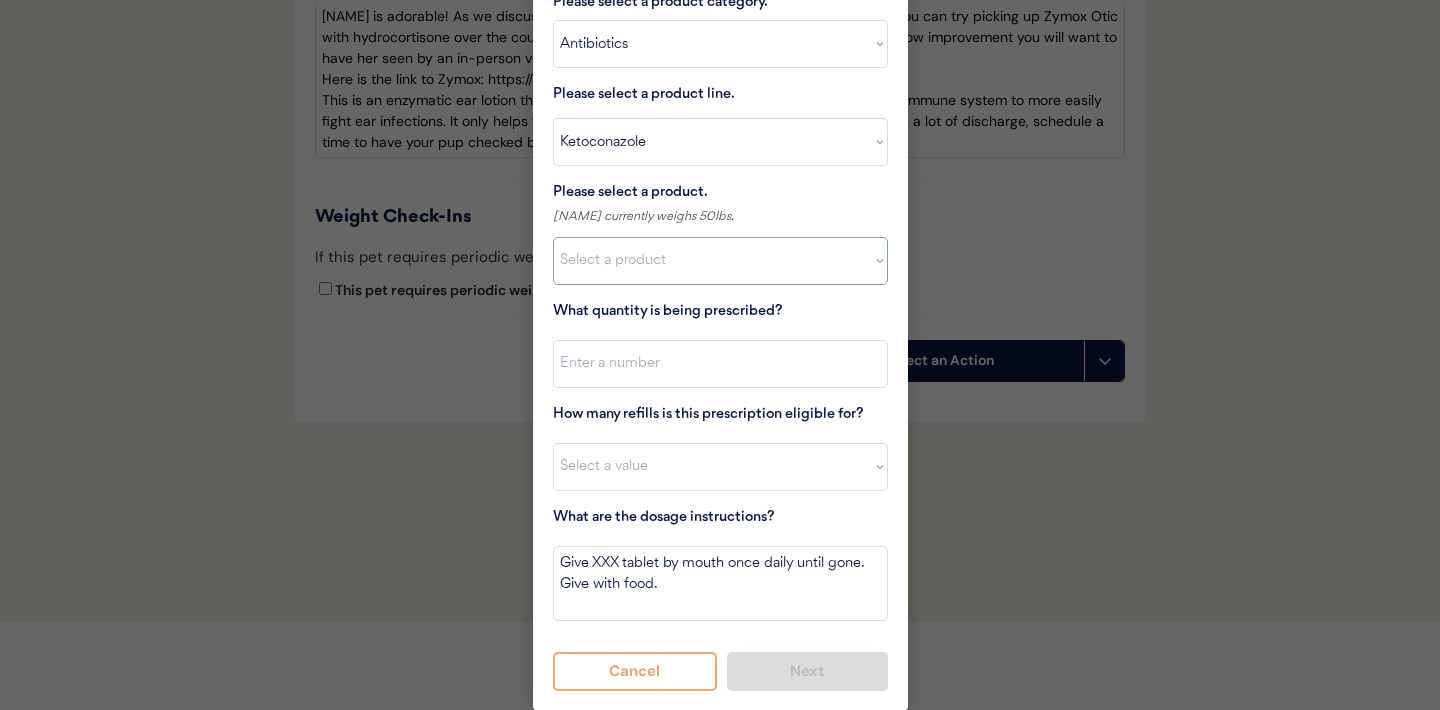 select on ""1348695171700984260__LOOKUP__1718203300636x699363217403140700"" 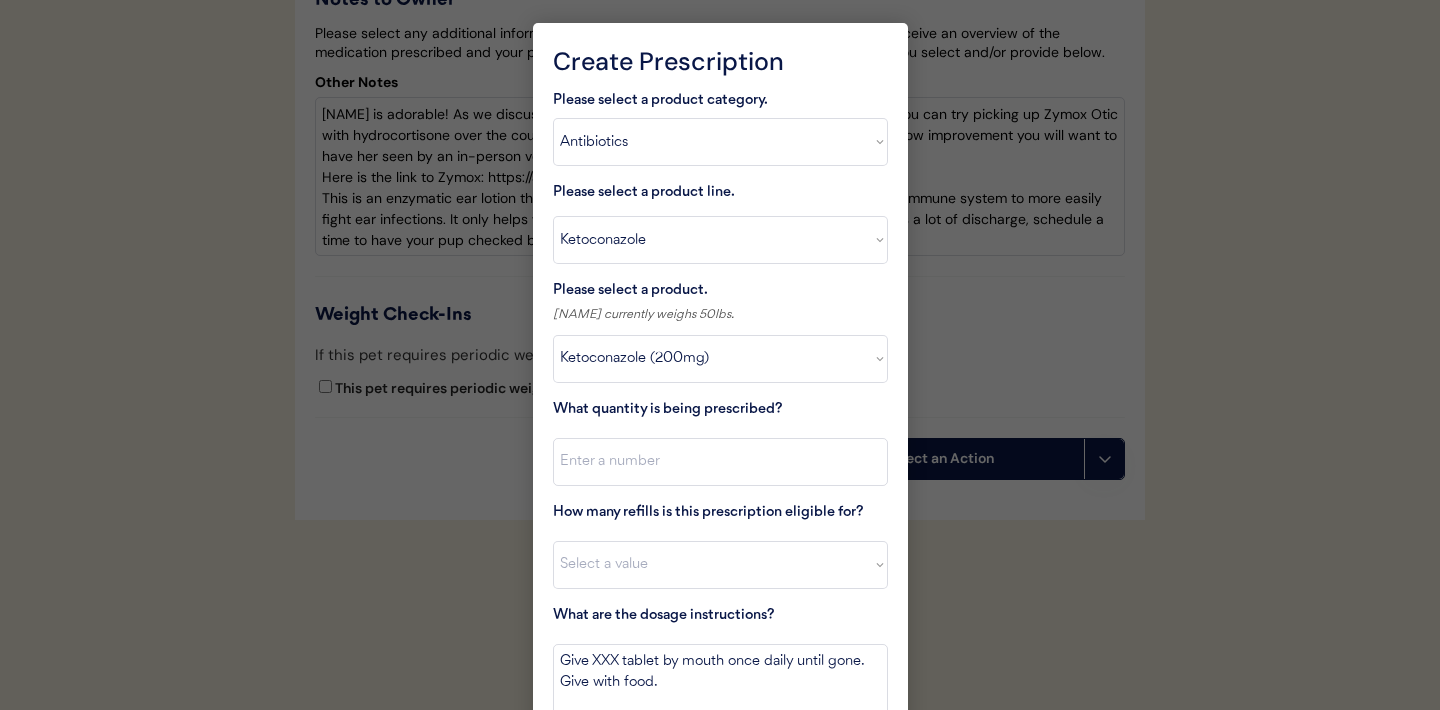 scroll, scrollTop: 5285, scrollLeft: 0, axis: vertical 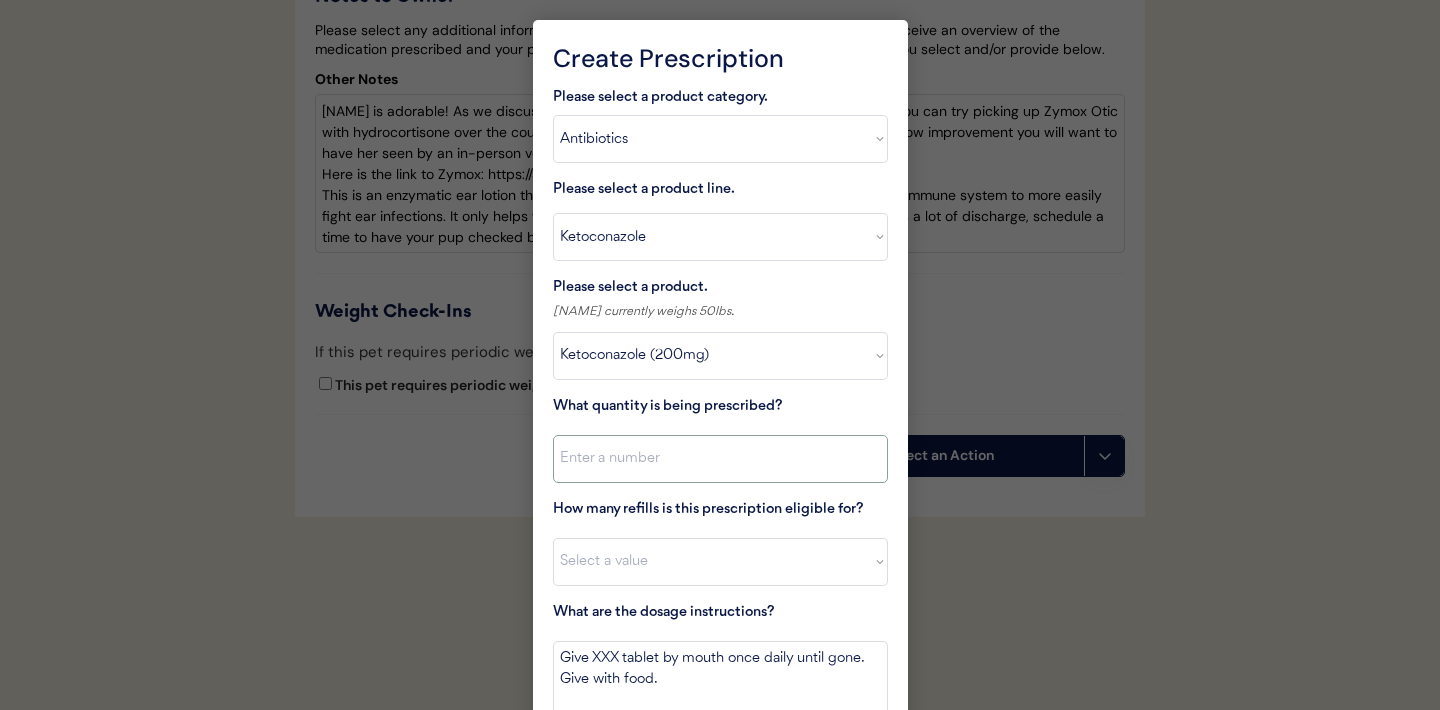 click at bounding box center (720, 459) 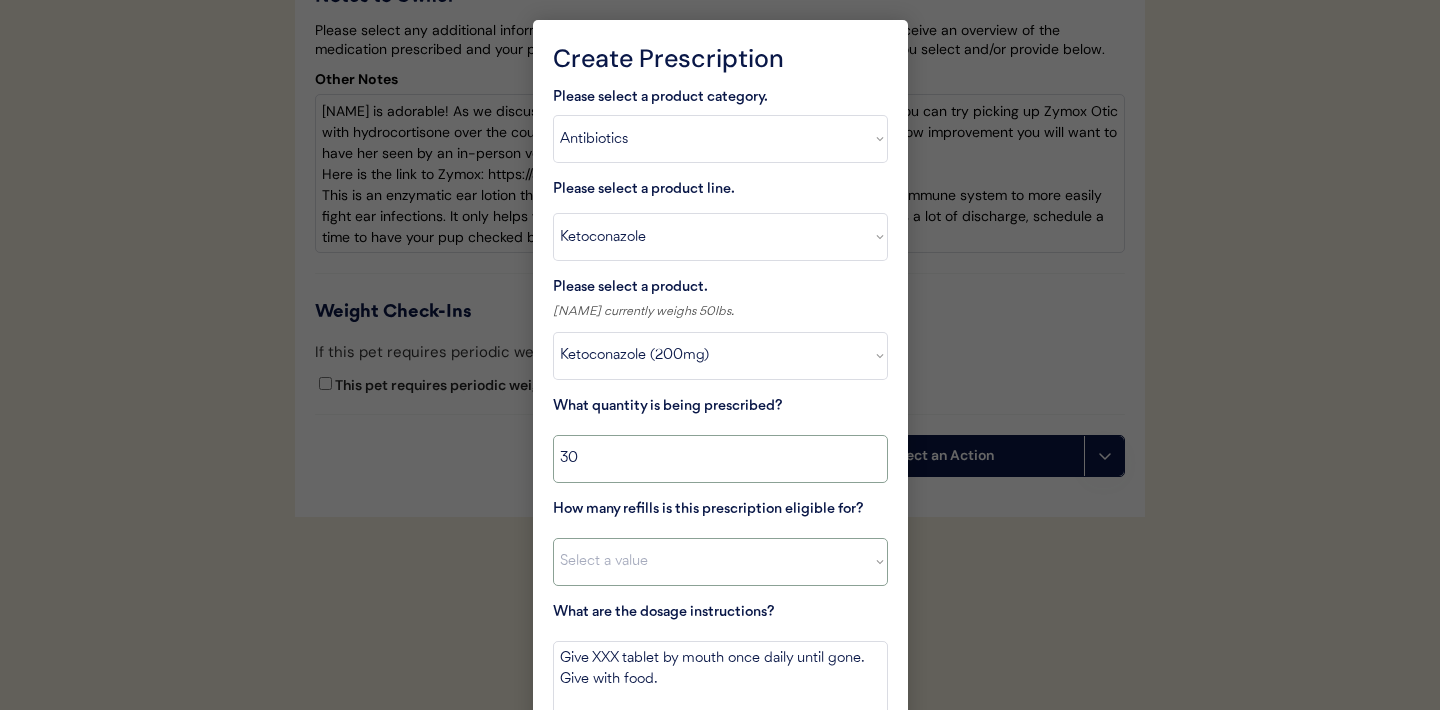 type on "30" 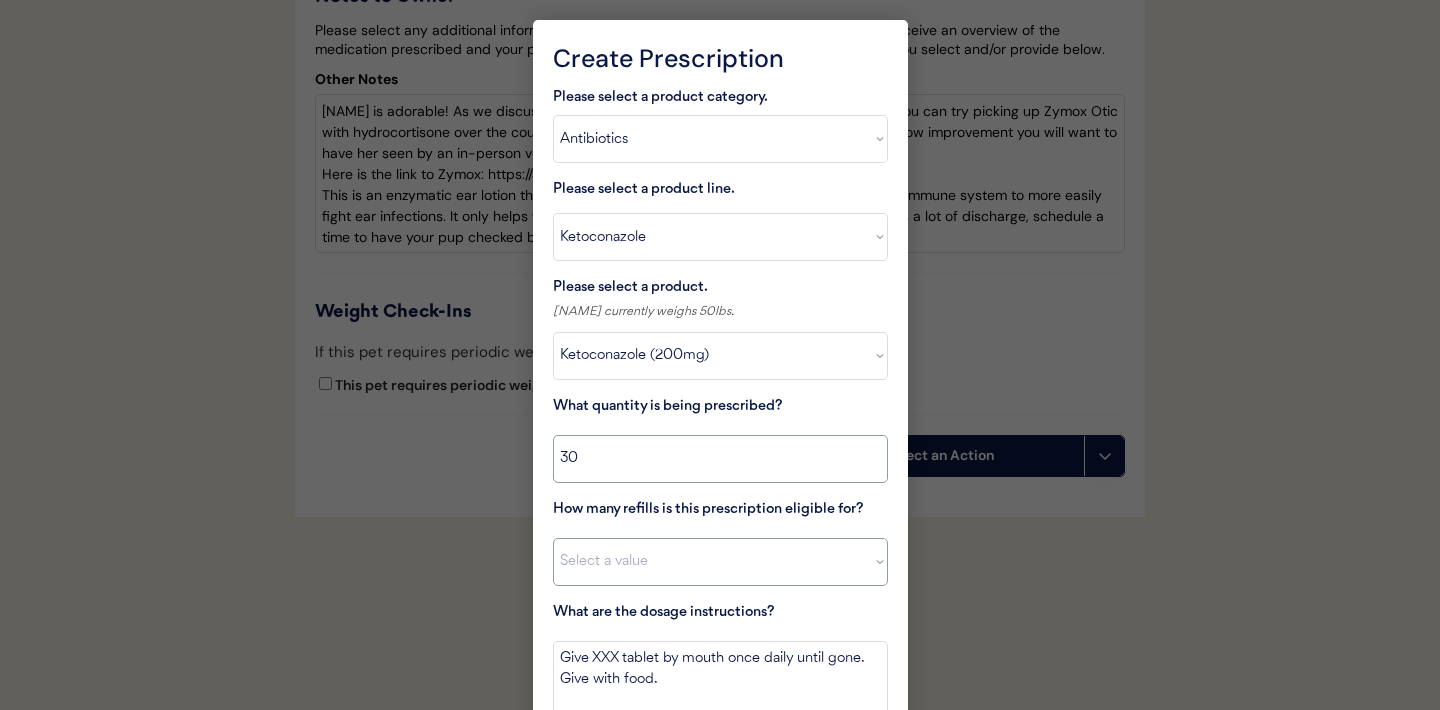 click on "Select a value 0 1 2 3 4 5 6 7 8 10 11" at bounding box center (720, 562) 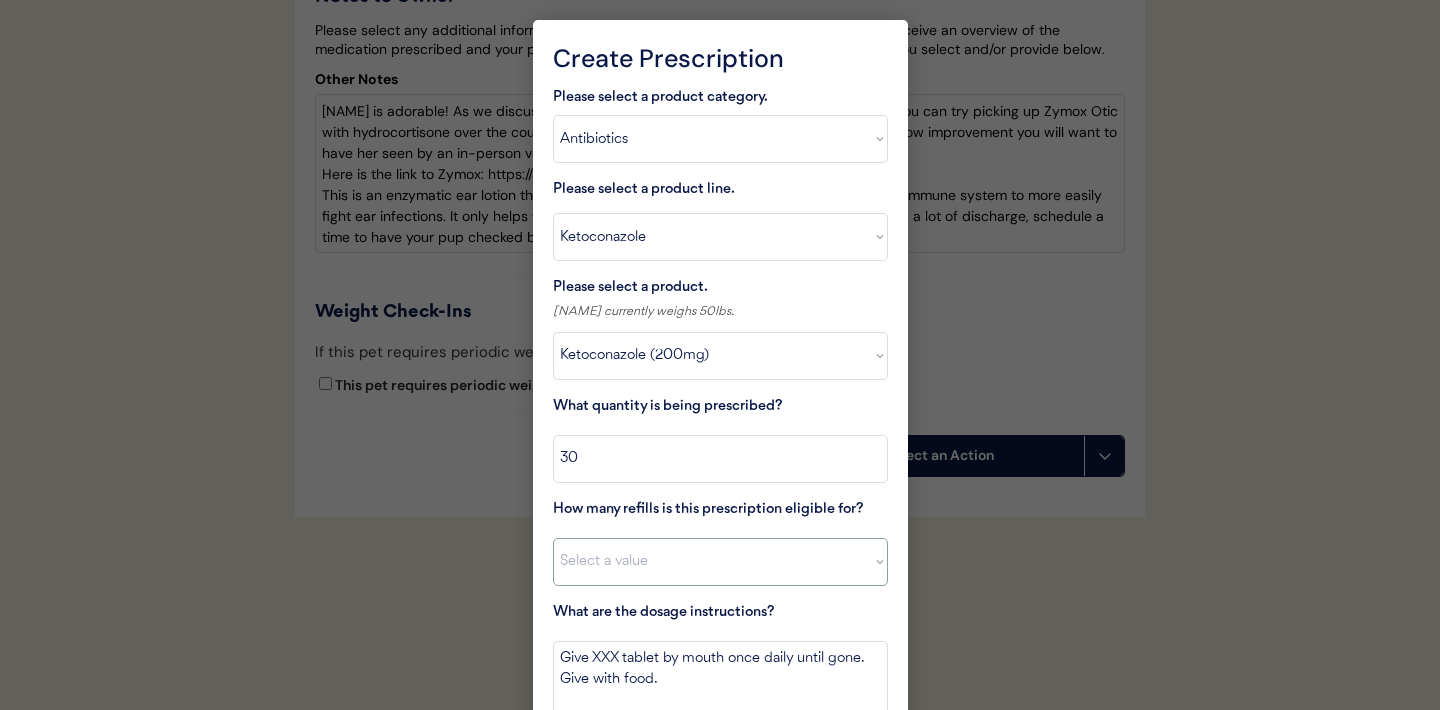 select on "0" 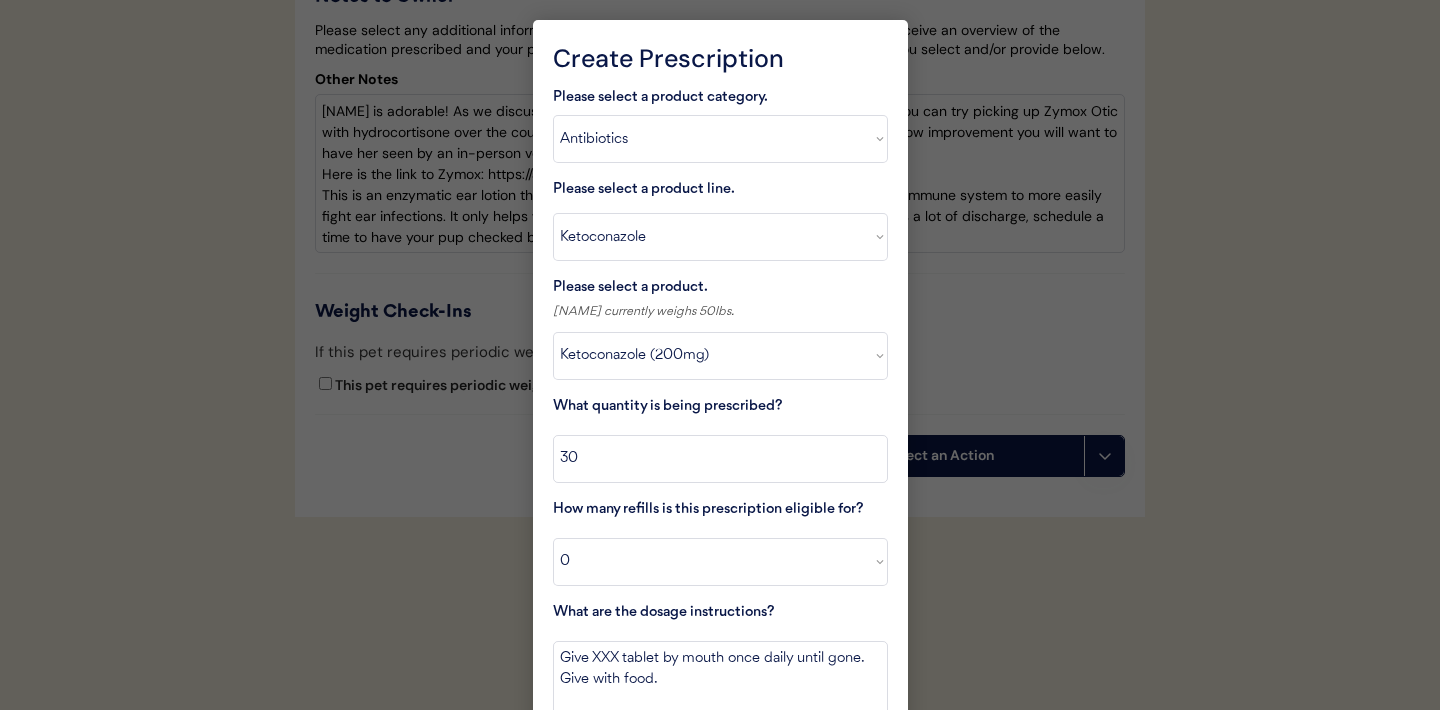 scroll, scrollTop: 5380, scrollLeft: 0, axis: vertical 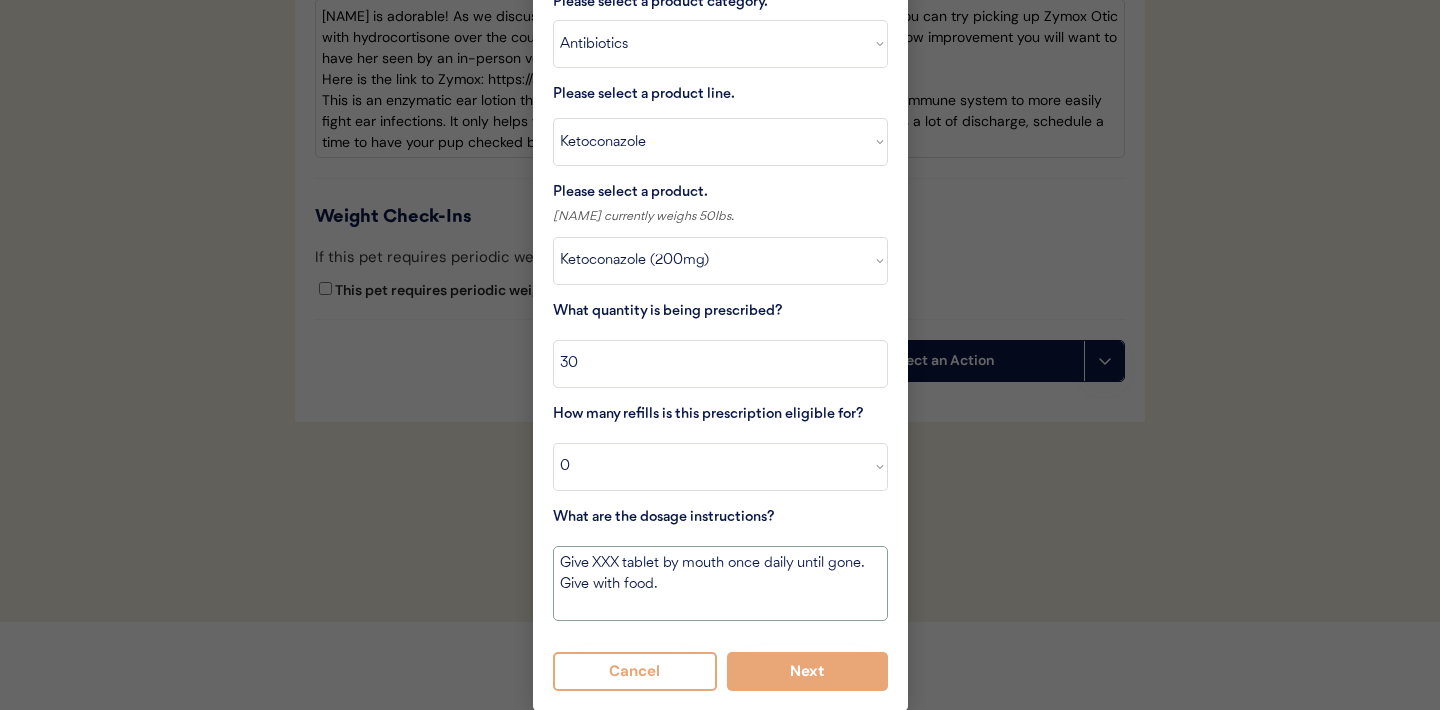 click on "Give XXX tablet by mouth once daily until gone. Give with food." at bounding box center (720, 583) 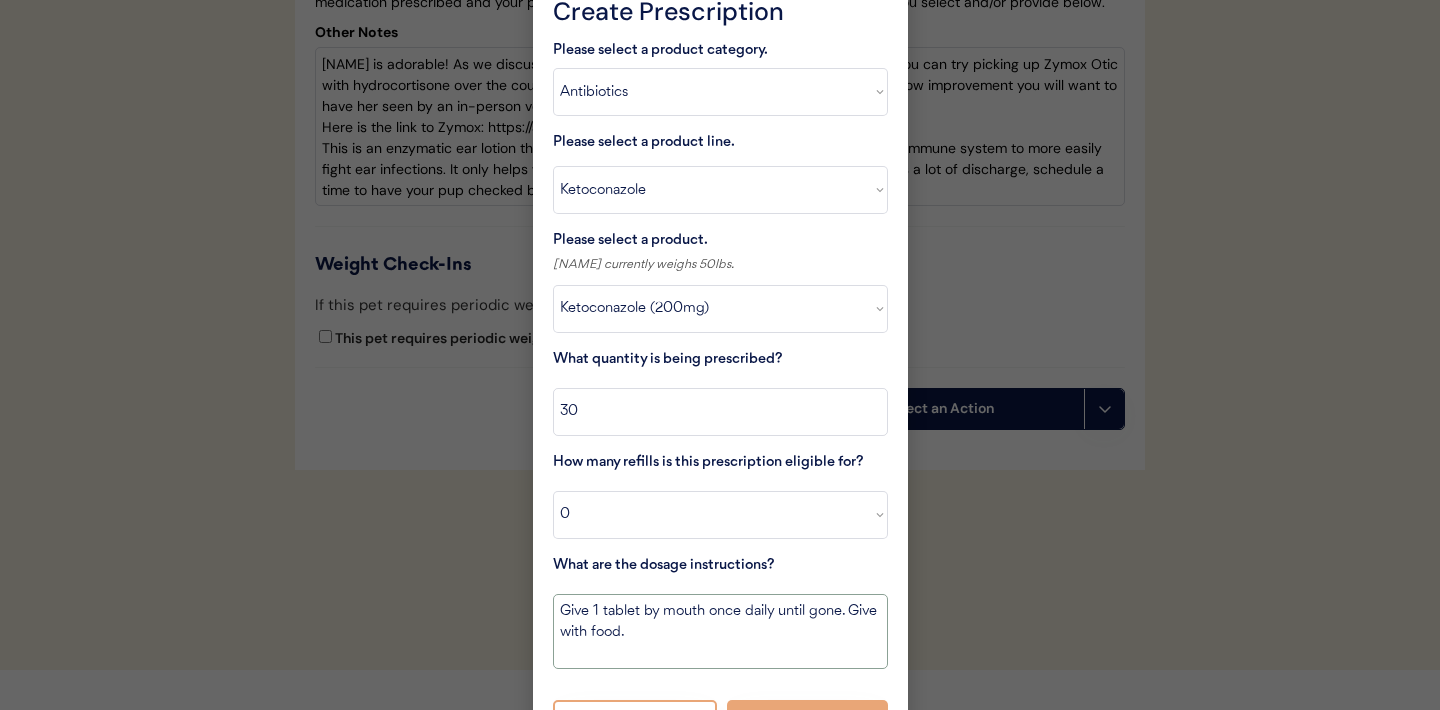 scroll, scrollTop: 5380, scrollLeft: 0, axis: vertical 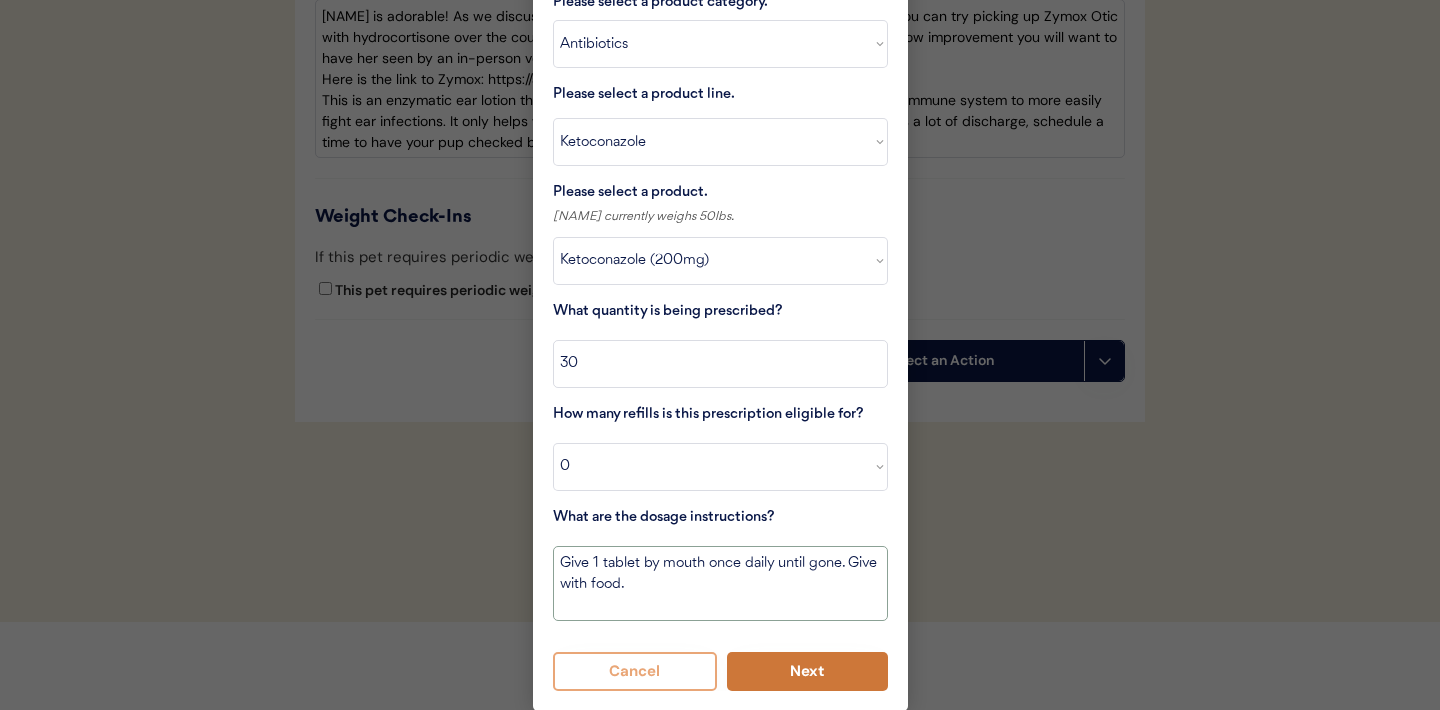 type on "Give 1 tablet by mouth once daily until gone. Give with food." 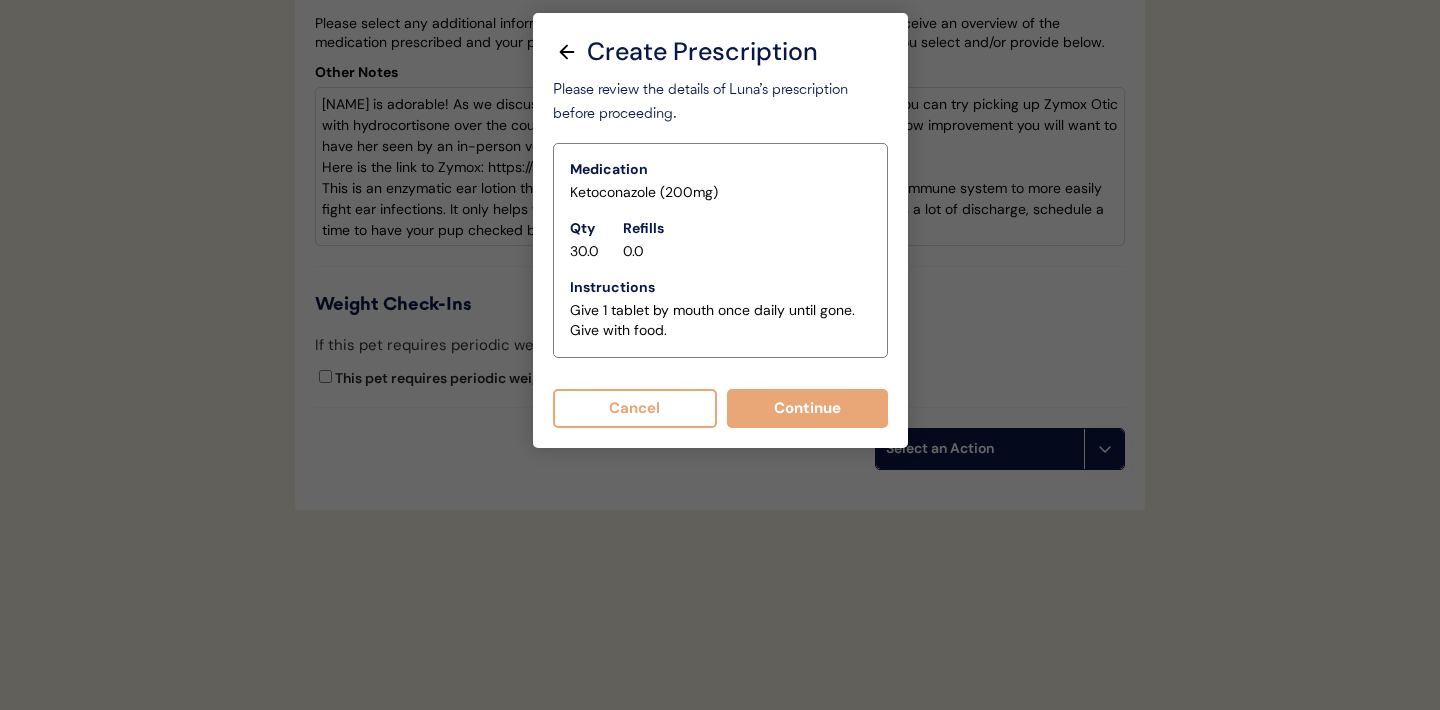 scroll, scrollTop: 5298, scrollLeft: 0, axis: vertical 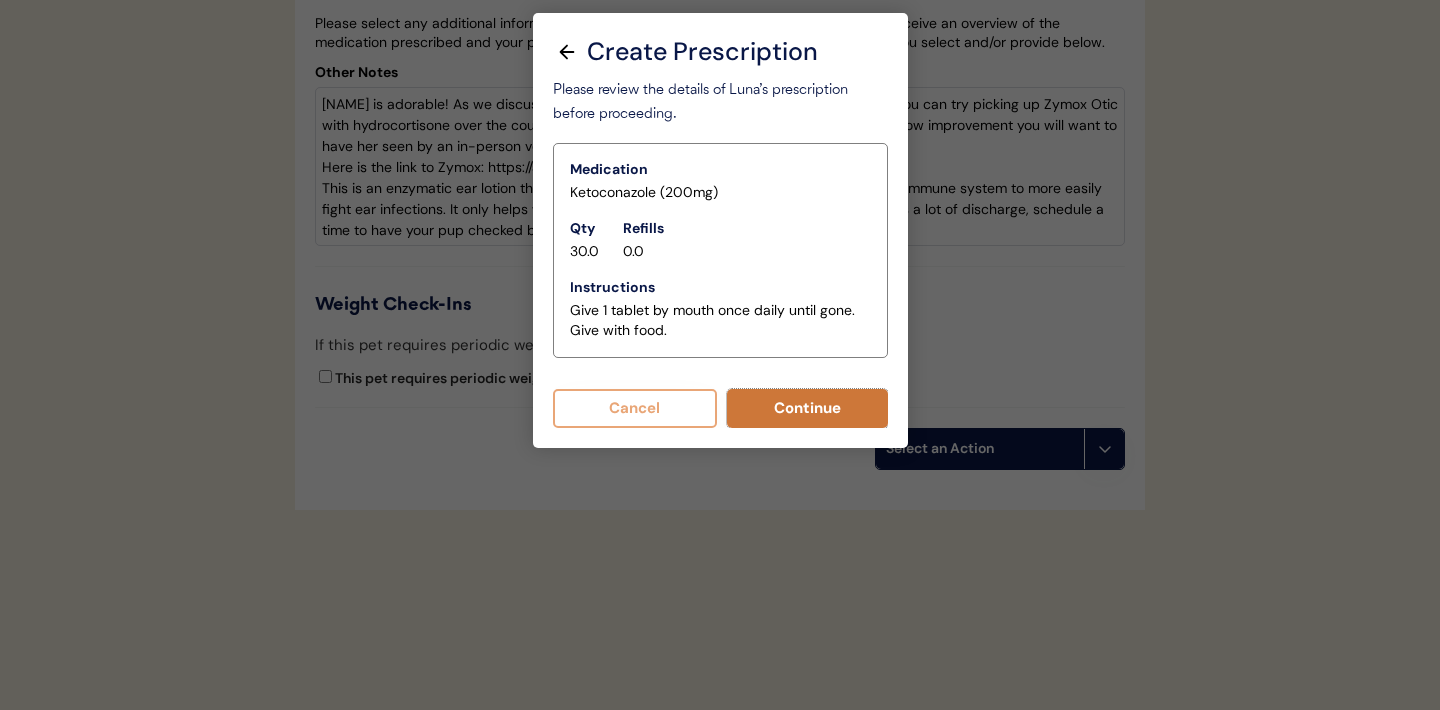 click on "Continue" at bounding box center (807, 408) 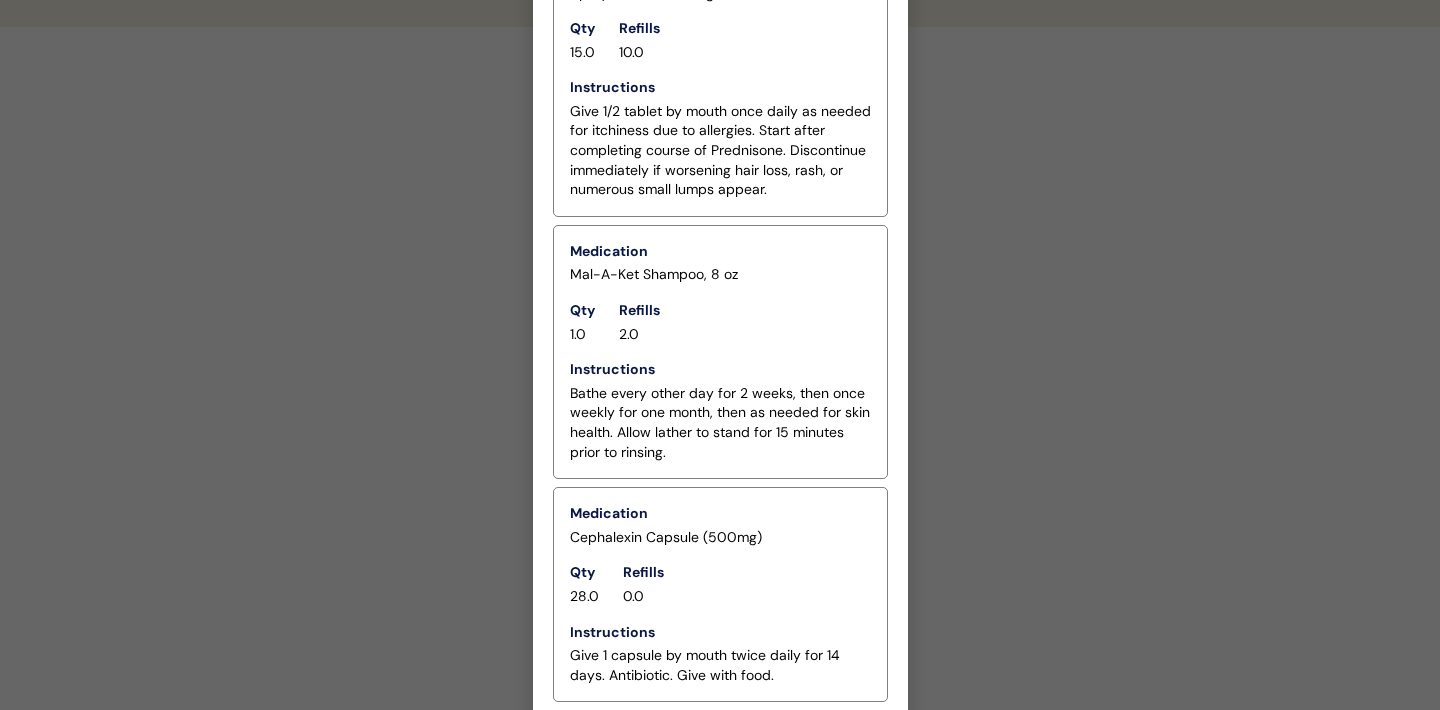 scroll, scrollTop: 6265, scrollLeft: 0, axis: vertical 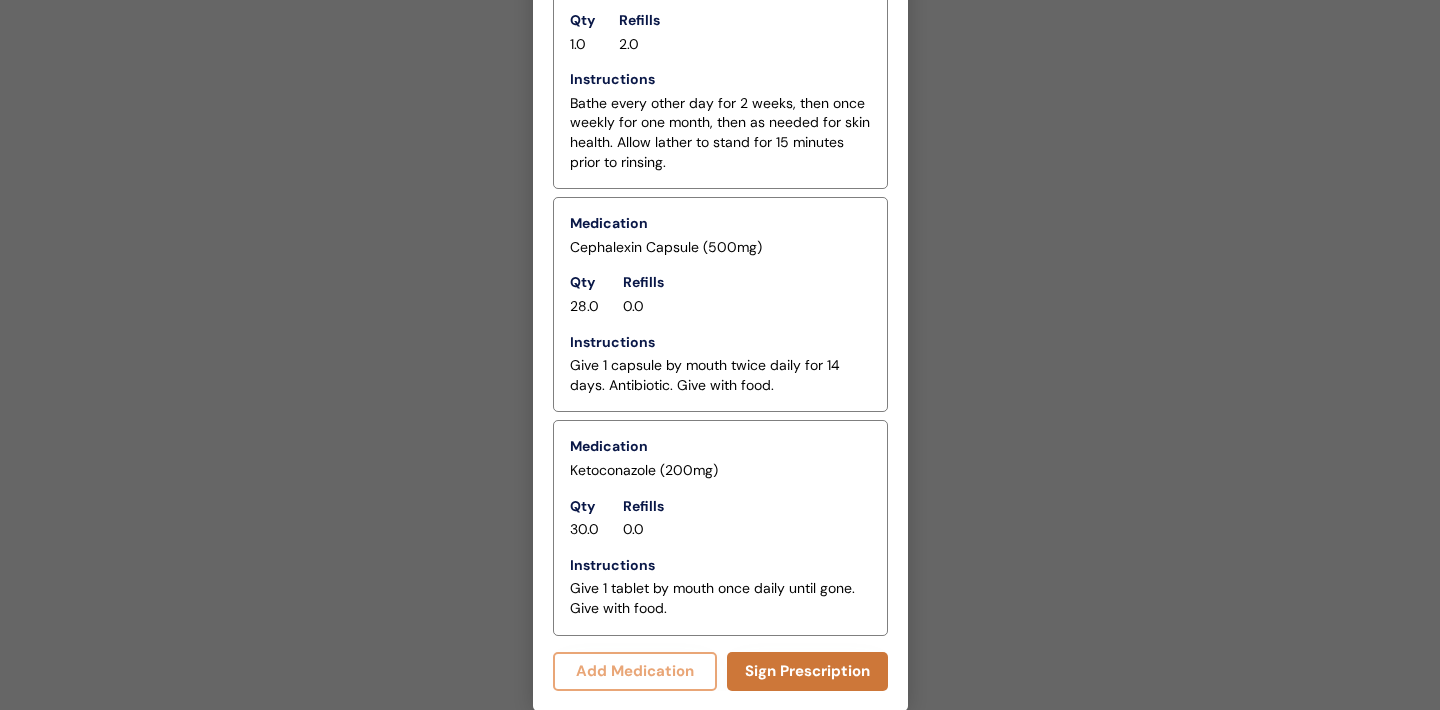 click on "Sign Prescription" at bounding box center (807, 671) 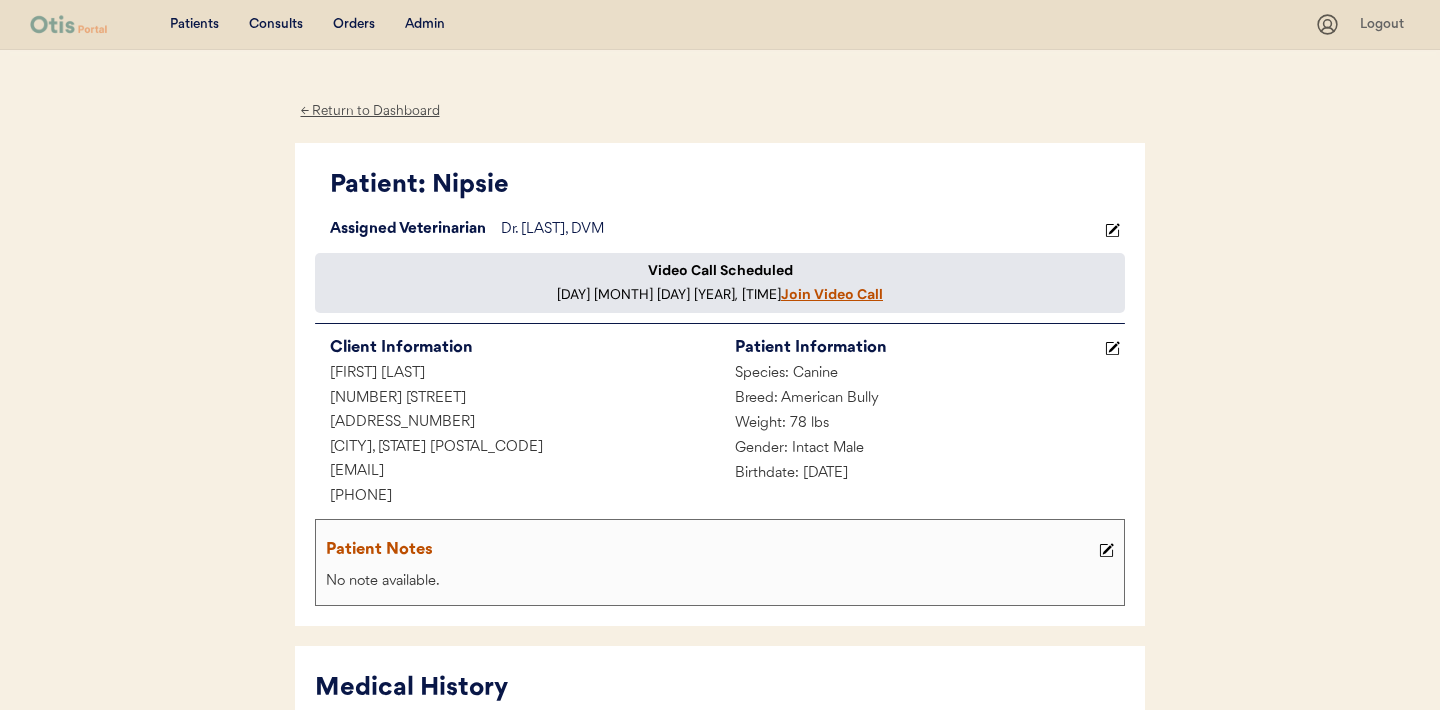 scroll, scrollTop: 0, scrollLeft: 0, axis: both 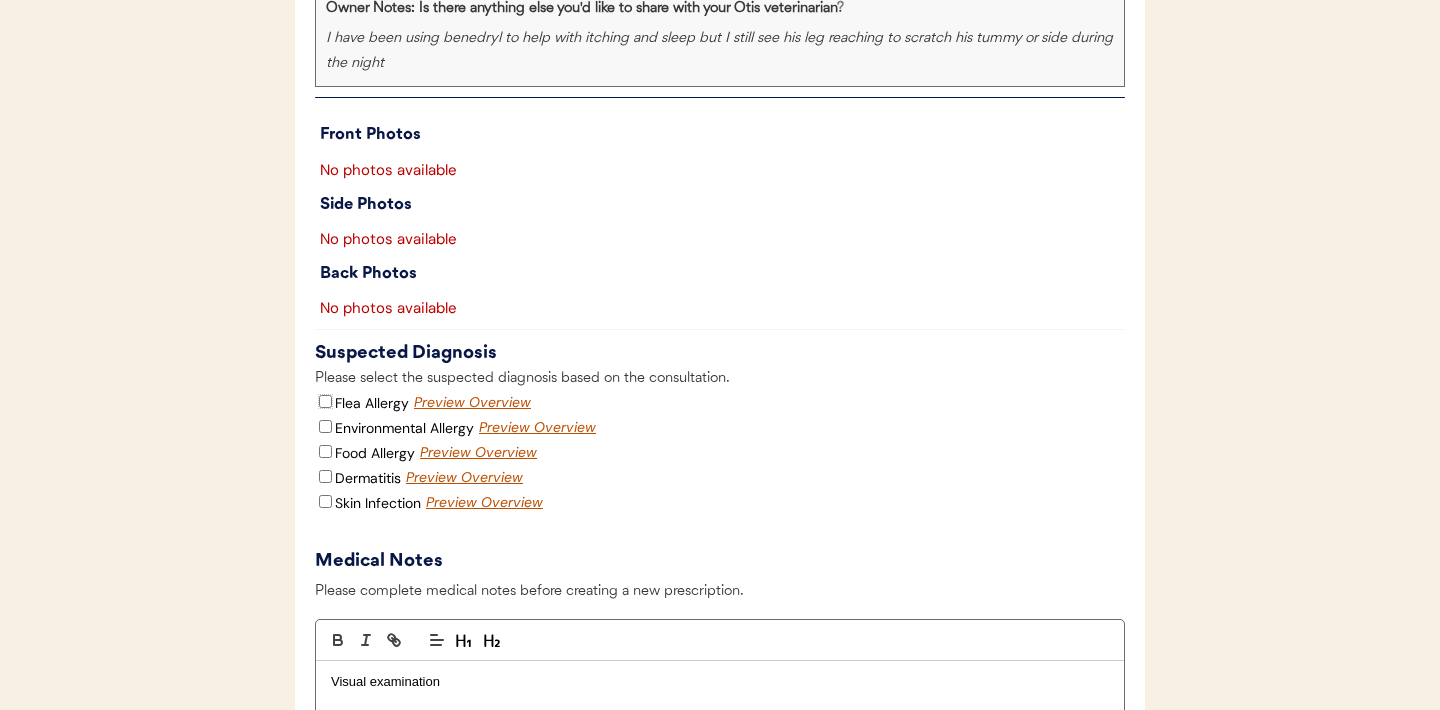 click on "Flea Allergy" at bounding box center [325, 401] 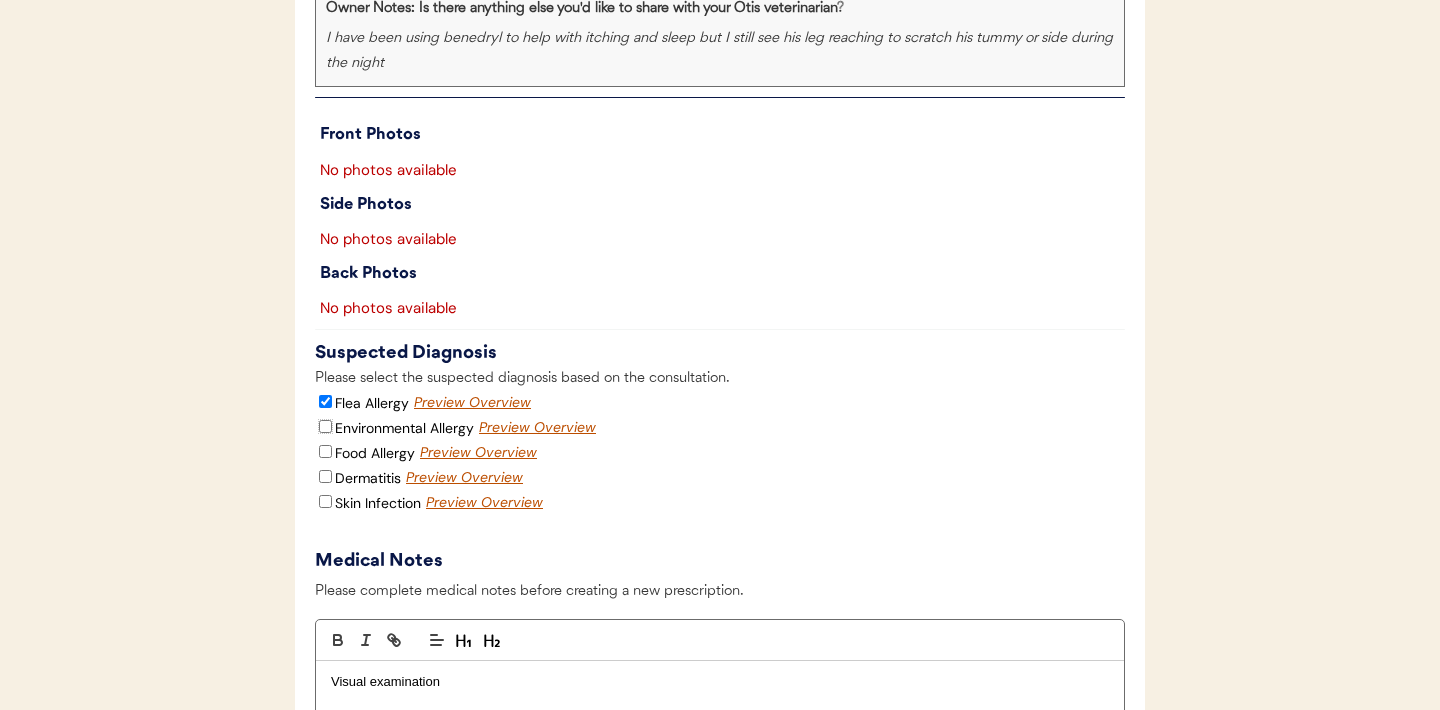 click on "Environmental Allergy" at bounding box center (325, 426) 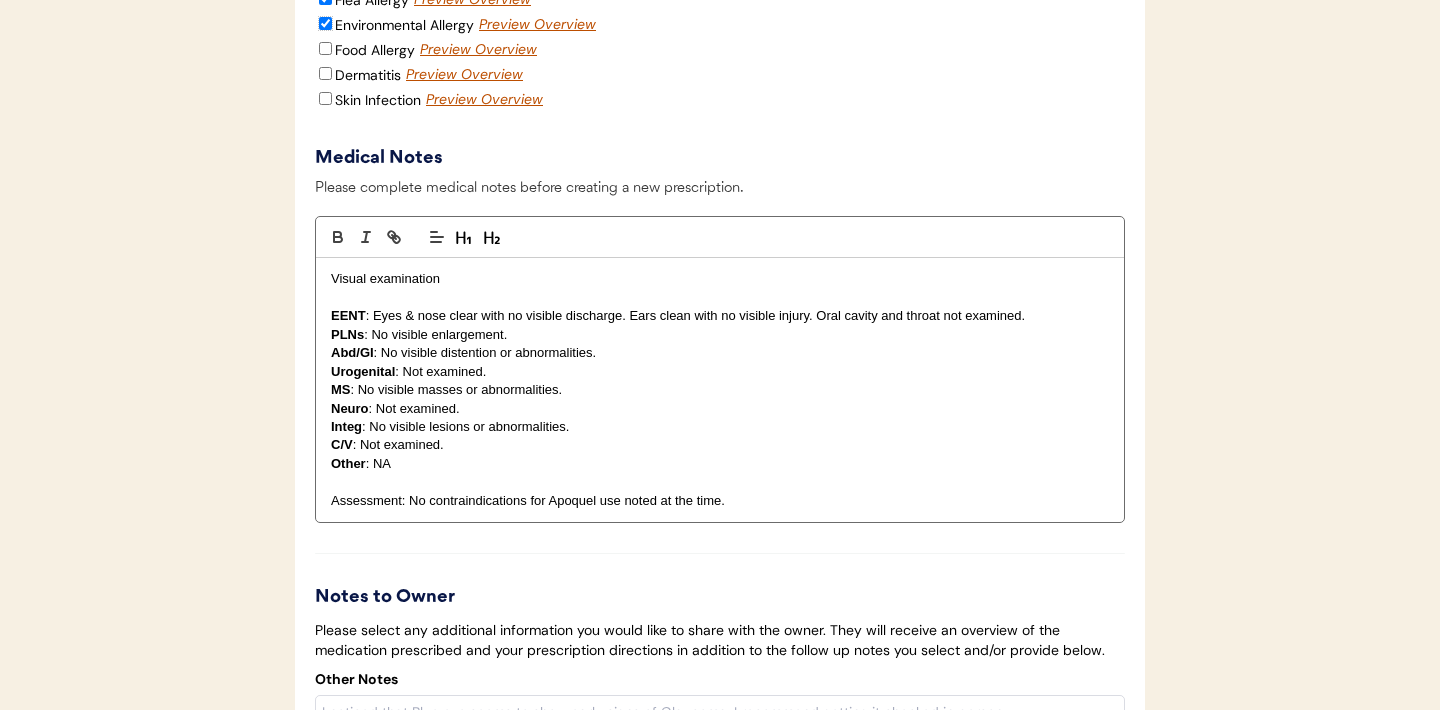 scroll, scrollTop: 2838, scrollLeft: 0, axis: vertical 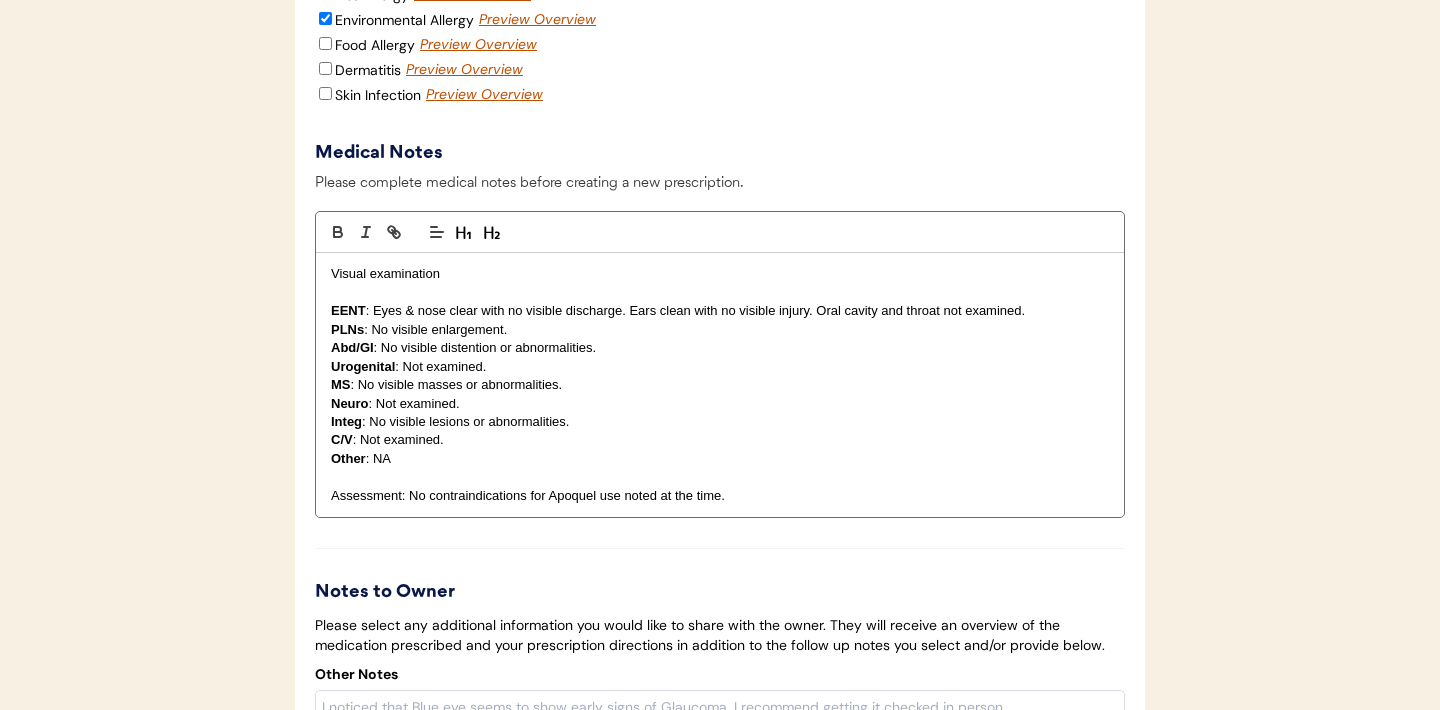 click on "Visual examination EENT : Eyes & nose clear with no visible discharge. Ears clean with no visible injury. Oral cavity and throat not examined. PLNs : No visible enlargement. Abd/GI : No visible distention or abnormalities. Urogenital : Not examined. MS : No visible masses or abnormalities. Neuro : Not examined. Integ : No visible lesions or abnormalities. C/V : Not examined. Other : NA Assessment: No contraindications for Apoquel use noted at the time." at bounding box center [720, 385] 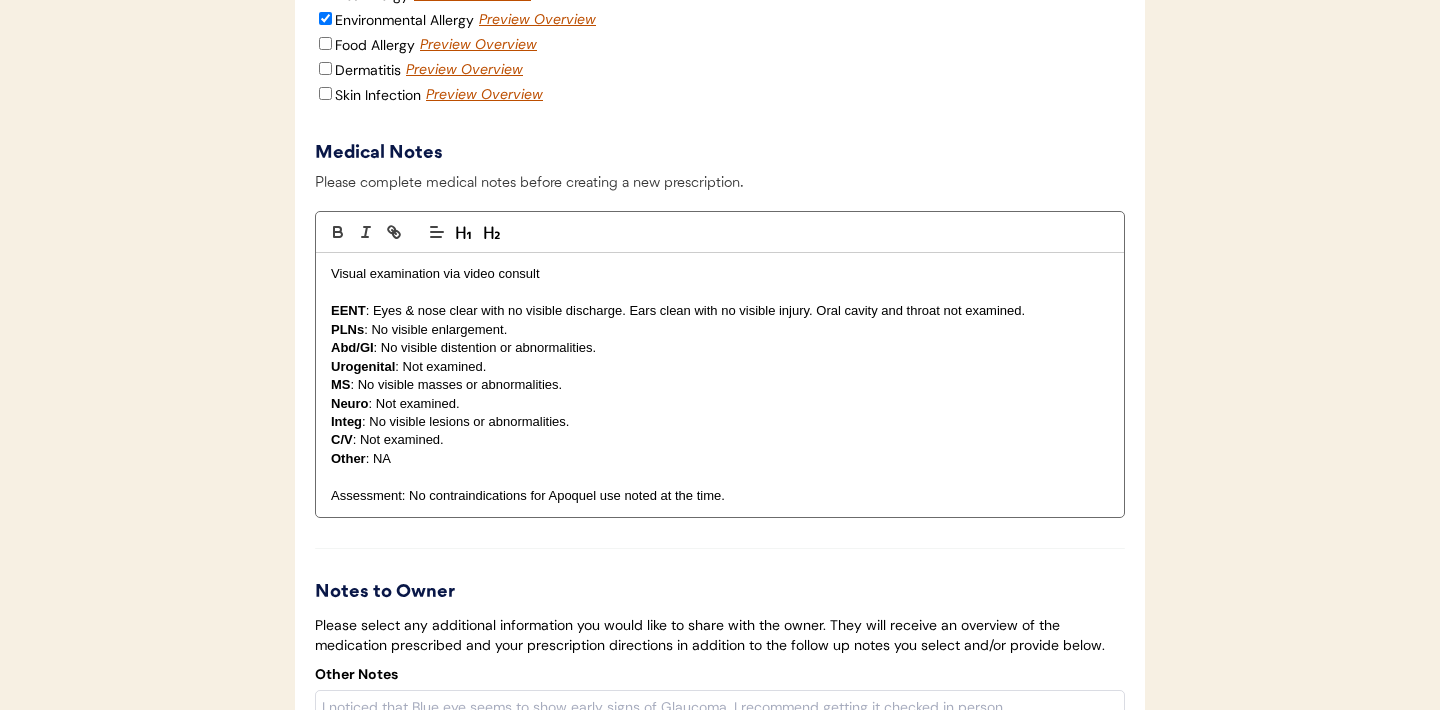 click on "C/V : Not examined." at bounding box center (720, 440) 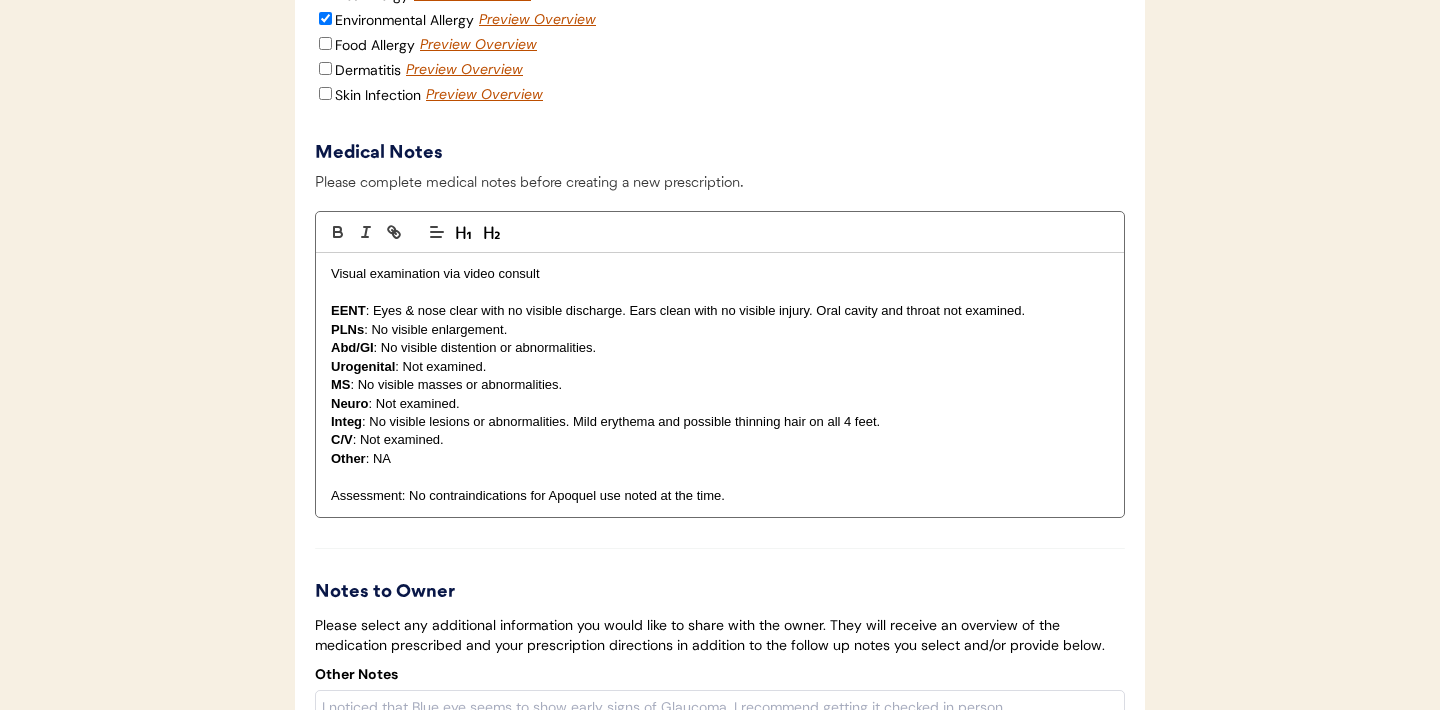 click on "Assessment: No contraindications for Apoquel use noted at the time." at bounding box center (720, 496) 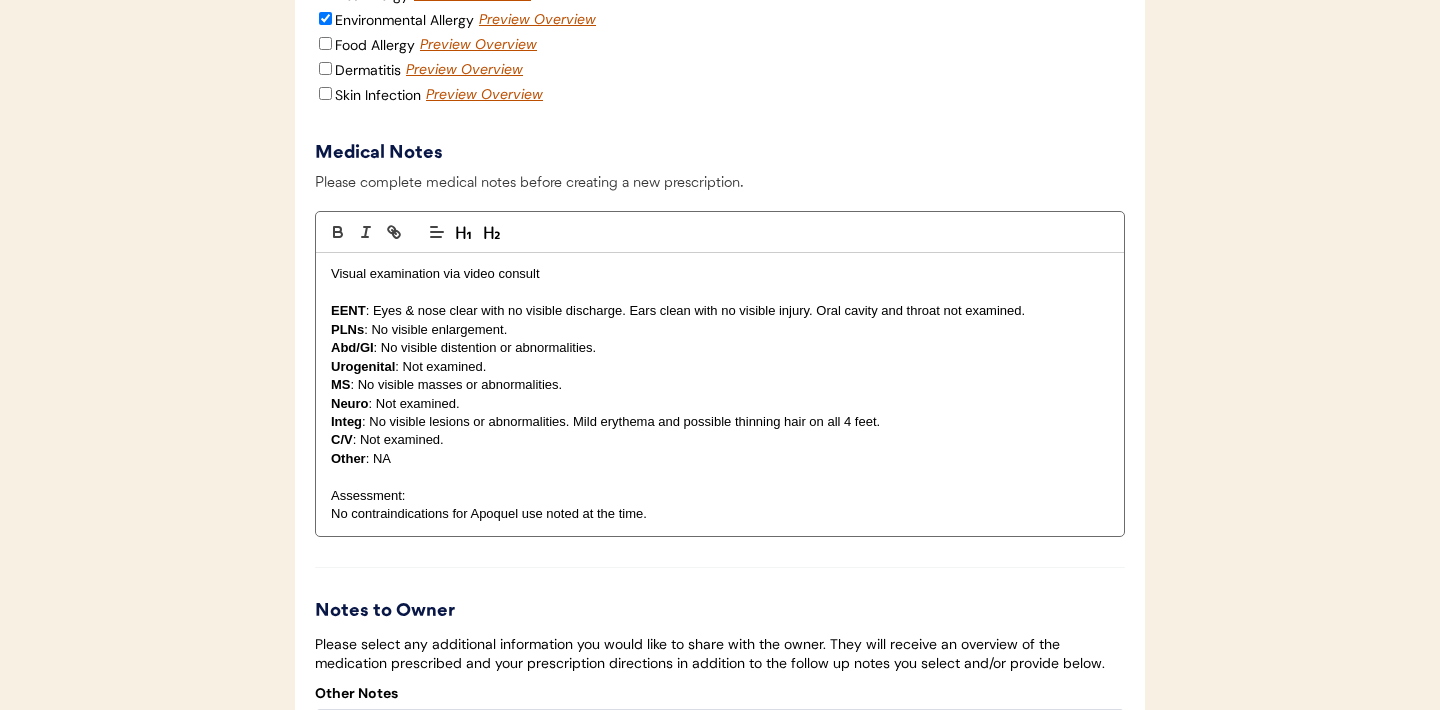 click on "Assessment:" at bounding box center (720, 496) 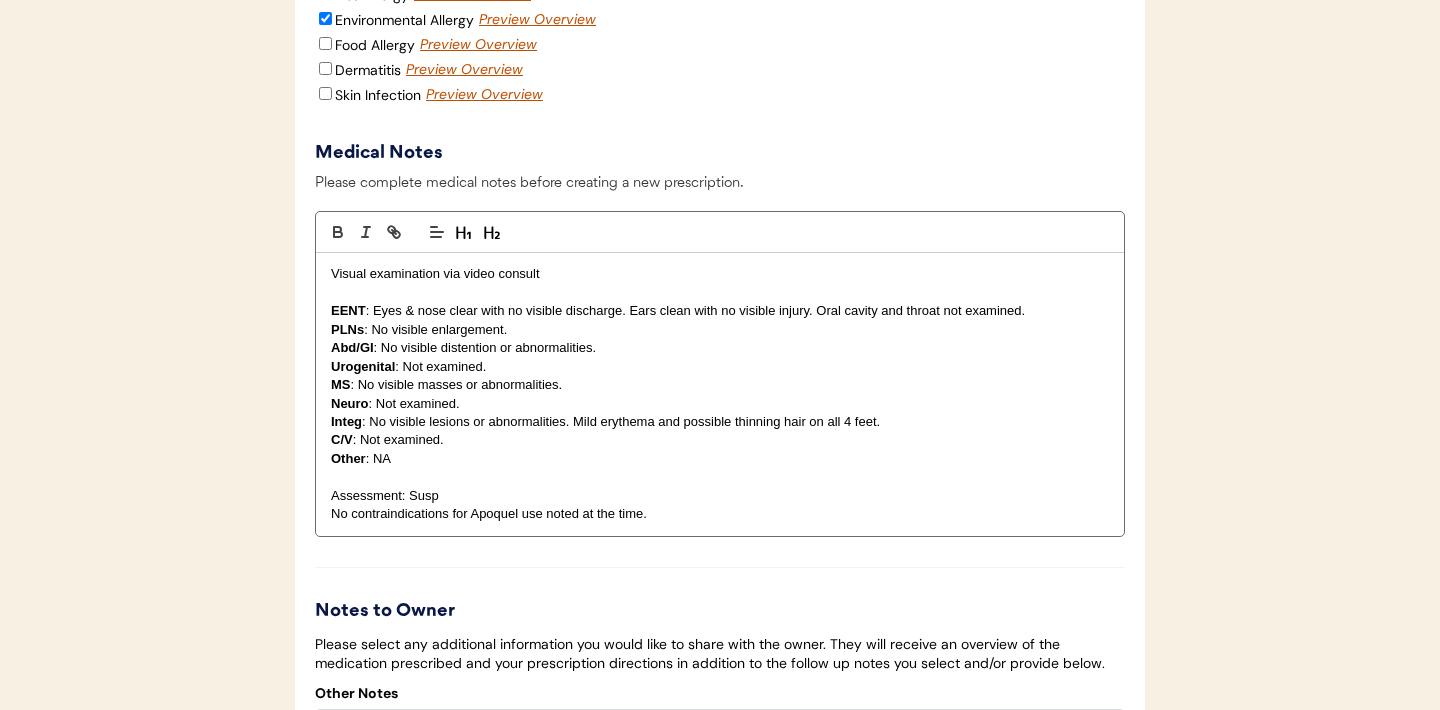 click on "Visual examination via video consult" at bounding box center [720, 274] 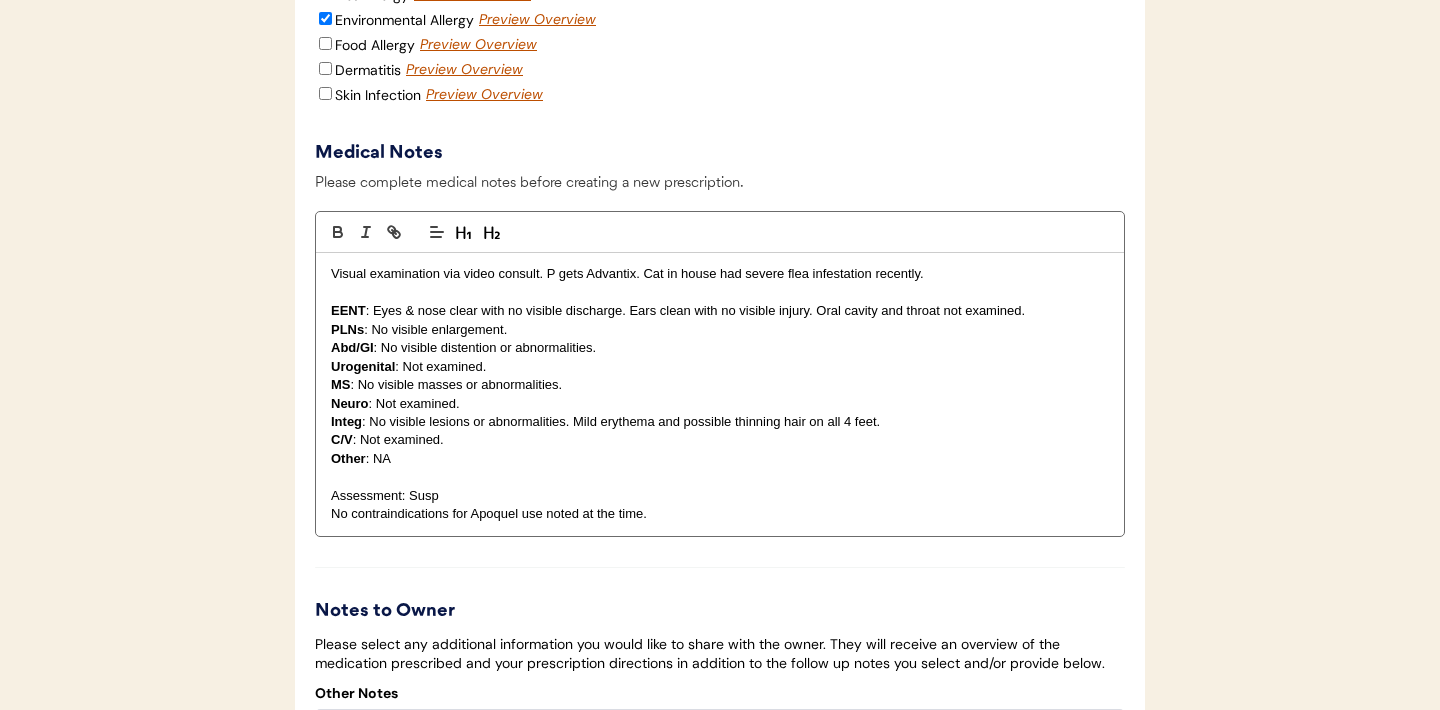 click on "Integ : No visible lesions or abnormalities. Mild erythema and possible thinning hair on all 4 feet." at bounding box center (720, 422) 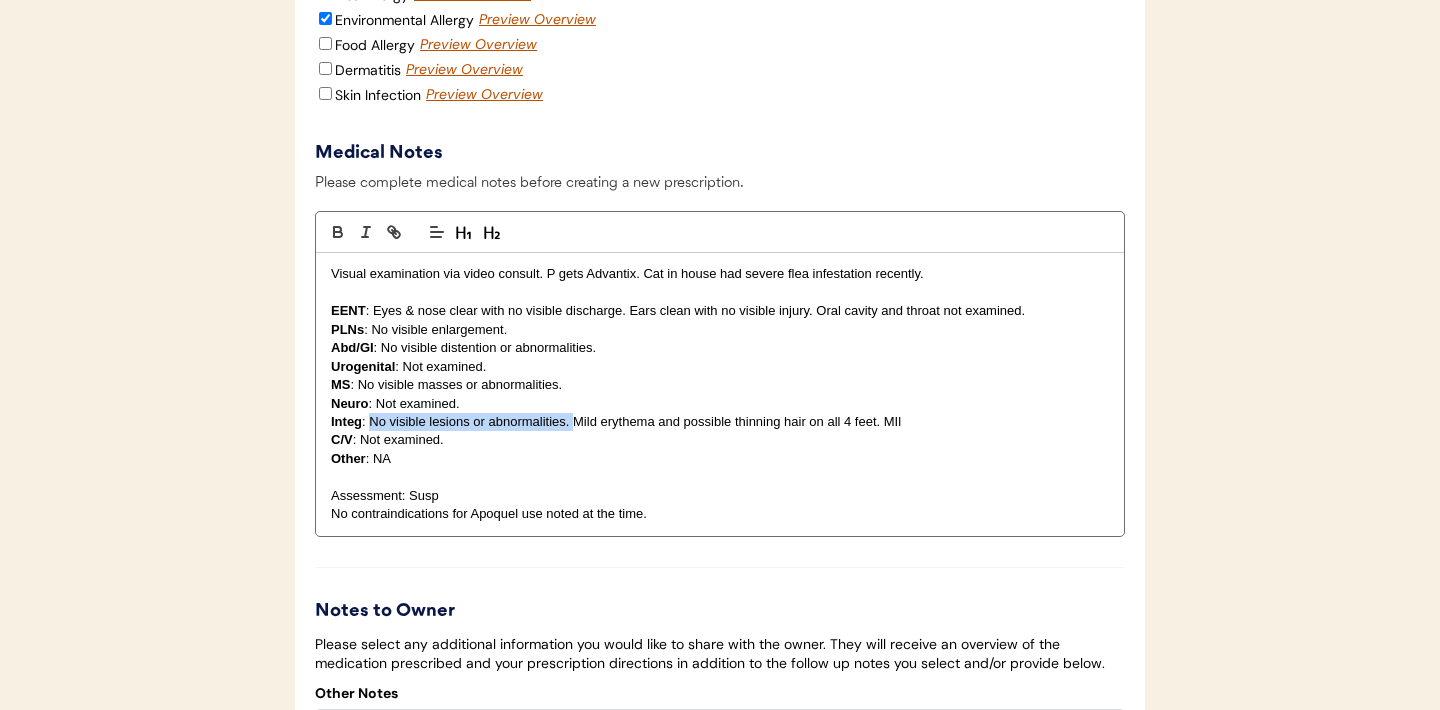 drag, startPoint x: 573, startPoint y: 466, endPoint x: 373, endPoint y: 471, distance: 200.06248 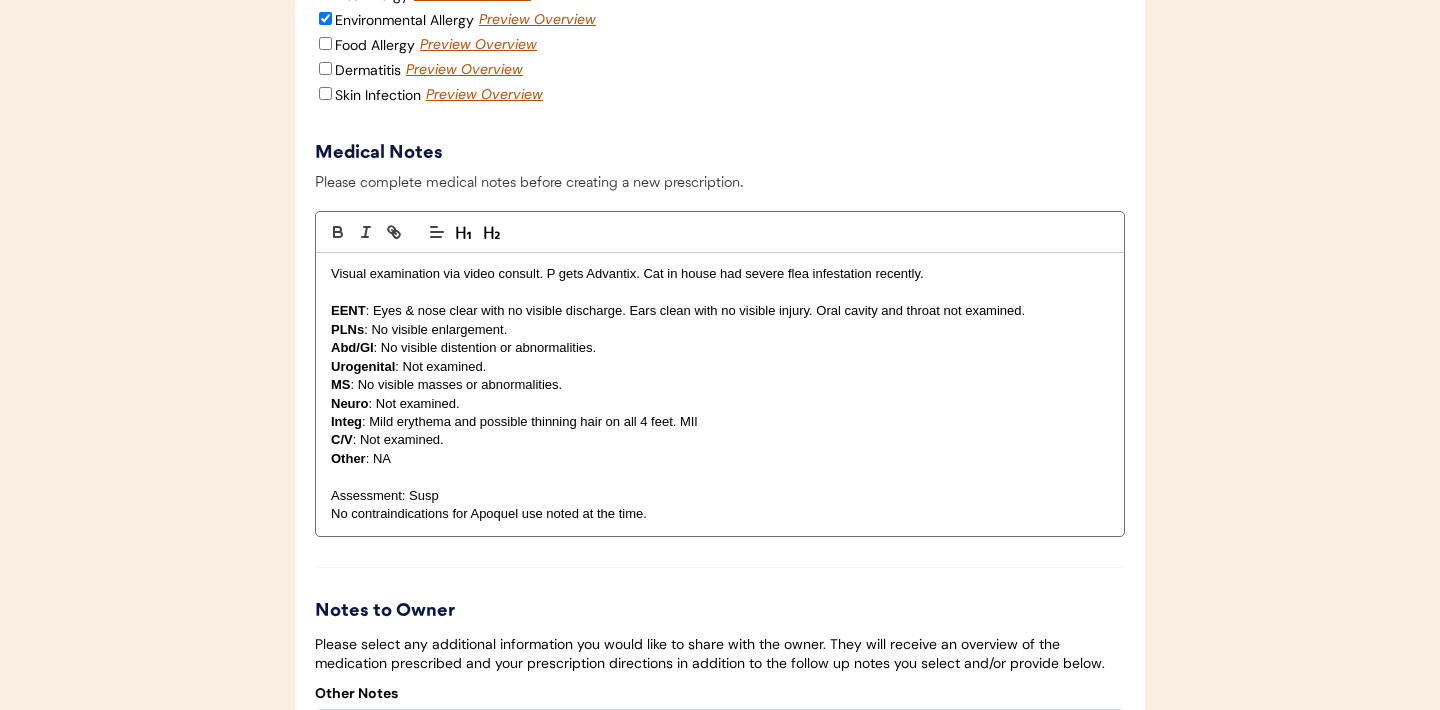 click on "Integ : Mild erythema and possible thinning hair on all 4 feet. MIl" at bounding box center [720, 422] 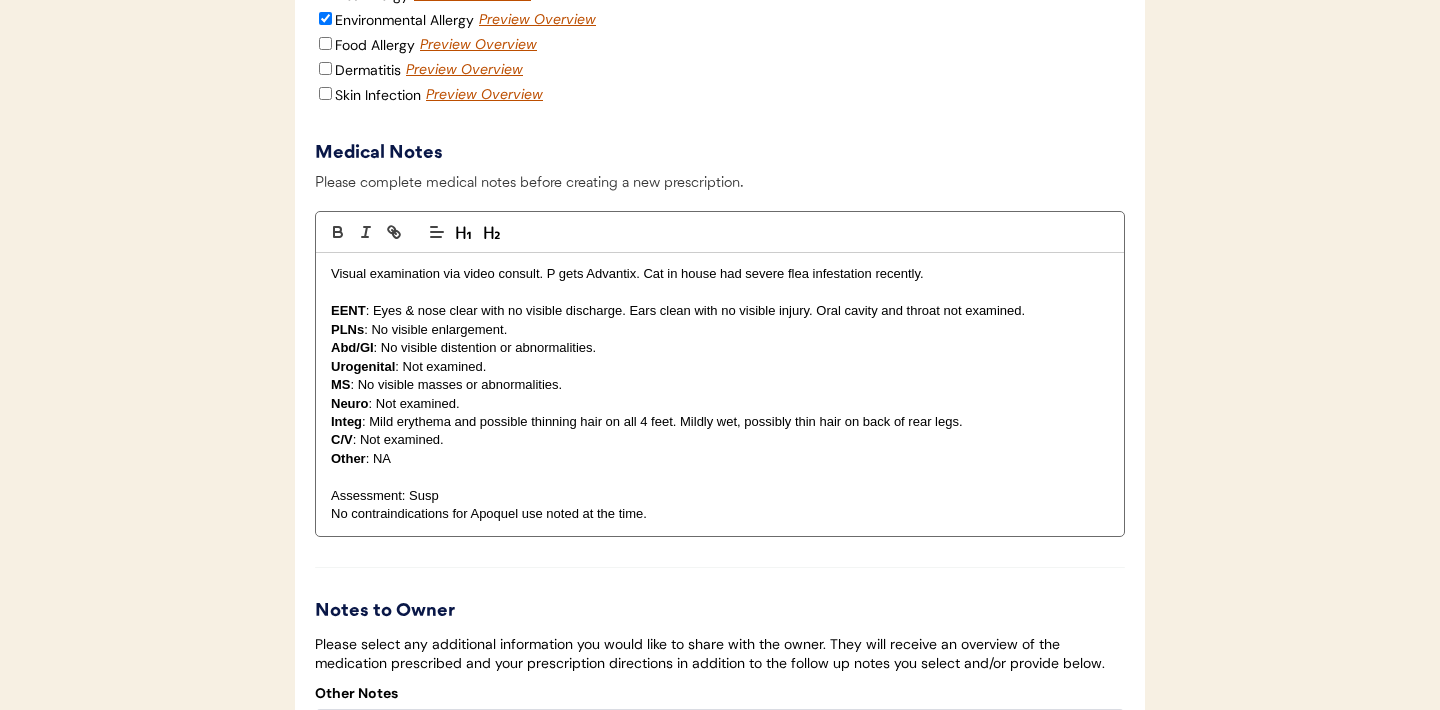 click at bounding box center [720, 477] 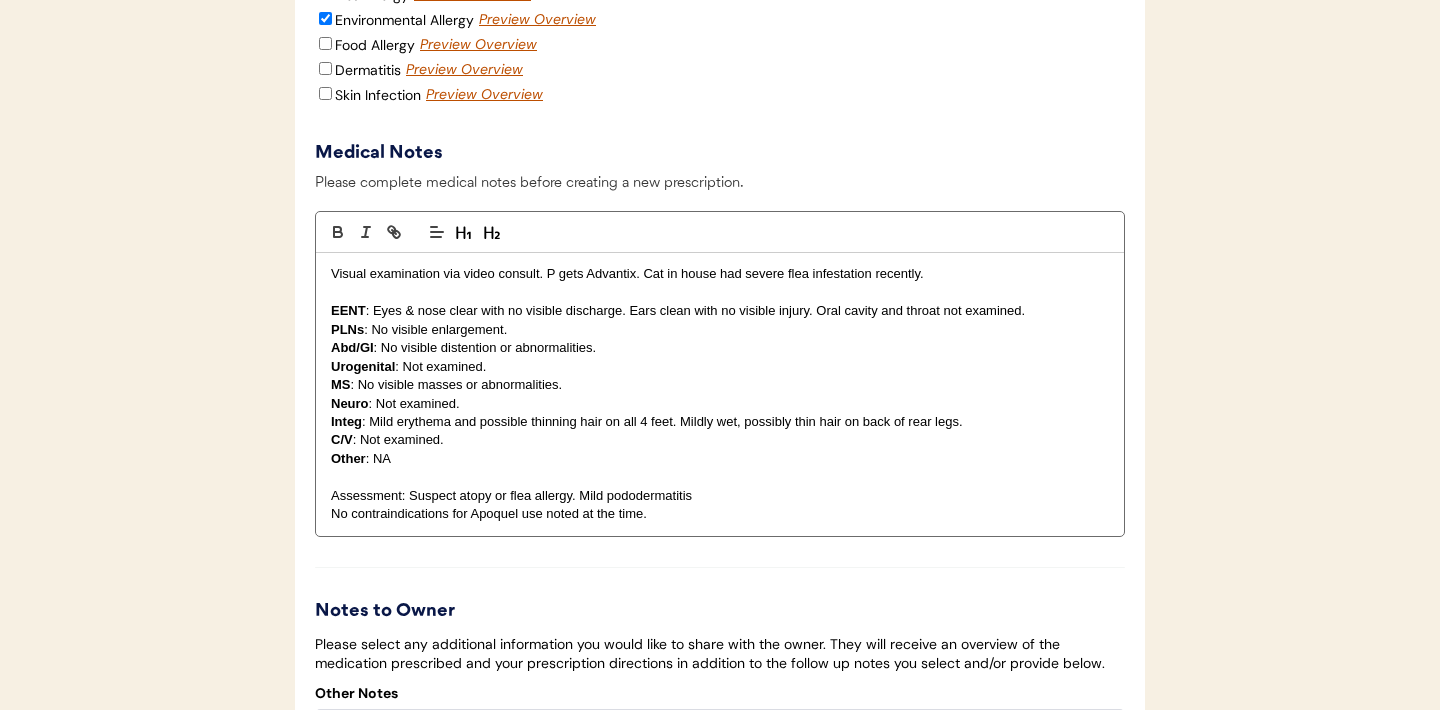 click on "No contraindications for Apoquel use noted at the time." at bounding box center [720, 514] 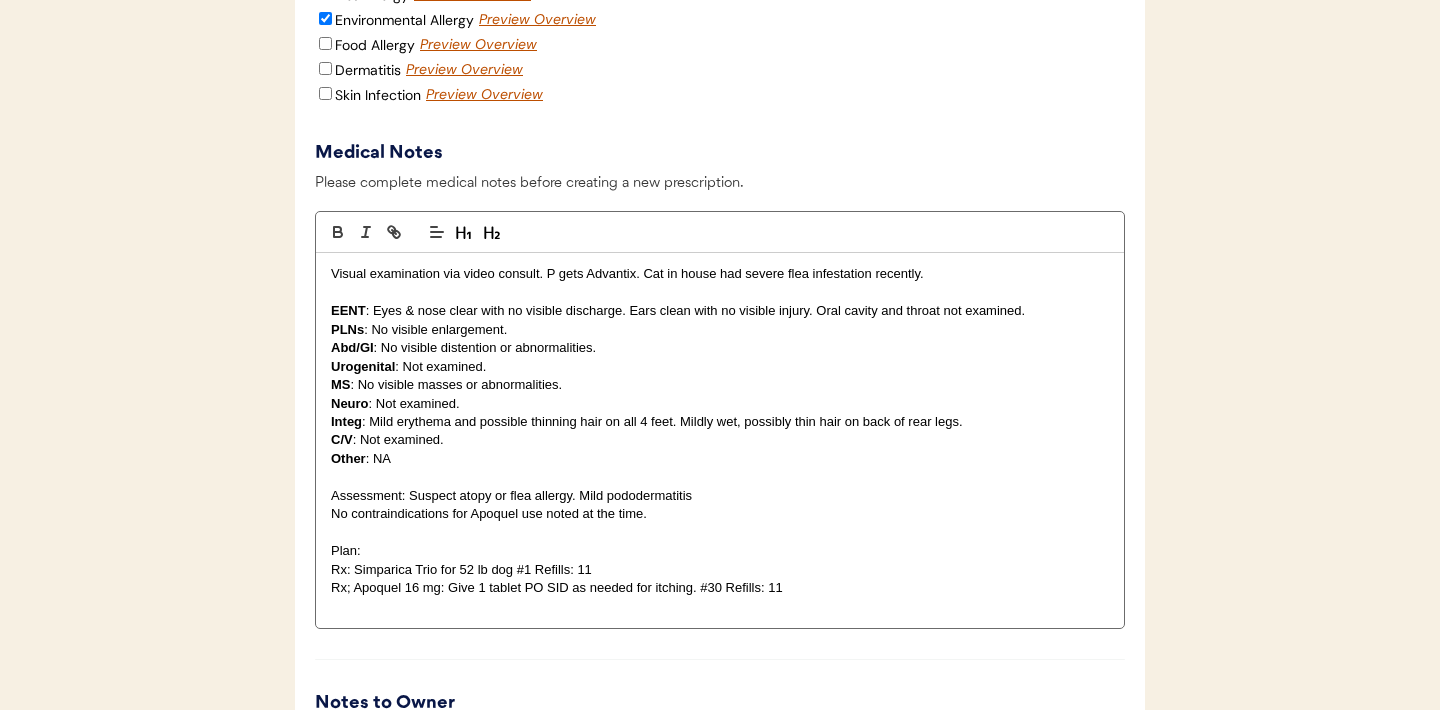scroll, scrollTop: 0, scrollLeft: 0, axis: both 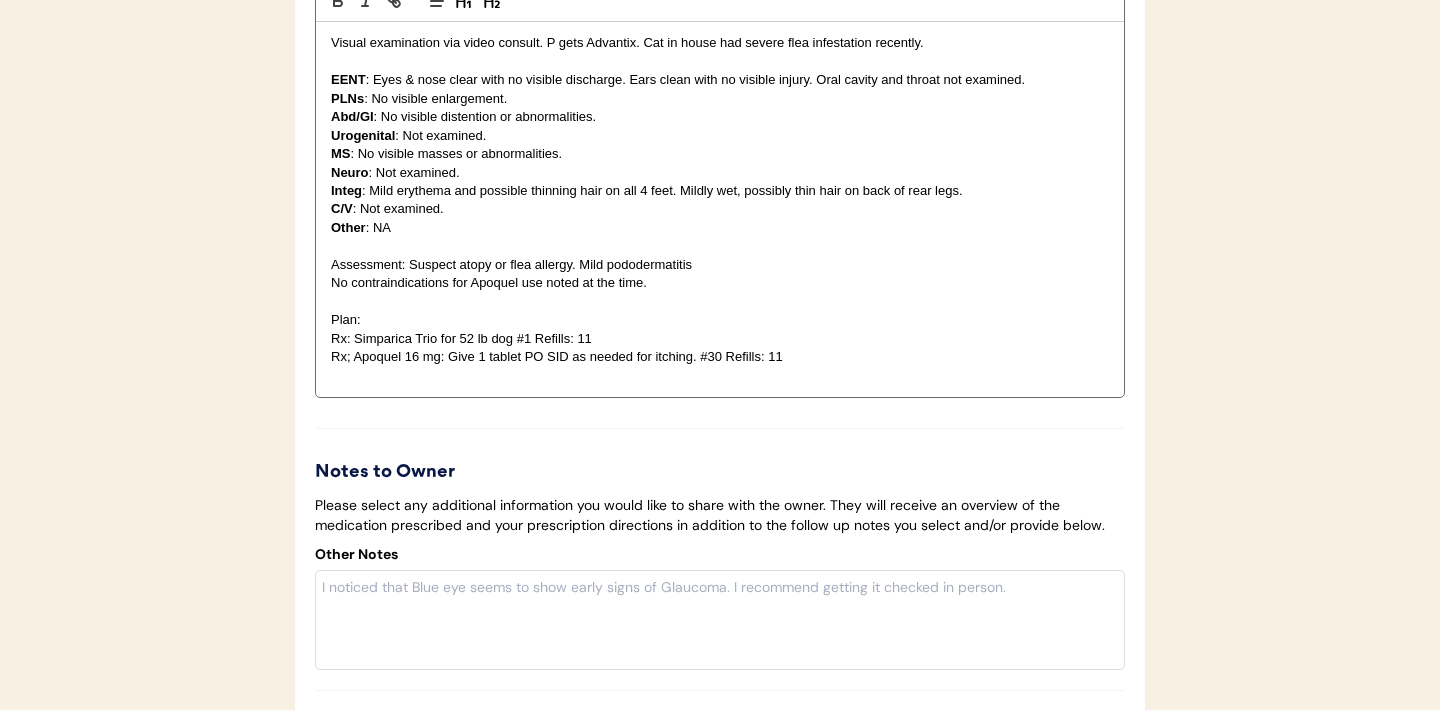 click on "Rx: Simparica Trio for 52 lb dog #1 Refills: 11" at bounding box center (720, 339) 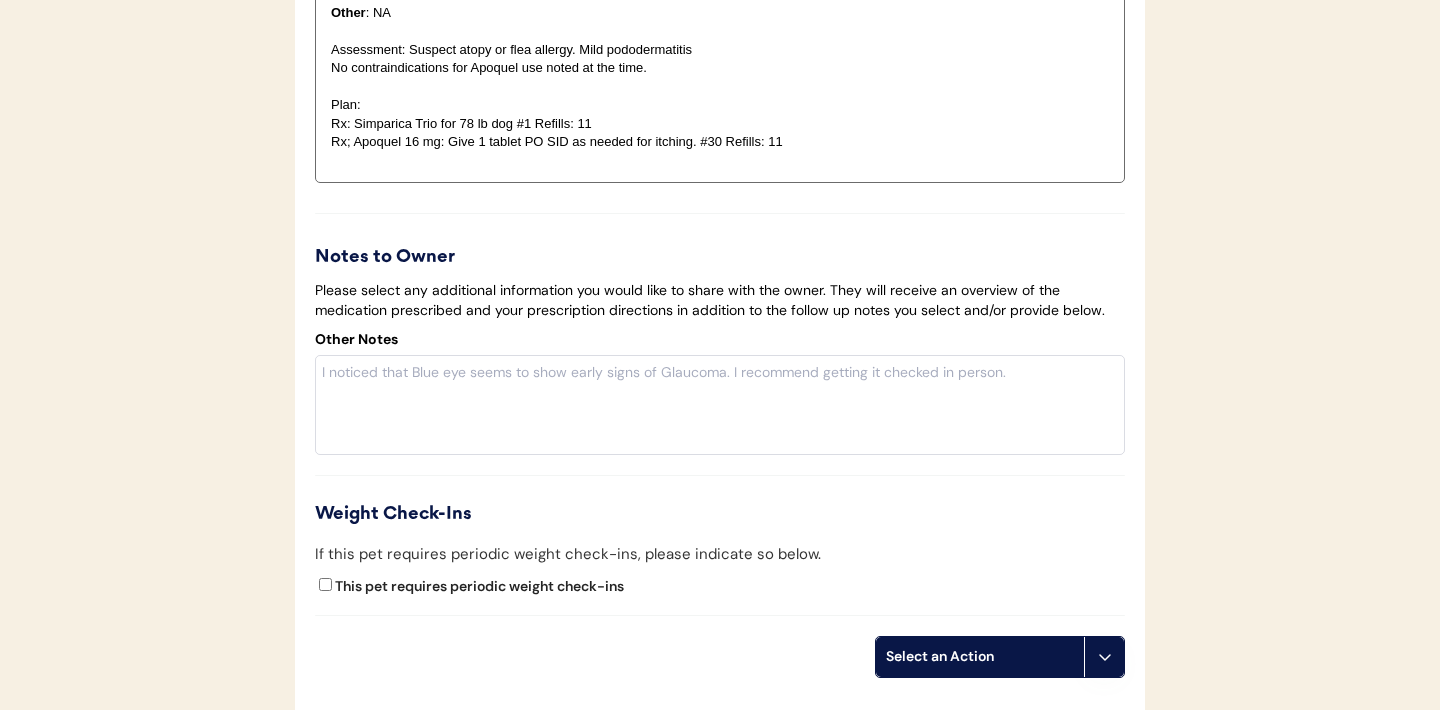 scroll, scrollTop: 3349, scrollLeft: 0, axis: vertical 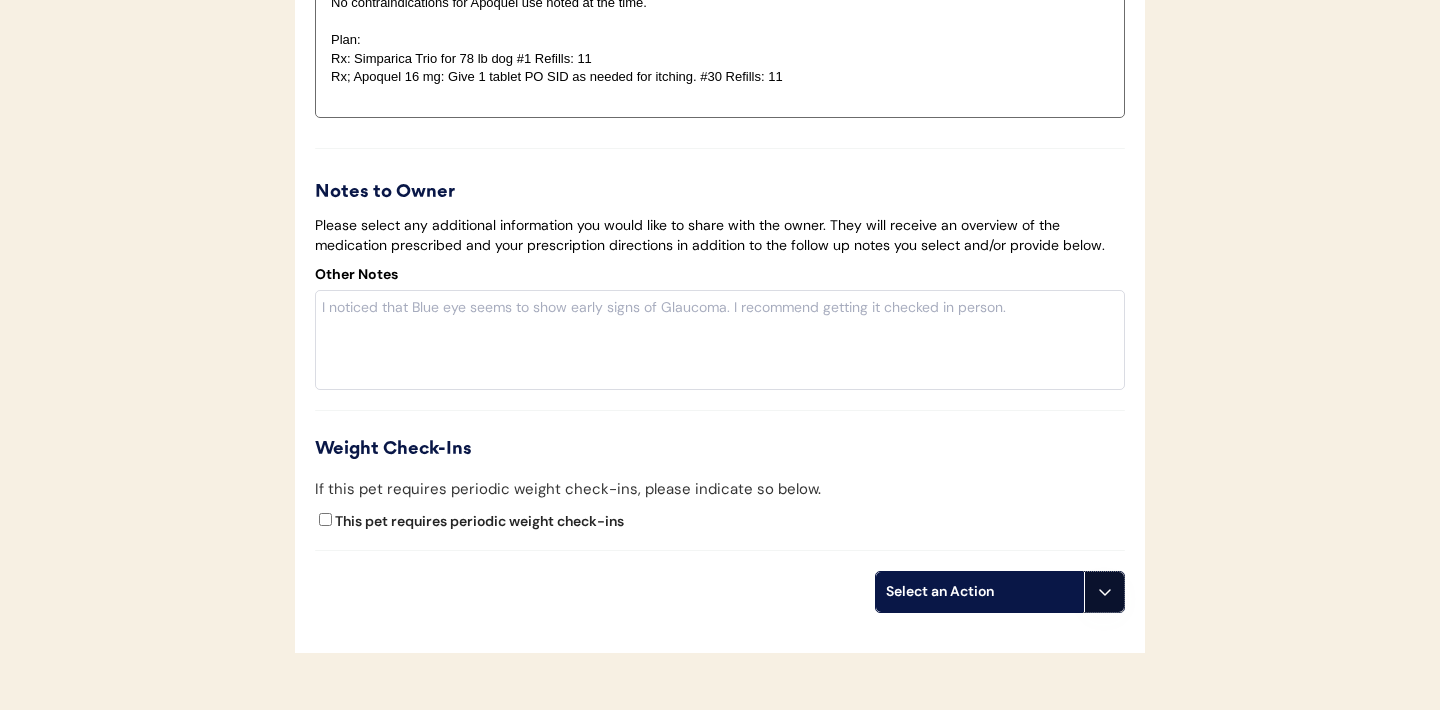 click 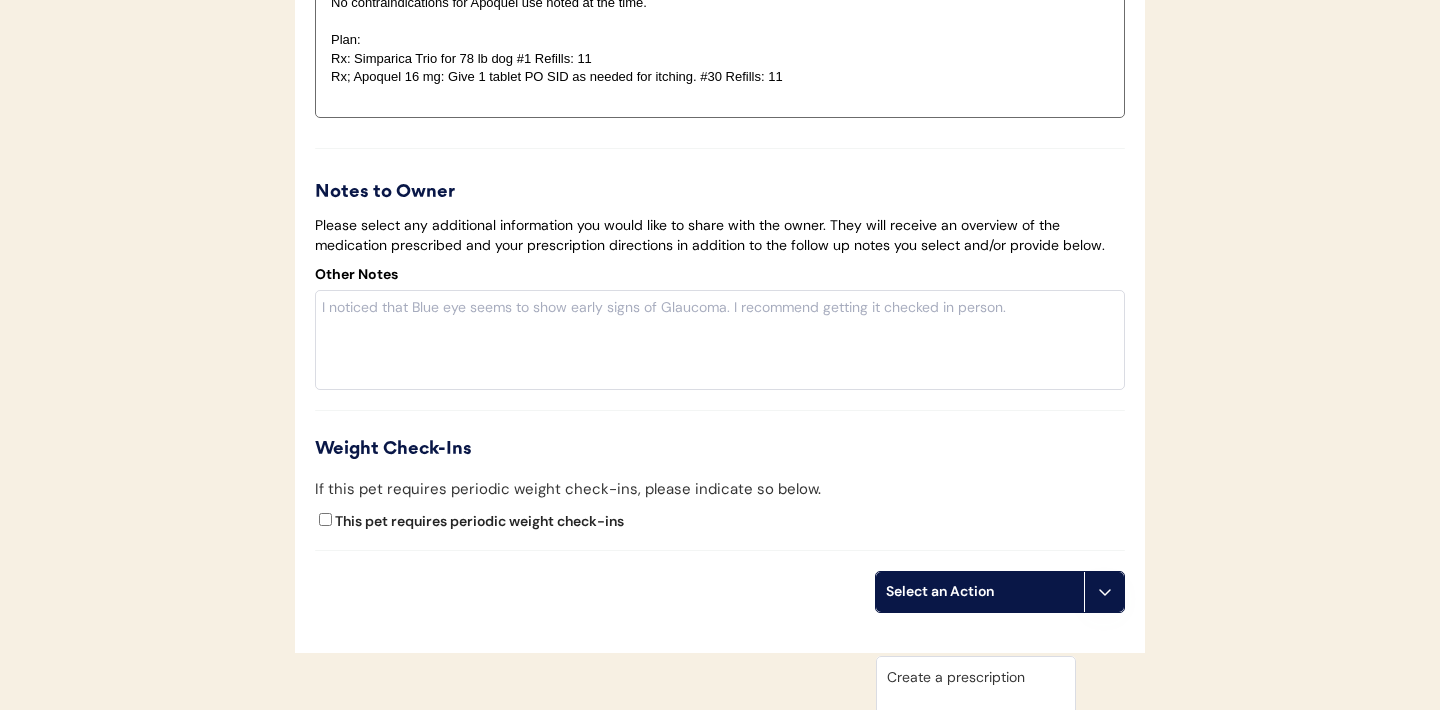 click on "Create a prescription" at bounding box center [976, 677] 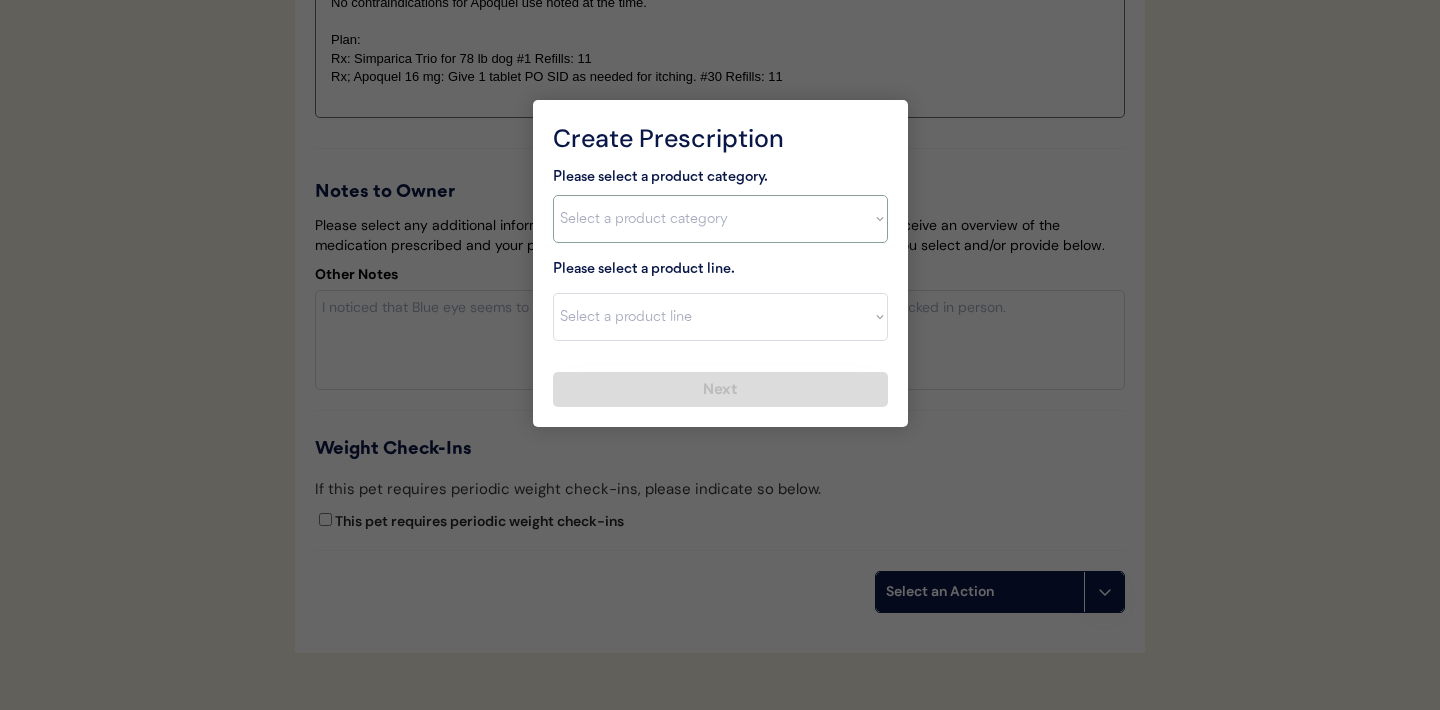 click on "Select a product category Allergies Antibiotics Anxiety Combo Parasite Prevention Flea & Tick Heartworm" at bounding box center [720, 219] 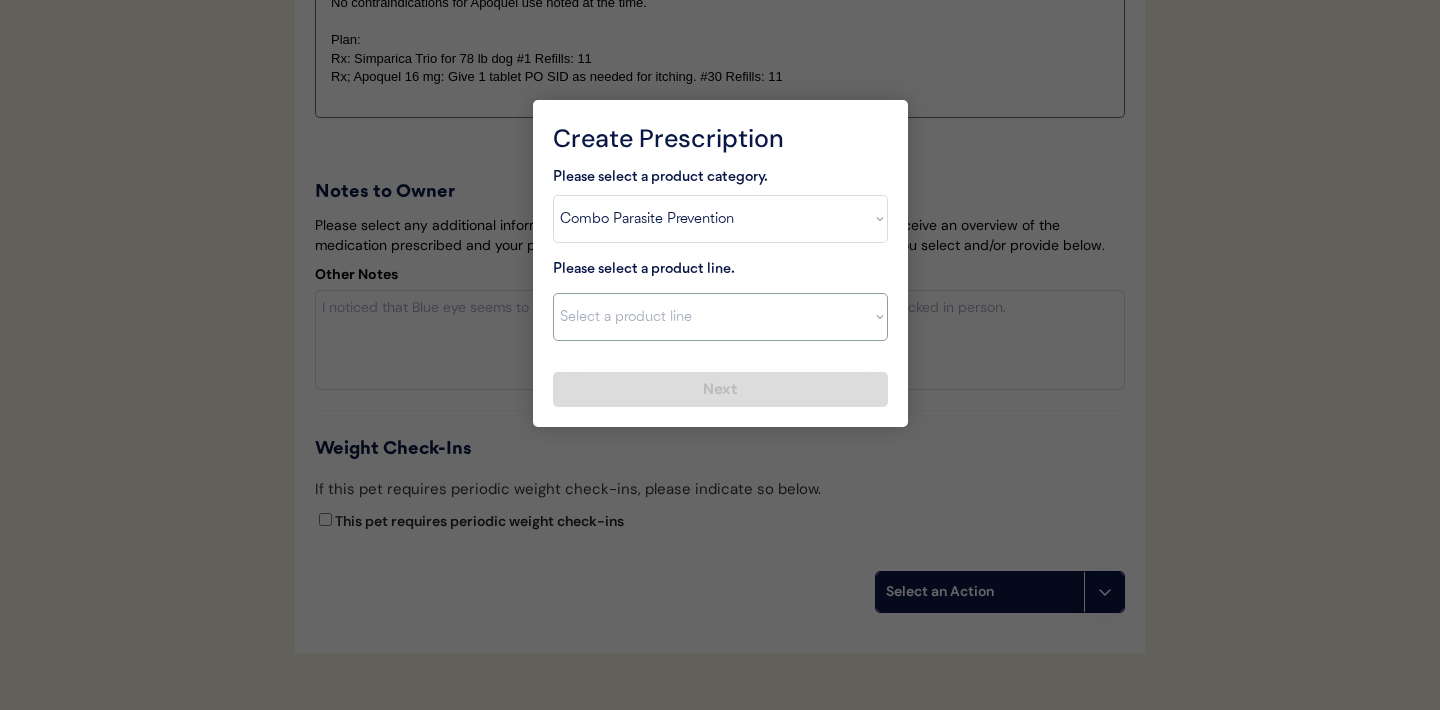 click on "Select a product line" at bounding box center (720, 317) 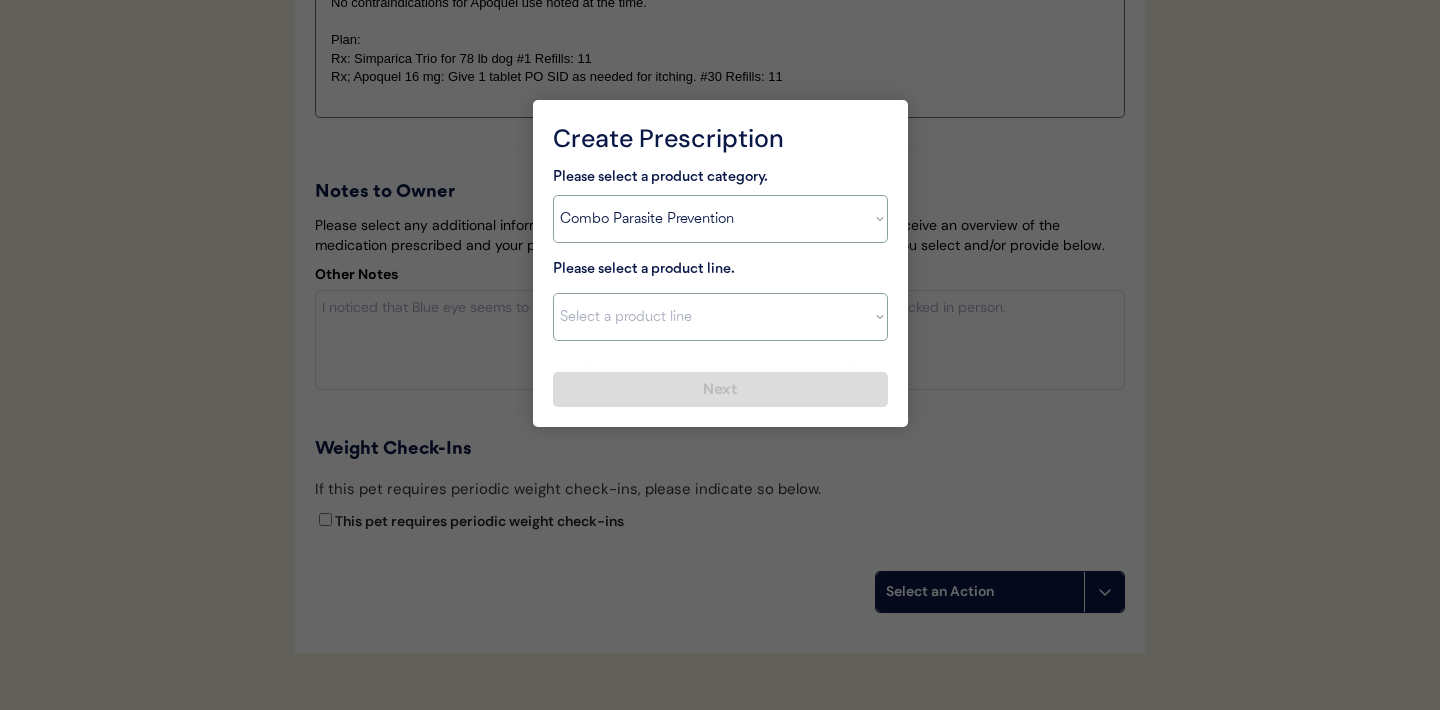 click on "Select a product category Allergies Antibiotics Anxiety Combo Parasite Prevention Flea & Tick Heartworm" at bounding box center (720, 219) 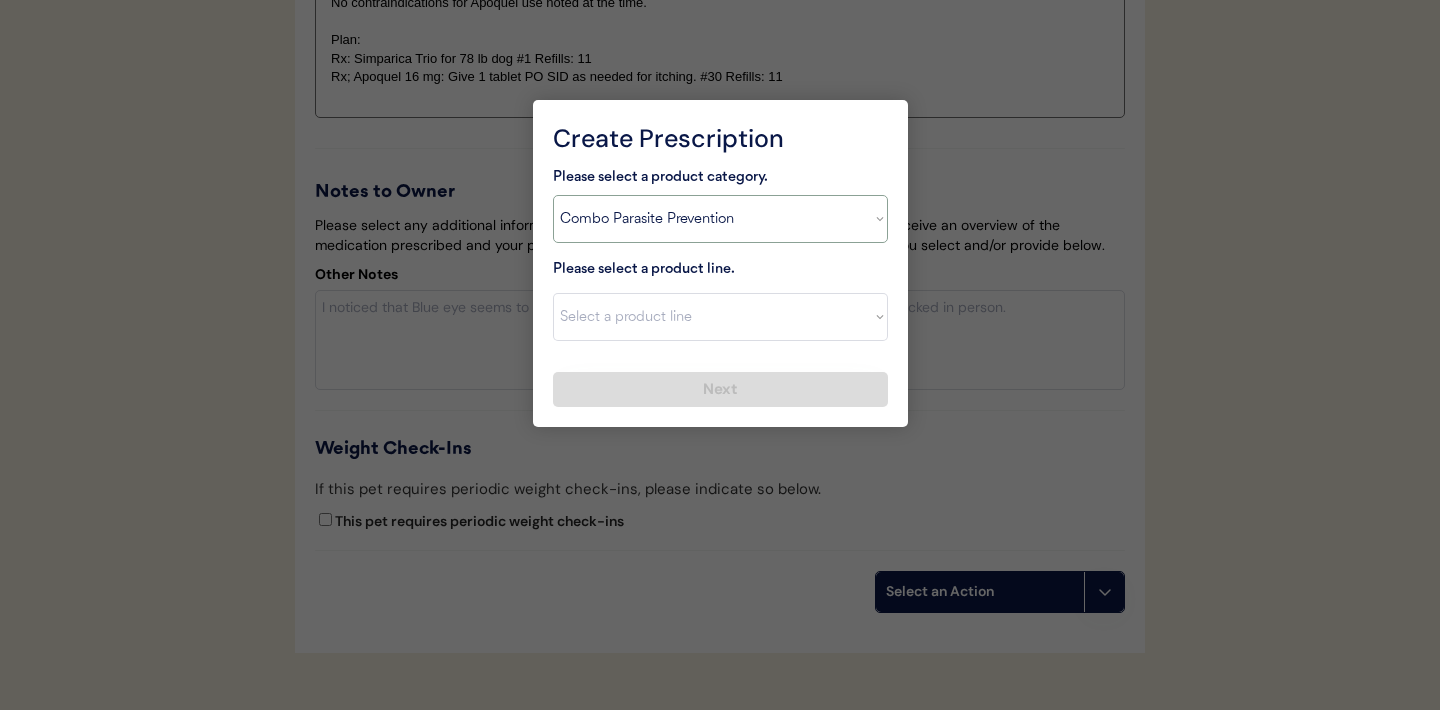 click on "Select a product line Advantage Multi for Dogs Credelio Quattro NexGard Plus NexGard Plus (3 Month) NexGard Plus (6 Month) Revolution for Dogs Sentinel Spectrum (3 Month) Simparica Trio Simparica Trio (12 Month) Simparica Trio (3 Month) Simparica Trio (6 Month) Trifexis" at bounding box center (720, 317) 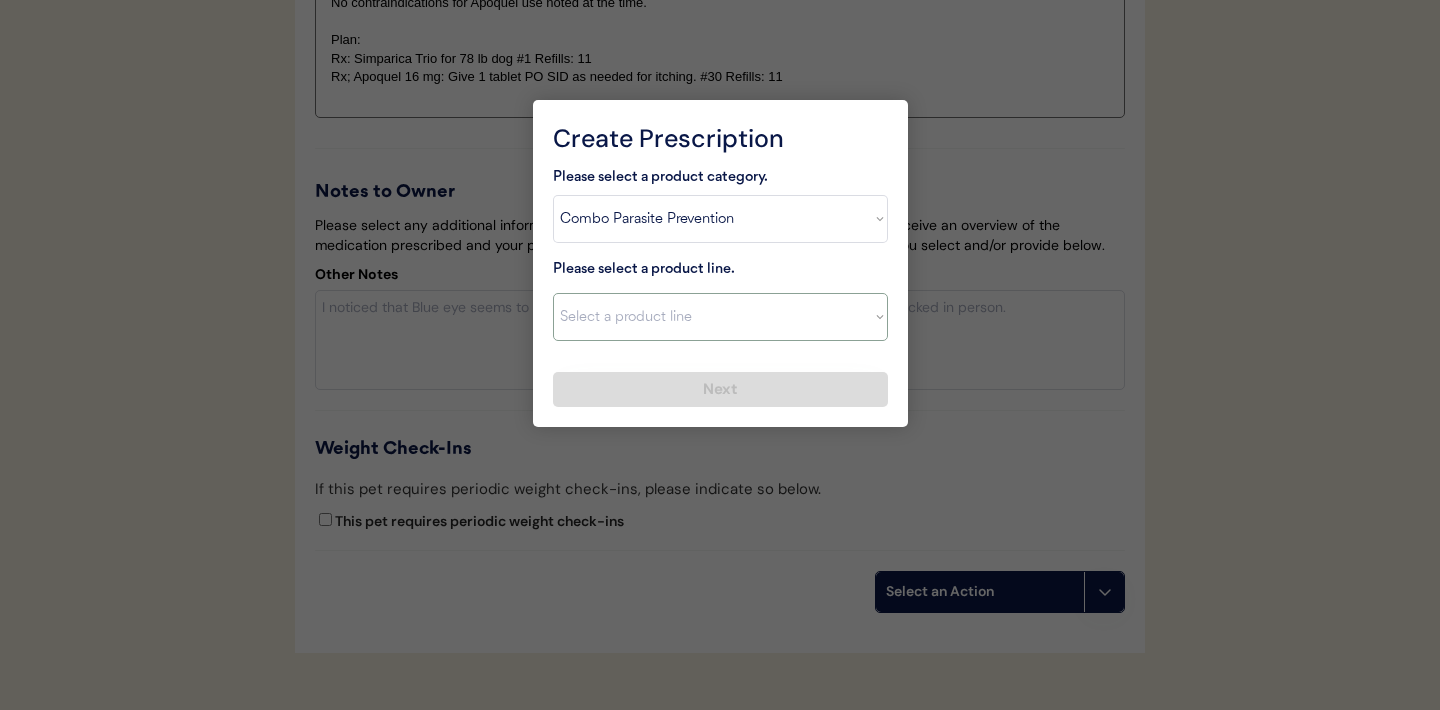 select on ""Simparica Trio"" 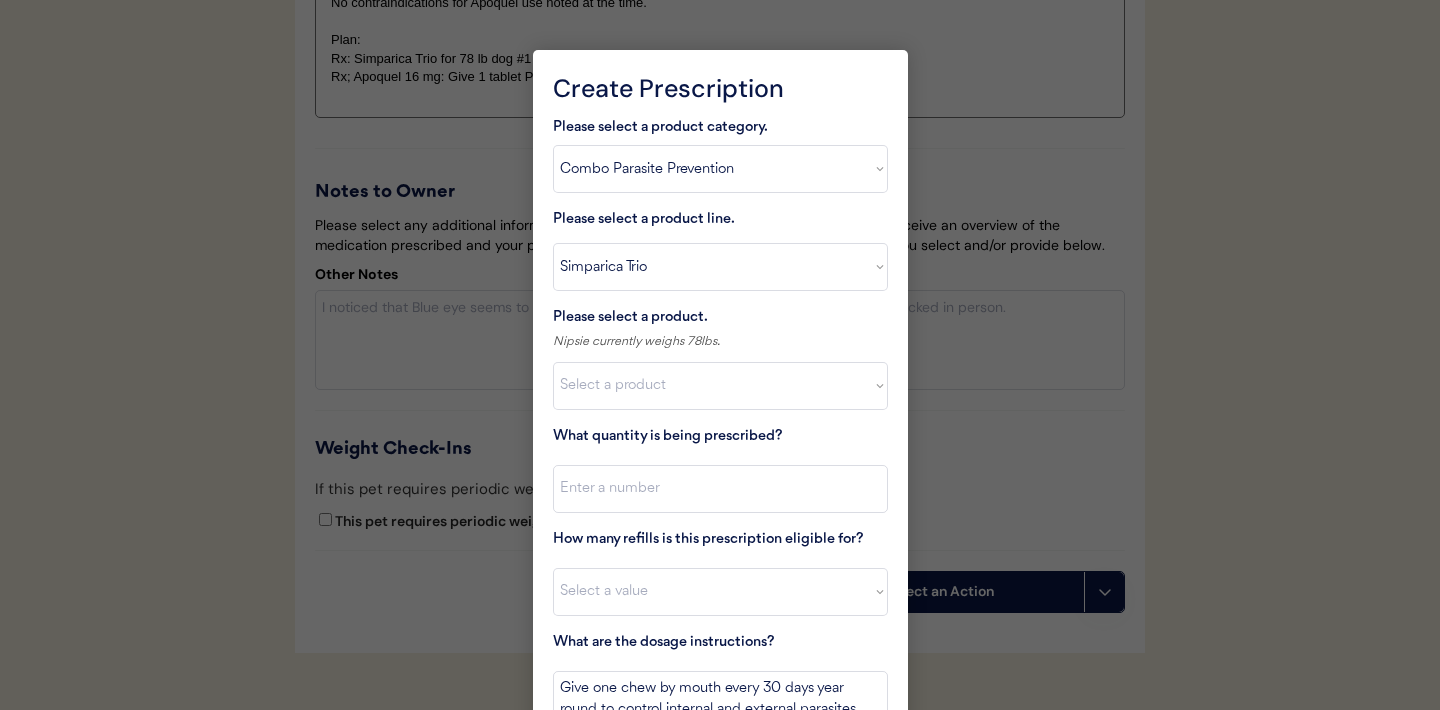 click on "Select a product Simparica Trio, 2.8 - 5.5lbs Simparica Trio, 5.6 - 11lbs Simparica Trio, 11.1 - 22lbs Simparica Trio, 22.1 - 44lbs Simparica Trio, 44.1 - 88lbs Simparica Trio, 88.1 - 132lbs" at bounding box center (720, 386) 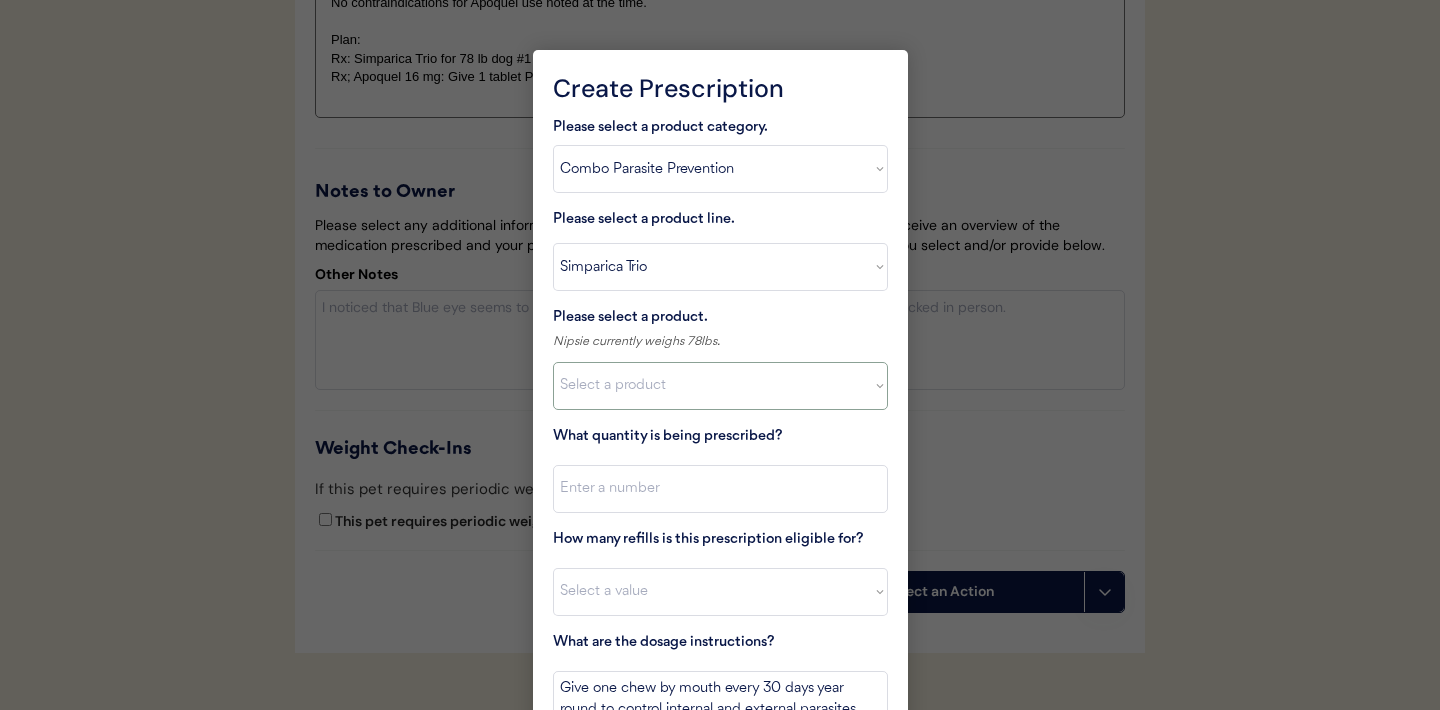 select on ""1348695171700984260__LOOKUP__1704773707524x987977572973748600"" 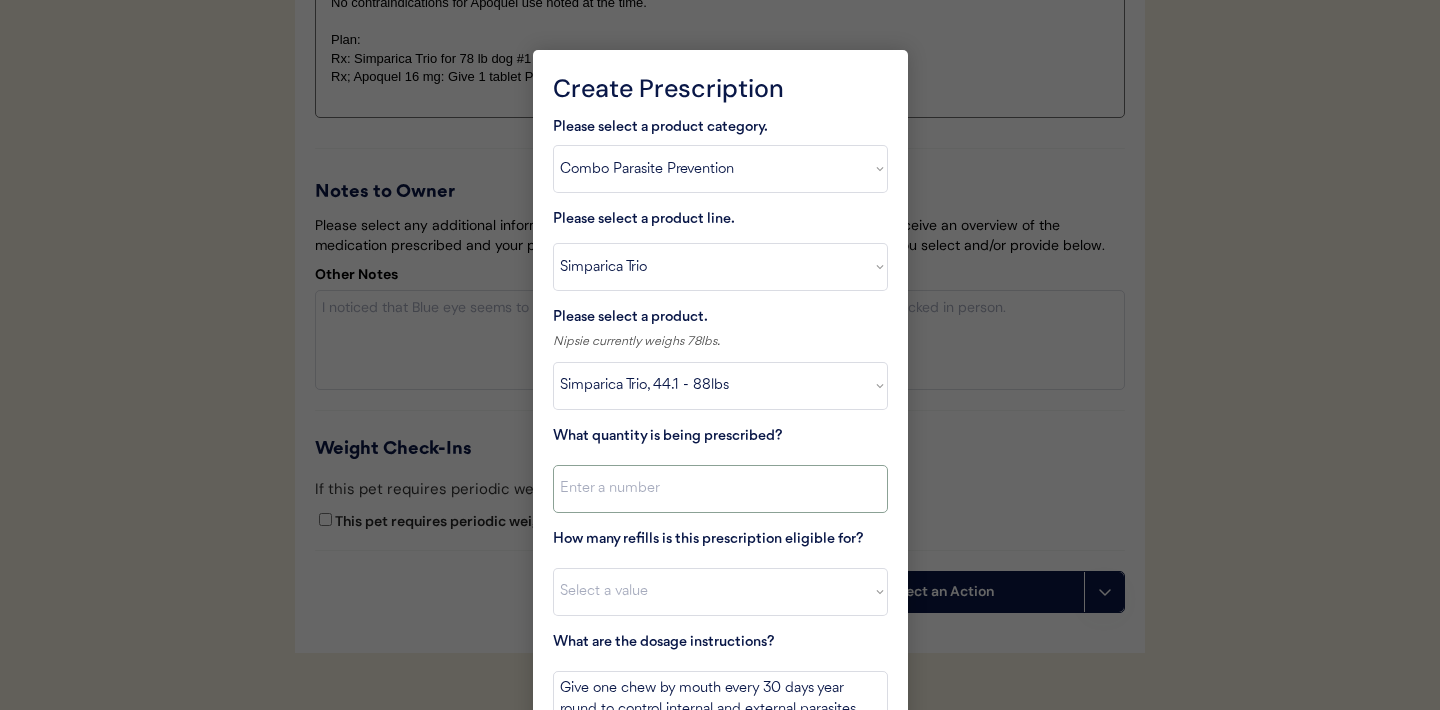 click at bounding box center (720, 489) 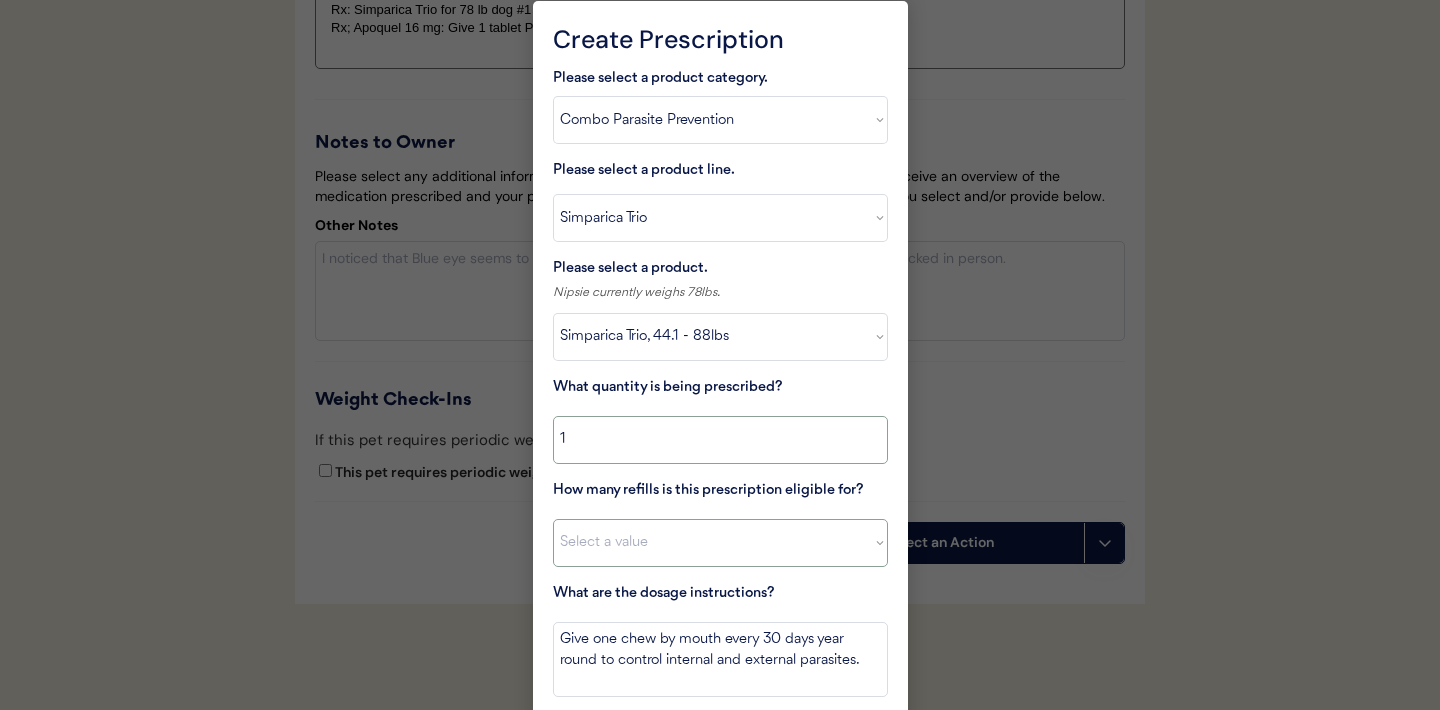 scroll, scrollTop: 3402, scrollLeft: 0, axis: vertical 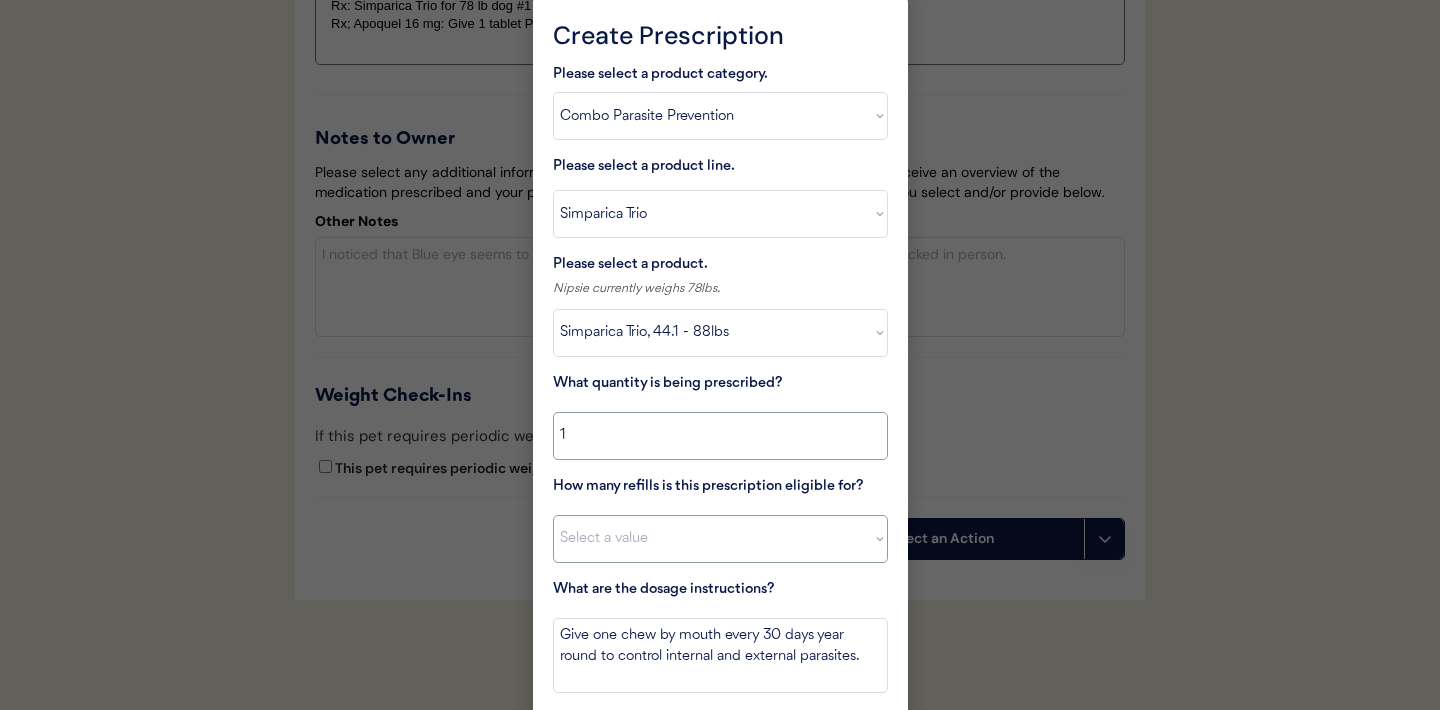 type on "1" 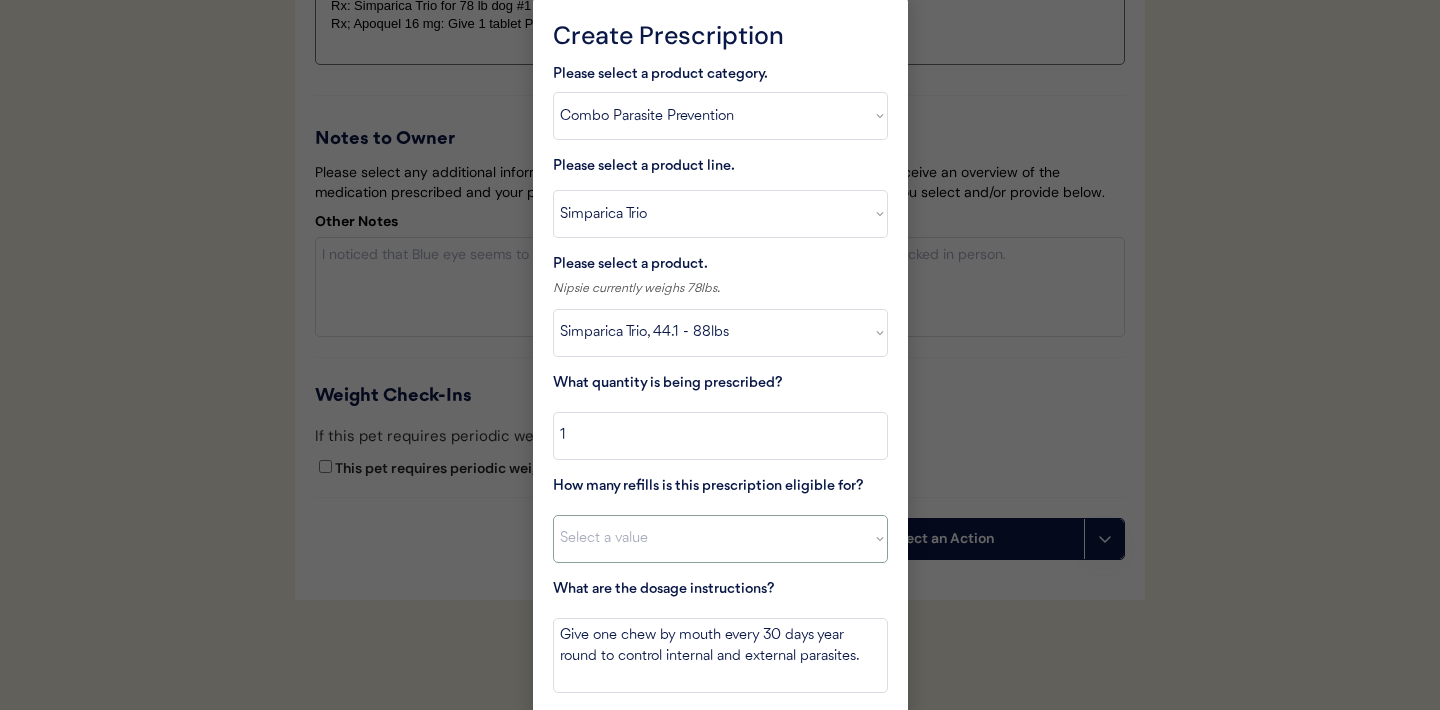 select on "11" 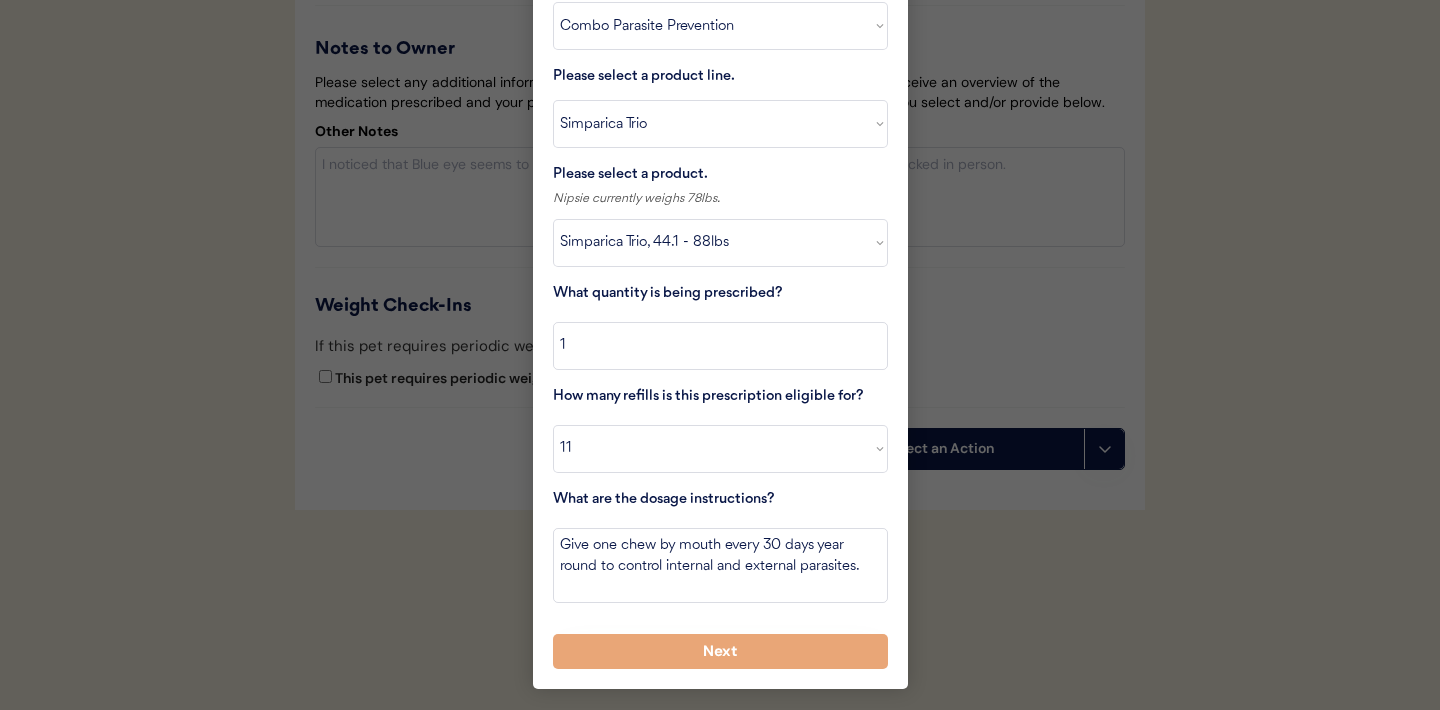 scroll, scrollTop: 3536, scrollLeft: 0, axis: vertical 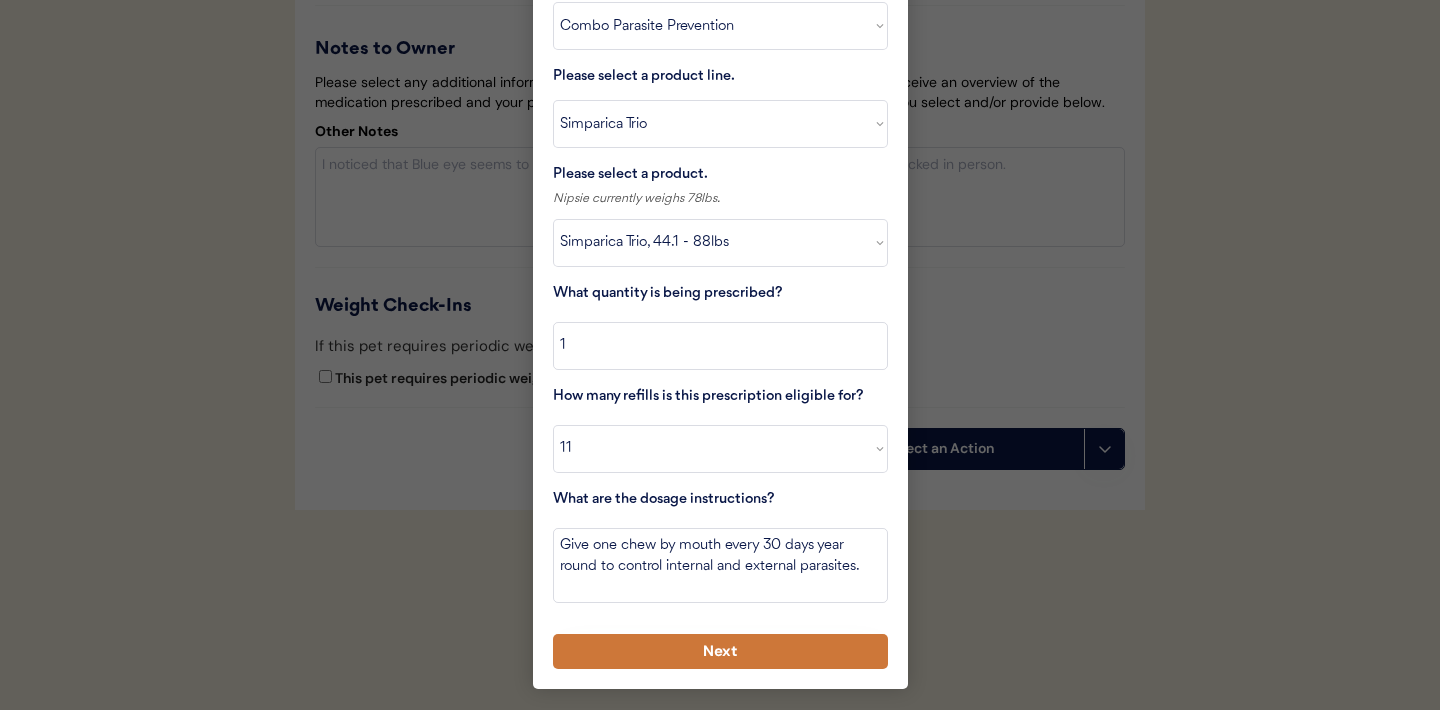 click on "Next" at bounding box center (720, 651) 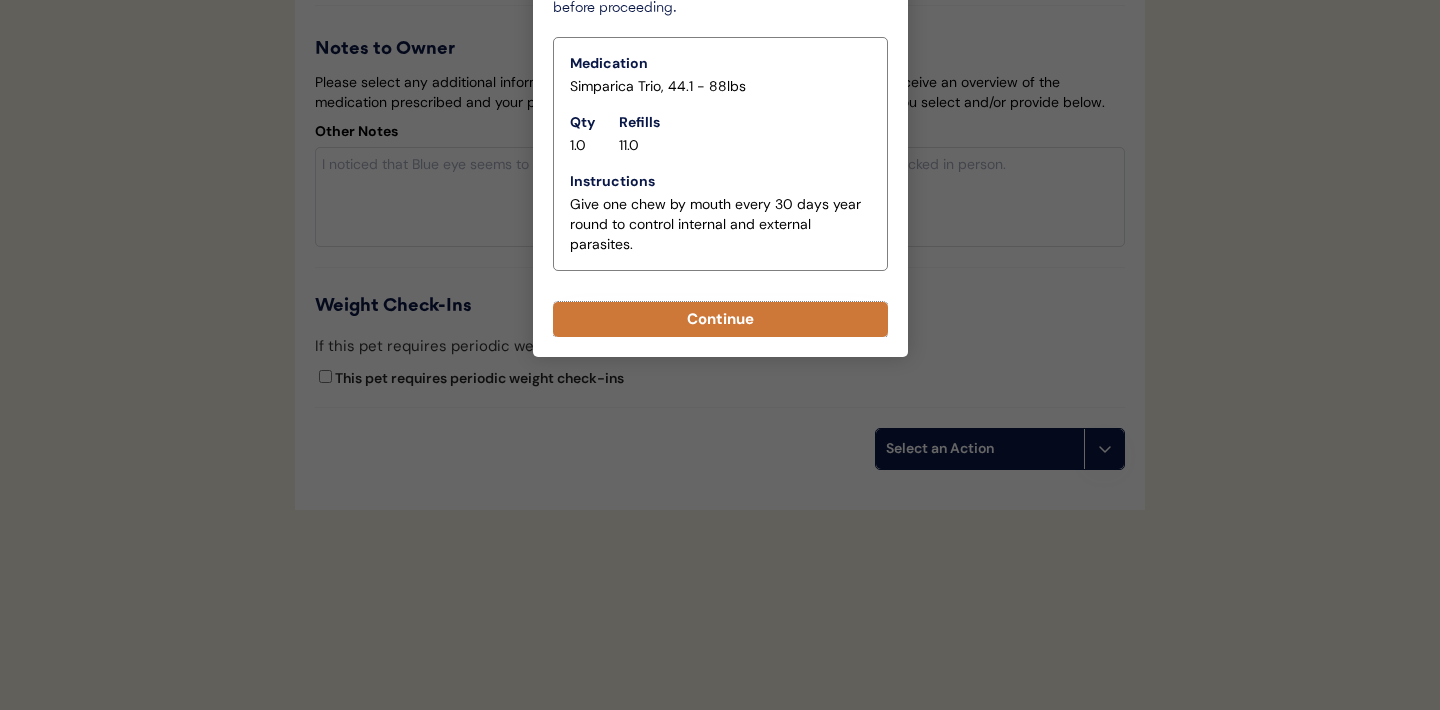 click on "Continue" at bounding box center (720, 319) 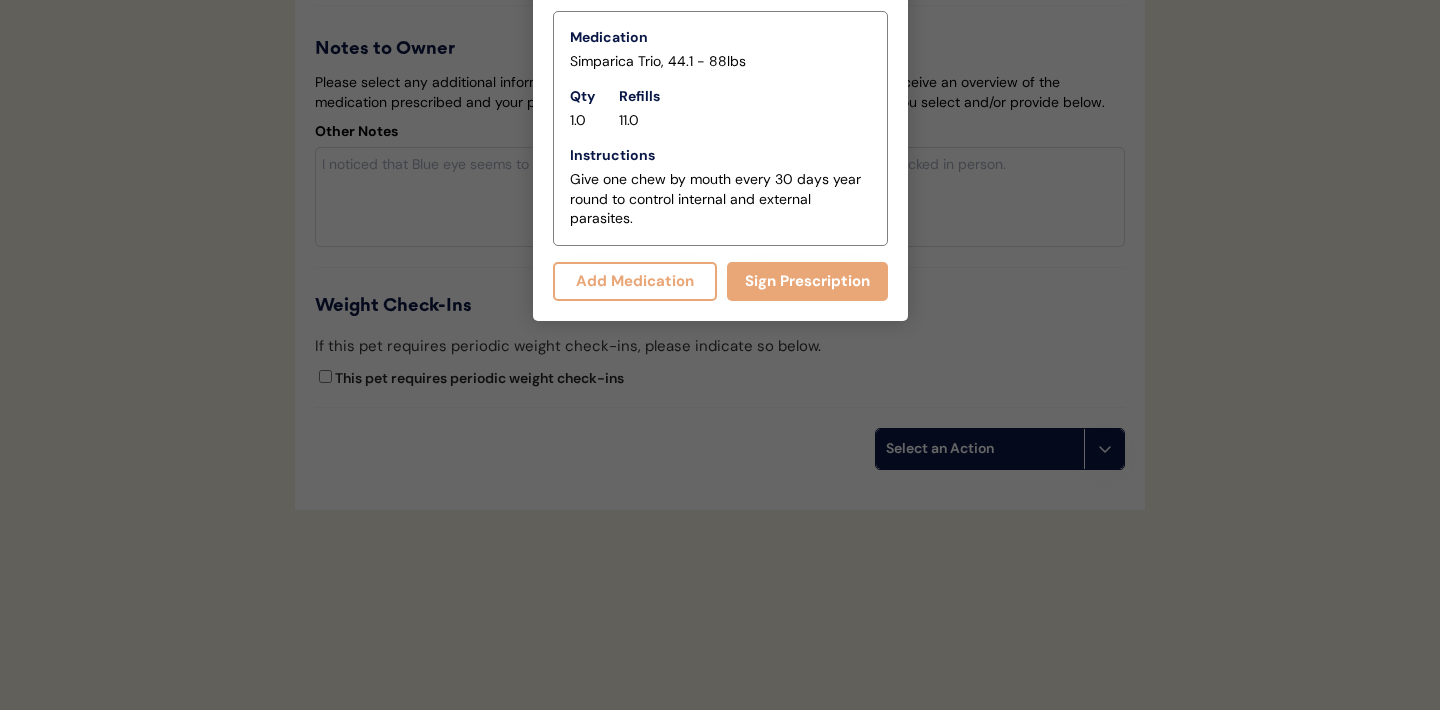 click on "Add Medication" at bounding box center [635, 281] 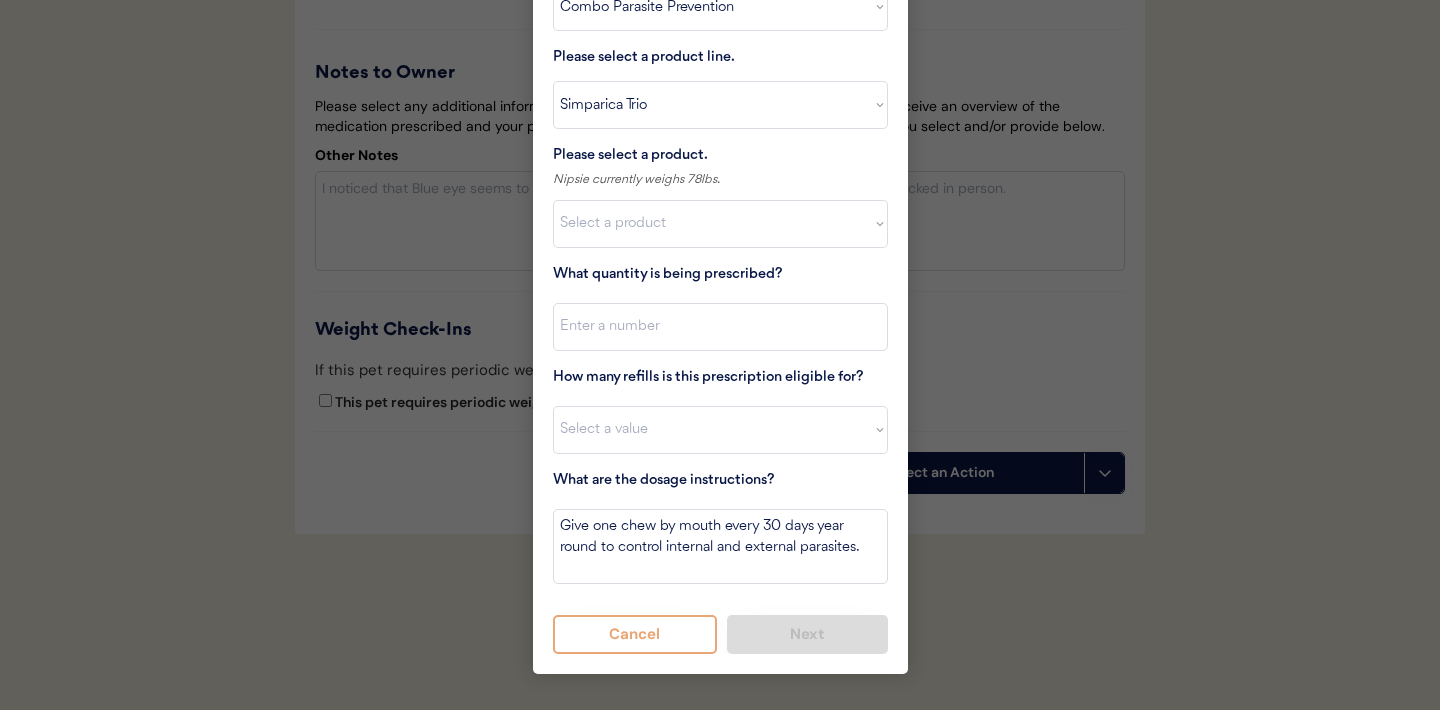 scroll, scrollTop: 3364, scrollLeft: 0, axis: vertical 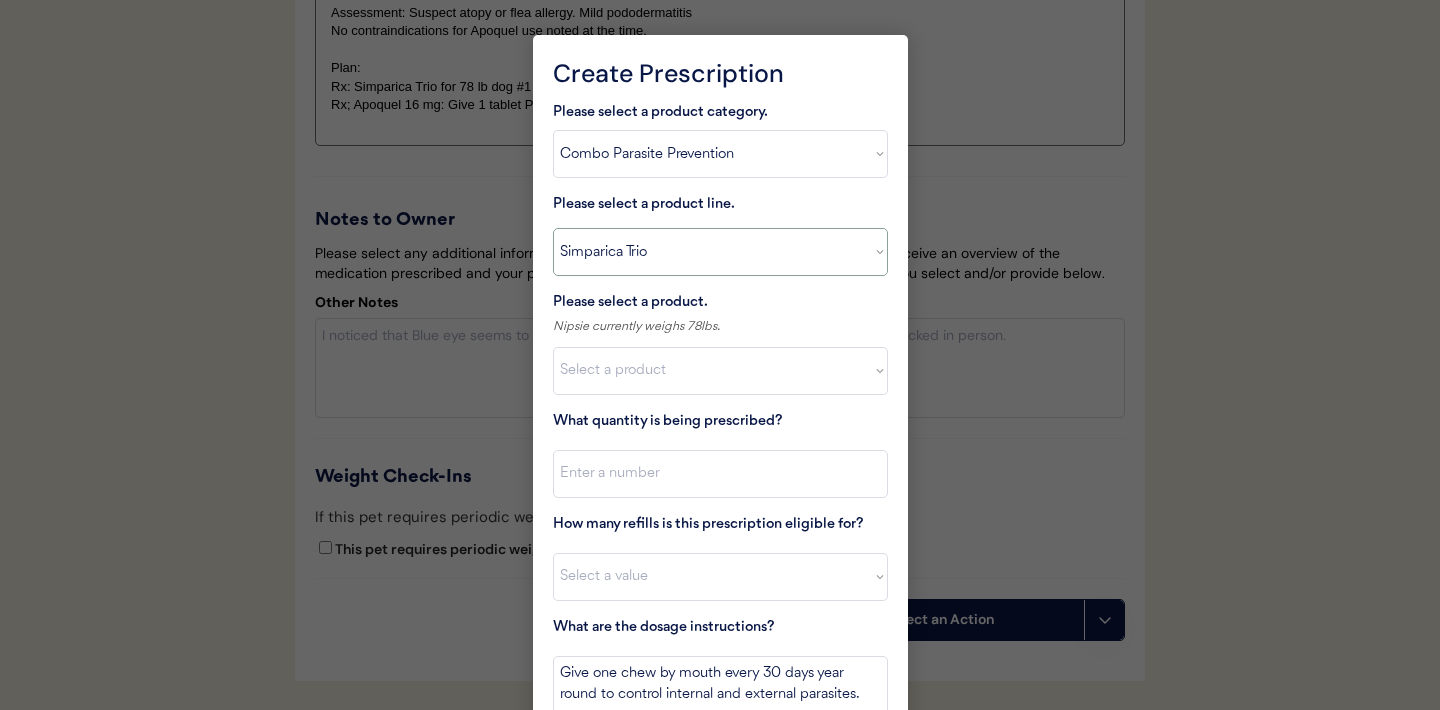 click on "Select a product line Advantage Multi for Dogs Credelio Quattro NexGard Plus NexGard Plus (3 Month) NexGard Plus (6 Month) Revolution for Dogs Sentinel Spectrum (3 Month) Simparica Trio Simparica Trio (12 Month) Simparica Trio (3 Month) Simparica Trio (6 Month) Trifexis" at bounding box center (720, 252) 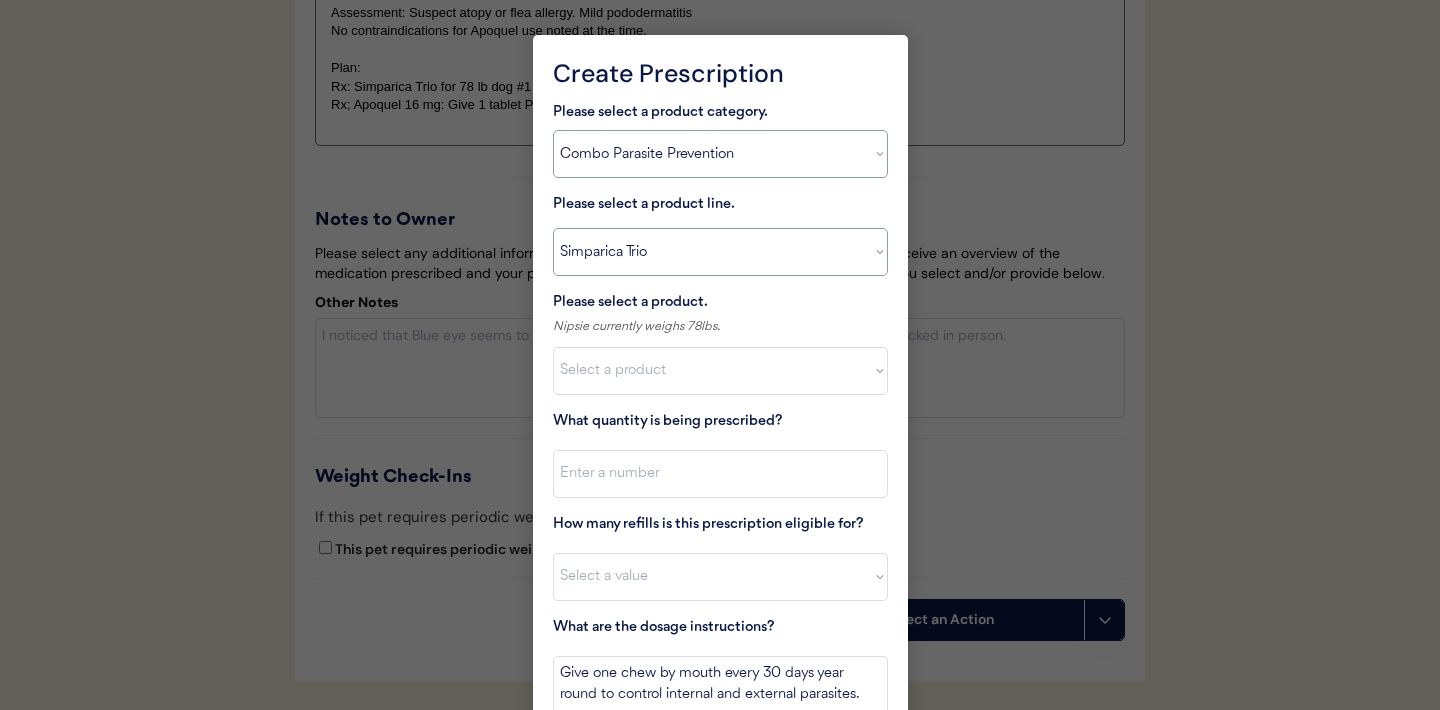 click on "Select a product category Allergies Antibiotics Anxiety Combo Parasite Prevention Flea & Tick Heartworm" at bounding box center (720, 154) 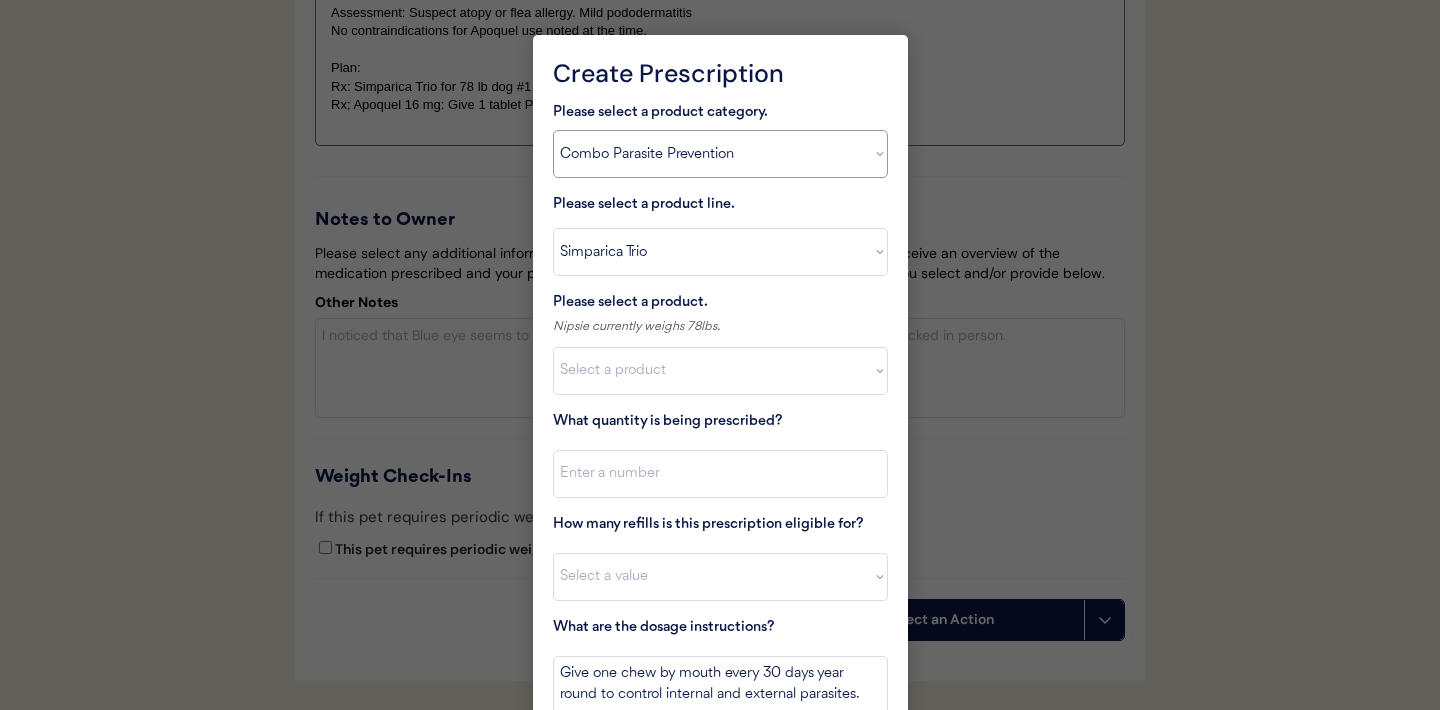 select on ""allergies"" 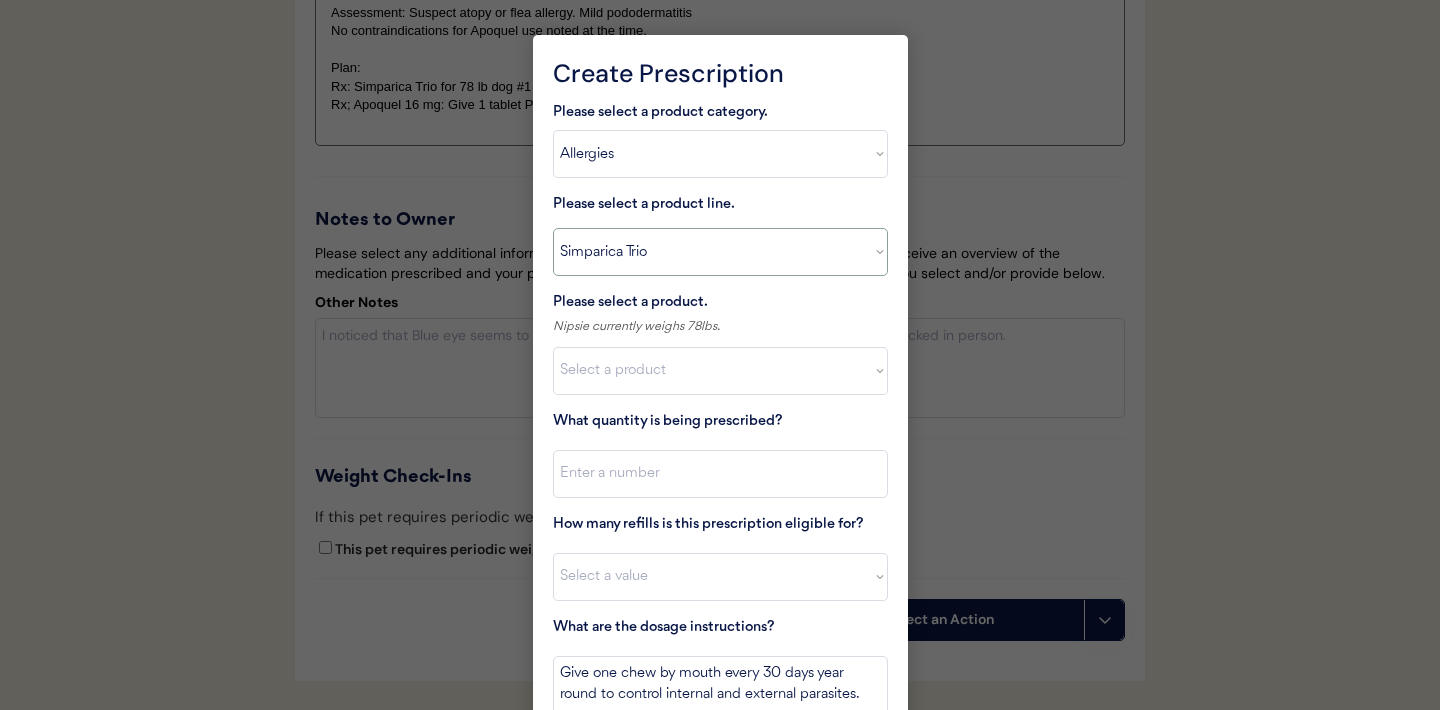 click on "Select a product line Advantage Multi for Dogs Credelio Quattro NexGard Plus NexGard Plus (3 Month) NexGard Plus (6 Month) Revolution for Dogs Sentinel Spectrum (3 Month) Simparica Trio Simparica Trio (12 Month) Simparica Trio (3 Month) Simparica Trio (6 Month) Trifexis" at bounding box center (720, 252) 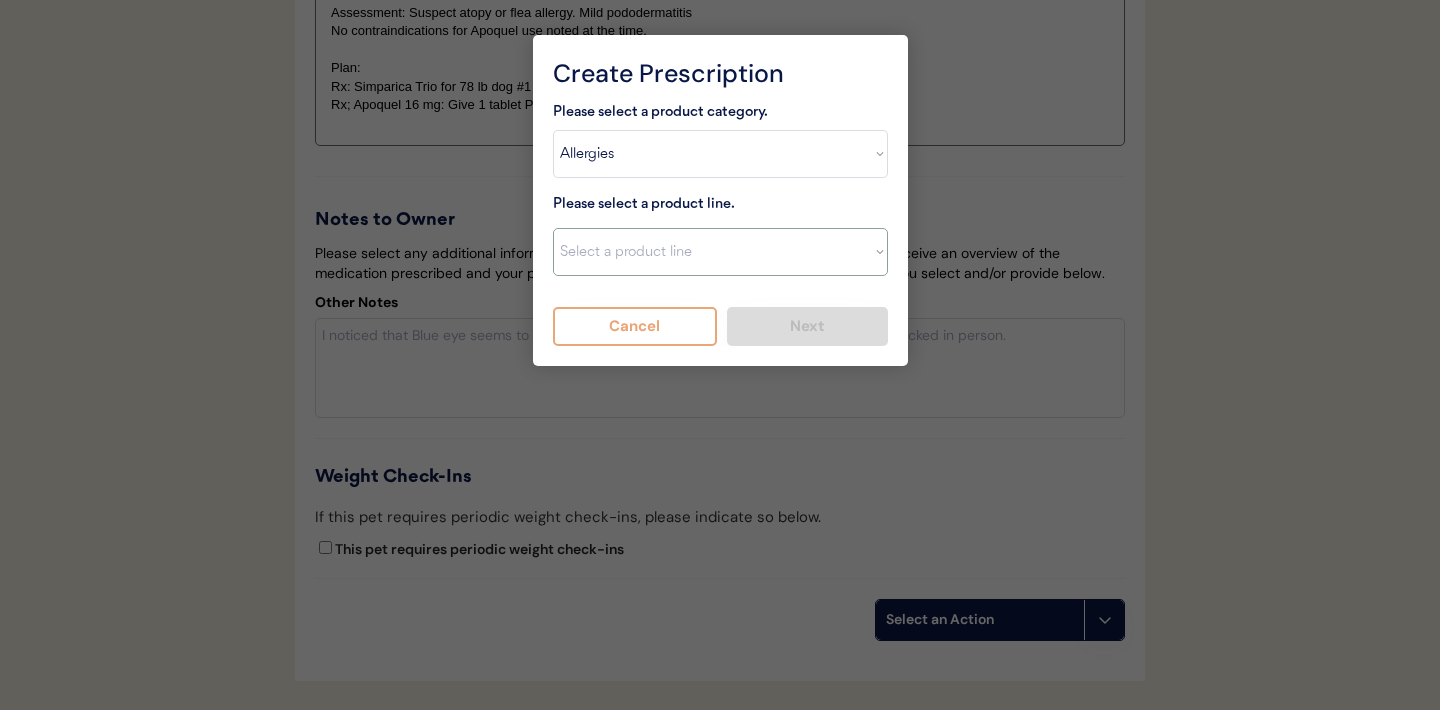 click on "Select a product line Advantage Multi for Dogs Credelio Quattro NexGard Plus NexGard Plus (3 Month) NexGard Plus (6 Month) Revolution for Dogs Sentinel Spectrum (3 Month) Simparica Trio Simparica Trio (12 Month) Simparica Trio (3 Month) Simparica Trio (6 Month) Trifexis" at bounding box center (720, 252) 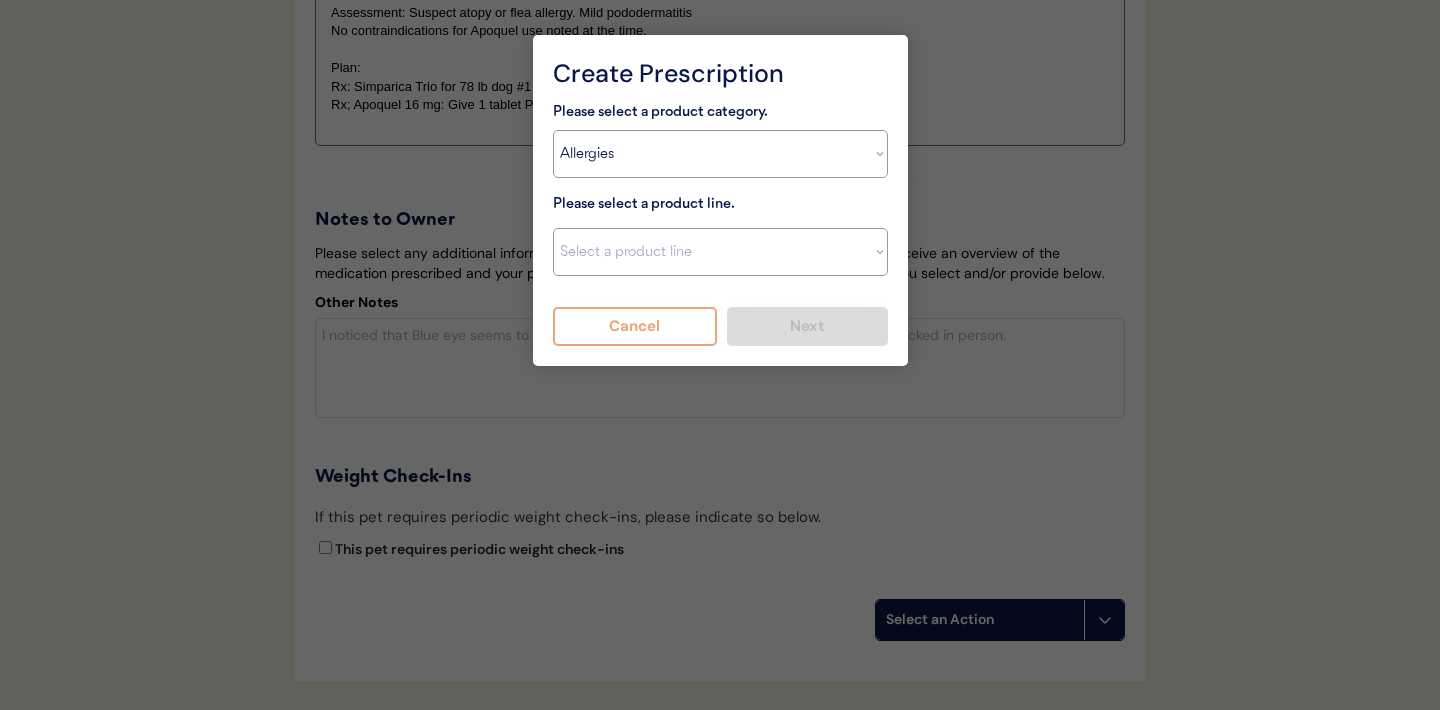 click on "Select a product category Allergies Antibiotics Anxiety Combo Parasite Prevention Flea & Tick Heartworm" at bounding box center (720, 154) 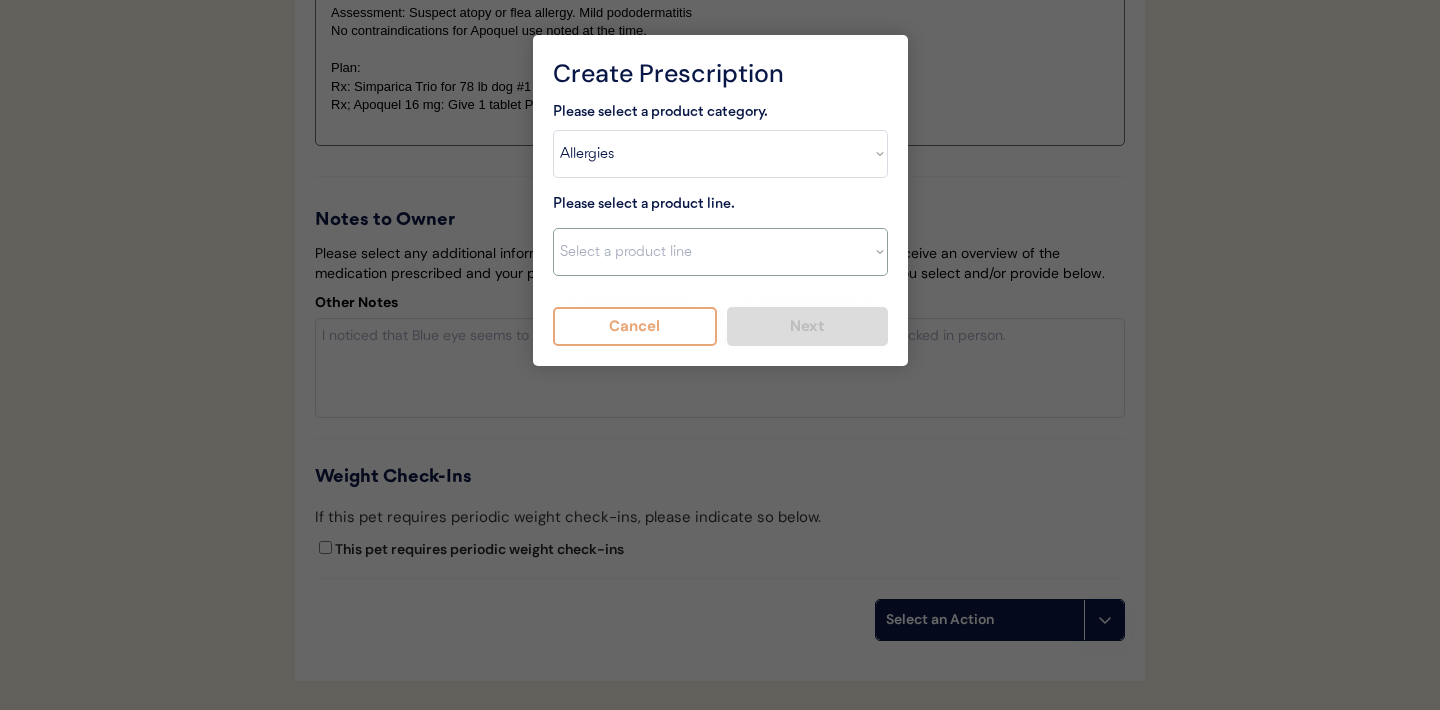 select on ""Apoquel Tablet"" 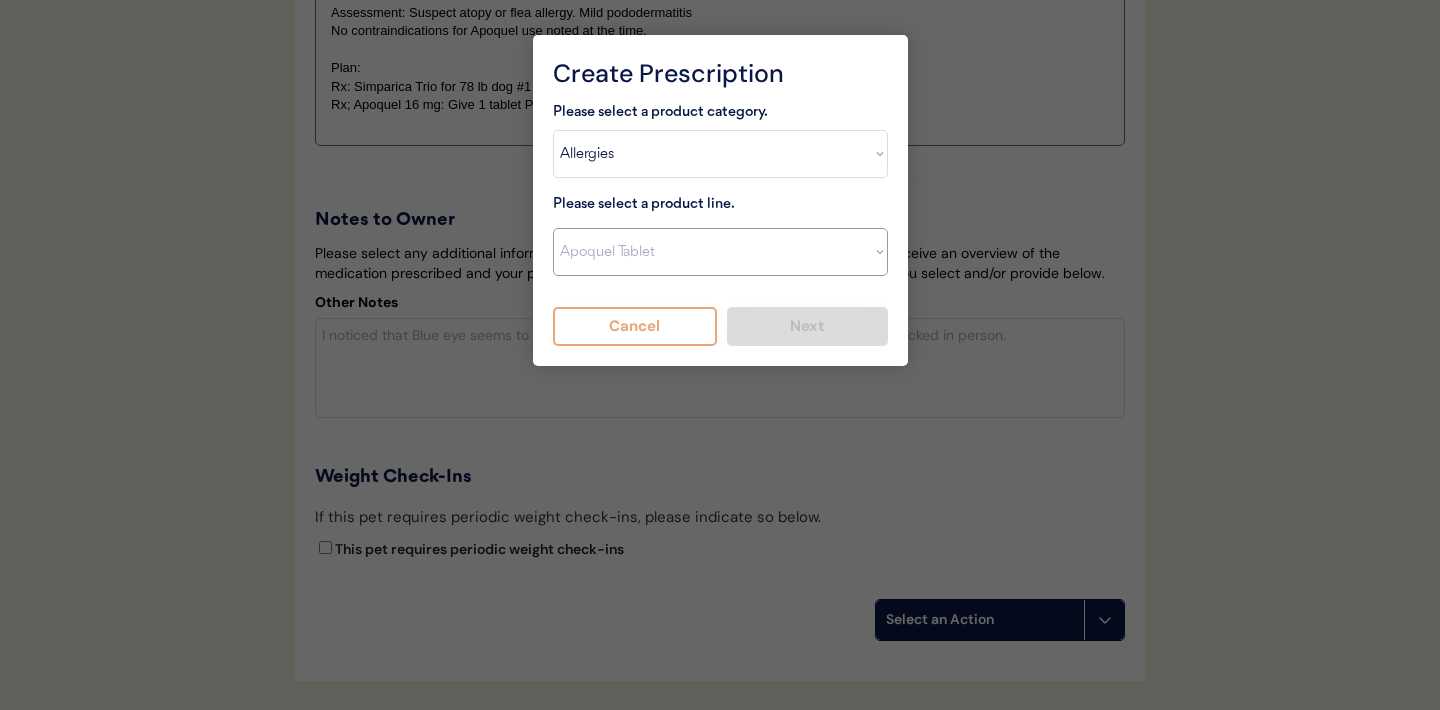 type on "Give XXX tablet(s) by mouth once daily as needed for itchiness due to allergies. Discontinue immediately if worsening hair loss, rash, or numerous small lumps appear." 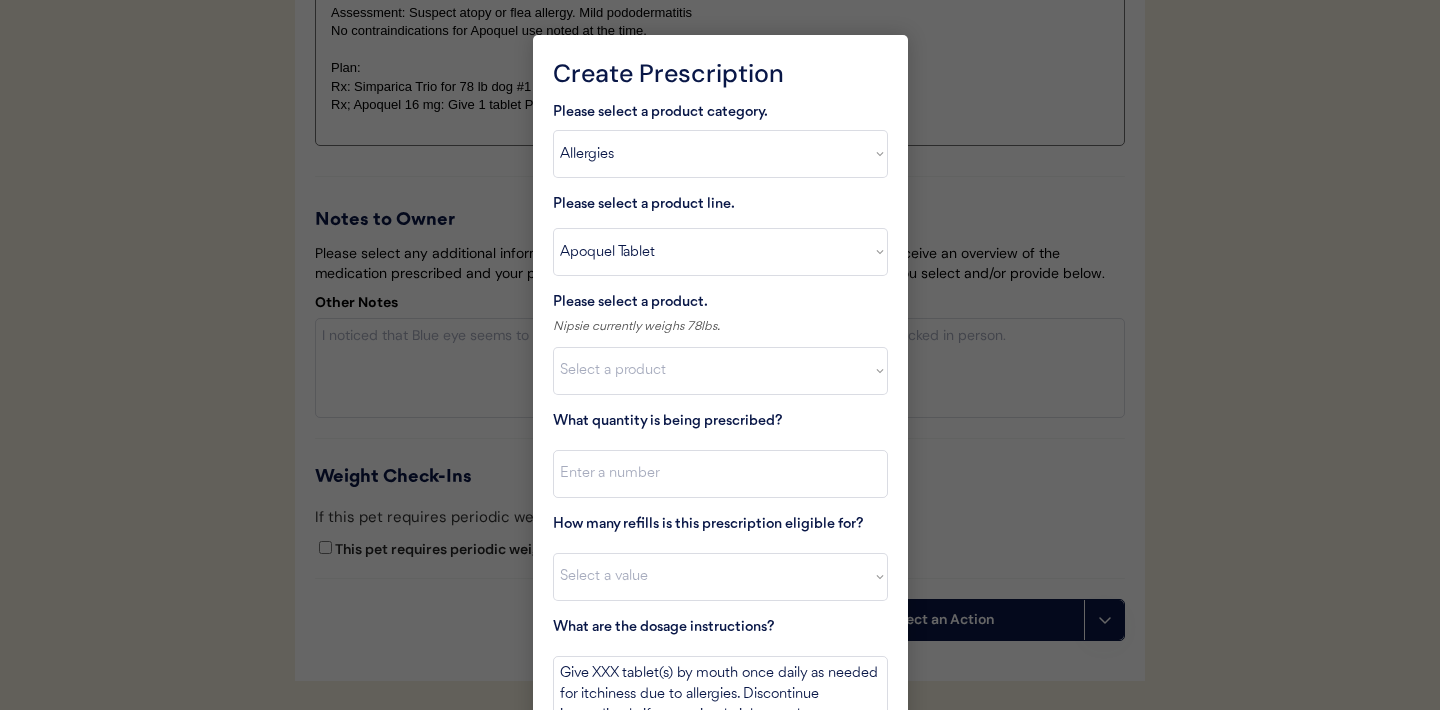 click on "Select a product Apoquel Tablet (16 mg) Apoquel Tablet (3.6 mg) Apoquel Tablet (5.4 mg)" at bounding box center [720, 371] 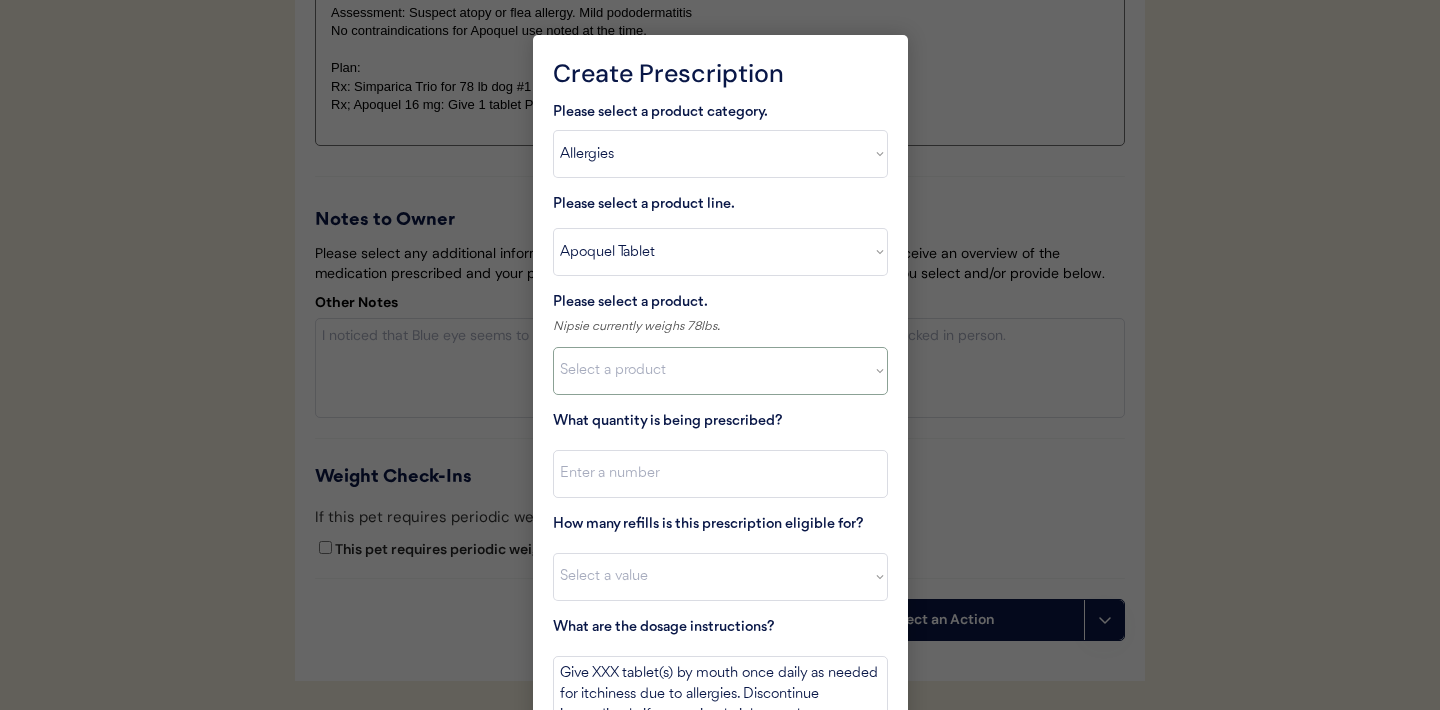 select on ""1348695171700984260__LOOKUP__1720647054590x322599372364987400"" 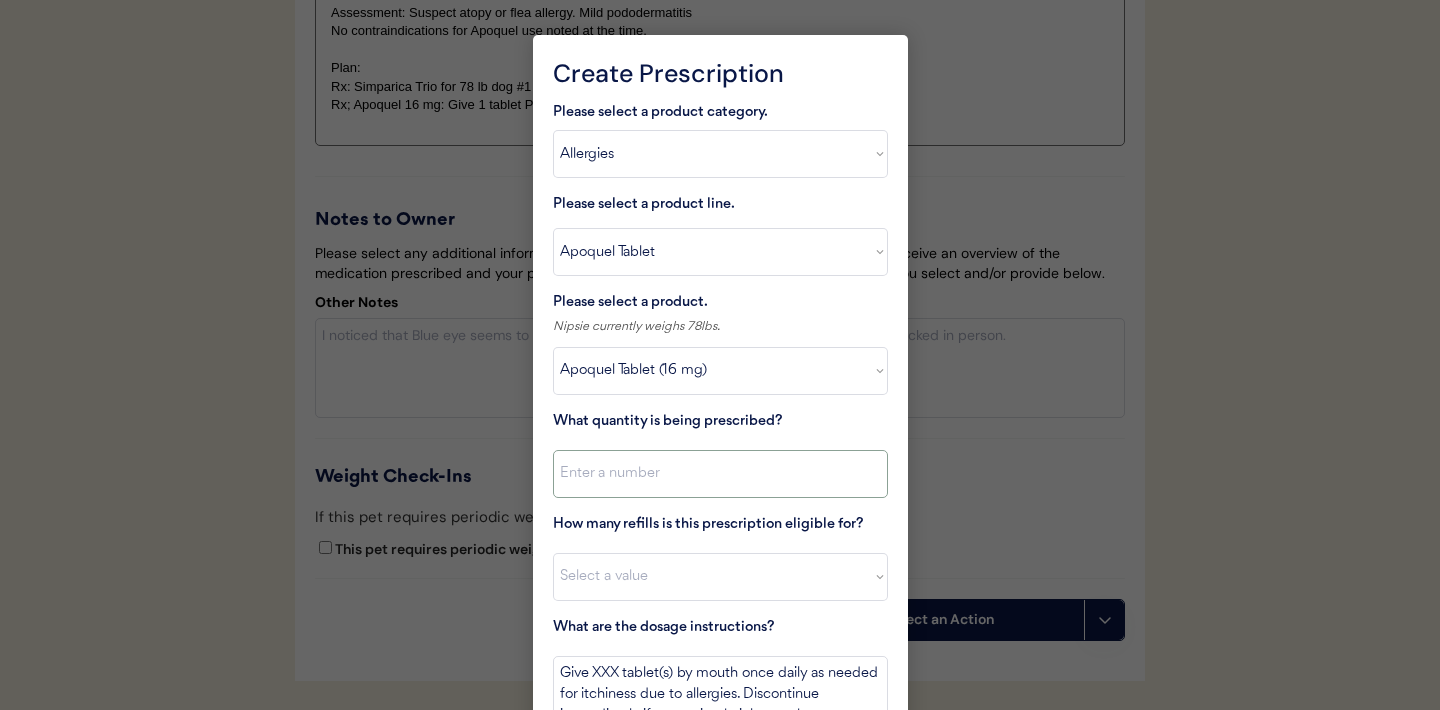 click at bounding box center [720, 474] 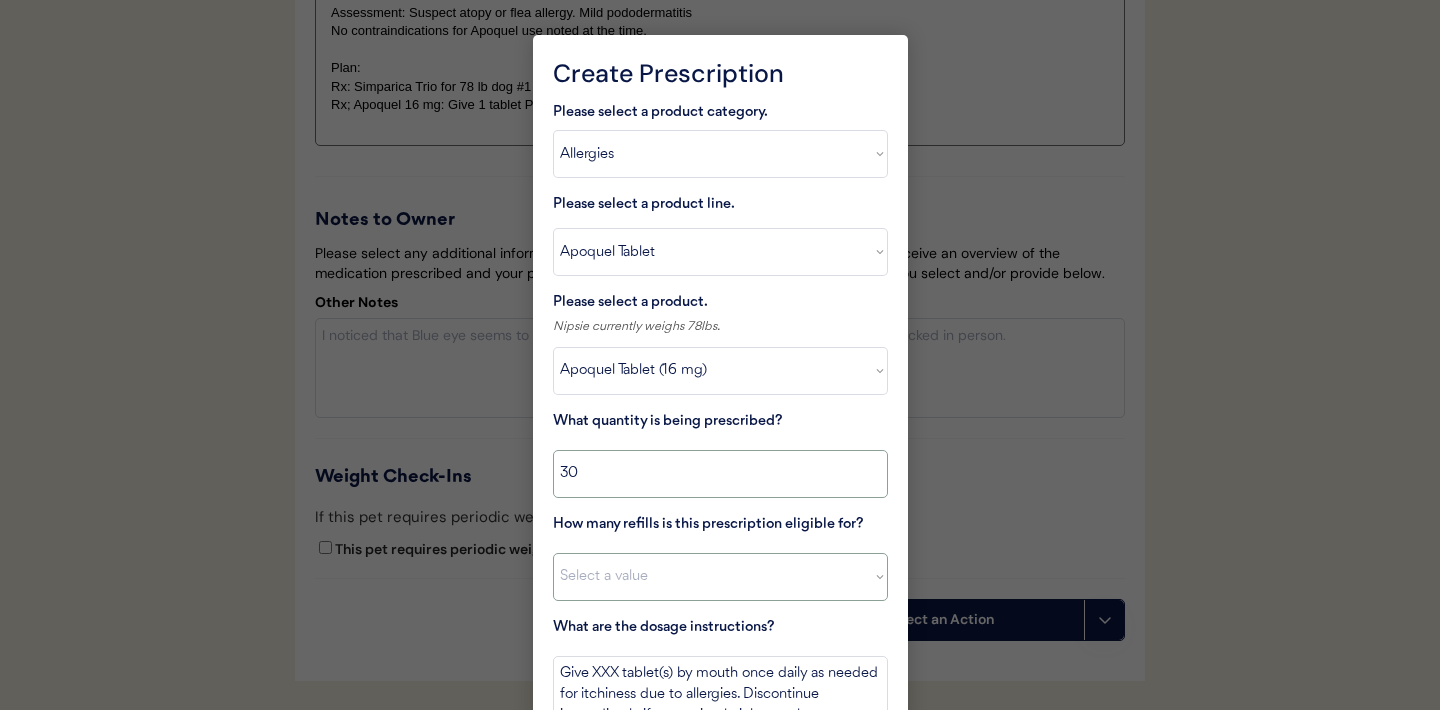 type on "30" 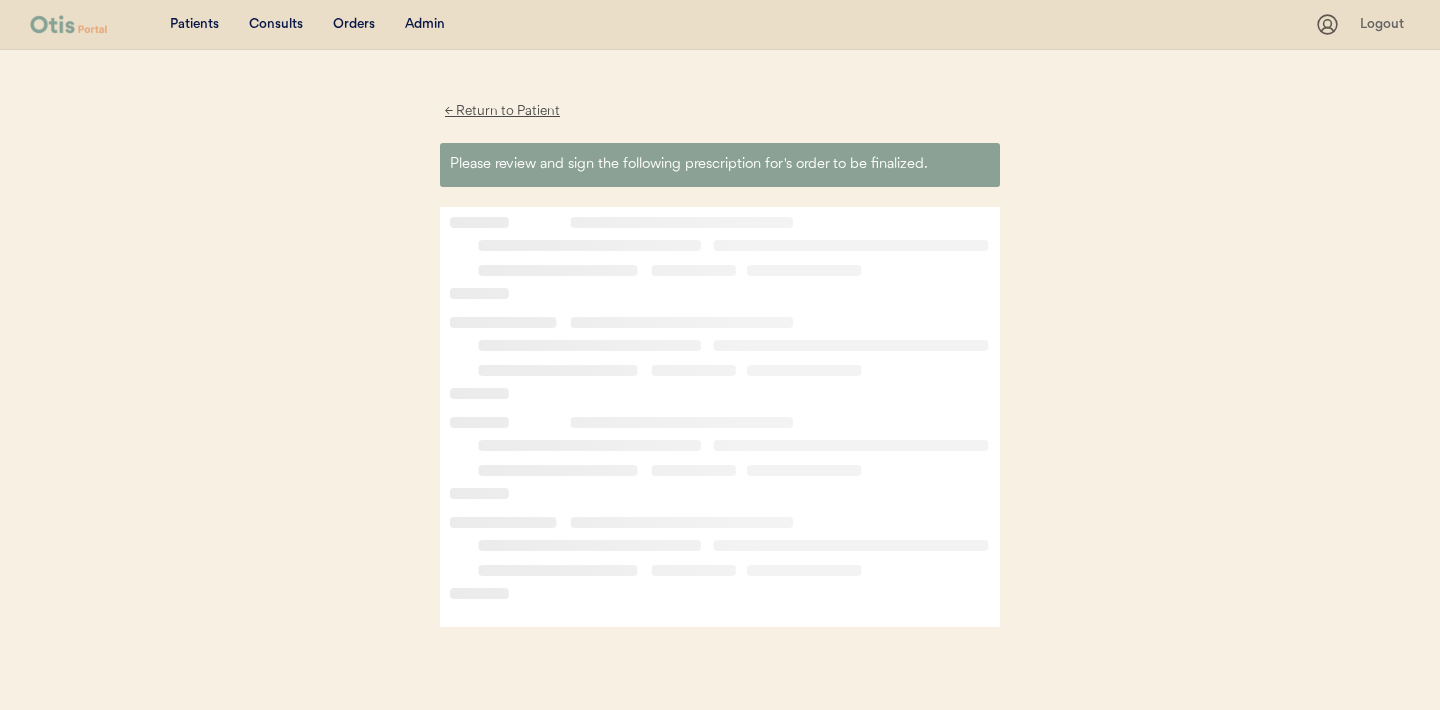 scroll, scrollTop: 0, scrollLeft: 0, axis: both 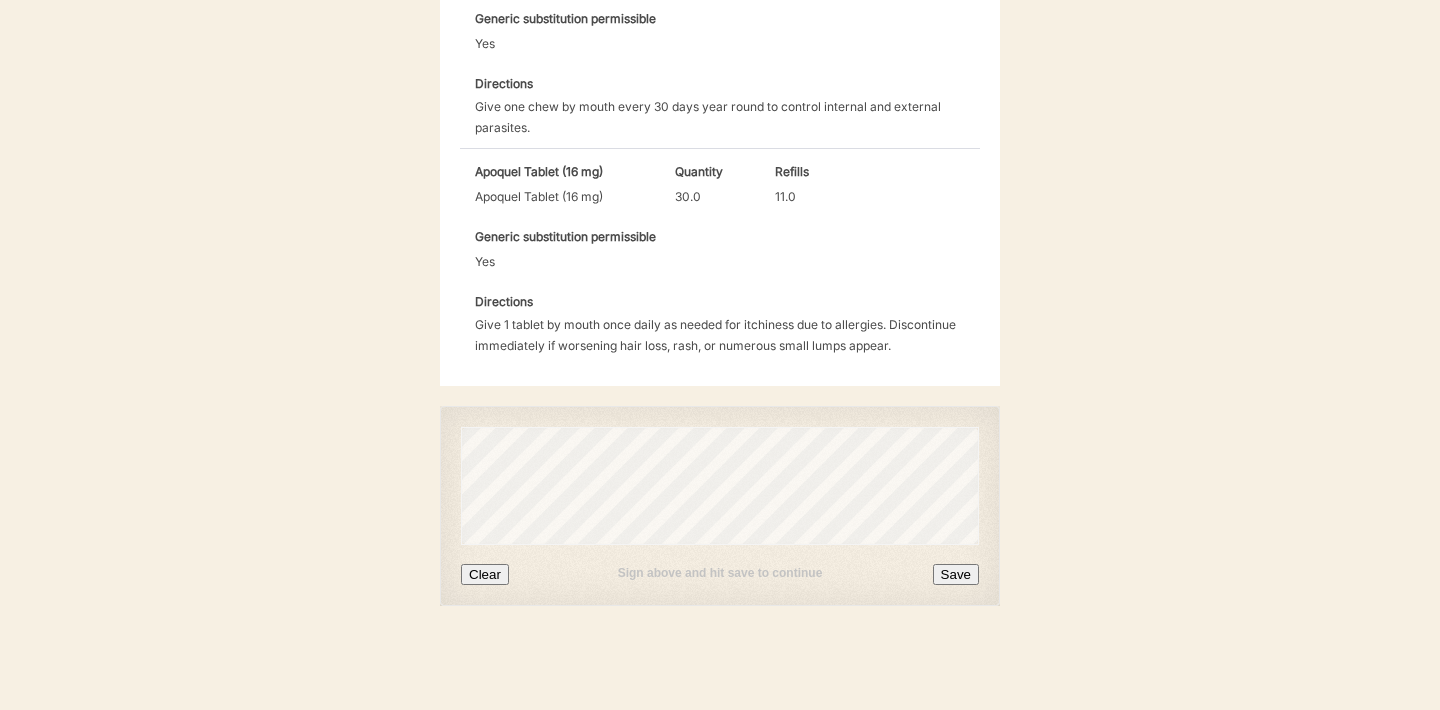 click on "Clear" at bounding box center [485, 574] 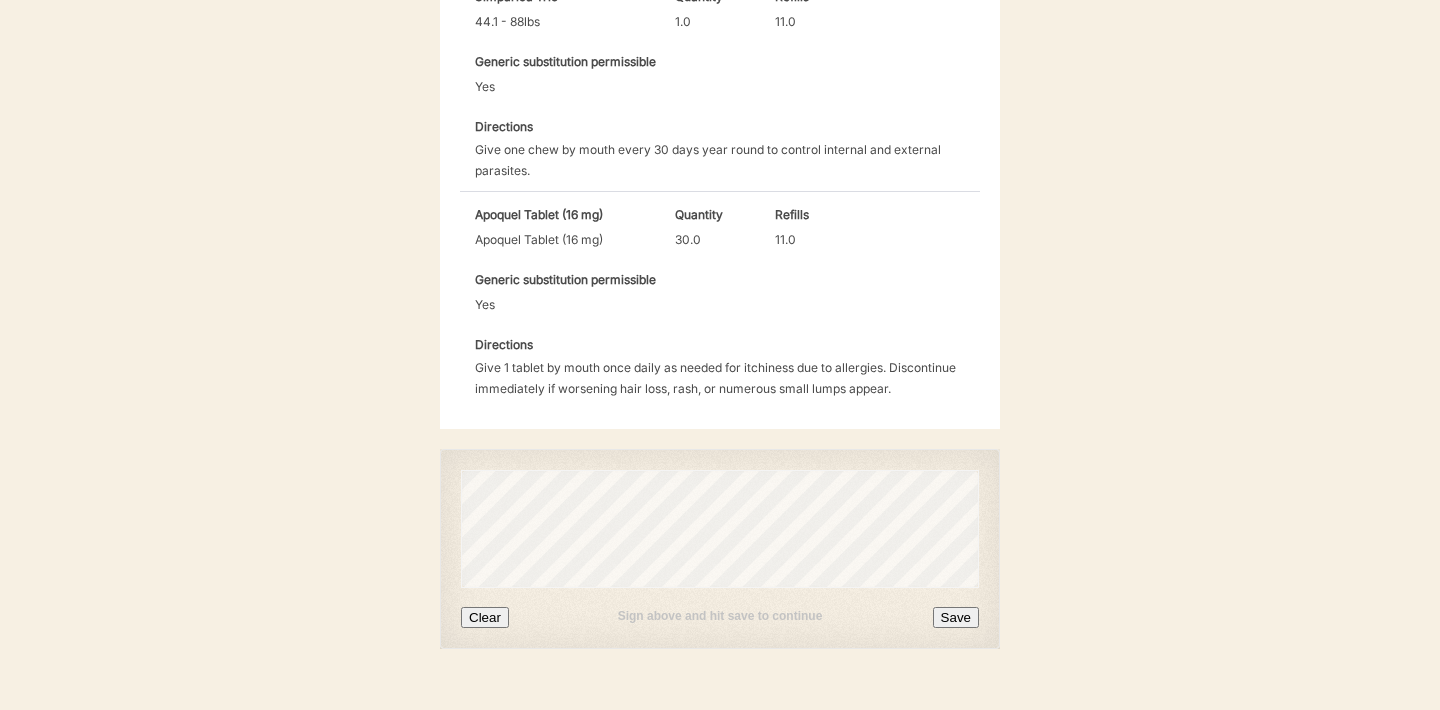 scroll, scrollTop: 722, scrollLeft: 0, axis: vertical 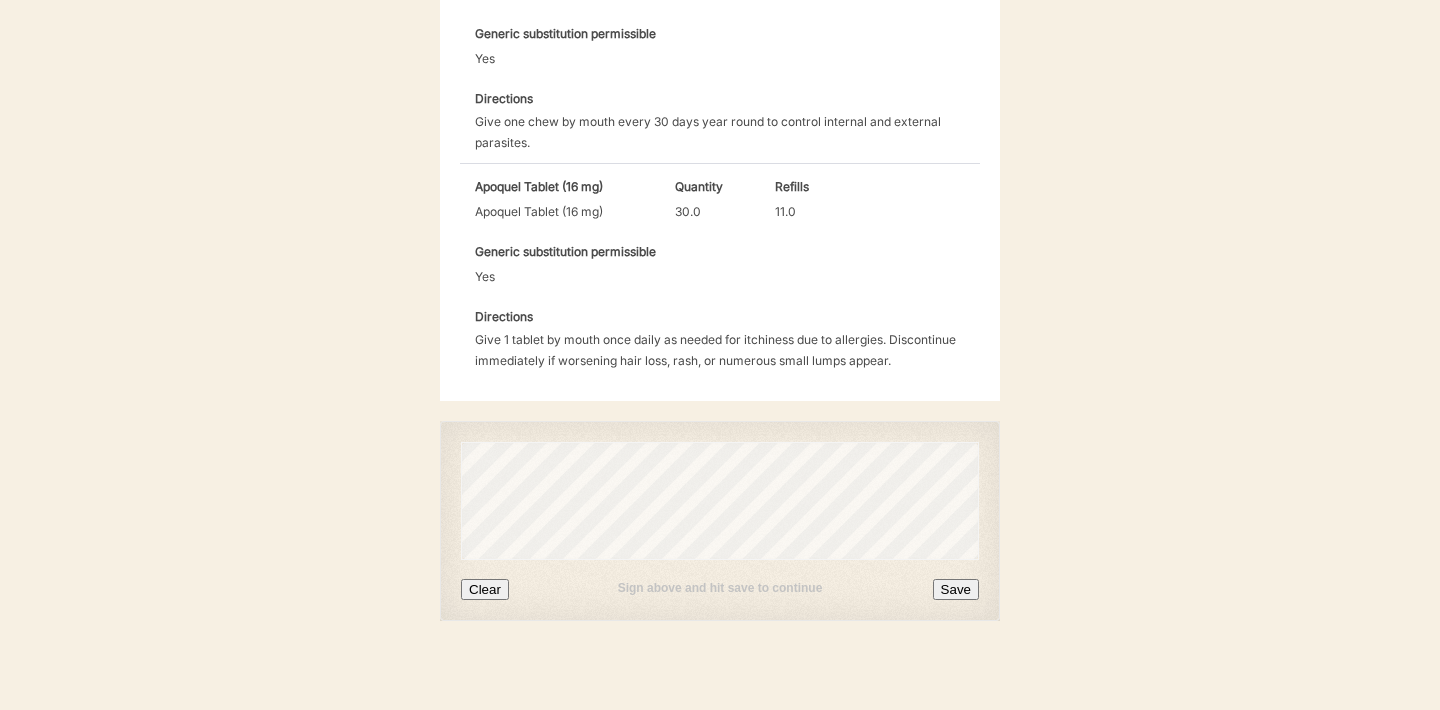 click on "Save" at bounding box center (956, 589) 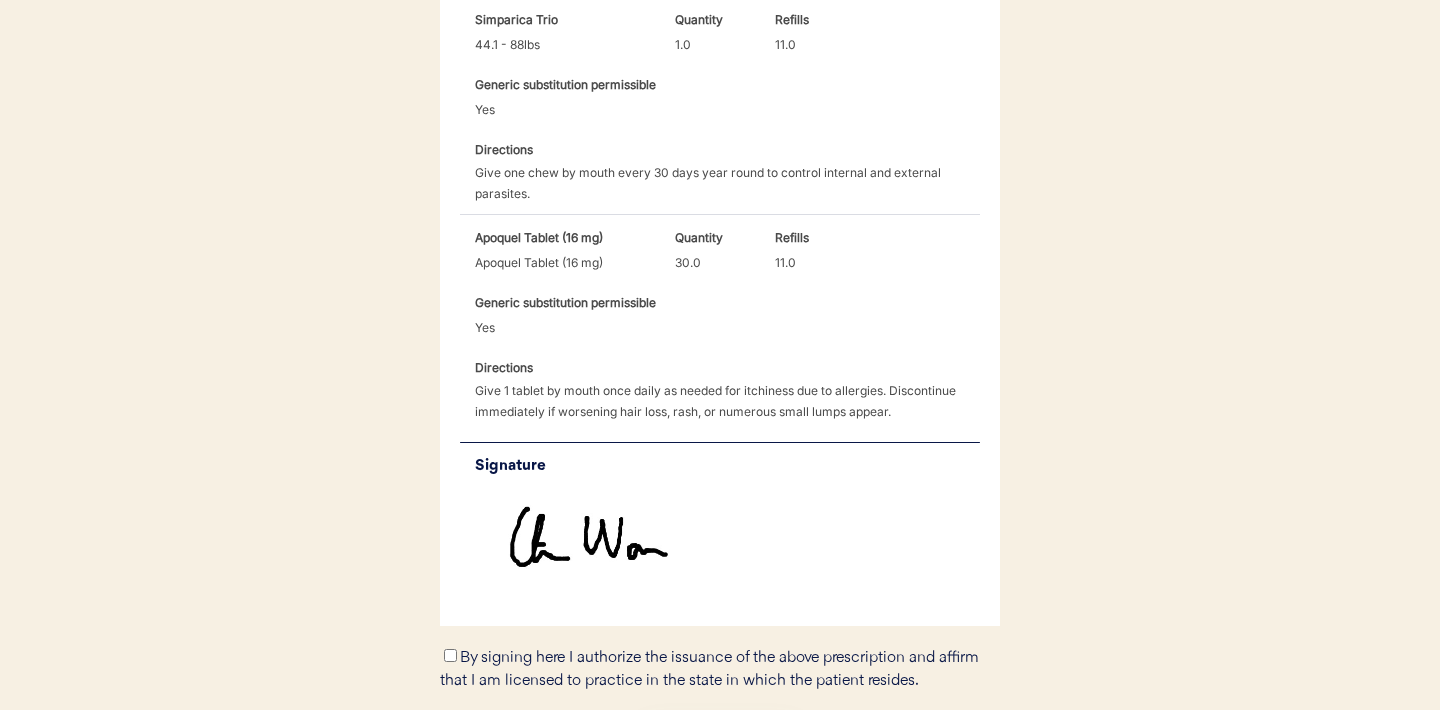 scroll, scrollTop: 822, scrollLeft: 0, axis: vertical 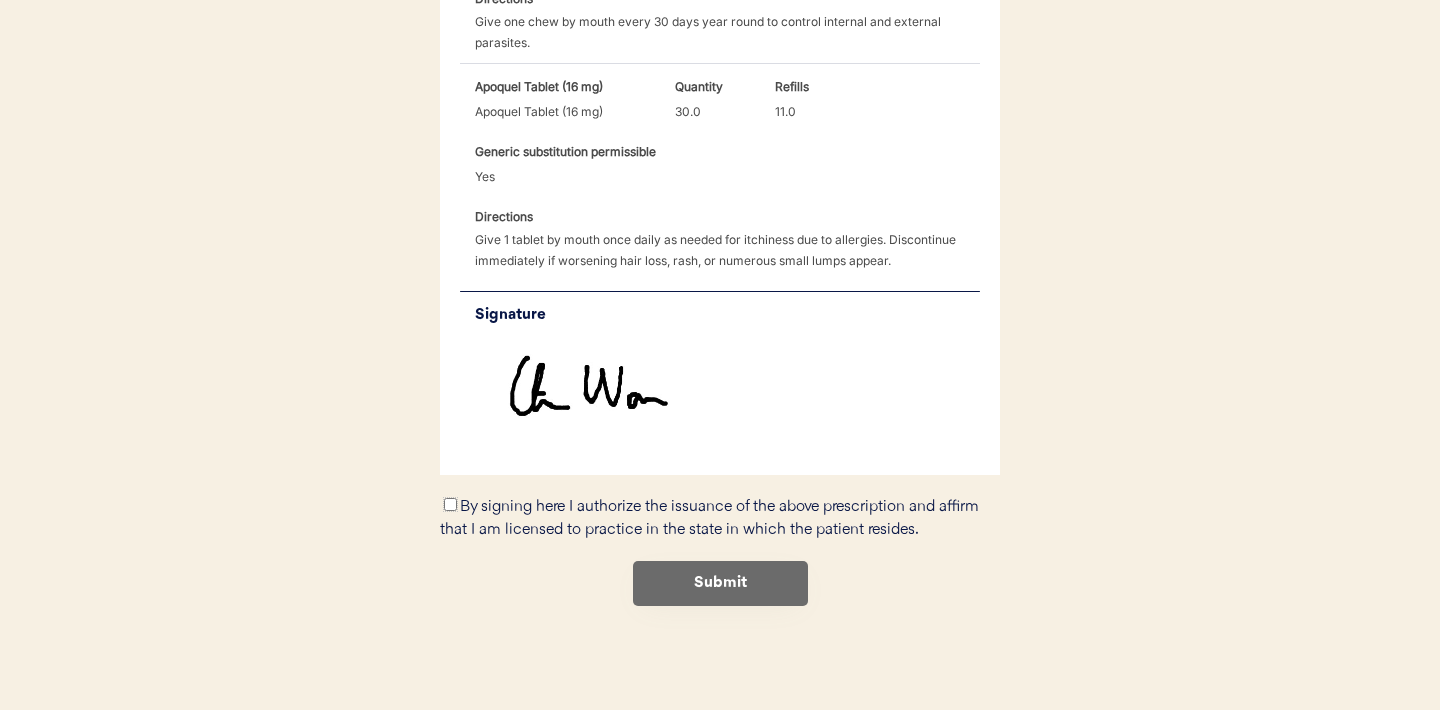 click on "By signing here I authorize the issuance of the above prescription and affirm that I am licensed to practice in the state in which the patient resides." at bounding box center (450, 504) 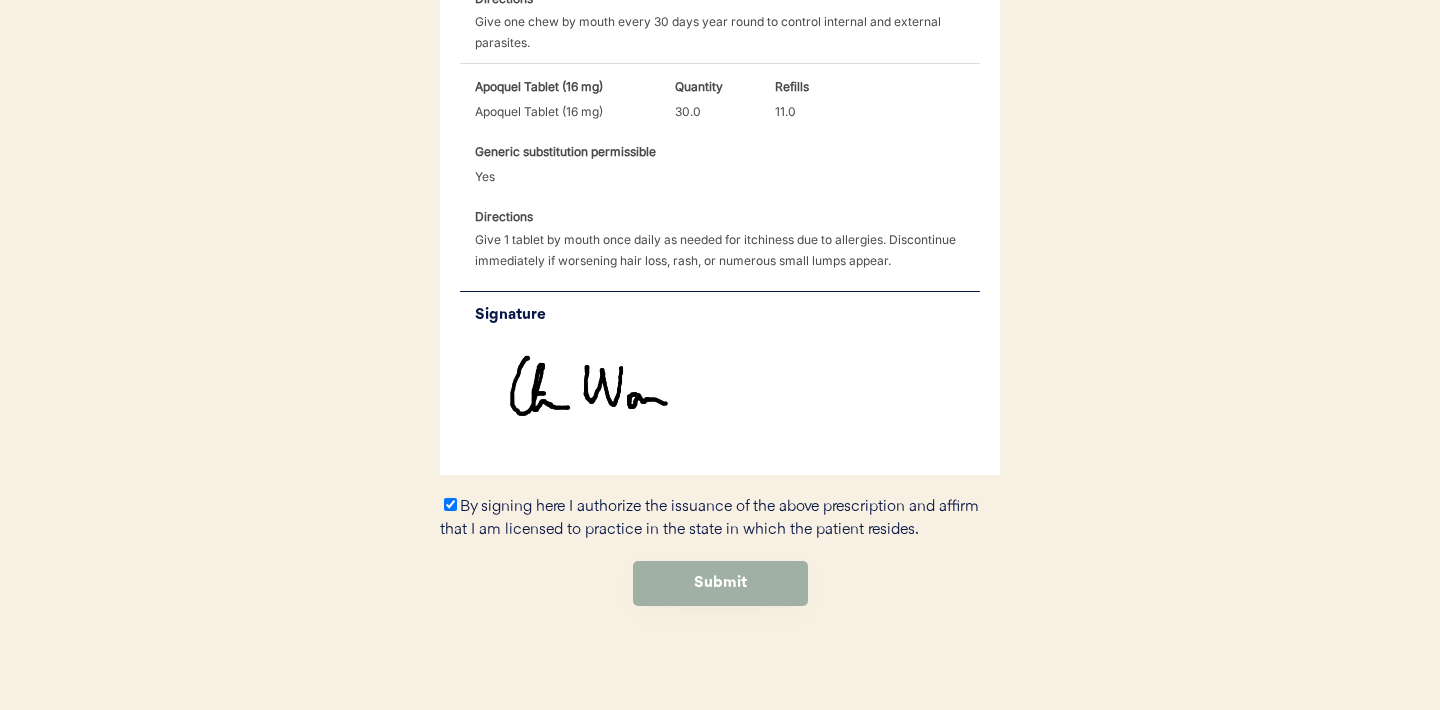 click on "Submit" at bounding box center [720, 583] 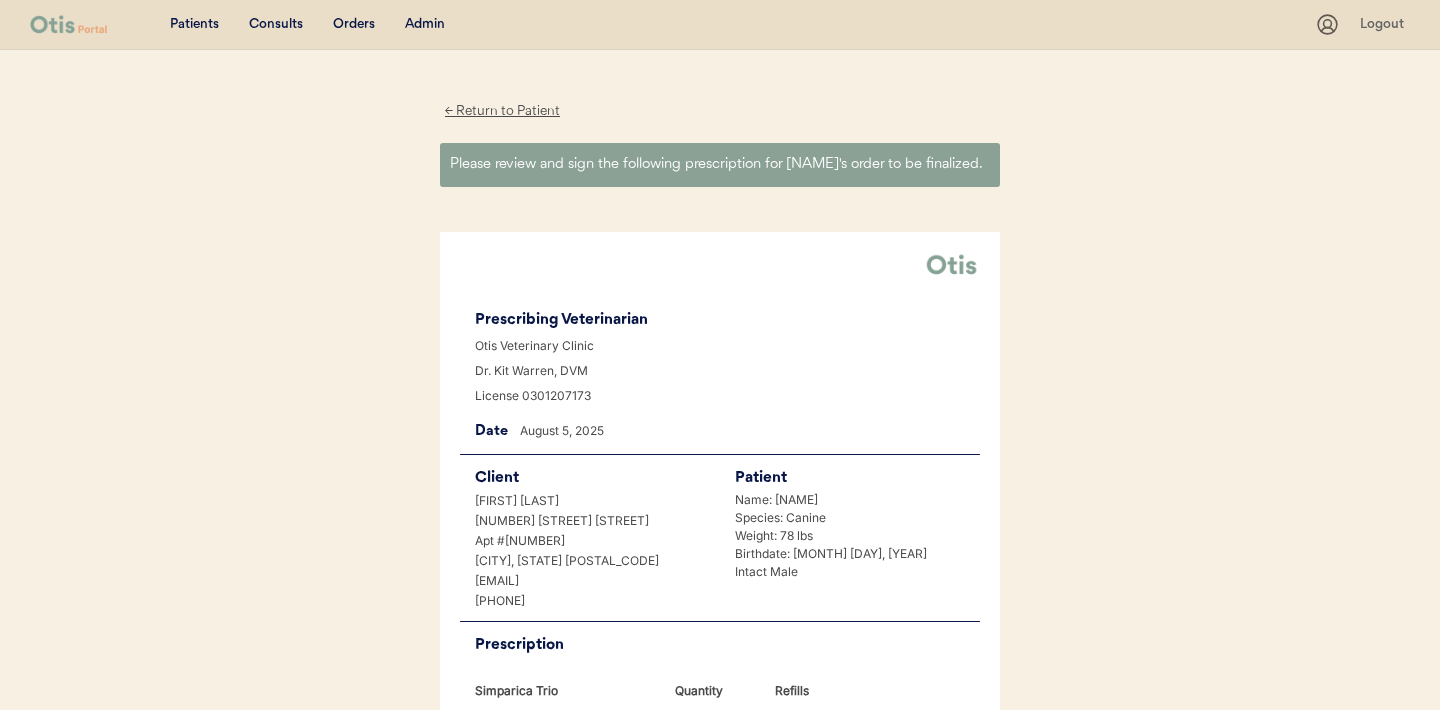 scroll, scrollTop: 0, scrollLeft: 0, axis: both 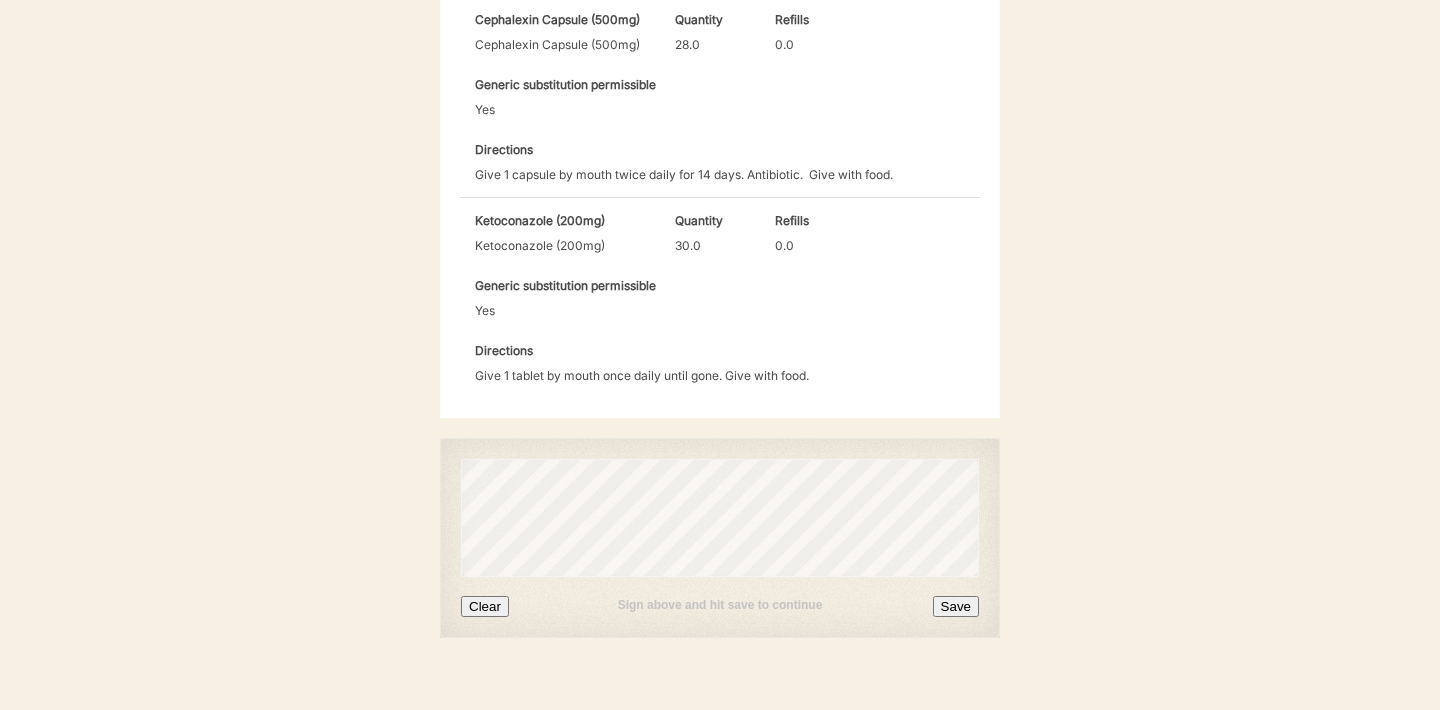 click on "Save" at bounding box center (956, 606) 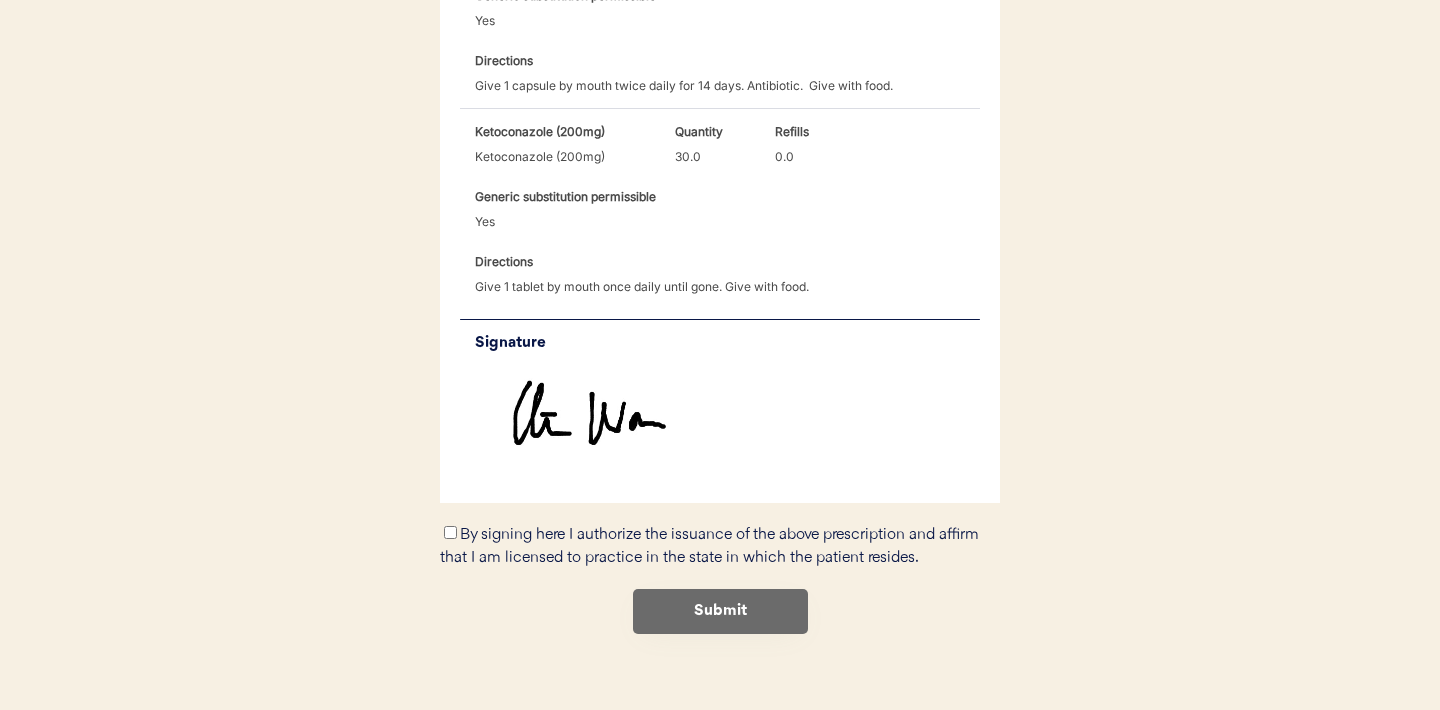 scroll, scrollTop: 1664, scrollLeft: 0, axis: vertical 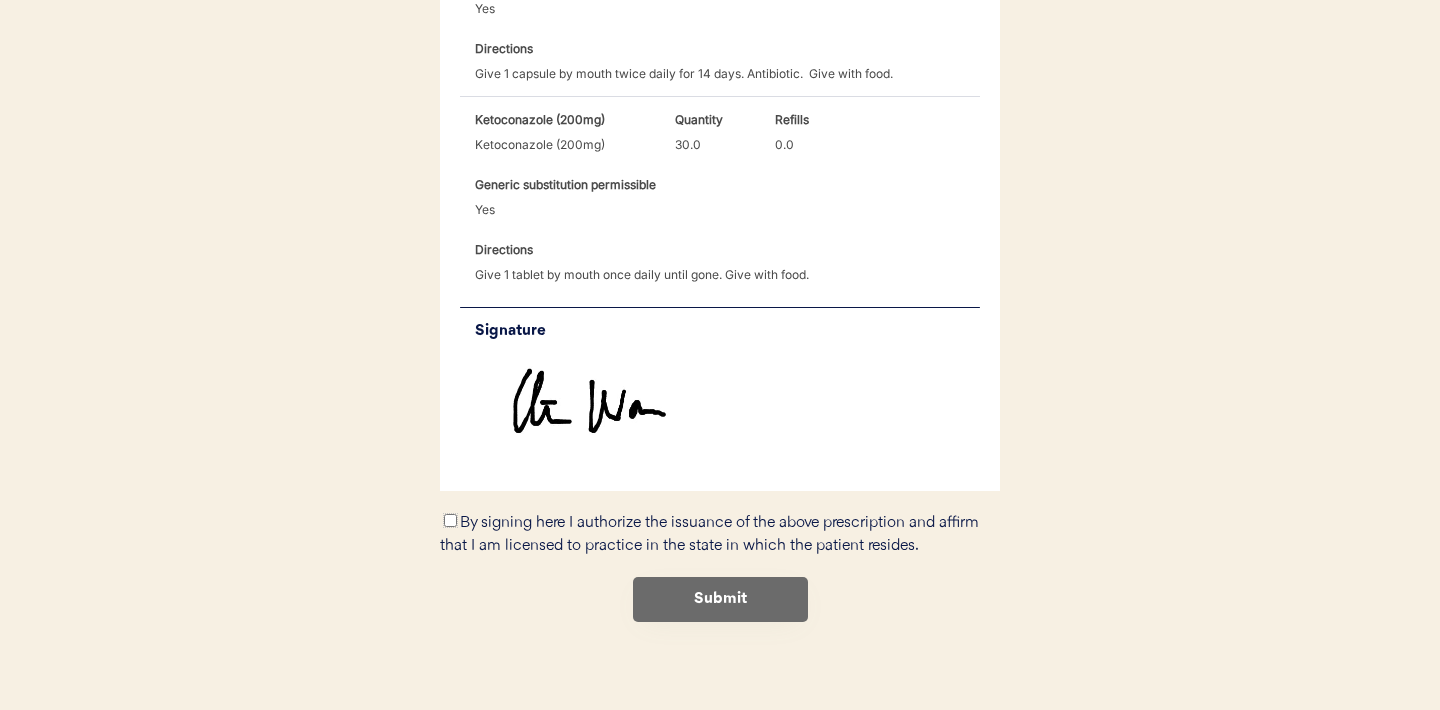 click on "By signing here I authorize the issuance of the above prescription and affirm that I am licensed to practice in the state in which the patient resides." at bounding box center (450, 520) 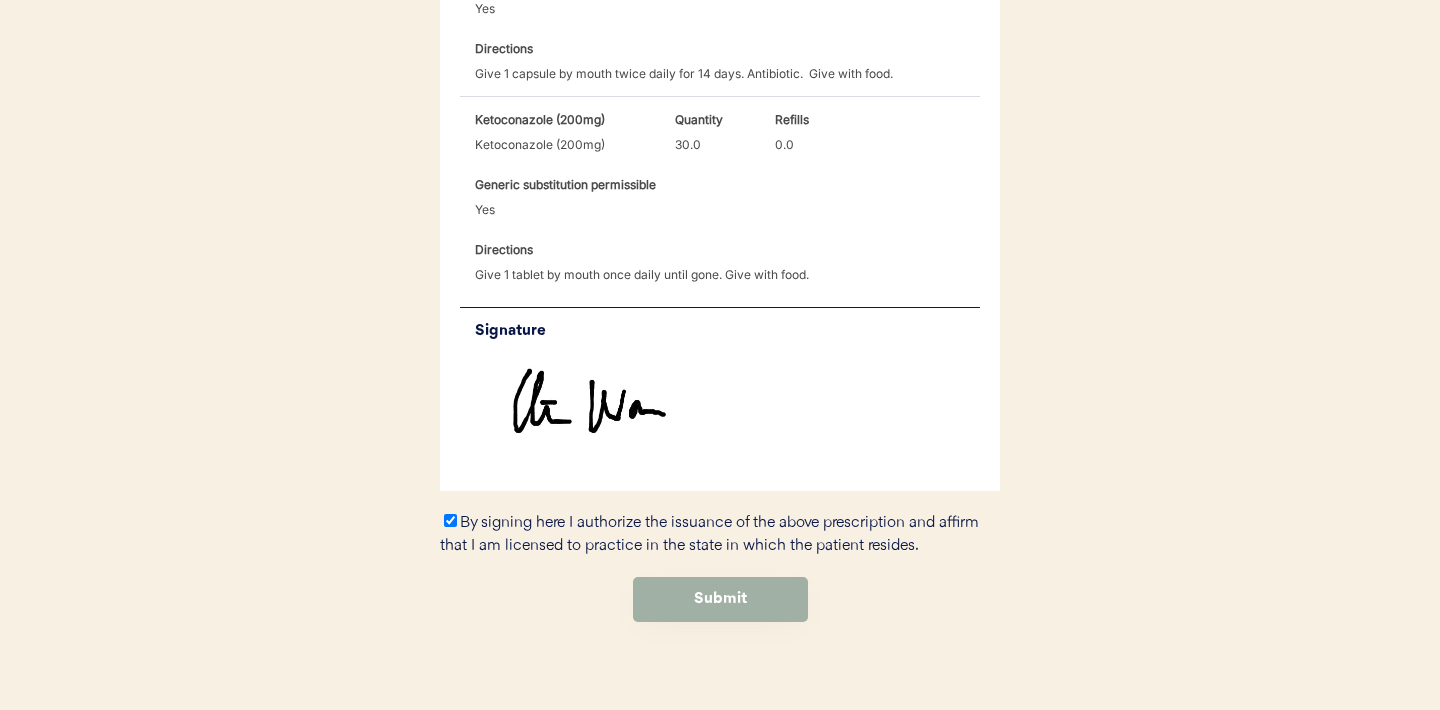 click on "Submit" at bounding box center (720, 599) 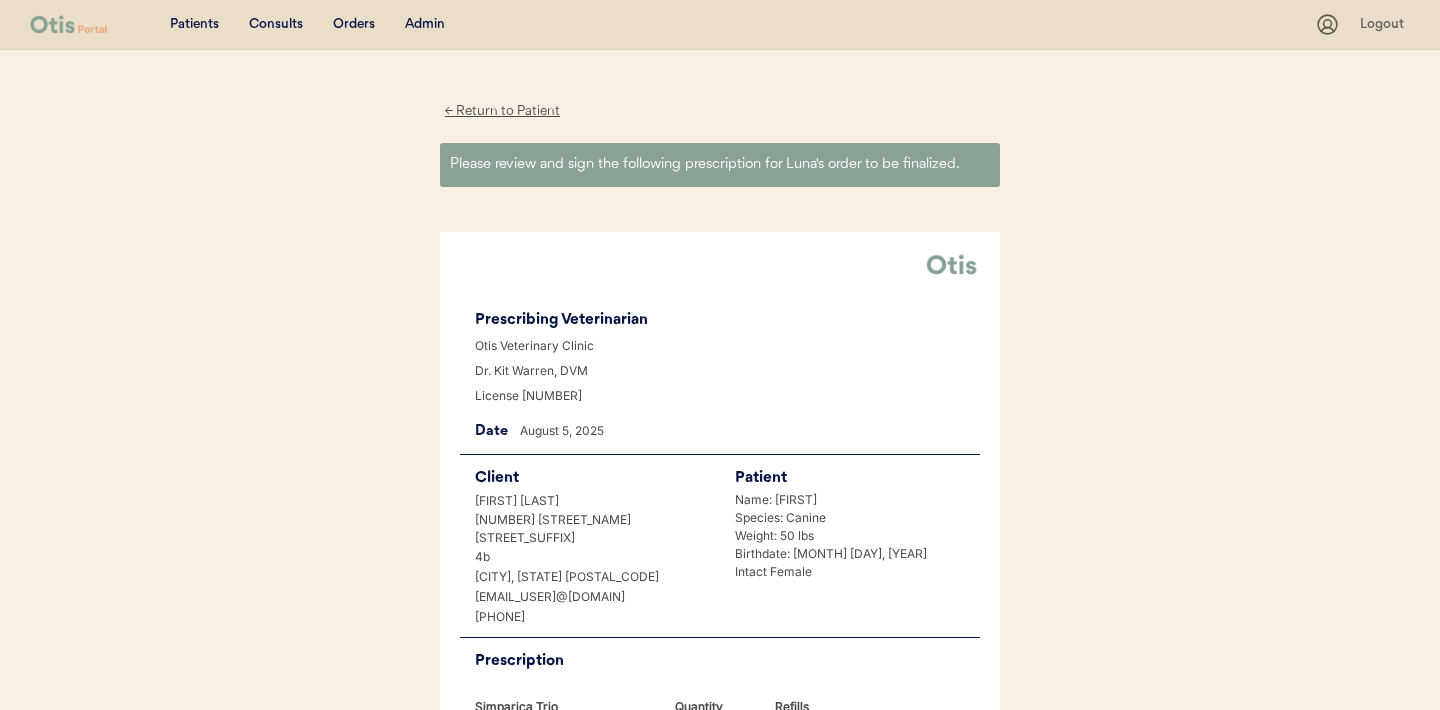 scroll, scrollTop: 0, scrollLeft: 0, axis: both 